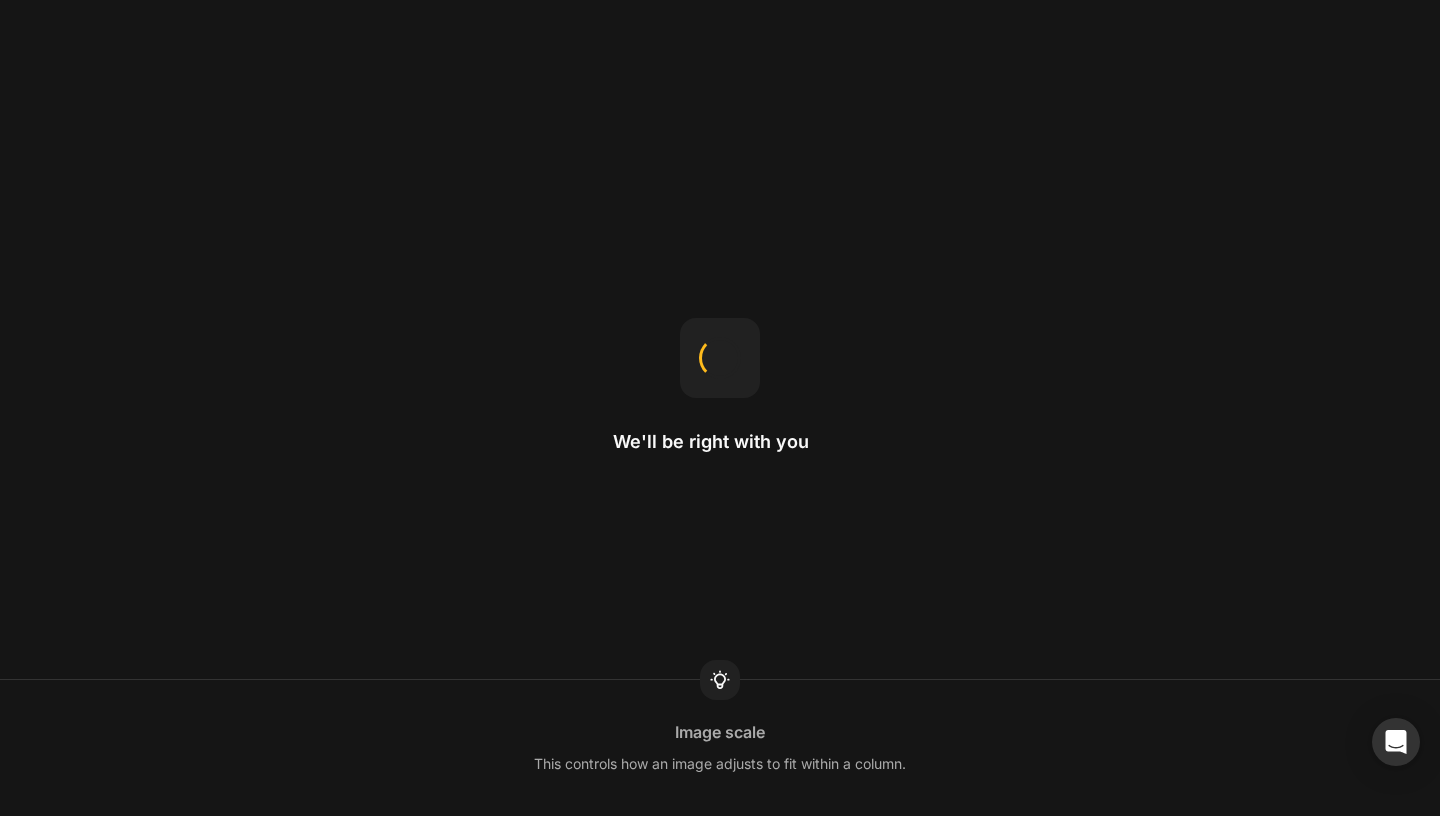 scroll, scrollTop: 0, scrollLeft: 0, axis: both 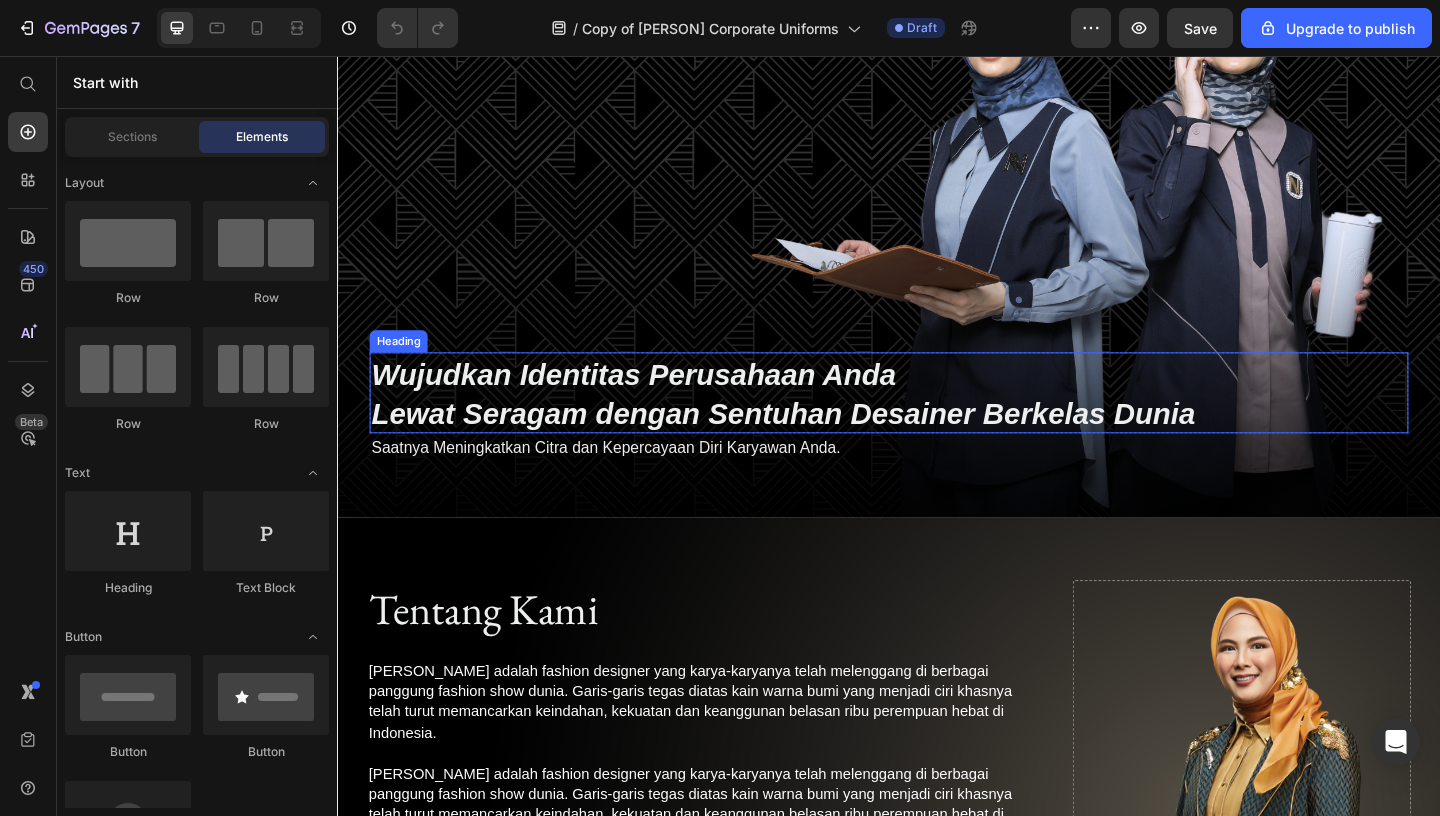 click on "Lewat Seragam dengan Sentuhan Desainer Berkelas Dunia" at bounding box center (822, 445) 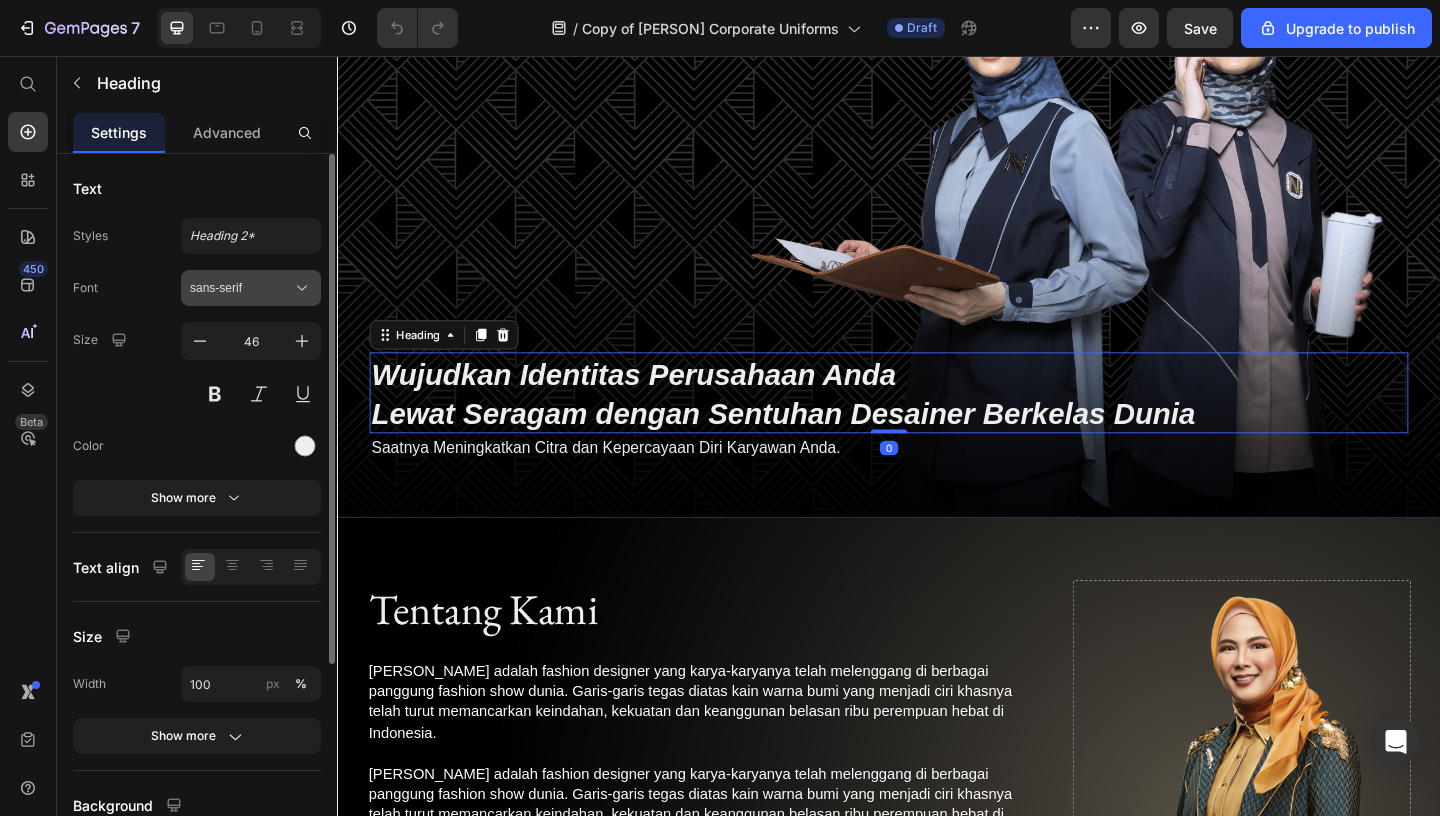 click 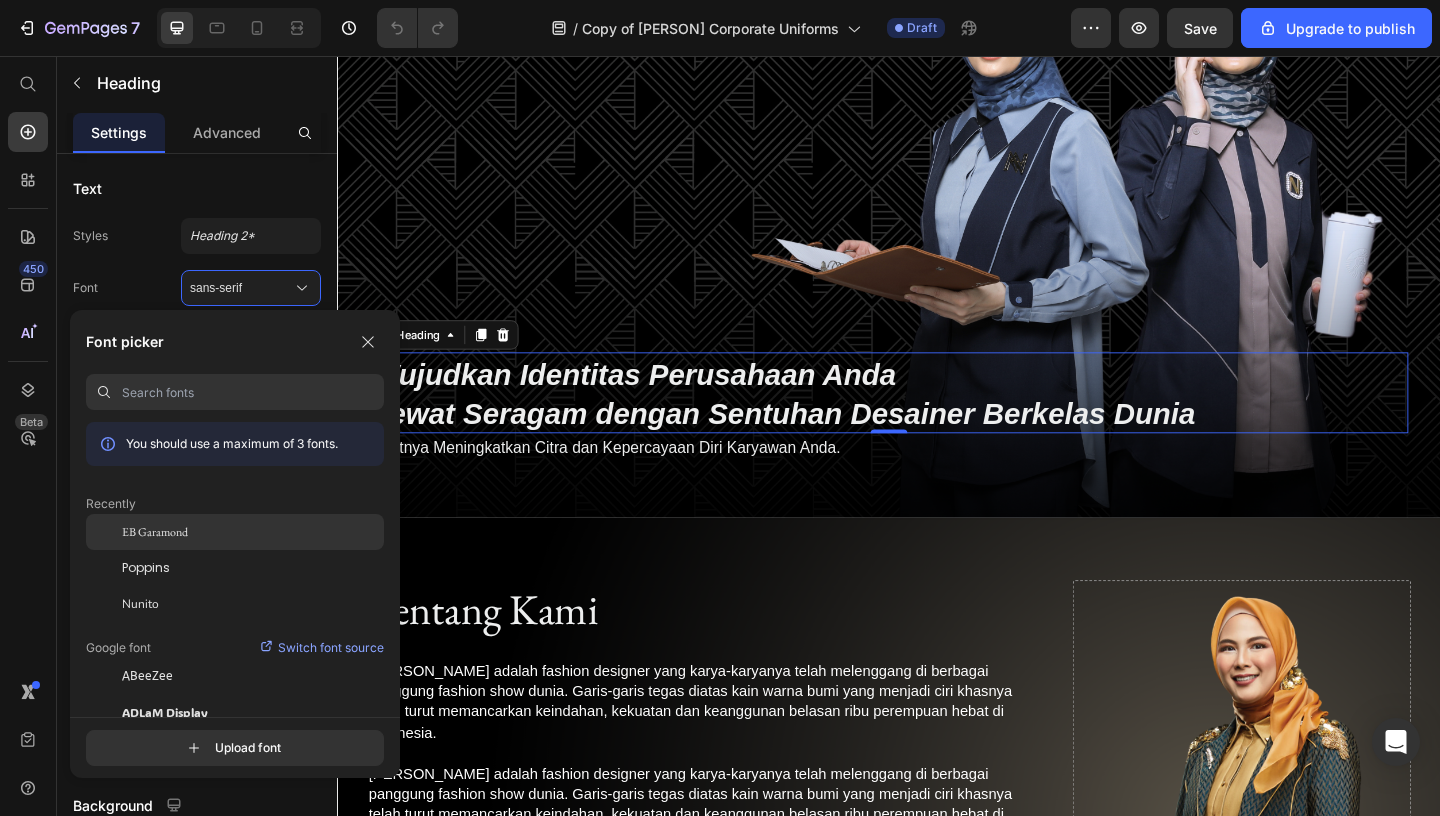 click on "EB Garamond" at bounding box center (155, 532) 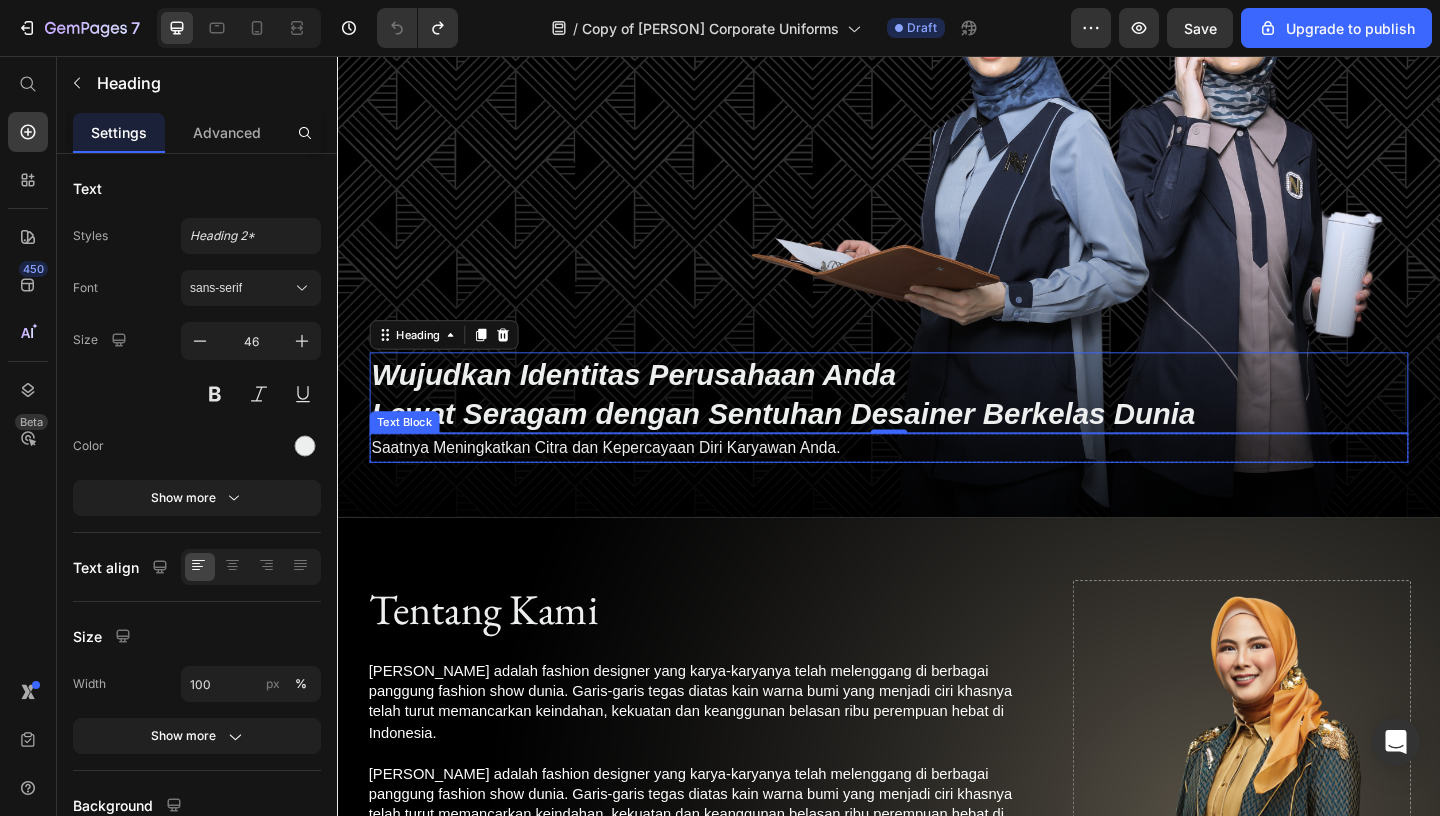 click on "Saatnya Meningkatkan Citra dan Kepercayaan Diri Karyawan Anda." at bounding box center (629, 481) 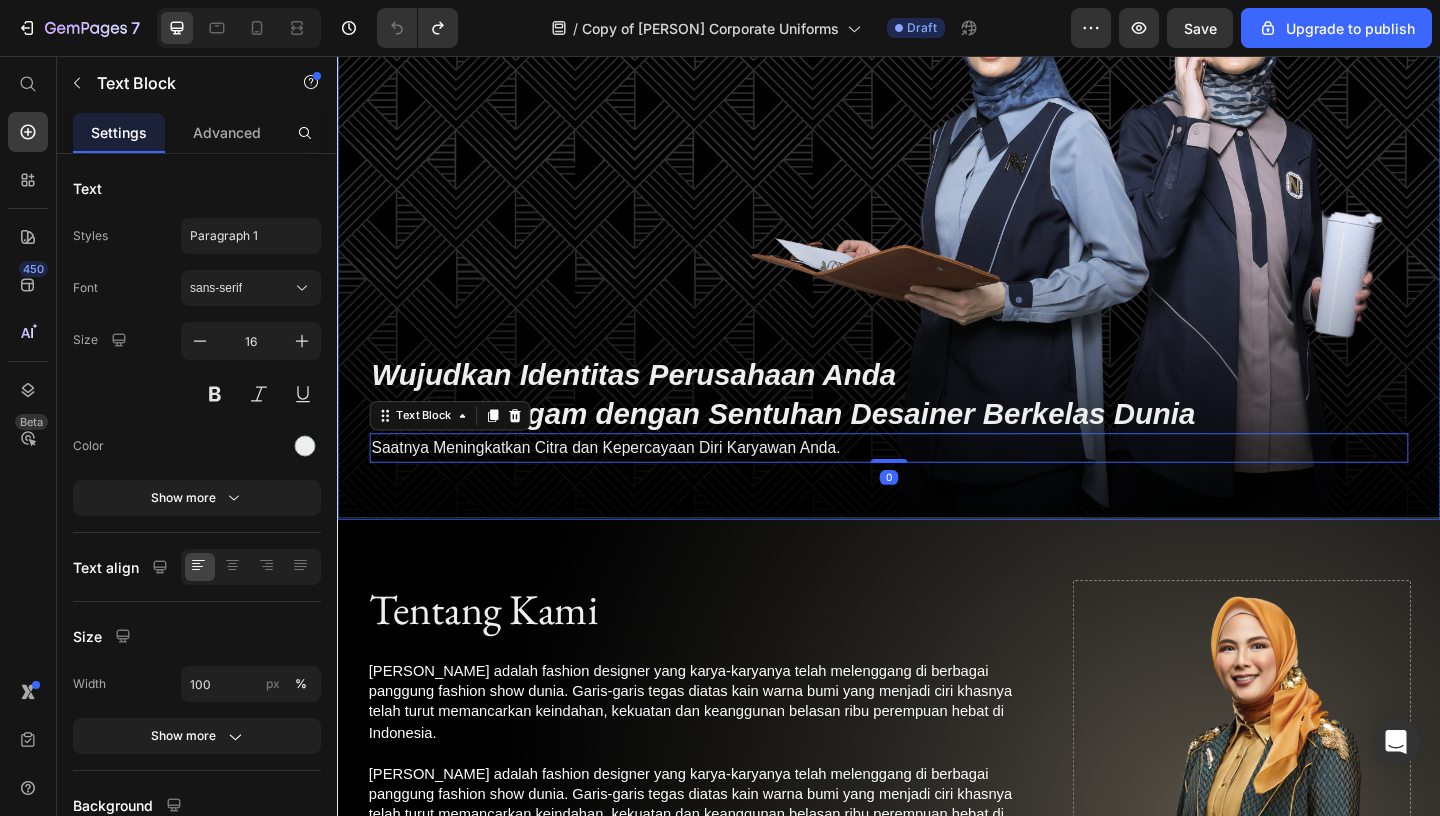 click on "Drop element here
Drop element here Row Wujudkan Identitas Perusahaan Anda Lewat Seragam dengan Sentuhan Desainer Berkelas Dunia Heading Row Saatnya Meningkatkan Citra dan Kepercayaan Diri Karyawan Anda. Text Block   0 Row" at bounding box center (937, 217) 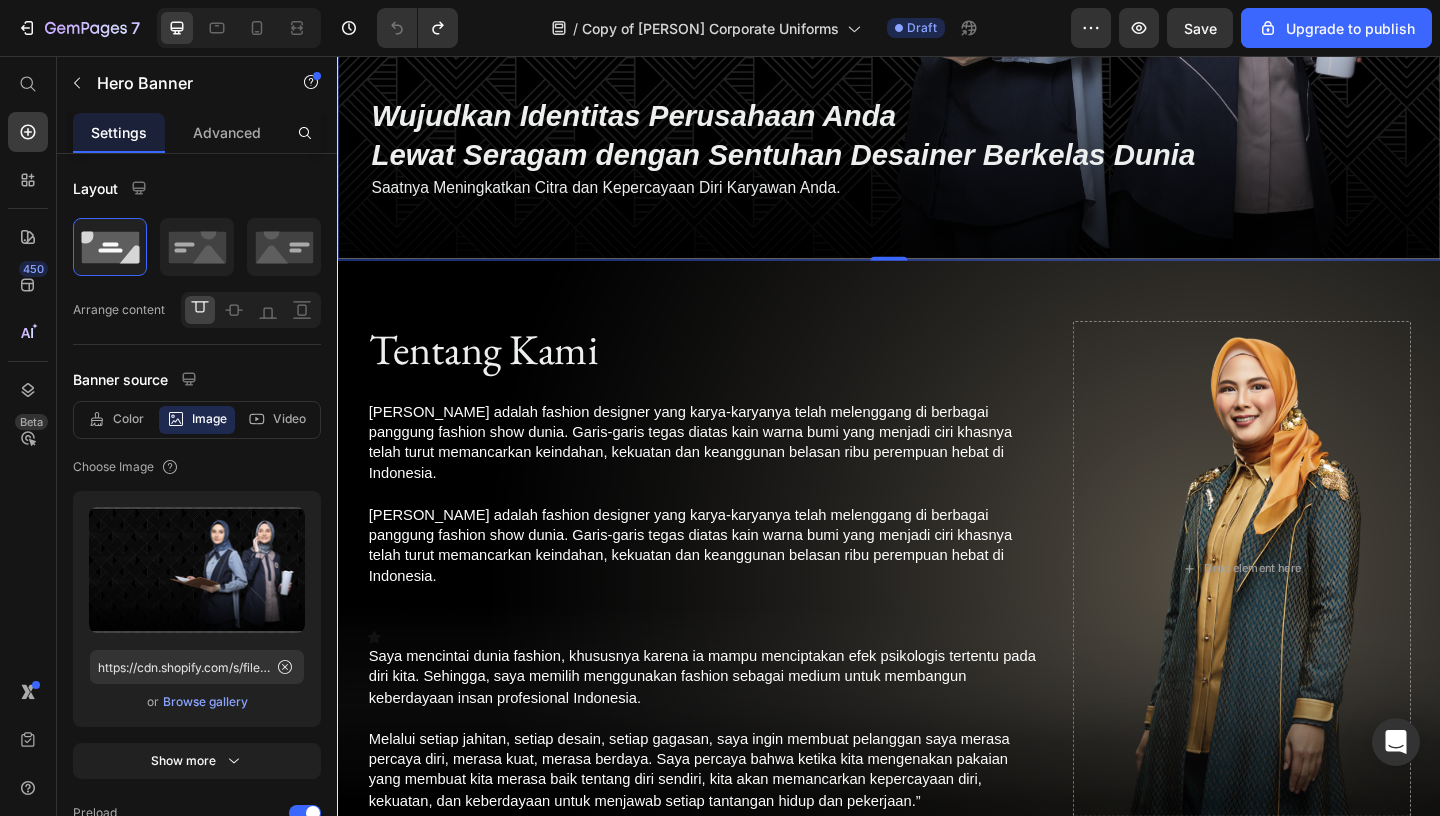 scroll, scrollTop: 563, scrollLeft: 0, axis: vertical 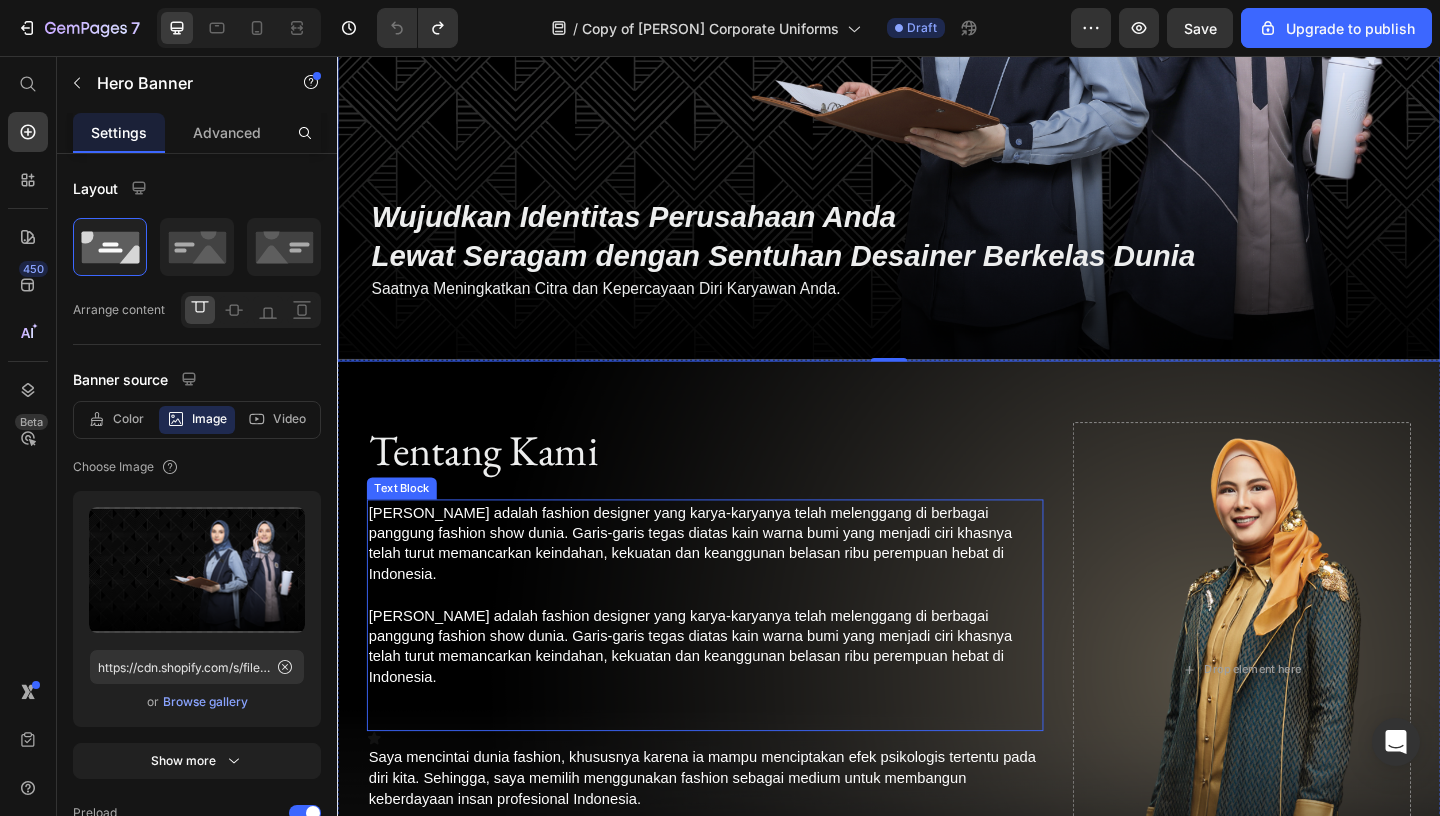 click on "[PERSON_NAME] adalah fashion designer yang karya-karyanya telah melenggang di berbagai panggung fashion show dunia. Garis-garis tegas diatas kain warna bumi yang menjadi ciri khasnya telah turut memancarkan keindahan, kekuatan dan keanggunan belasan ribu perempuan hebat di Indonesia." at bounding box center [721, 586] 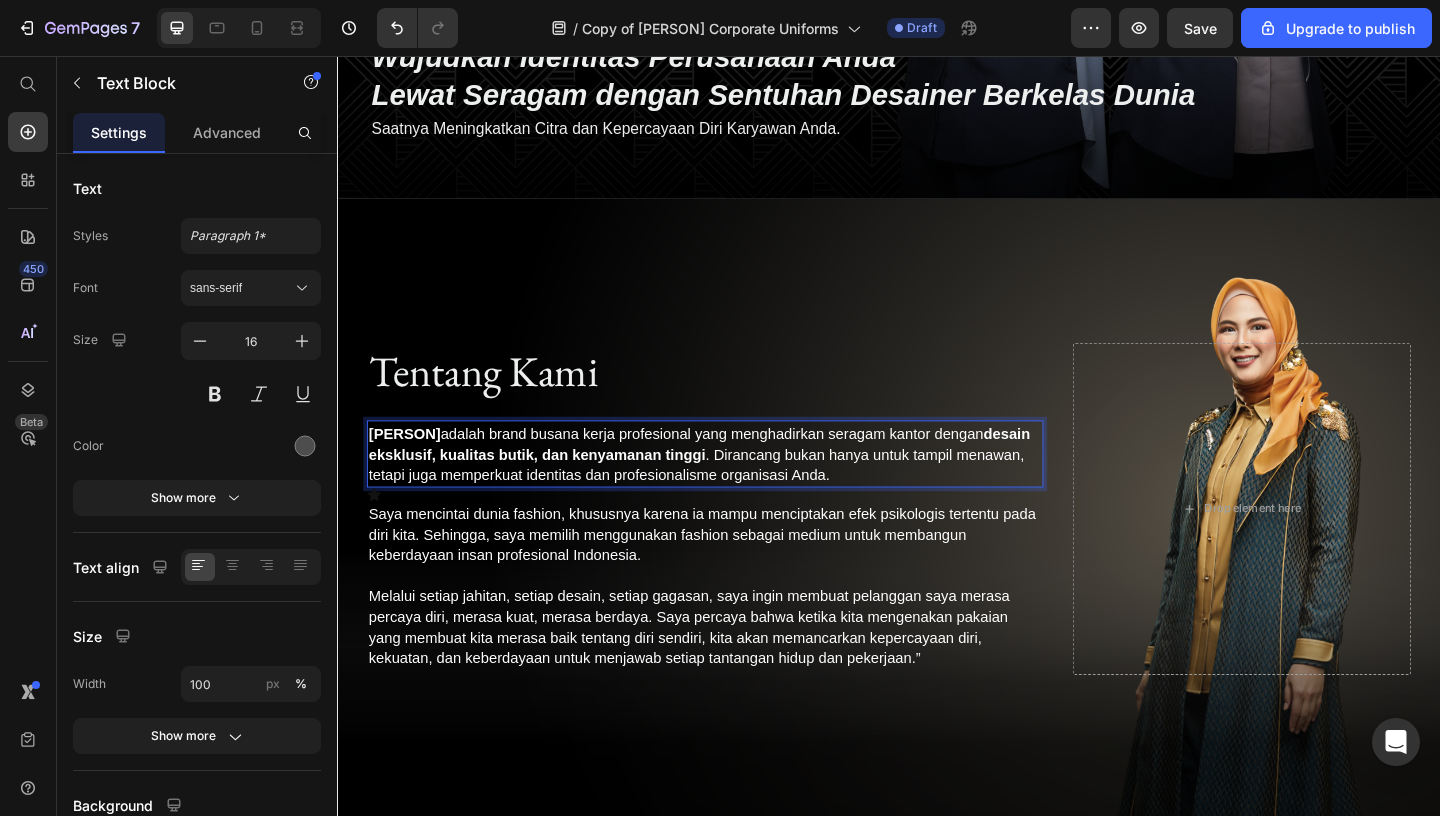 scroll, scrollTop: 632, scrollLeft: 0, axis: vertical 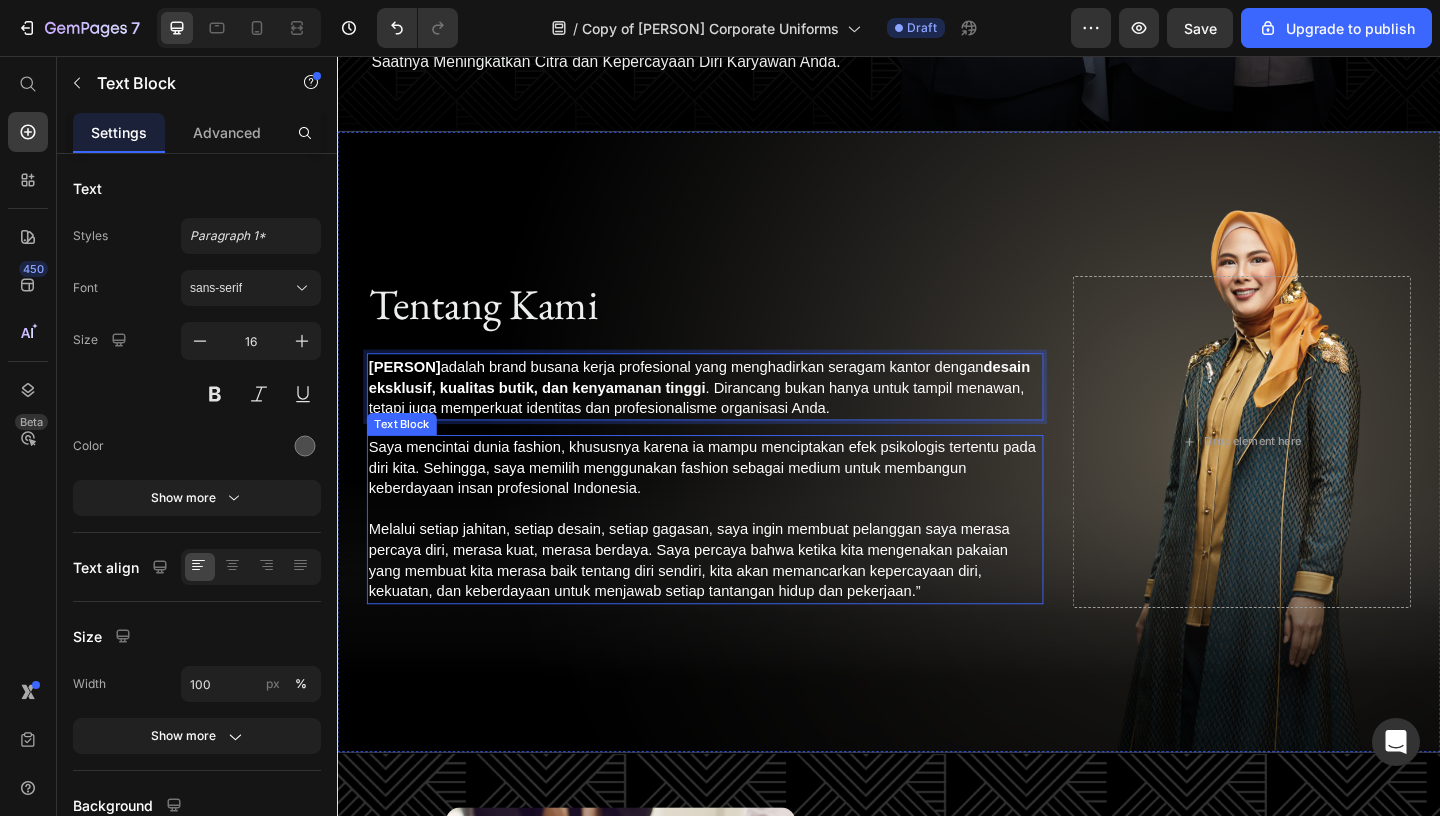 click on "Saya mencintai dunia fashion, khususnya karena ia mampu menciptakan efek psikologis tertentu pada diri kita. Sehingga, saya memilih menggunakan fashion sebagai medium untuk membangun keberdayaan insan profesional Indonesia." at bounding box center [734, 503] 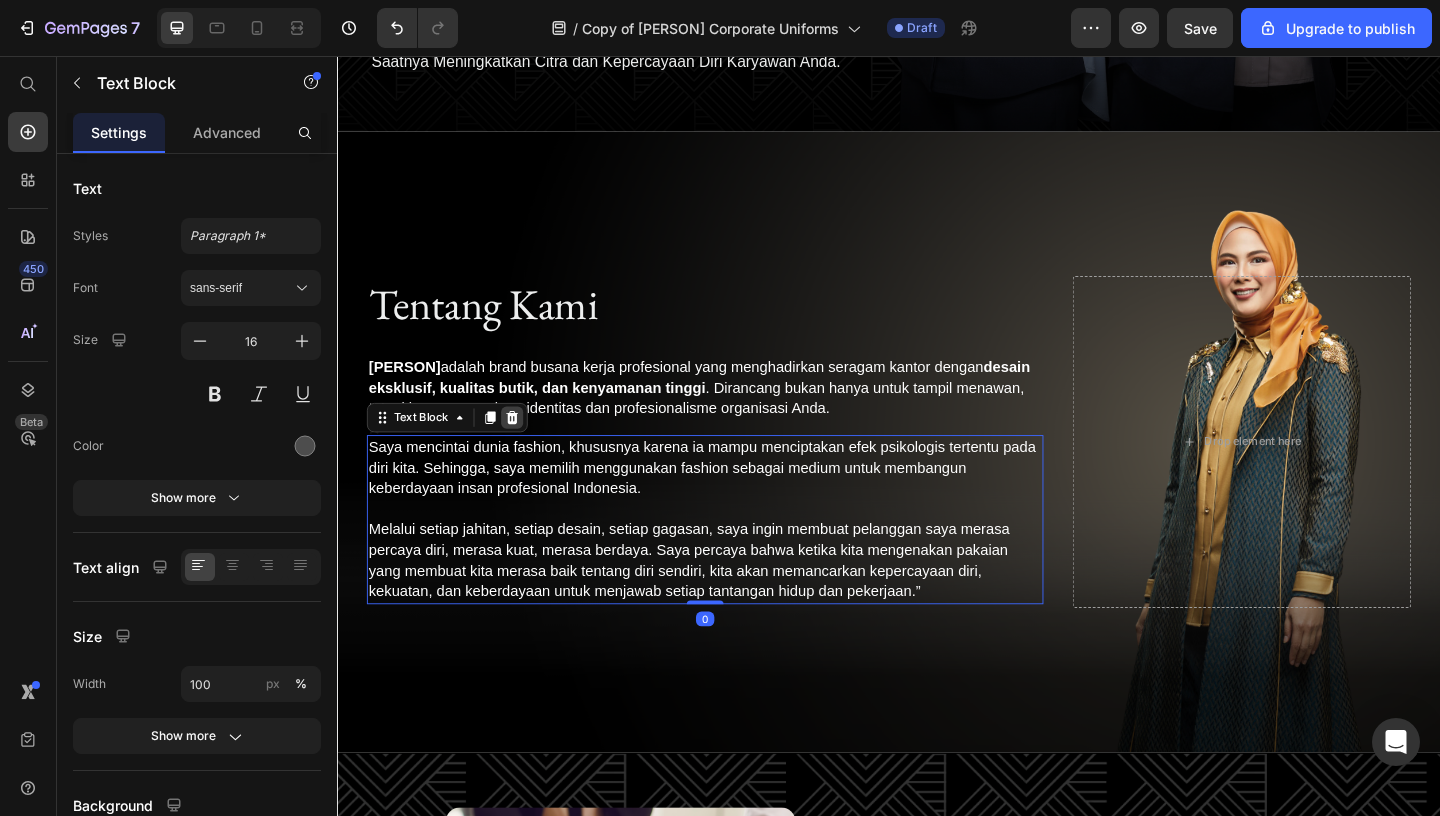 click 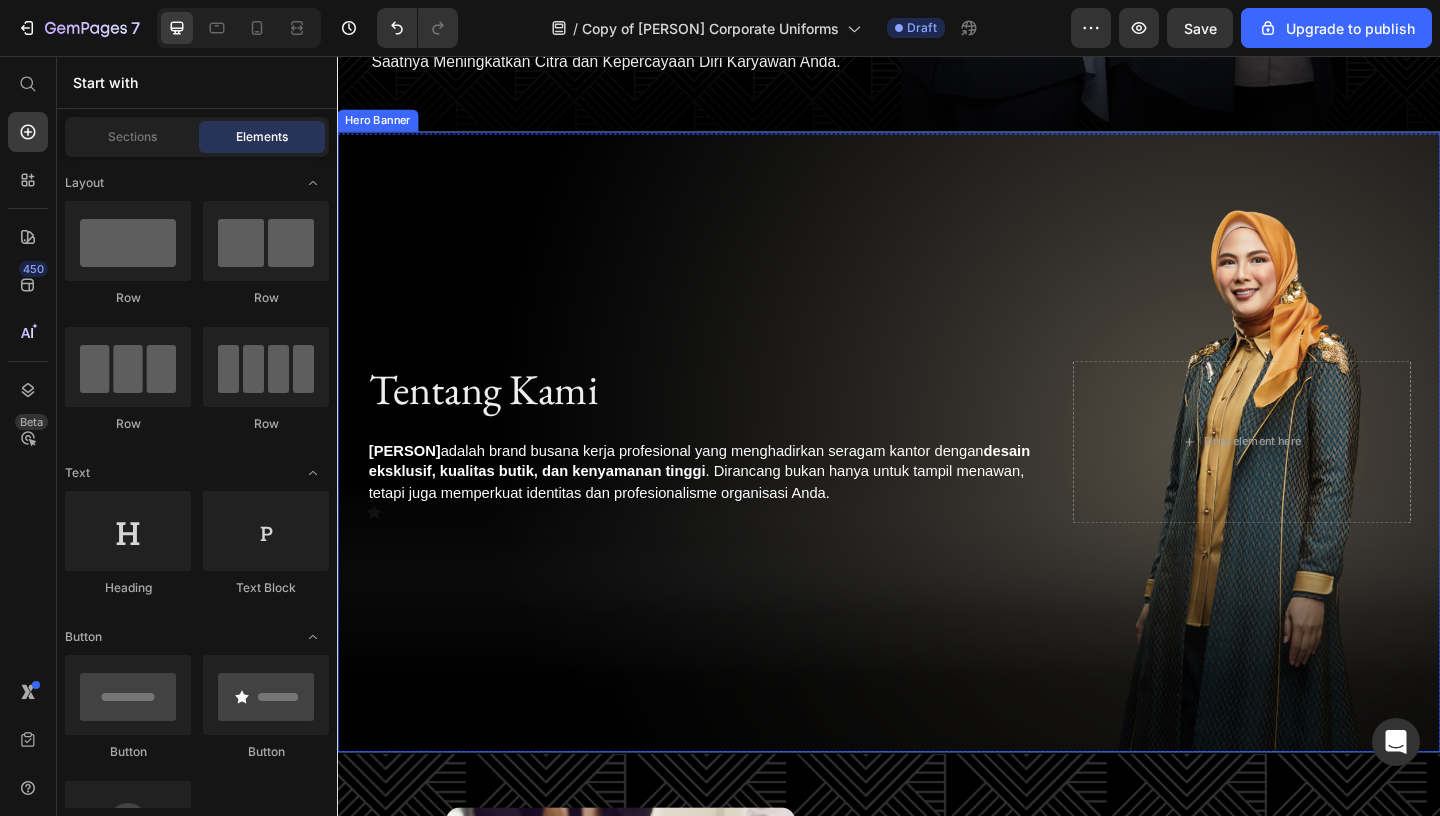 click at bounding box center (937, 475) 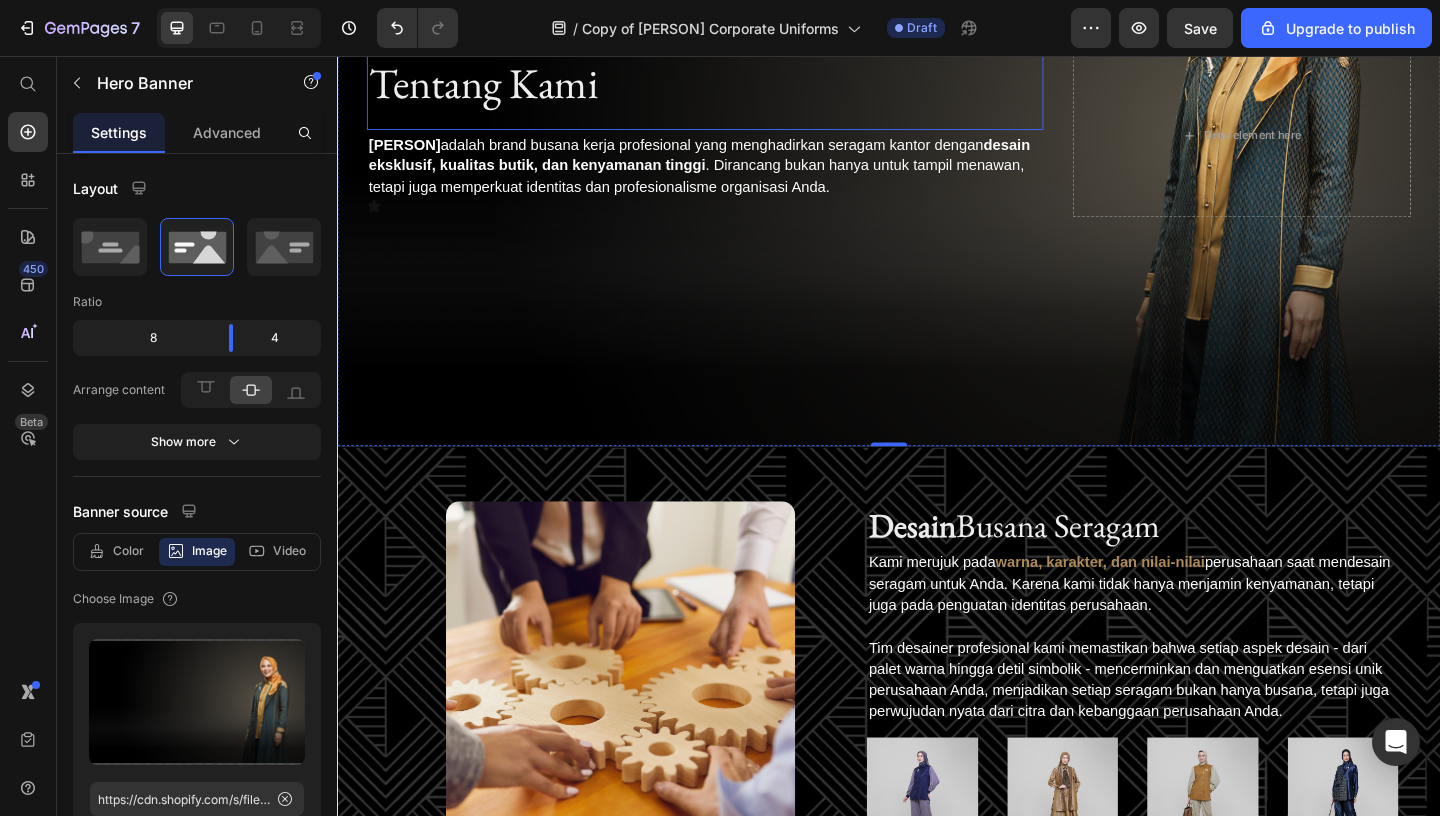 scroll, scrollTop: 994, scrollLeft: 0, axis: vertical 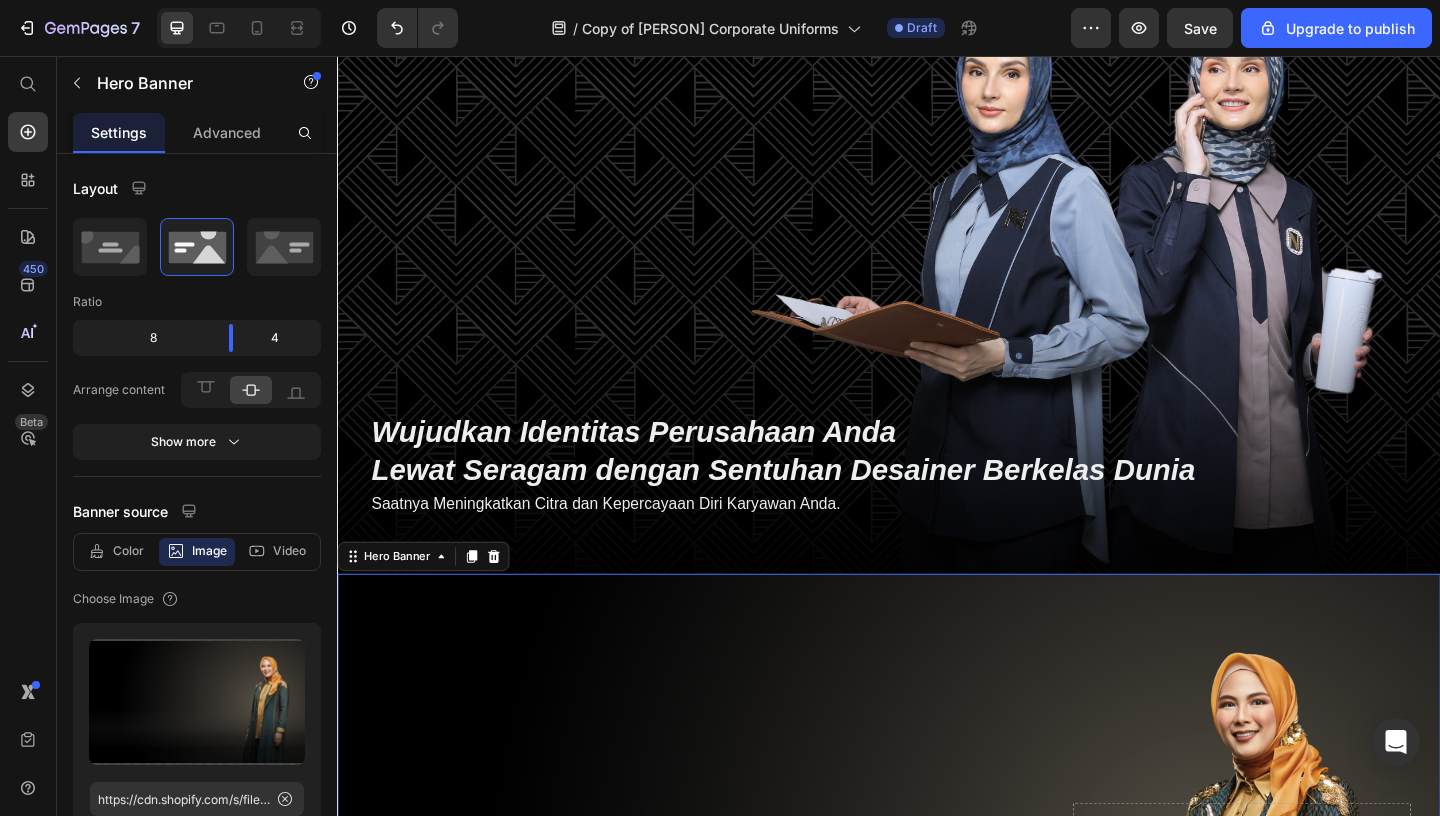 click on "Drop element here
Drop element here Row Wujudkan Identitas Perusahaan Anda Lewat Seragam dengan Sentuhan Desainer Berkelas Dunia Heading Row Saatnya Meningkatkan Citra dan Kepercayaan Diri Karyawan Anda. Text Block Row" at bounding box center (937, 278) 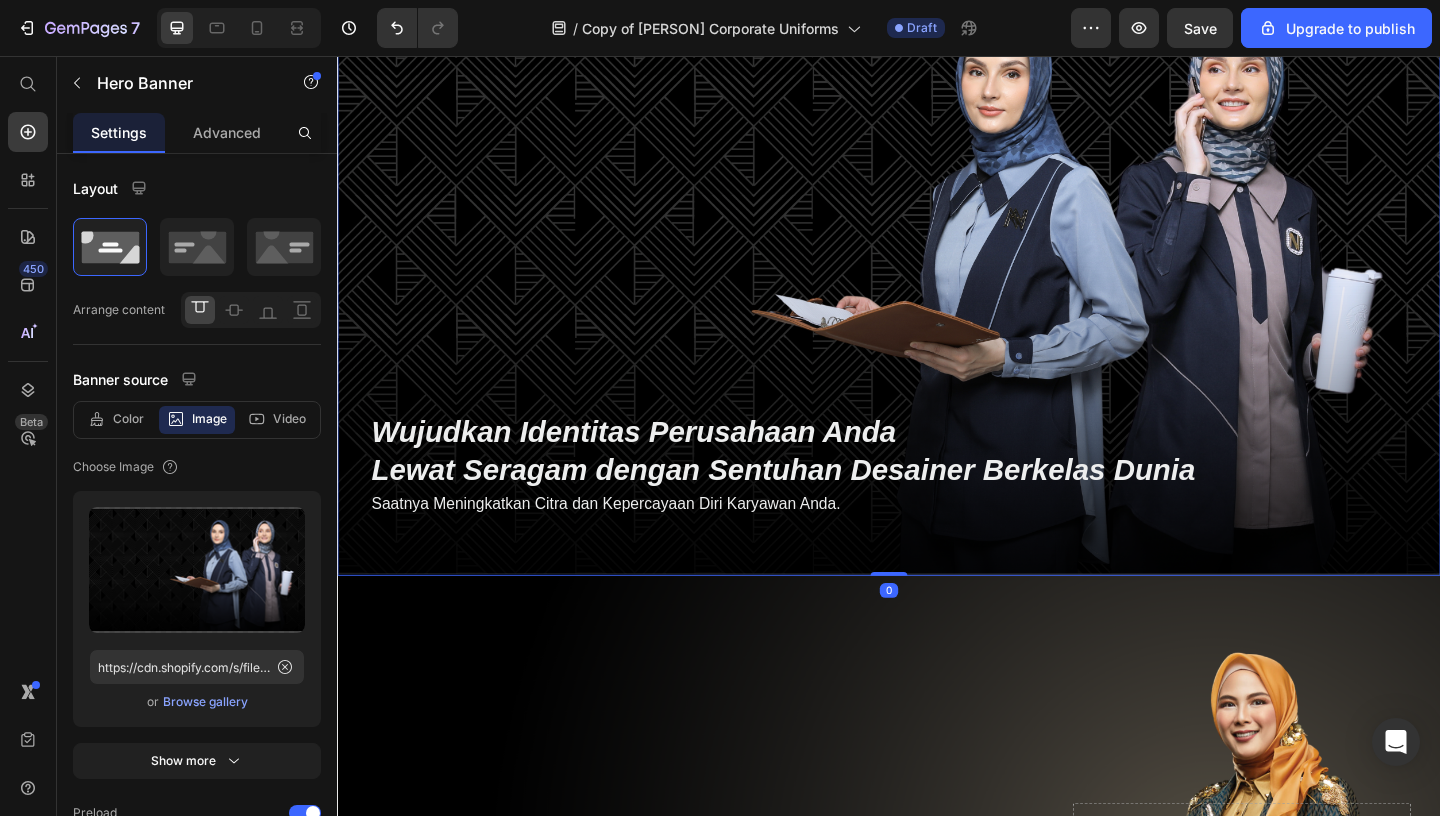 click on "Drop element here
Drop element here Row Wujudkan Identitas Perusahaan Anda Lewat Seragam dengan Sentuhan Desainer Berkelas Dunia Heading Row Saatnya Meningkatkan Citra dan Kepercayaan Diri Karyawan Anda. Text Block Row" at bounding box center [937, 278] 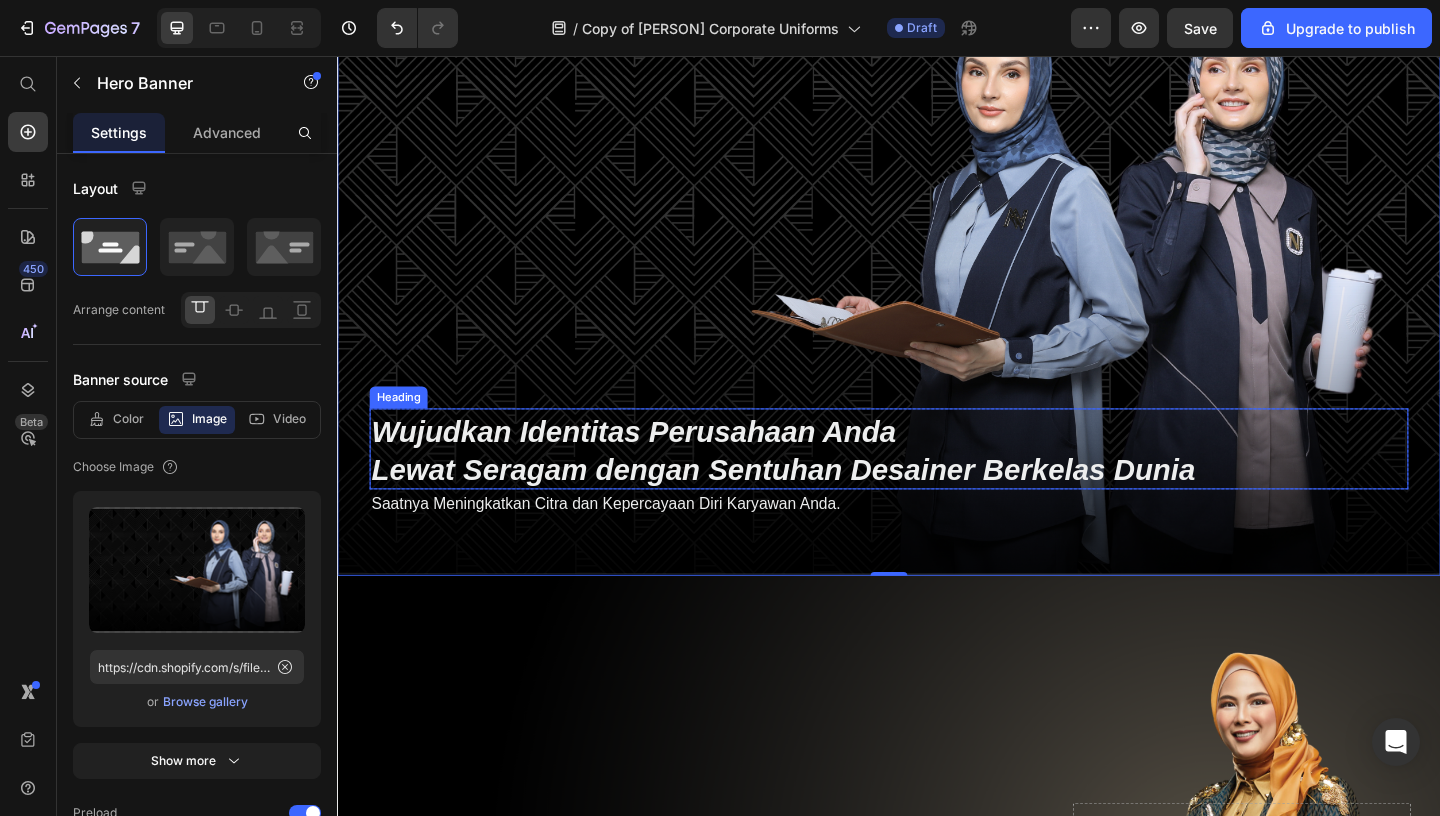 click on "Wujudkan Identitas Perusahaan Anda" at bounding box center [659, 464] 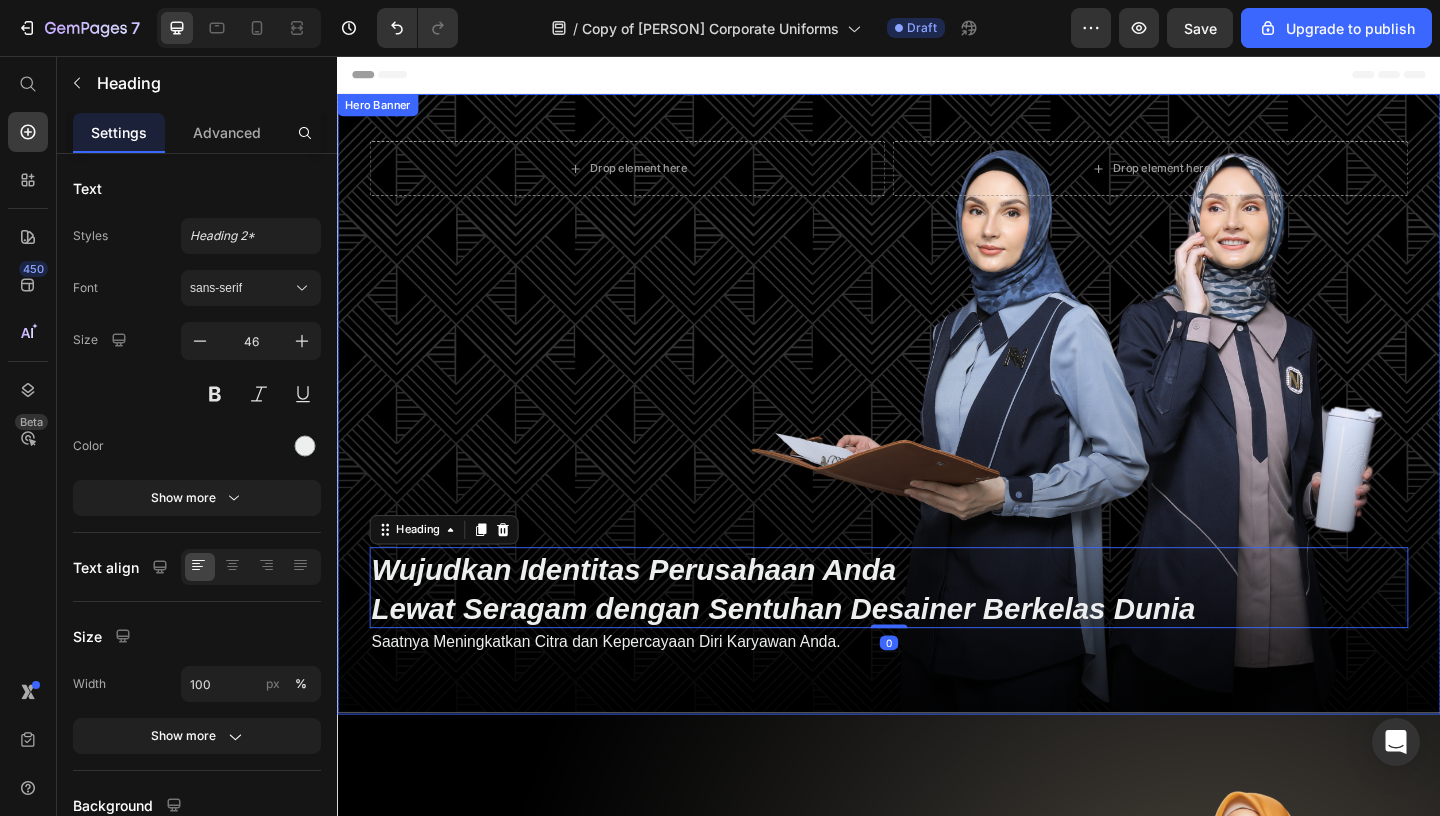 scroll, scrollTop: 47, scrollLeft: 0, axis: vertical 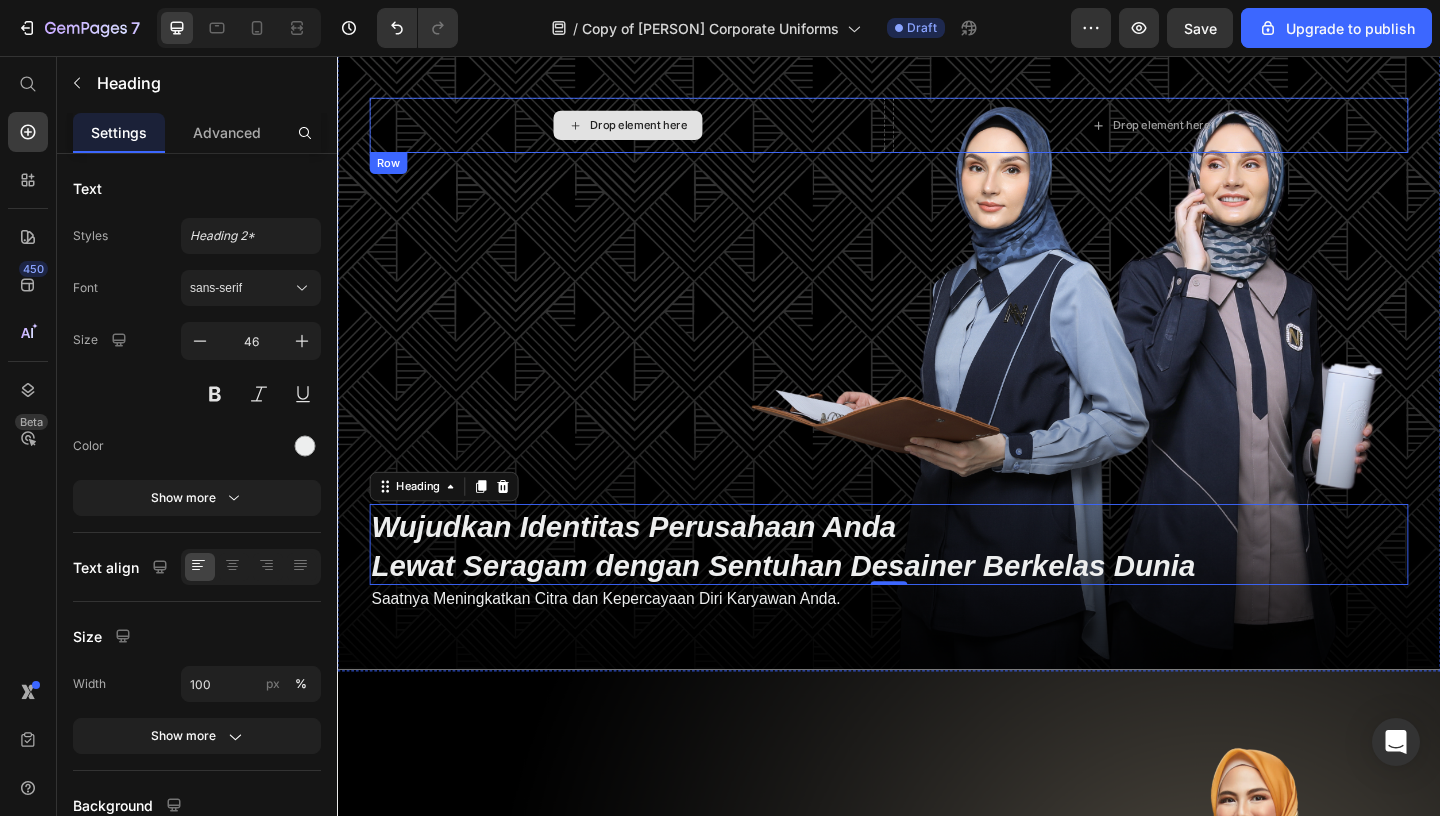 click on "Drop element here" at bounding box center (652, 131) 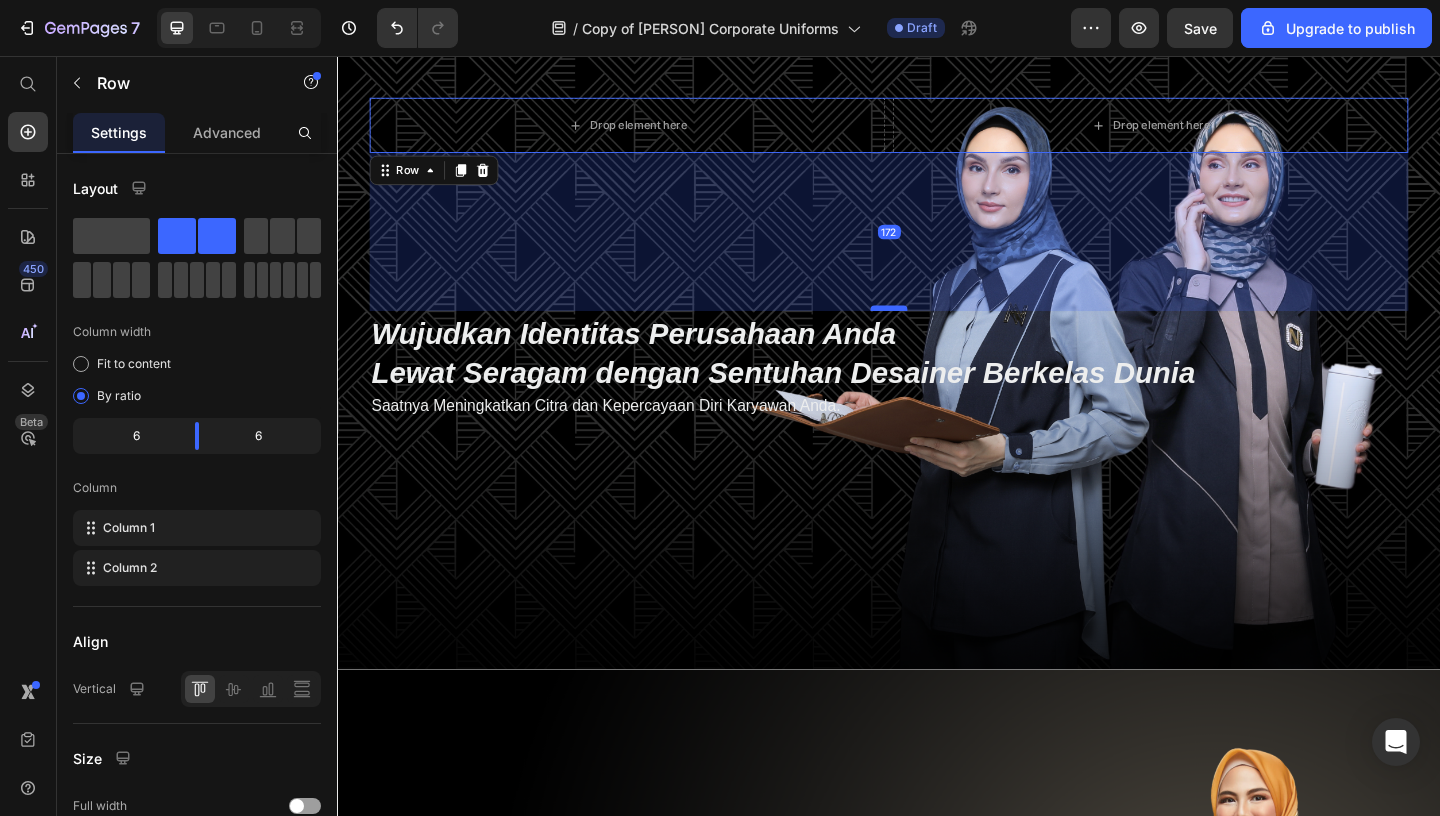 drag, startPoint x: 942, startPoint y: 541, endPoint x: 930, endPoint y: 331, distance: 210.34258 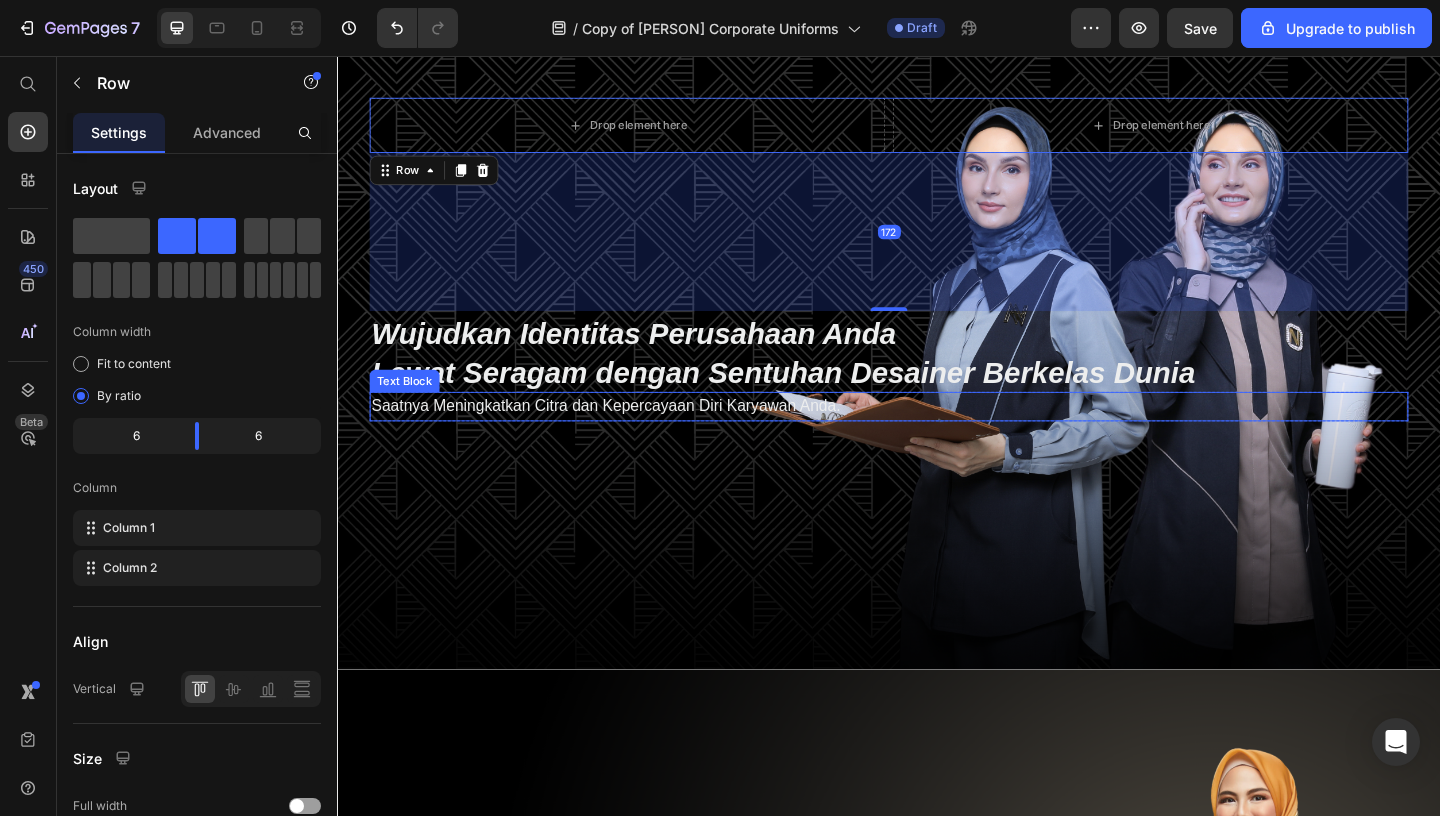 click on "Saatnya Meningkatkan Citra dan Kepercayaan Diri Karyawan Anda." at bounding box center (937, 437) 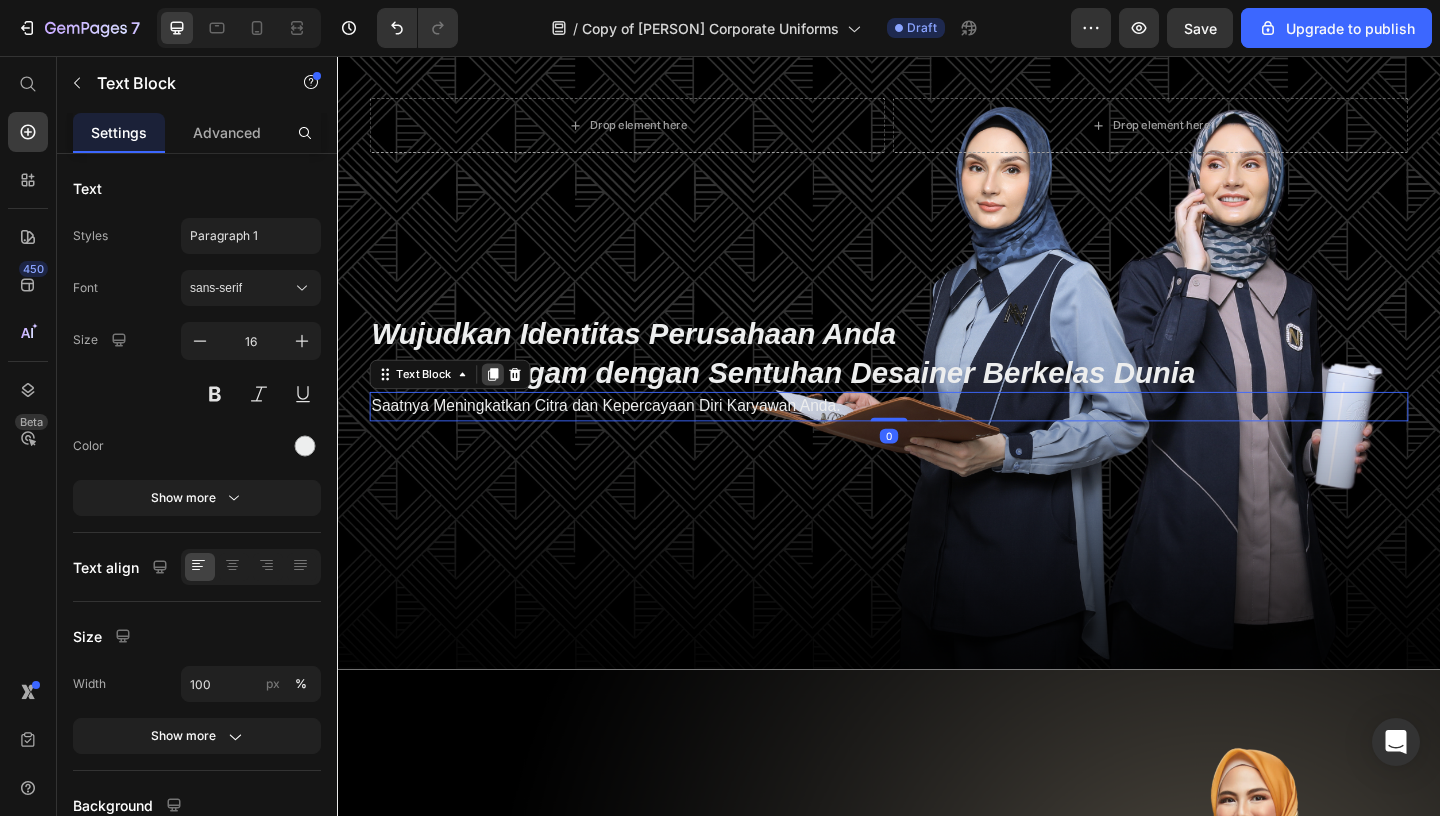 click 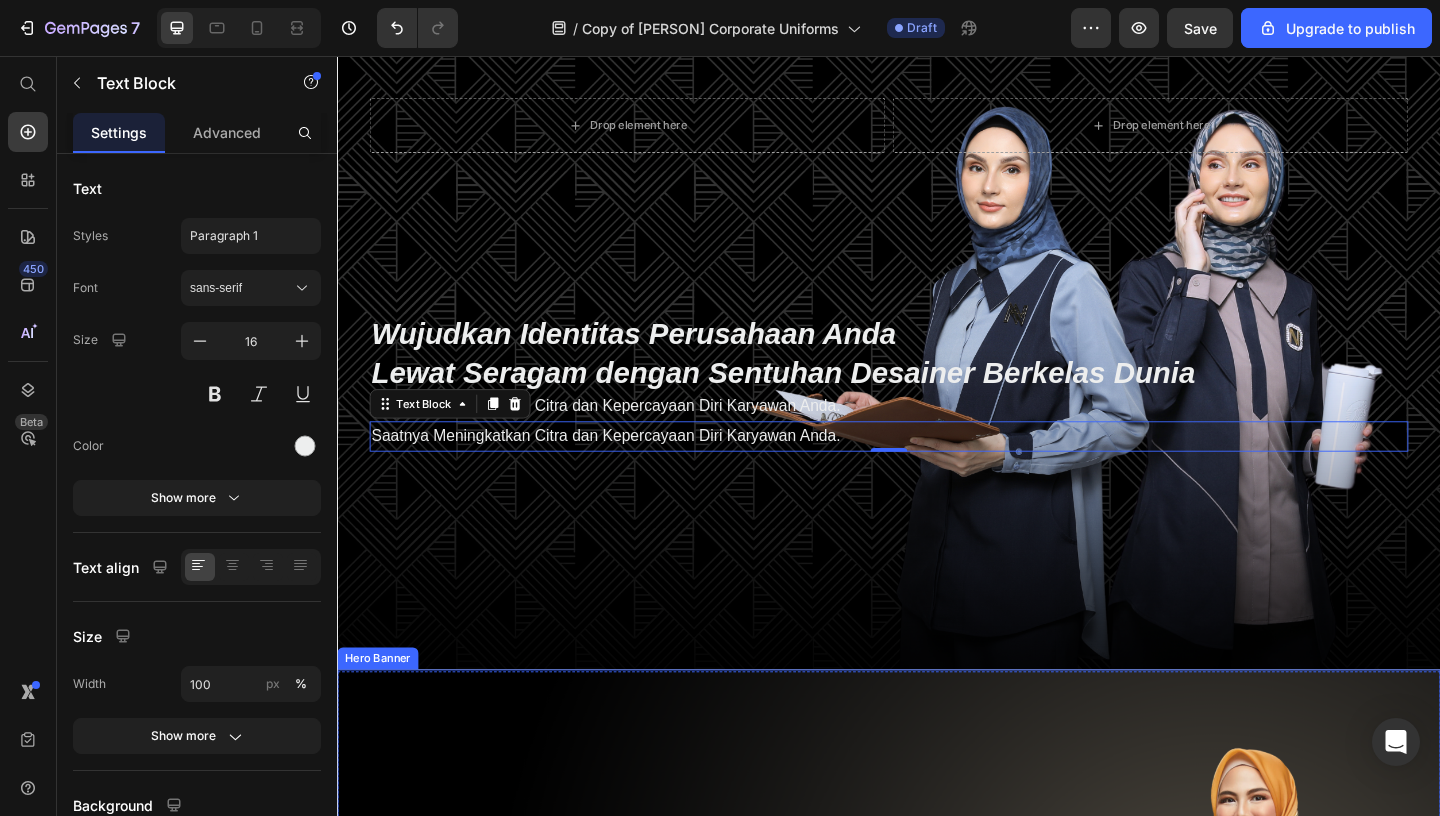 click at bounding box center (937, 1060) 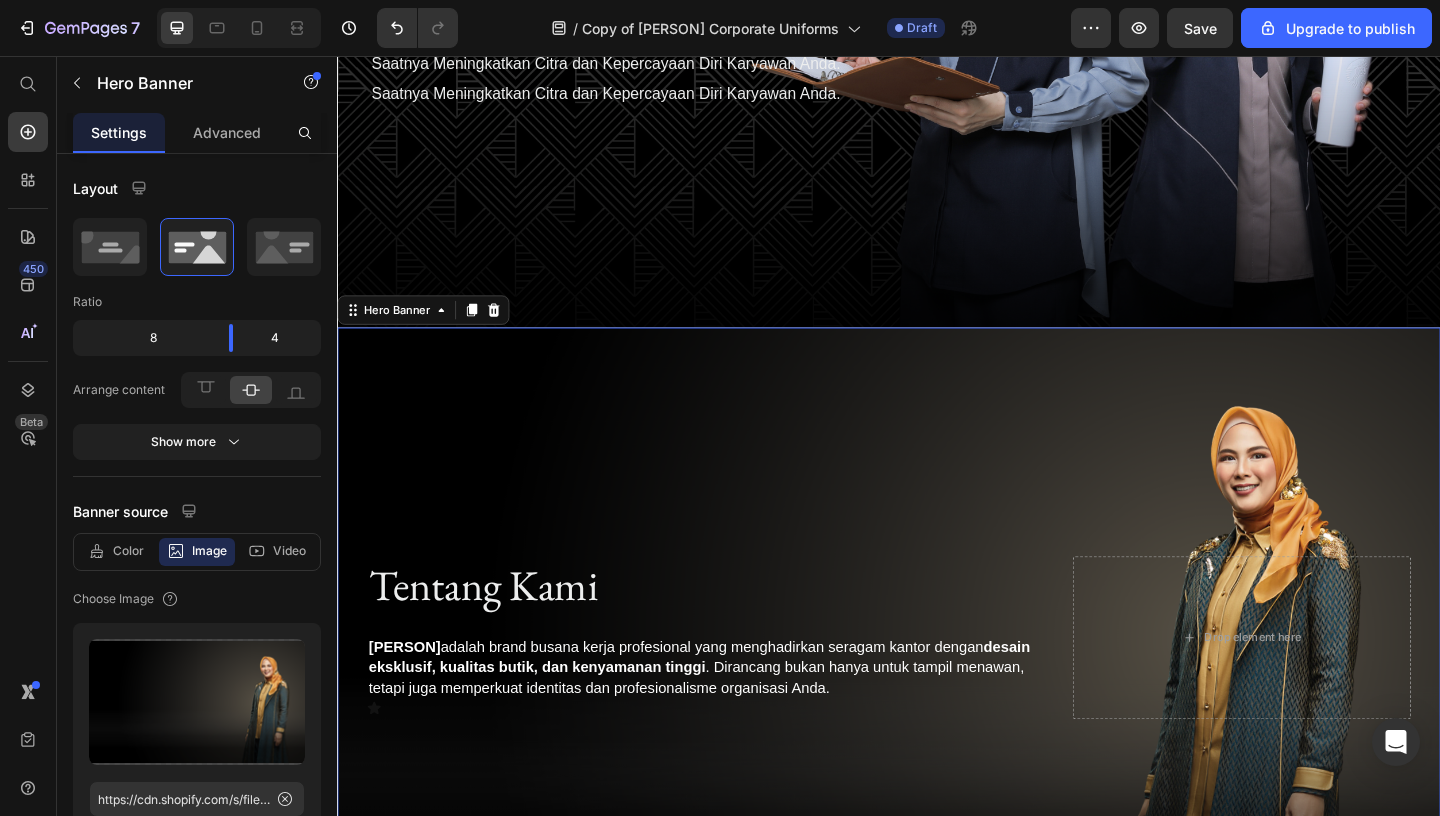 scroll, scrollTop: 443, scrollLeft: 0, axis: vertical 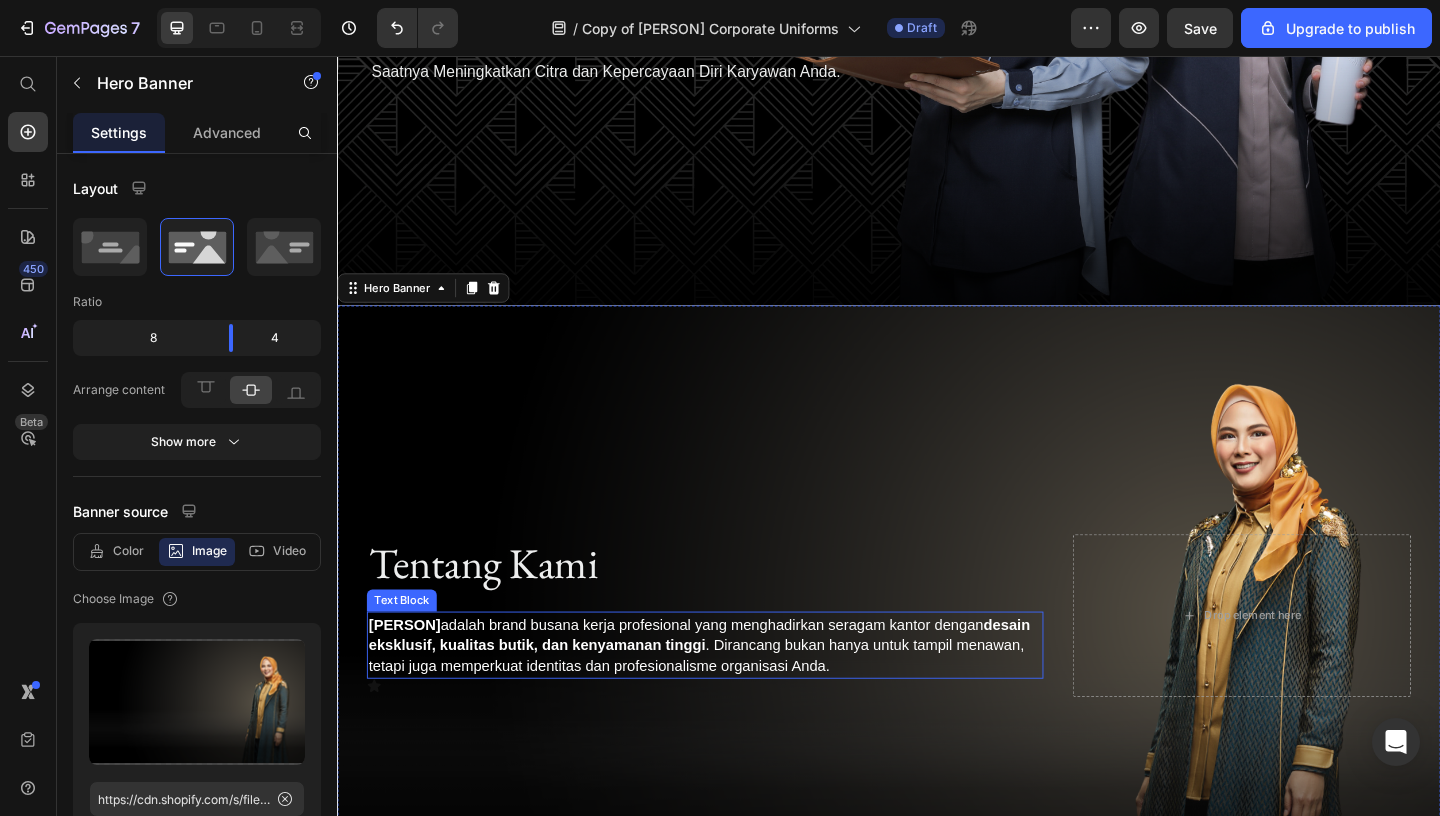 click on "[PERSON]  adalah brand busana kerja profesional yang menghadirkan seragam kantor dengan  desain eksklusif, kualitas butik, dan kenyamanan tinggi . Dirancang bukan hanya untuk tampil menawan, tetapi juga memperkuat identitas dan profesionalisme organisasi Anda." at bounding box center [737, 697] 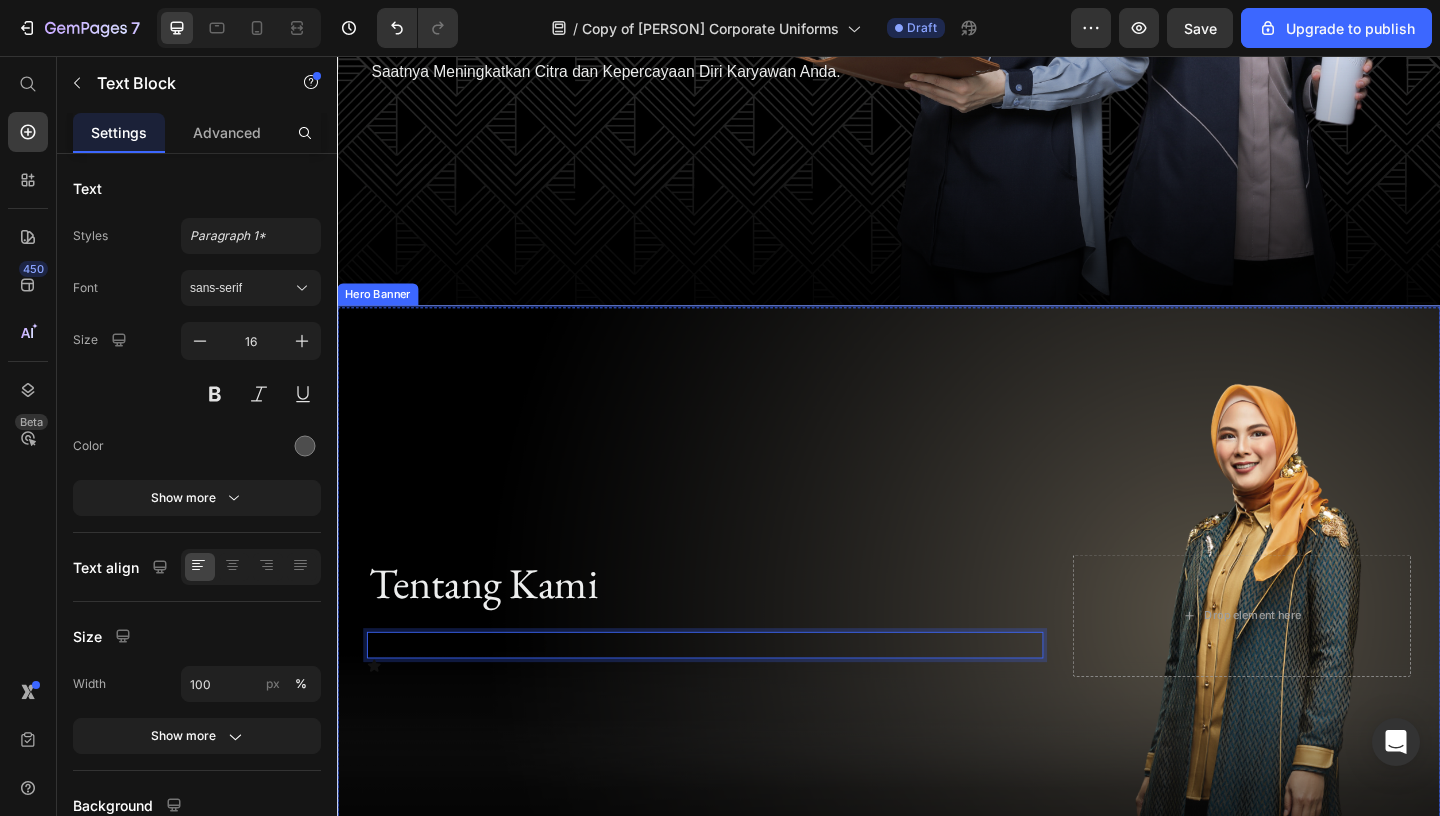 click at bounding box center [937, 664] 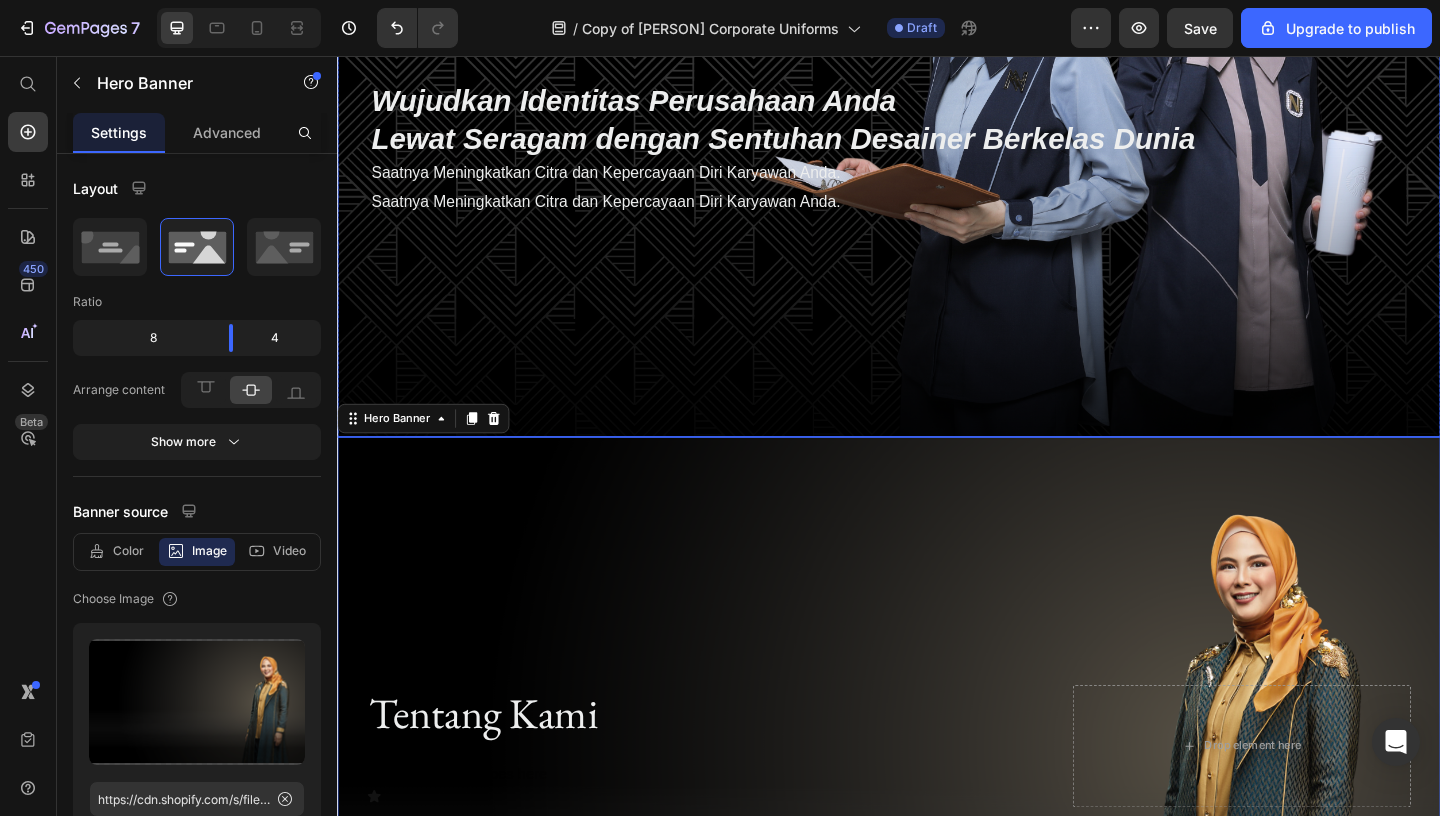 scroll, scrollTop: 285, scrollLeft: 0, axis: vertical 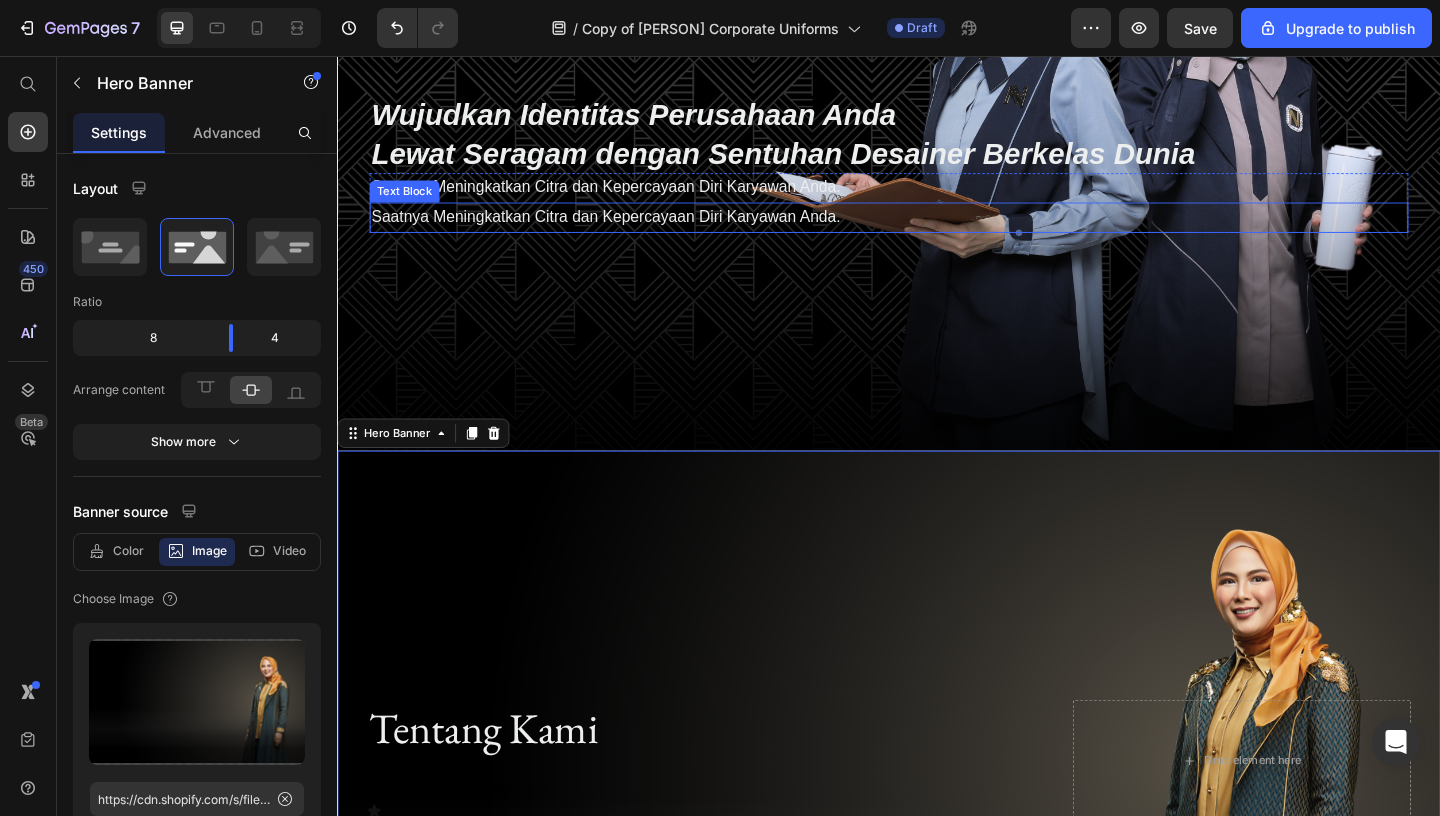 click on "Saatnya Meningkatkan Citra dan Kepercayaan Diri Karyawan Anda." at bounding box center [629, 230] 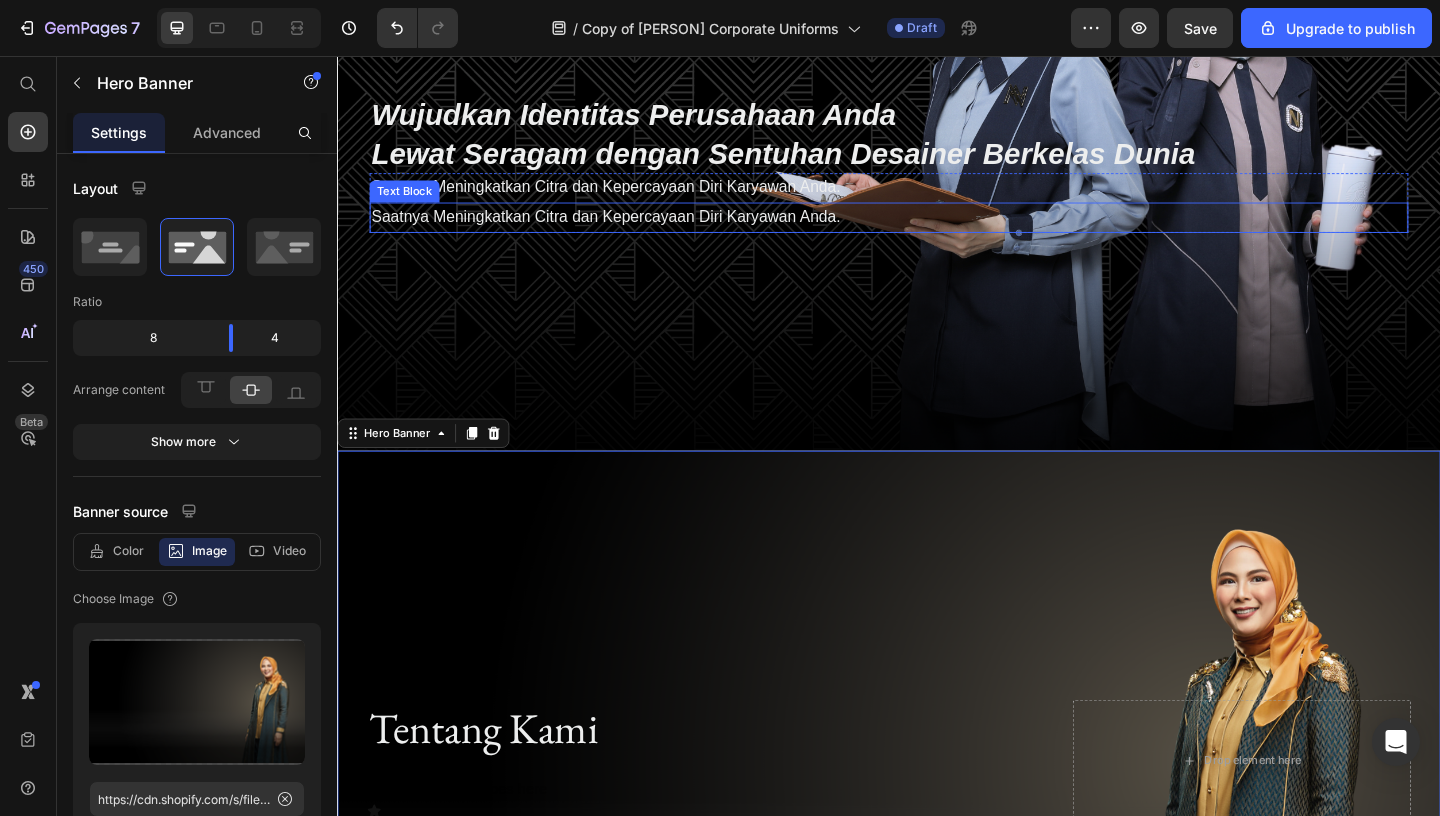 click on "Saatnya Meningkatkan Citra dan Kepercayaan Diri Karyawan Anda." at bounding box center [629, 230] 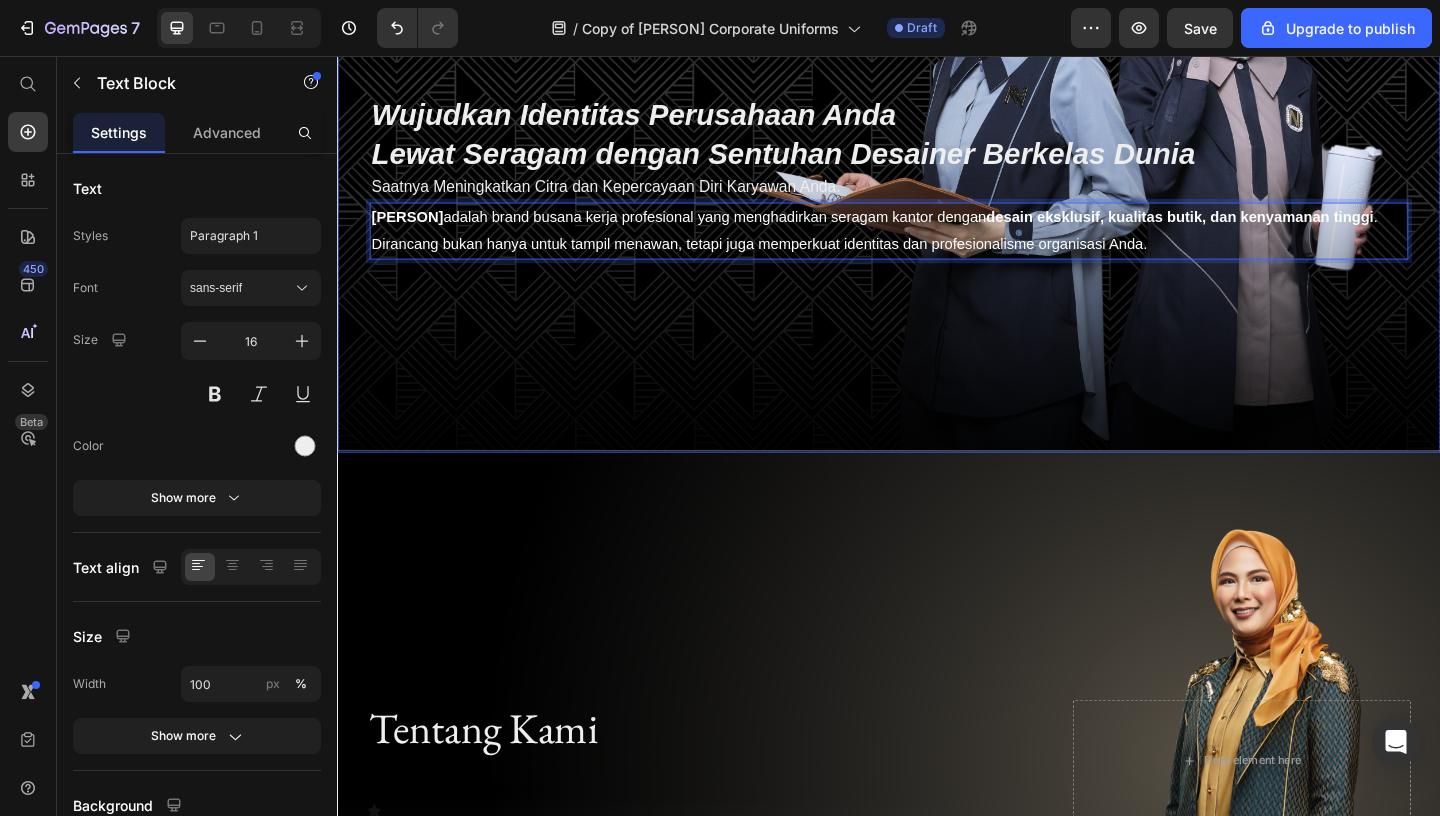 click at bounding box center [937, 149] 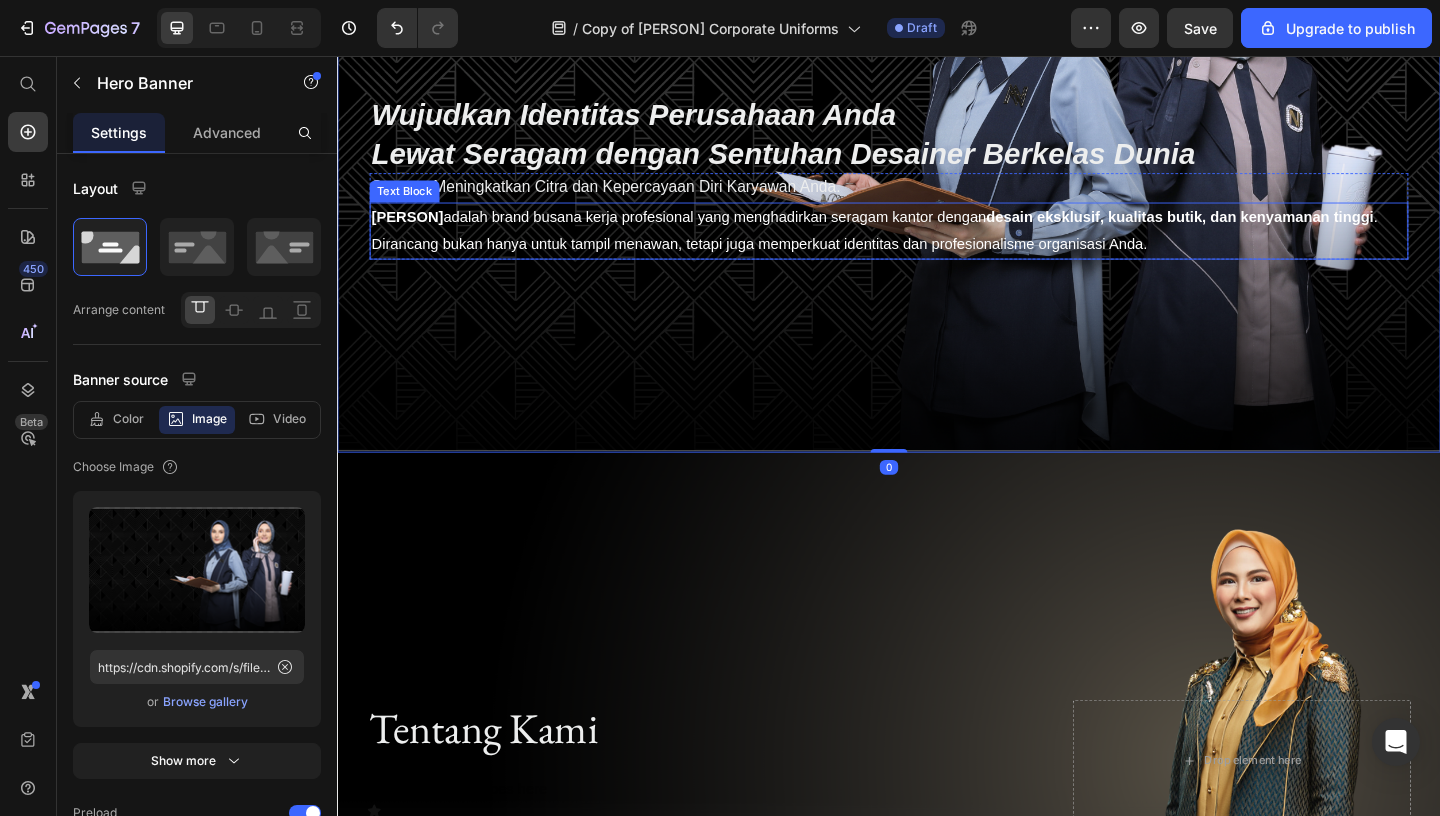 click on "[PERSON]  adalah brand busana kerja profesional yang menghadirkan seragam kantor dengan  desain eksklusif, kualitas butik, dan kenyamanan tinggi . Dirancang bukan hanya untuk tampil menawan, tetapi juga memperkuat identitas dan profesionalisme organisasi Anda." at bounding box center [921, 245] 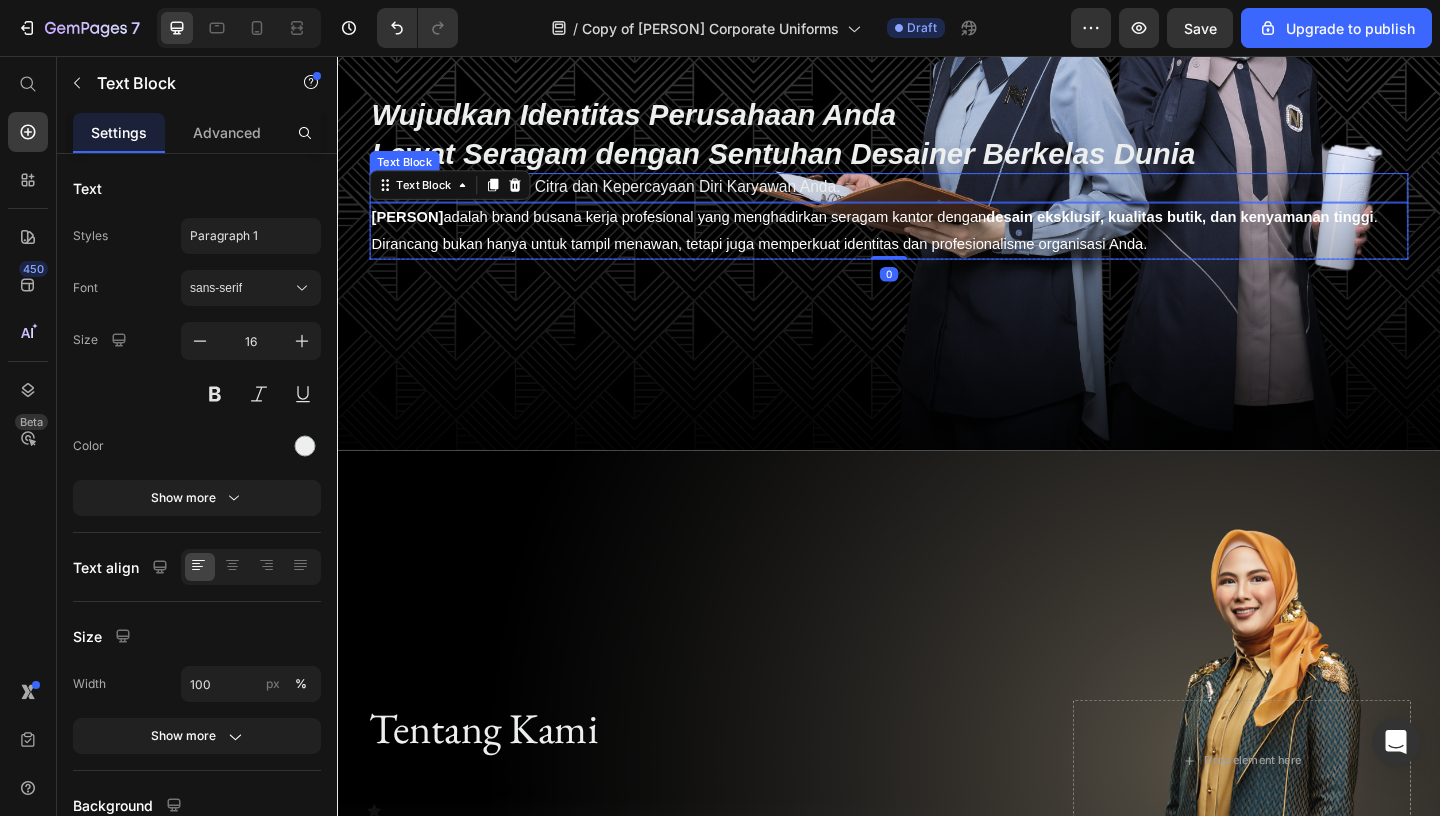 click on "Saatnya Meningkatkan Citra dan Kepercayaan Diri Karyawan Anda." at bounding box center [937, 199] 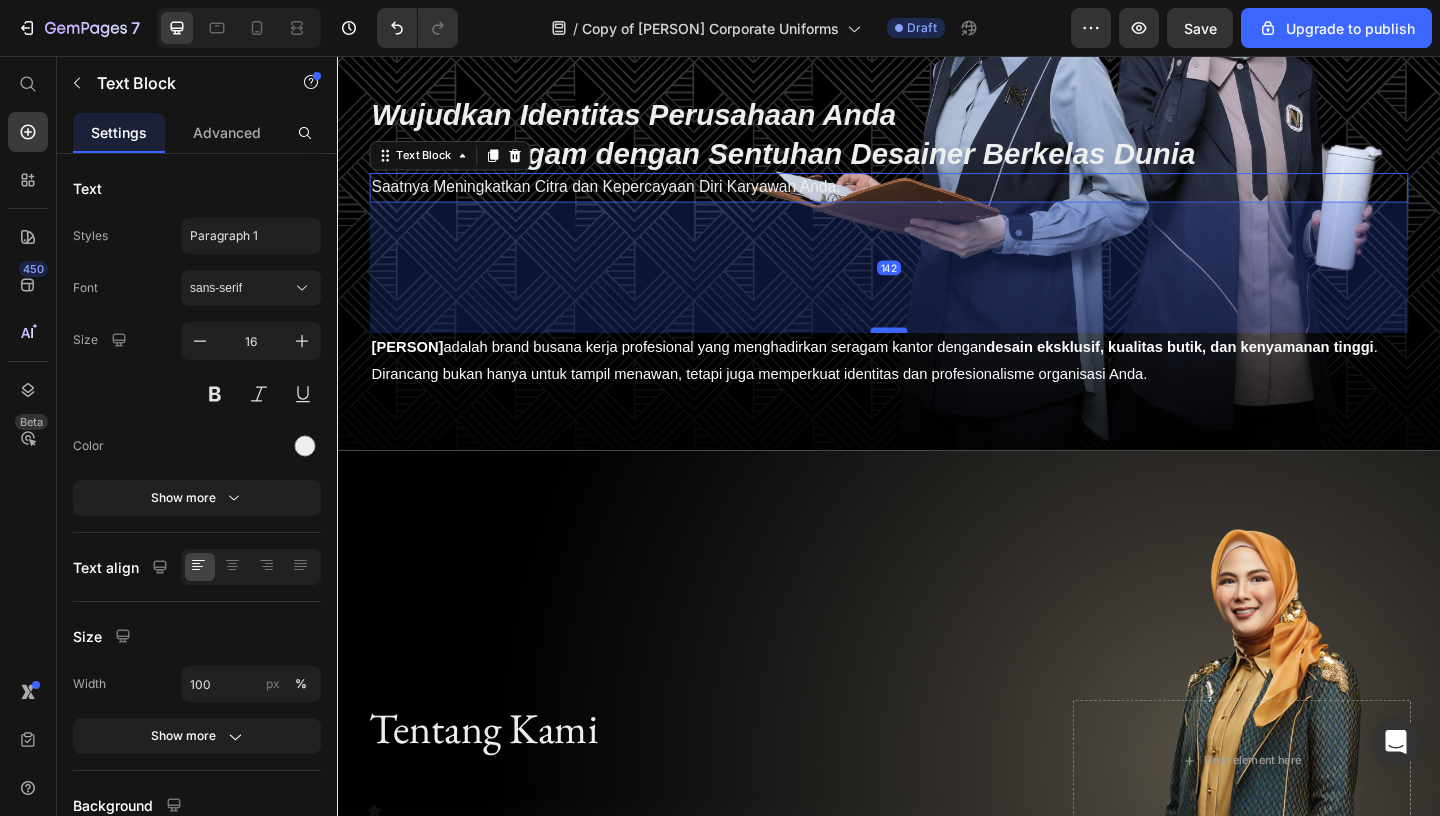 drag, startPoint x: 937, startPoint y: 211, endPoint x: 947, endPoint y: 351, distance: 140.35669 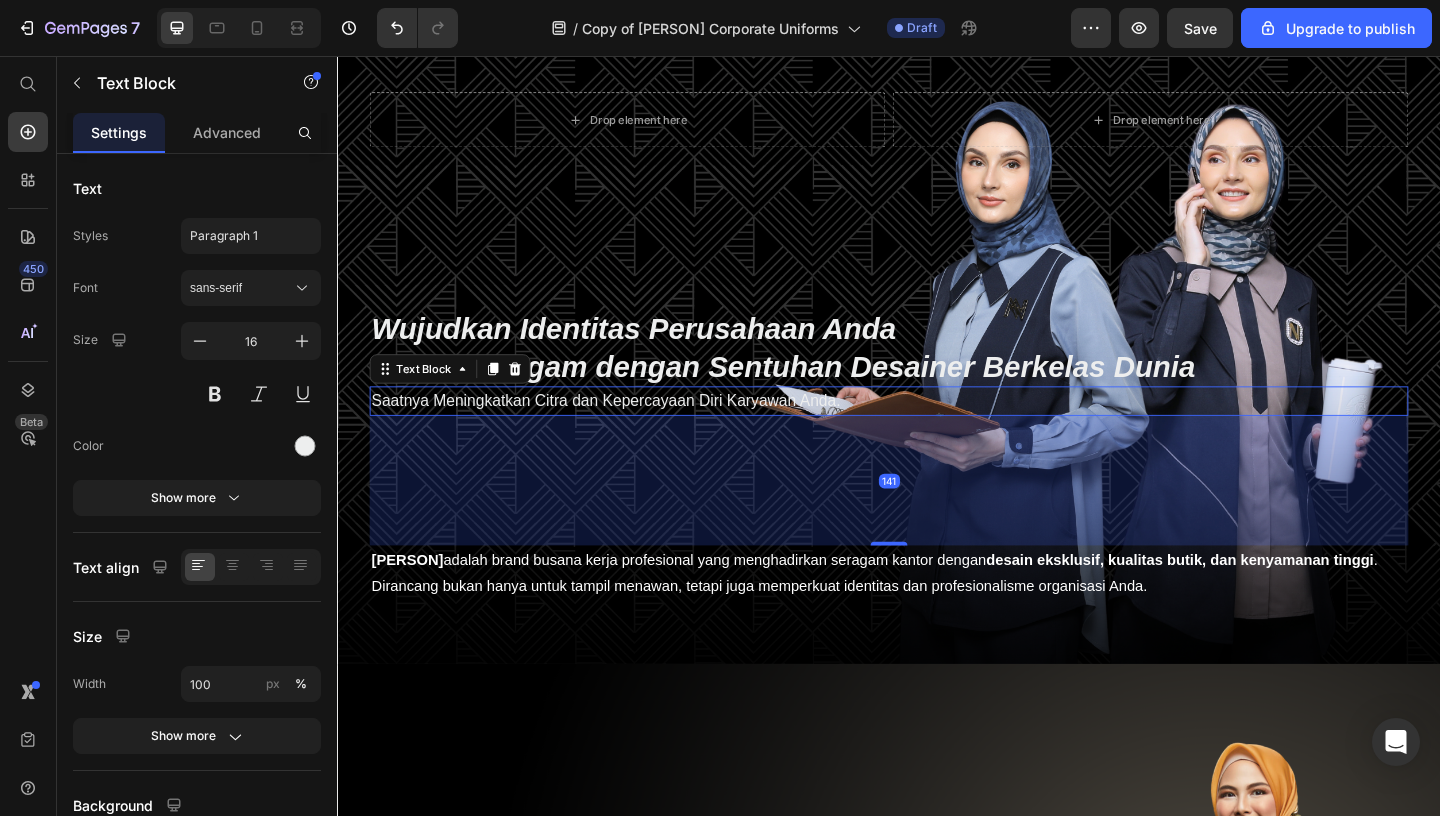 scroll, scrollTop: 50, scrollLeft: 0, axis: vertical 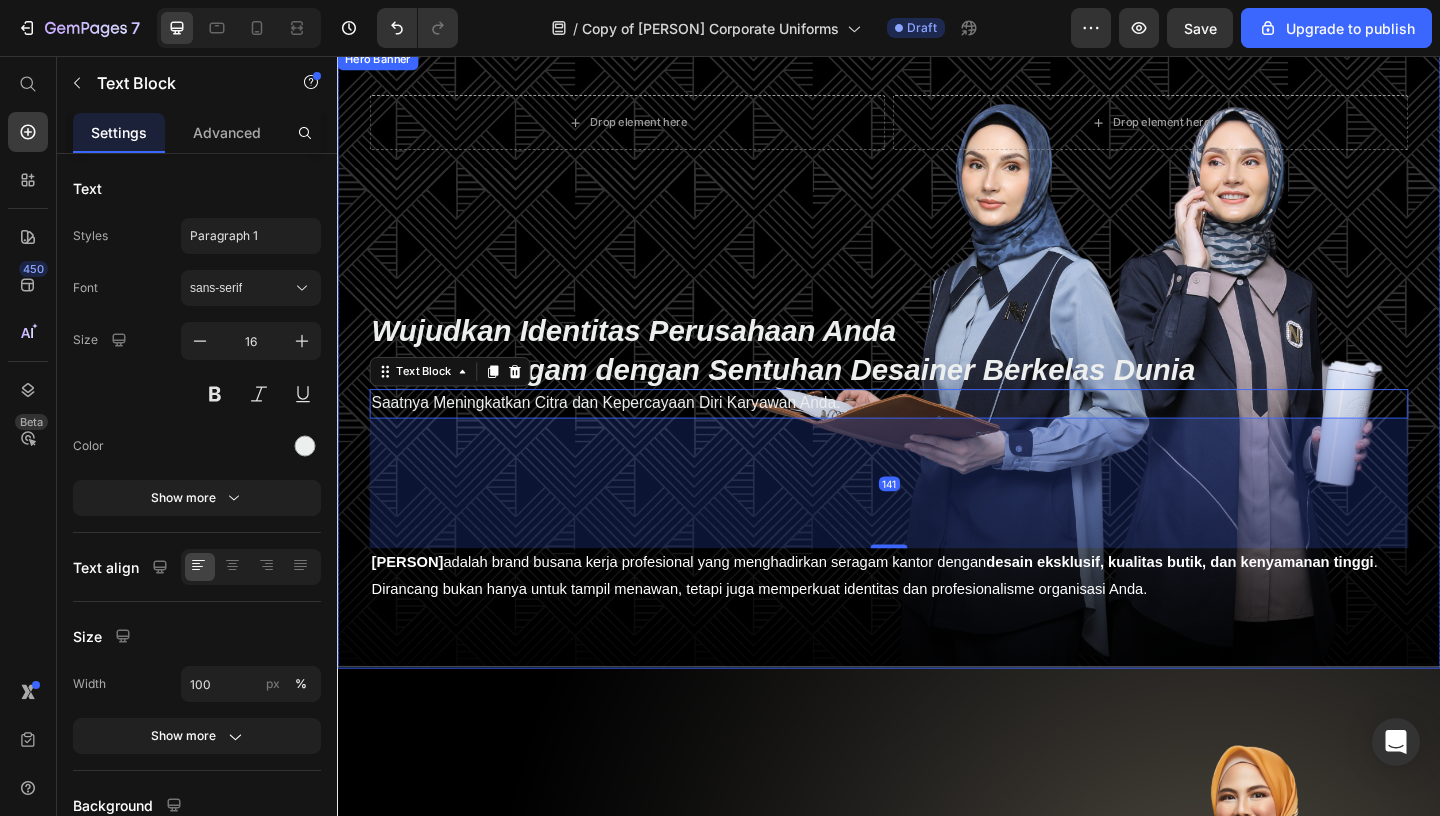 click on "Drop element here
Drop element here Row Wujudkan Identitas Perusahaan Anda Lewat Seragam dengan Sentuhan Desainer Berkelas Dunia Heading Row Saatnya Meningkatkan Citra dan Kepercayaan Diri Karyawan Anda. Text Block   141 [PERSON]  adalah brand busana kerja profesional yang menghadirkan seragam kantor dengan  desain eksklusif, kualitas butik, dan kenyamanan tinggi . Dirancang bukan hanya untuk tampil menawan, tetapi juga memperkuat identitas dan profesionalisme organisasi Anda. Text Block Row" at bounding box center [937, 375] 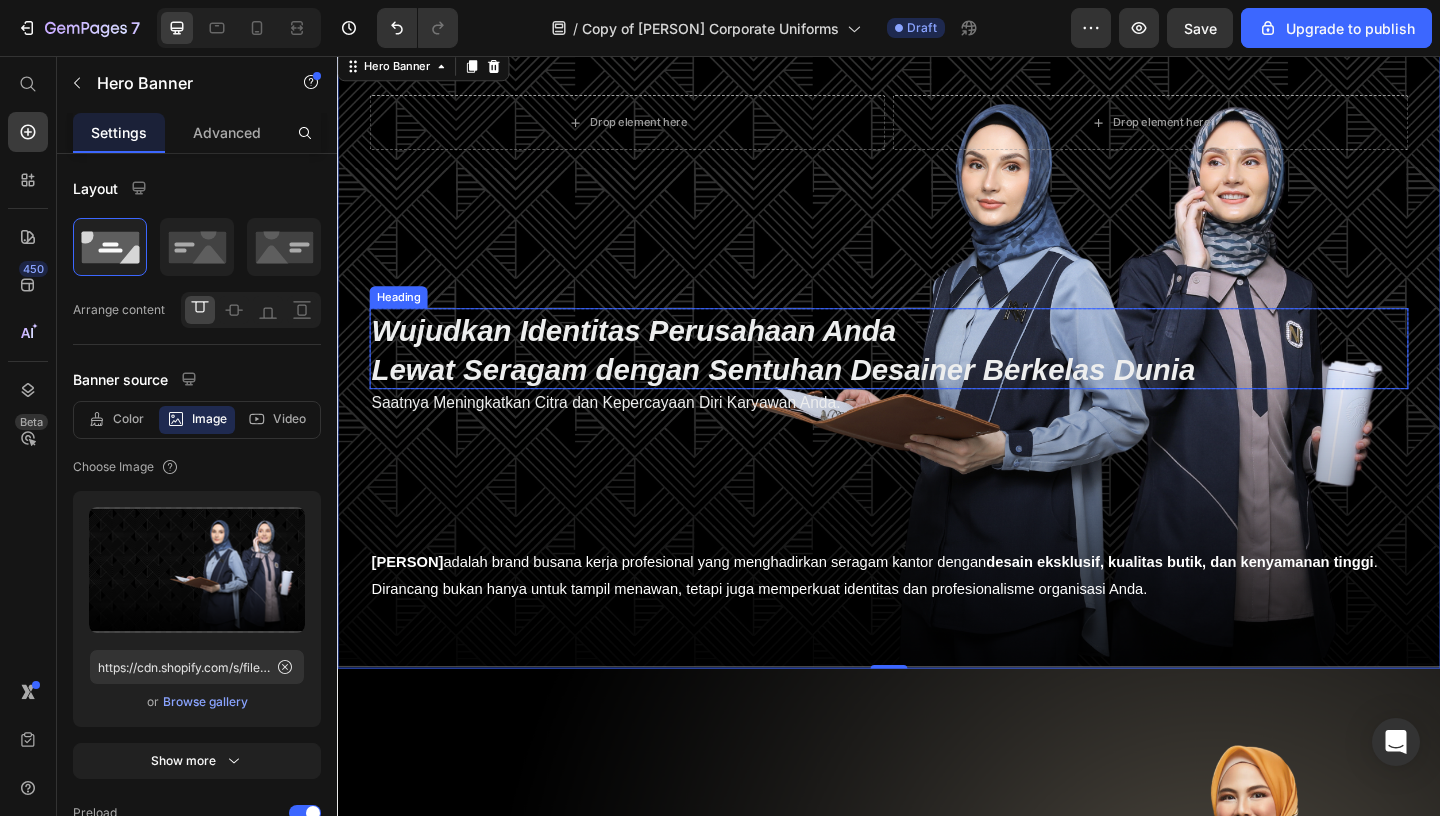 click on "Wujudkan Identitas Perusahaan Anda Lewat Seragam dengan Sentuhan Desainer Berkelas Dunia" at bounding box center (937, 374) 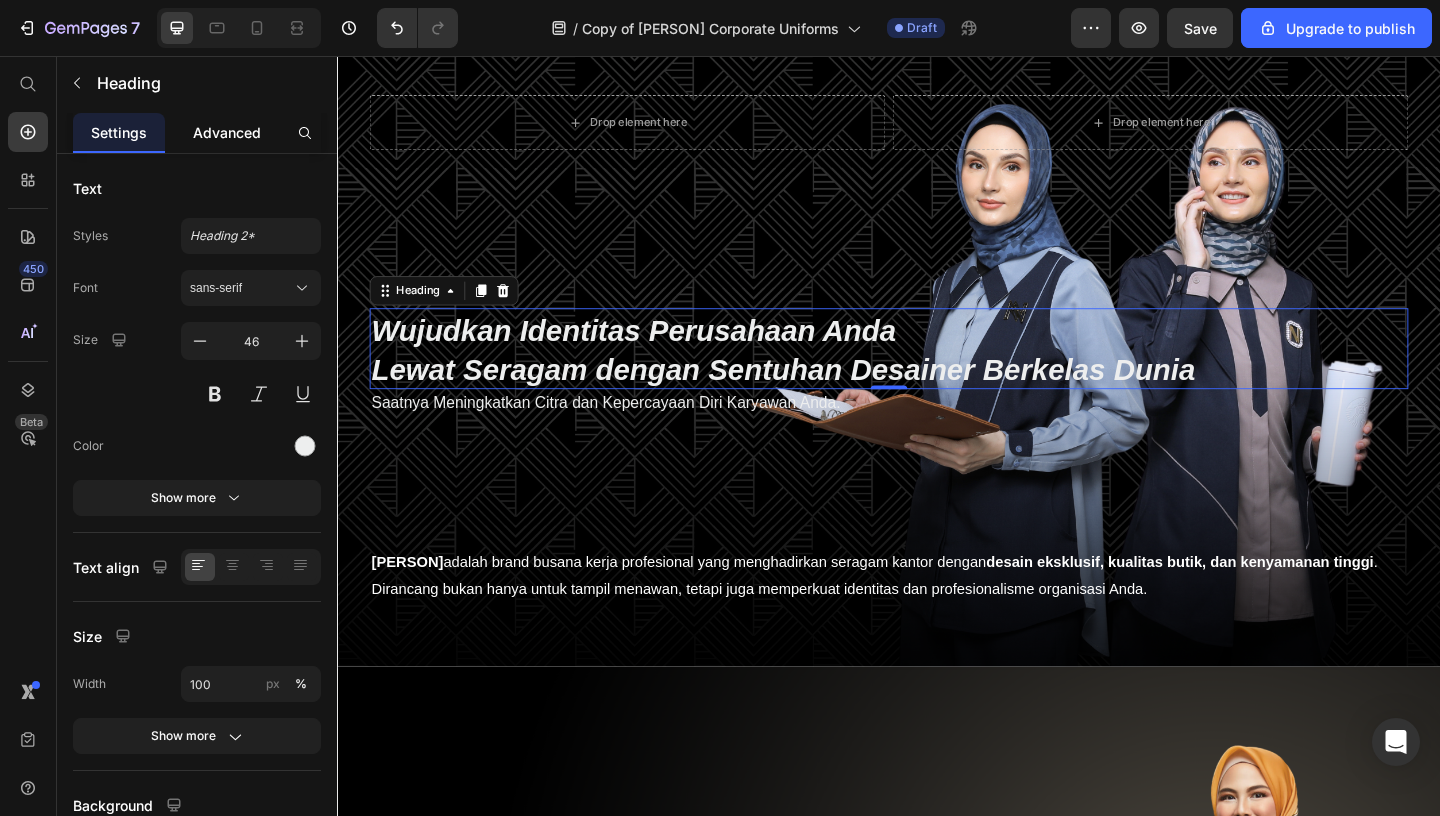 click on "Advanced" 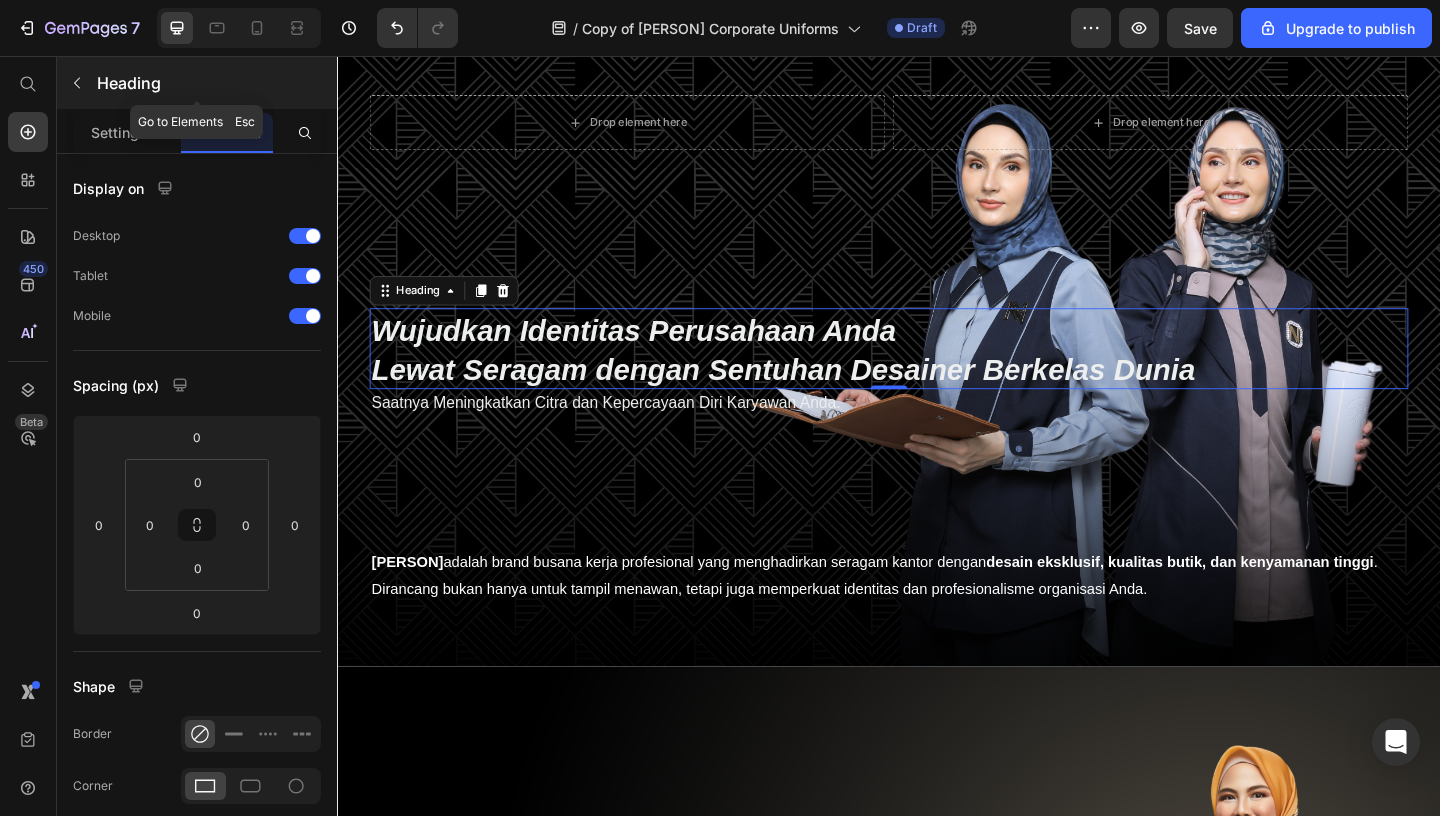 click at bounding box center [77, 83] 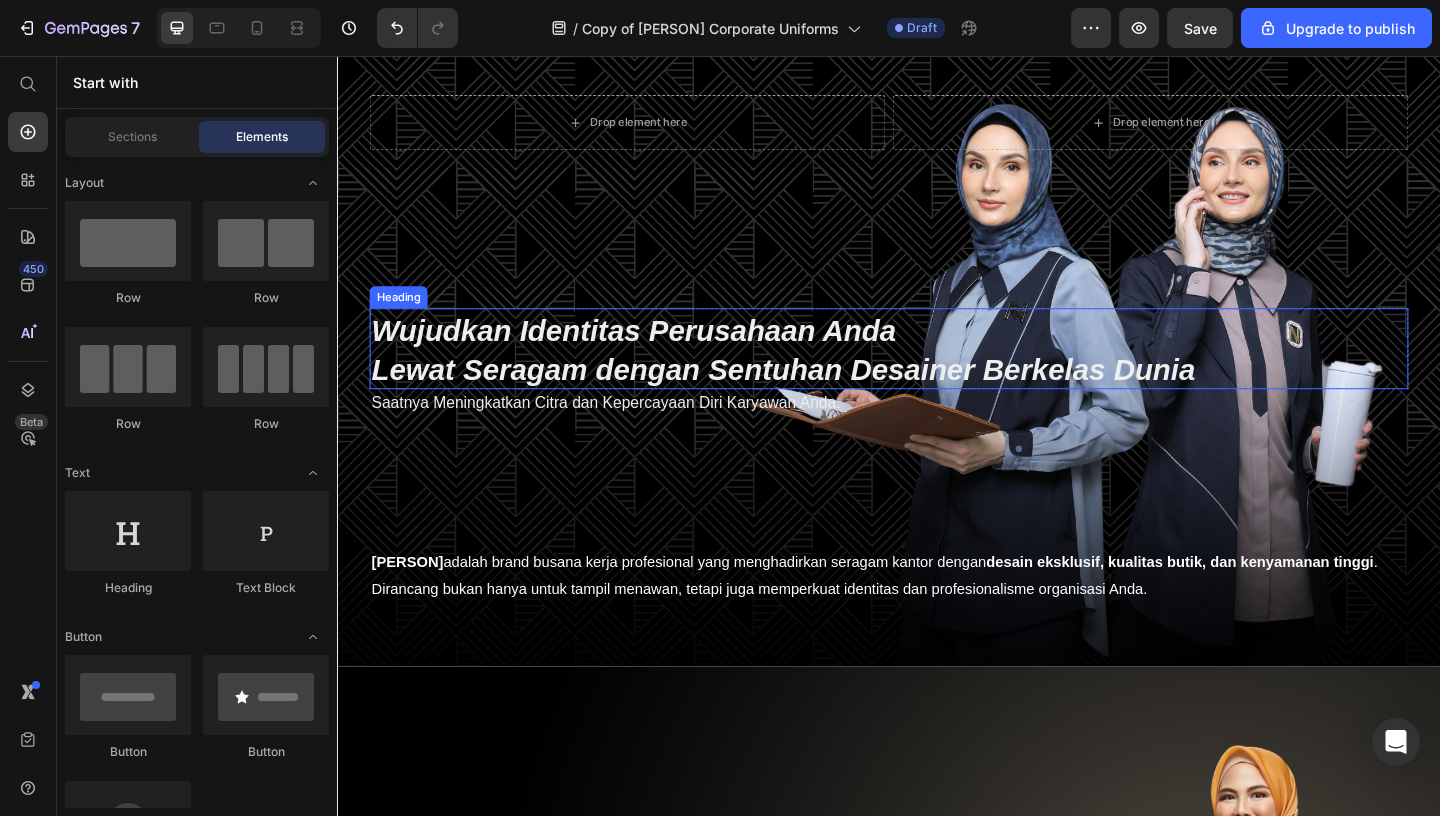 click on "Heading" at bounding box center [403, 318] 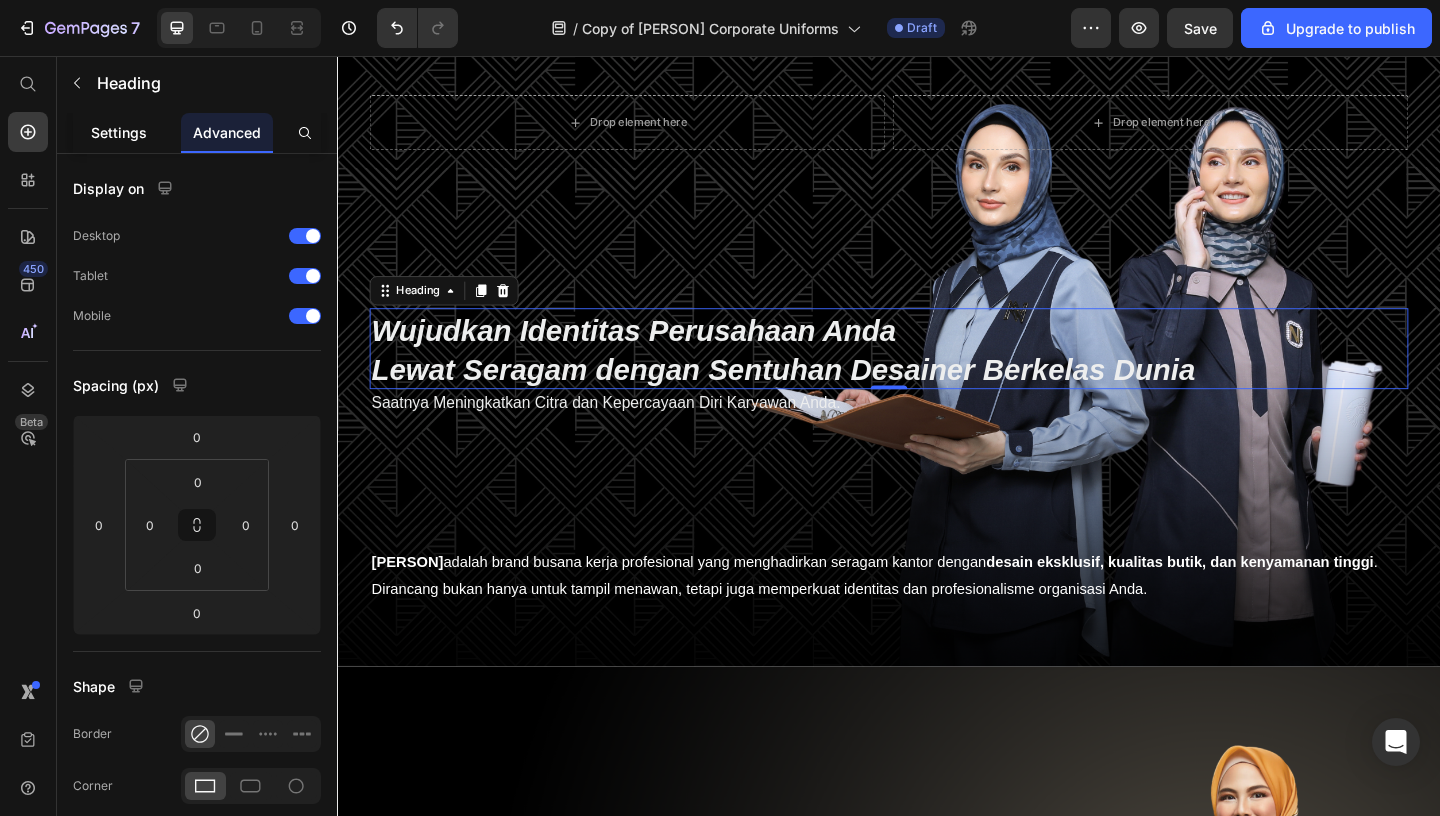 click on "Settings" at bounding box center [119, 132] 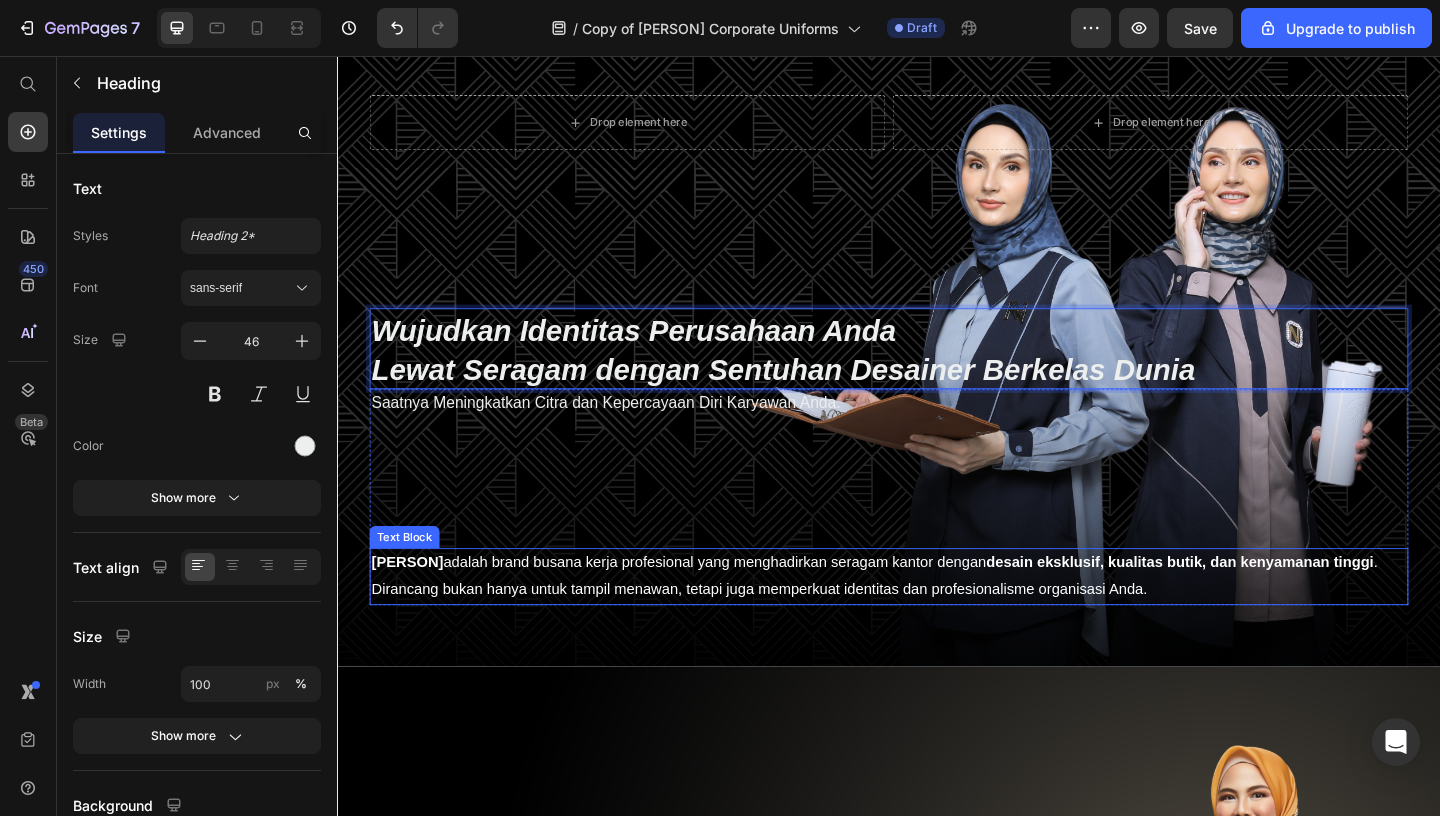 click on "[PERSON]  adalah brand busana kerja profesional yang menghadirkan seragam kantor dengan  desain eksklusif, kualitas butik, dan kenyamanan tinggi . Dirancang bukan hanya untuk tampil menawan, tetapi juga memperkuat identitas dan profesionalisme organisasi Anda." at bounding box center (937, 622) 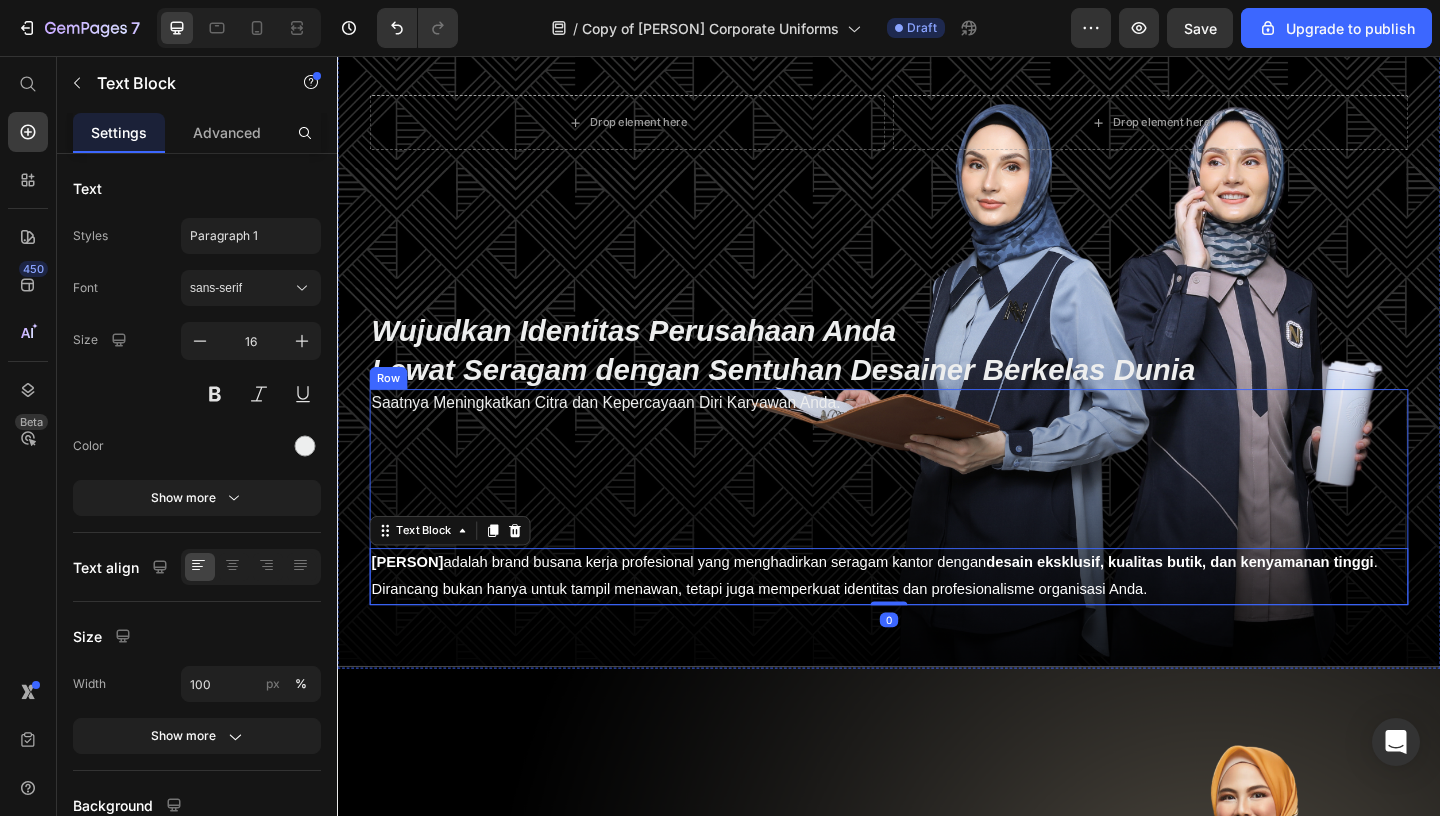 click on "Saatnya Meningkatkan Citra dan Kepercayaan Diri Karyawan Anda. Text Block NINA NUGROHO  adalah brand busana kerja profesional yang menghadirkan seragam kantor dengan  desain eksklusif, kualitas butik, dan kenyamanan tinggi . Dirancang bukan hanya untuk tampil menawan, tetapi juga memperkuat identitas dan profesionalisme organisasi Anda. Text Block   0" at bounding box center (937, 535) 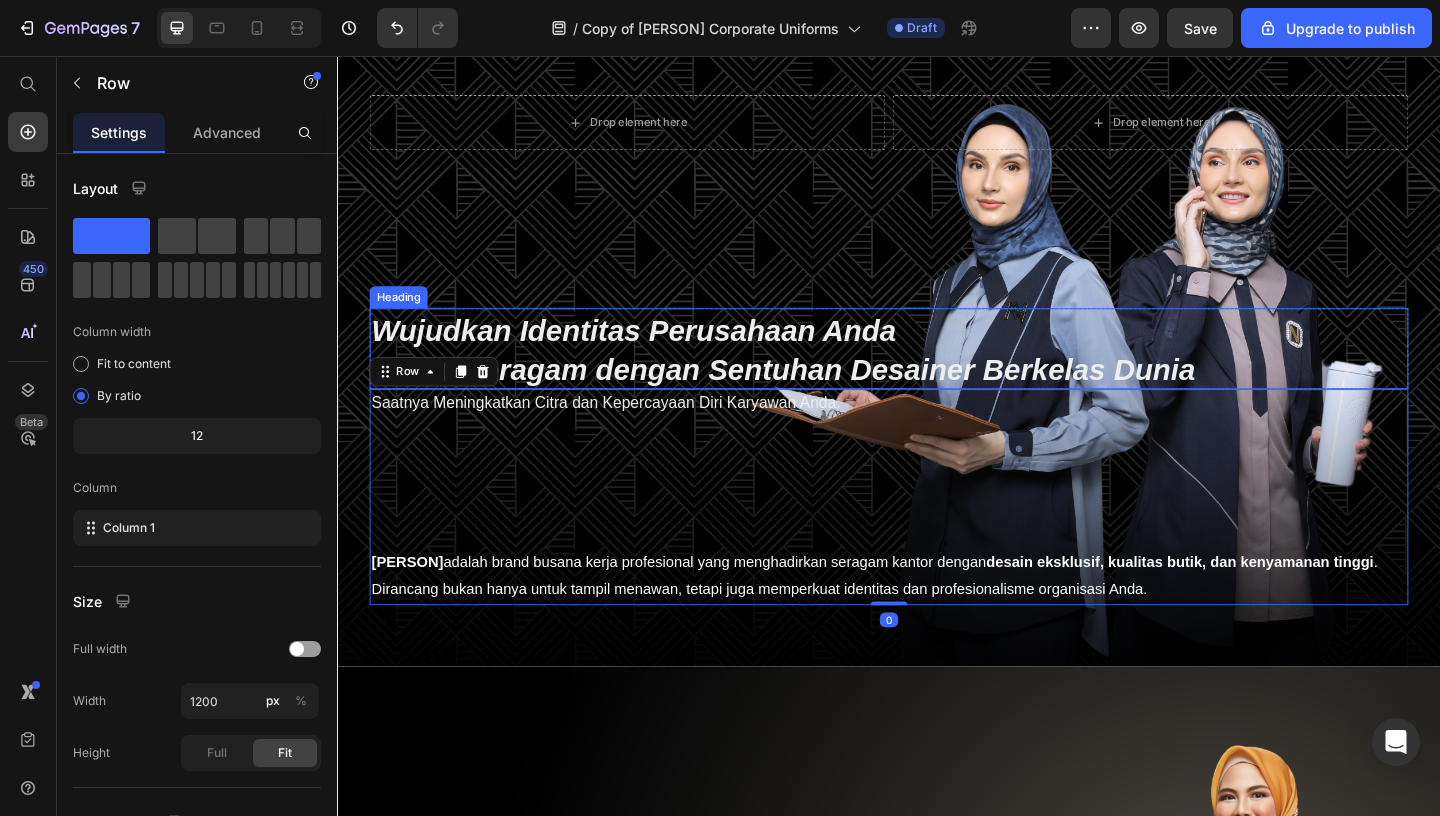 click on "Lewat Seragam dengan Sentuhan Desainer Berkelas Dunia" at bounding box center [822, 397] 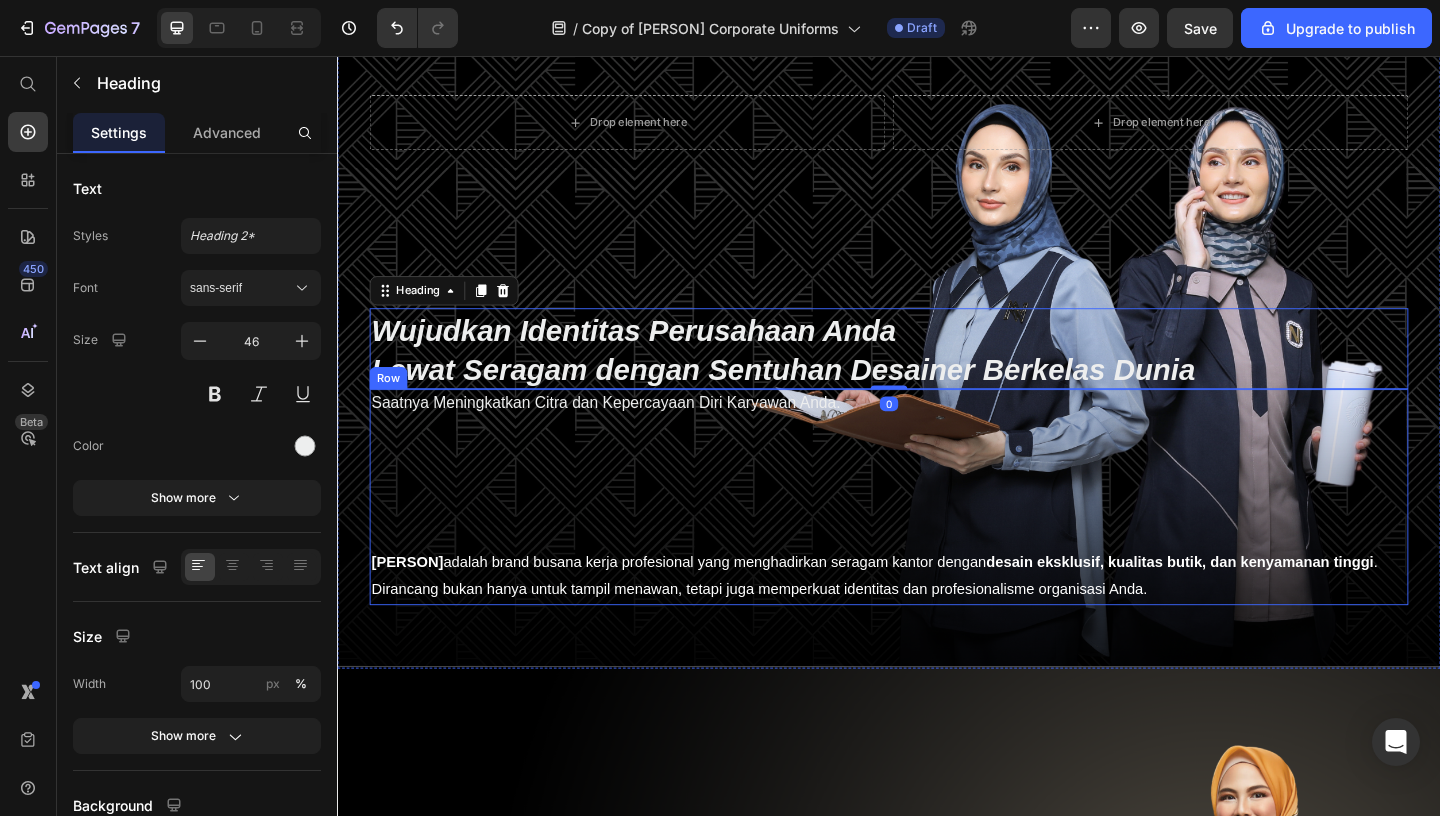 click on "Saatnya Meningkatkan Citra dan Kepercayaan Diri Karyawan Anda. Text Block NINA NUGROHO  adalah brand busana kerja profesional yang menghadirkan seragam kantor dengan  desain eksklusif, kualitas butik, dan kenyamanan tinggi . Dirancang bukan hanya untuk tampil menawan, tetapi juga memperkuat identitas dan profesionalisme organisasi Anda. Text Block" at bounding box center (937, 535) 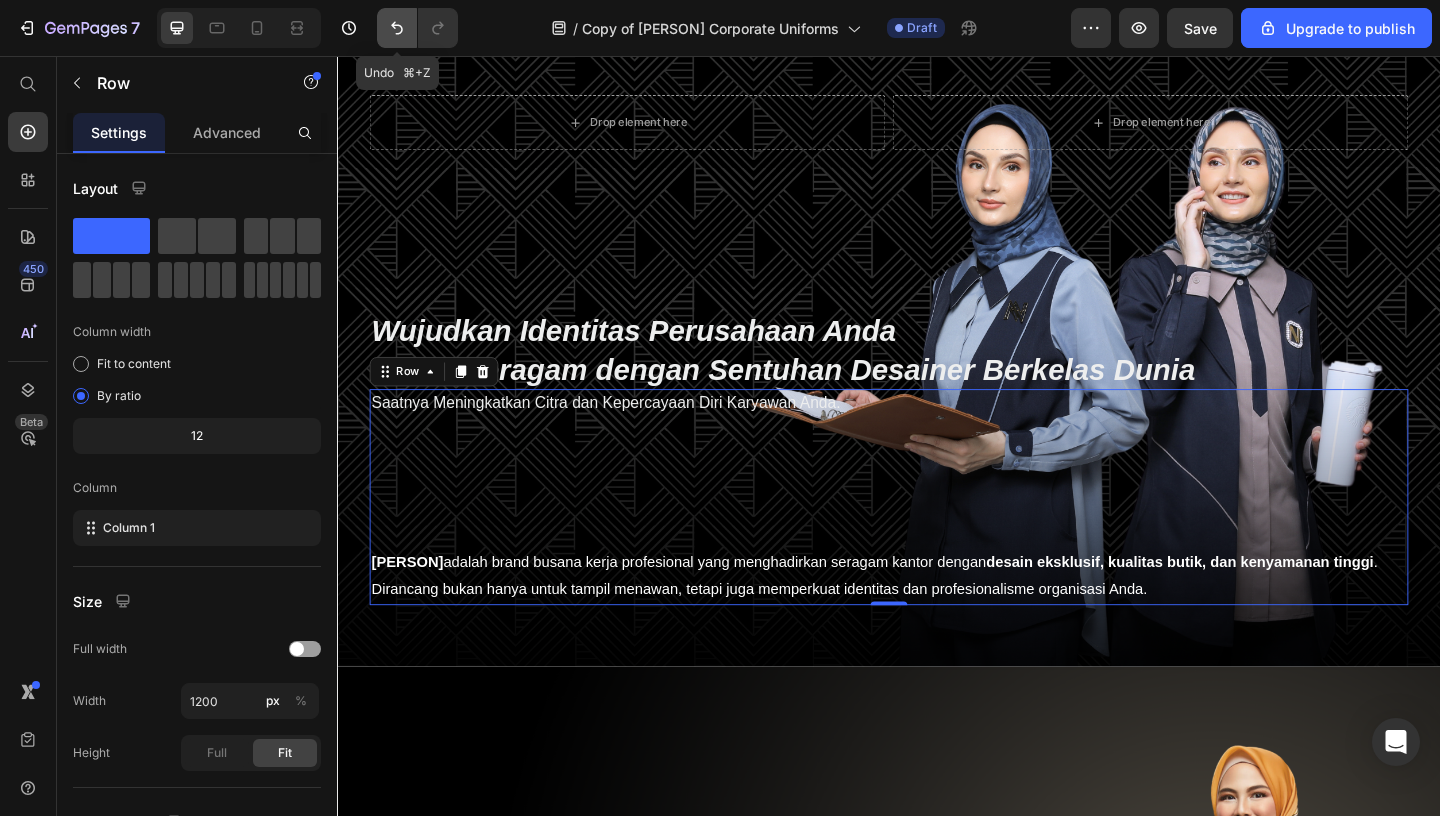 click 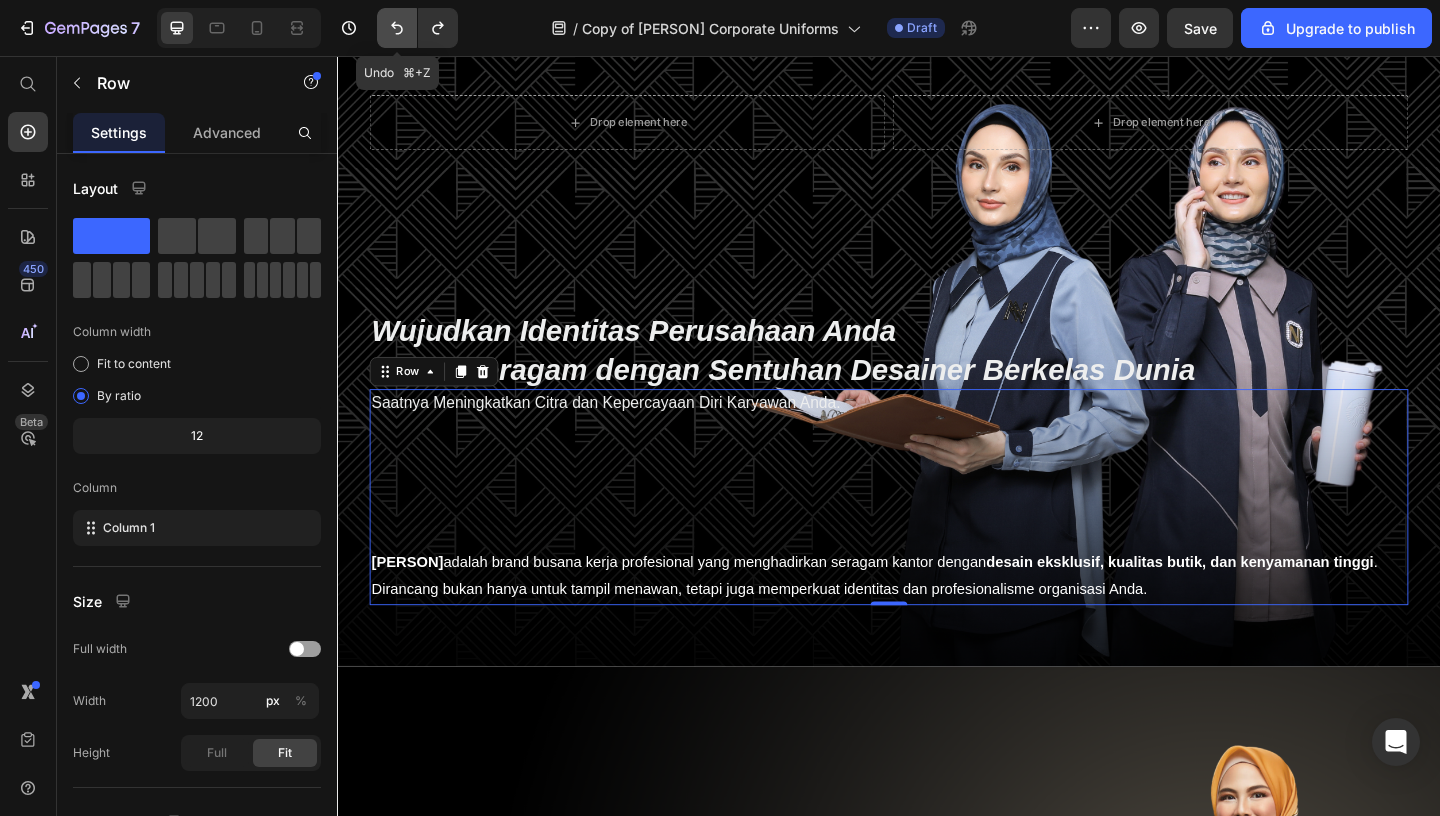 click 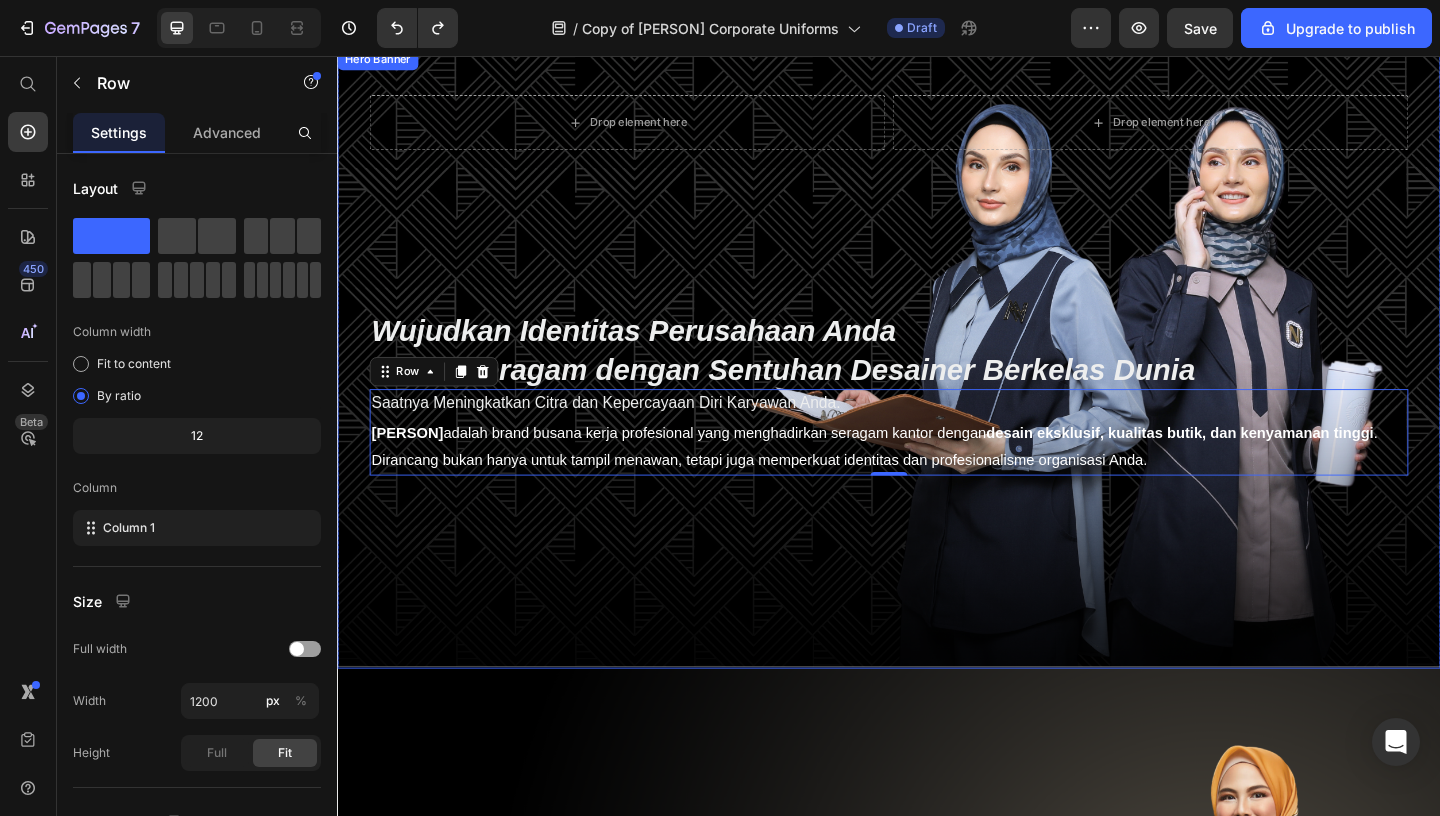 click at bounding box center (937, 384) 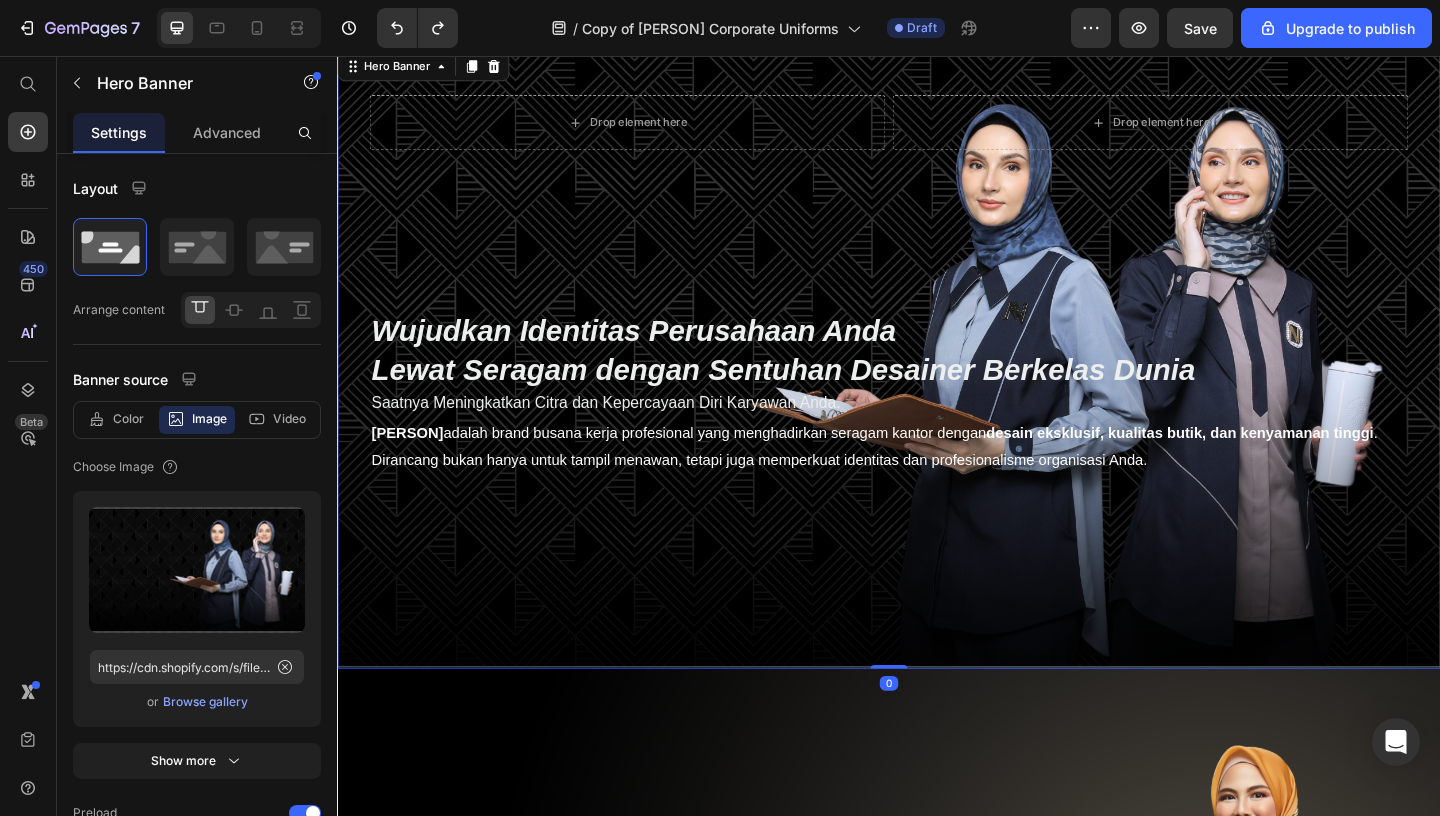 click on "Drop element here
Drop element here Row ⁠⁠⁠⁠⁠⁠⁠ Wujudkan Identitas Perusahaan Anda Lewat Seragam dengan Sentuhan Desainer Berkelas Dunia Heading Row Saatnya Meningkatkan Citra dan Kepercayaan Diri Karyawan Anda. Text Block NINA NUGROHO  adalah brand busana kerja profesional yang menghadirkan seragam kantor dengan  desain eksklusif, kualitas butik, dan kenyamanan tinggi . Dirancang bukan hanya untuk tampil menawan, tetapi juga memperkuat identitas dan profesionalisme organisasi Anda. Text Block Row" at bounding box center [937, 305] 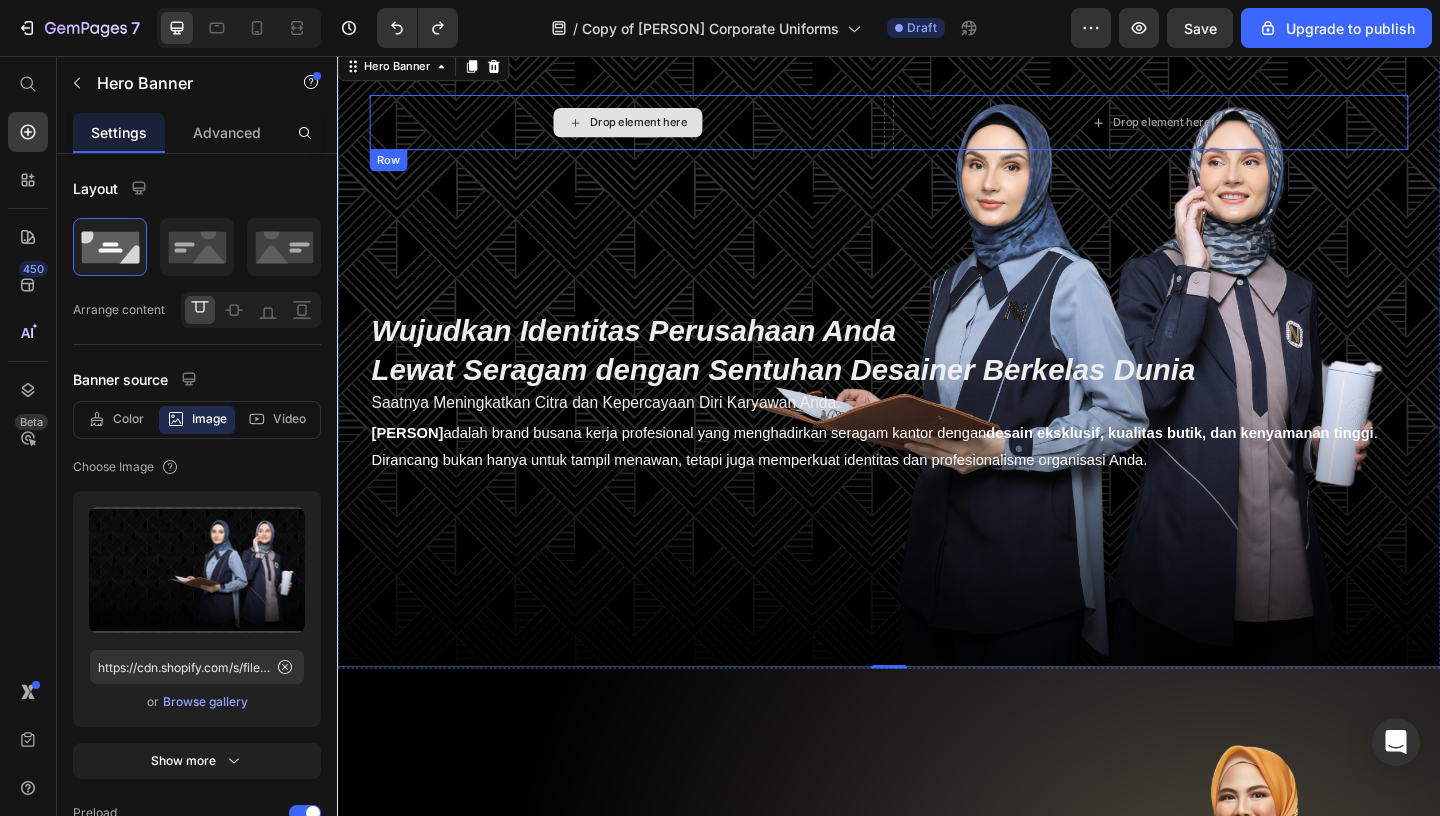 click on "Drop element here" at bounding box center [652, 128] 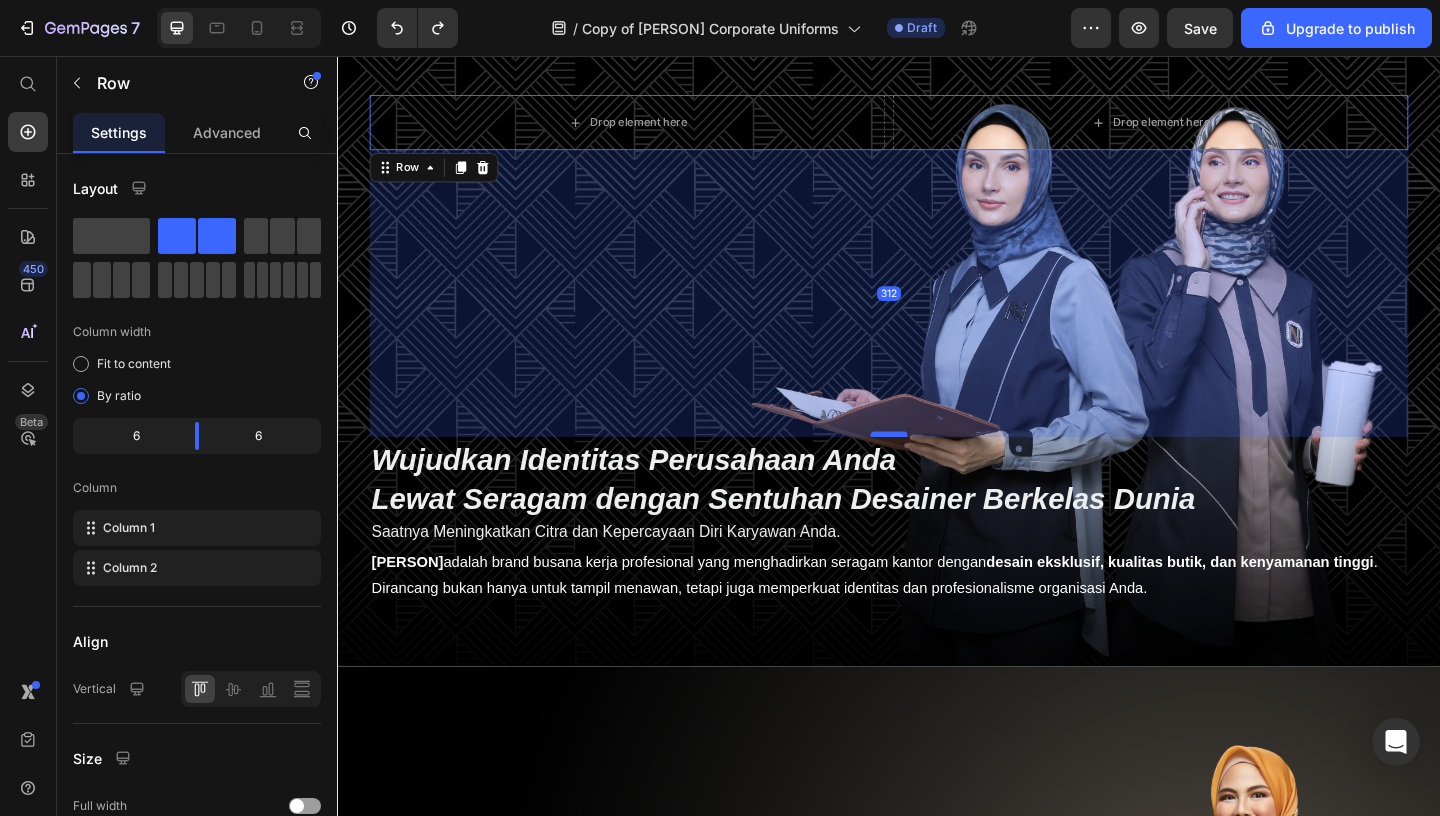 drag, startPoint x: 938, startPoint y: 329, endPoint x: 940, endPoint y: 469, distance: 140.01428 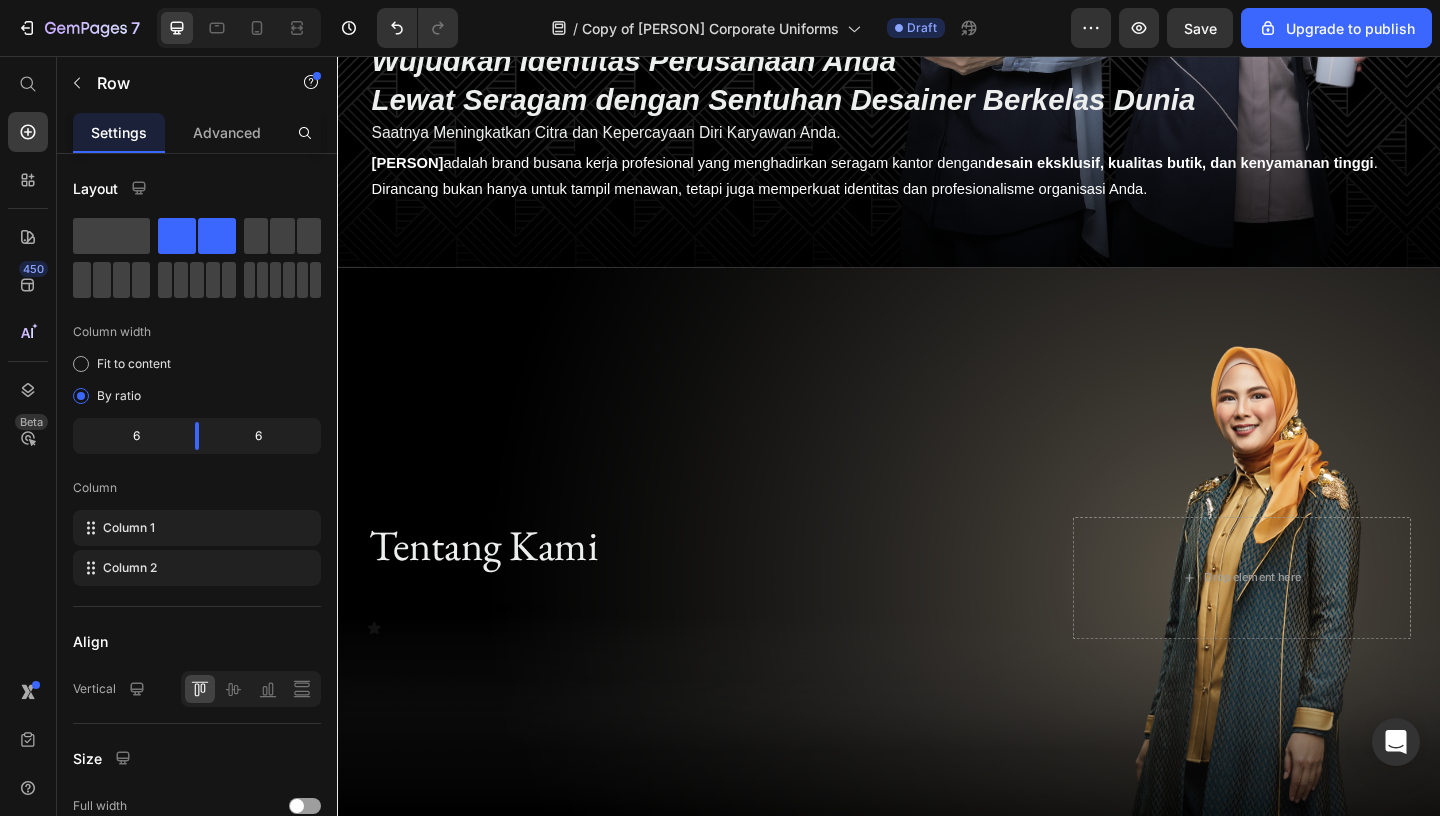 scroll, scrollTop: 486, scrollLeft: 0, axis: vertical 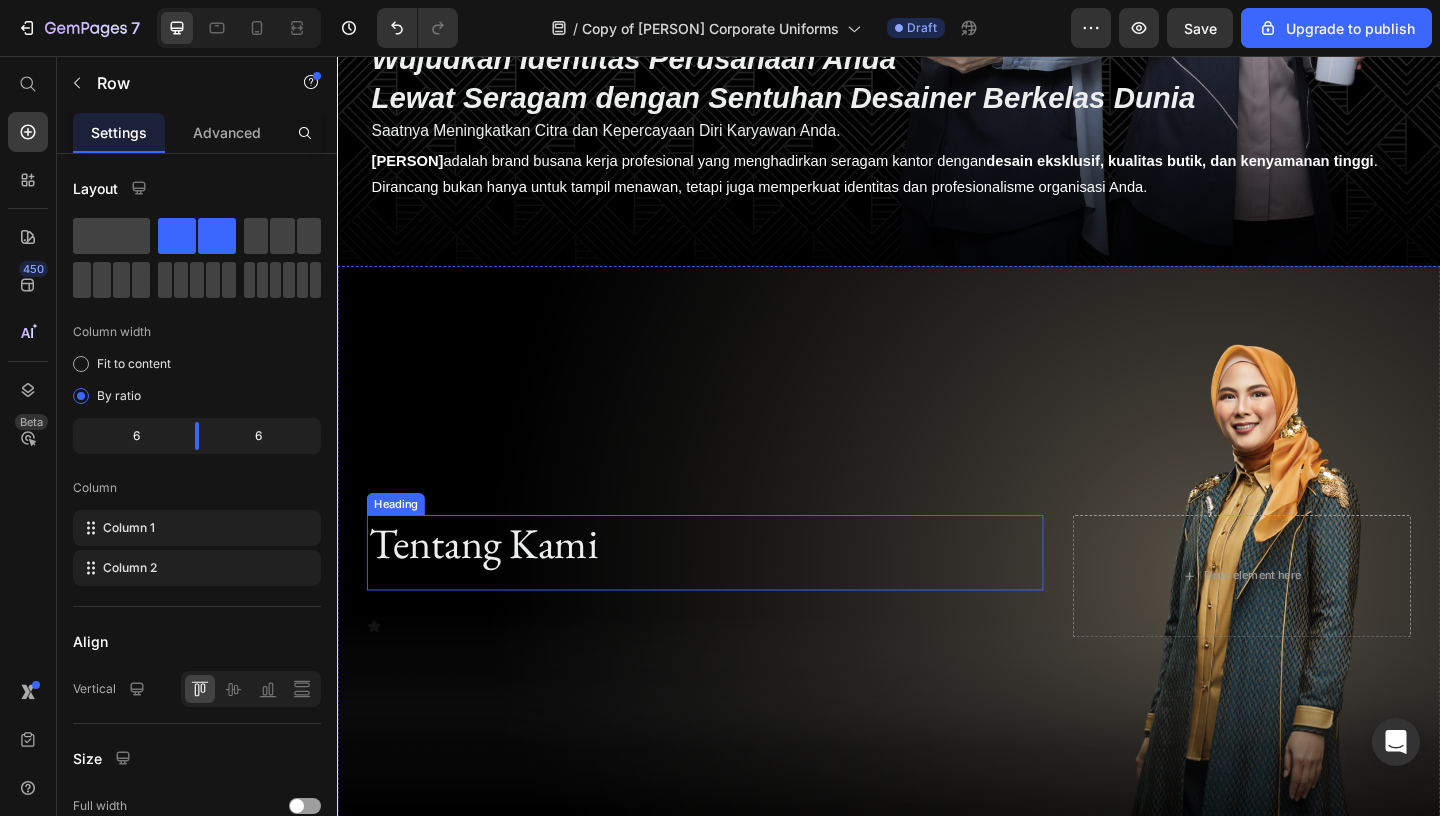 click on "Tentang Kami" at bounding box center [737, 587] 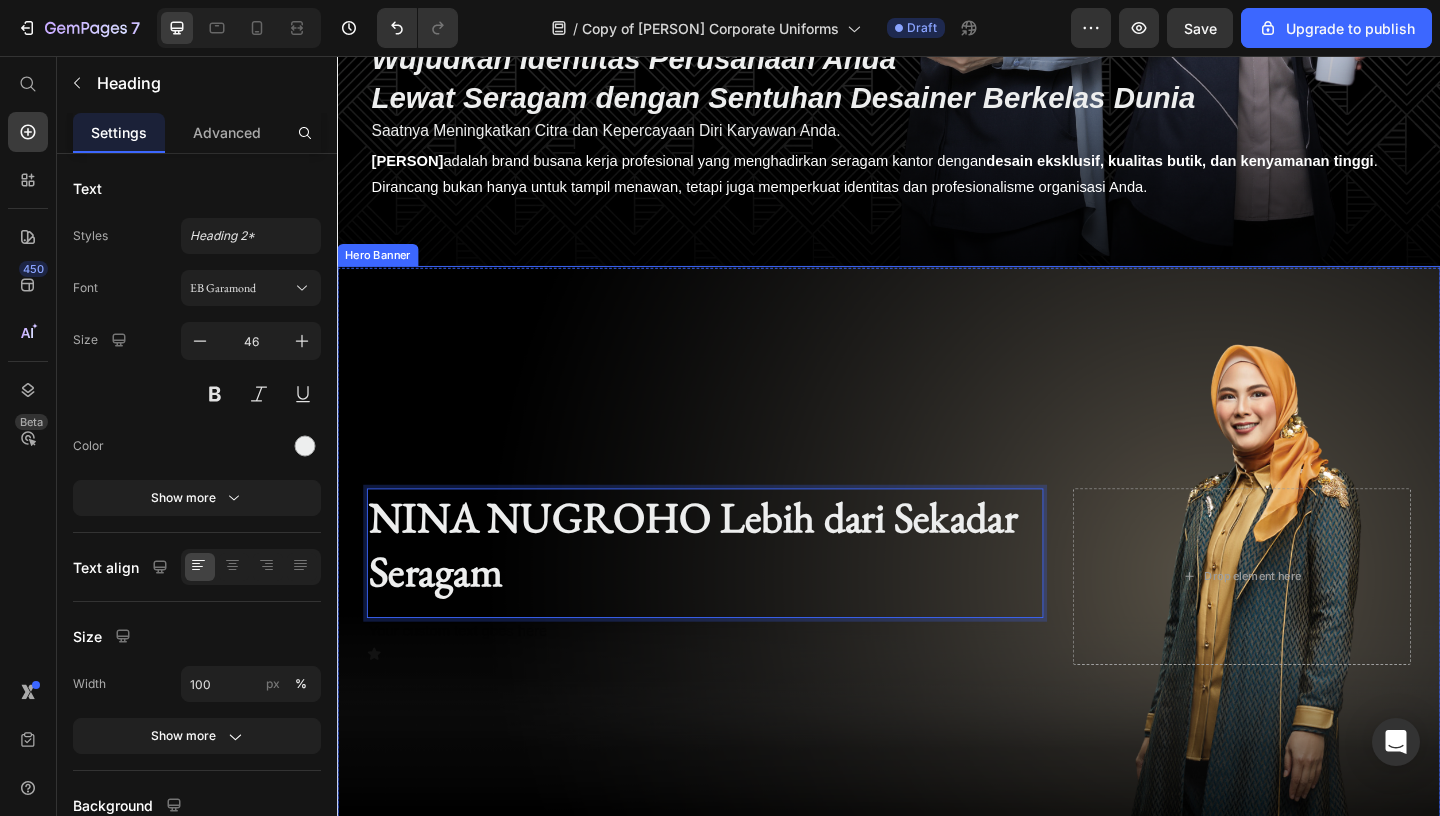 click at bounding box center [937, 621] 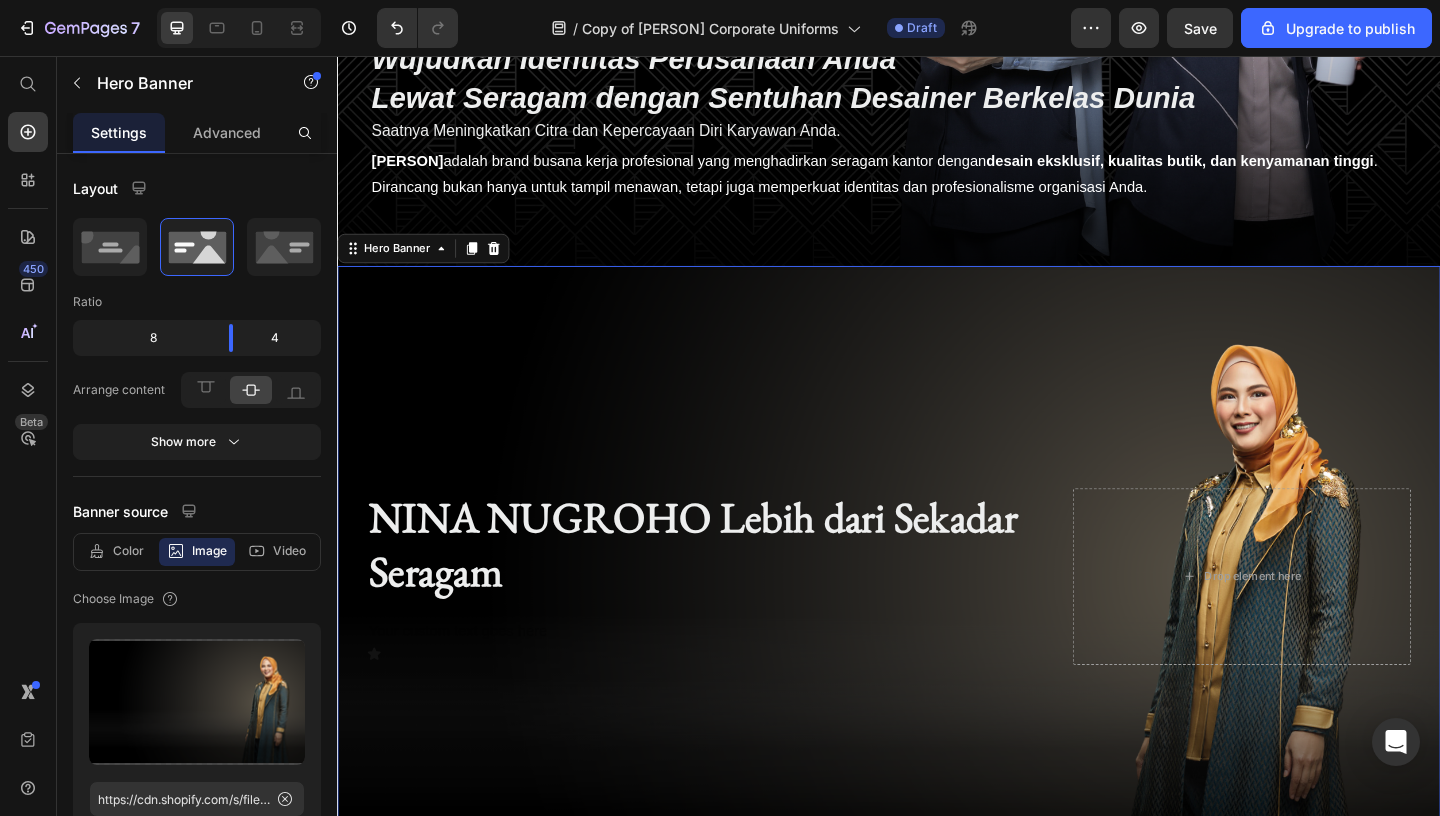 click at bounding box center [937, 621] 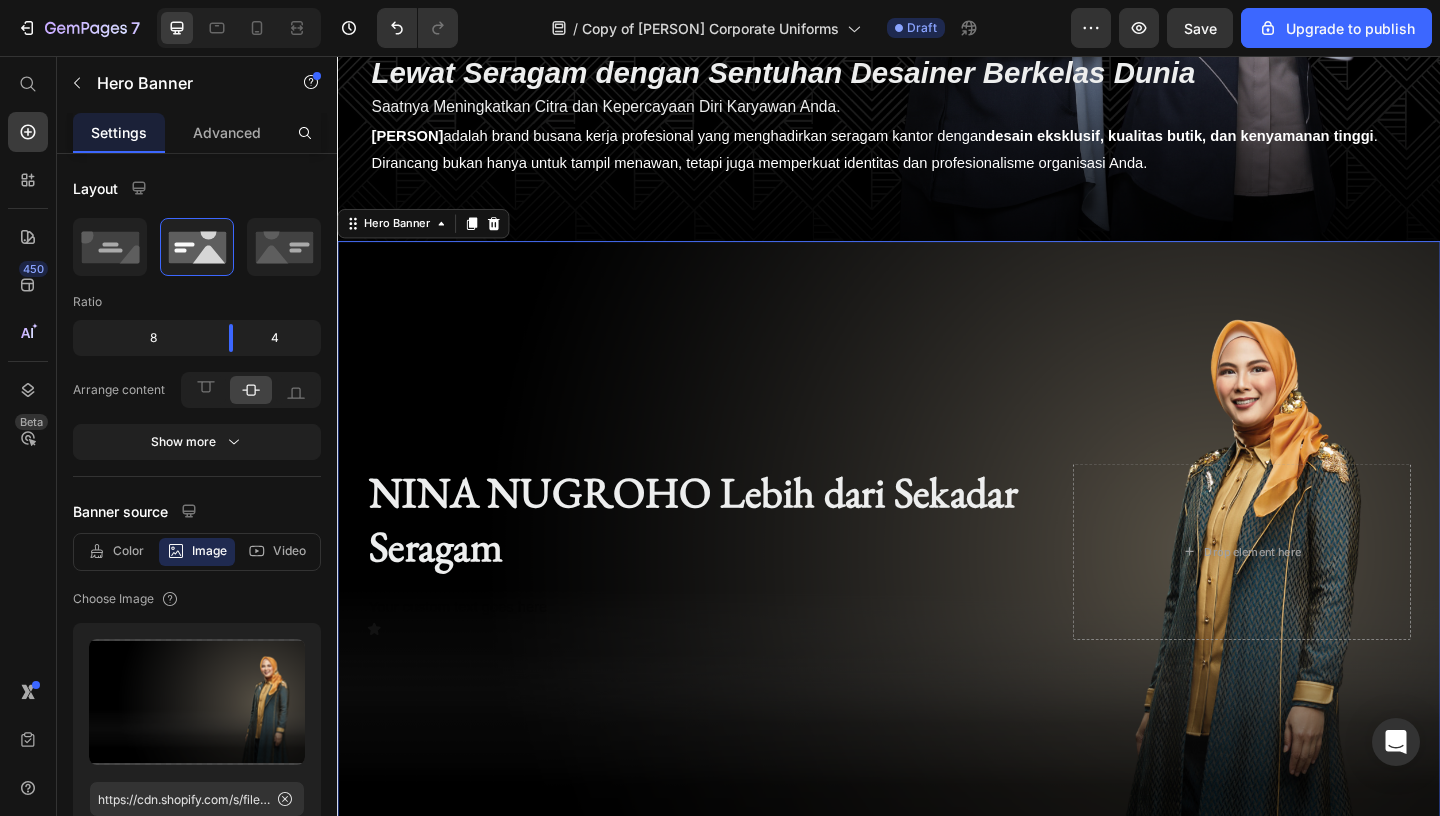 scroll, scrollTop: 511, scrollLeft: 0, axis: vertical 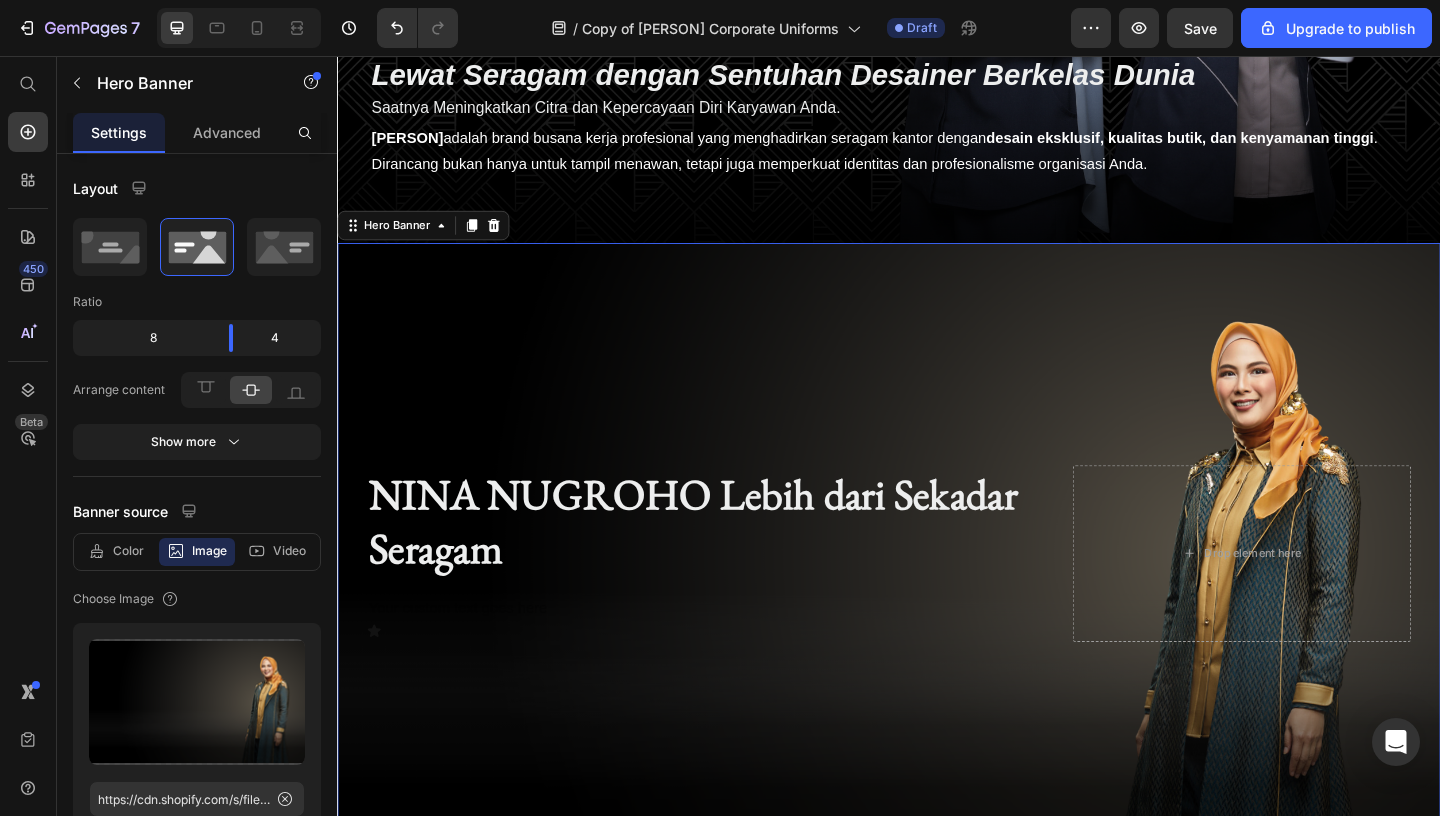 click at bounding box center [937, 596] 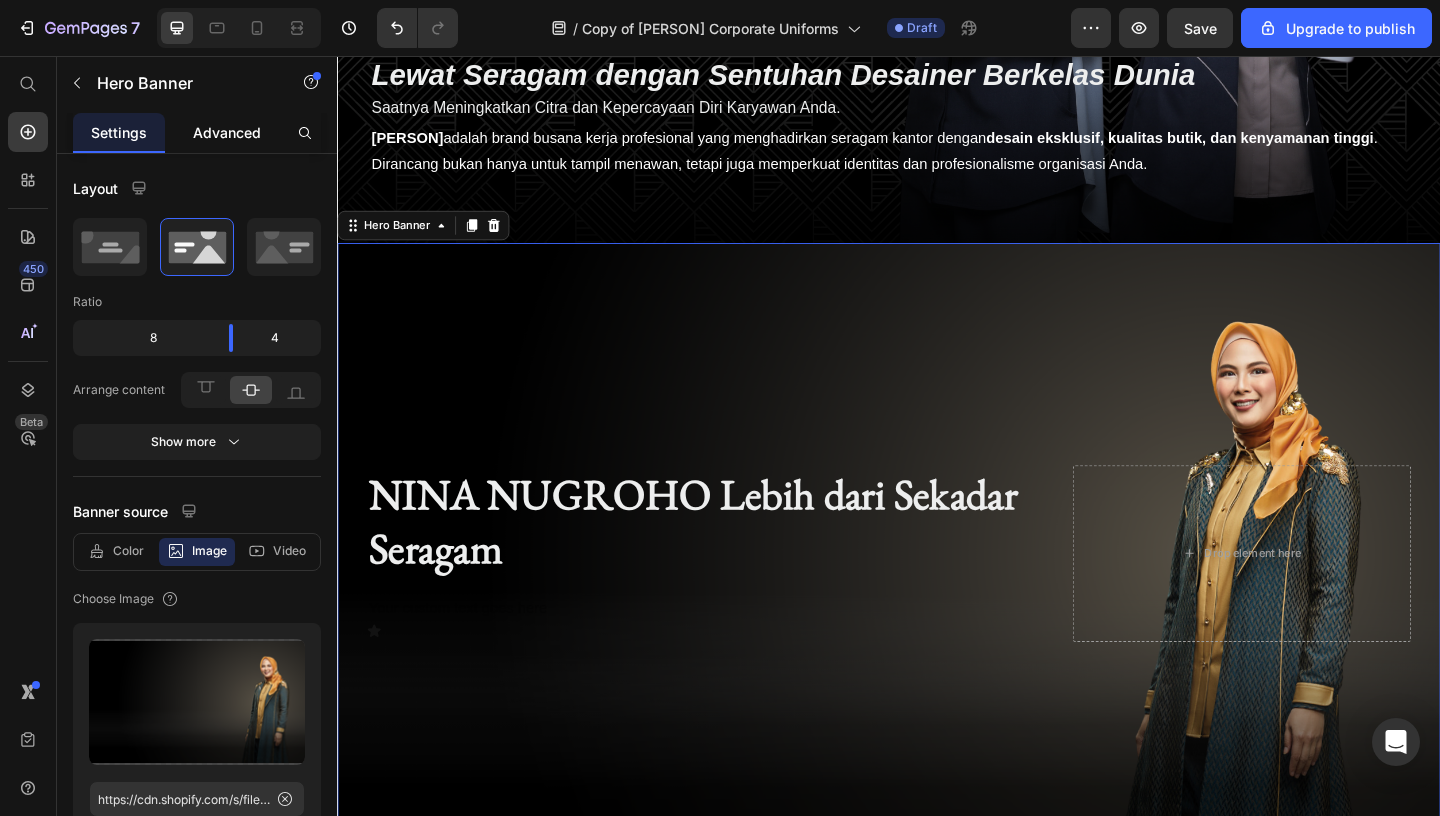 click on "Advanced" at bounding box center [227, 132] 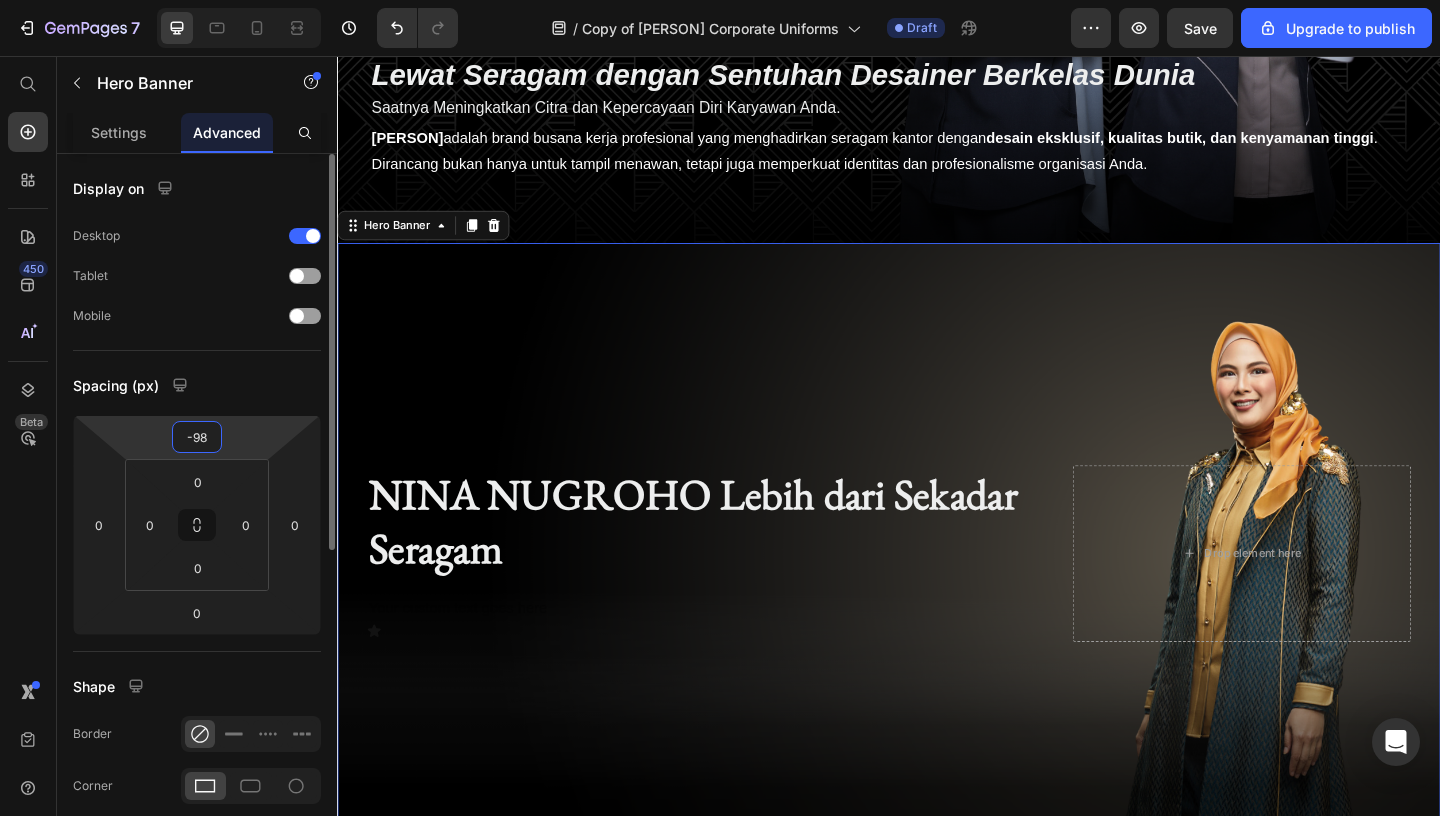 click on "7   /  Copy of Nina Nugroho Corporate Uniforms Draft Preview  Save  Upgrade to publish 450 Beta Start with Sections Elements Hero Section Product Detail Brands Trusted Badges Guarantee Product Breakdown How to use Testimonials Compare Bundle FAQs Social Proof Brand Story Product List Collection Blog List Contact Sticky Add to Cart Custom Footer Browse Library 450 Layout
Row
Row
Row
Row Text
Heading
Text Block Button
Button
Button
Sticky Back to top Media
Image" at bounding box center (720, 0) 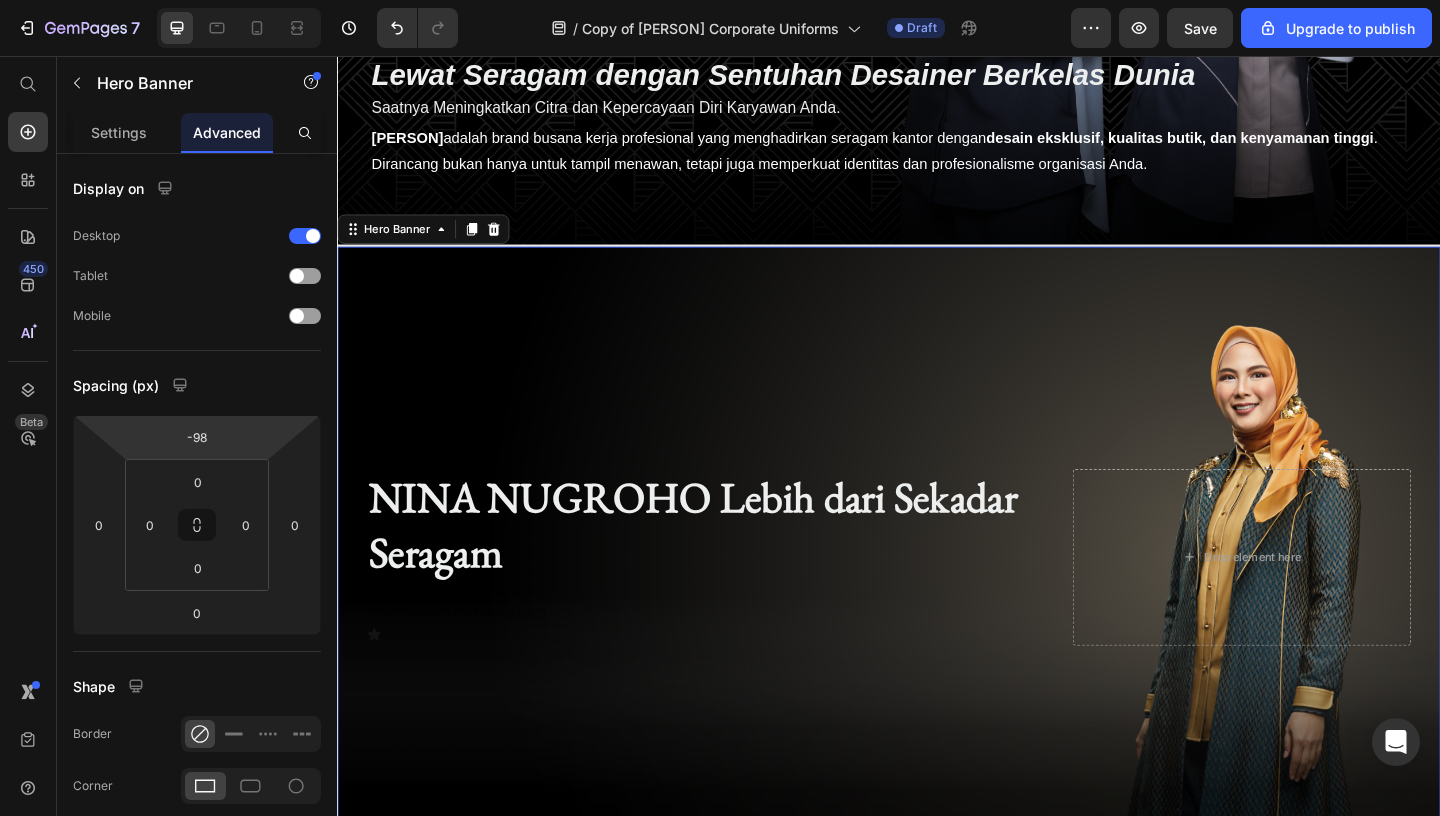 type on "-100" 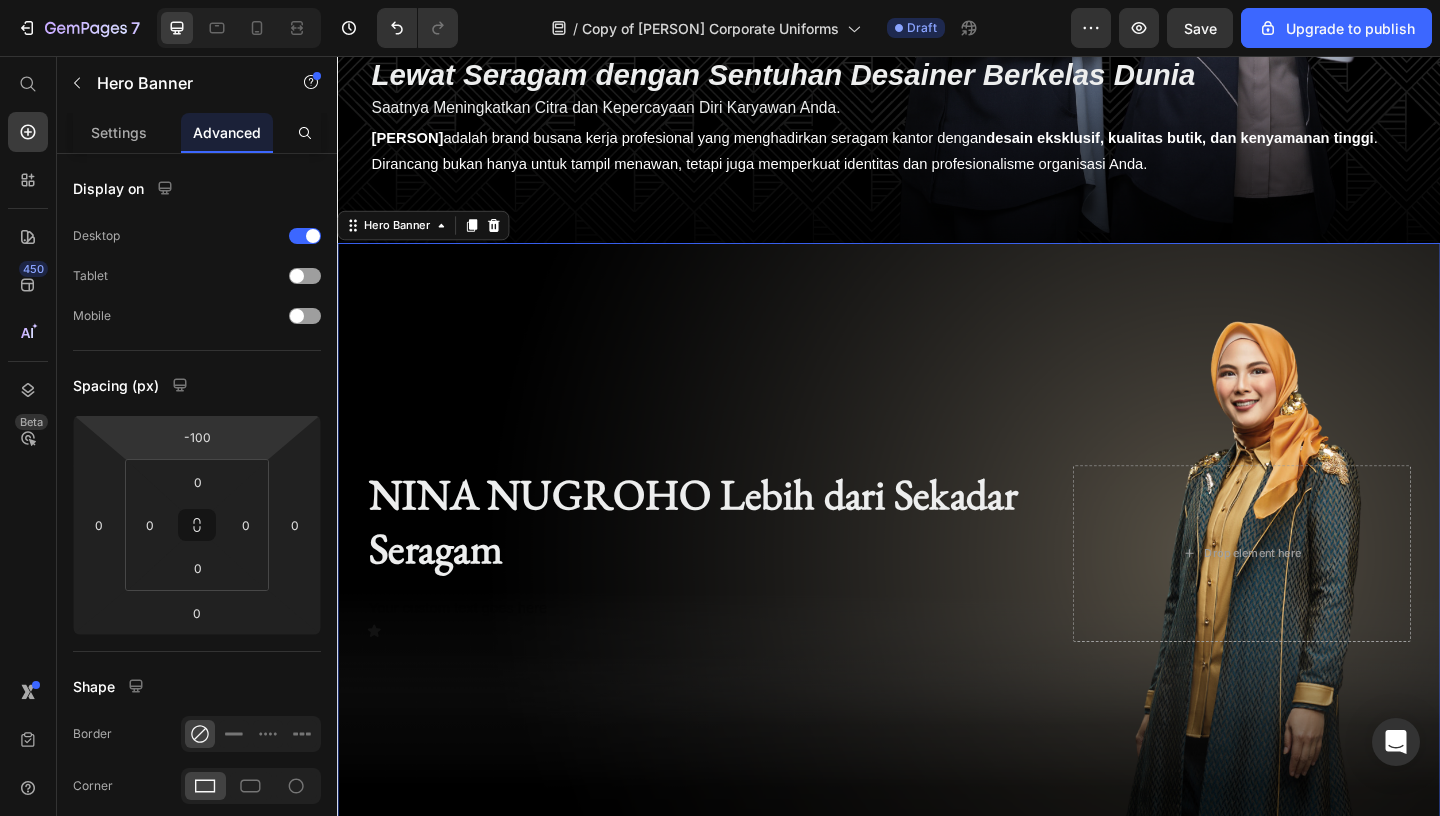click on "7   /  Copy of Nina Nugroho Corporate Uniforms Draft Preview  Save  Upgrade to publish 450 Beta Start with Sections Elements Hero Section Product Detail Brands Trusted Badges Guarantee Product Breakdown How to use Testimonials Compare Bundle FAQs Social Proof Brand Story Product List Collection Blog List Contact Sticky Add to Cart Custom Footer Browse Library 450 Layout
Row
Row
Row
Row Text
Heading
Text Block Button
Button
Button
Sticky Back to top Media
Image" at bounding box center [720, 0] 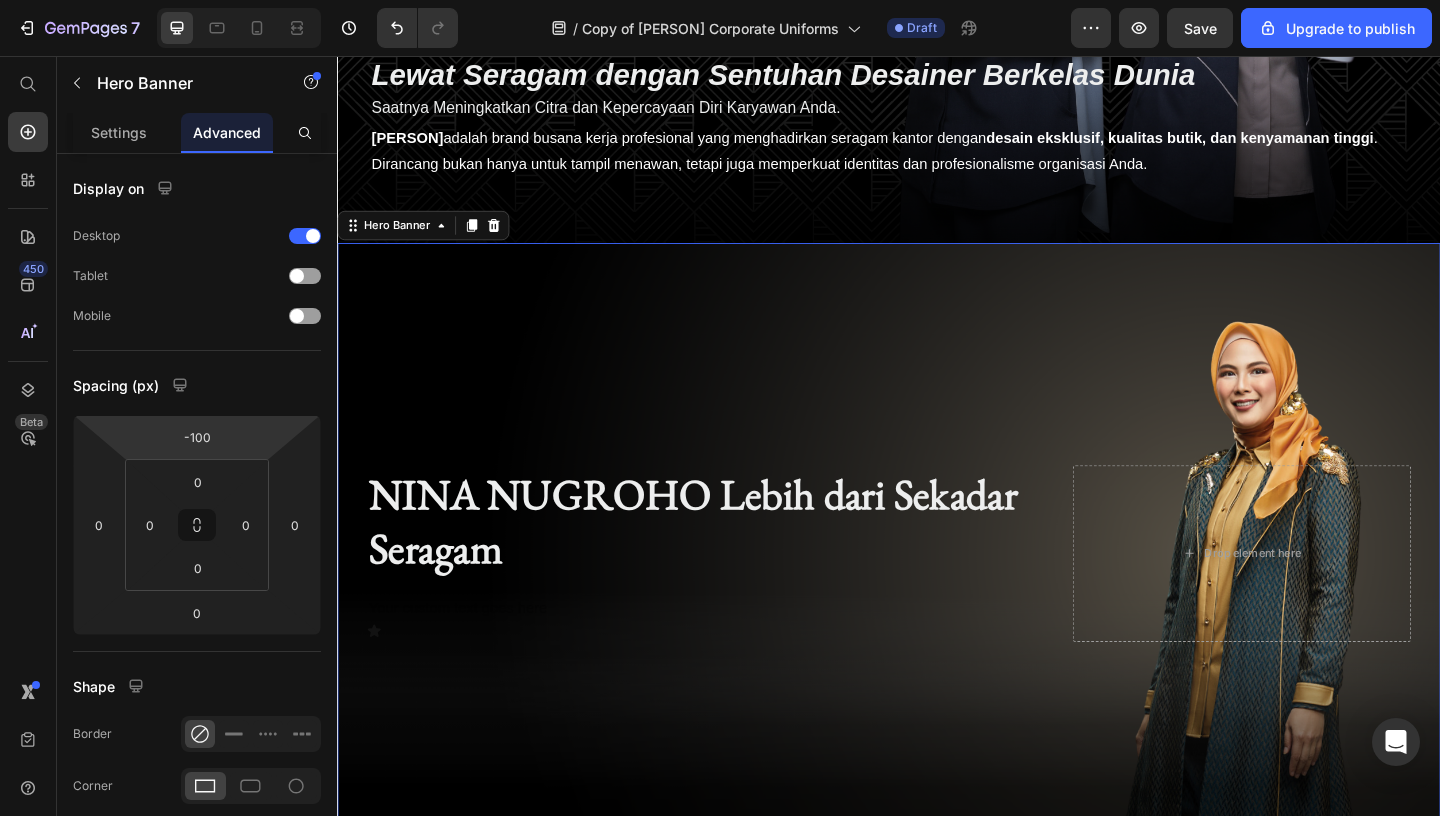 click at bounding box center (937, 596) 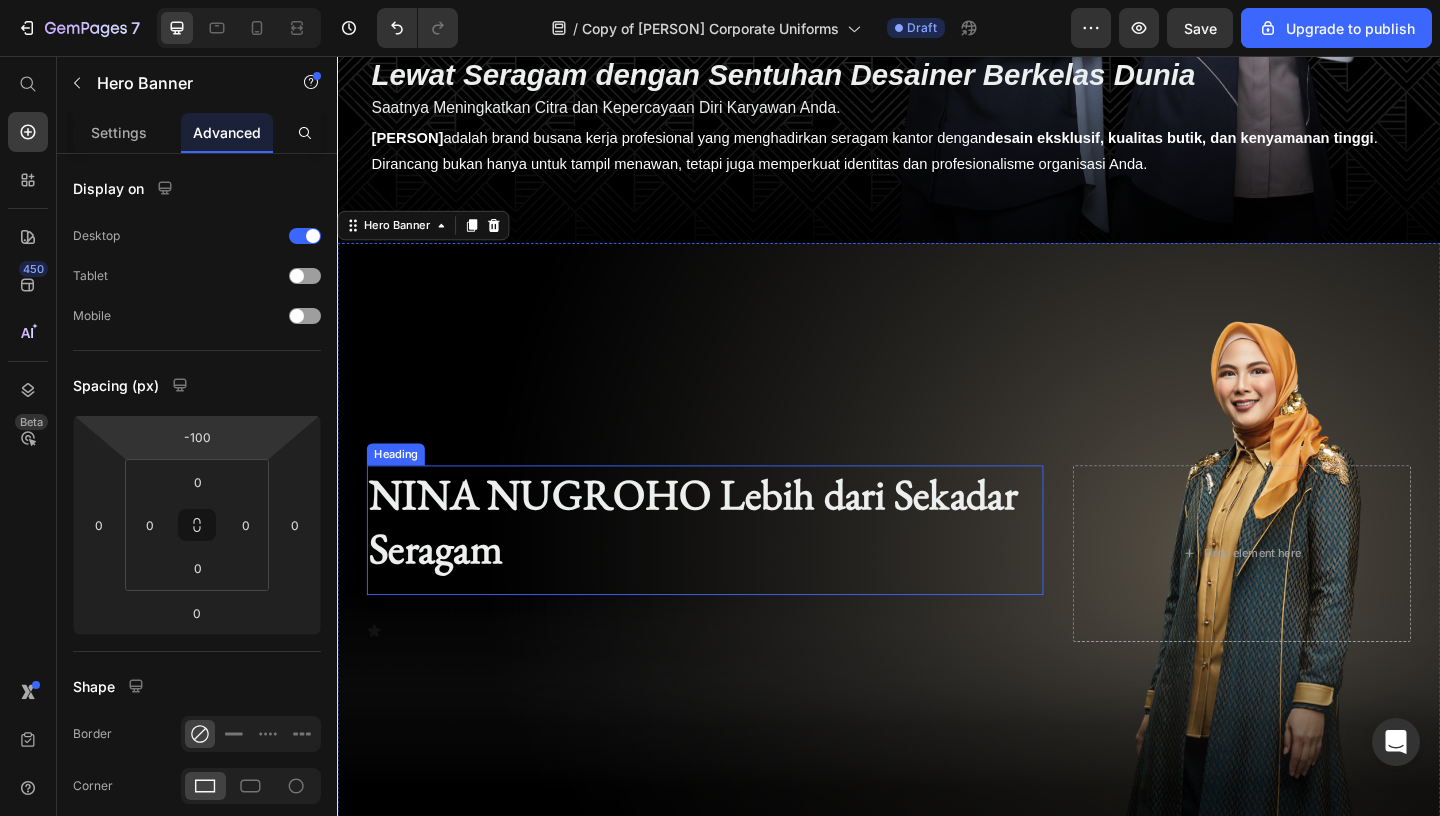 click on "NINA NUGROHO Lebih dari Sekadar Seragam" at bounding box center [724, 562] 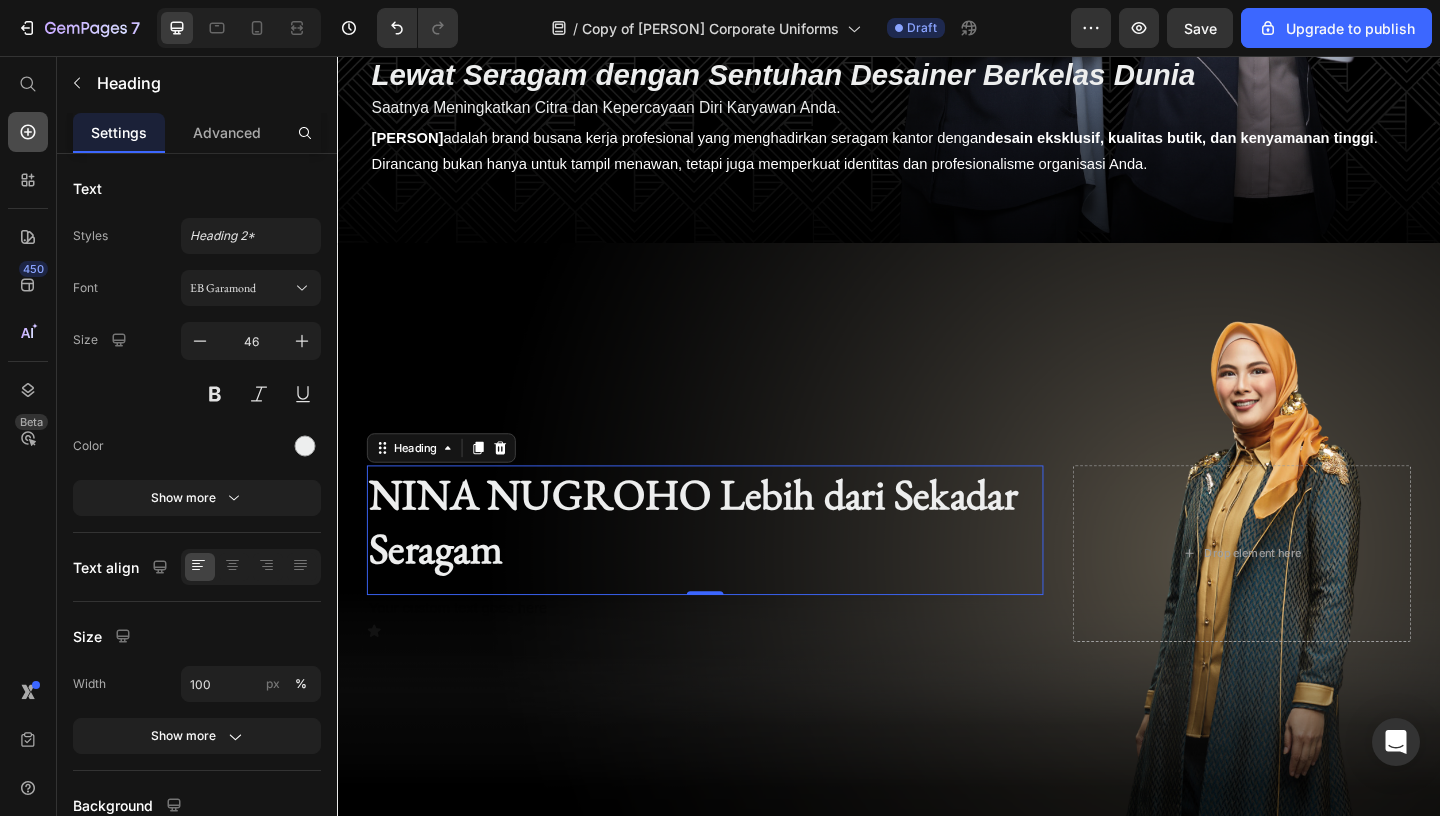 click 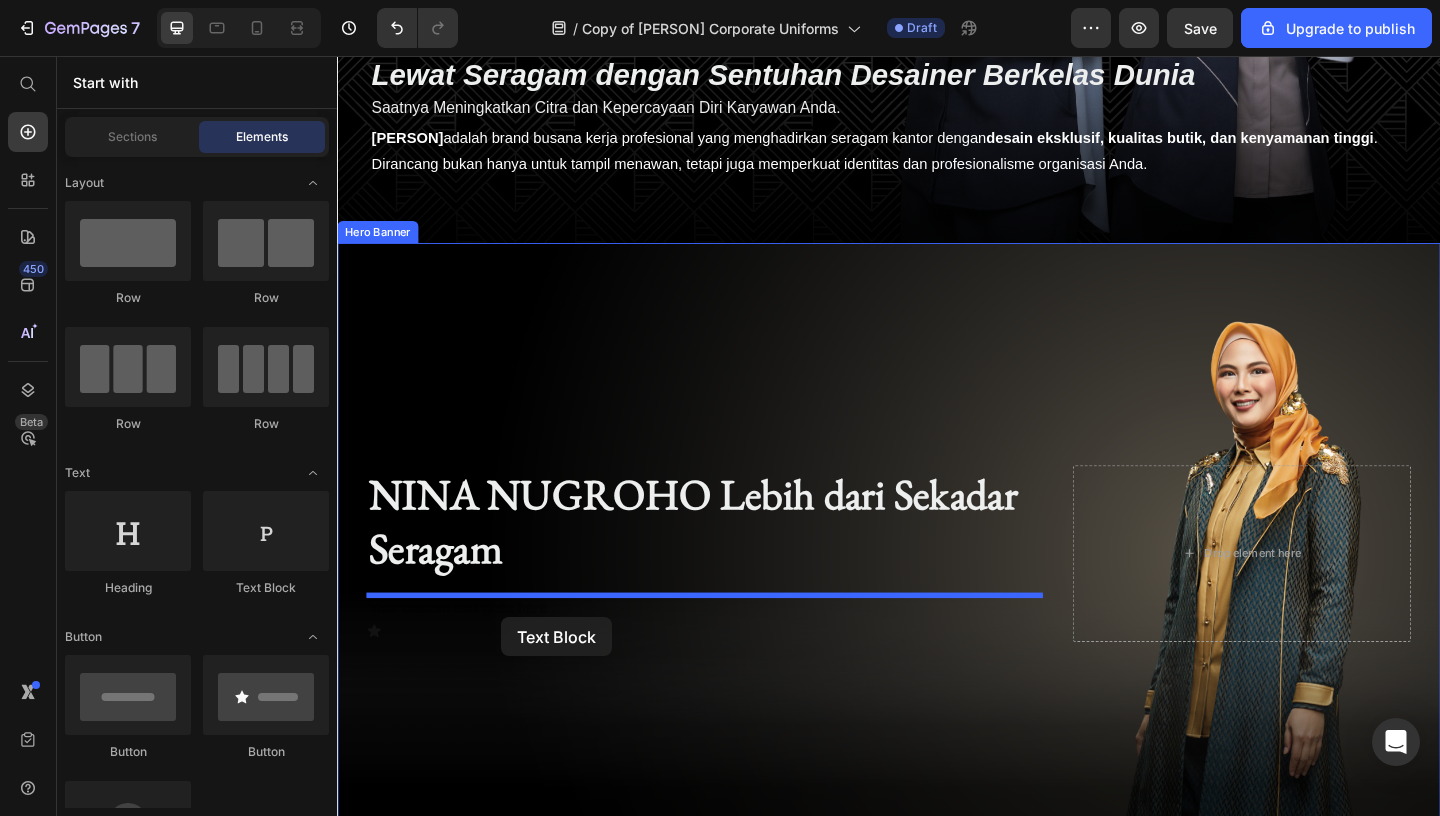 drag, startPoint x: 626, startPoint y: 610, endPoint x: 501, endPoint y: 617, distance: 125.19585 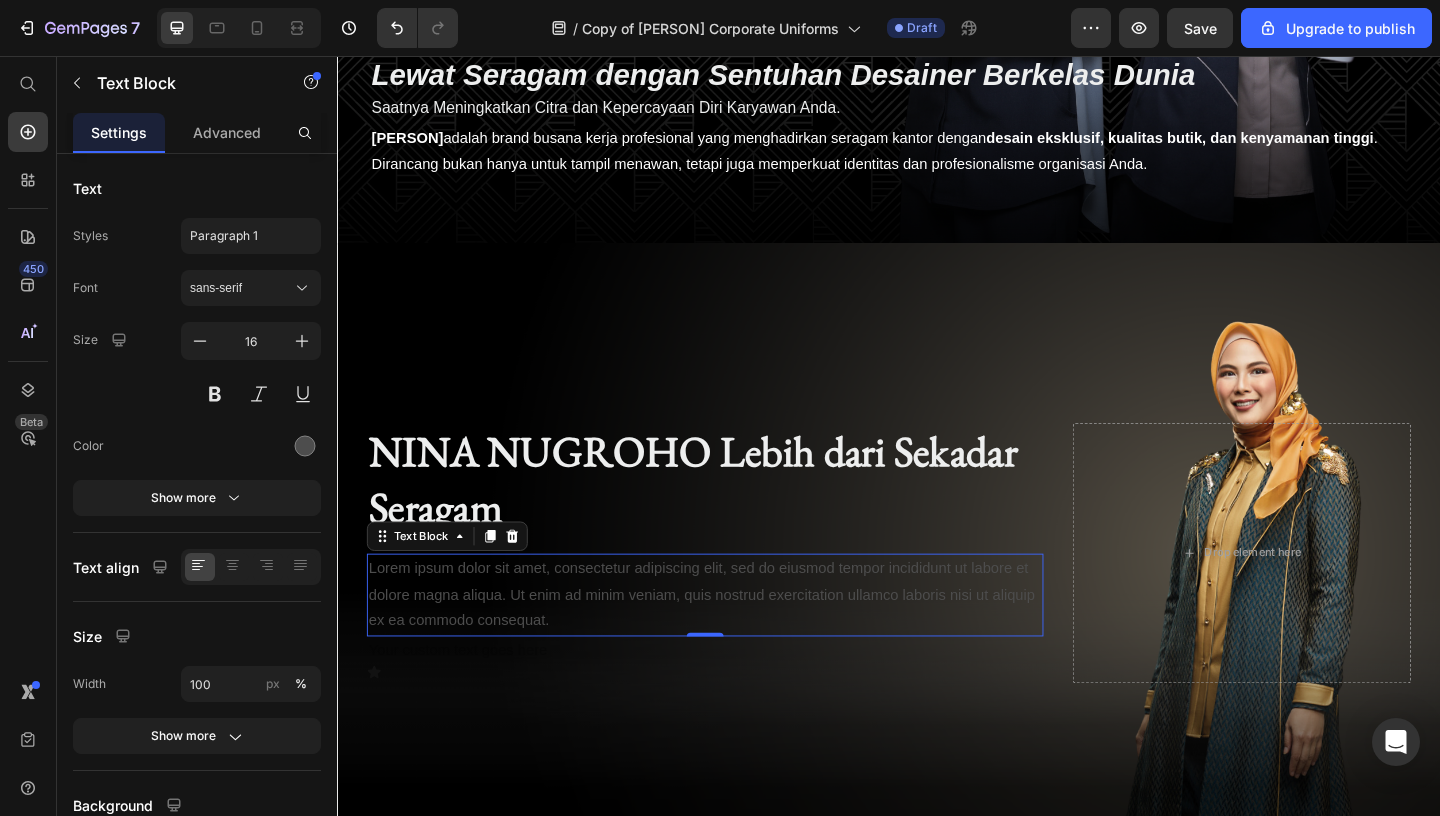 click on "Lorem ipsum dolor sit amet, consectetur adipiscing elit, sed do eiusmod tempor incididunt ut labore et dolore magna aliqua. Ut enim ad minim veniam, quis nostrud exercitation ullamco laboris nisi ut aliquip ex ea commodo consequat." at bounding box center (737, 642) 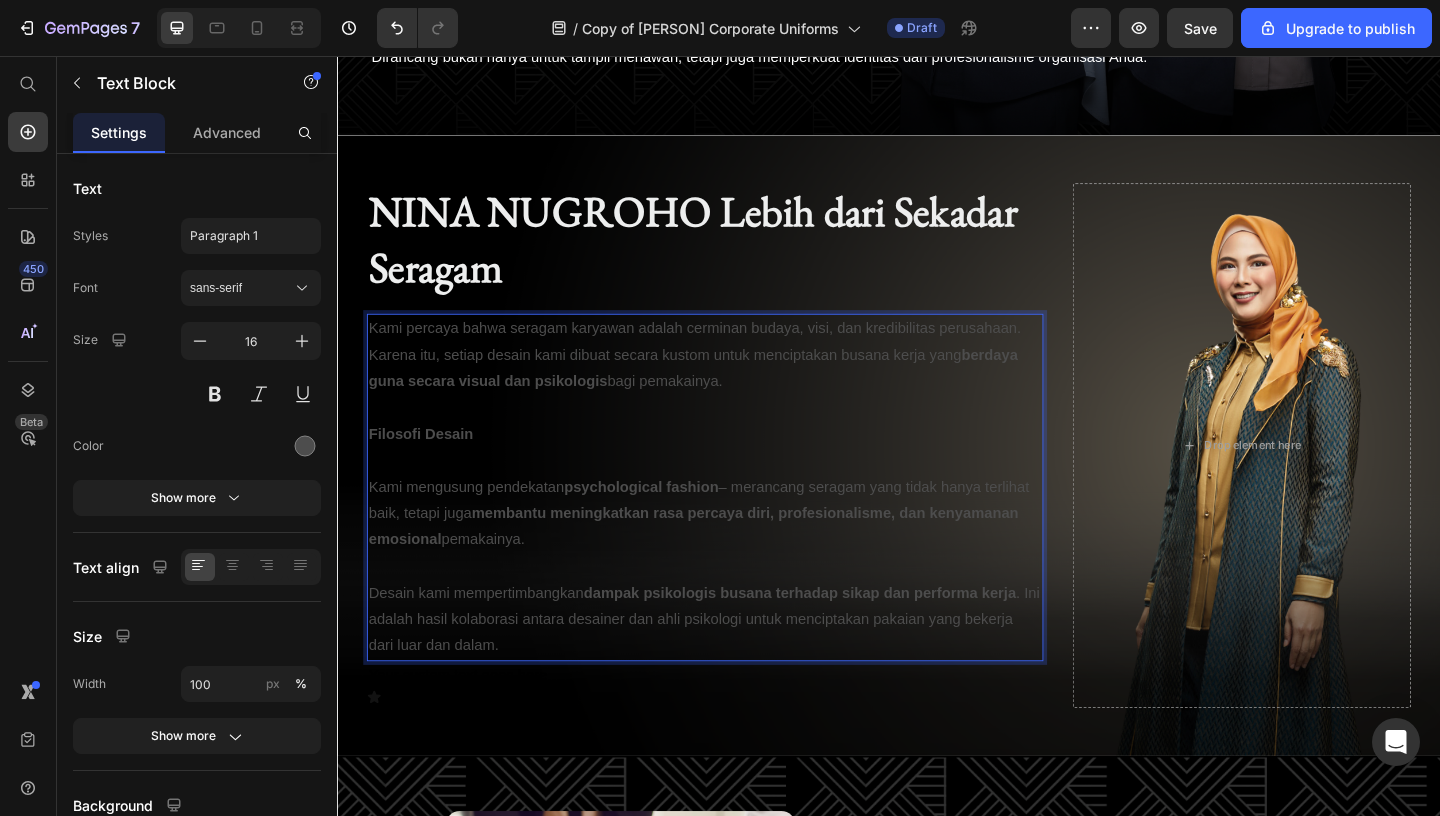 scroll, scrollTop: 680, scrollLeft: 0, axis: vertical 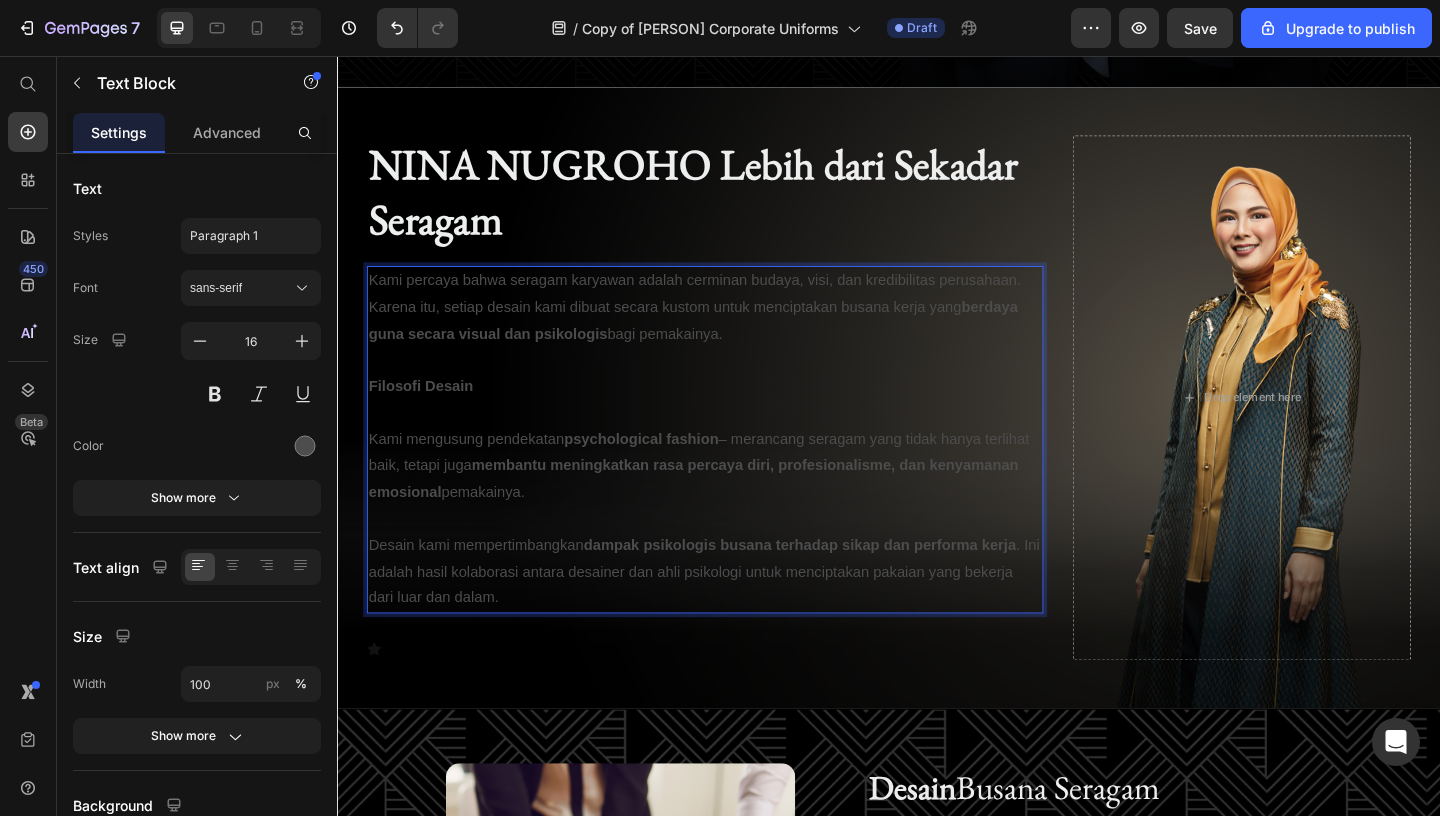 click on "Filosofi Desain" at bounding box center [737, 415] 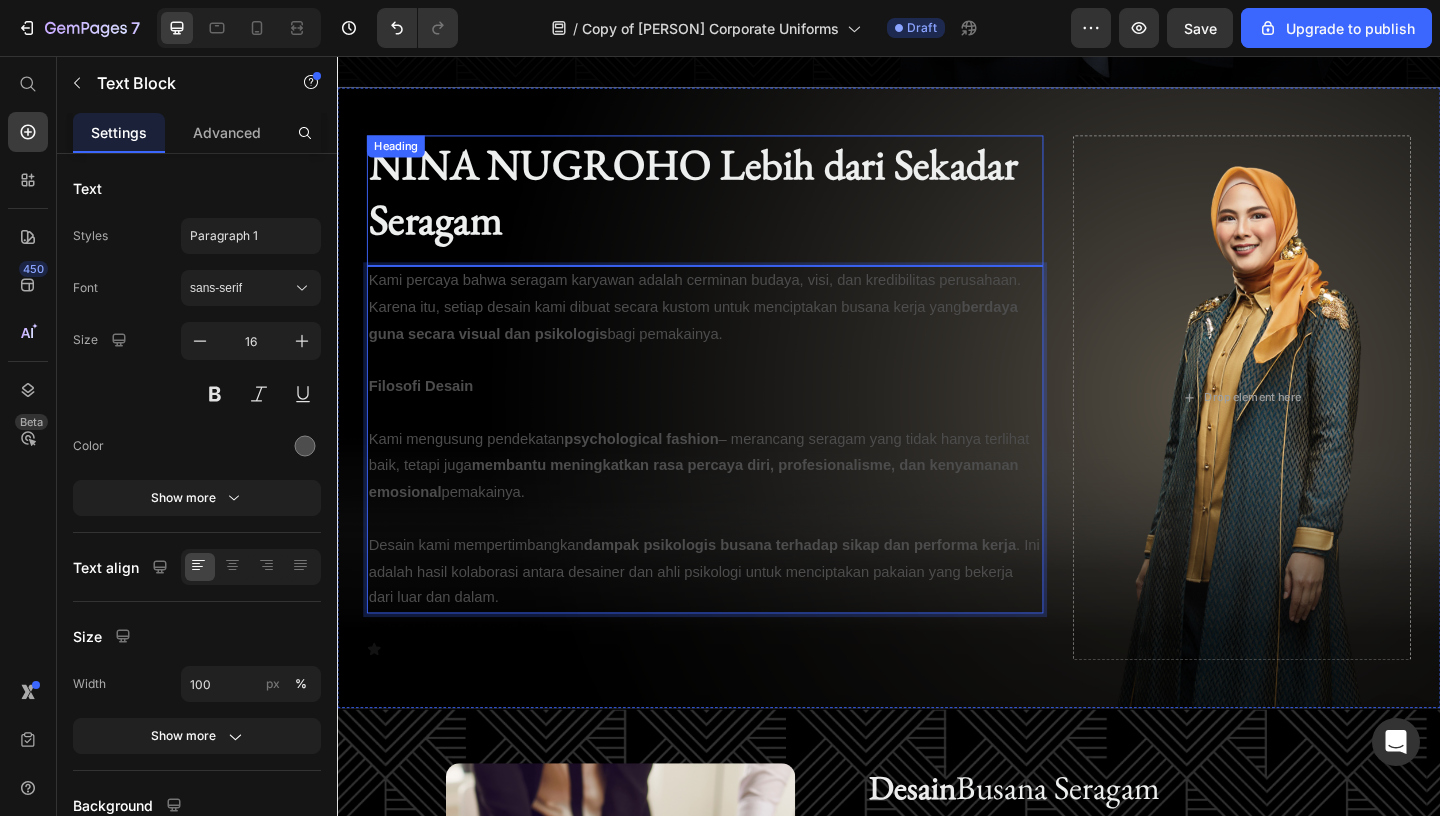 click on "⁠⁠⁠⁠⁠⁠⁠ [PERSON] Lebih dari Sekadar Seragam" at bounding box center (737, 204) 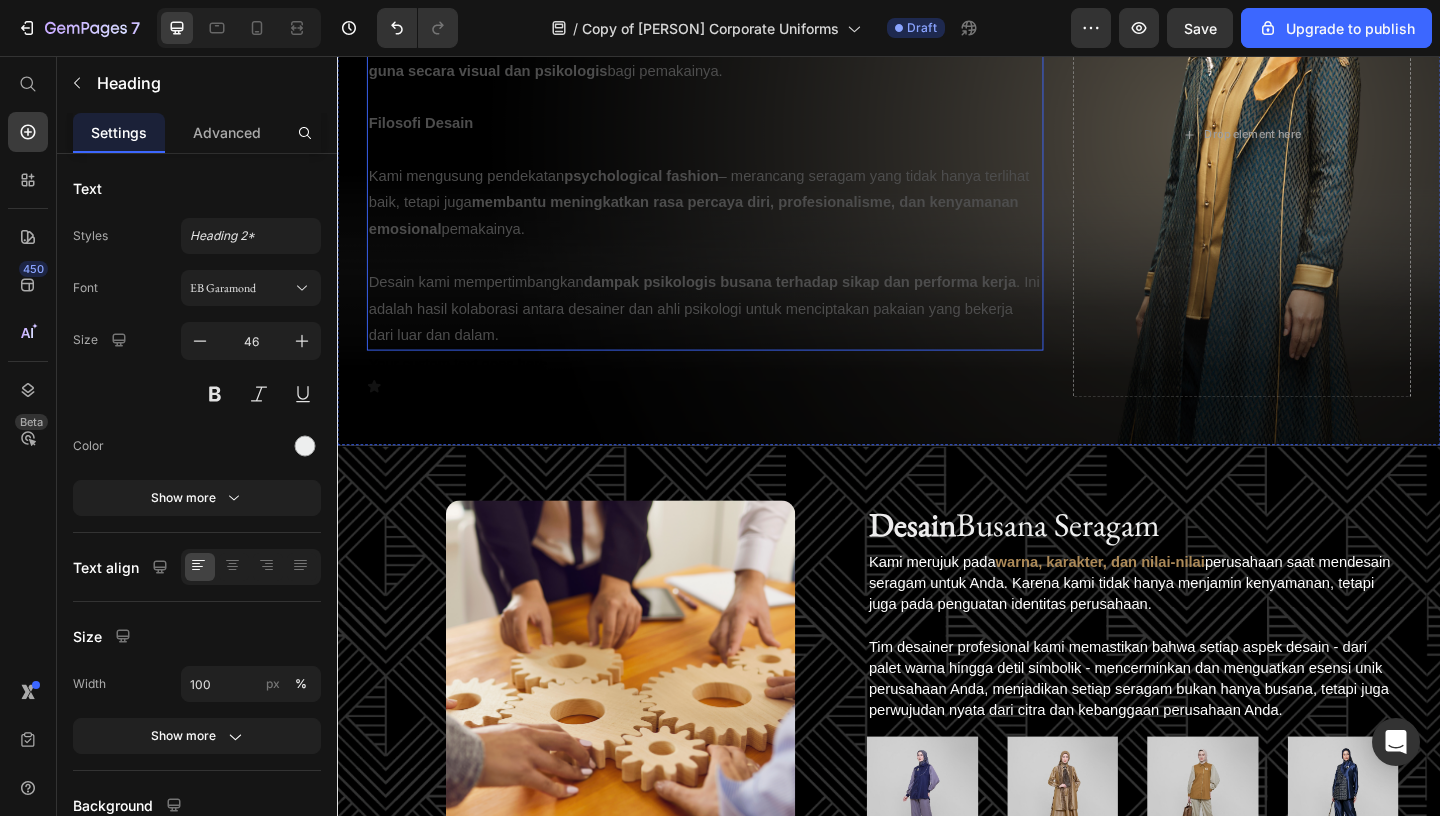 scroll, scrollTop: 1037, scrollLeft: 0, axis: vertical 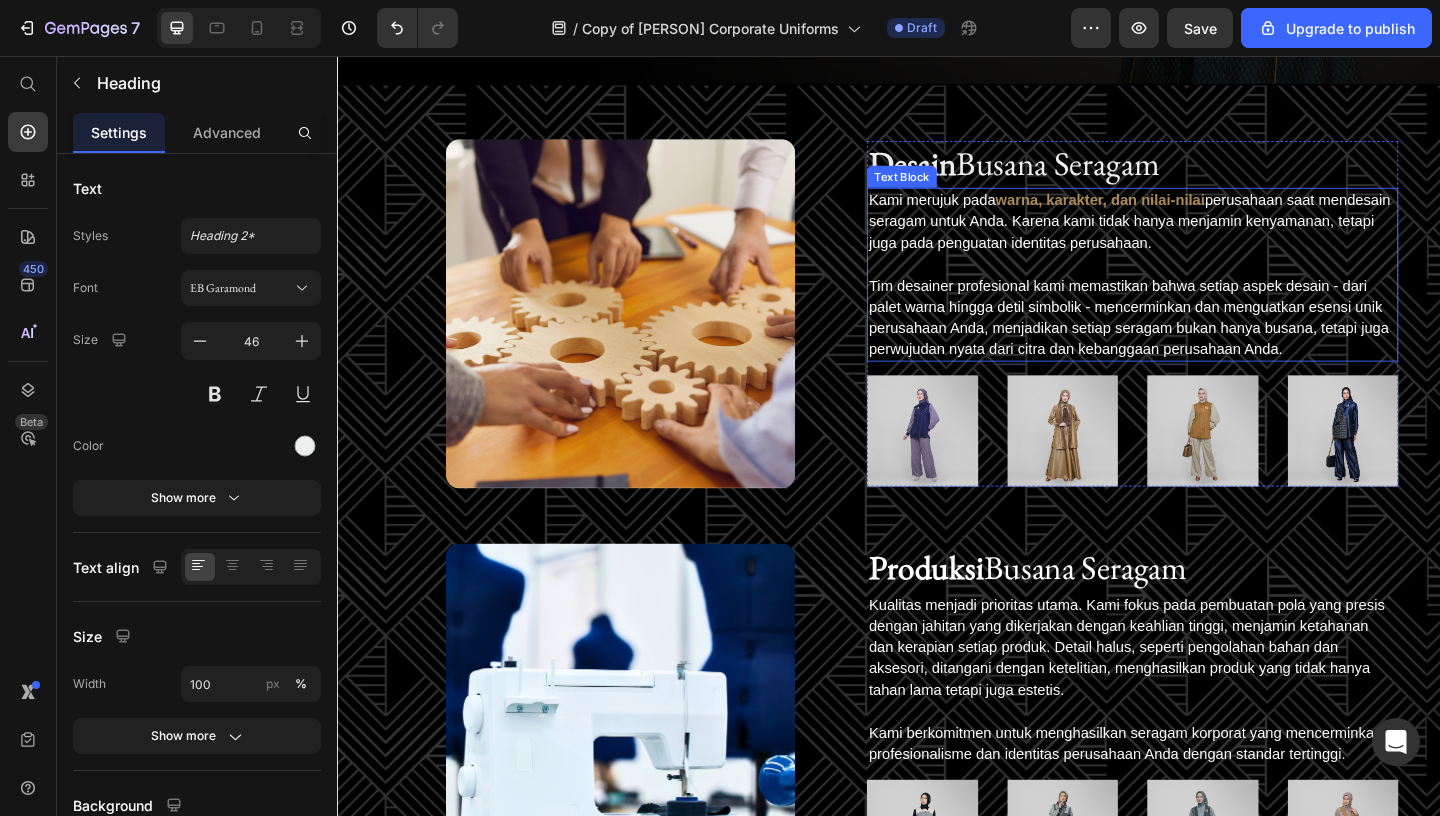 click on "perusahaan saat mendesain seragam untuk Anda. Karena kami tidak hanya menjamin kenyamanan, tetapi juga pada penguatan identitas perusahaan." at bounding box center (1198, 235) 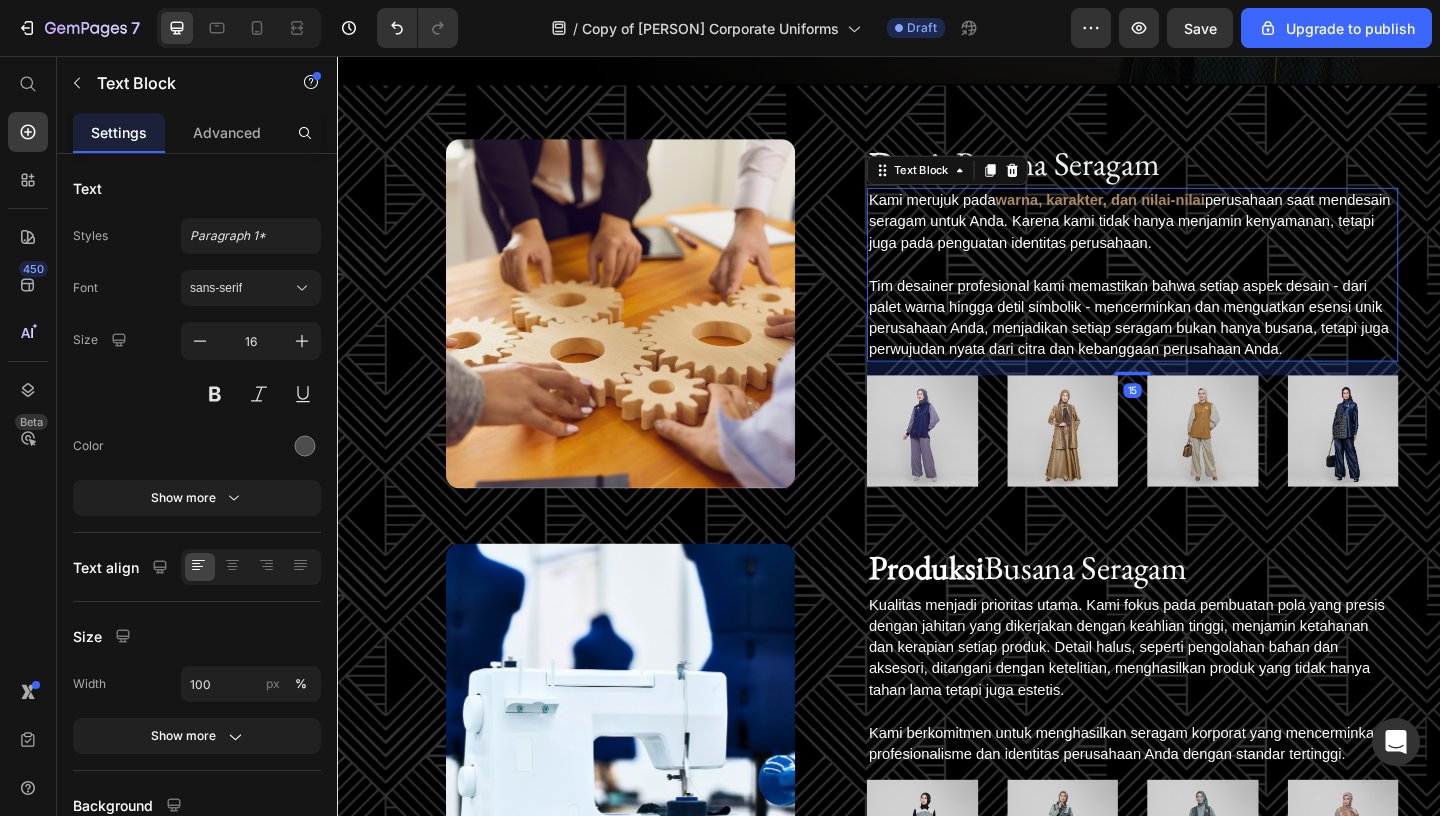 click on "perusahaan saat mendesain seragam untuk Anda. Karena kami tidak hanya menjamin kenyamanan, tetapi juga pada penguatan identitas perusahaan." at bounding box center (1198, 235) 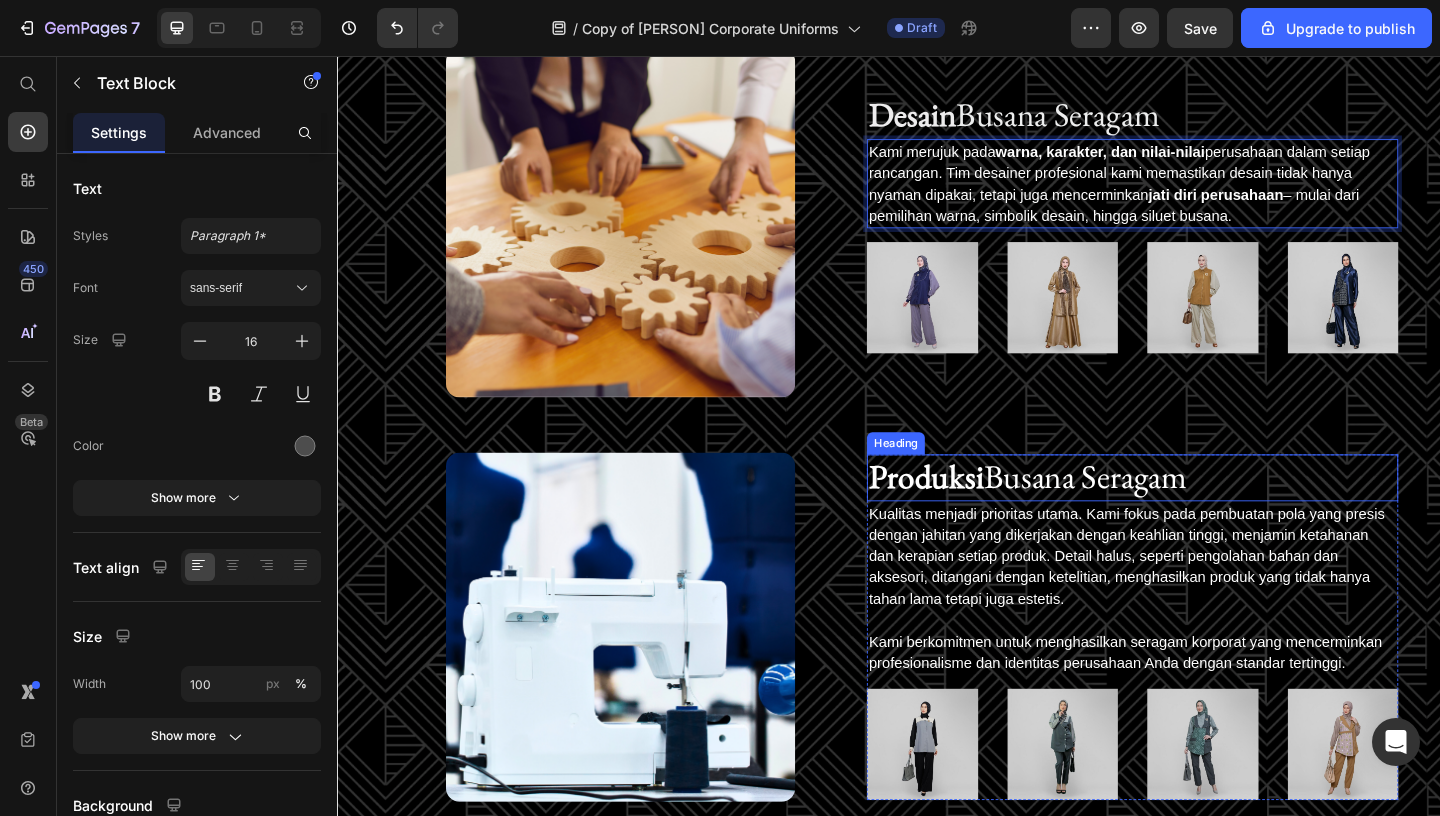 scroll, scrollTop: 1517, scrollLeft: 0, axis: vertical 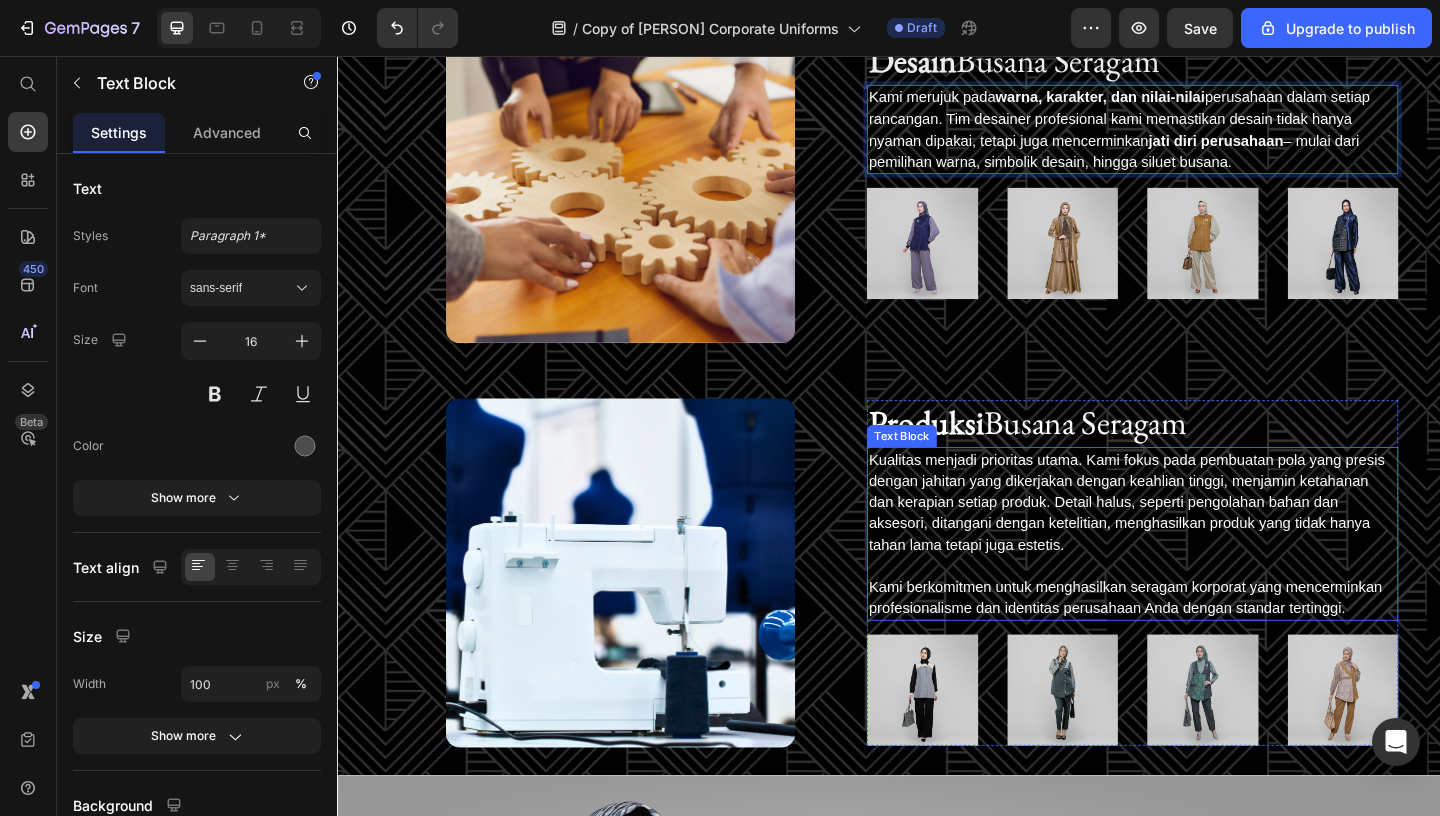 click on "Kualitas menjadi prioritas utama. Kami fokus pada pembuatan pola yang presis dengan jahitan yang dikerjakan dengan keahlian tinggi, menjamin ketahanan dan kerapian setiap produk. Detail halus, seperti pengolahan bahan dan aksesori, ditangani dengan ketelitian, menghasilkan produk yang tidak hanya tahan lama tetapi juga estetis." at bounding box center (1195, 541) 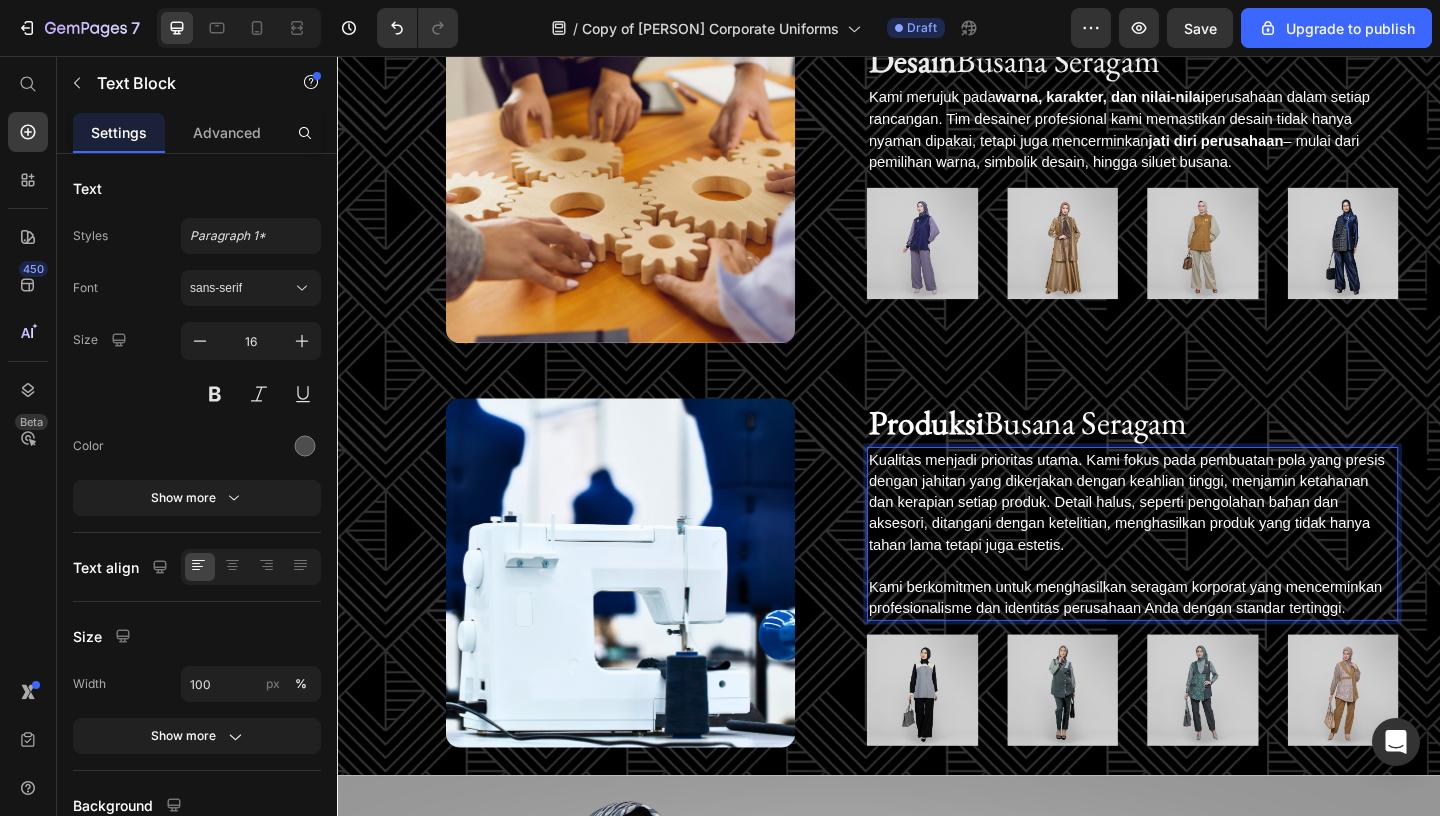 click on "Kualitas menjadi prioritas utama. Kami fokus pada pembuatan pola yang presis dengan jahitan yang dikerjakan dengan keahlian tinggi, menjamin ketahanan dan kerapian setiap produk. Detail halus, seperti pengolahan bahan dan aksesori, ditangani dengan ketelitian, menghasilkan produk yang tidak hanya tahan lama tetapi juga estetis." at bounding box center [1195, 541] 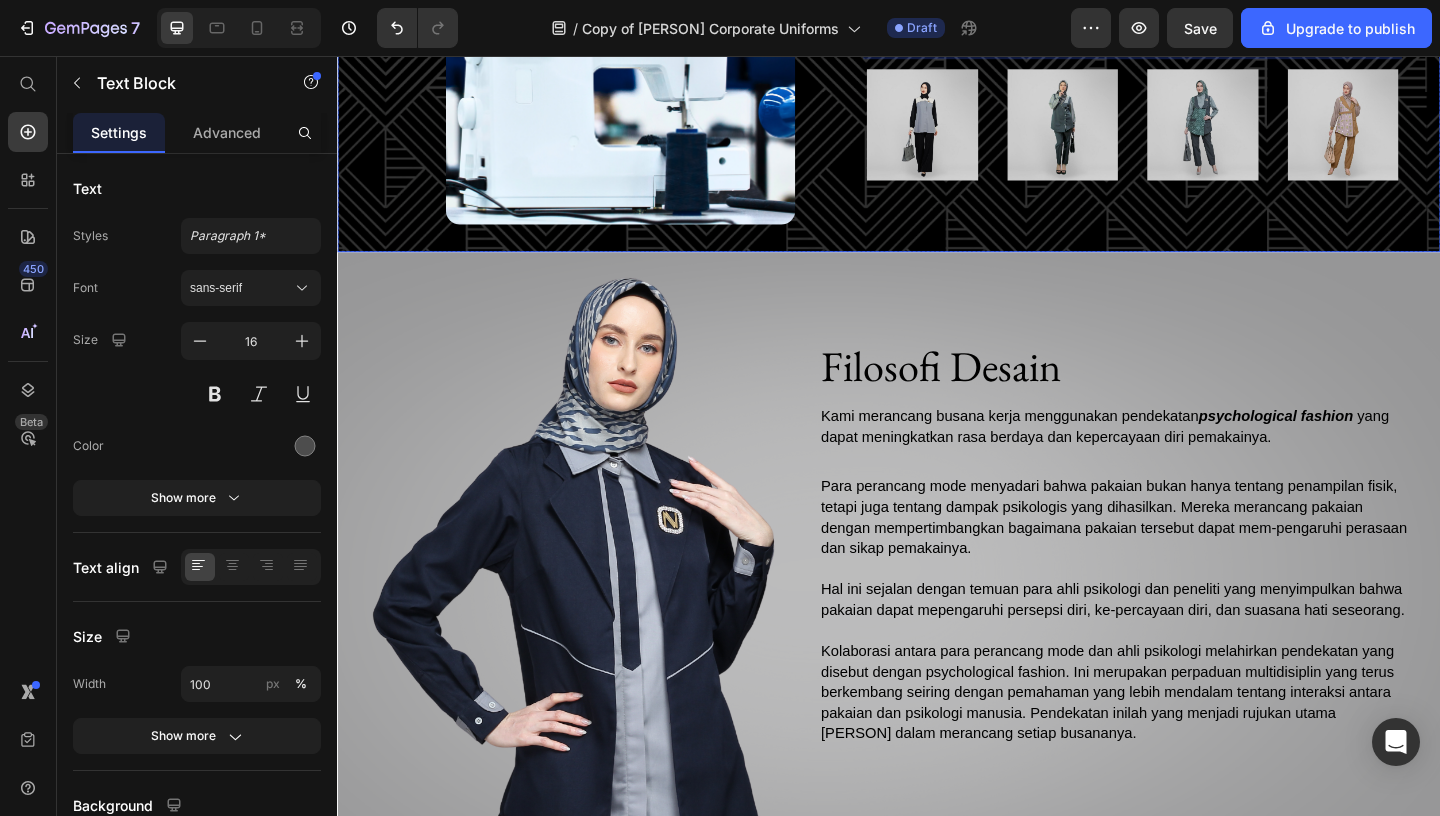 scroll, scrollTop: 2111, scrollLeft: 0, axis: vertical 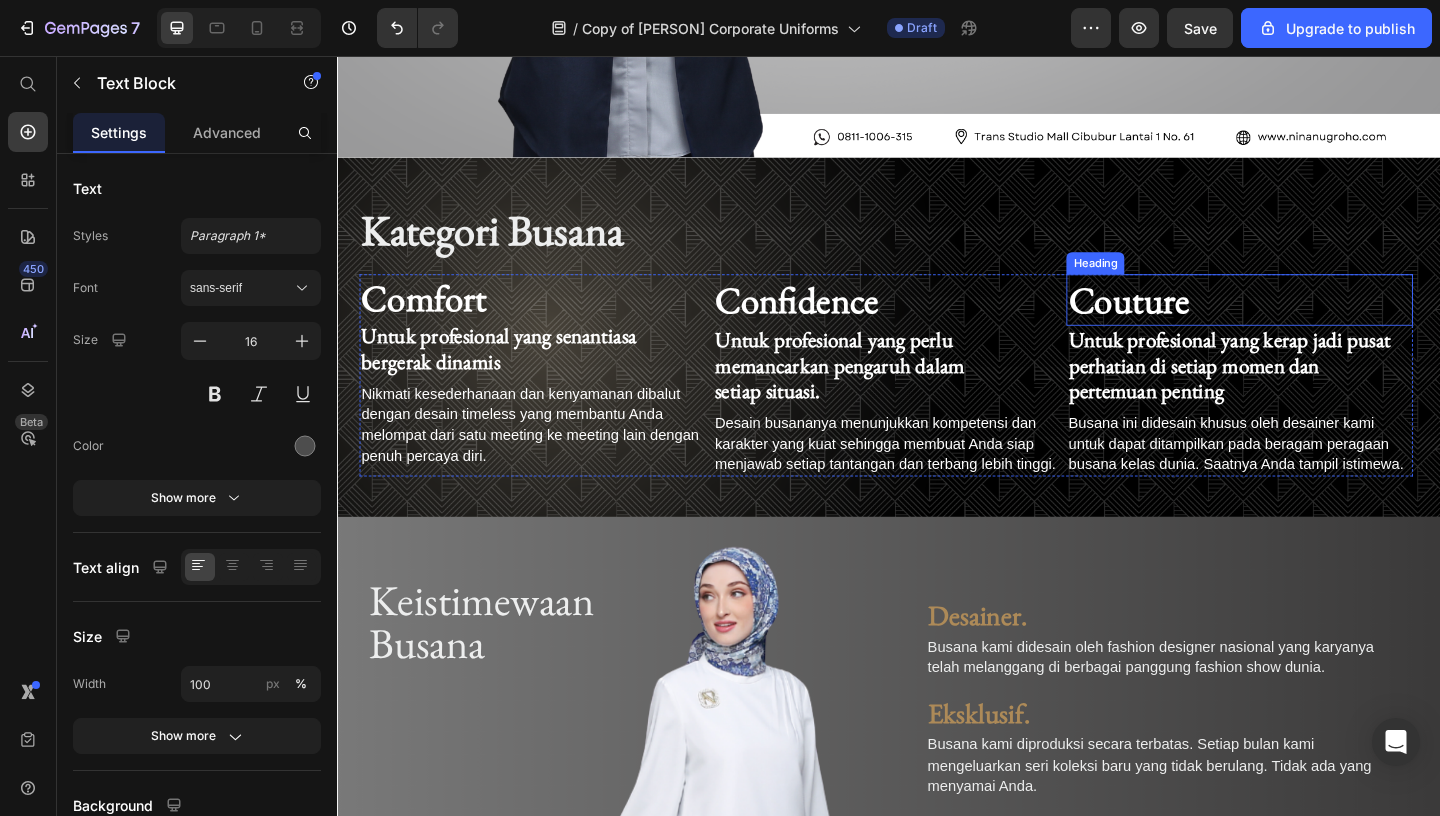 click on "Couture" at bounding box center [1198, 321] 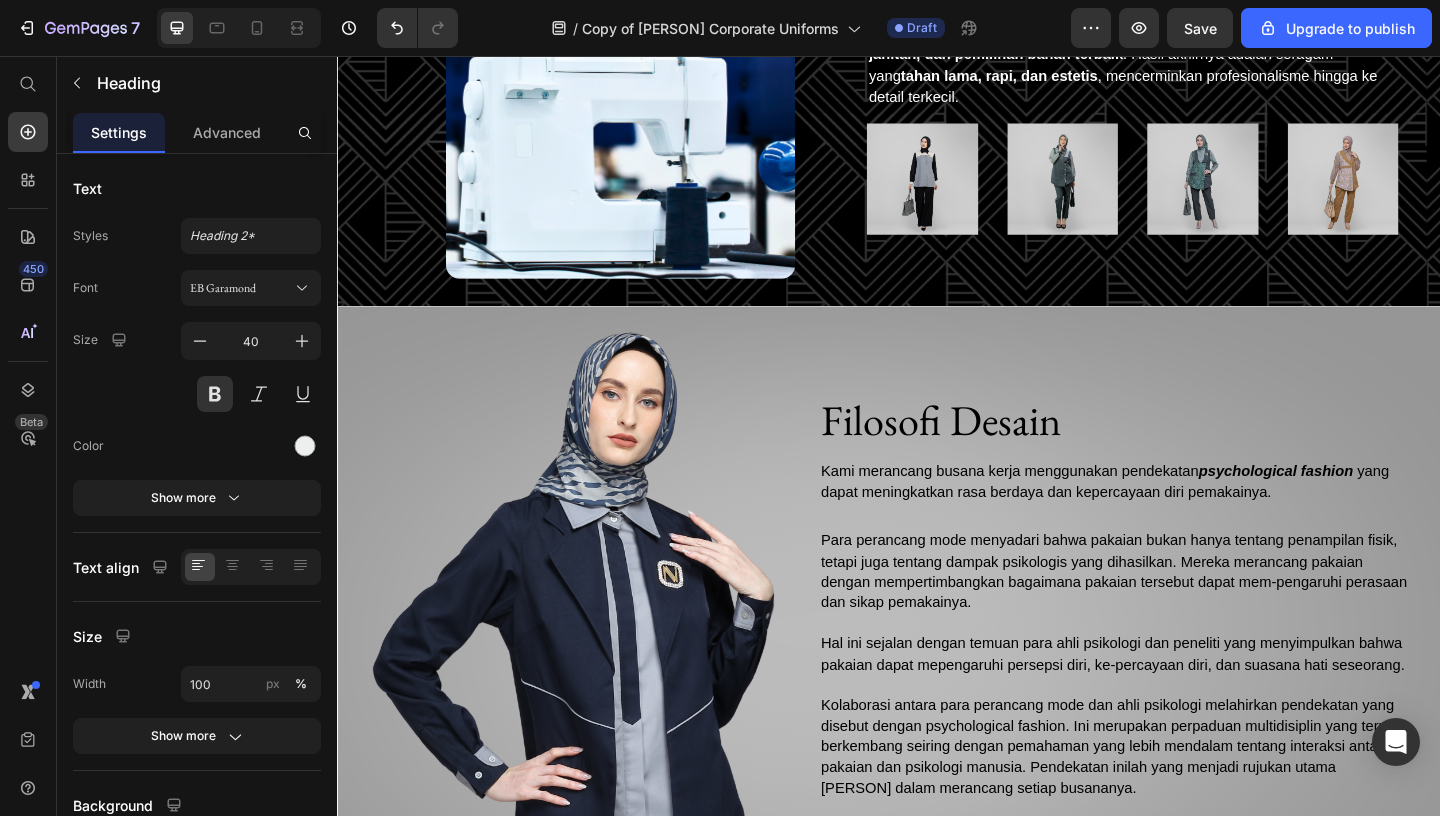 scroll, scrollTop: 2167, scrollLeft: 0, axis: vertical 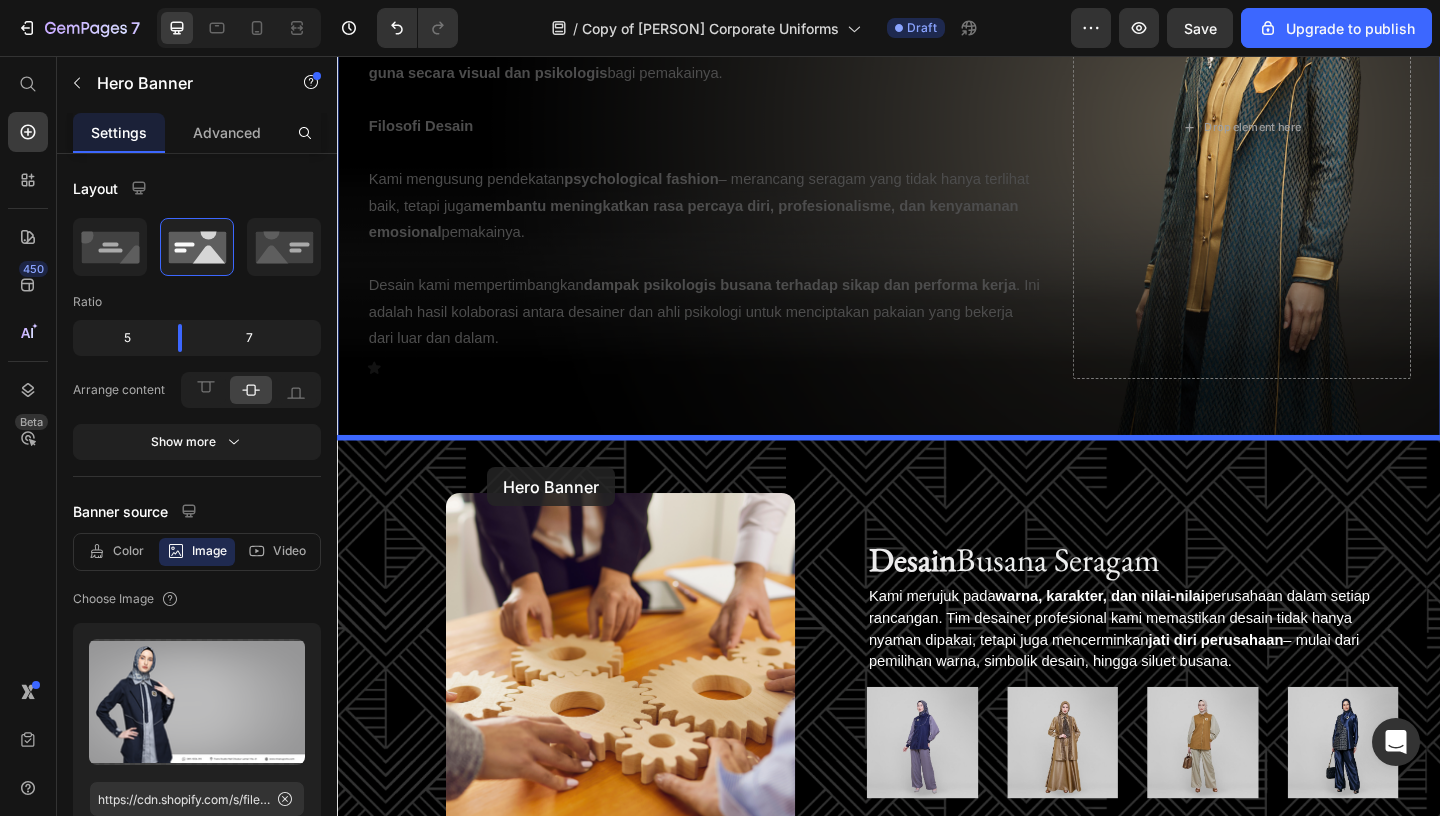 drag, startPoint x: 384, startPoint y: 348, endPoint x: 487, endPoint y: 467, distance: 157.38487 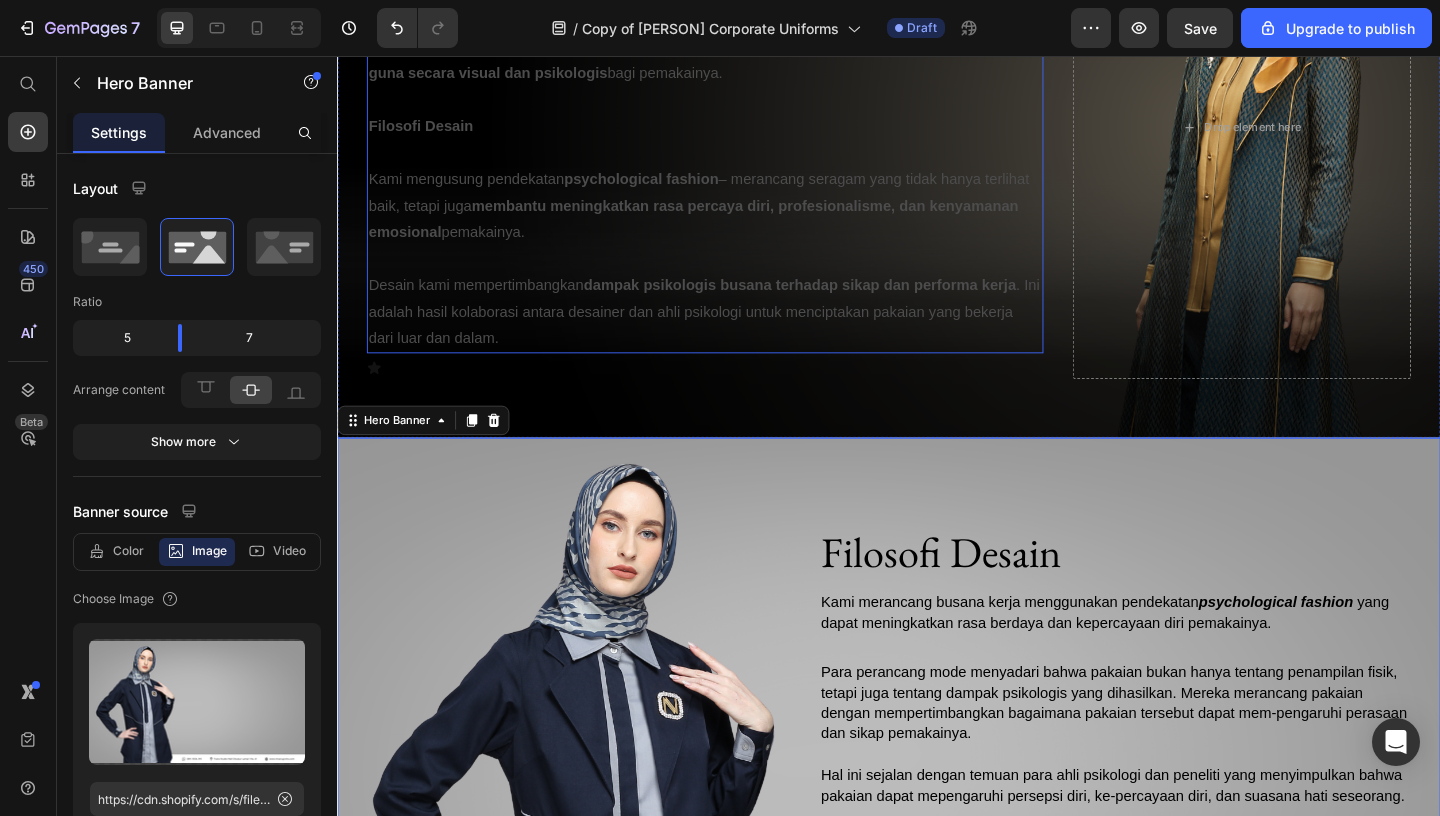click on "membantu meningkatkan rasa percaya diri, profesionalisme, dan kenyamanan emosional" at bounding box center [724, 233] 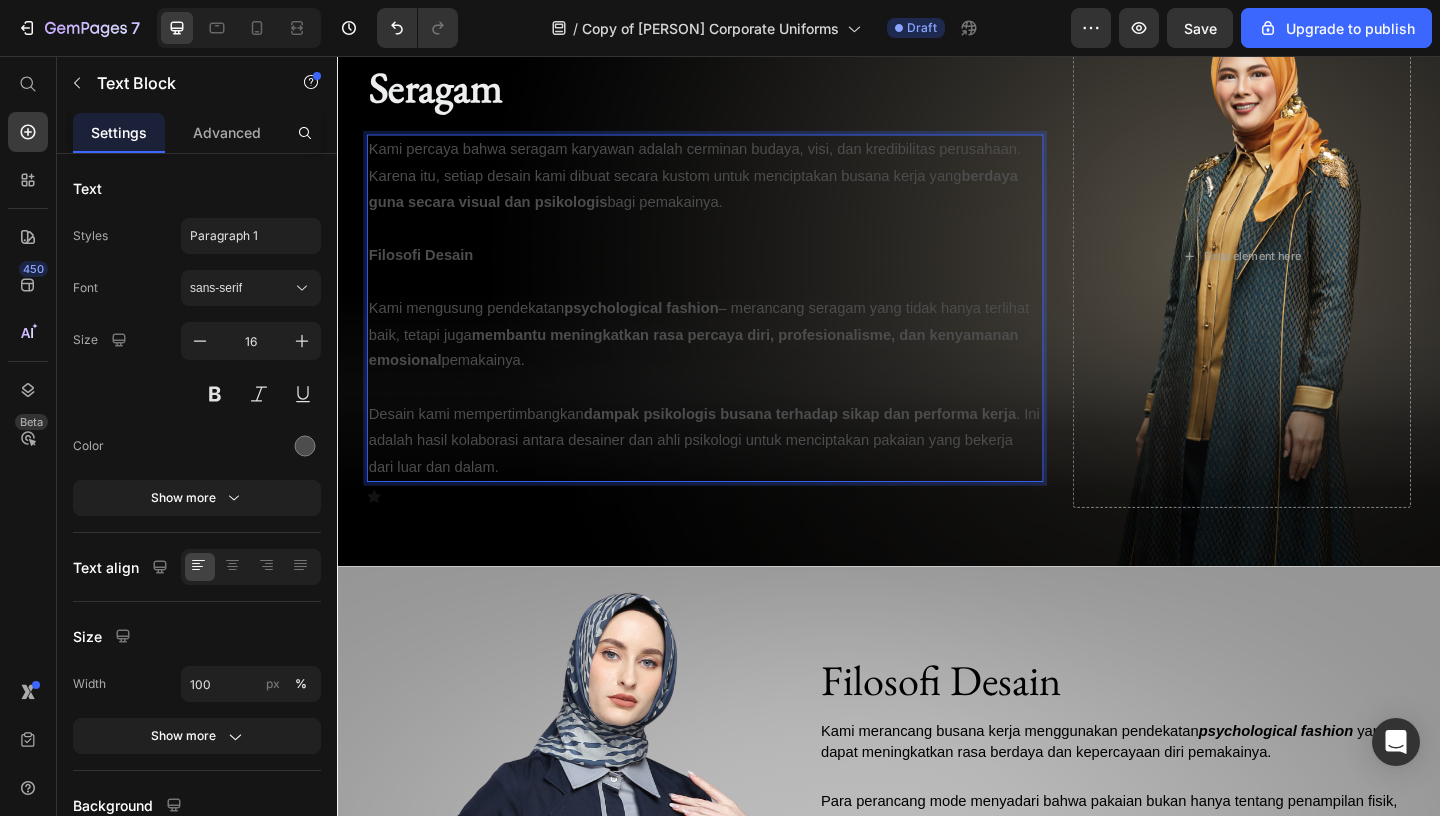scroll, scrollTop: 824, scrollLeft: 0, axis: vertical 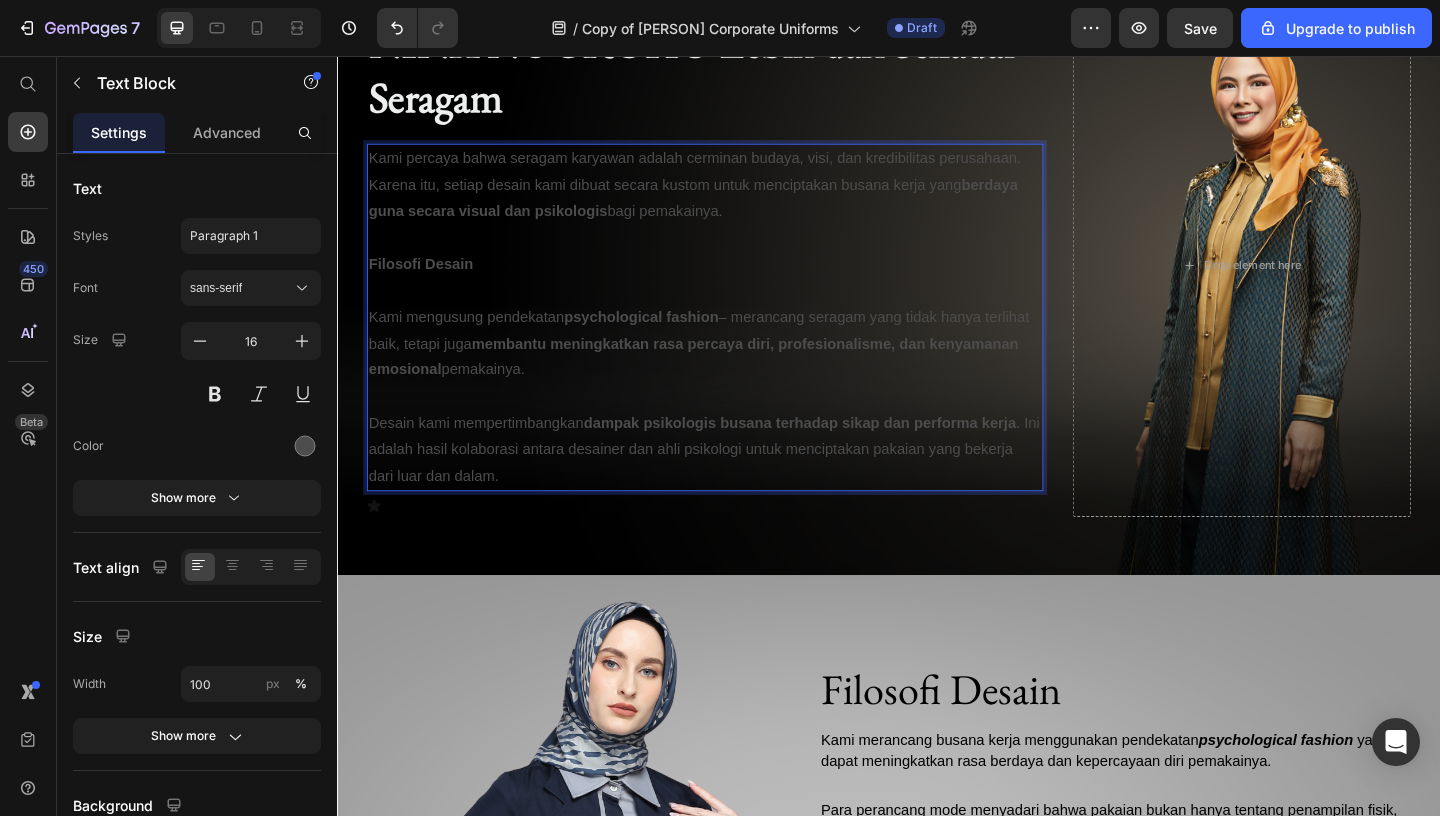 click on "Kami percaya bahwa seragam karyawan adalah cerminan budaya, visi, dan kredibilitas perusahaan. Karena itu, setiap desain kami dibuat secara kustom untuk menciptakan busana kerja yang  berdaya guna secara visual dan psikologis  bagi pemakainya." at bounding box center [737, 196] 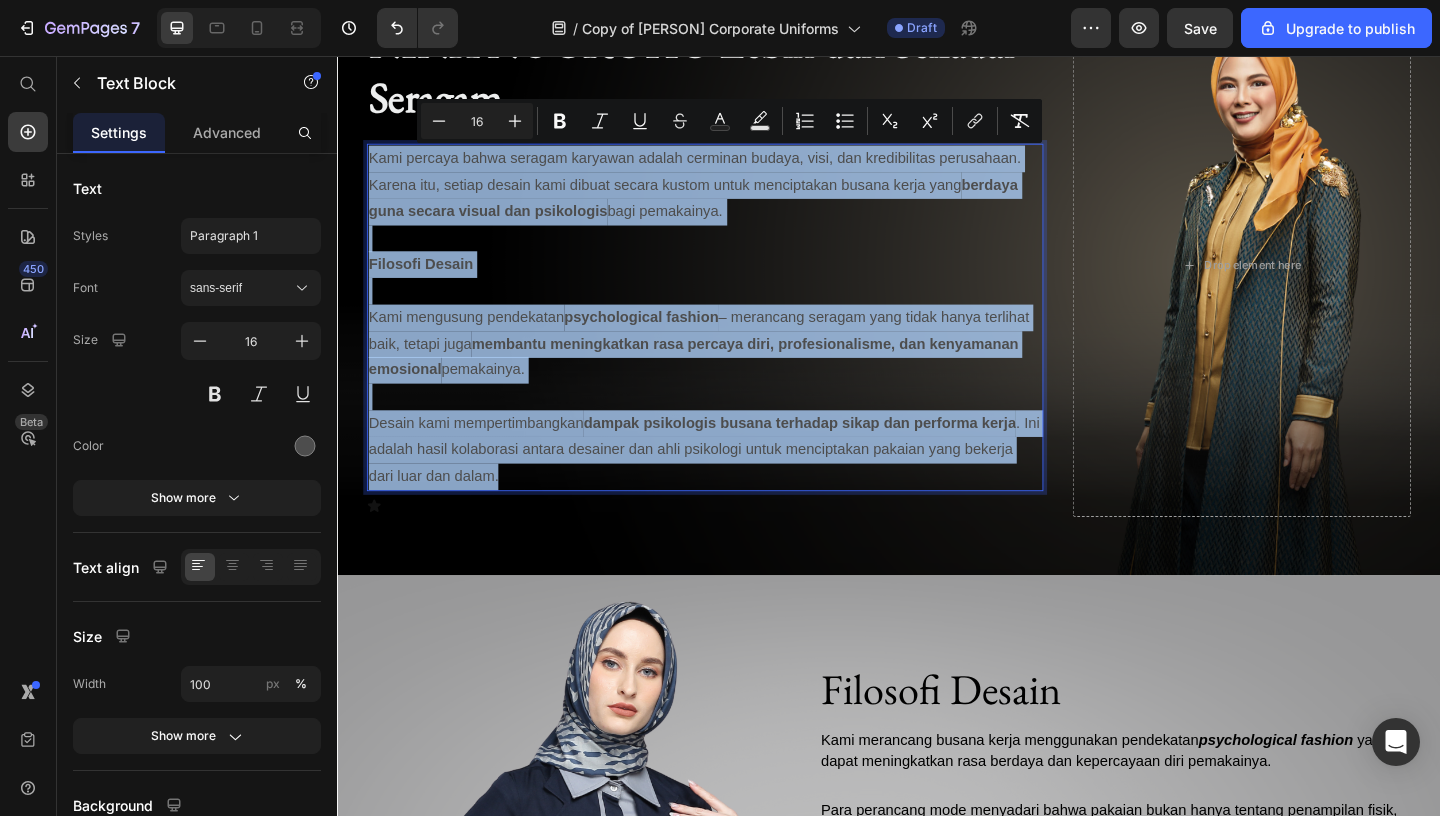 copy on "Kami percaya bahwa seragam karyawan adalah cerminan budaya, visi, dan kredibilitas perusahaan. Karena itu, setiap desain kami dibuat secara kustom untuk menciptakan busana kerja yang  berdaya guna secara visual dan psikologis  bagi pemakainya. Filosofi Desain Kami mengusung pendekatan  psychological fashion  – merancang seragam yang tidak hanya terlihat baik, tetapi juga  membantu meningkatkan rasa percaya diri, profesionalisme, dan kenyamanan emosional  pemakainya. Desain kami mempertimbangkan  dampak psikologis busana terhadap sikap dan performa kerja . Ini adalah hasil kolaborasi antara desainer dan ahli psikologi untuk menciptakan pakaian yang bekerja dari luar dan dalam." 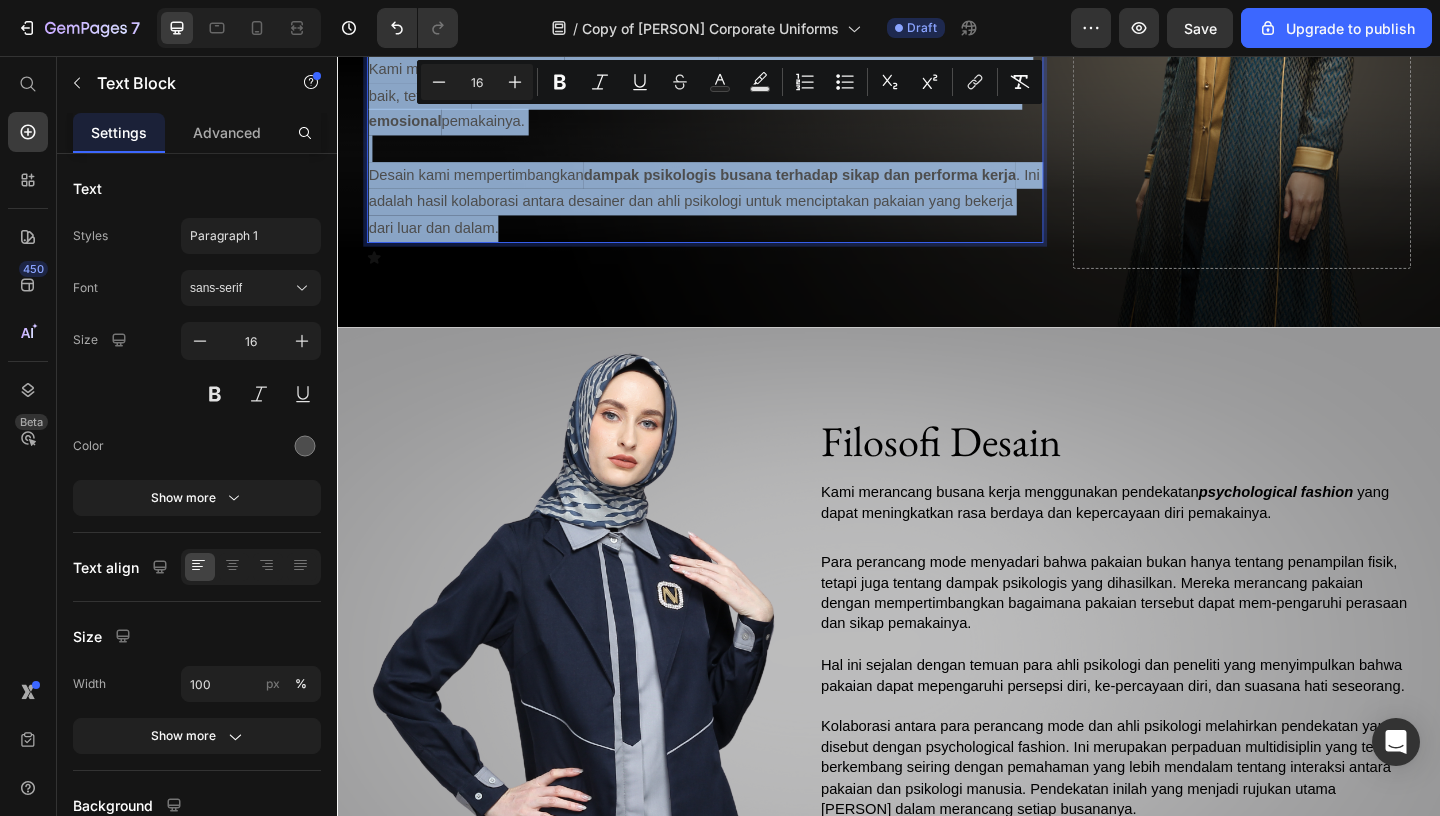 scroll, scrollTop: 1132, scrollLeft: 0, axis: vertical 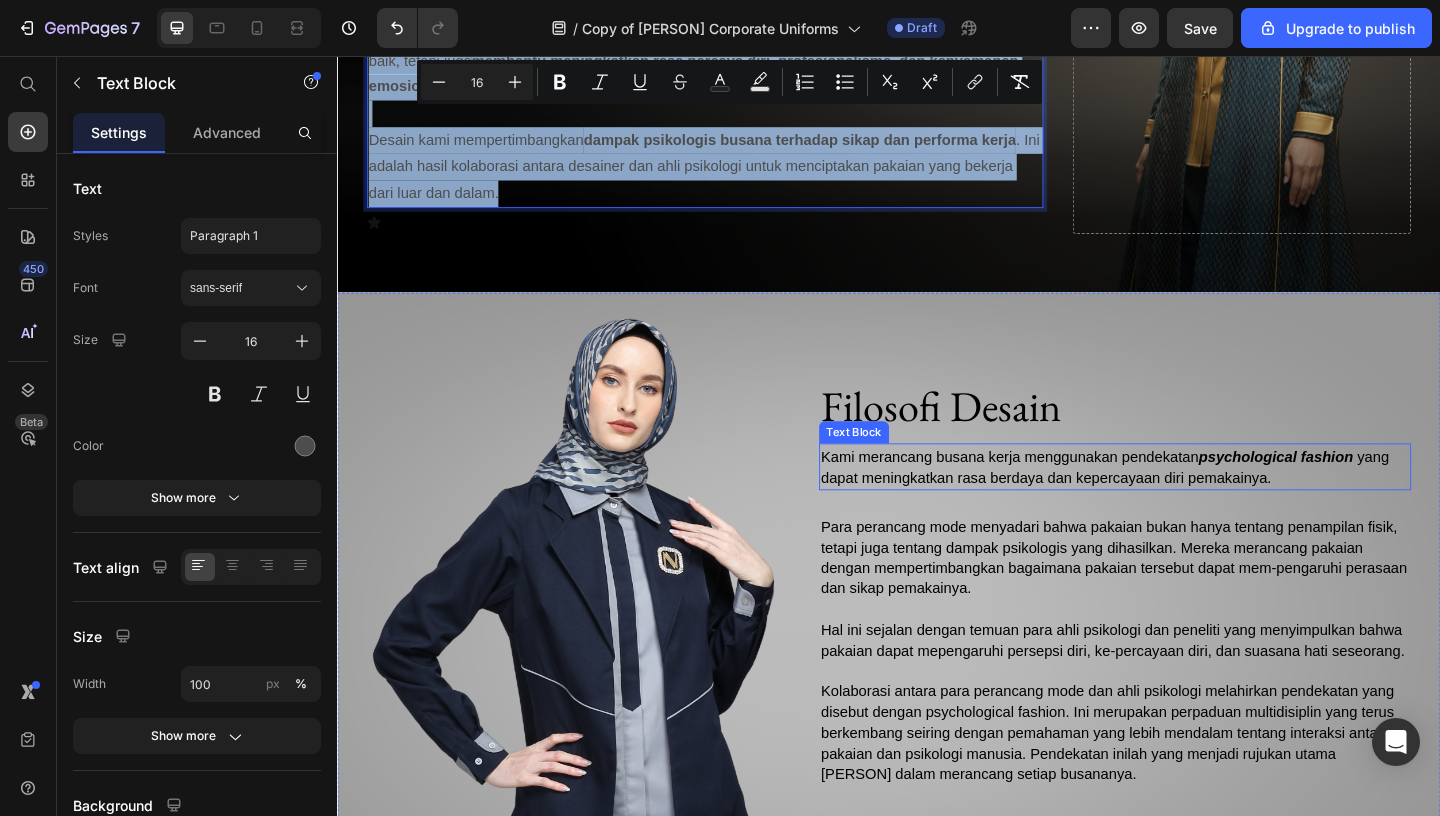 click on "Kami merancang busana kerja menggunakan pendekatan  psychological fashion   yang dapat meningkatkan rasa berdaya dan kepercayaan diri pemakainya." at bounding box center (1172, 502) 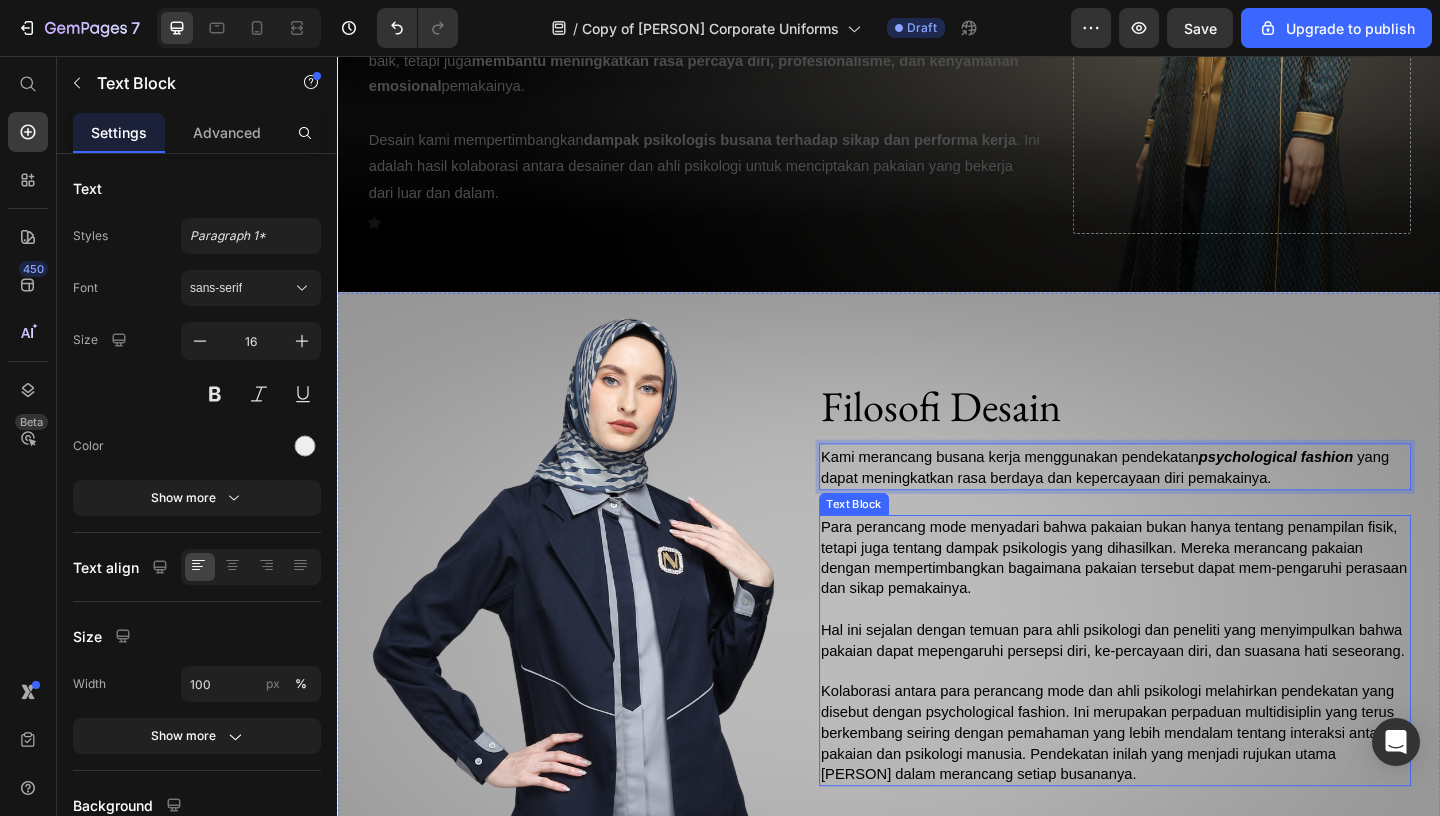 click on "Para perancang mode menyadari bahwa pakaian bukan hanya tentang penampilan fisik, tetapi juga tentang dampak psikologis yang dihasilkan. Mereka merancang pakaian dengan mempertimbangkan bagaimana pakaian tersebut dapat mem-pengaruhi perasaan dan sikap pemakainya." at bounding box center [1183, 602] 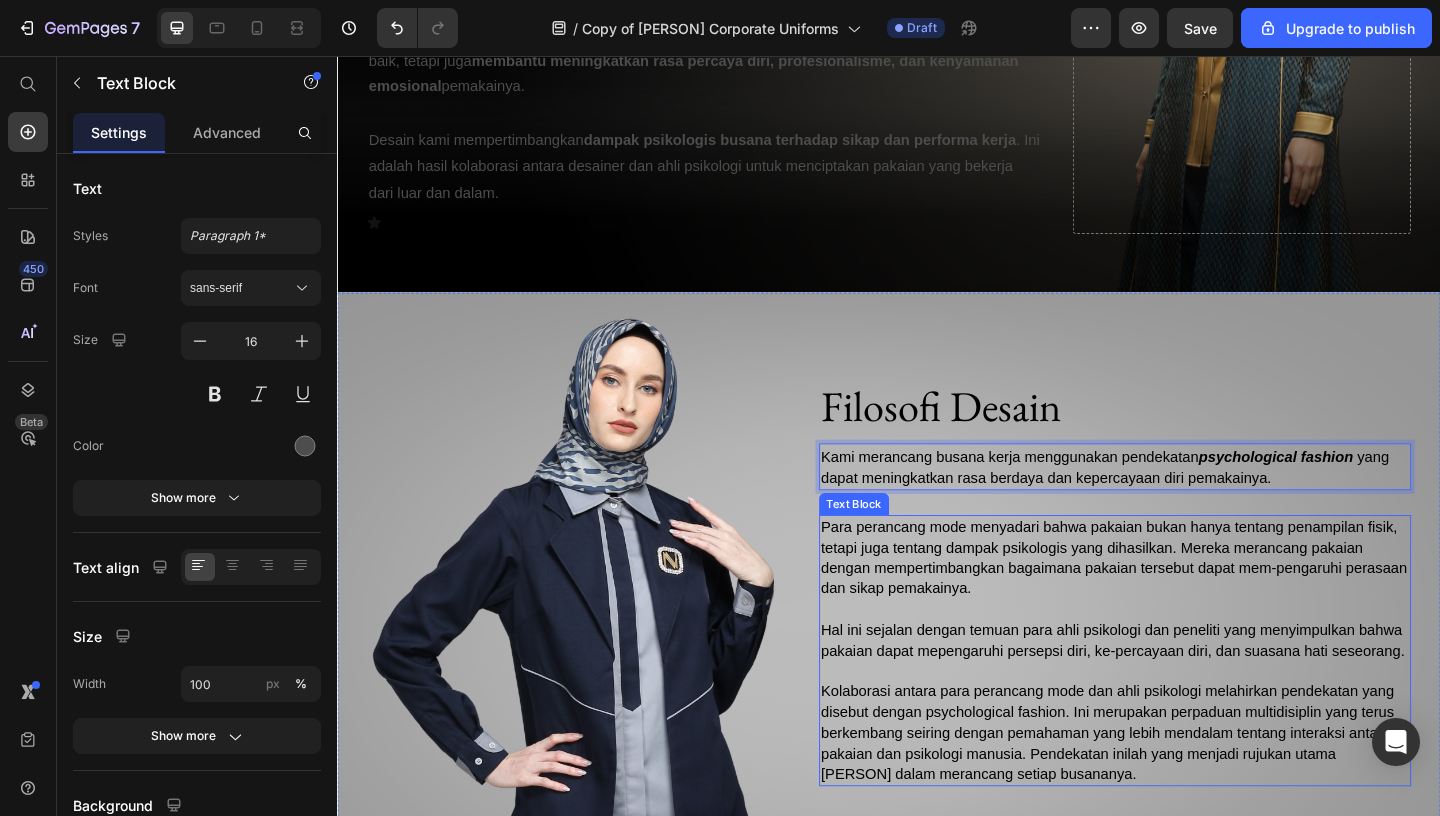 click on "Para perancang mode menyadari bahwa pakaian bukan hanya tentang penampilan fisik, tetapi juga tentang dampak psikologis yang dihasilkan. Mereka merancang pakaian dengan mempertimbangkan bagaimana pakaian tersebut dapat mem-pengaruhi perasaan dan sikap pemakainya." at bounding box center [1183, 602] 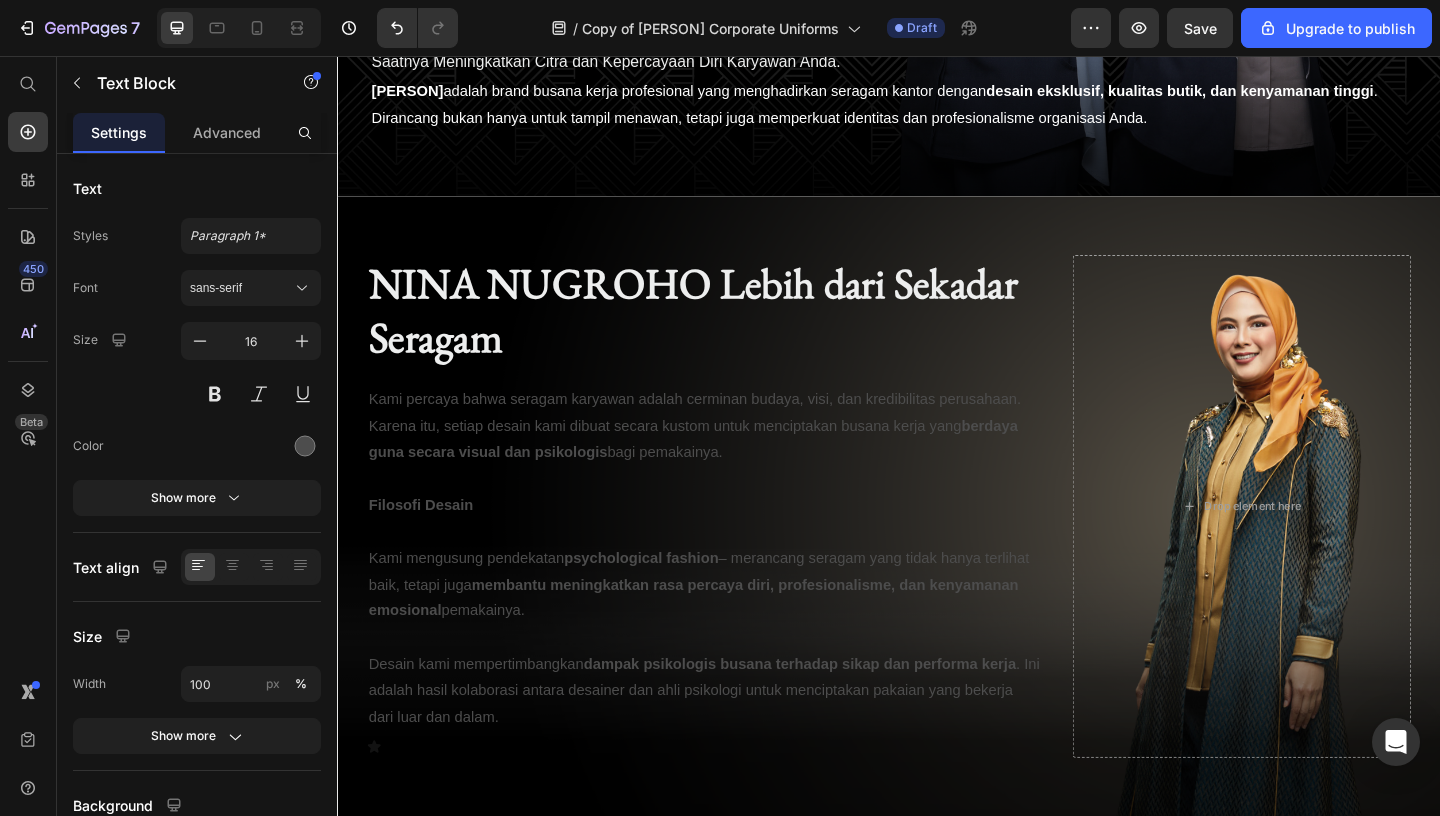 scroll, scrollTop: 560, scrollLeft: 0, axis: vertical 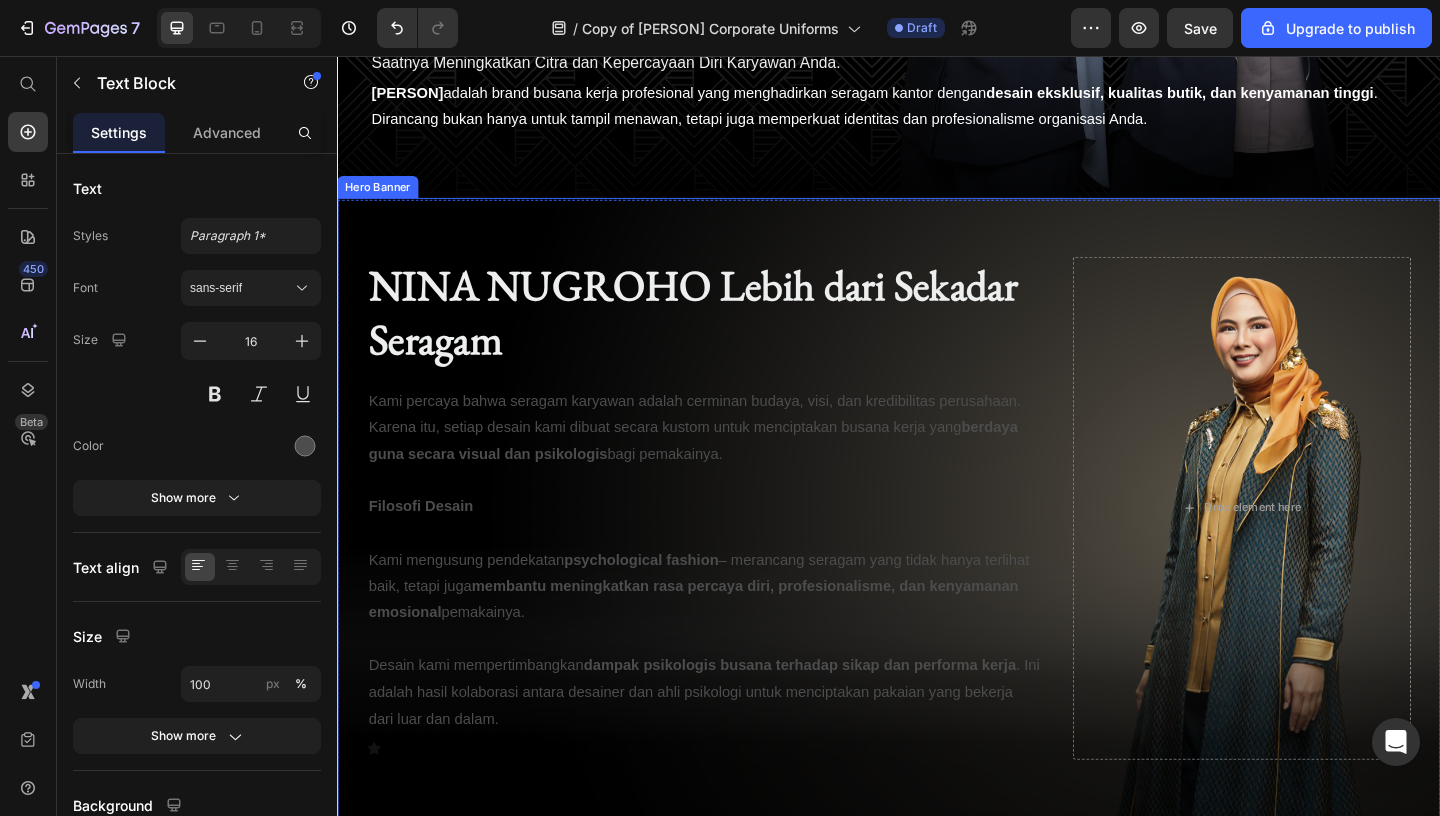 click at bounding box center [937, 547] 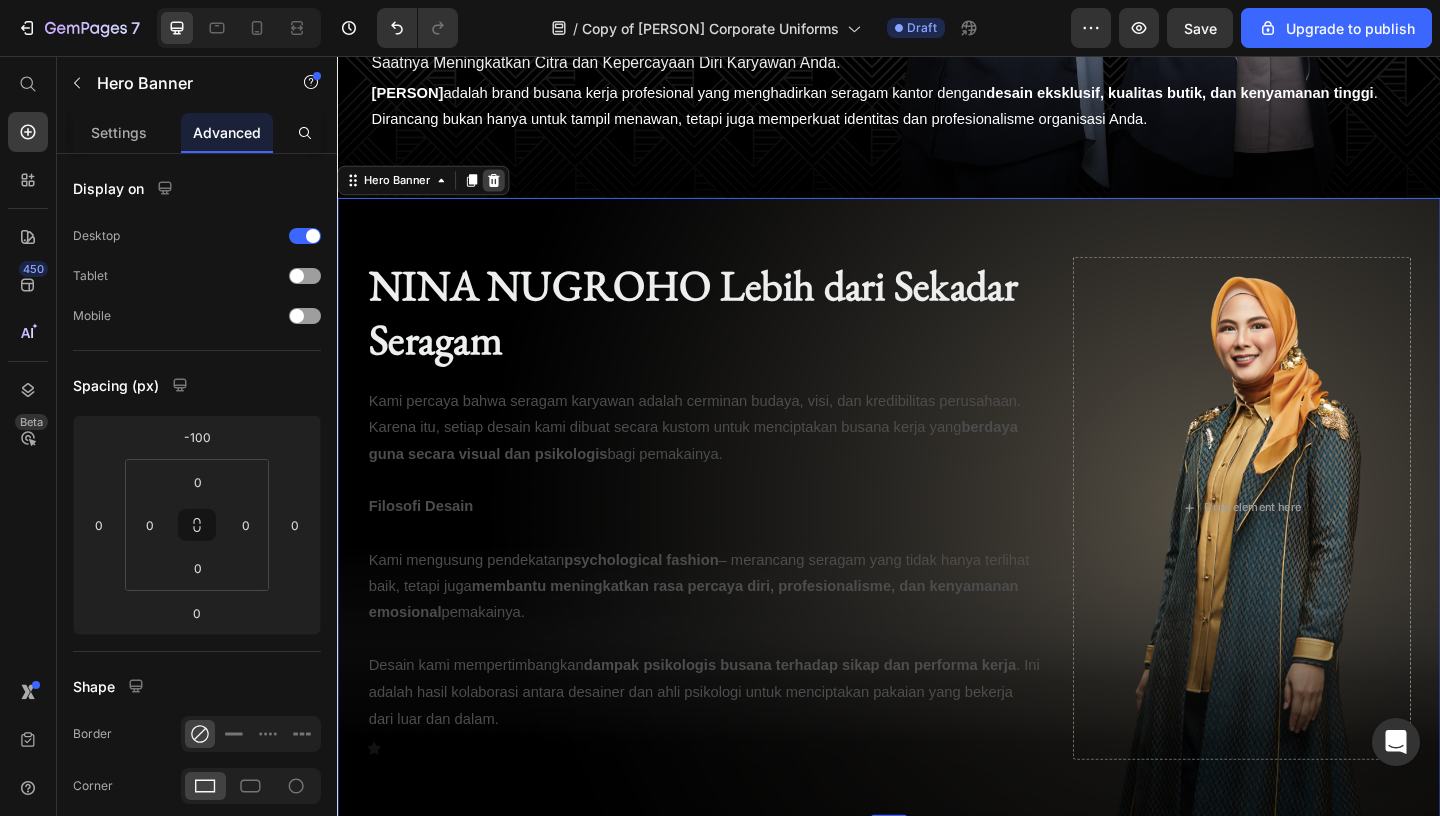 click 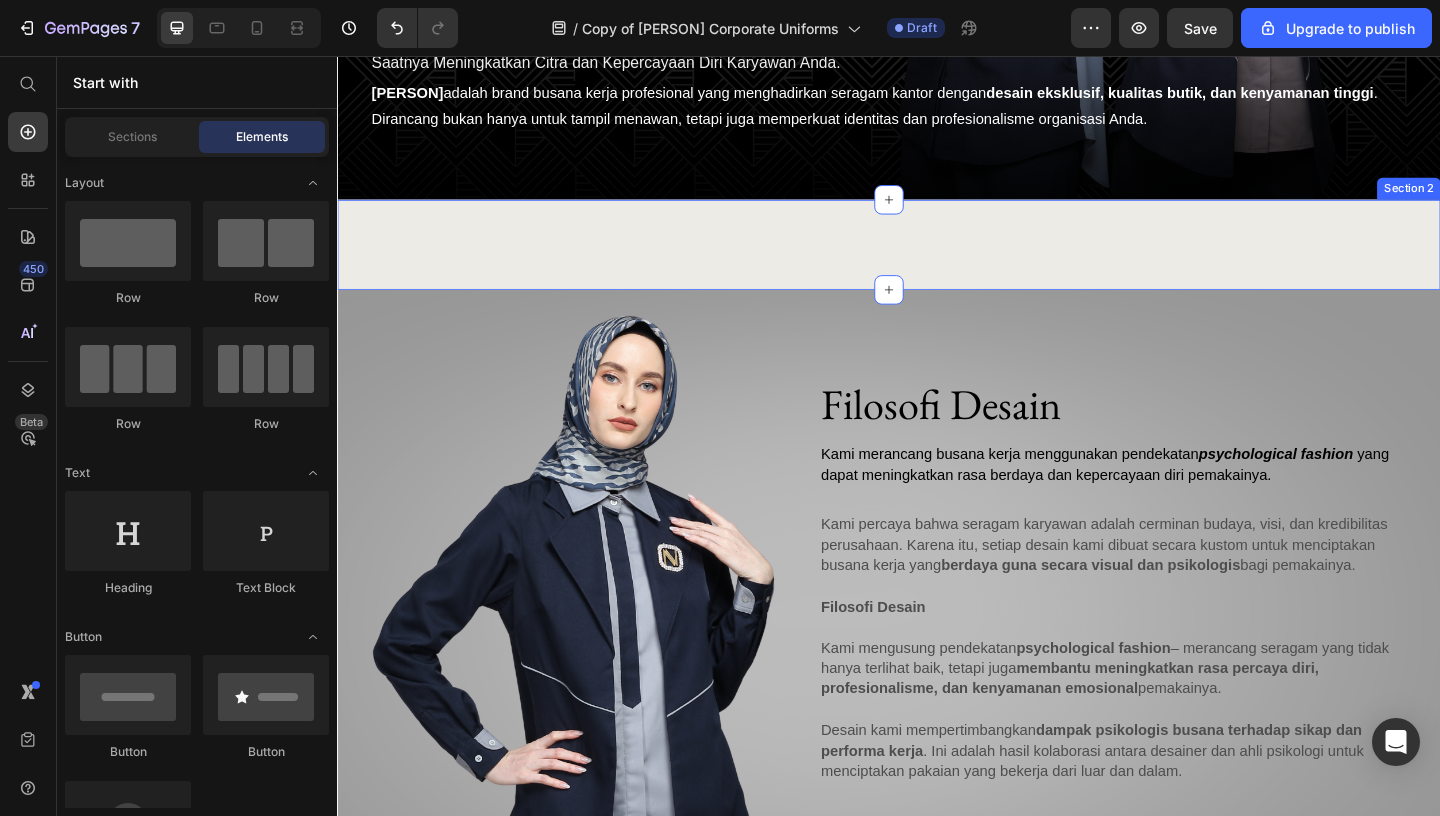 click on "Tentang Kami Heading [PERSON_NAME] adalah fashion designer yang karya-karyanya telah melenggang di berbagai panggung fashion show dunia. Garis-garis tegas diatas kain warna bumi yang menjadi ciri khasnya telah turut memancarkan keindahan, kekuatan dan keanggunan belasan ribu perempuan hebat di Indonesia.   [PERSON_NAME] adalah fashion designer yang karya-karyanya telah melenggang di berbagai panggung fashion show dunia. Garis-garis tegas diatas kain warna bumi yang menjadi ciri khasnya telah turut memancarkan keindahan, kekuatan dan keanggunan belasan ribu perempuan hebat di Indonesia.     Text Block
Icon Saya mencintai dunia fashion, khususnya karena ia mampu menciptakan efek psikologis tertentu pada diri kita. Sehingga, saya memilih menggunakan fashion sebagai medium untuk membangun keberdayaan insan profesional Indonesia.   Text Block Text Block
Hero Banner Tentang Kami Heading   Text Block
Icon   Text Block Text Block
Hero Banner Section 2" at bounding box center [937, 261] 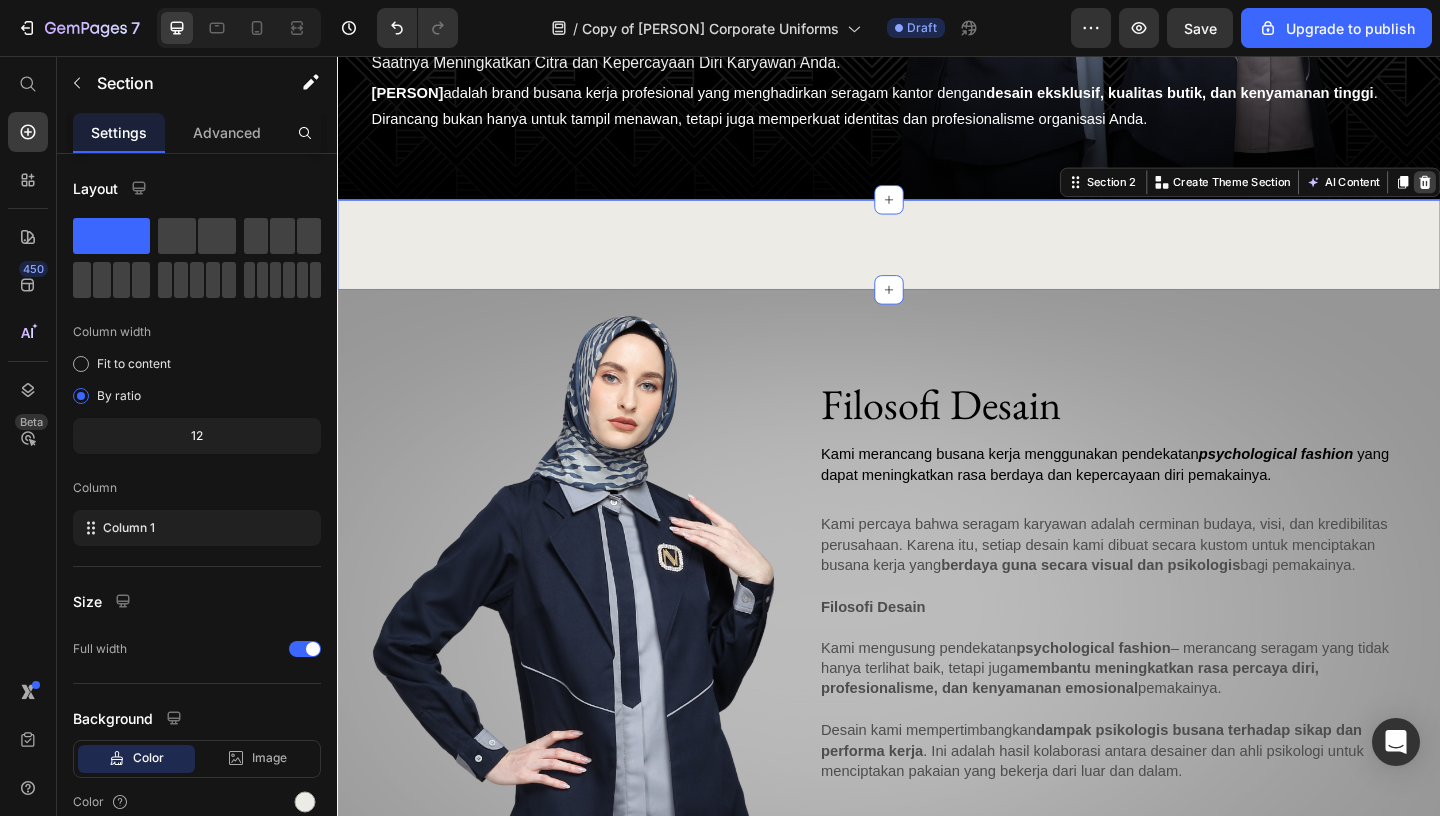 click 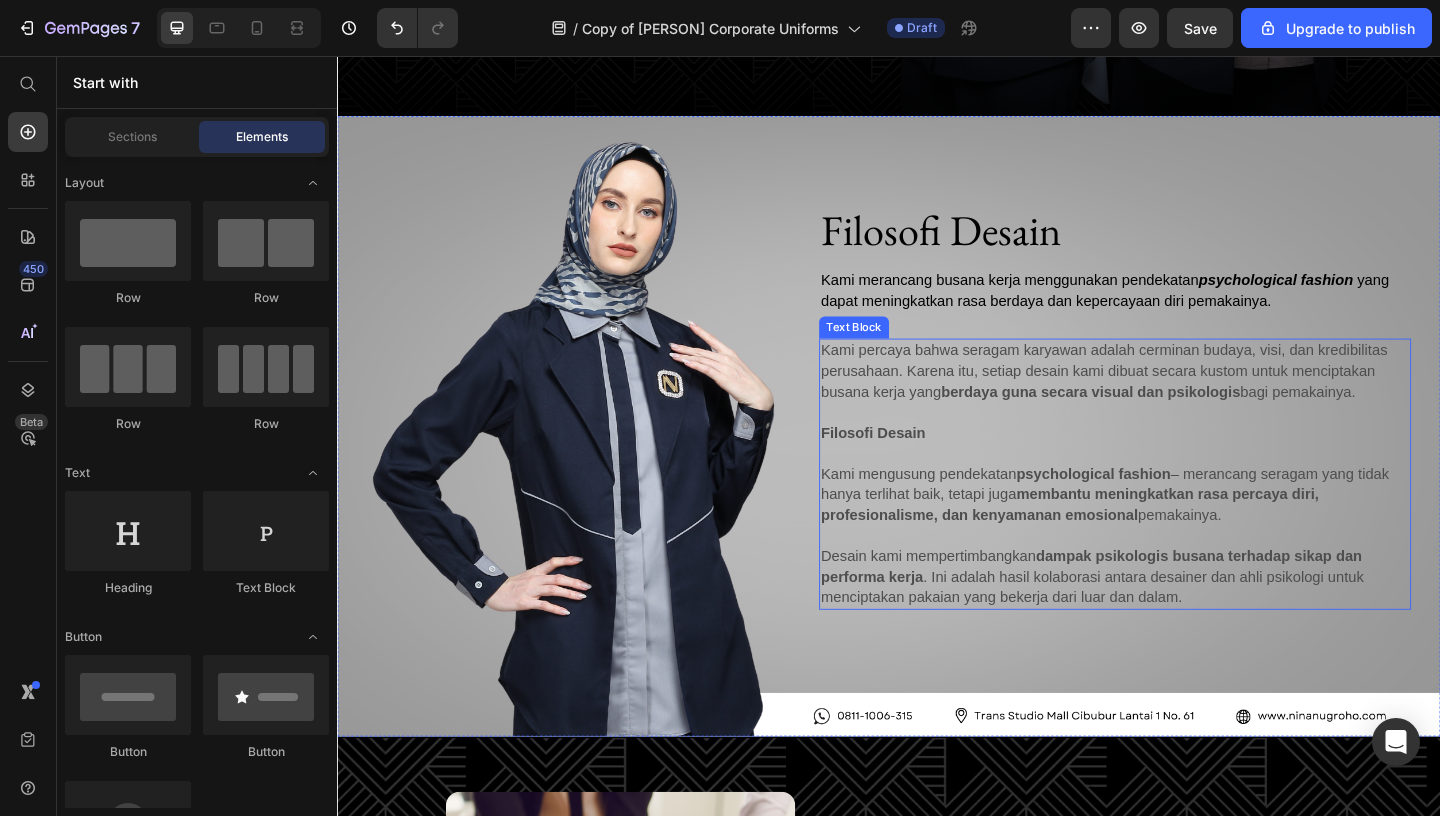 scroll, scrollTop: 657, scrollLeft: 0, axis: vertical 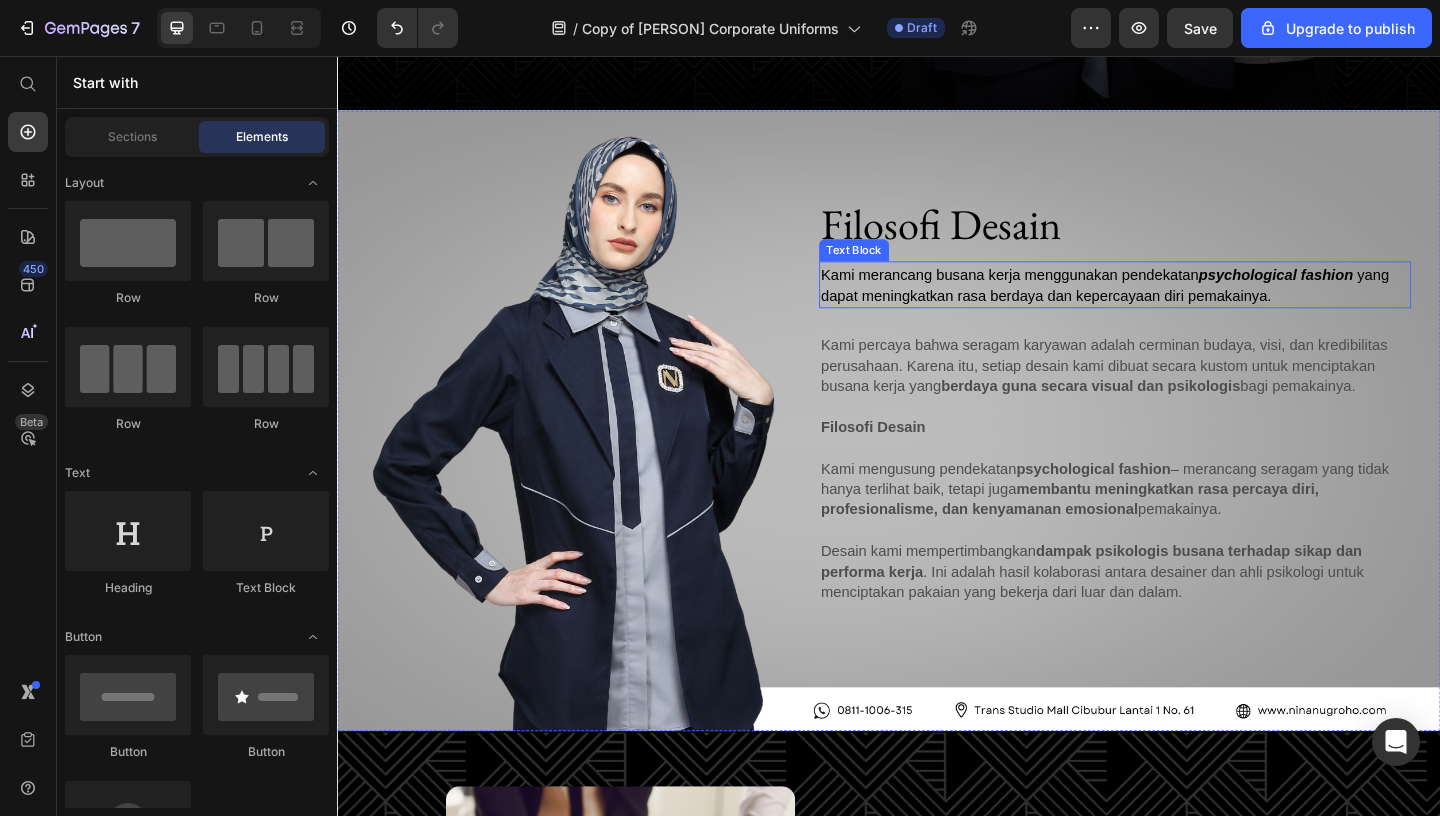 click on "Kami merancang busana kerja menggunakan pendekatan  psychological fashion   yang dapat meningkatkan rasa berdaya dan kepercayaan diri pemakainya." at bounding box center [1183, 305] 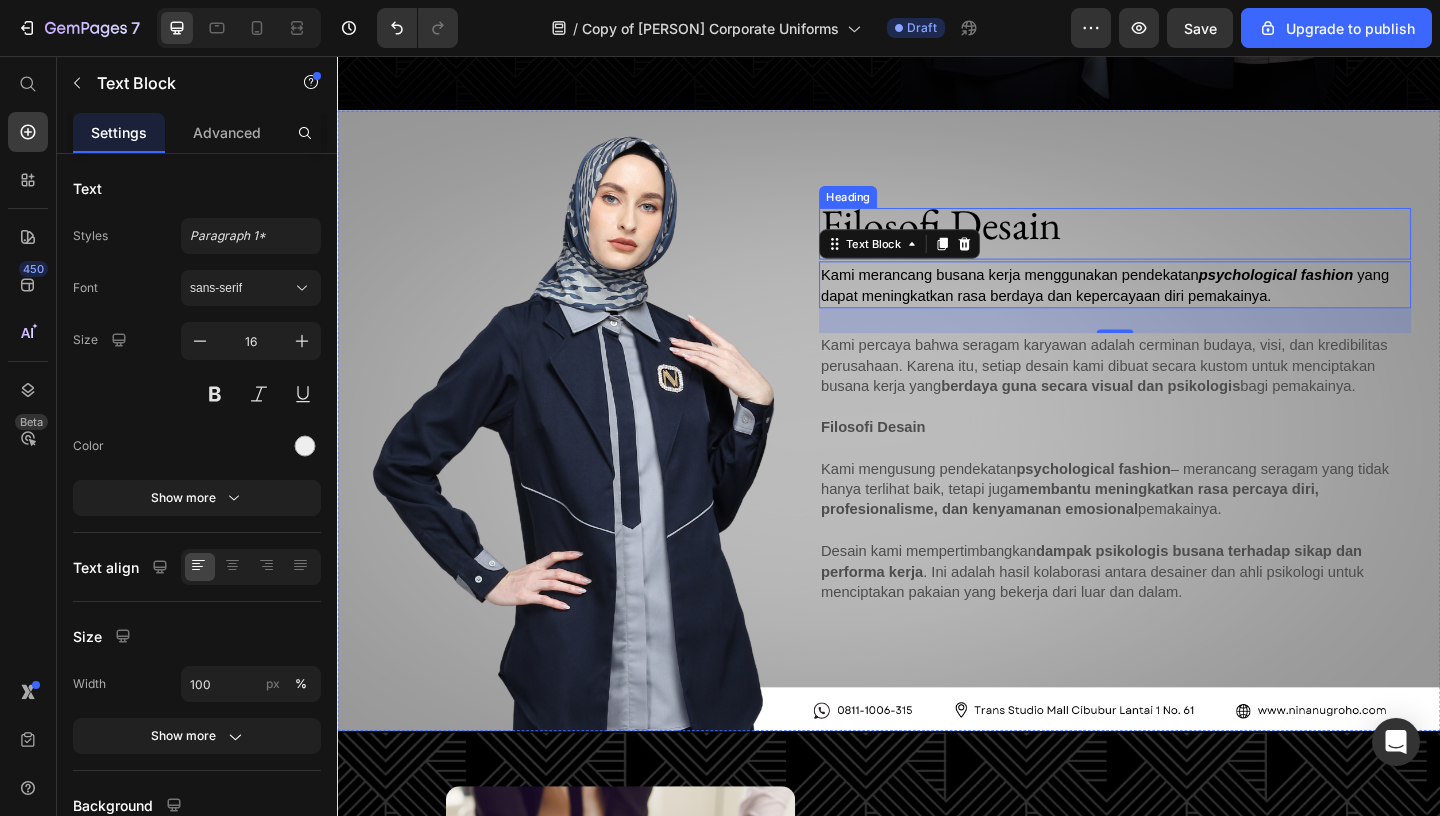 click on "Filosofi Desain" at bounding box center (993, 239) 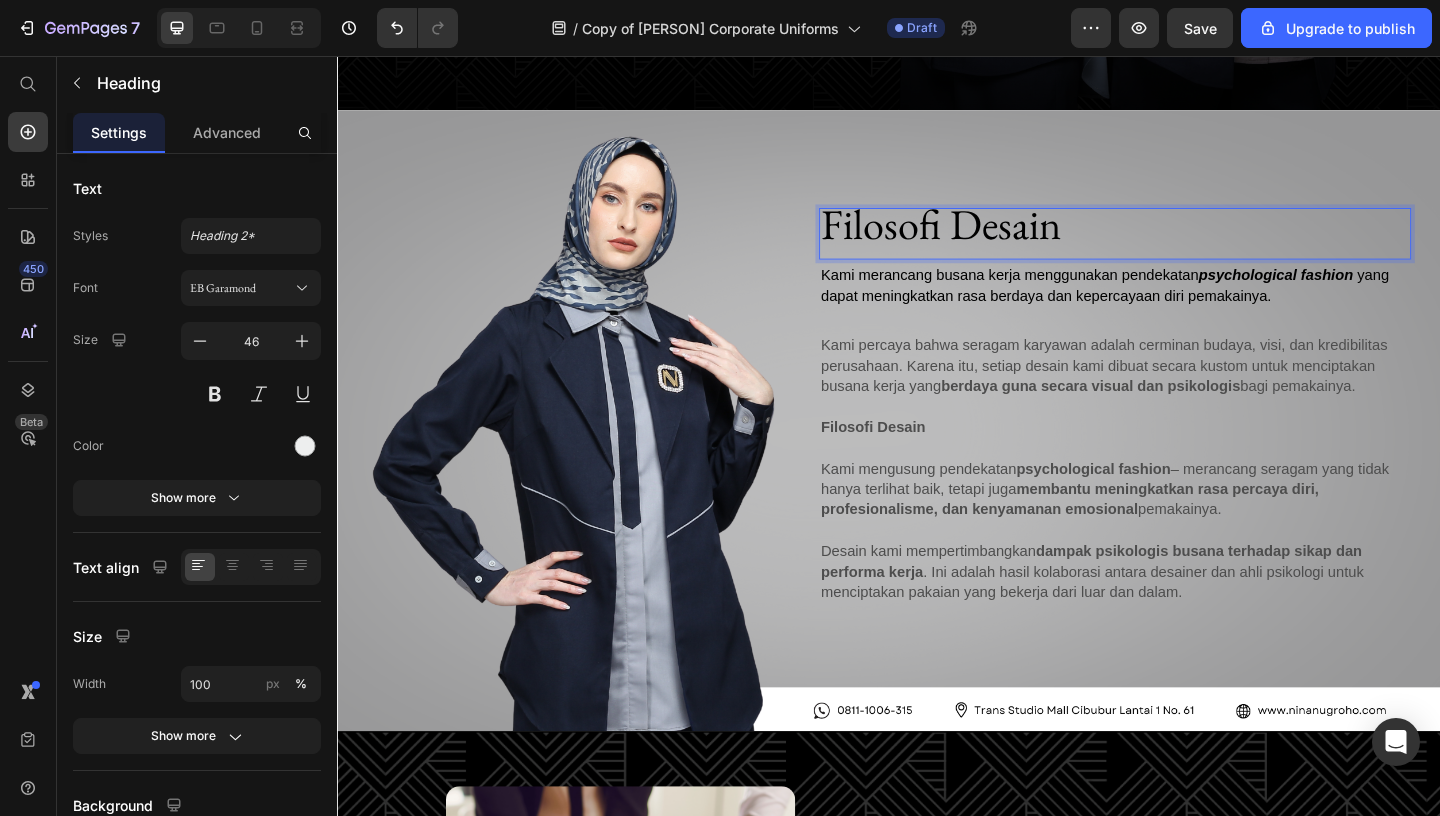 click on "Filosofi Desain" at bounding box center [993, 239] 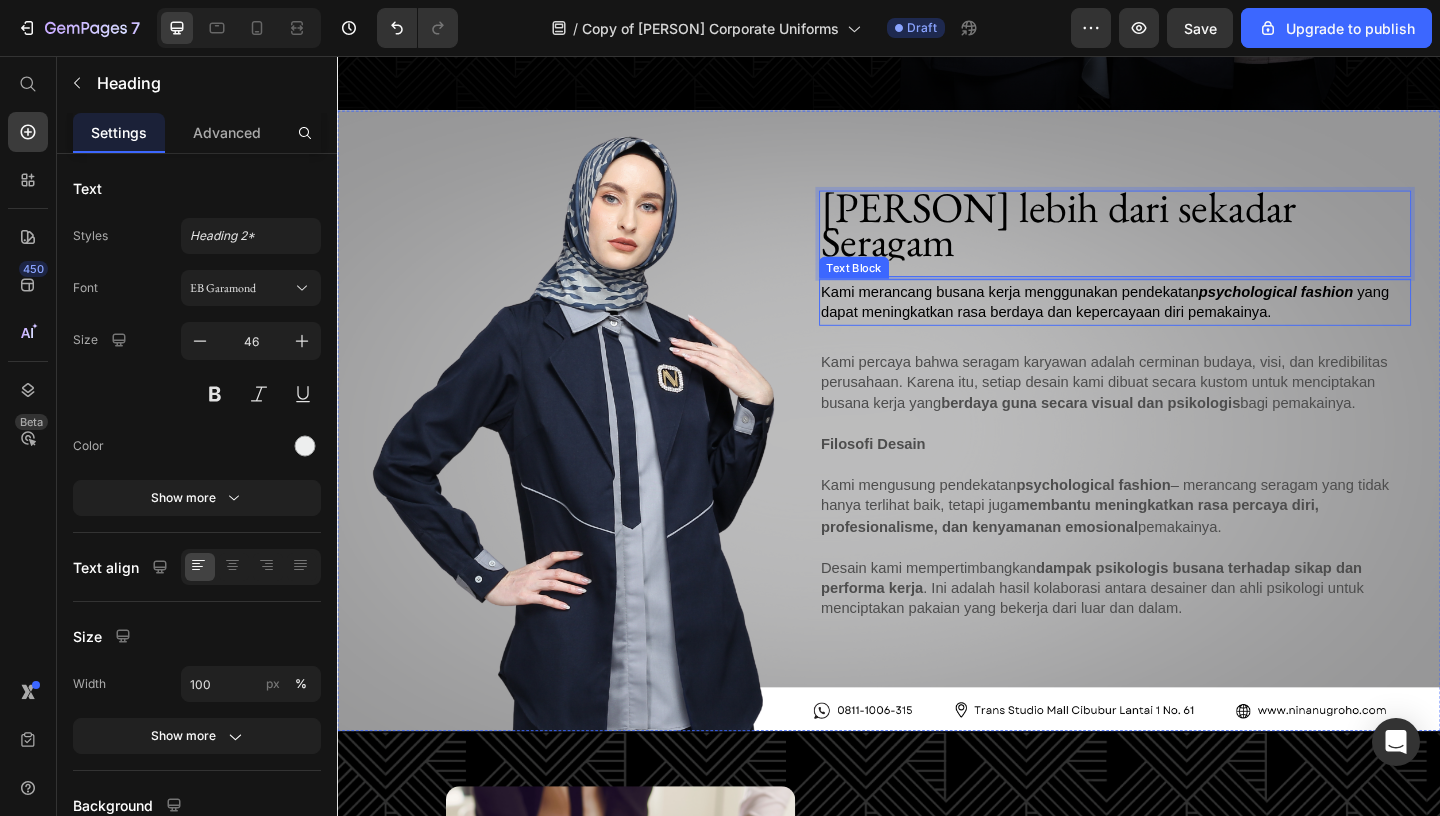 click on "Kami merancang busana kerja menggunakan pendekatan  psychological fashion   yang dapat meningkatkan rasa berdaya dan kepercayaan diri pemakainya." at bounding box center (1172, 323) 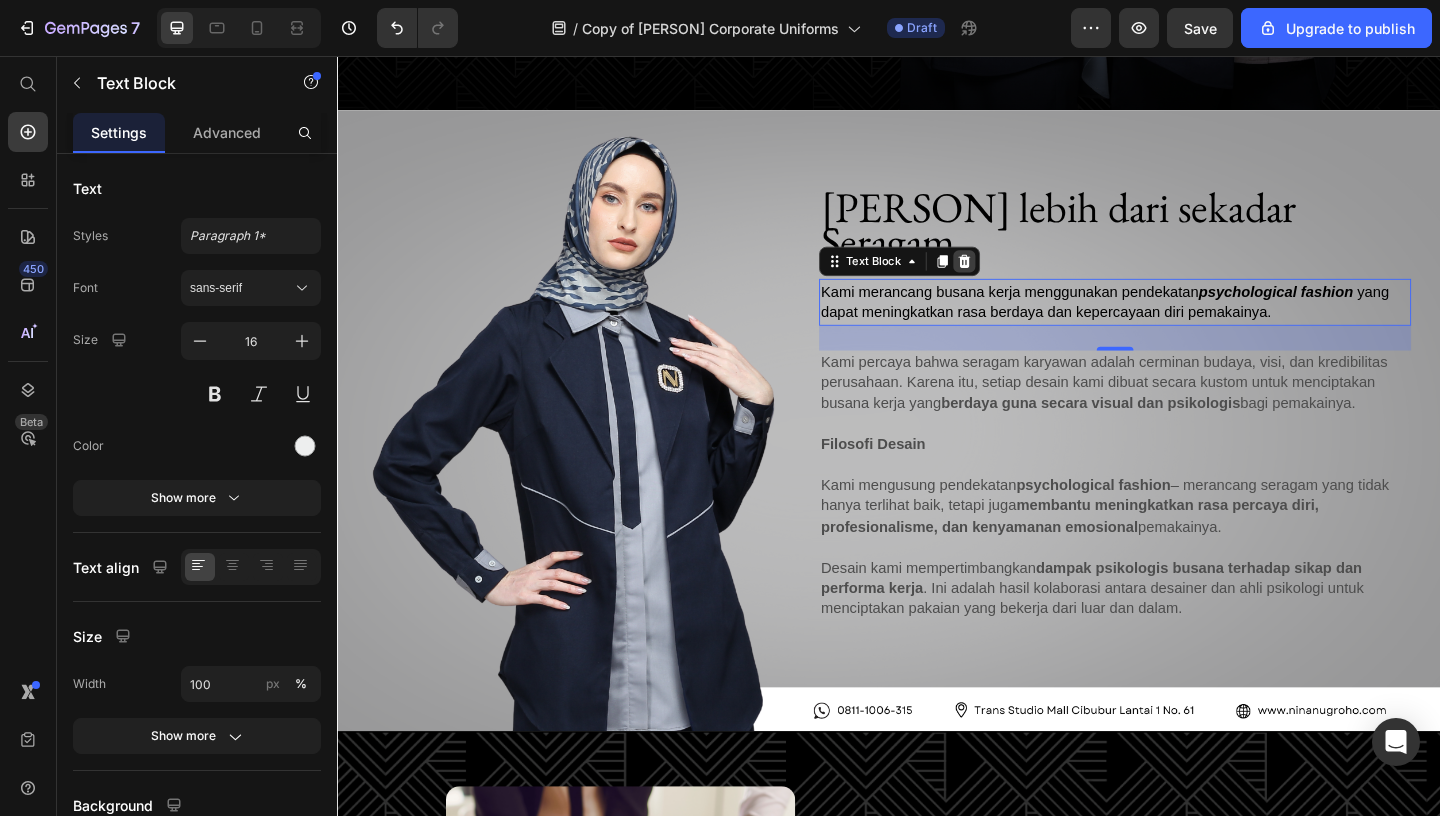 click 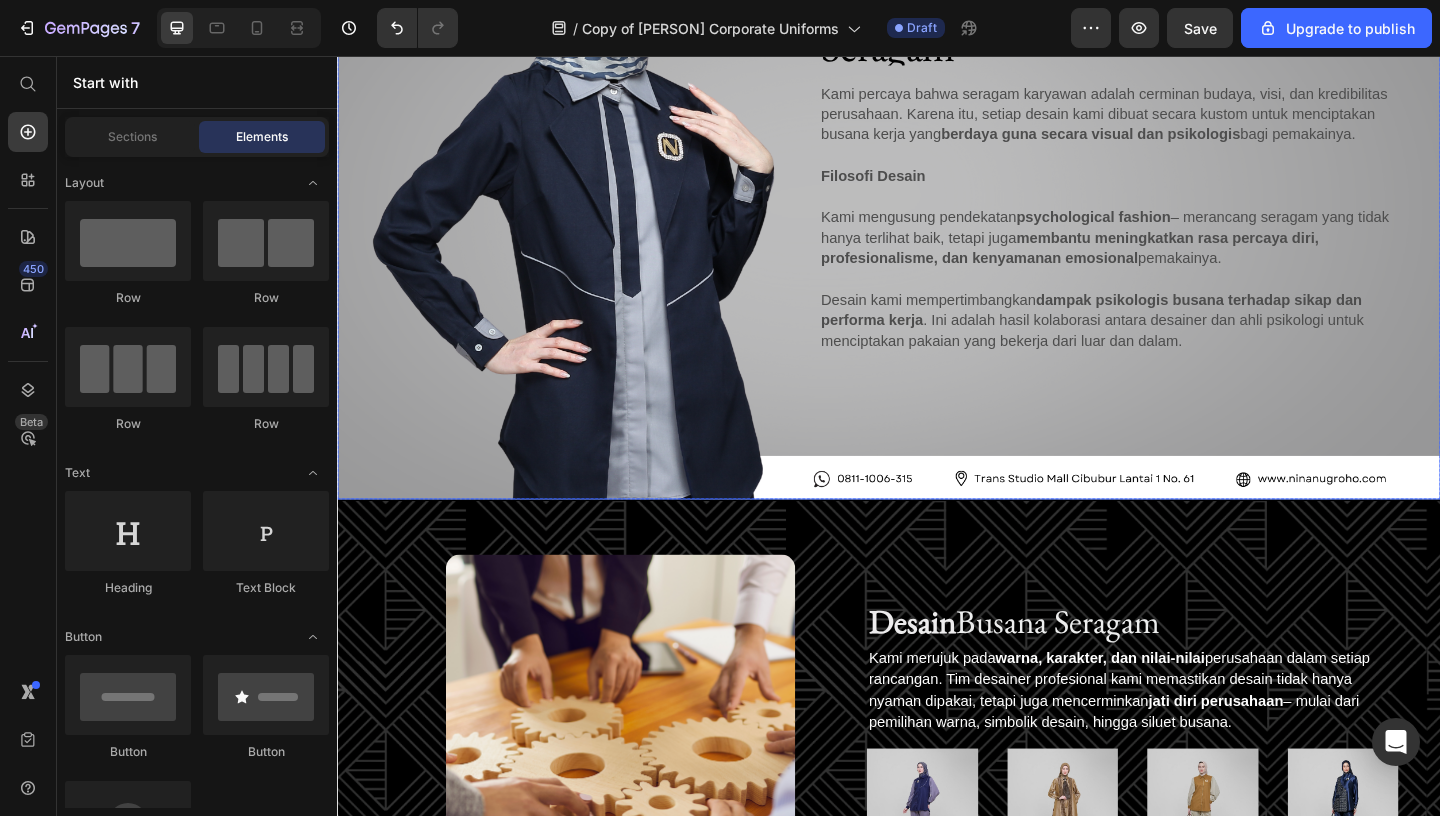 scroll, scrollTop: 1341, scrollLeft: 0, axis: vertical 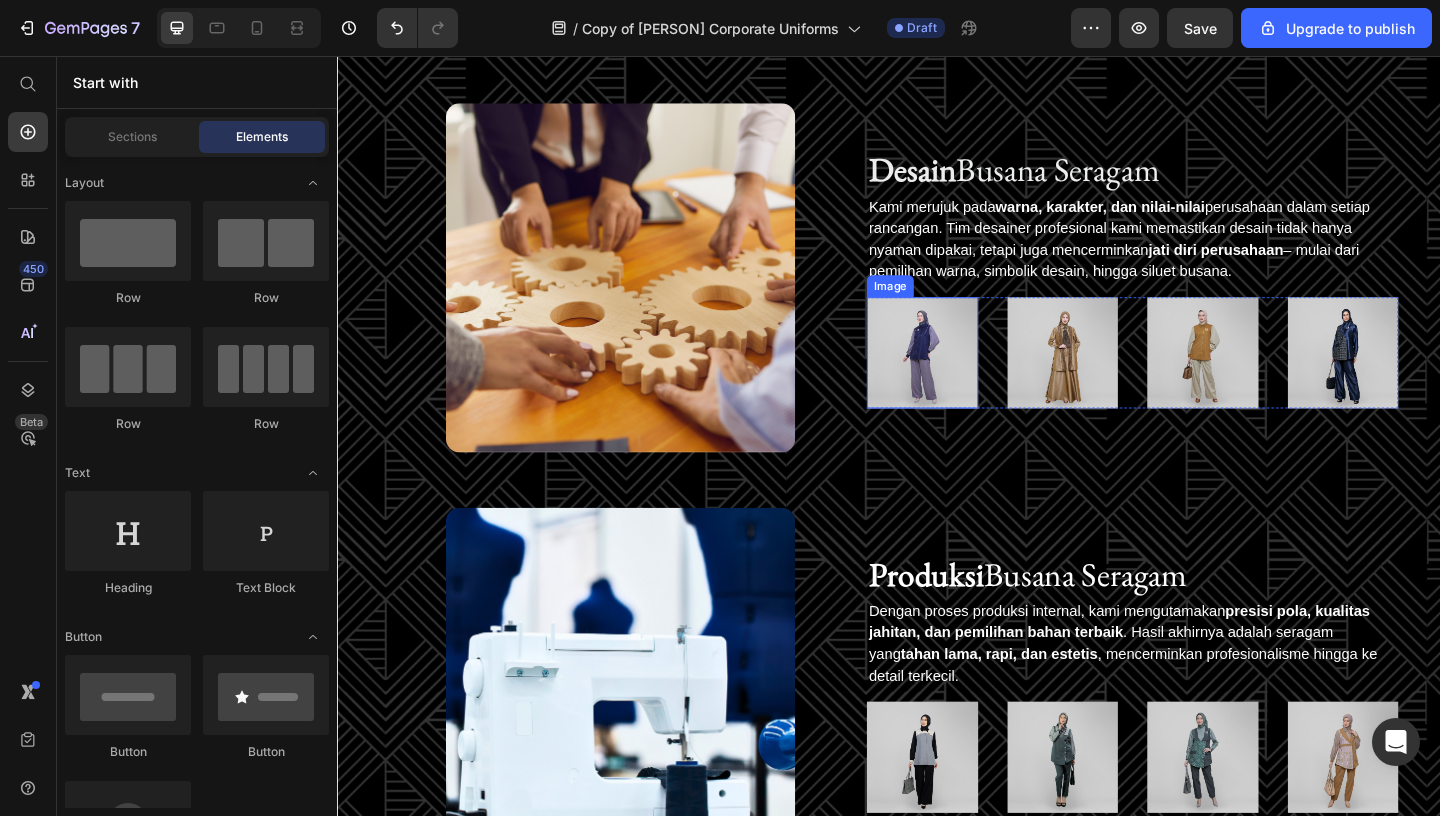 click at bounding box center [973, 378] 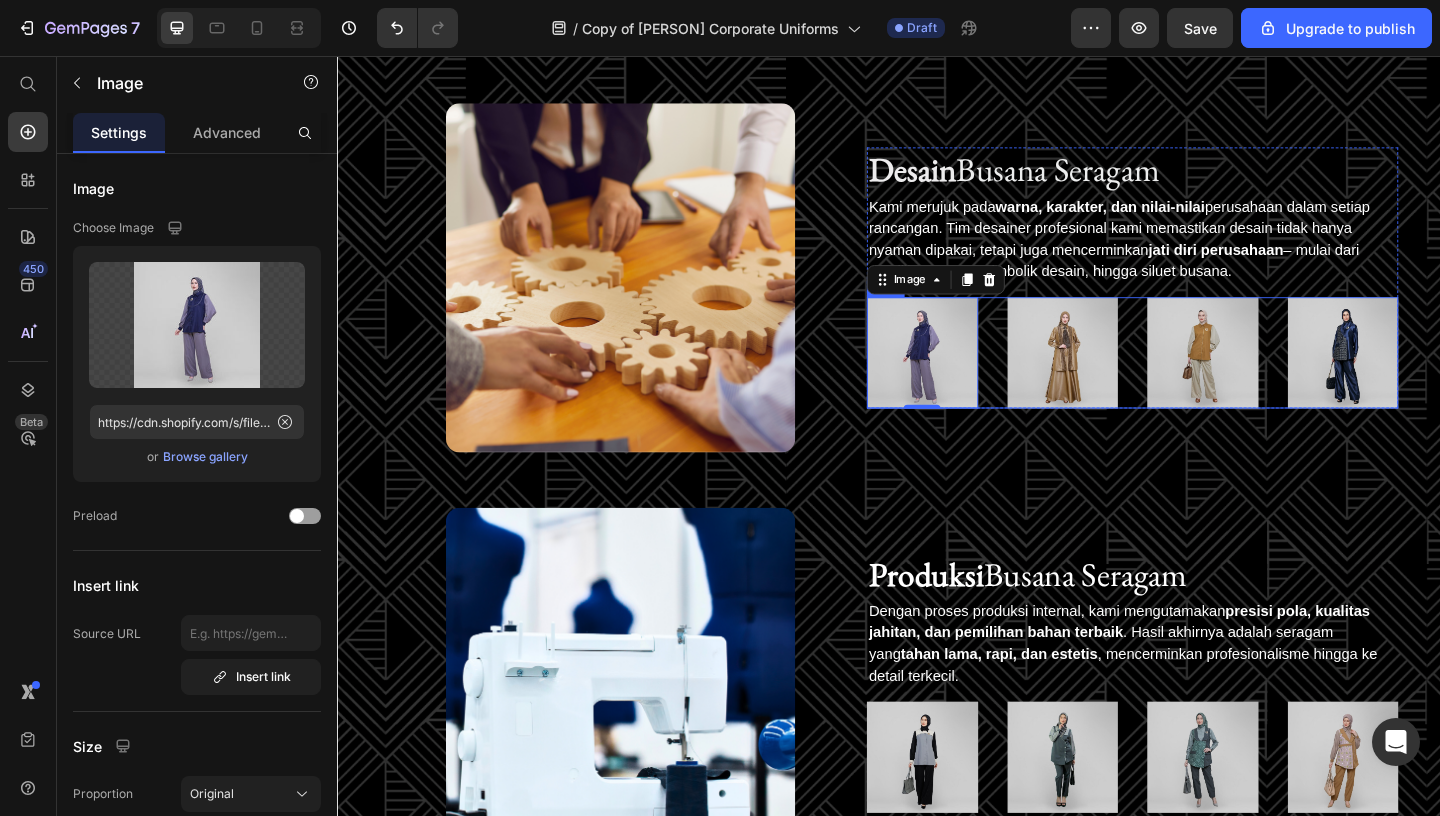 click on "Image   0 Image Image Image Row" at bounding box center [1202, 378] 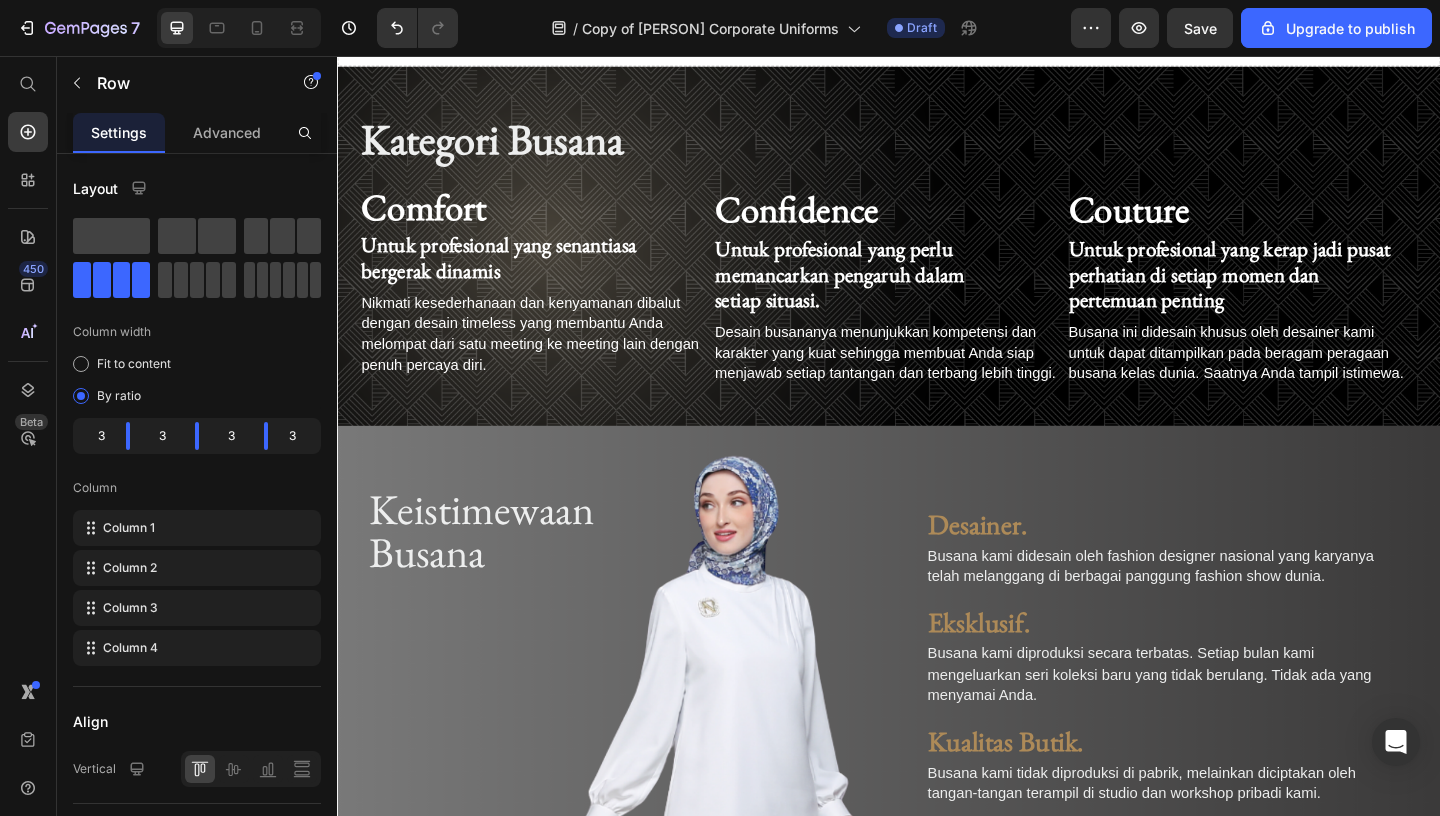 scroll, scrollTop: 2359, scrollLeft: 0, axis: vertical 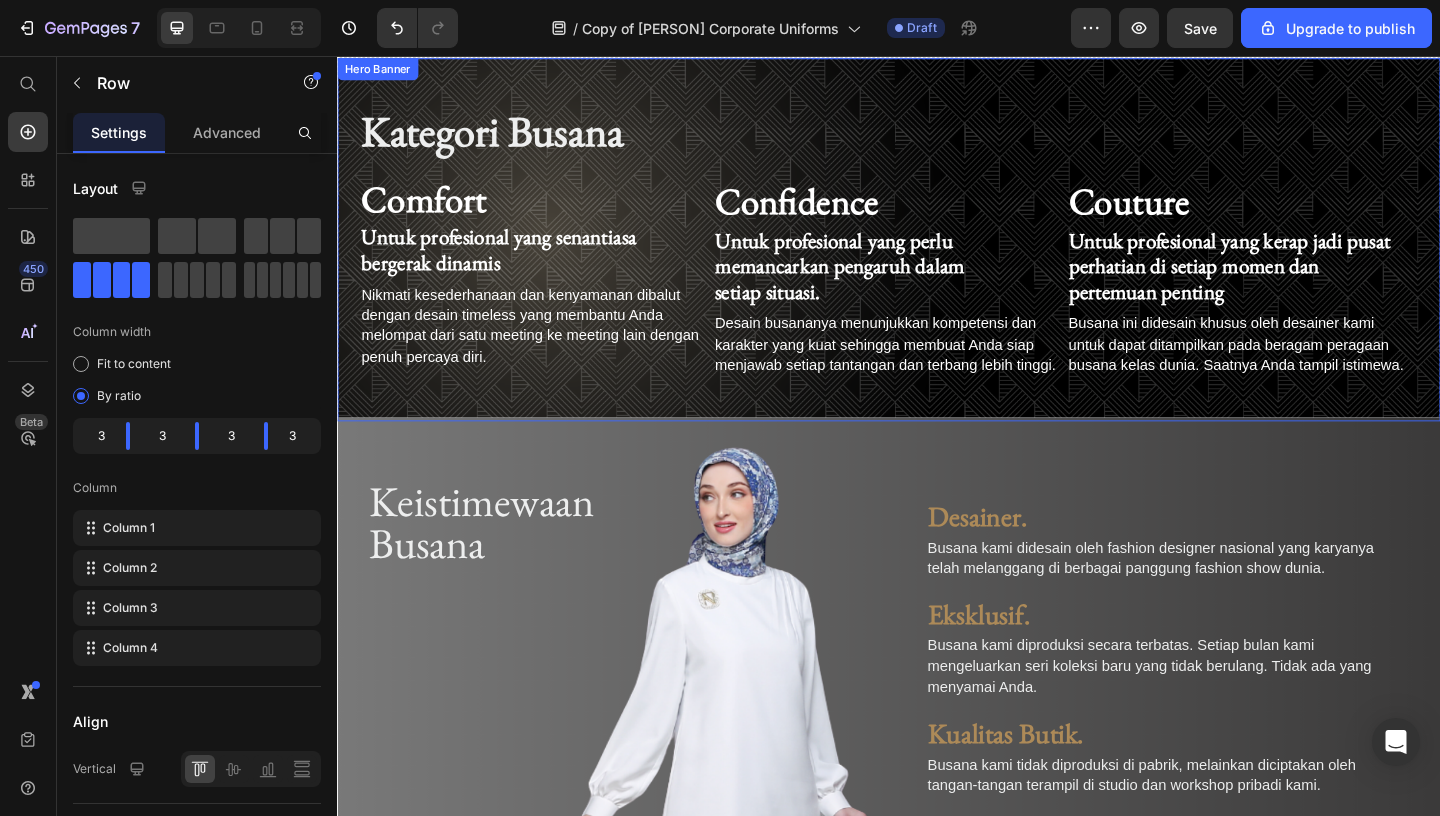 click at bounding box center [937, 255] 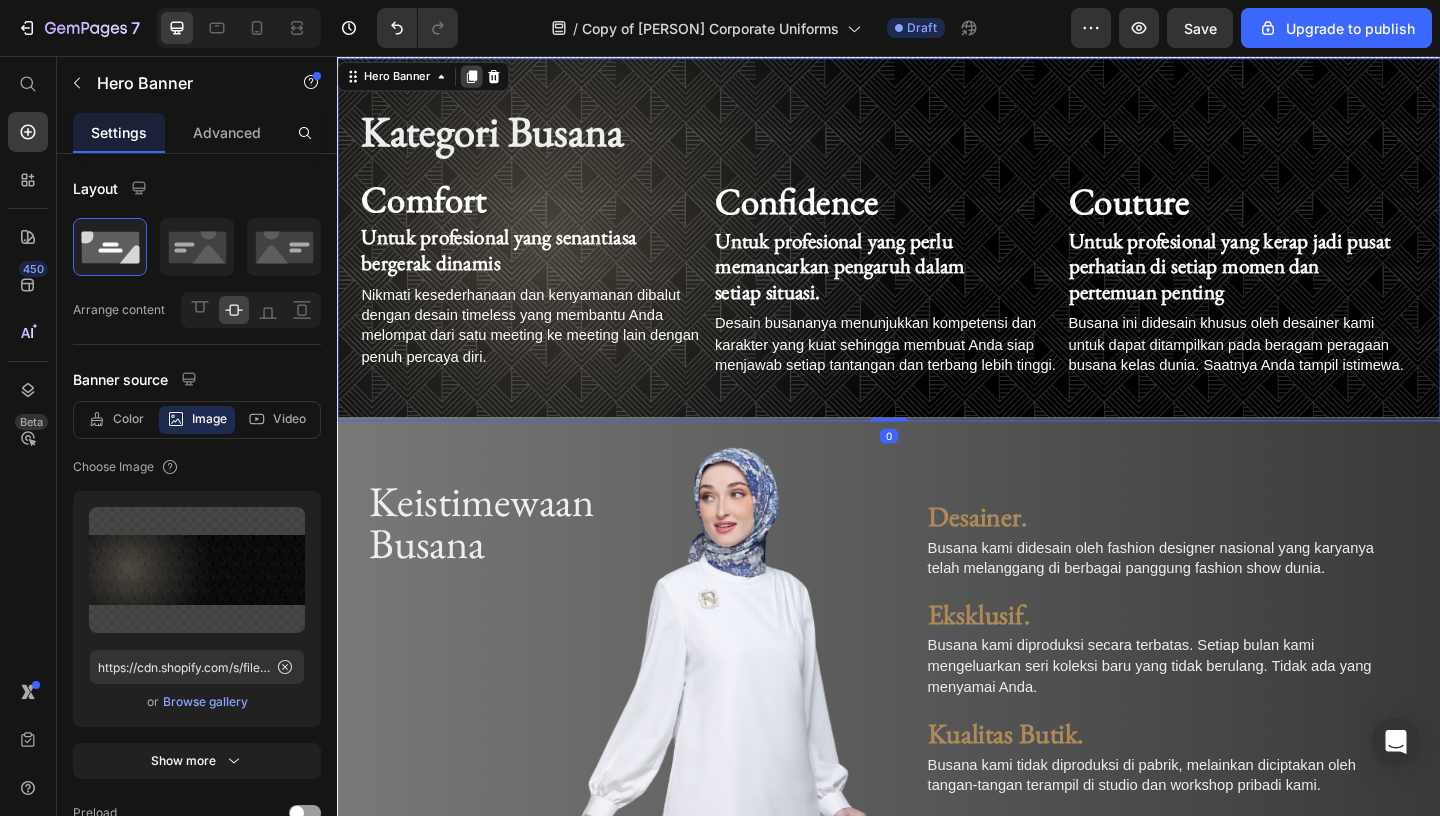click 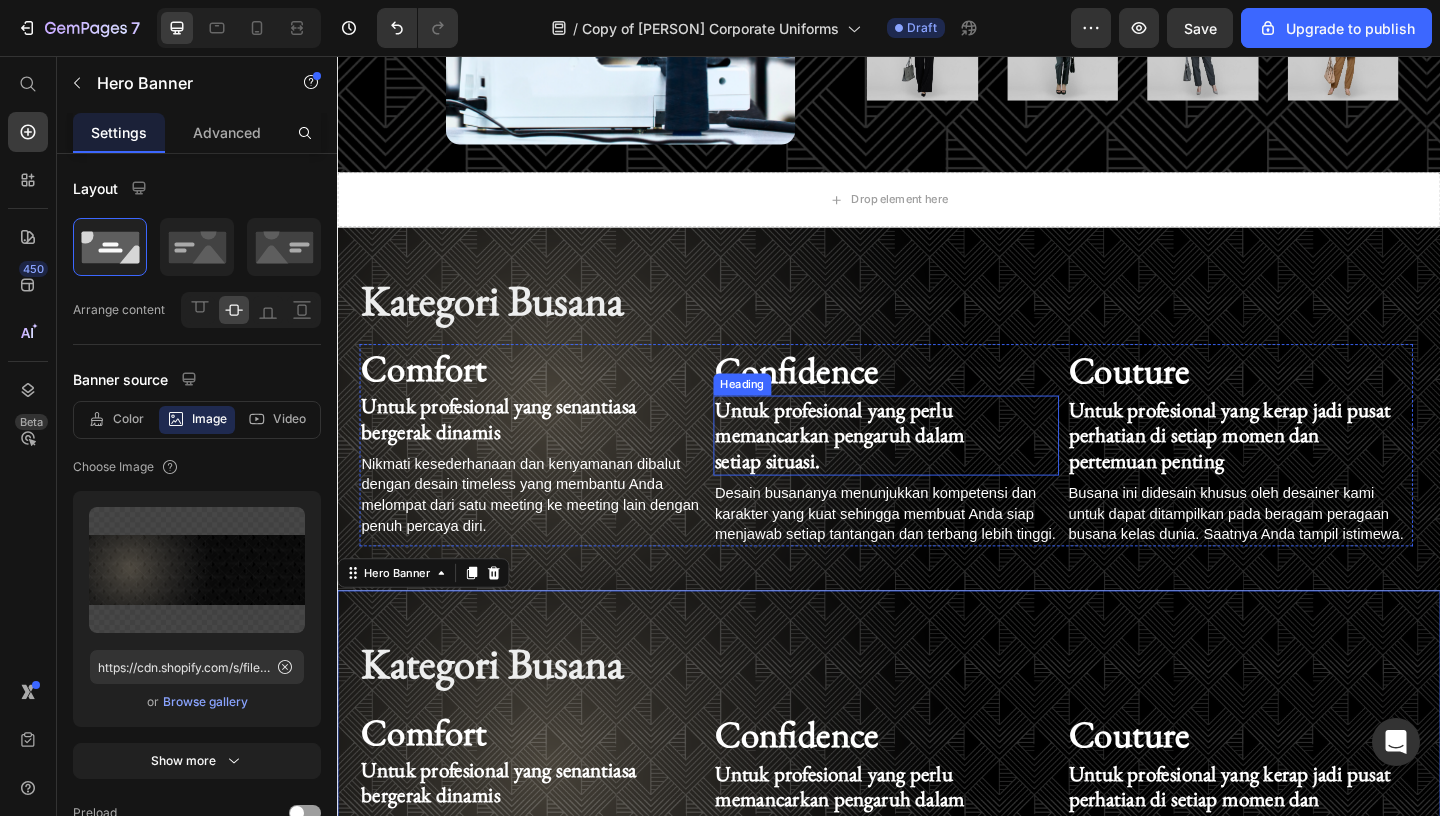 scroll, scrollTop: 2178, scrollLeft: 0, axis: vertical 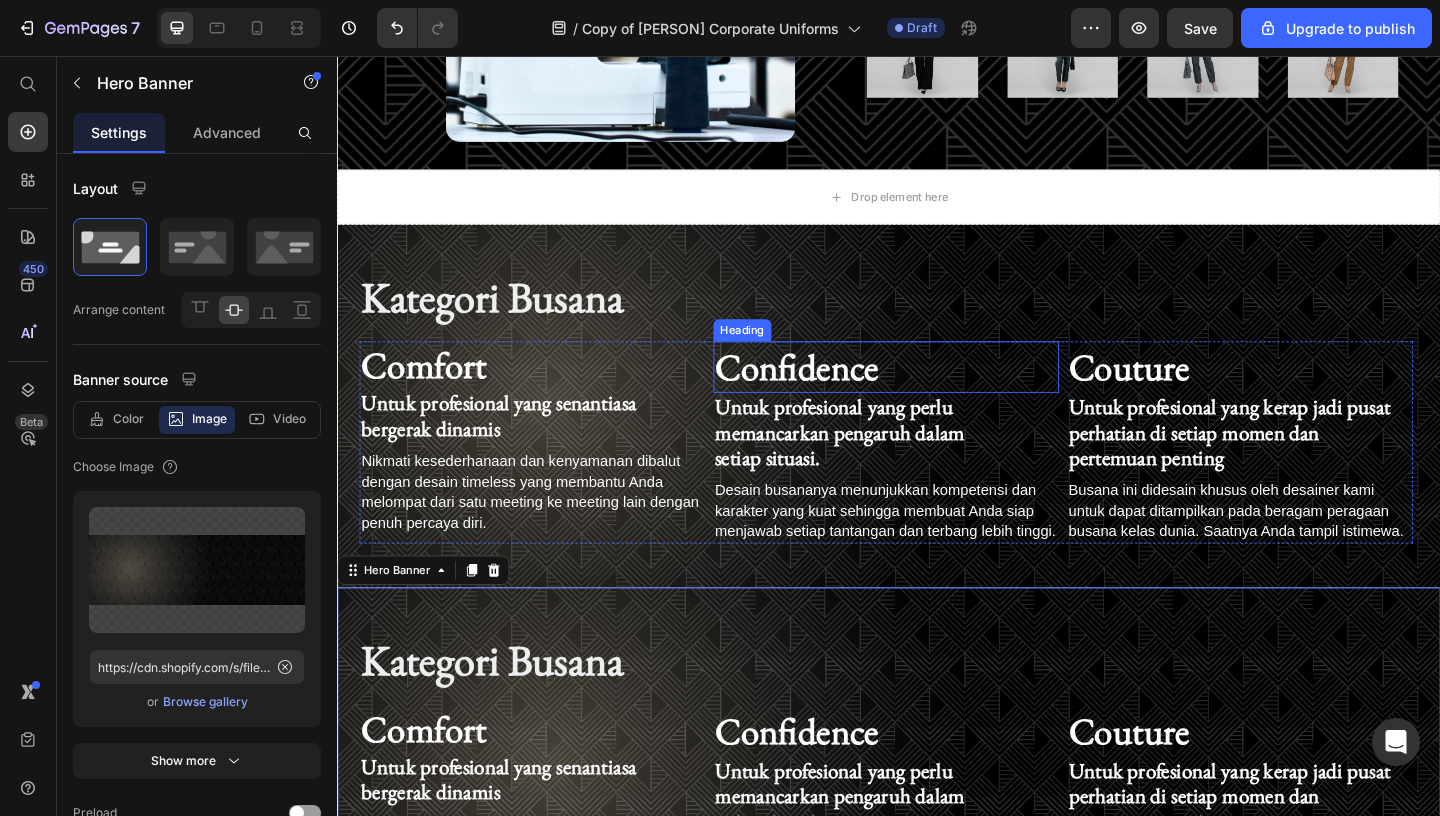 click on "Confidence" at bounding box center [837, 394] 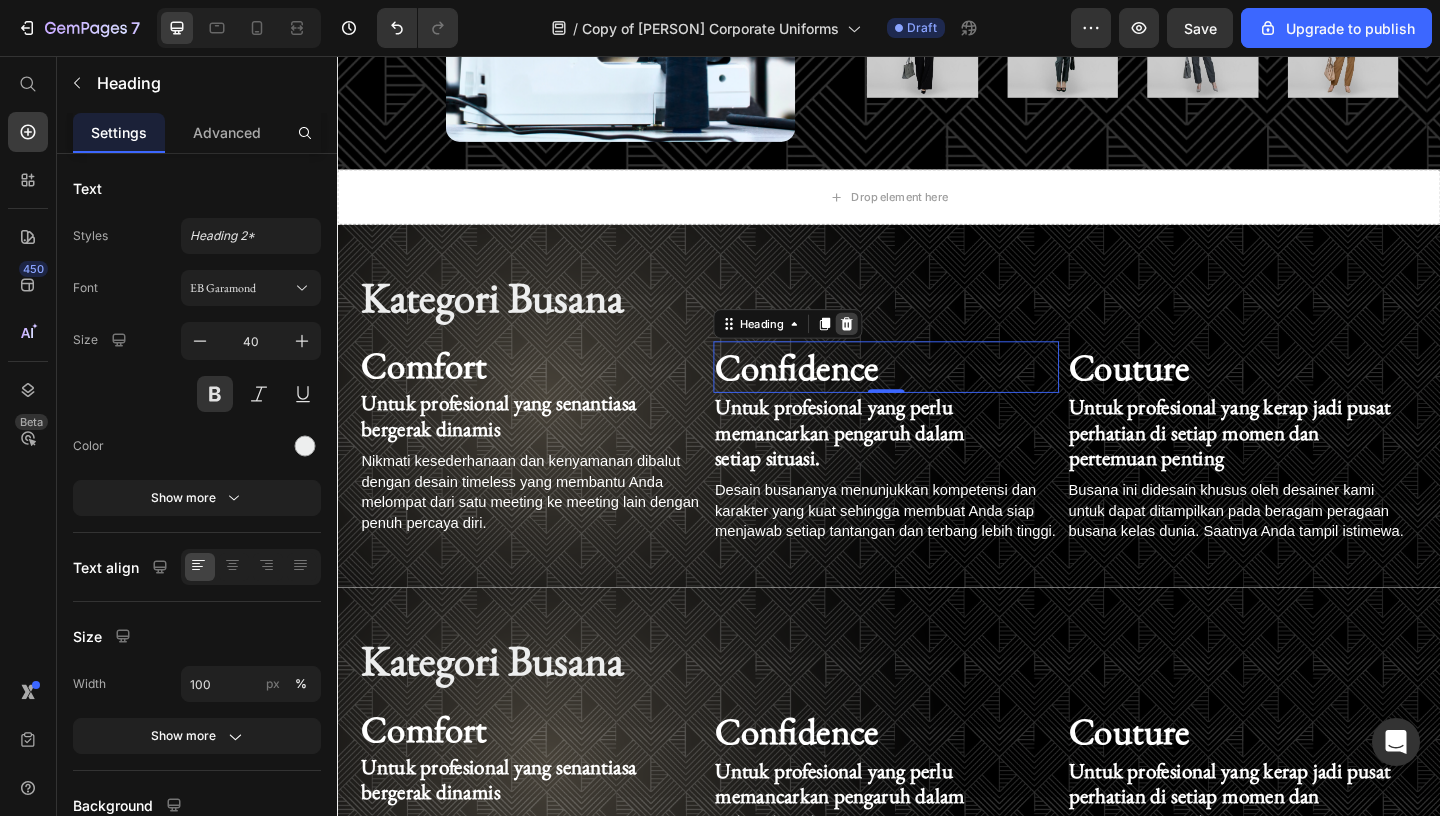 click 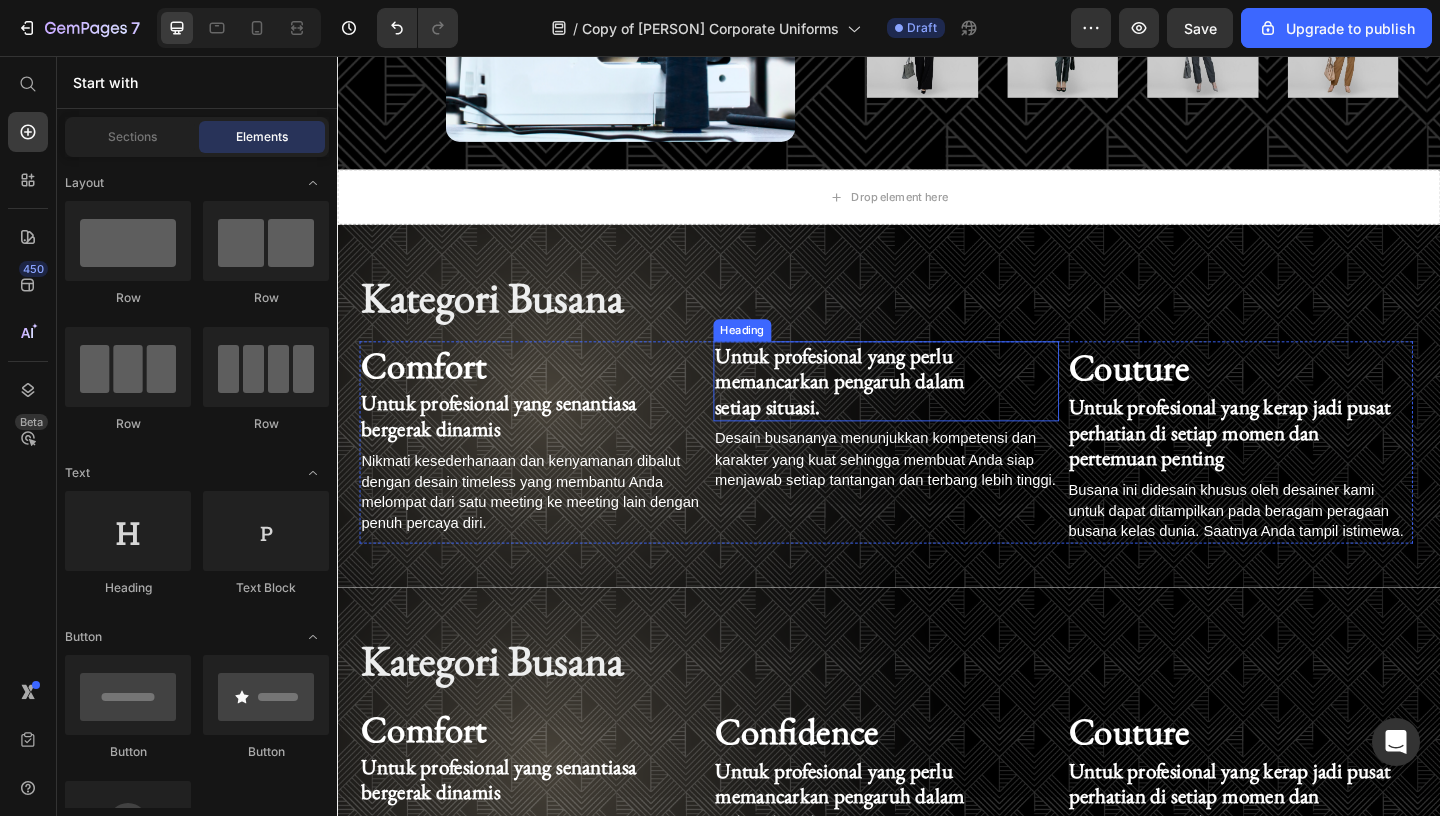 click on "Untuk profesional yang perlu memancarkan pengaruh dalam" at bounding box center [884, 395] 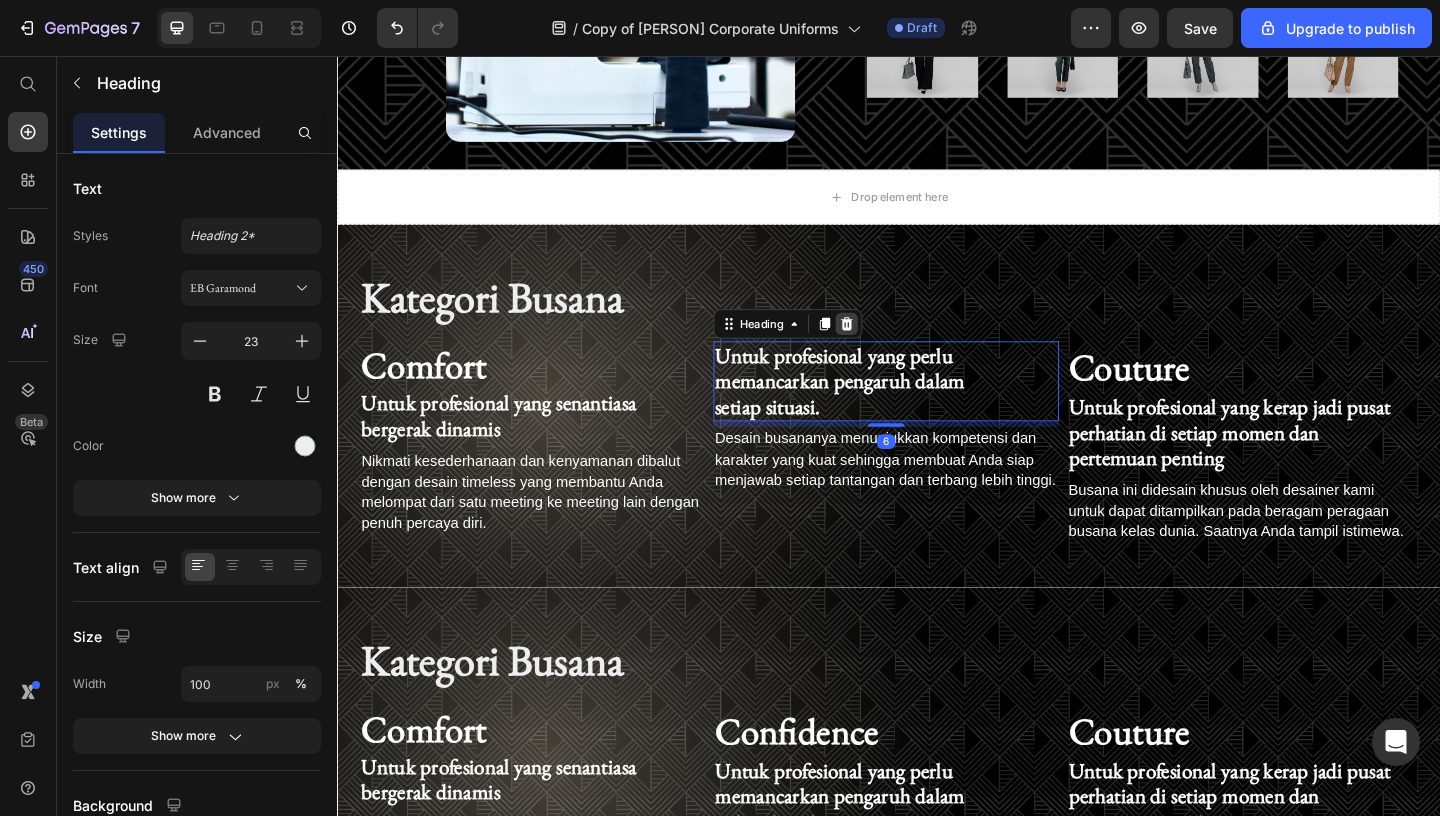 click 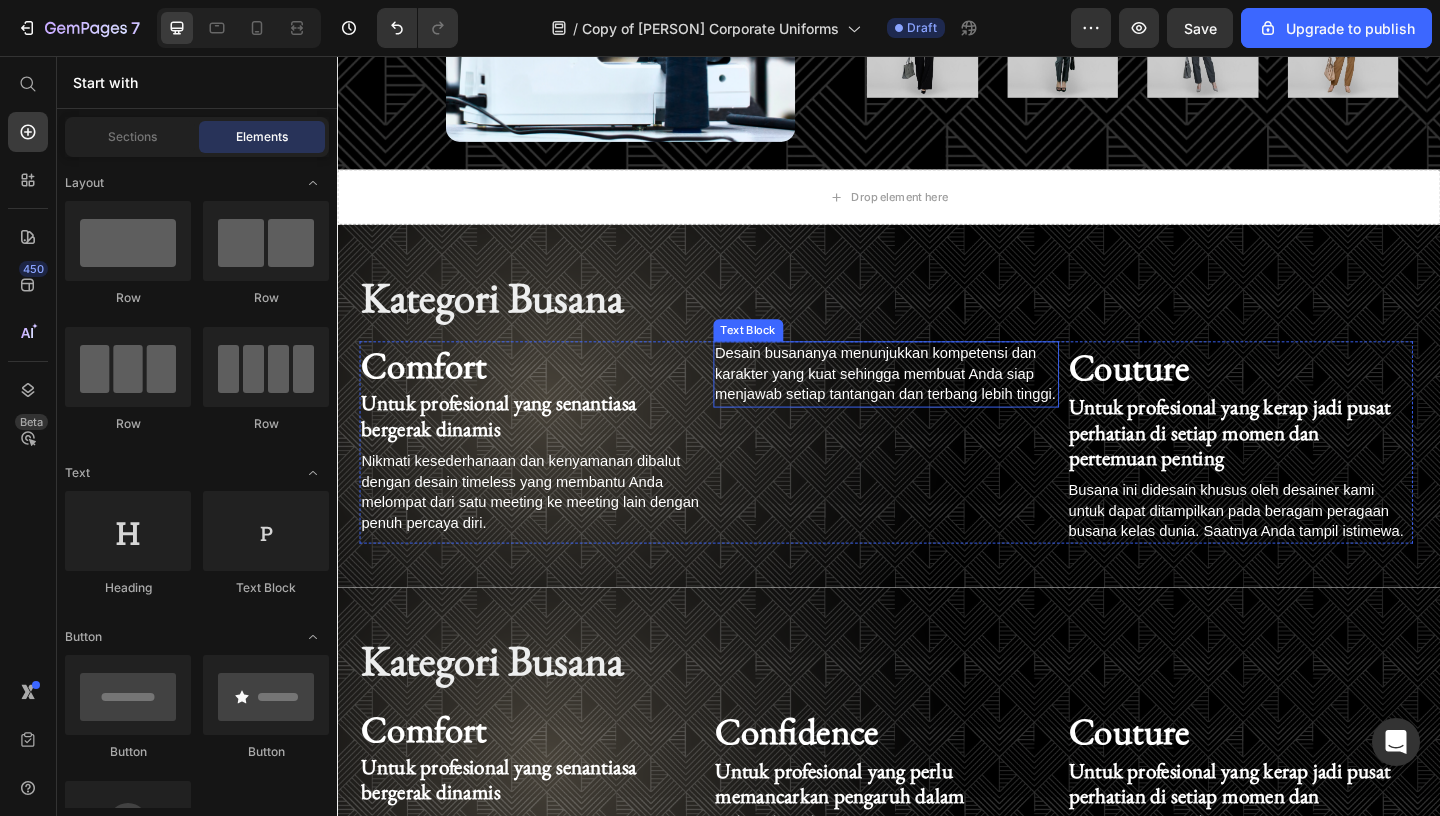 click on "Desain busananya menunjukkan kompetensi dan karakter yang kuat sehingga membuat Anda siap menjawab setiap tantangan dan terbang lebih tinggi." at bounding box center [934, 401] 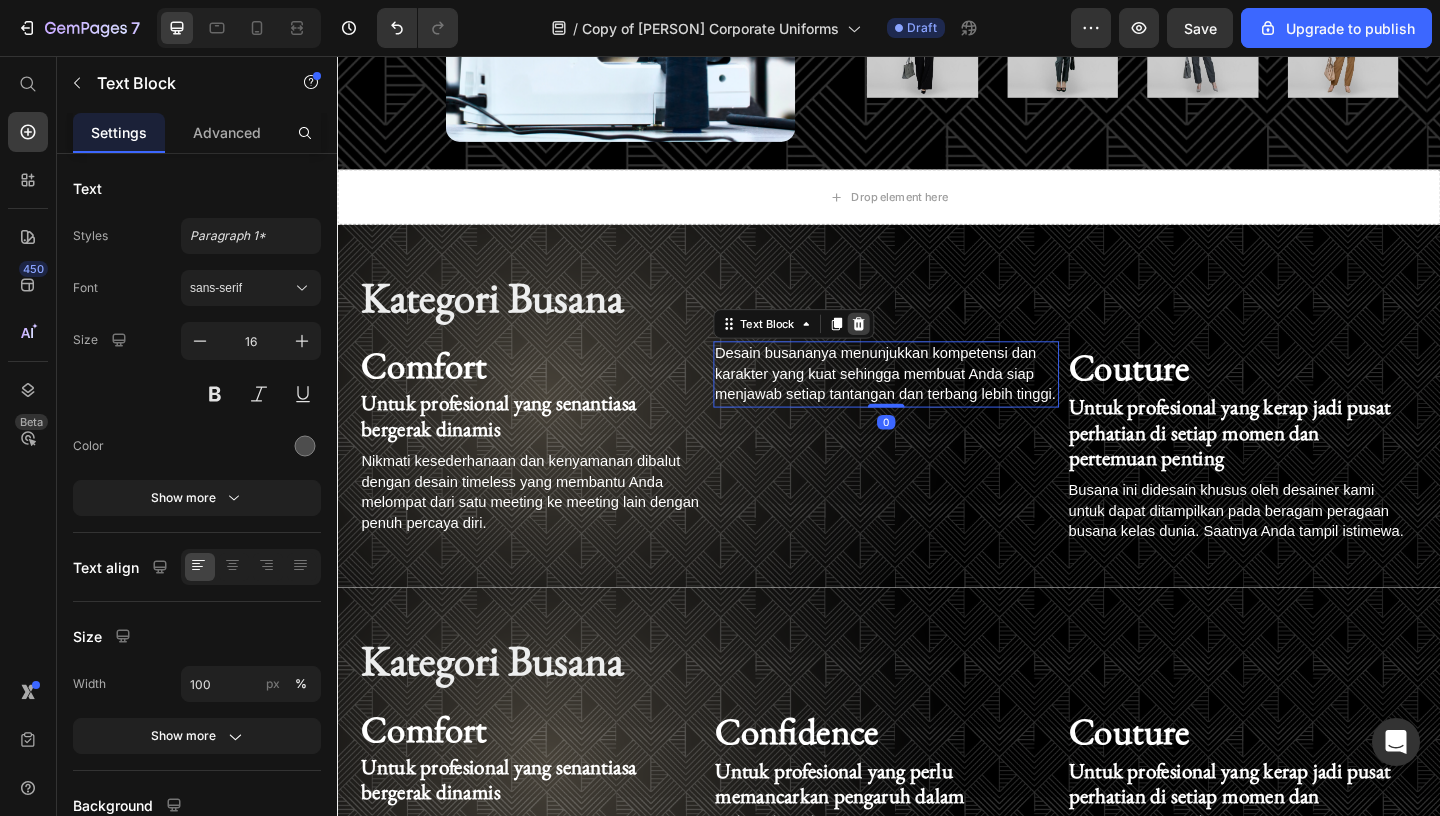 click 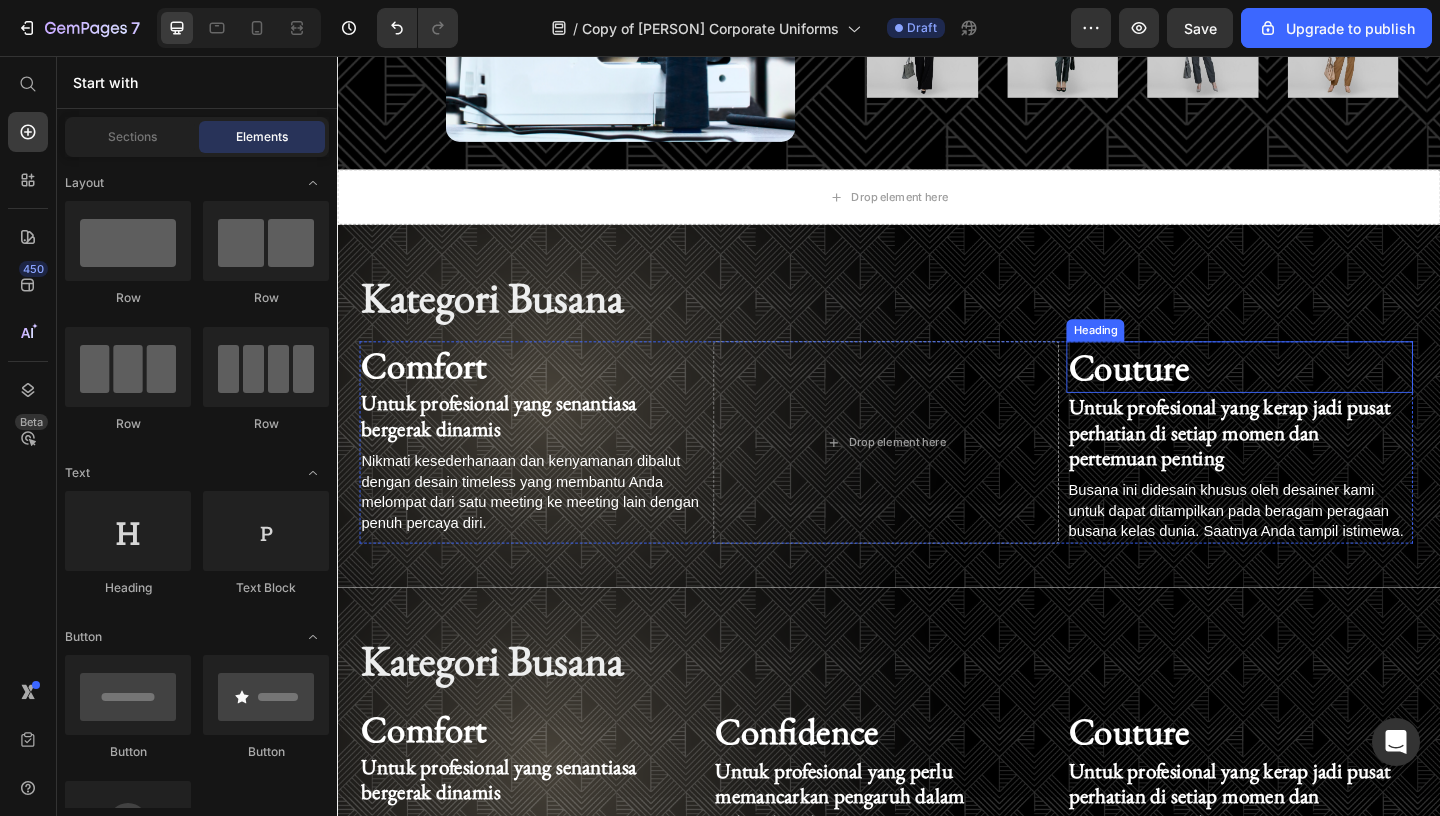 click on "Couture" at bounding box center (1198, 394) 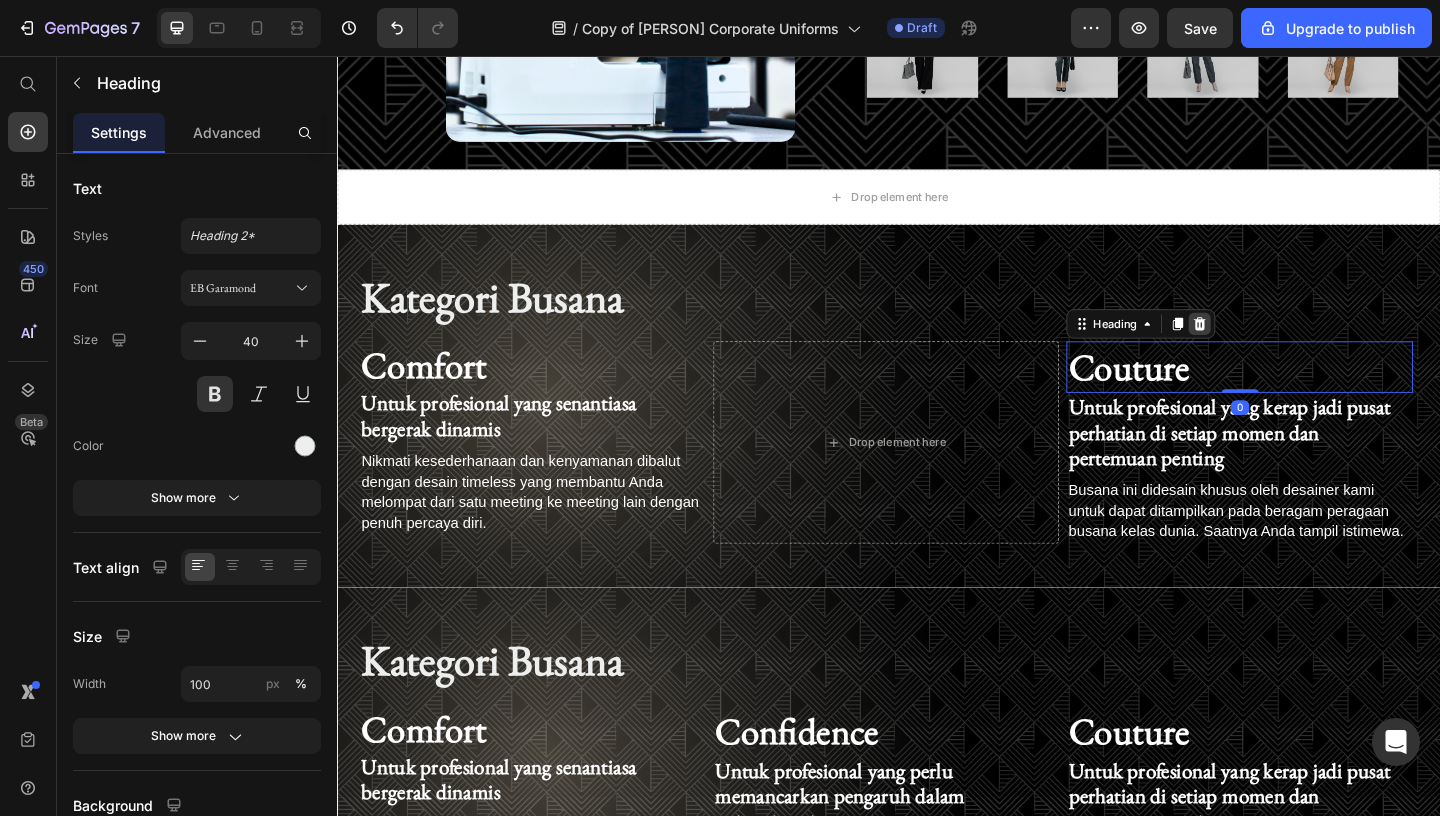 click 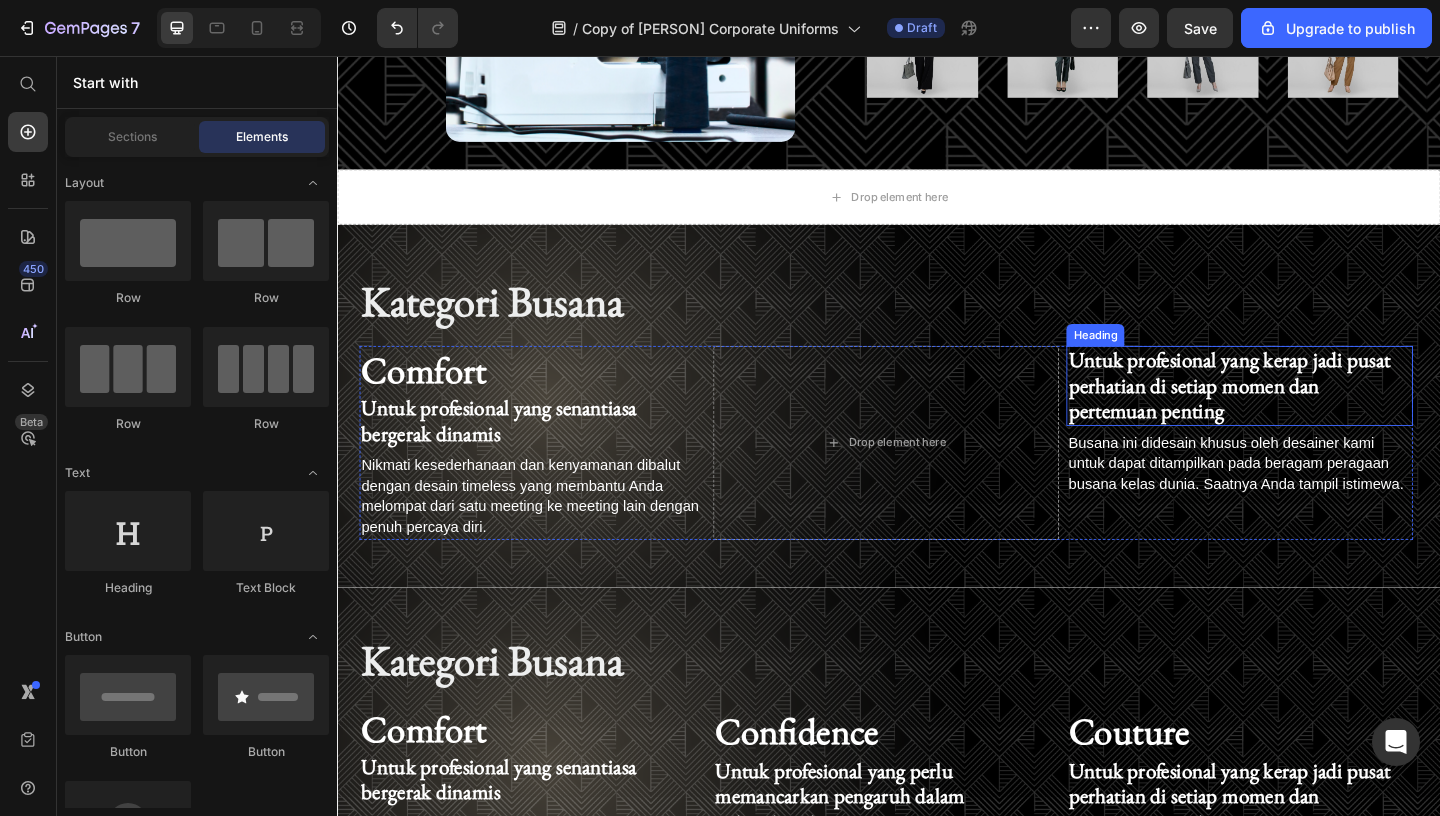click on "Untuk profesional yang kerap jadi pusat perhatian di setiap momen dan pertemuan penting" at bounding box center (1307, 413) 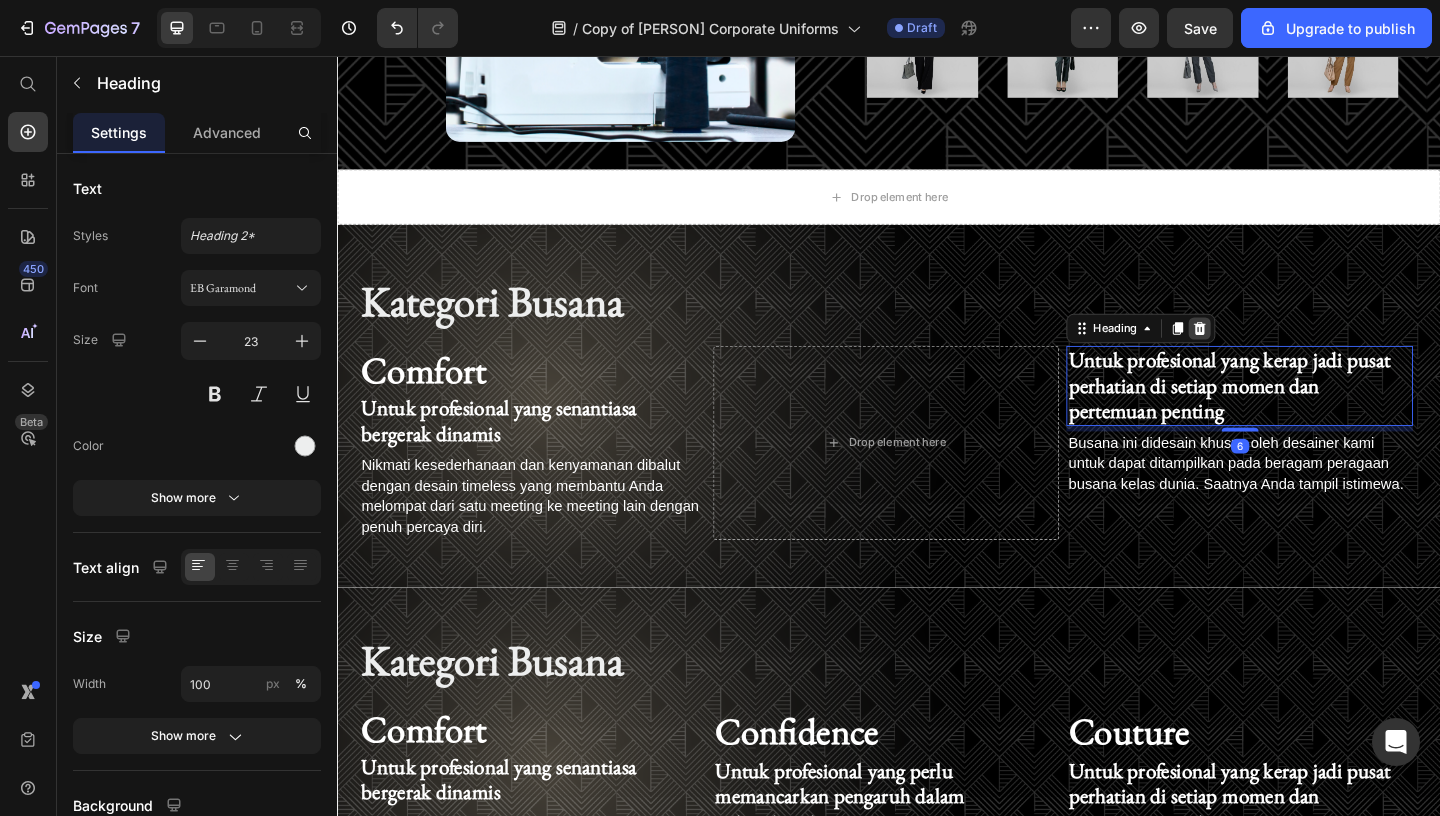 click 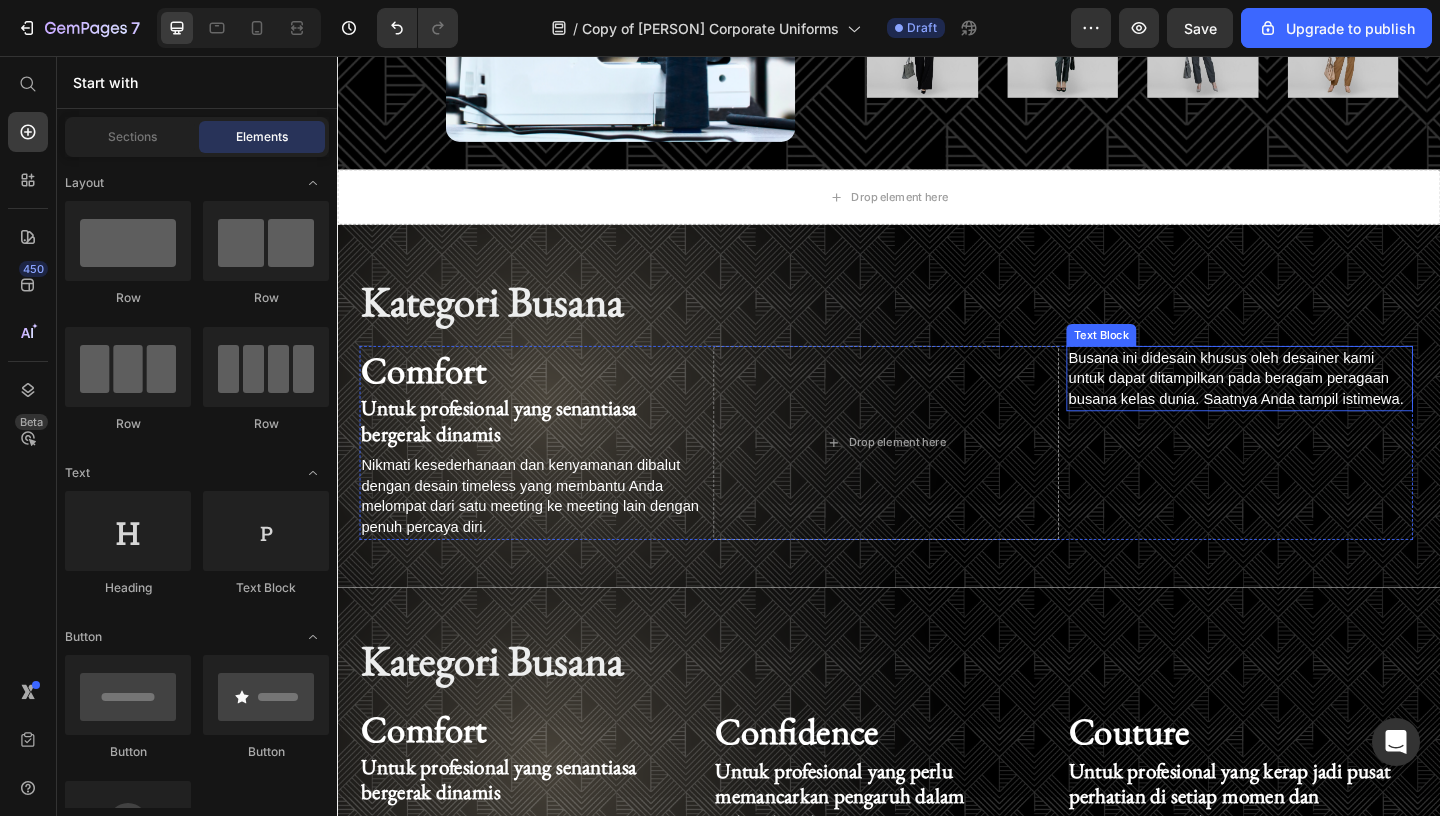 click on "Busana ini didesain khusus oleh desainer kami untuk dapat ditampilkan pada beragam peragaan busana kelas dunia. Saatnya Anda tampil istimewa." at bounding box center [1314, 406] 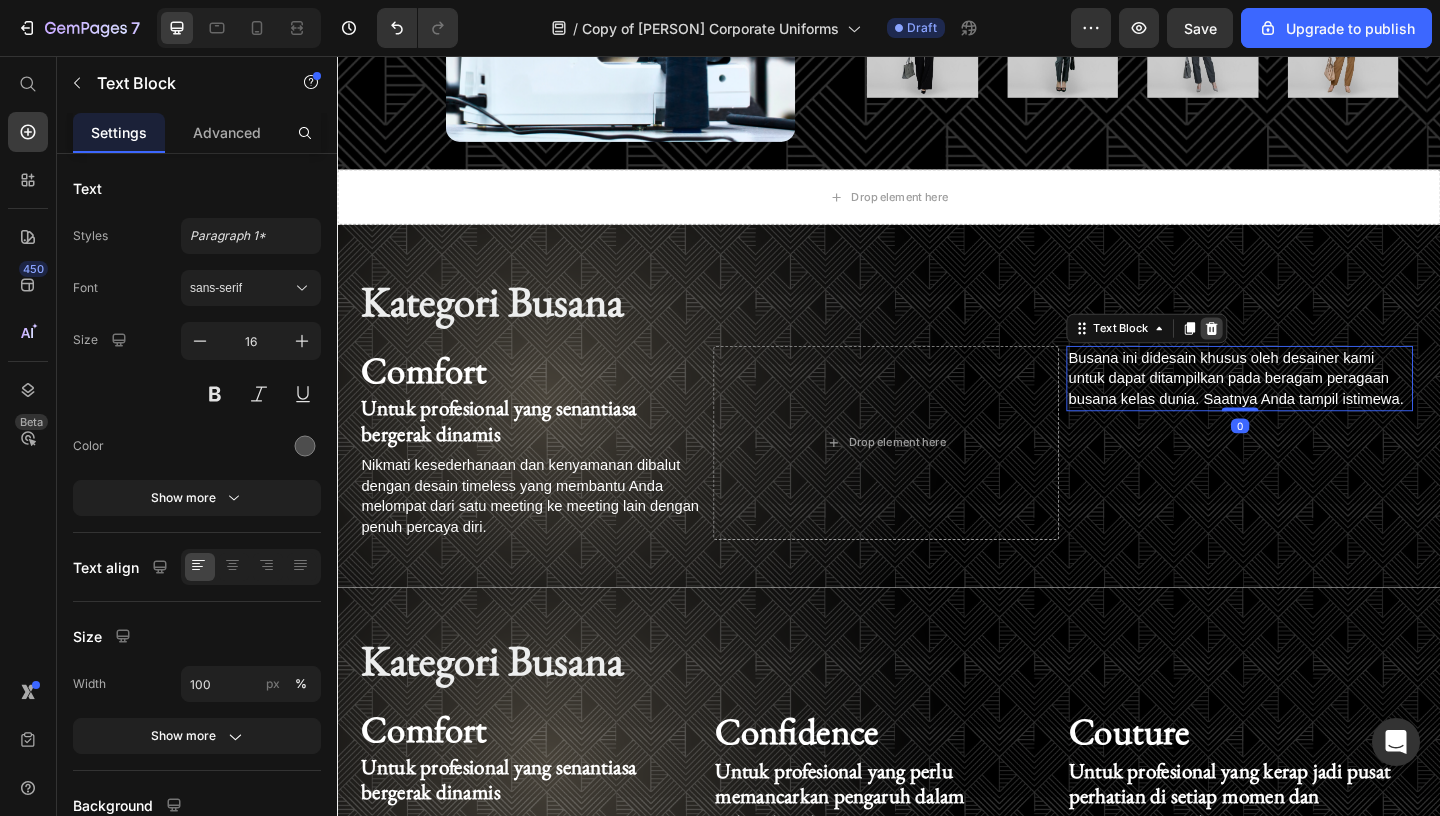 click 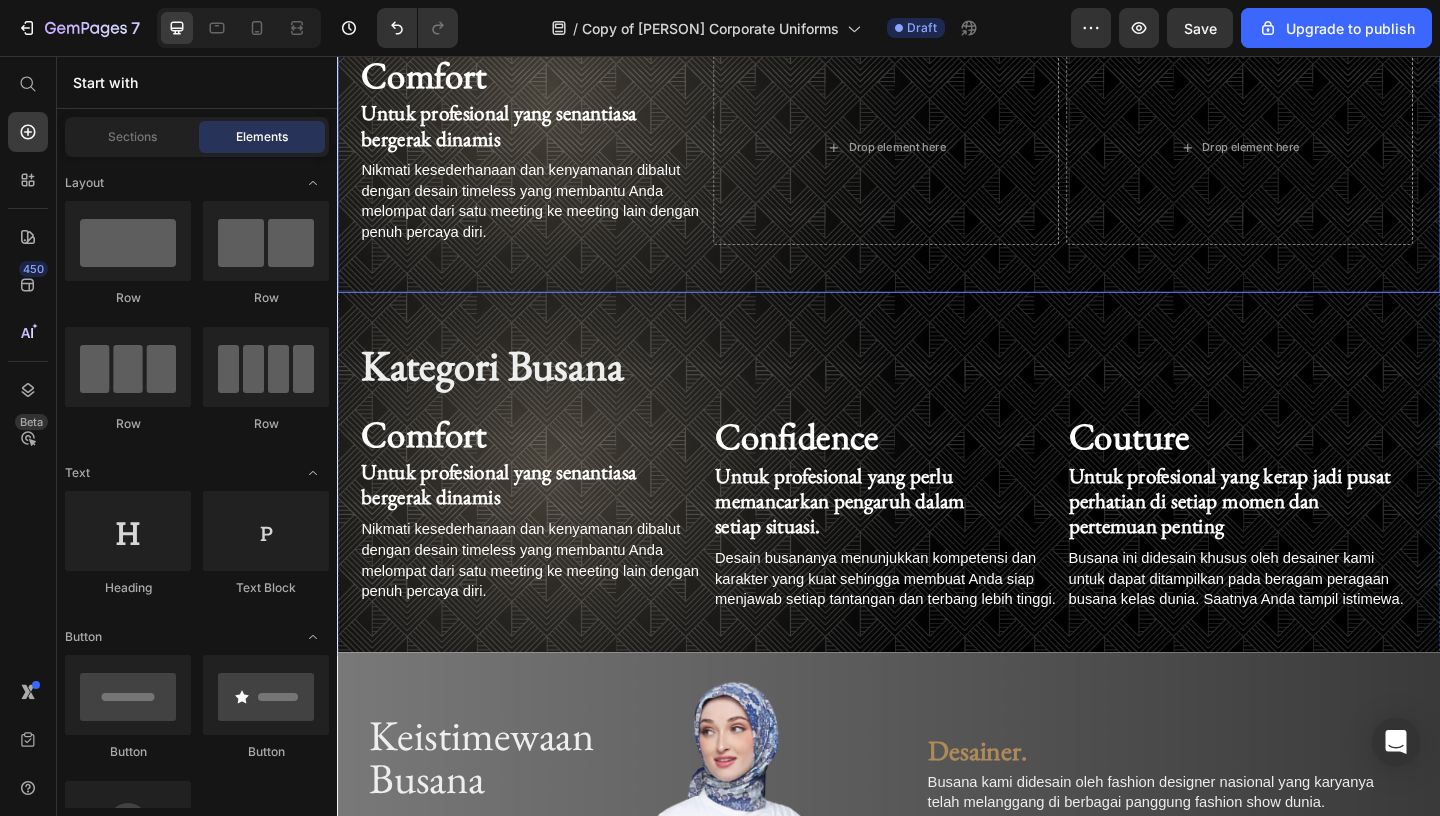 scroll, scrollTop: 2538, scrollLeft: 0, axis: vertical 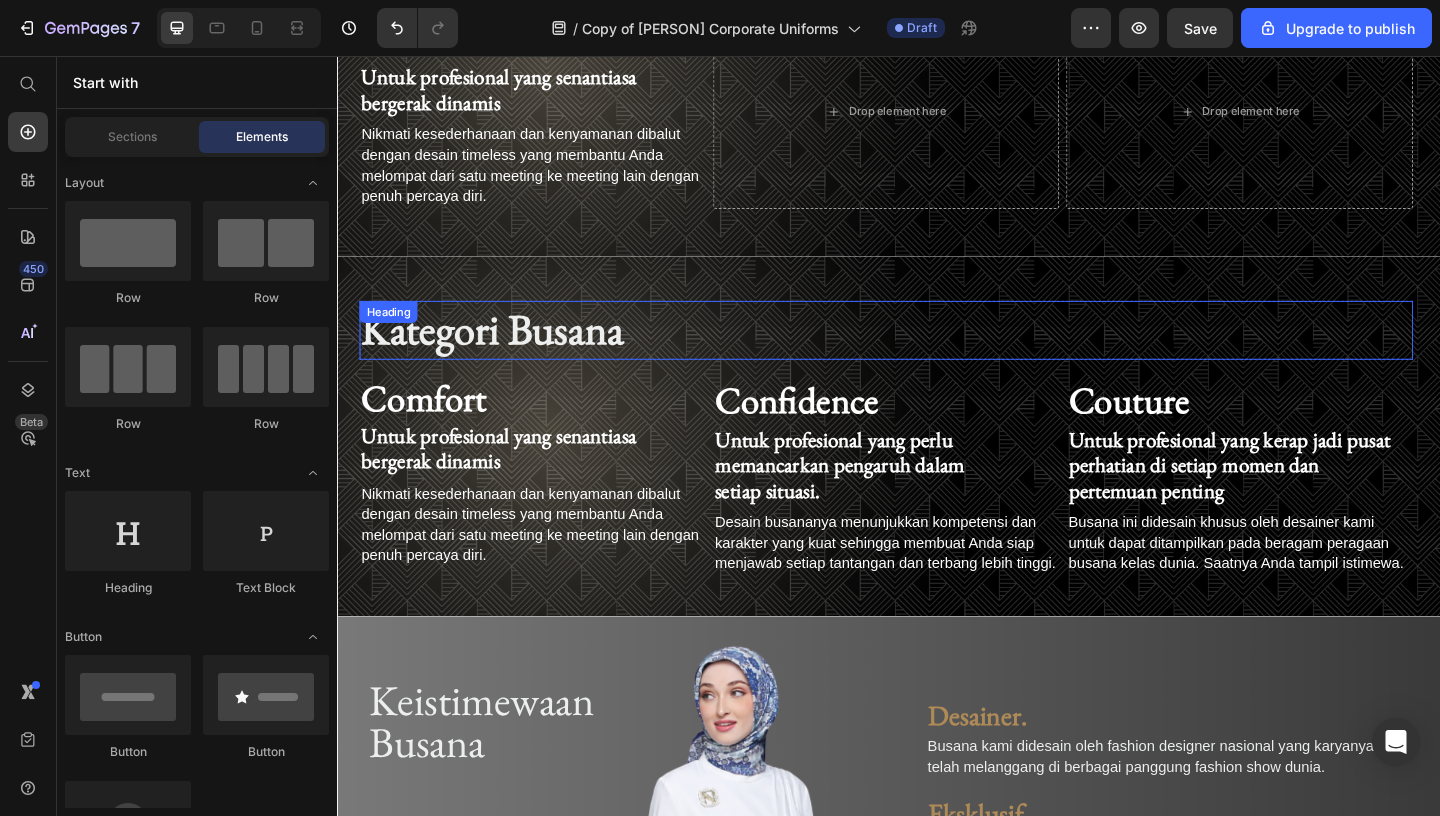click on "Kategori Busana" at bounding box center (934, 354) 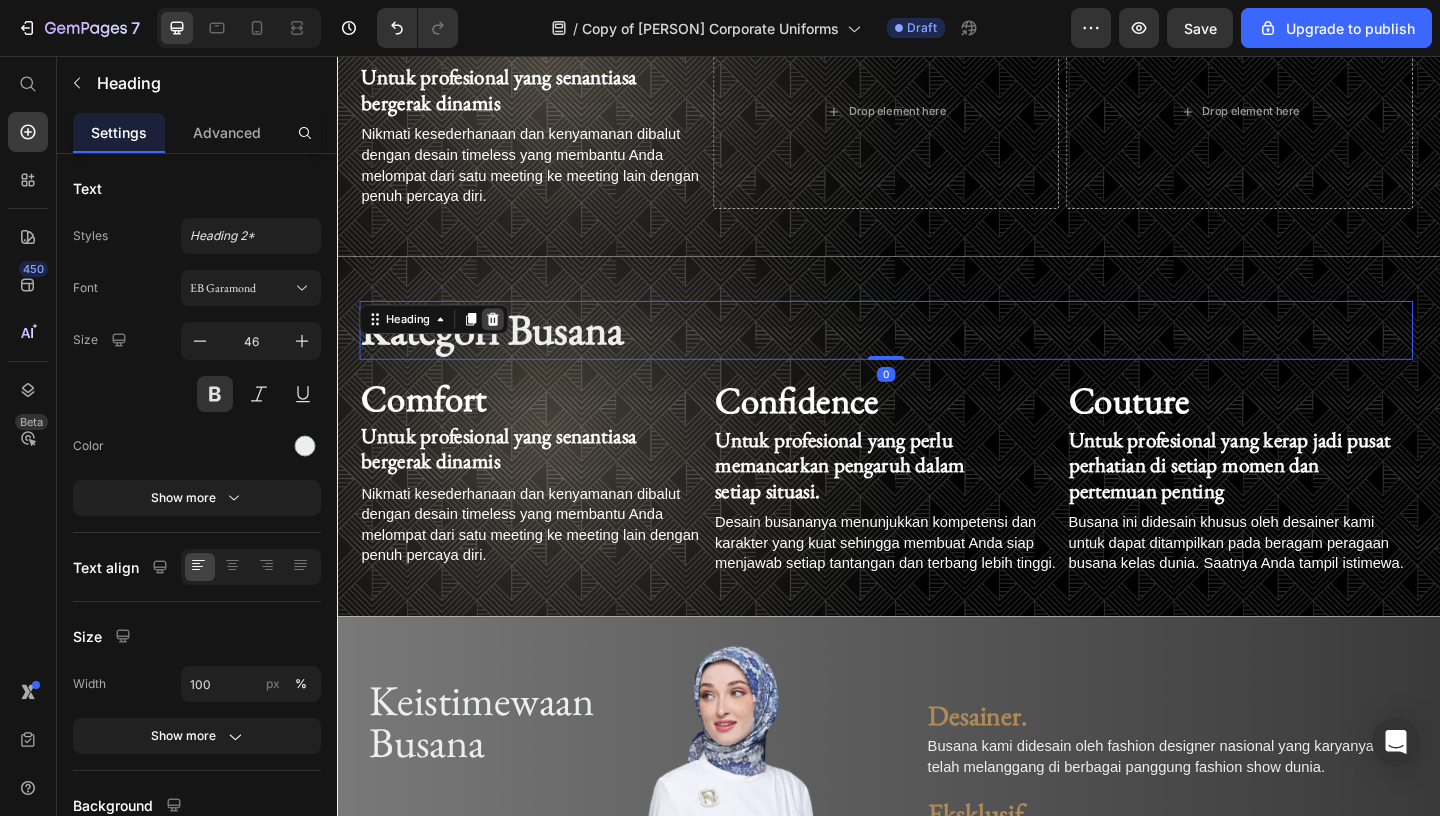 click 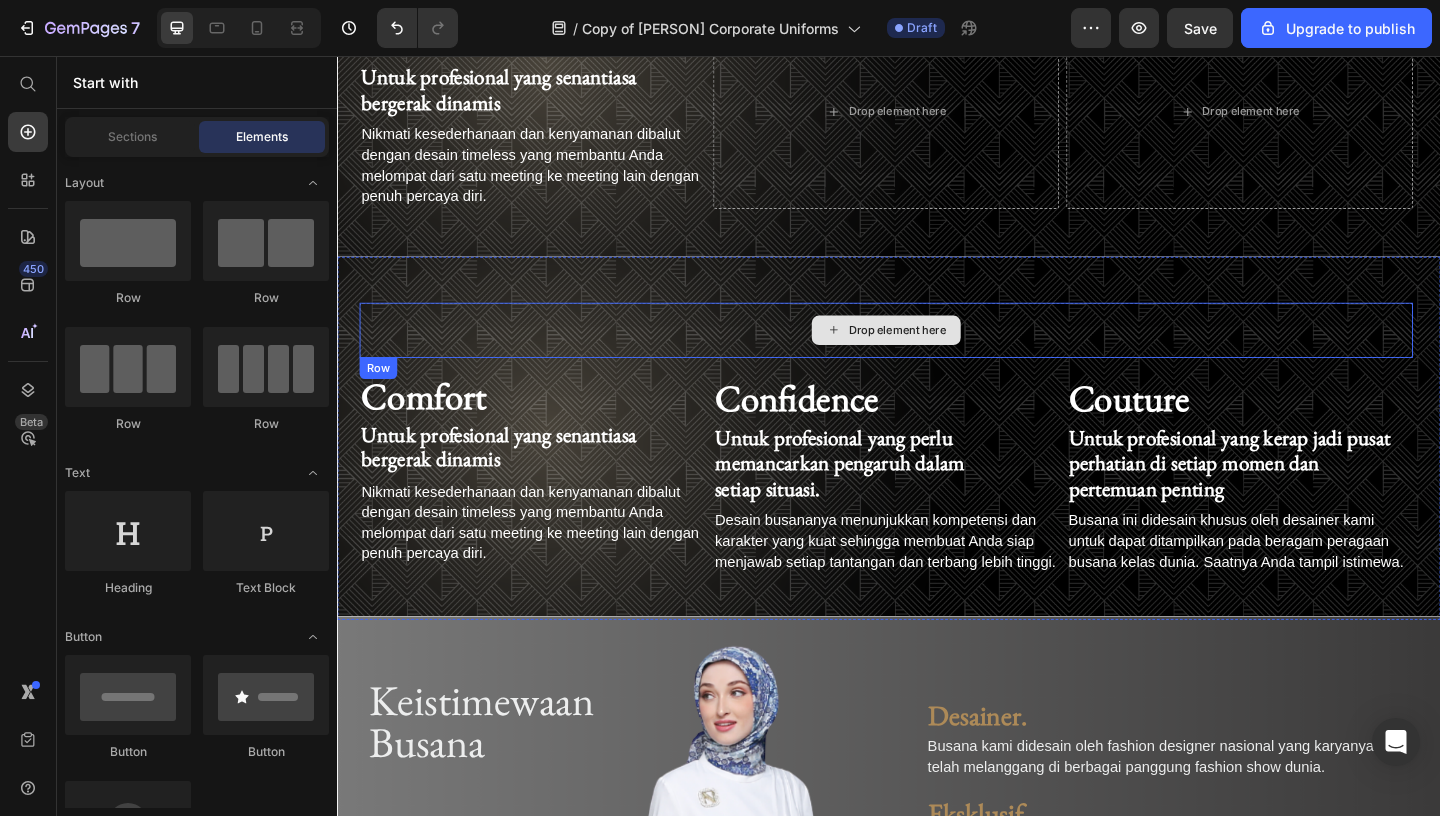 click on "Drop element here" at bounding box center [934, 354] 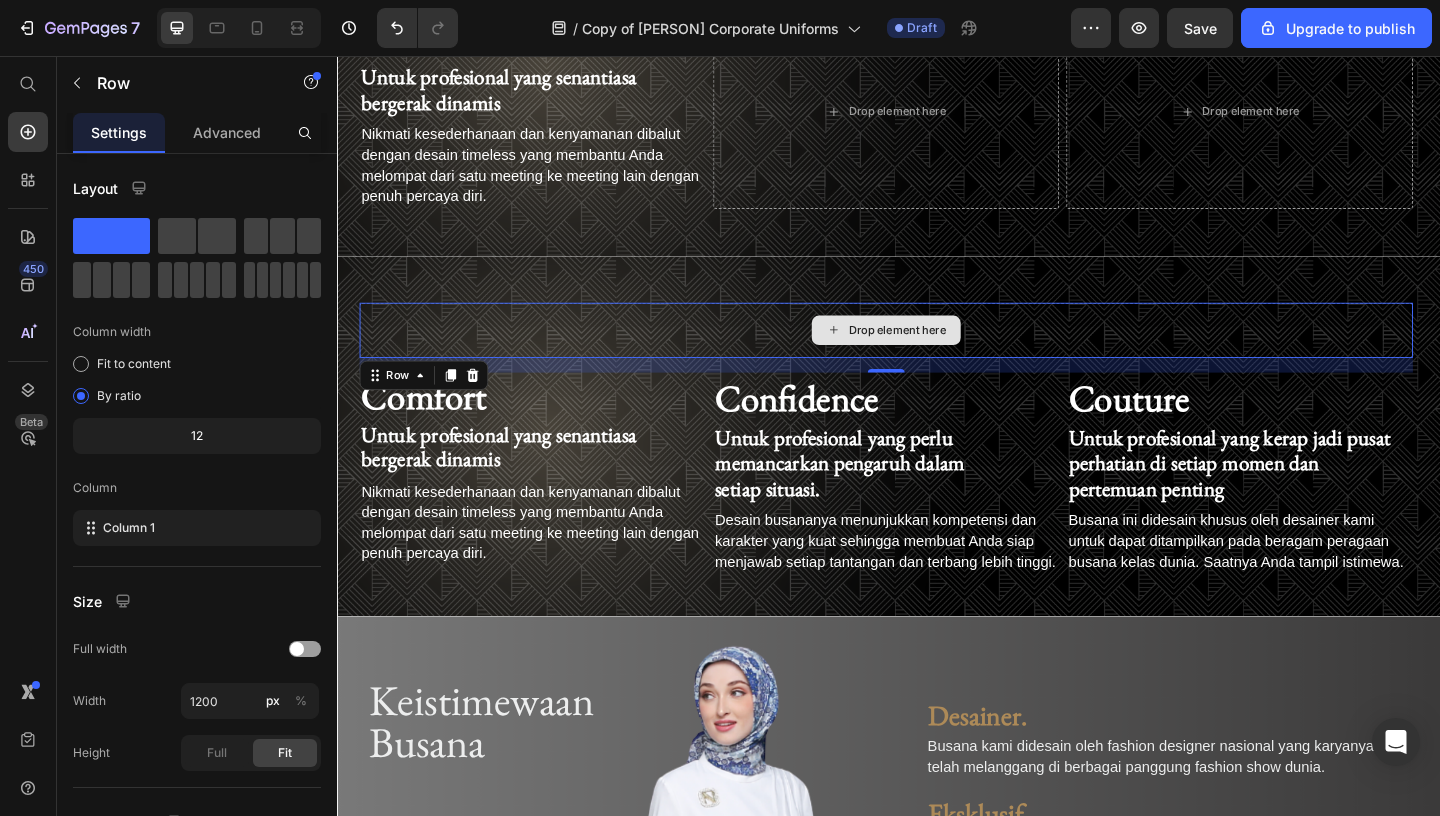 click on "Drop element here" at bounding box center (934, 354) 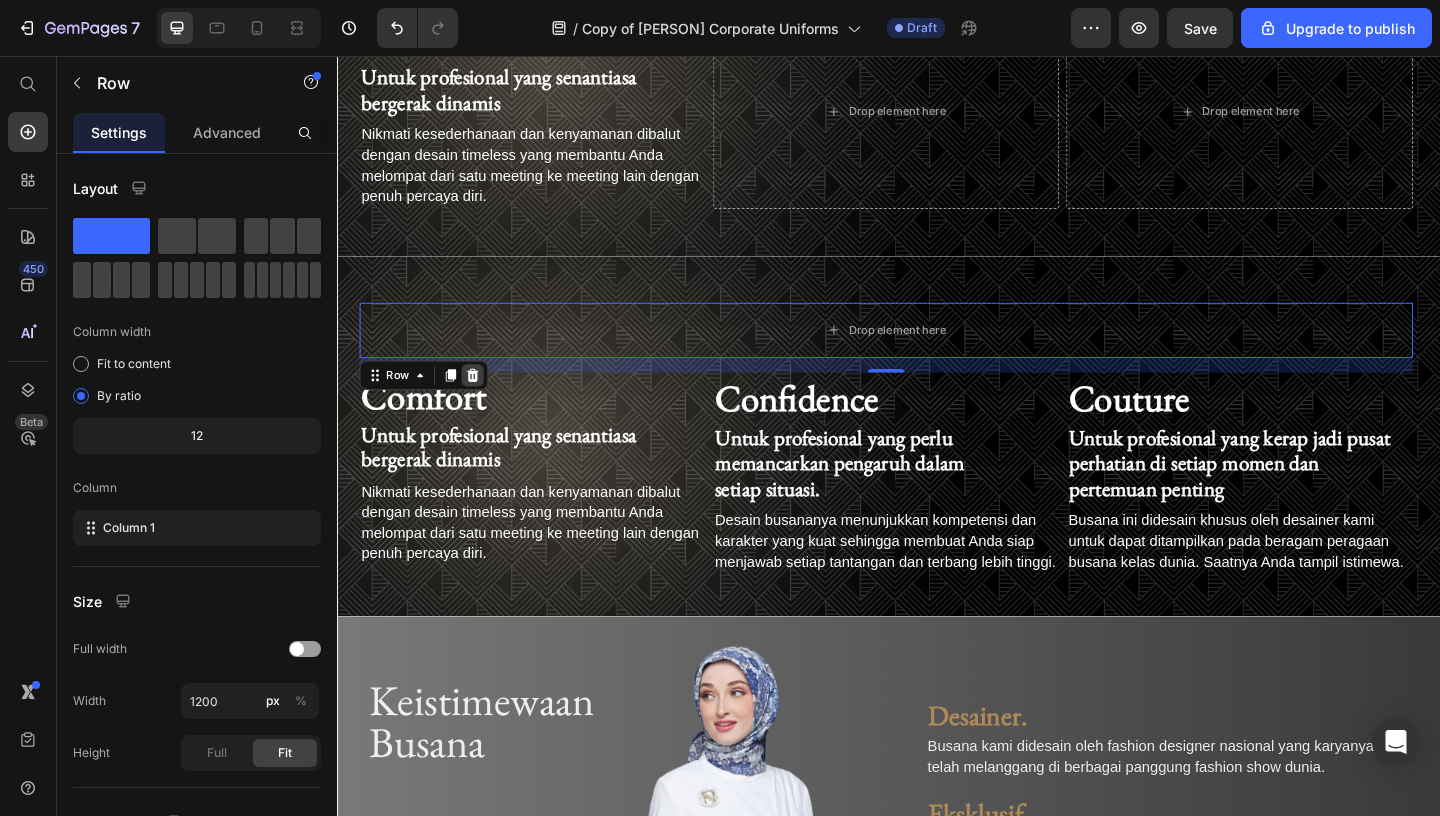 click 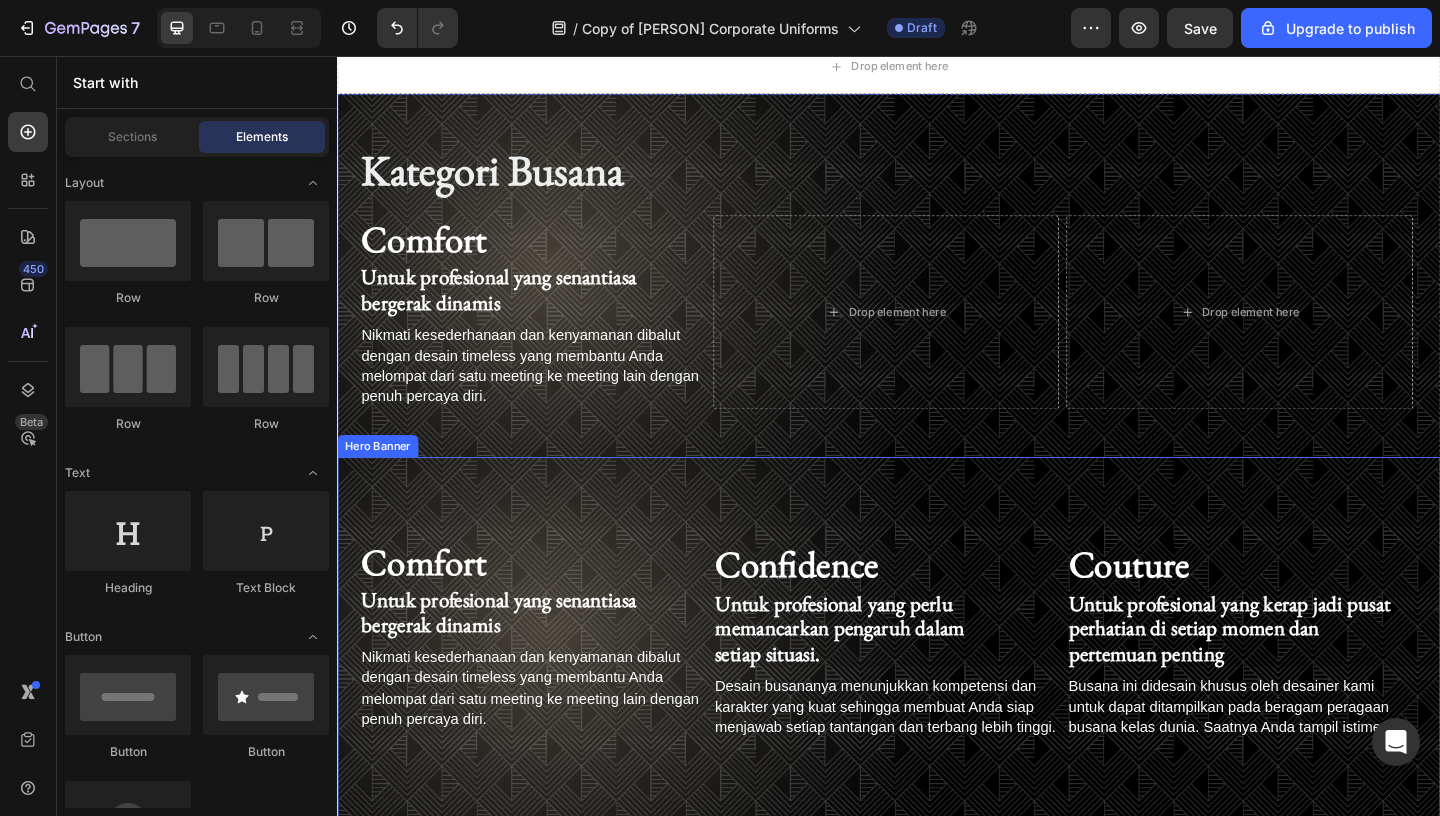 scroll, scrollTop: 2328, scrollLeft: 0, axis: vertical 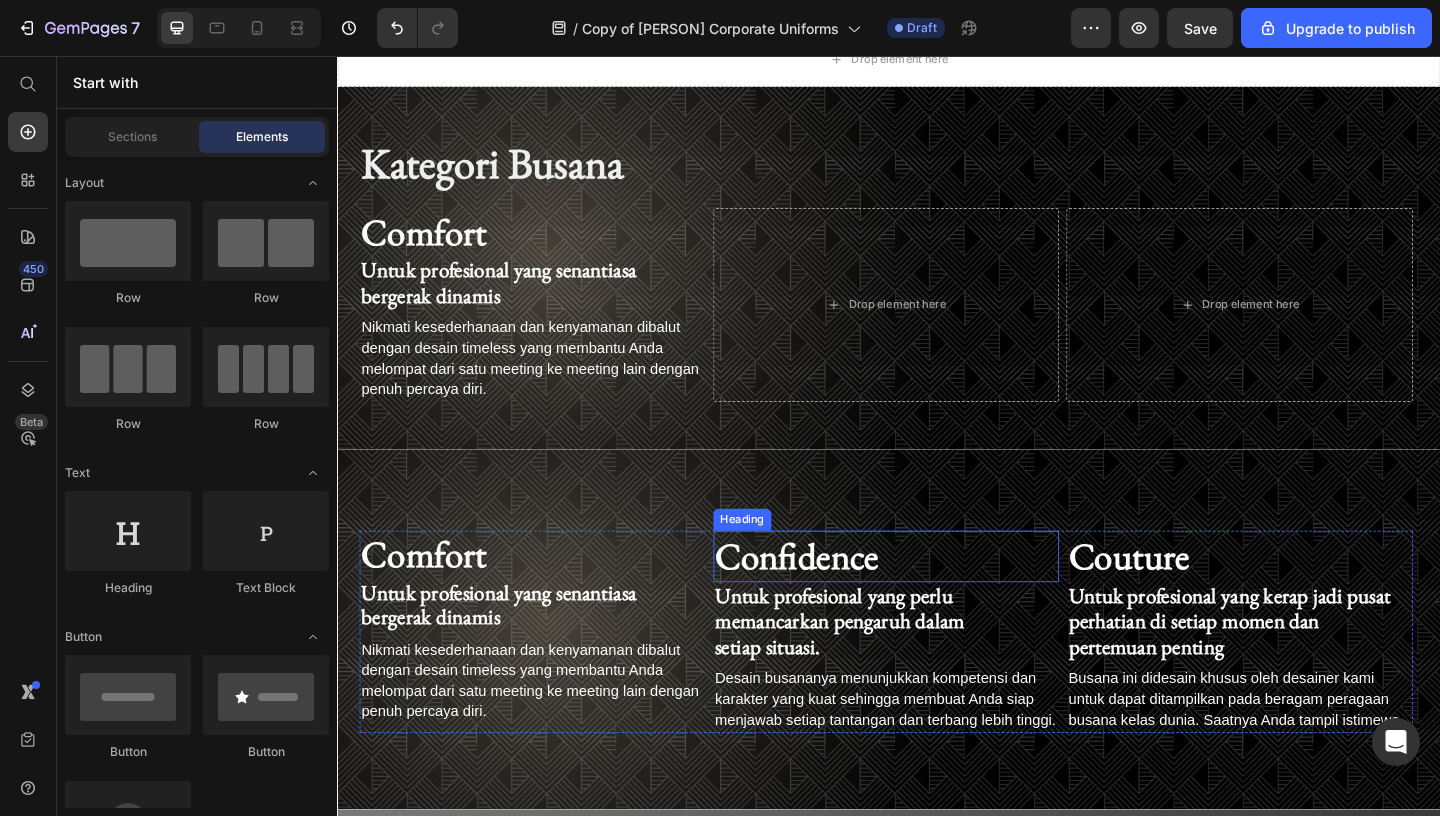 click on "Heading" at bounding box center (777, 560) 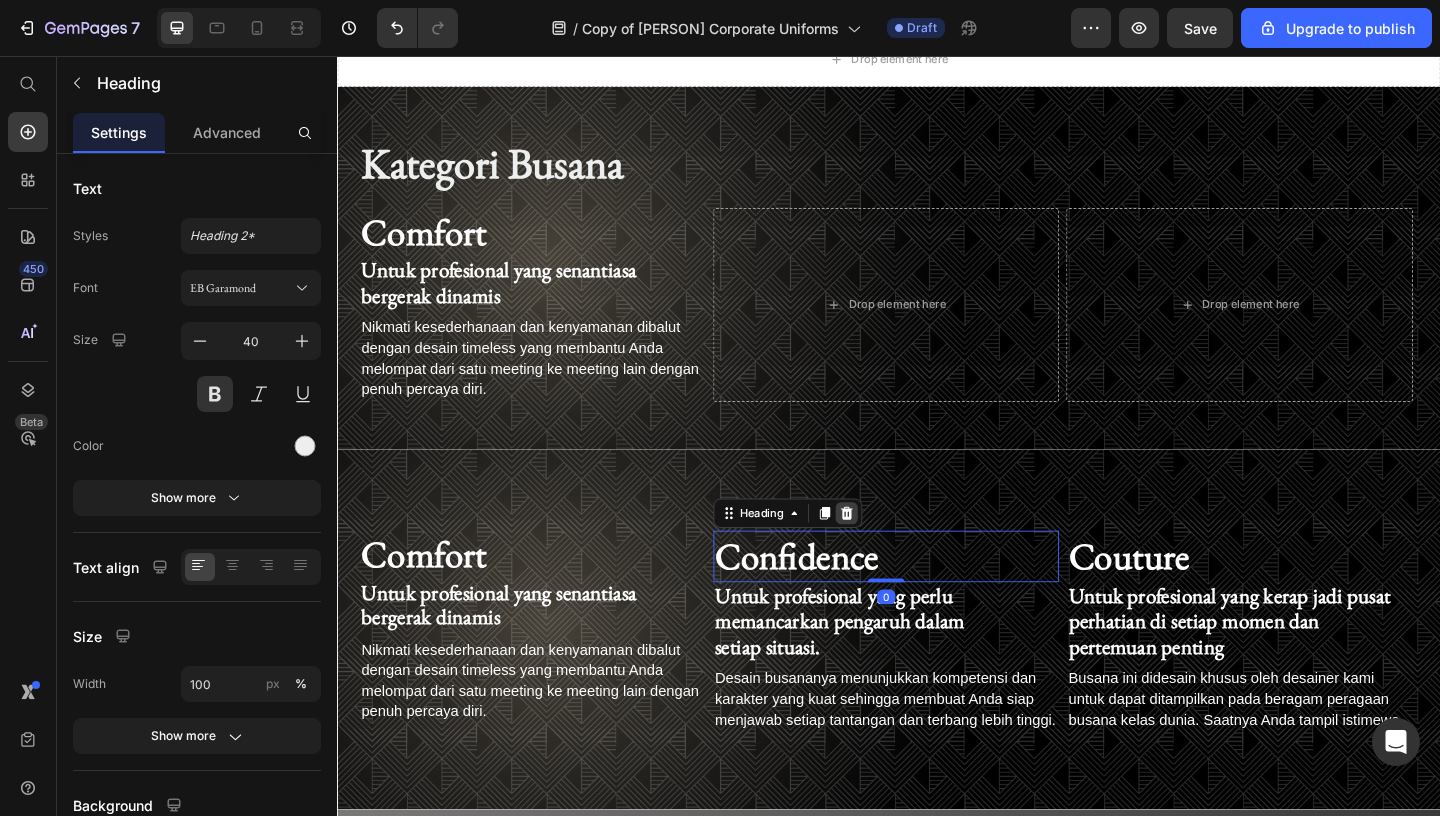 click 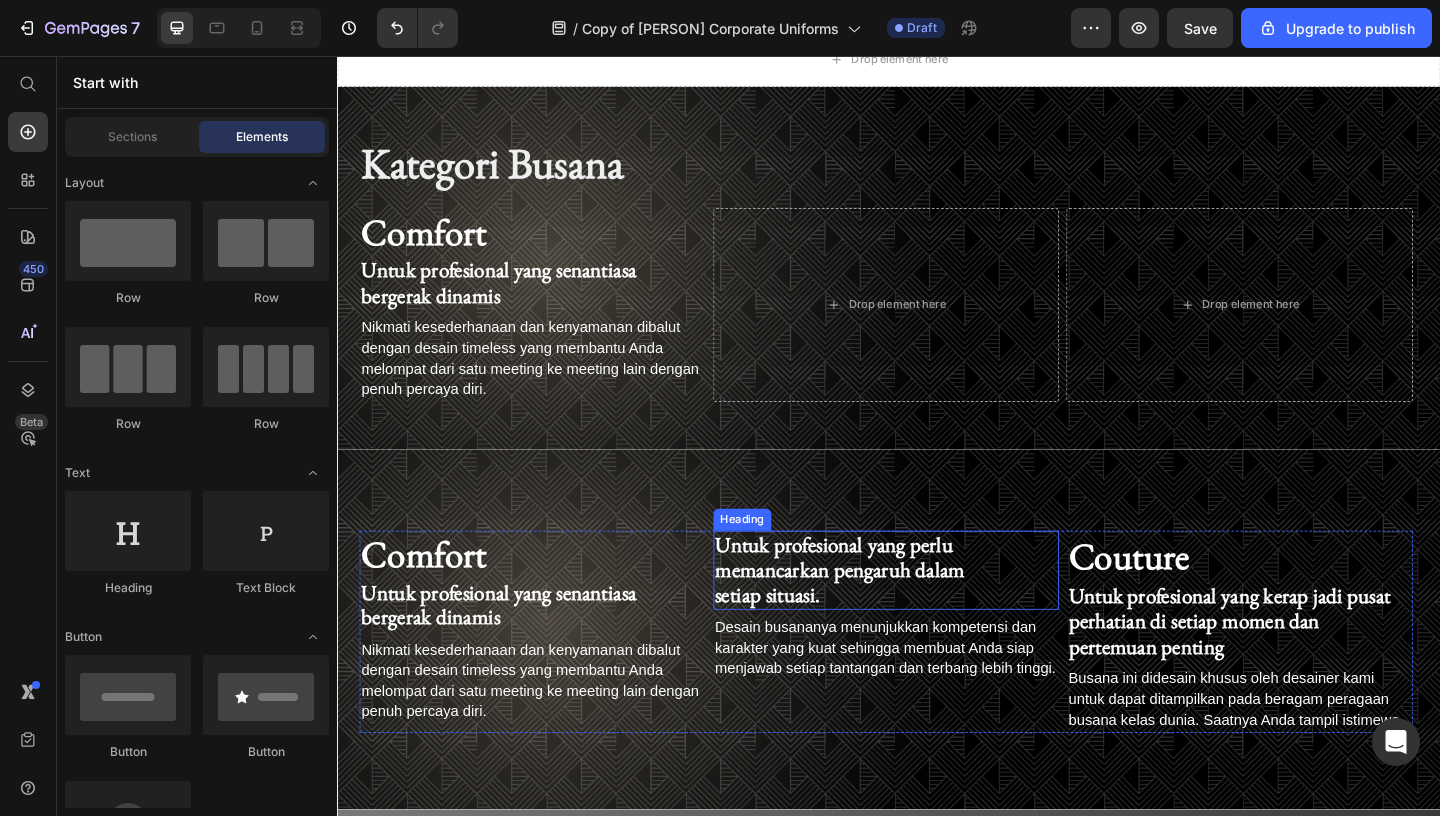 click on "Untuk profesional yang perlu memancarkan pengaruh dalam" at bounding box center [884, 601] 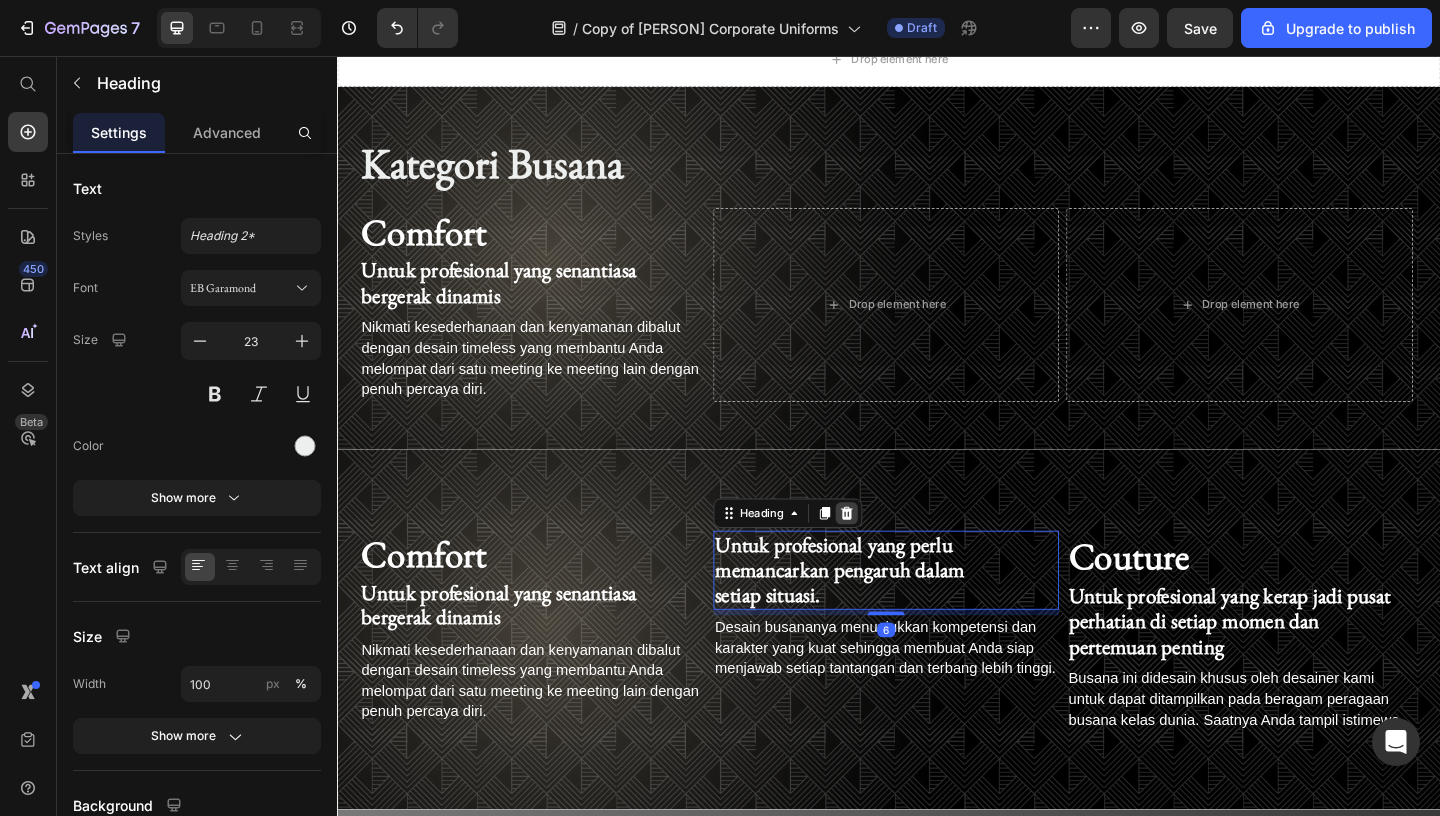 click 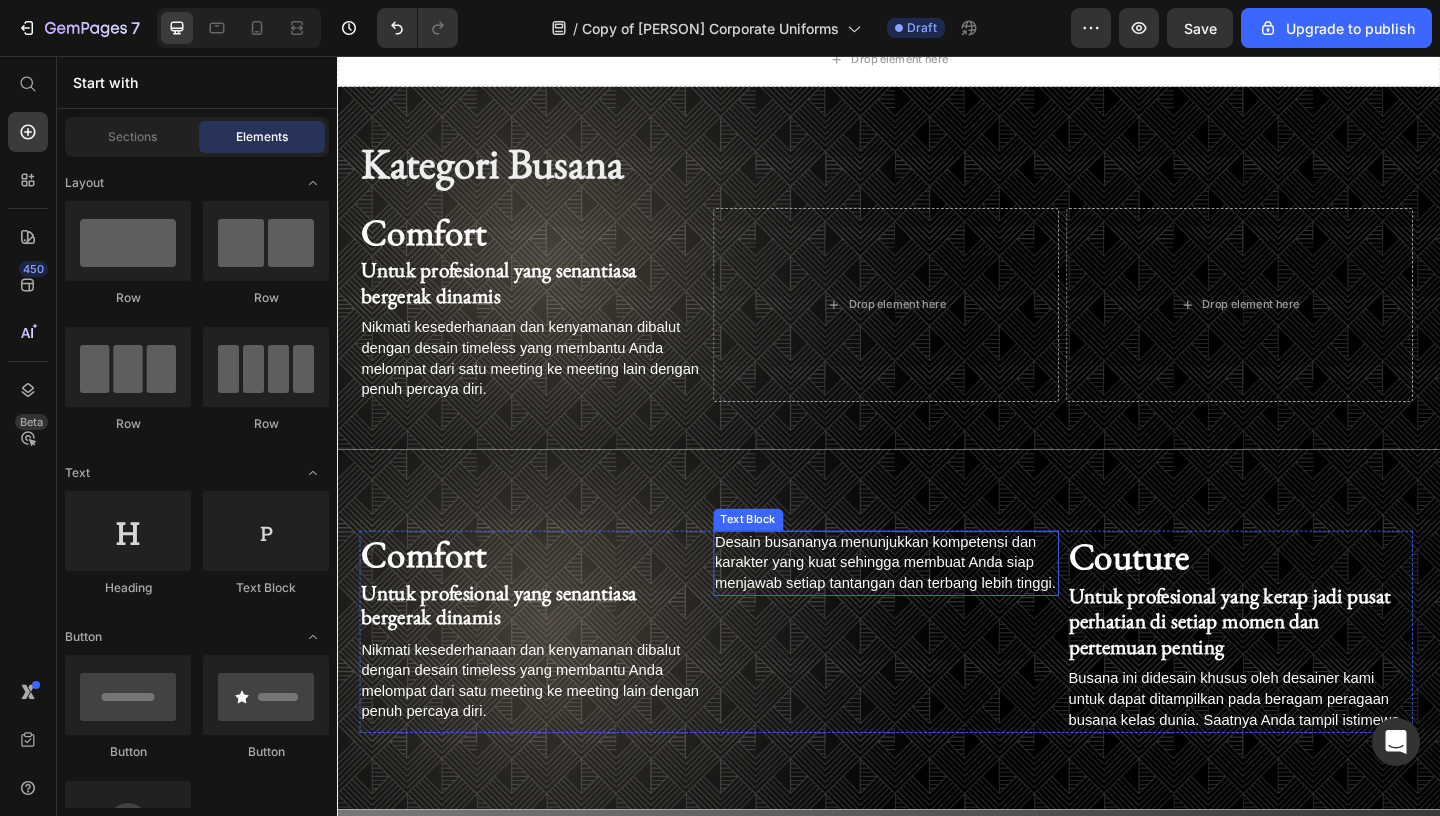 click on "Desain busananya menunjukkan kompetensi dan karakter yang kuat sehingga membuat Anda siap menjawab setiap tantangan dan terbang lebih tinggi." at bounding box center (933, 607) 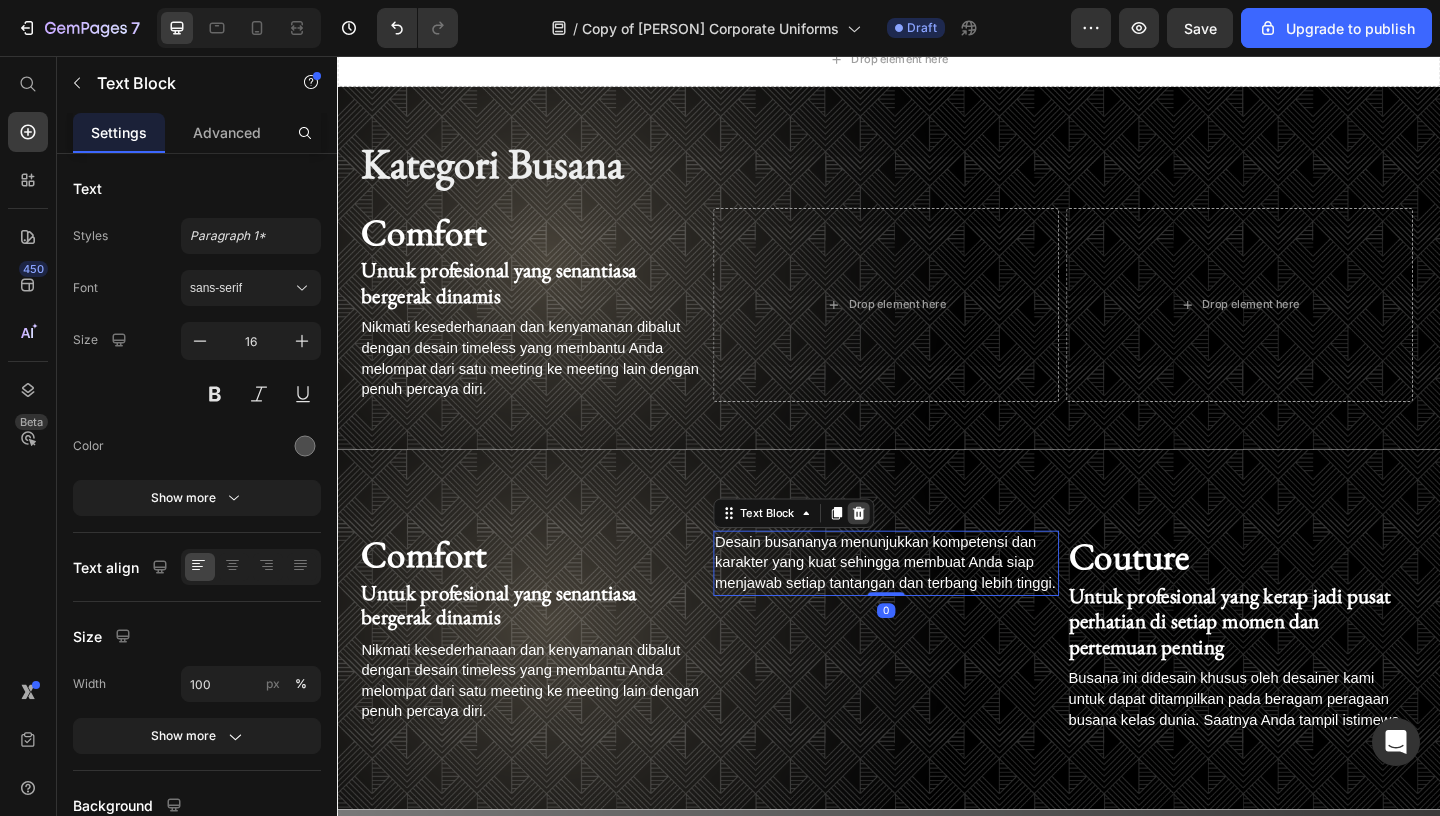 click 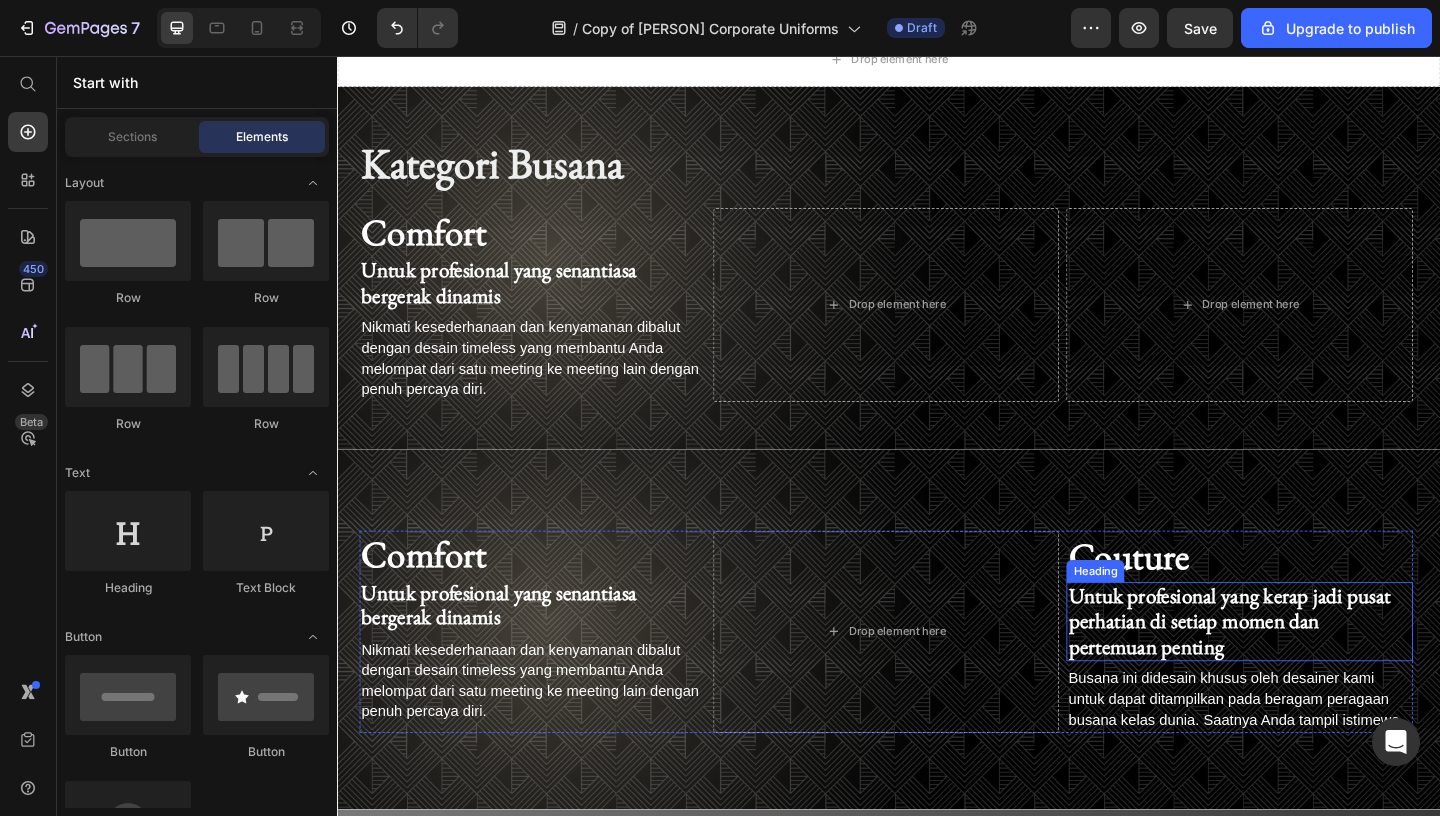 click on "Untuk profesional yang kerap jadi pusat perhatian di setiap momen dan pertemuan penting" at bounding box center (1307, 670) 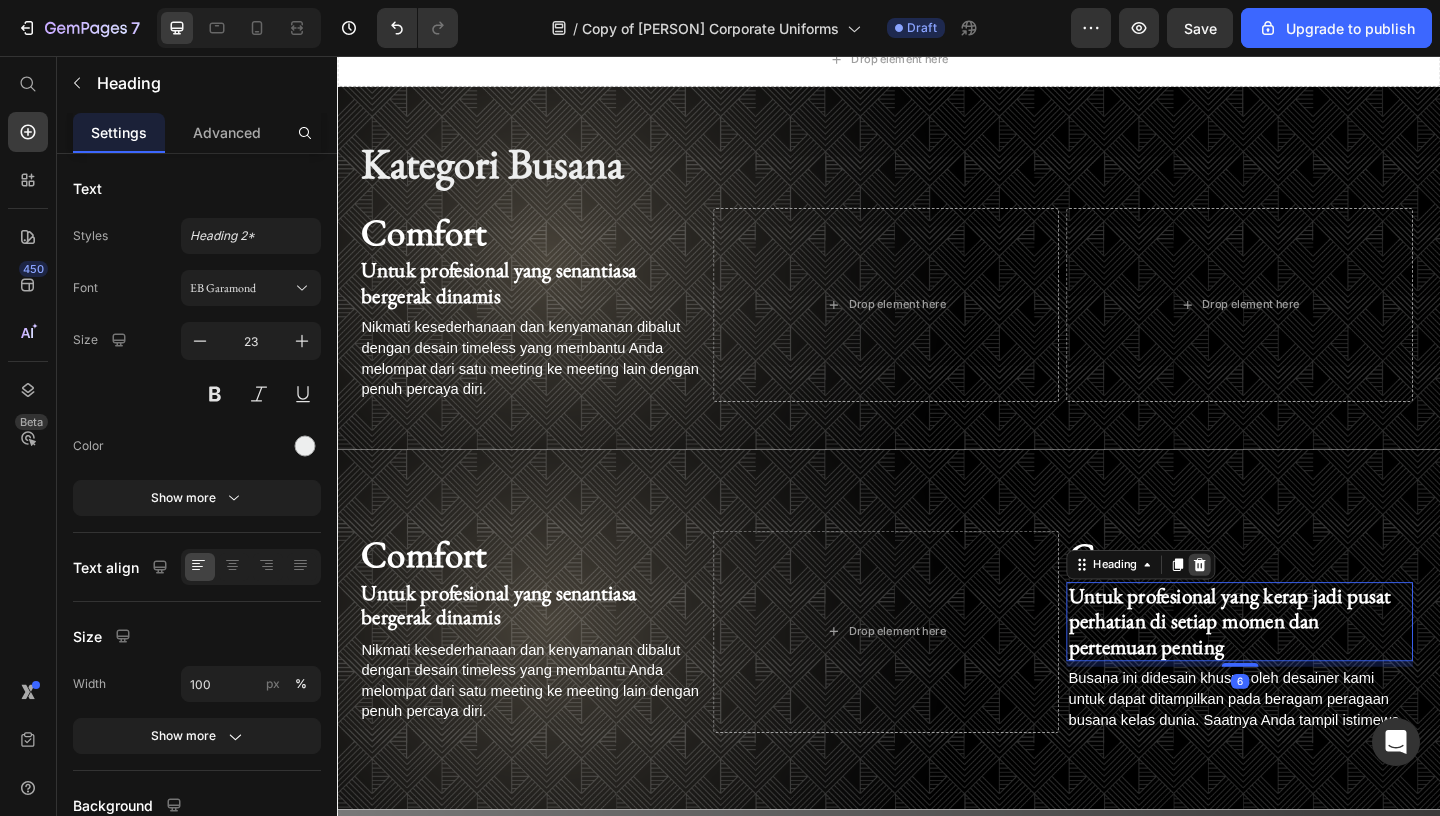 click 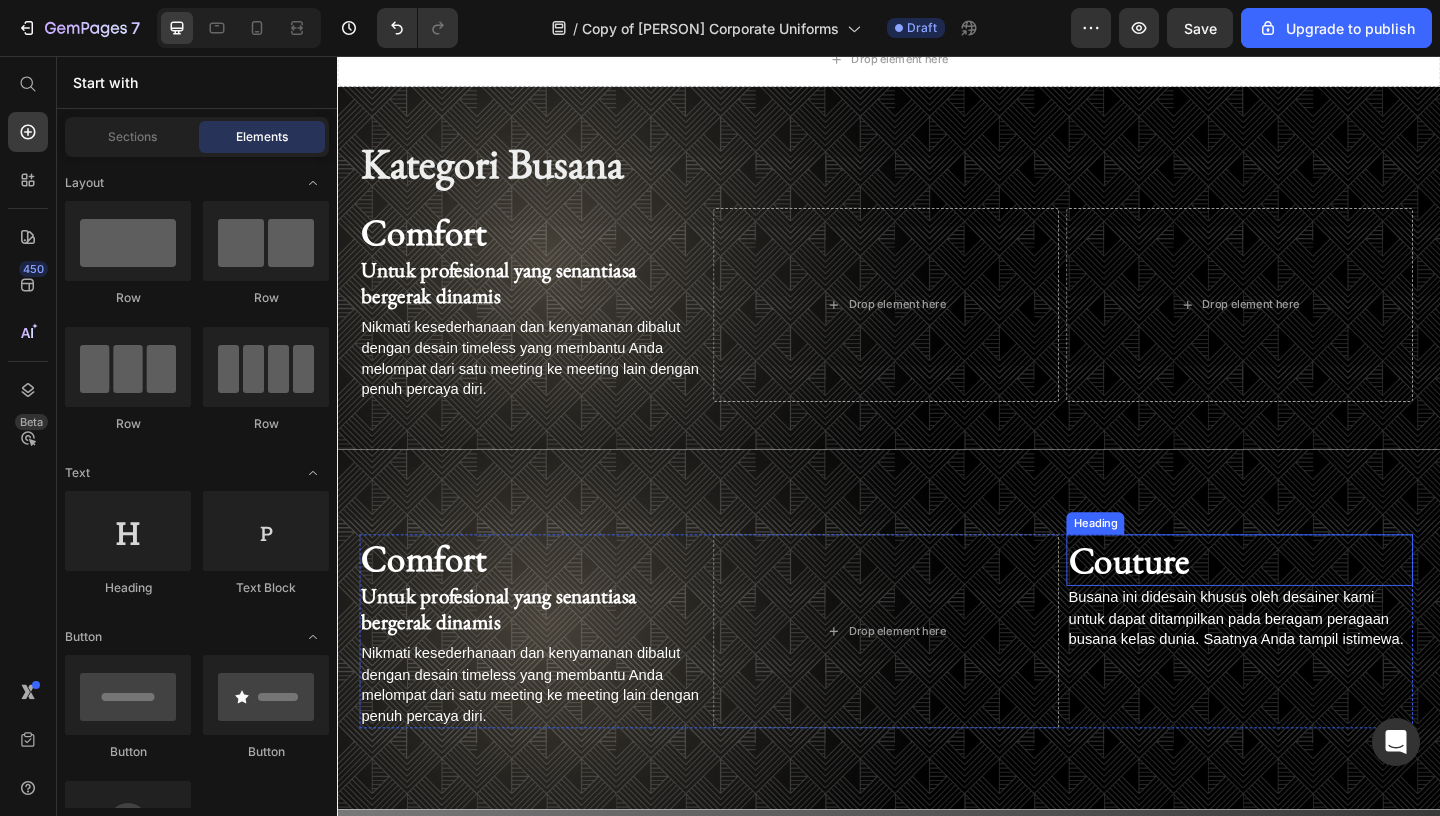 click on "Couture" at bounding box center (1198, 604) 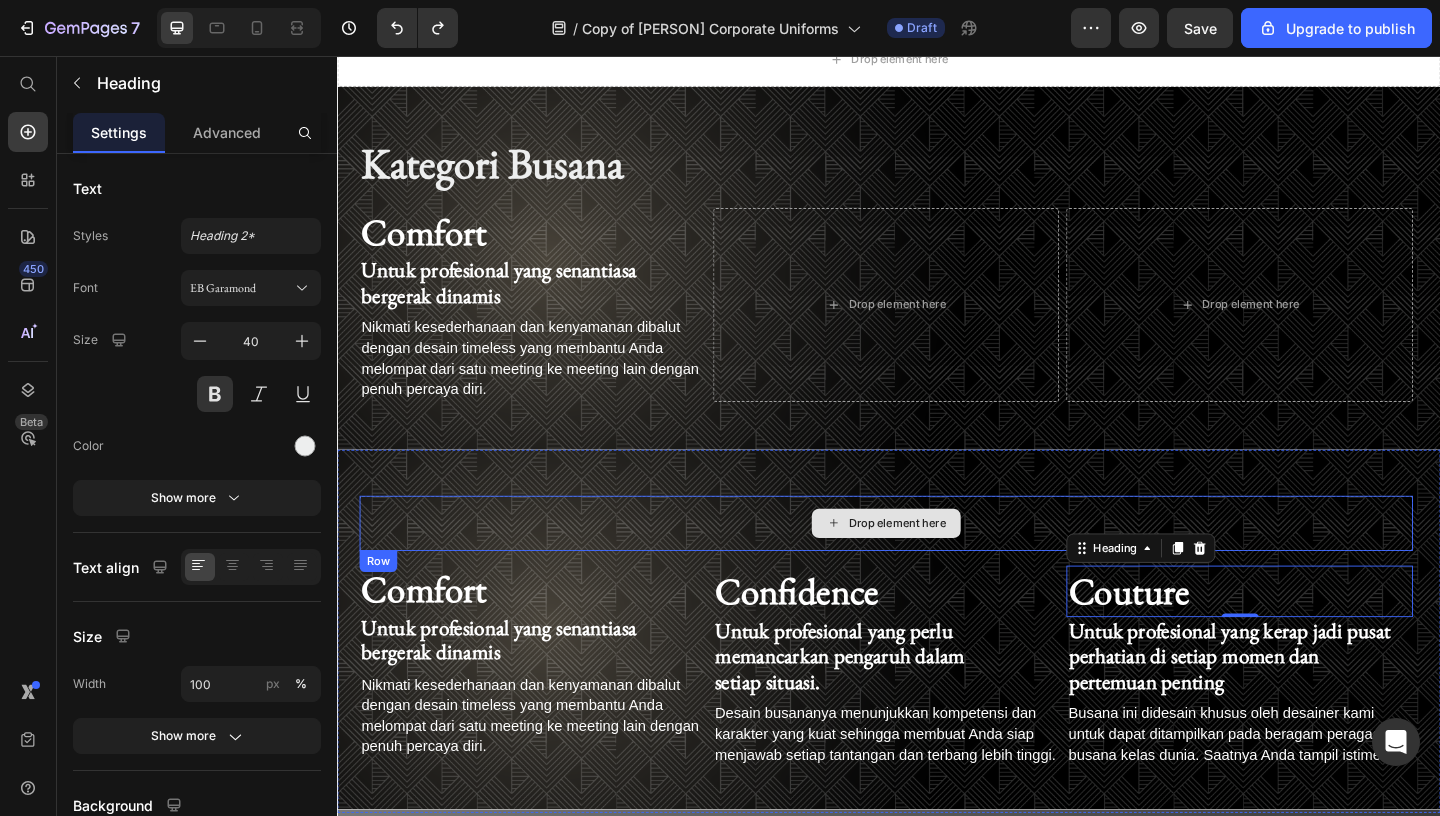 click on "Drop element here" at bounding box center [934, 564] 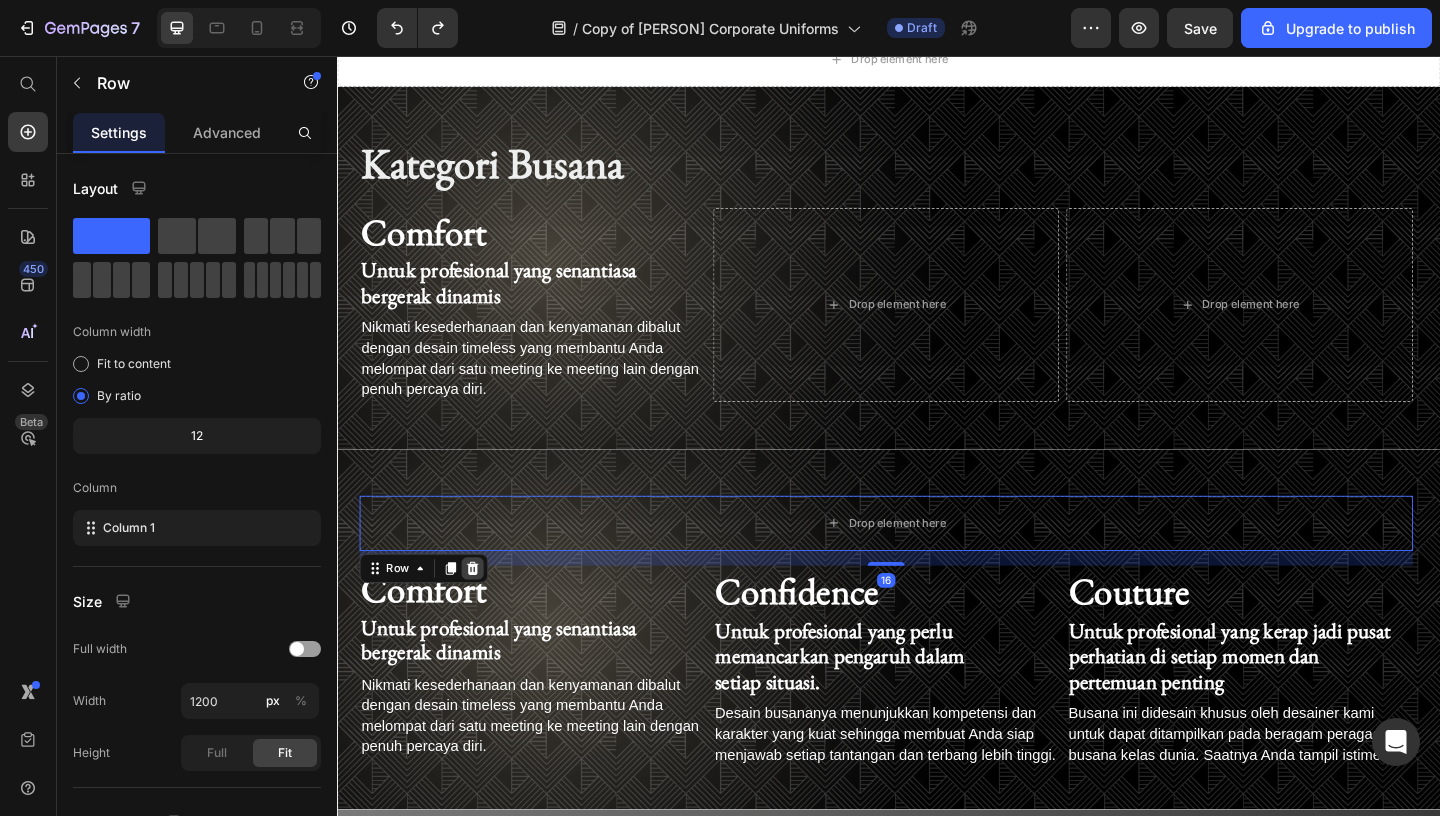click 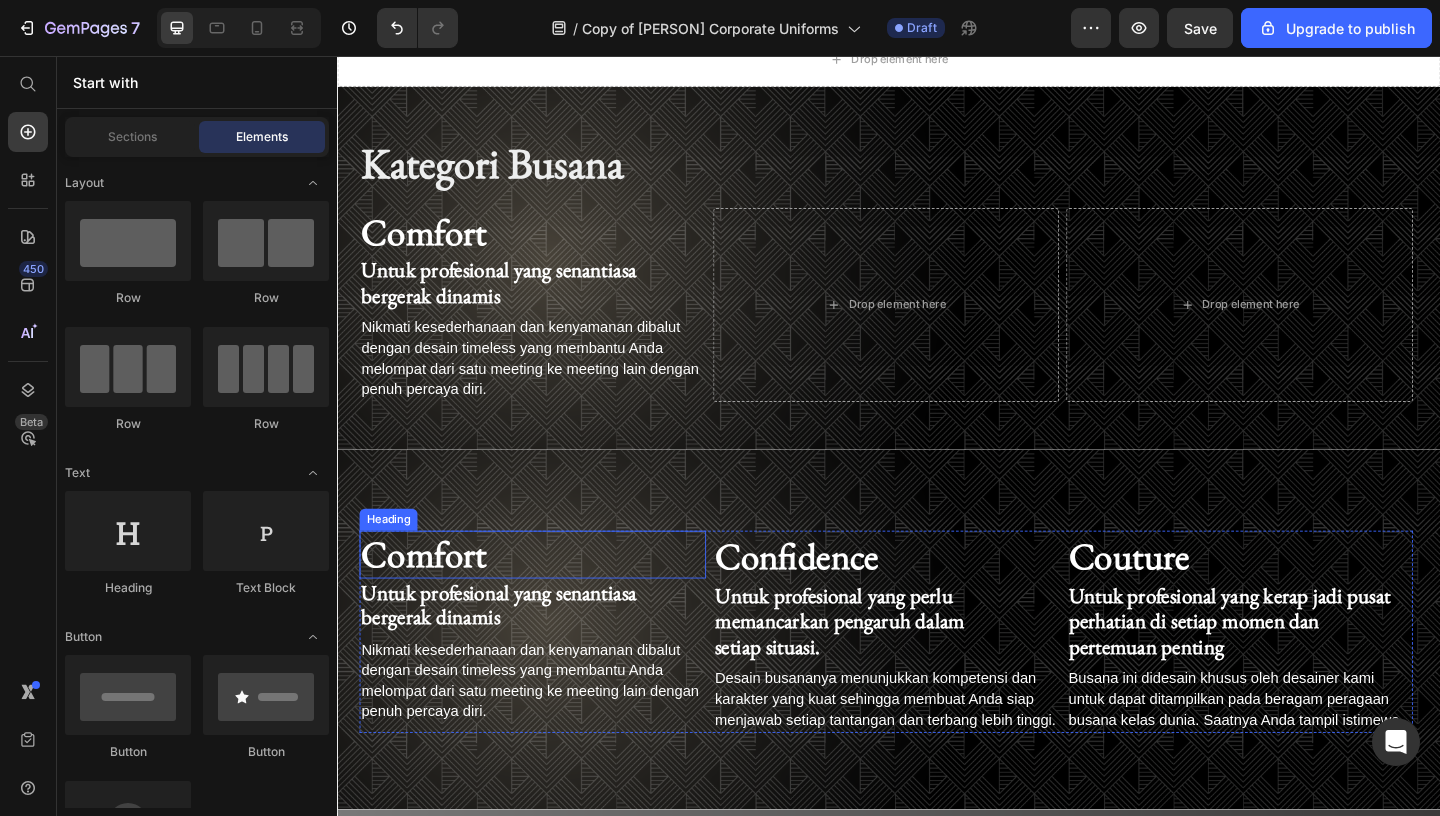 click on "Comfort" at bounding box center (549, 598) 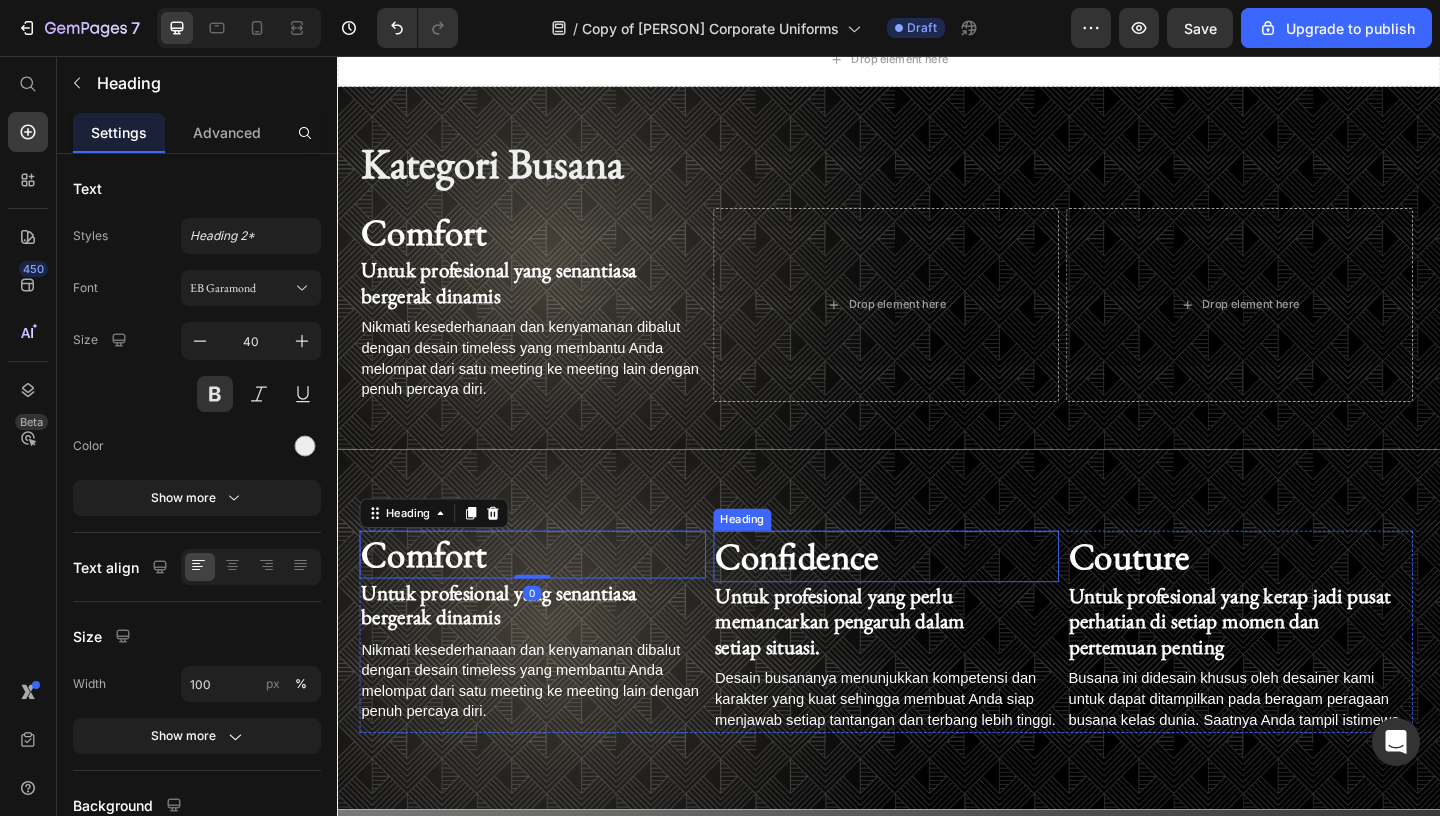click on "Confidence" at bounding box center (837, 600) 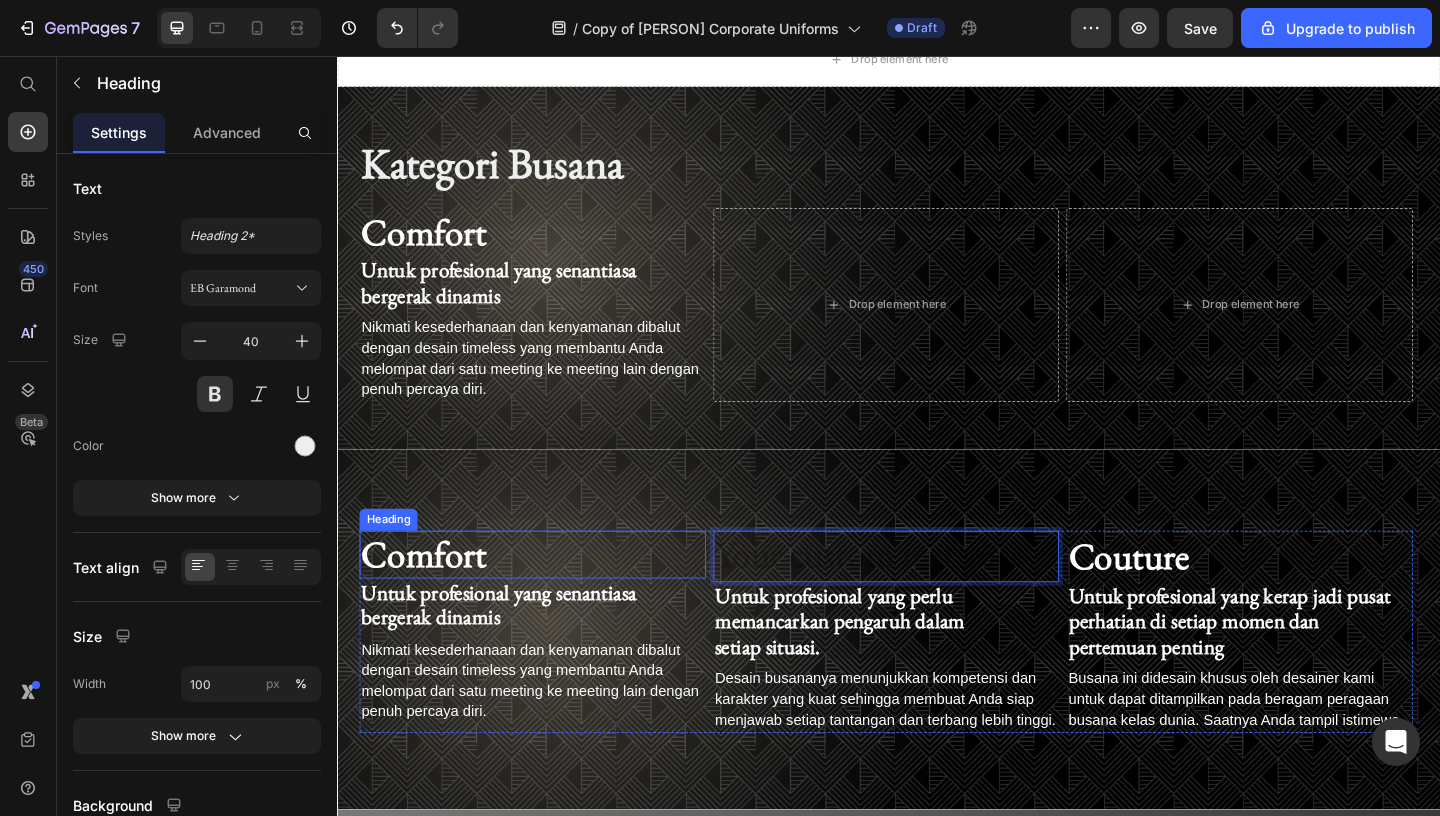 click on "Comfort" at bounding box center (549, 598) 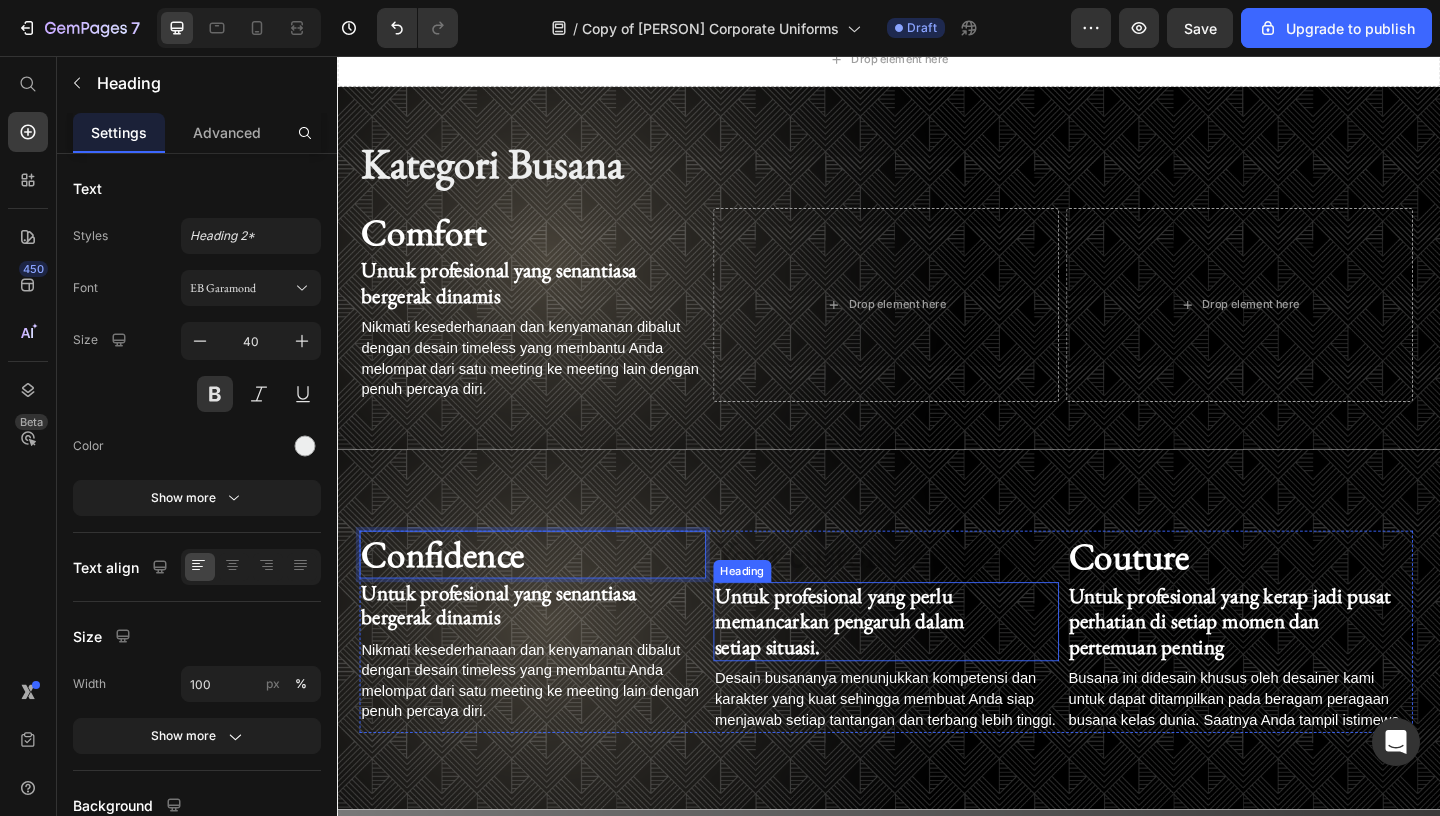 click on "Untuk profesional yang perlu memancarkan pengaruh dalam" at bounding box center [884, 657] 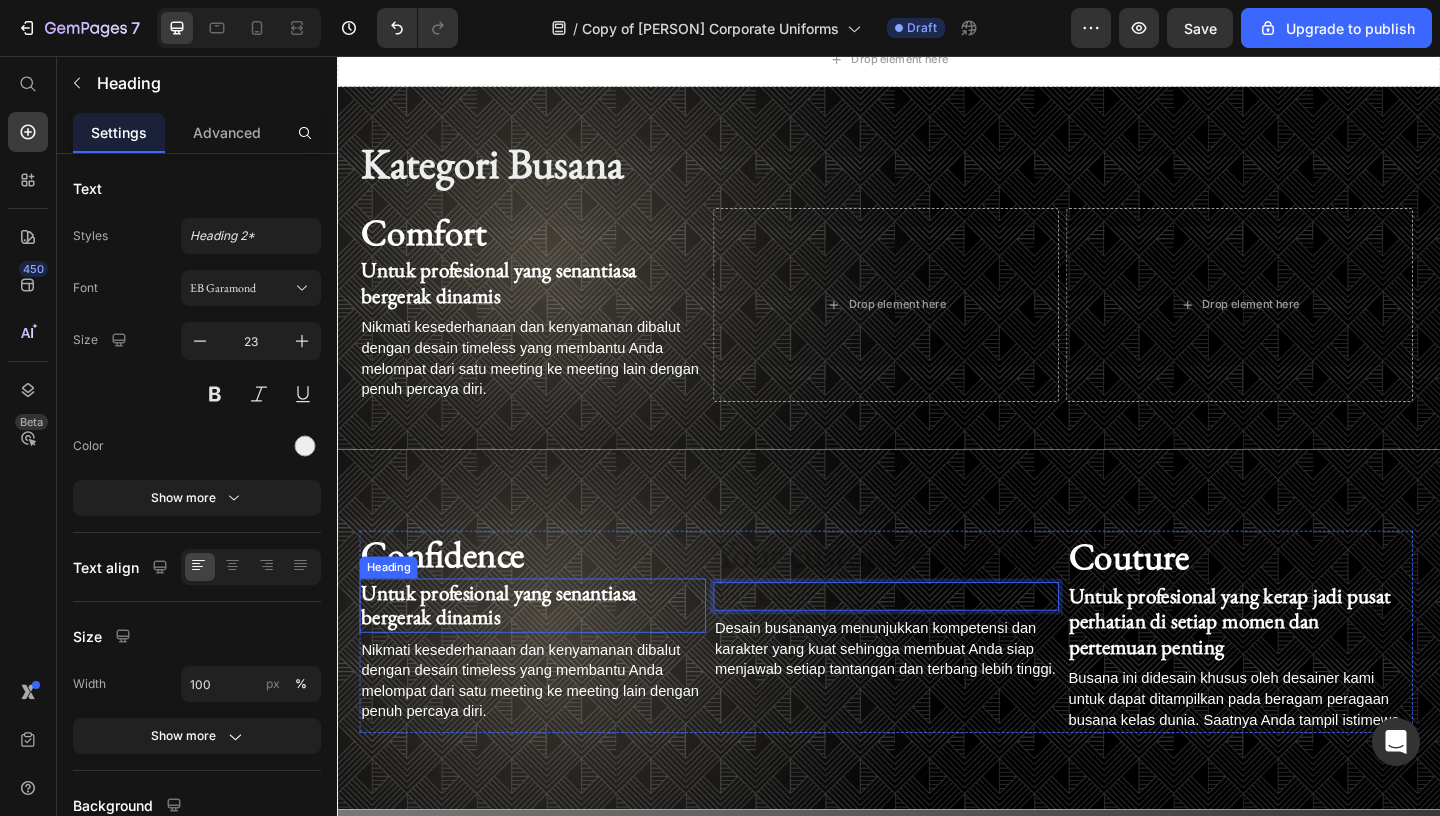 click on "Untuk profesional yang senantiasa bergerak dinamis" at bounding box center (512, 653) 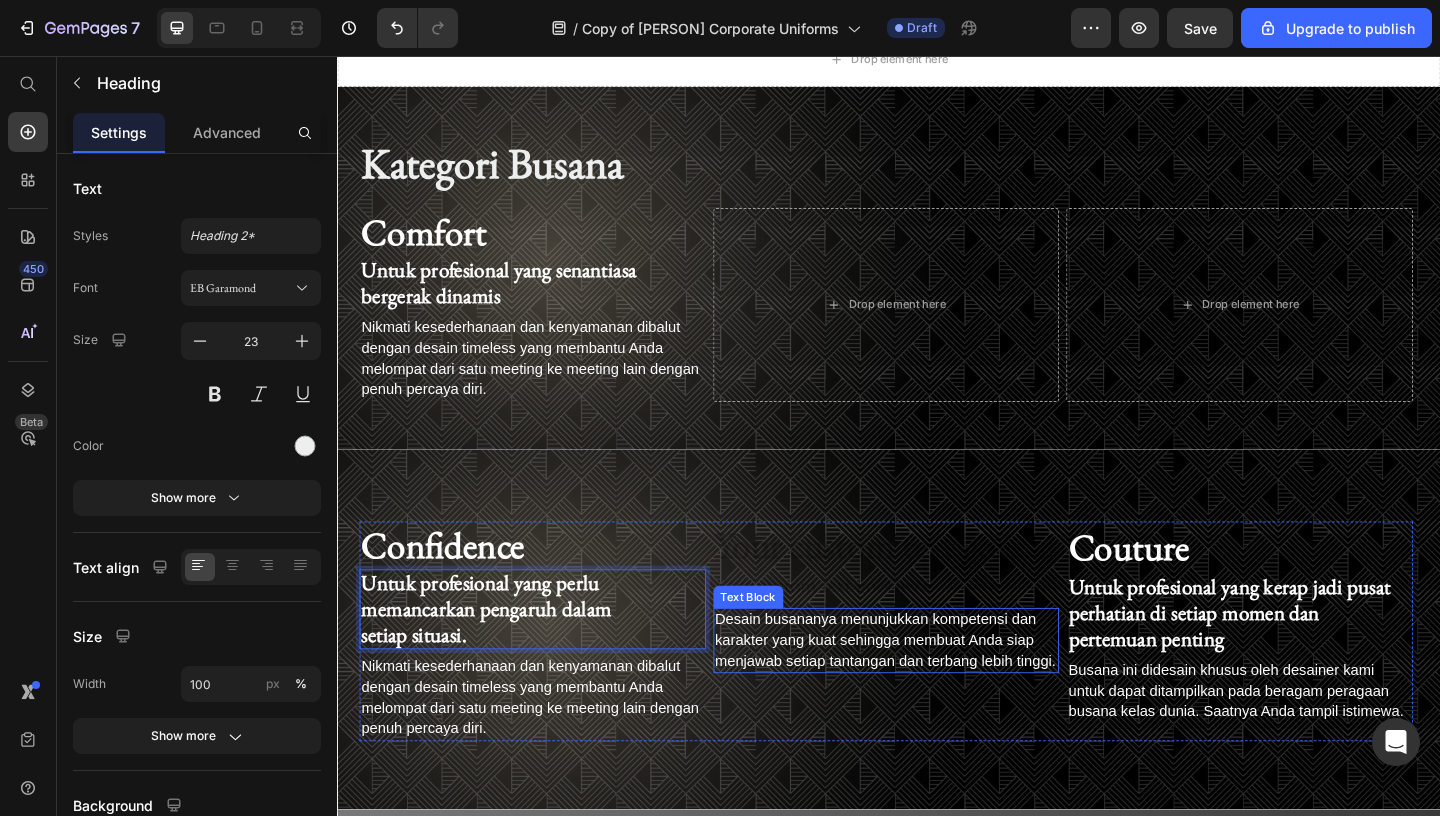 click on "Desain busananya menunjukkan kompetensi dan karakter yang kuat sehingga membuat Anda siap menjawab setiap tantangan dan terbang lebih tinggi." at bounding box center (933, 691) 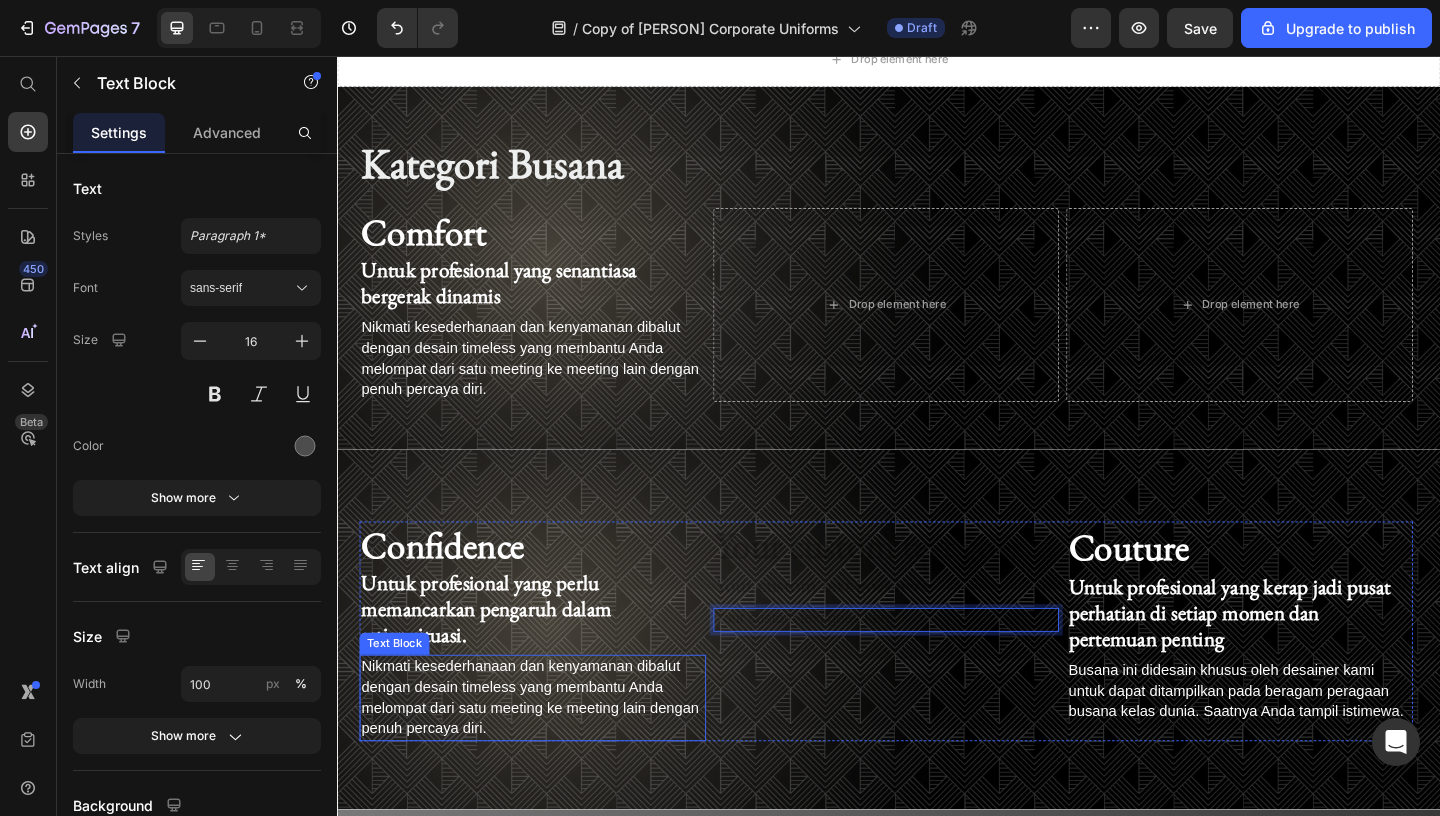 click on "Nikmati kesederhanaan dan kenyamanan dibalut dengan desain timeless yang membantu Anda melompat dari satu meeting ke meeting lain dengan penuh percaya diri." at bounding box center [546, 753] 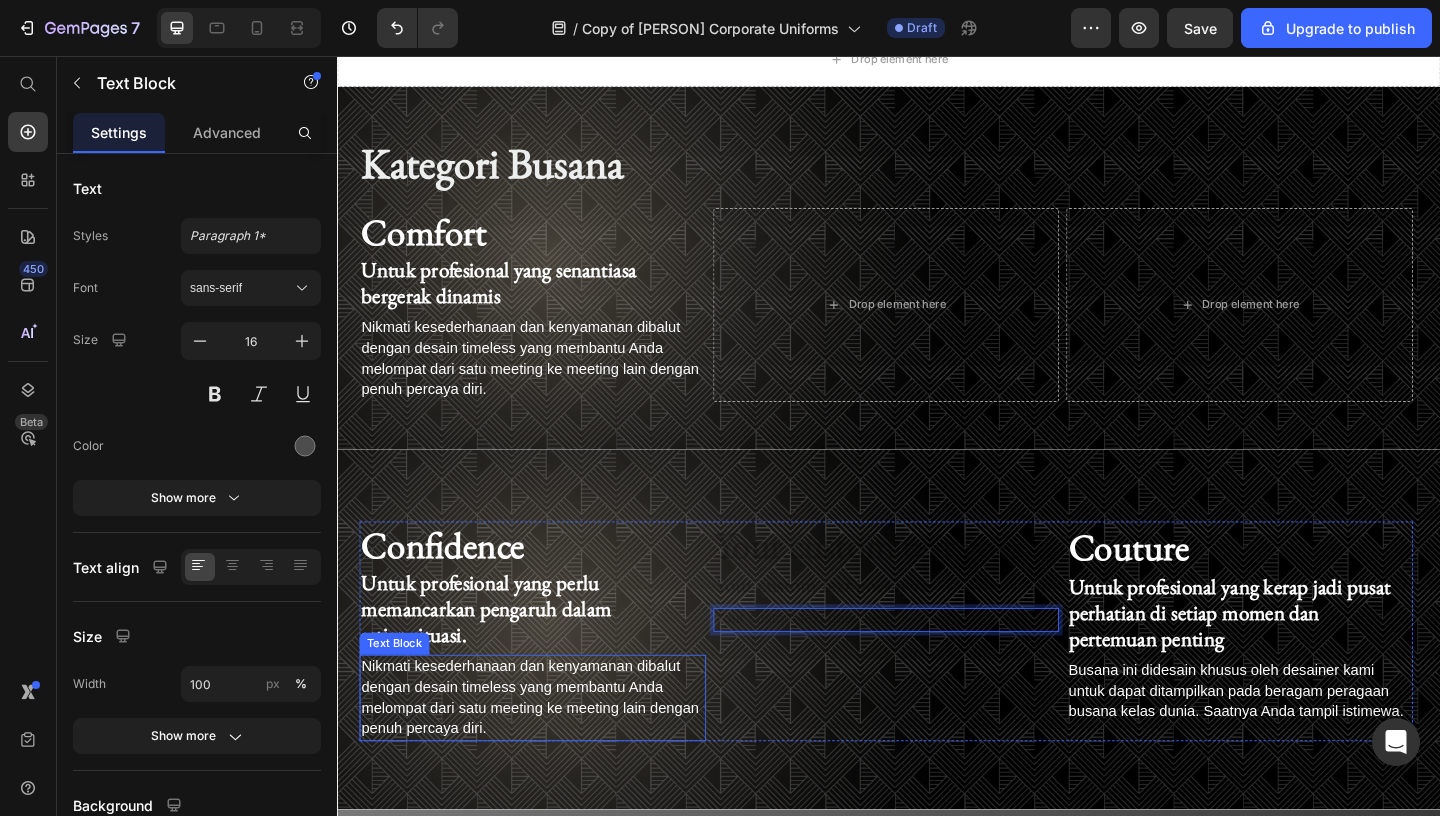 click on "Nikmati kesederhanaan dan kenyamanan dibalut dengan desain timeless yang membantu Anda melompat dari satu meeting ke meeting lain dengan penuh percaya diri." at bounding box center [546, 753] 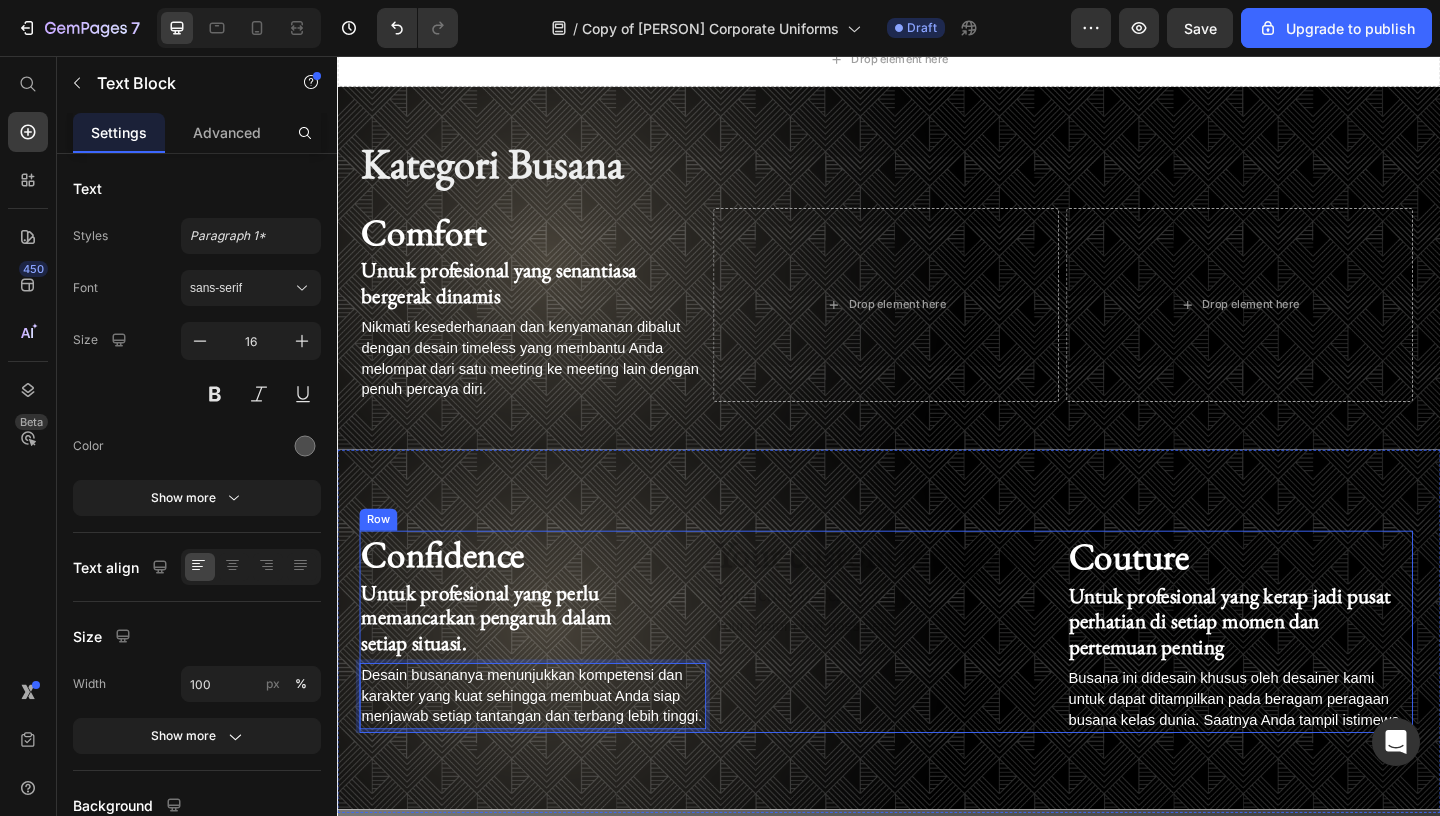 click on "Heading Heading Text Block" at bounding box center [934, 682] 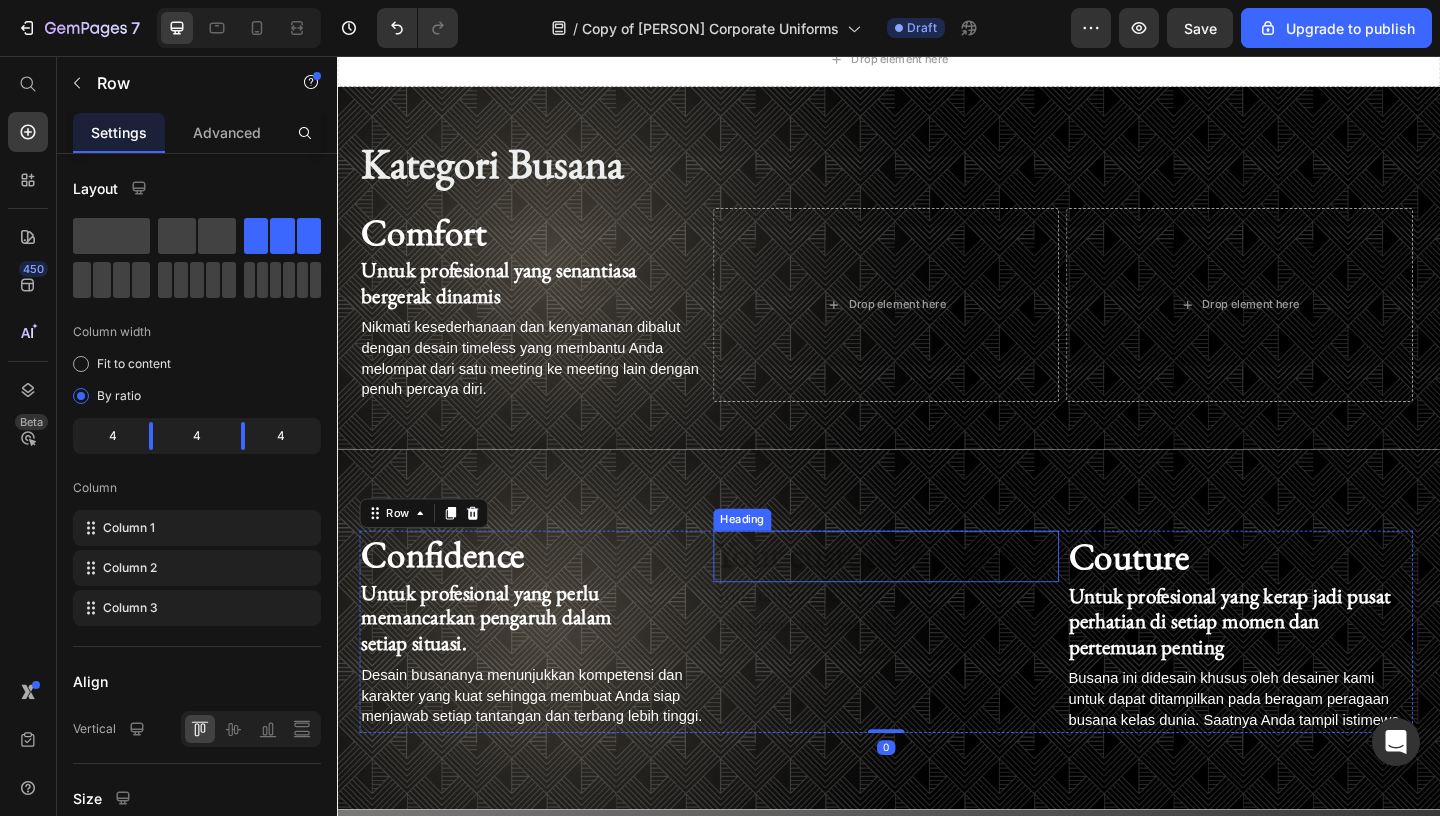 click at bounding box center [934, 600] 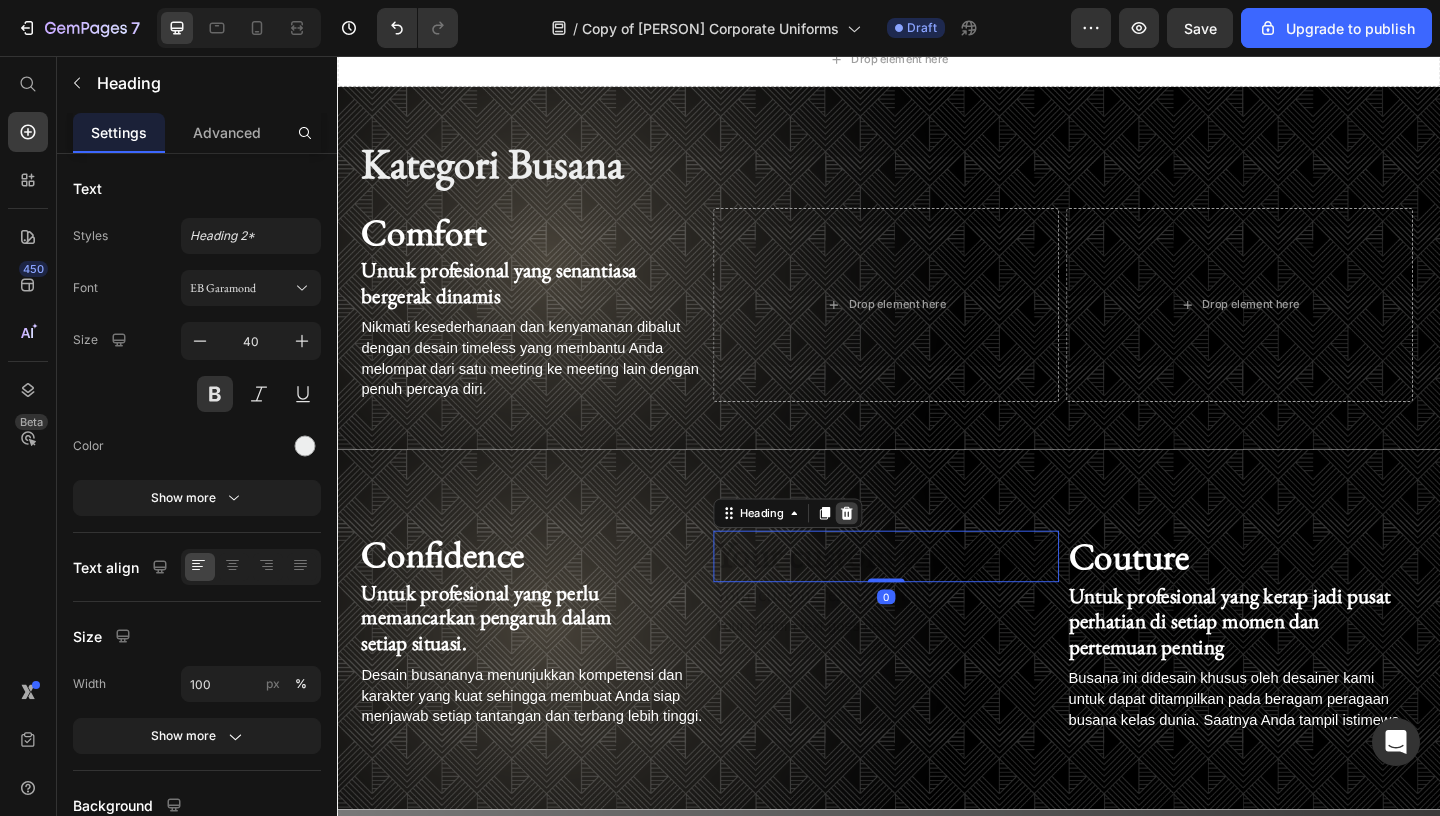click 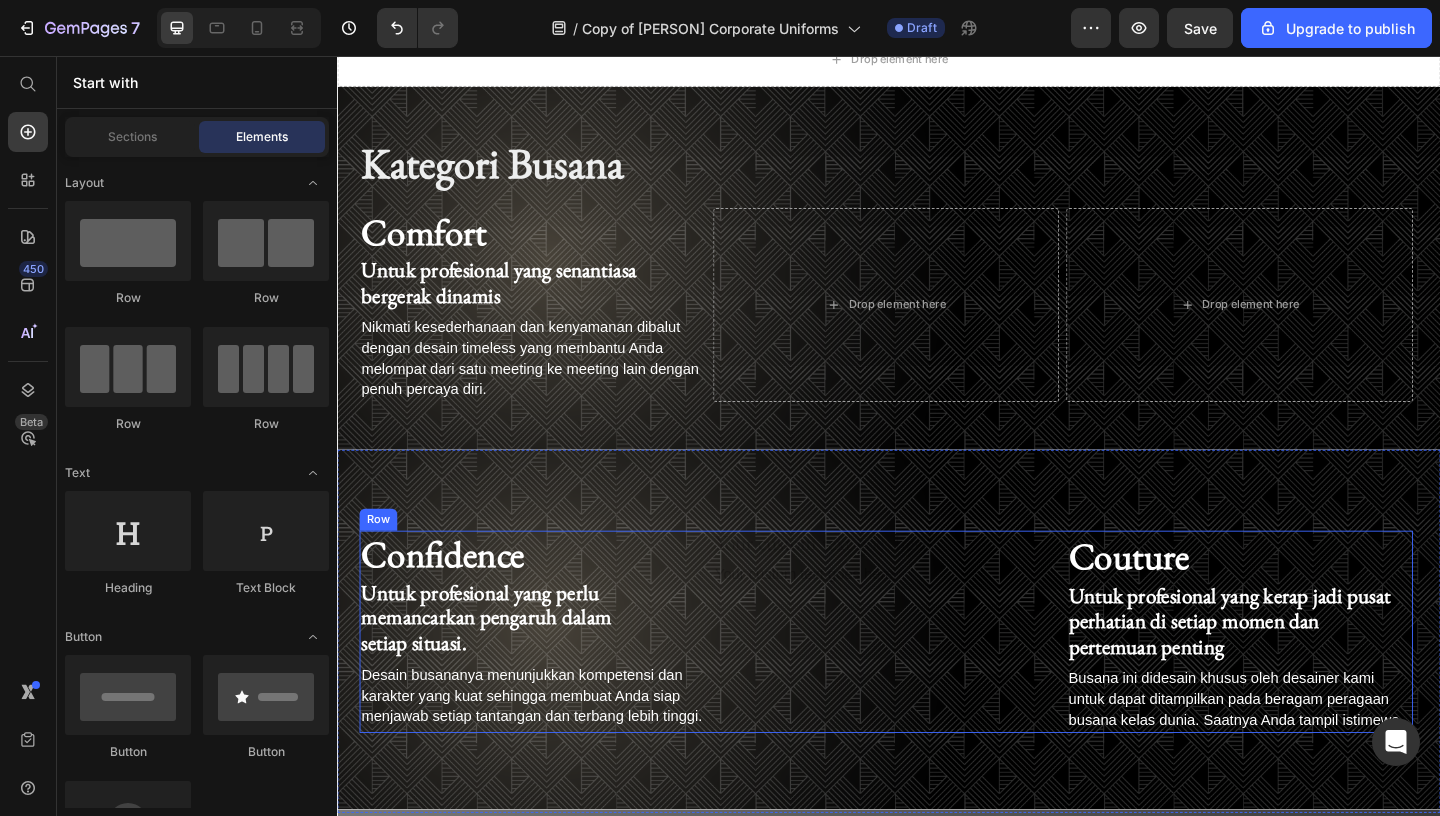 click on "Heading Text Block" at bounding box center (934, 682) 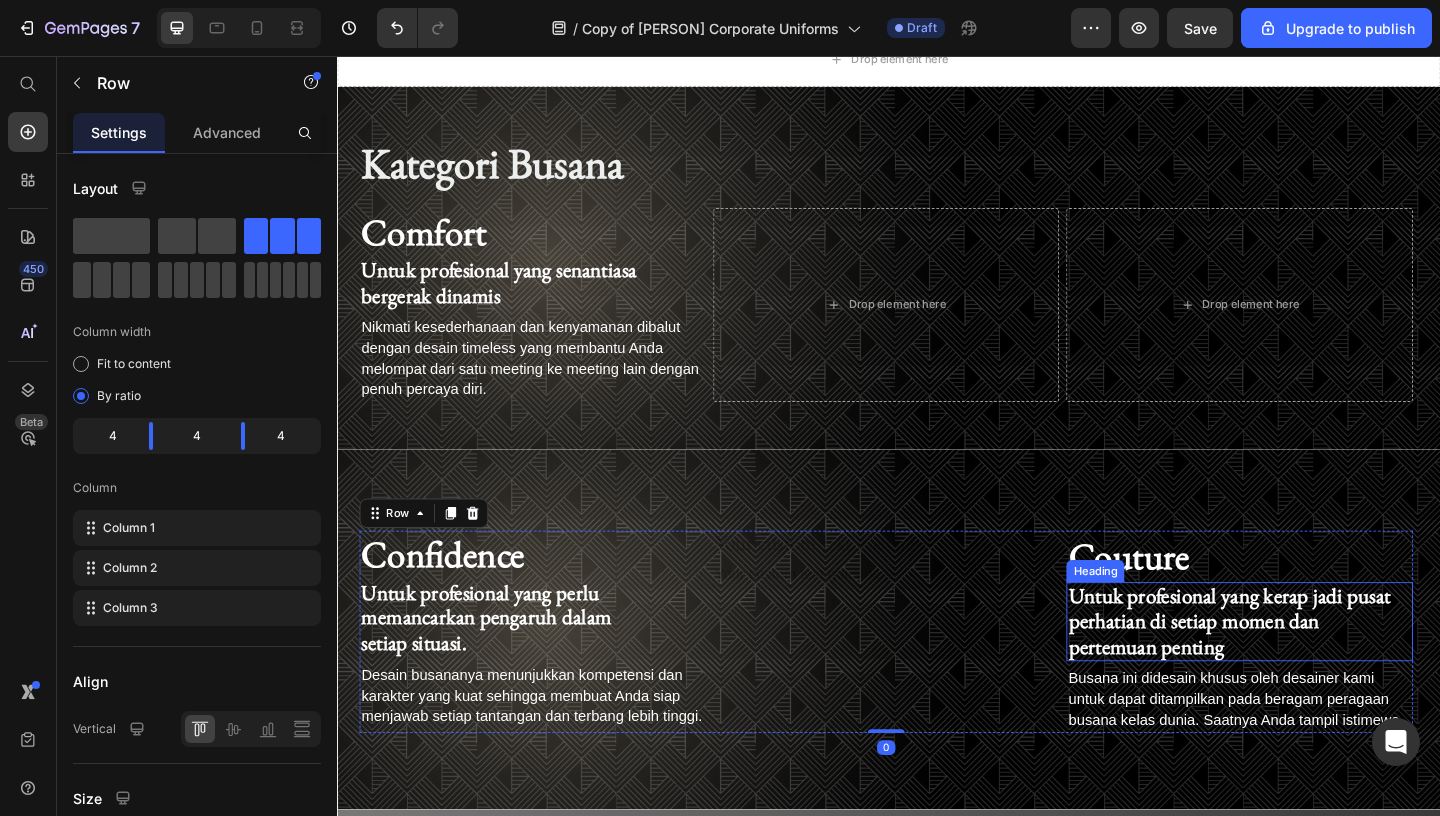 click on "Untuk profesional yang kerap jadi pusat perhatian di setiap momen dan pertemuan penting" at bounding box center (1307, 670) 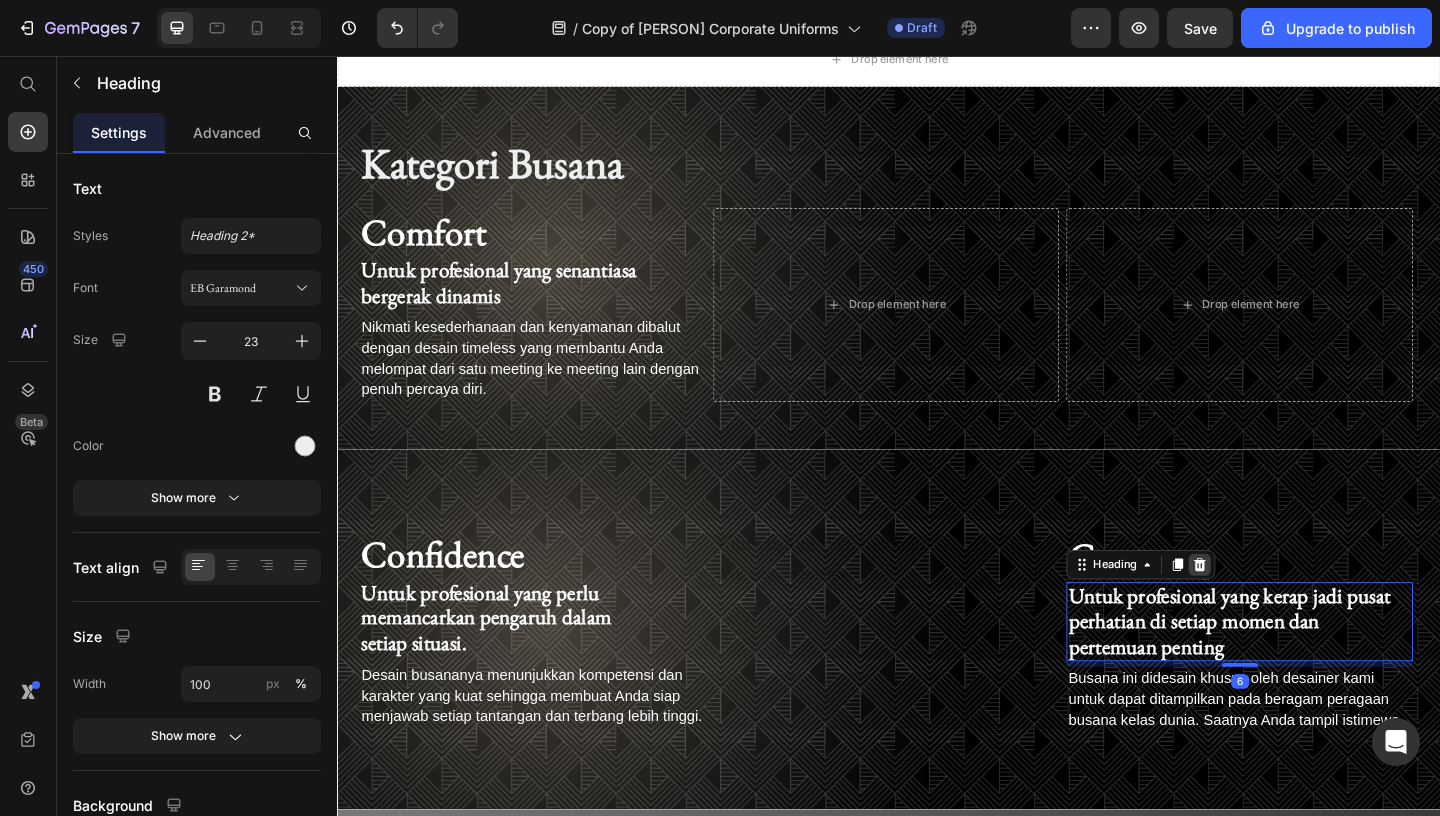 click 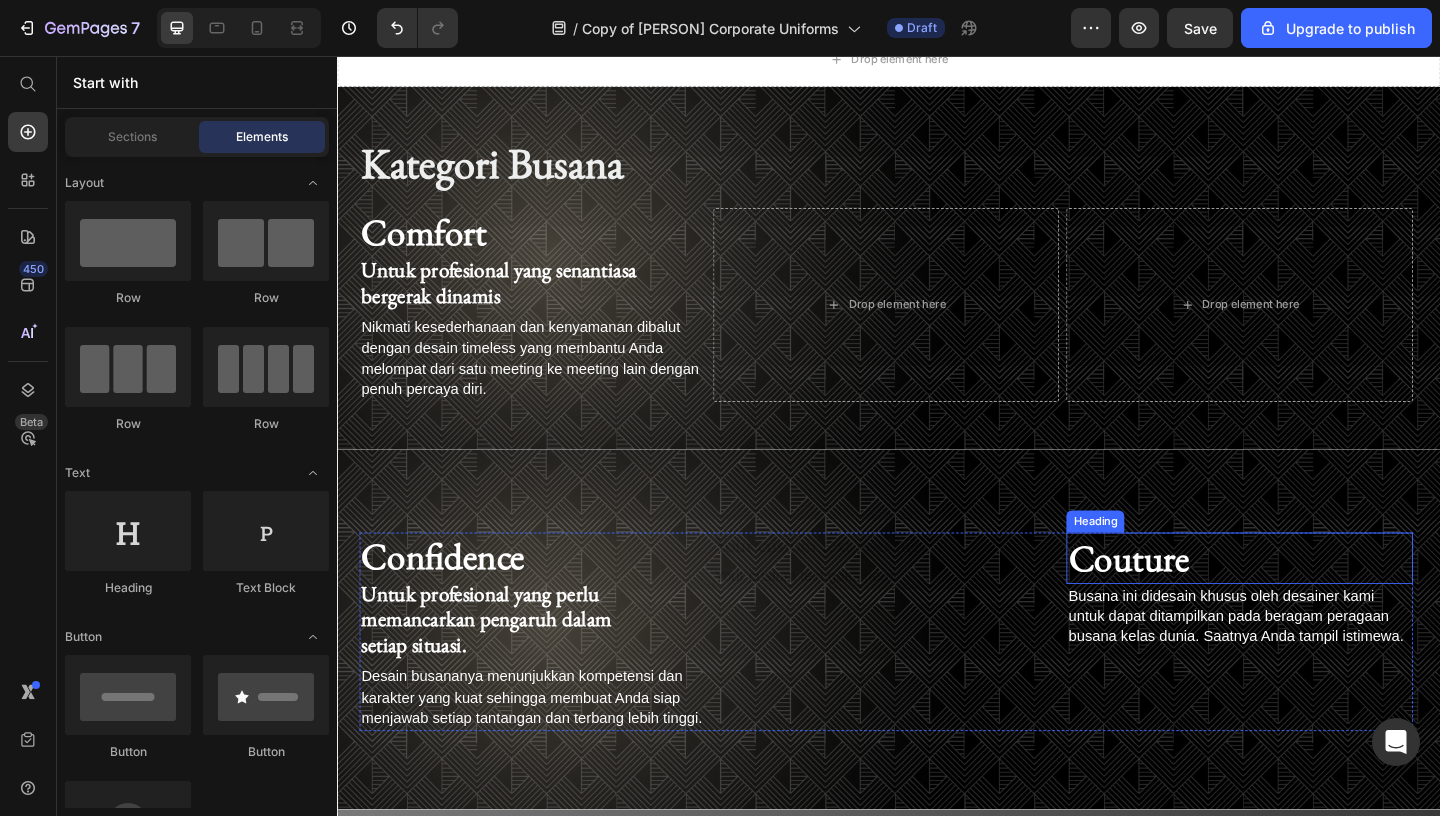 click on "Couture" at bounding box center [1198, 602] 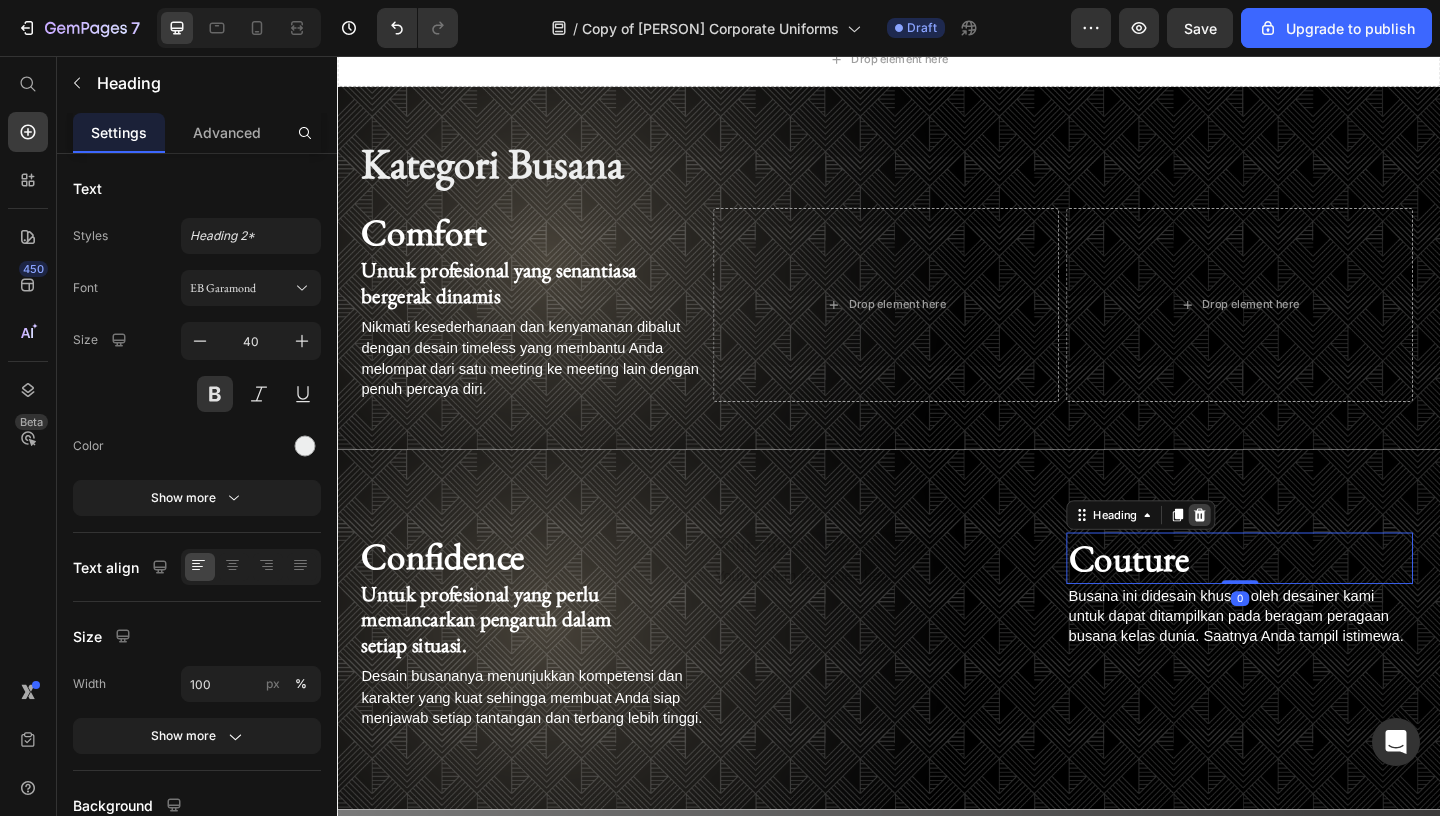 click 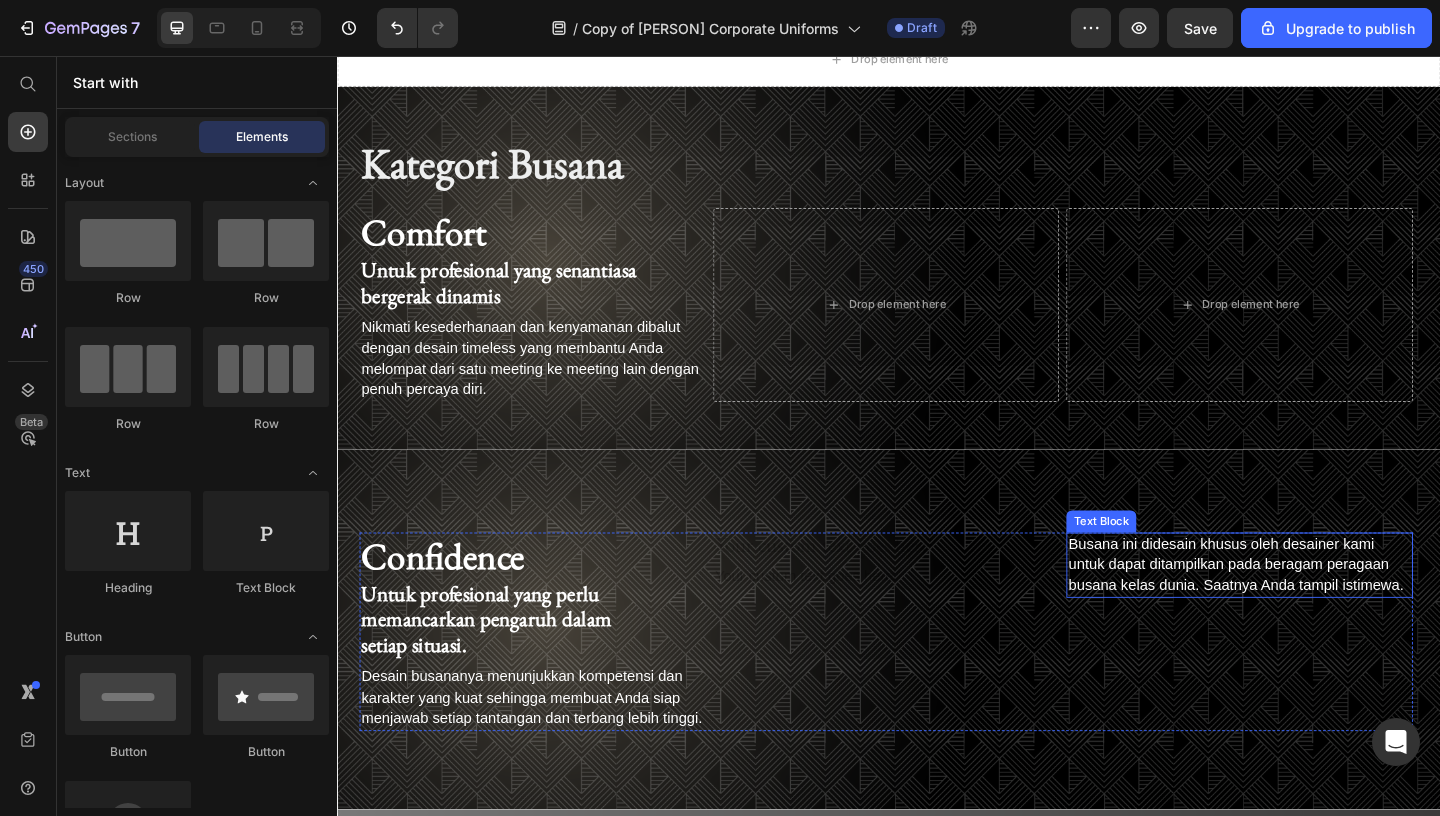 click on "Busana ini didesain khusus oleh desainer kami untuk dapat ditampilkan pada beragam peragaan busana kelas dunia. Saatnya Anda tampil istimewa." at bounding box center [1314, 609] 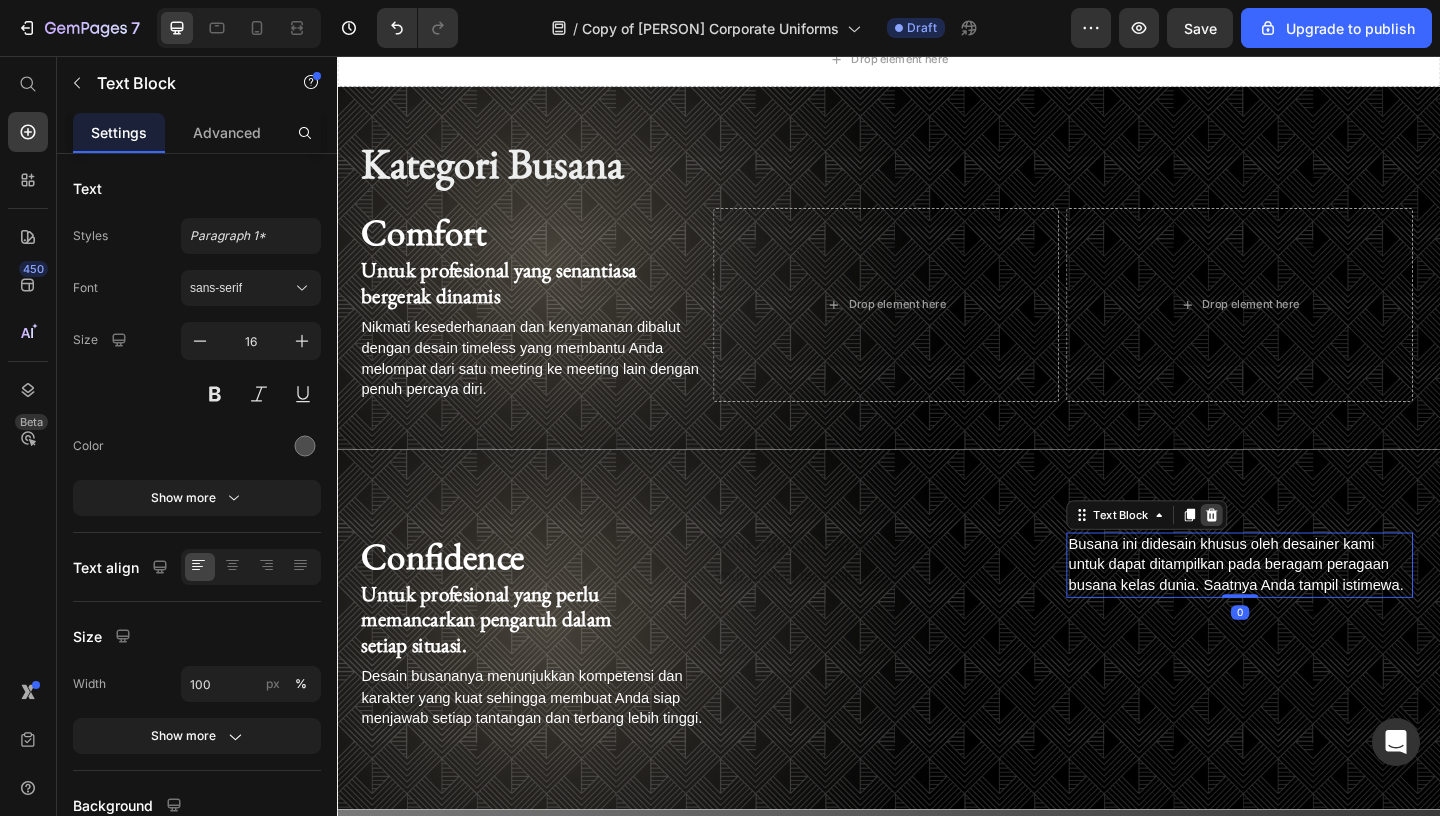 click 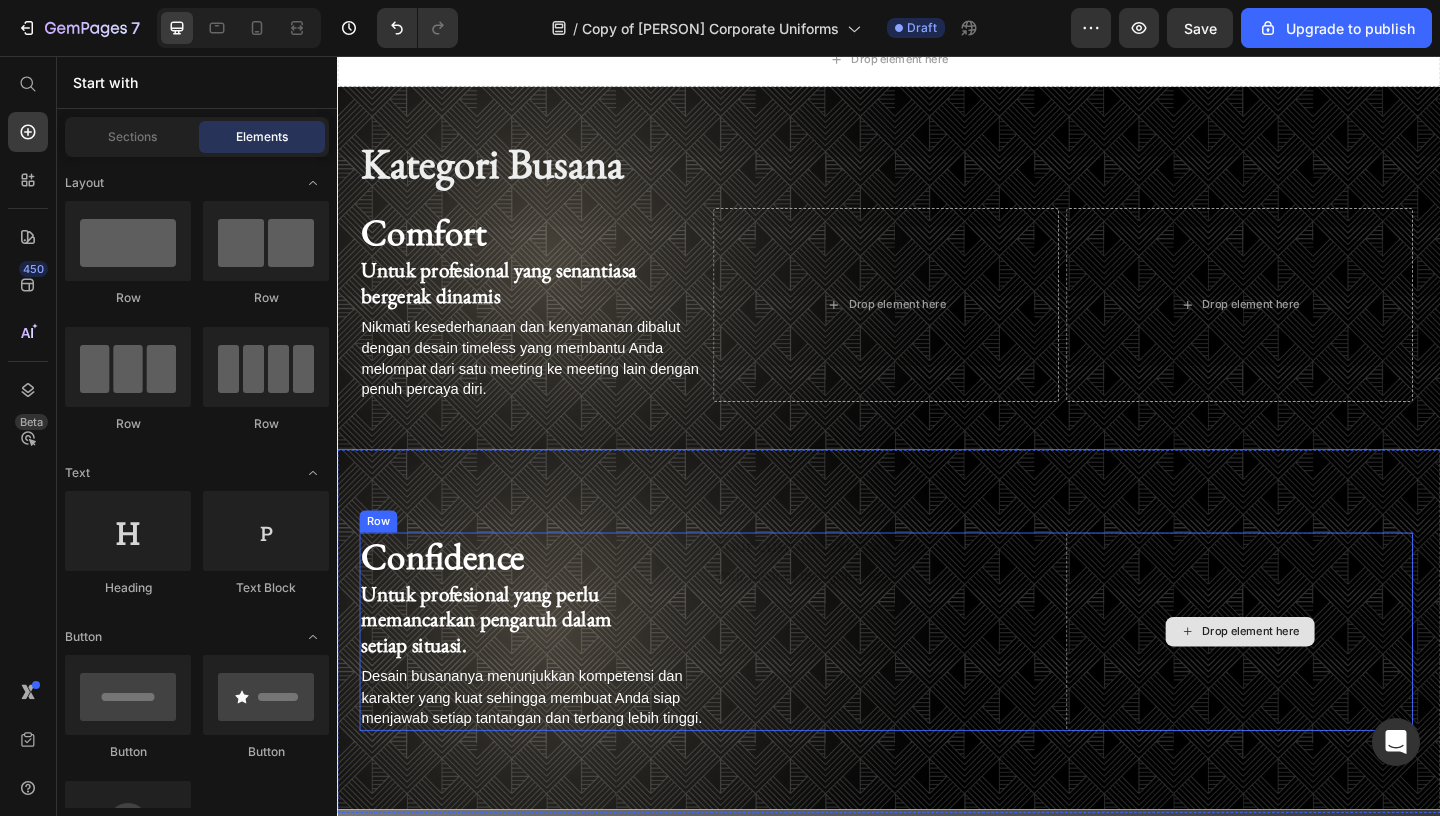 click on "Drop element here" at bounding box center [1318, 682] 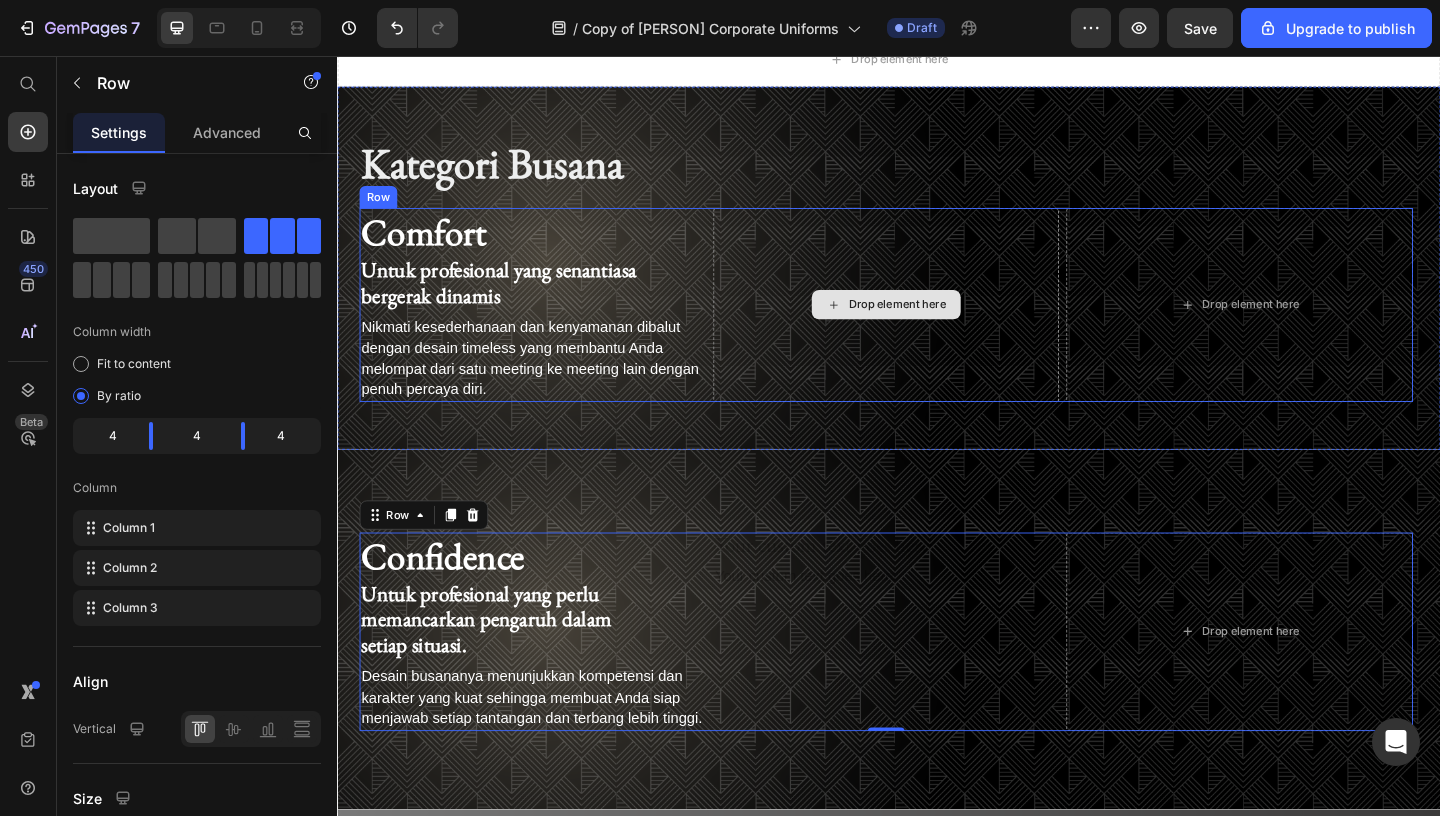 click on "Drop element here" at bounding box center (934, 326) 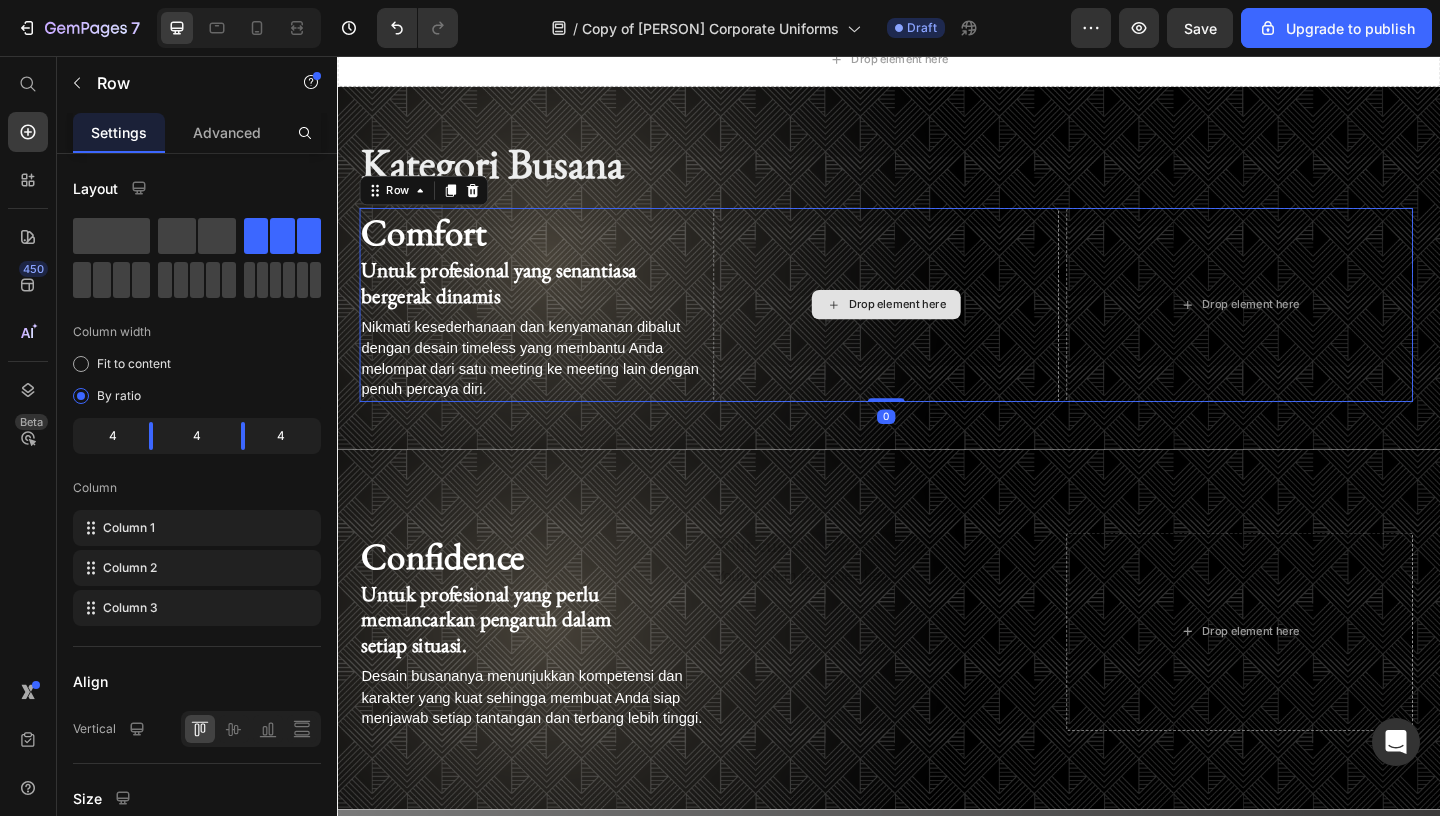 click on "Drop element here" at bounding box center [934, 326] 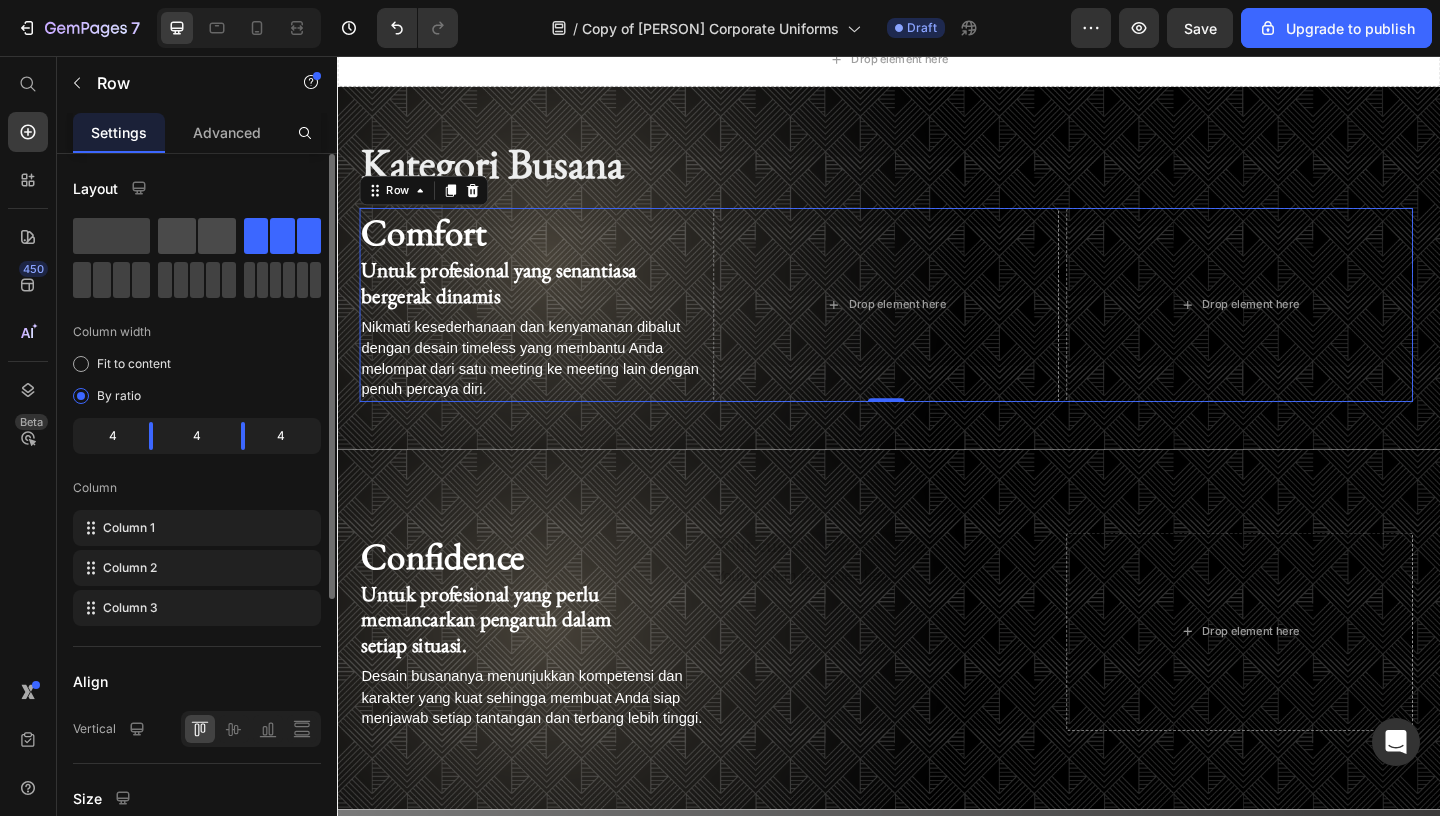 click 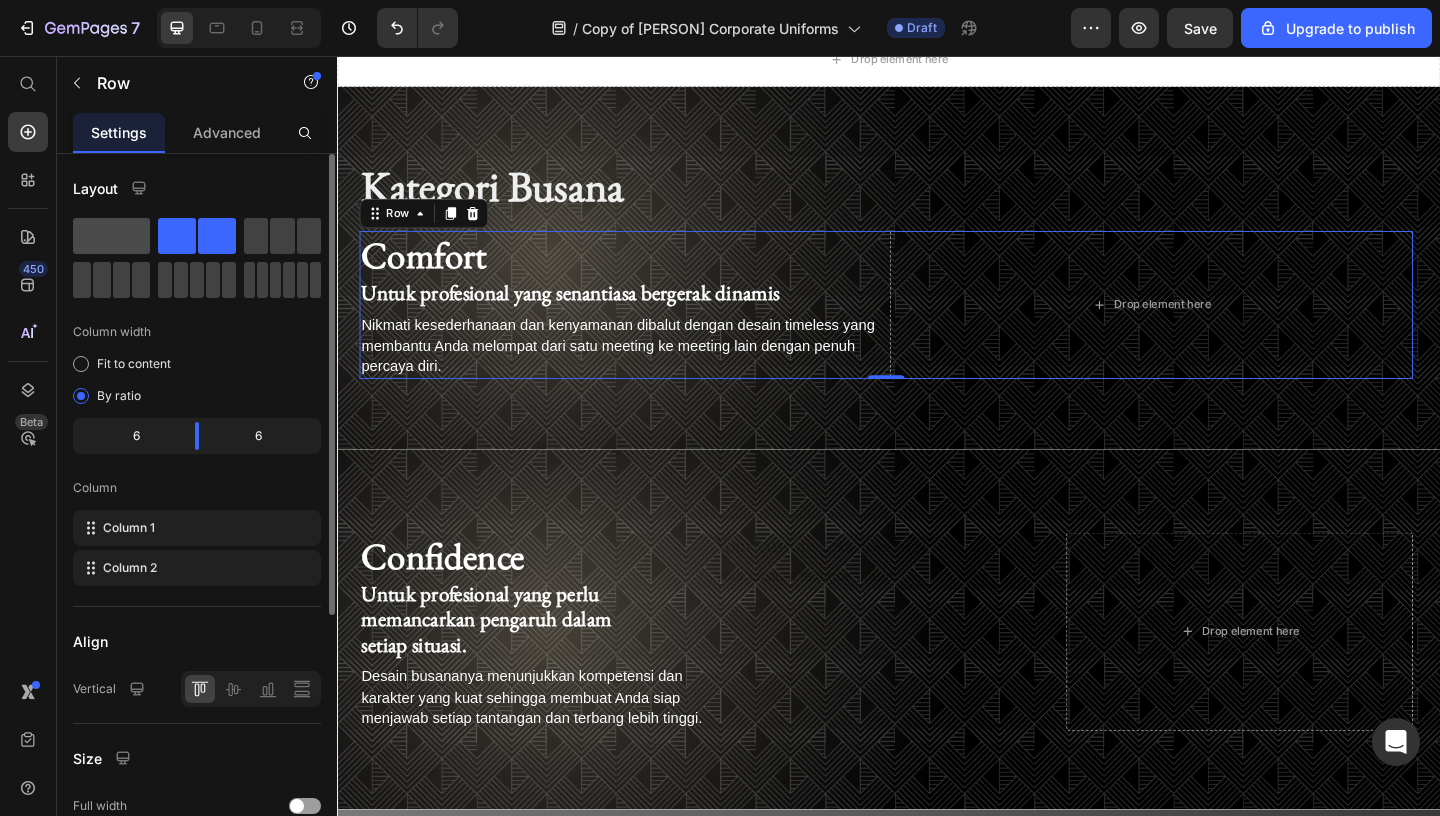 click 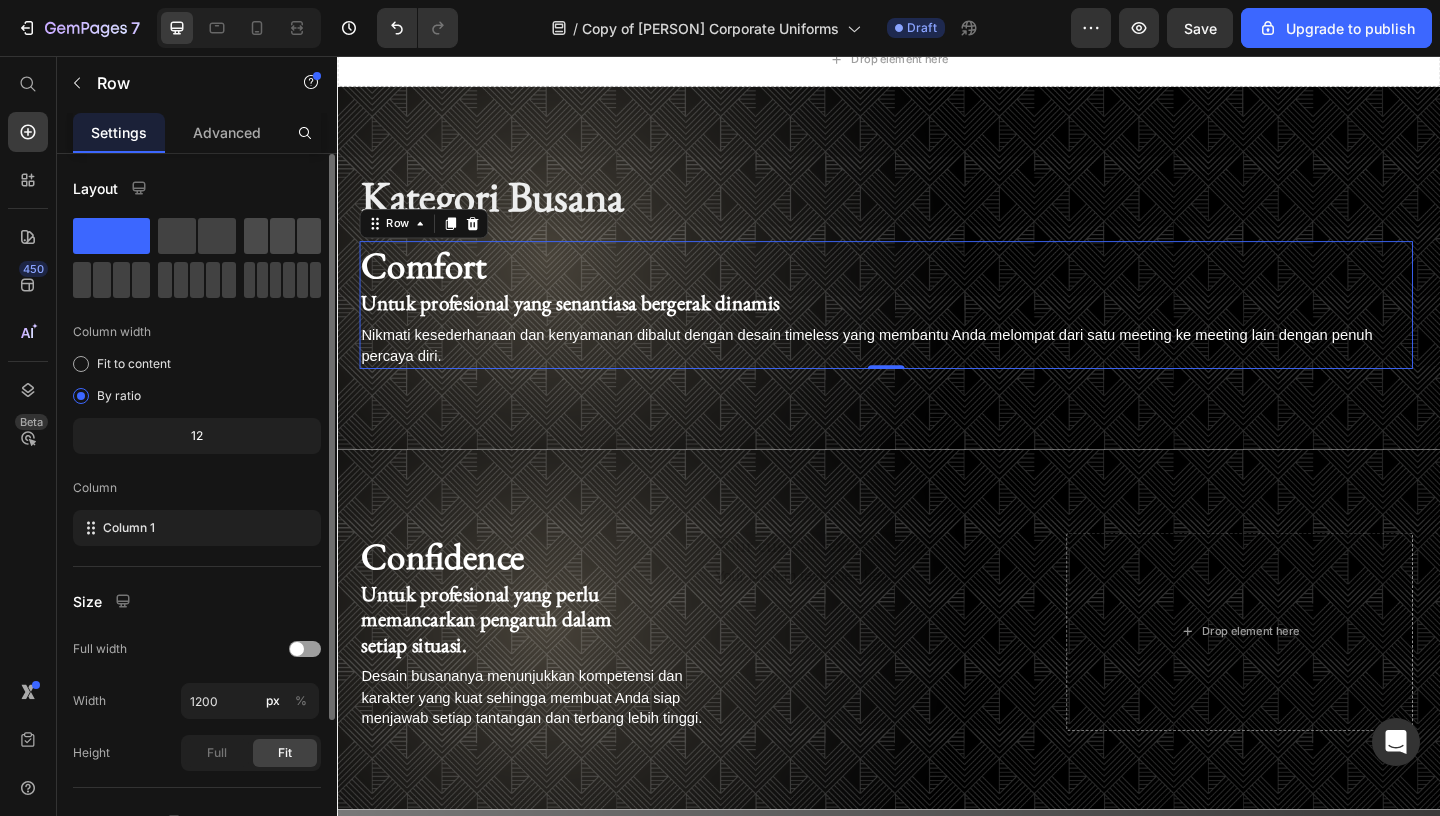 click 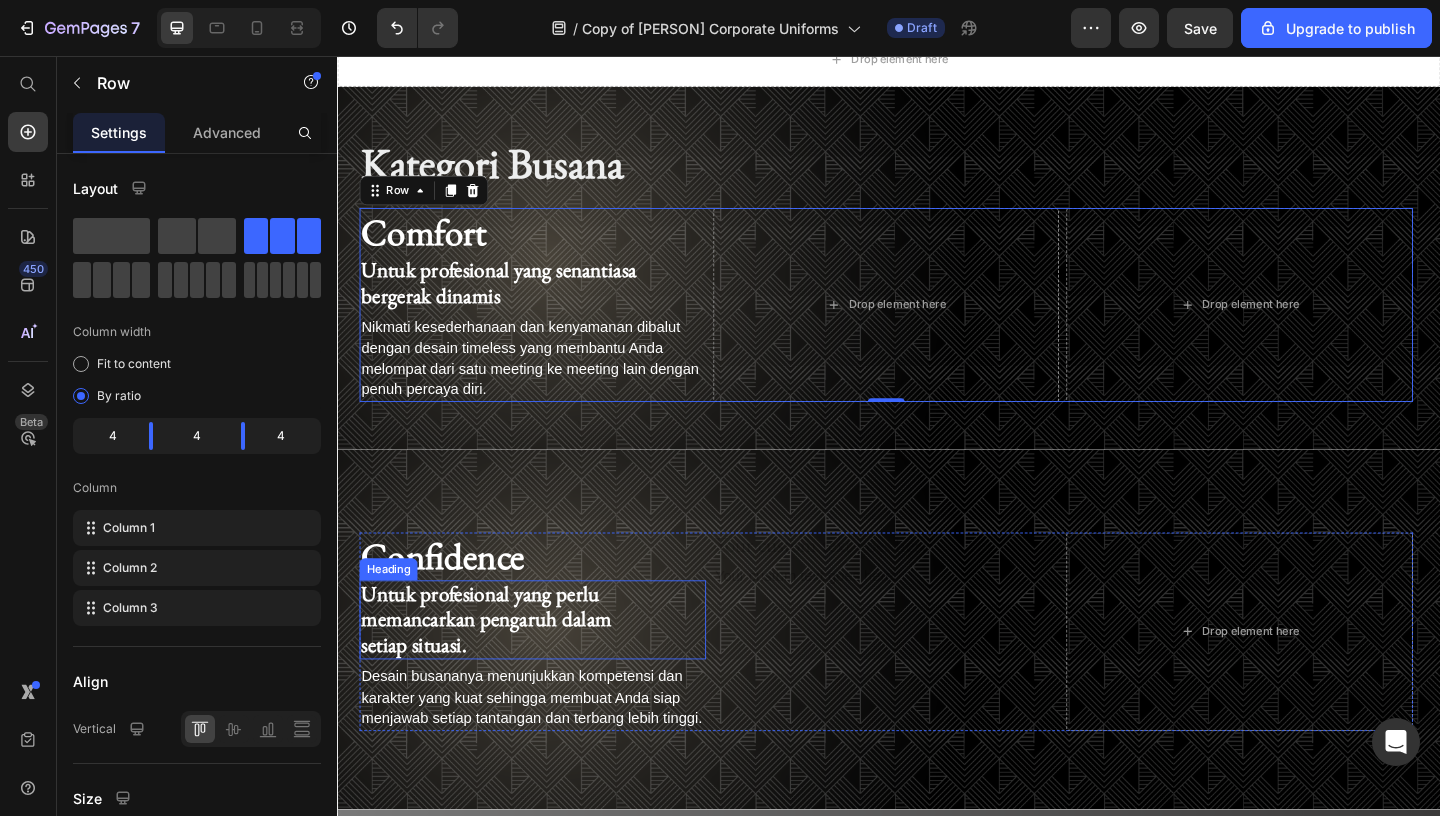 click on "⁠⁠⁠⁠⁠⁠⁠ Untuk profesional yang perlu memancarkan pengaruh dalam setiap situasi." at bounding box center [549, 669] 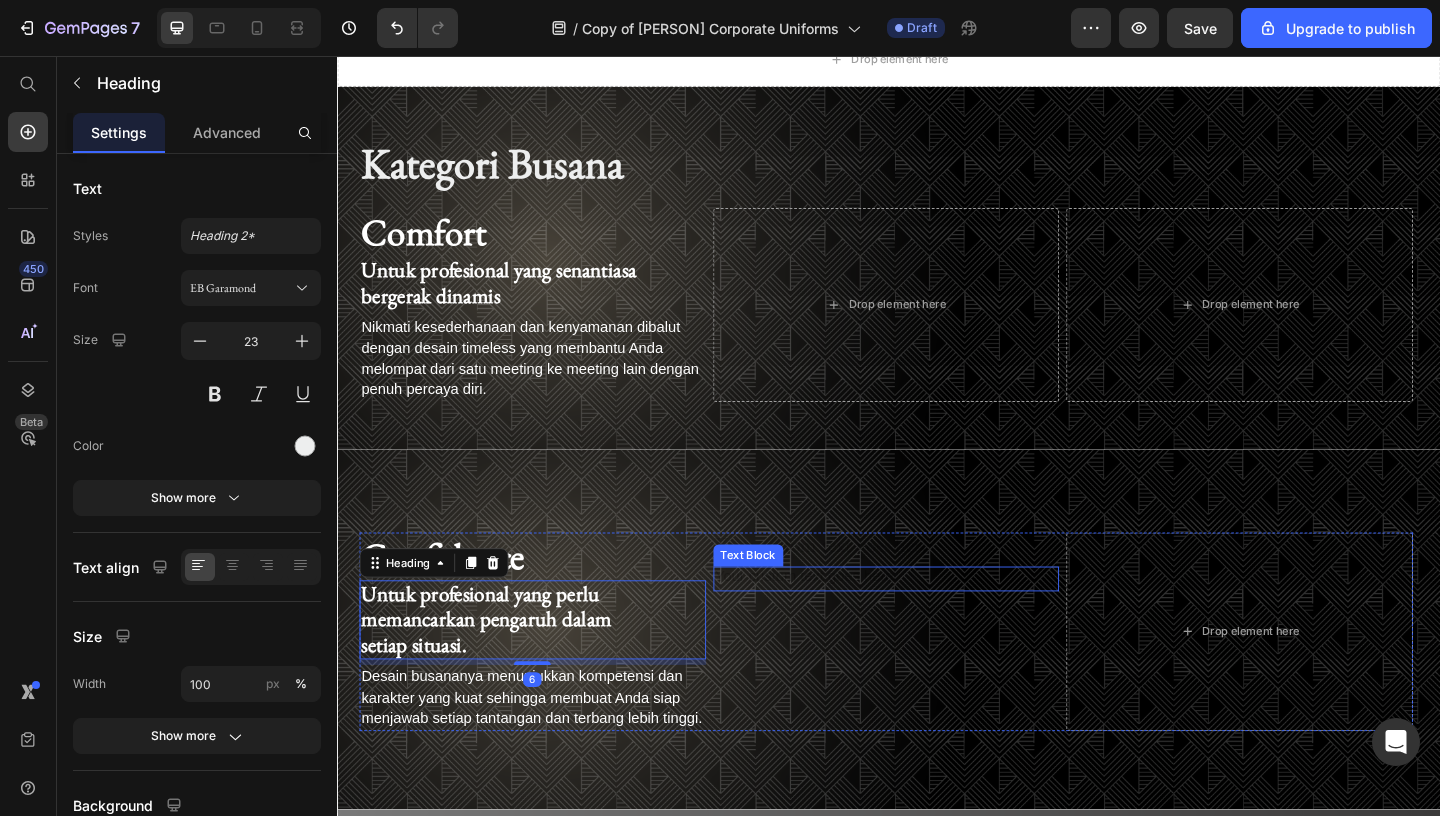 click on "Text Block" at bounding box center (784, 599) 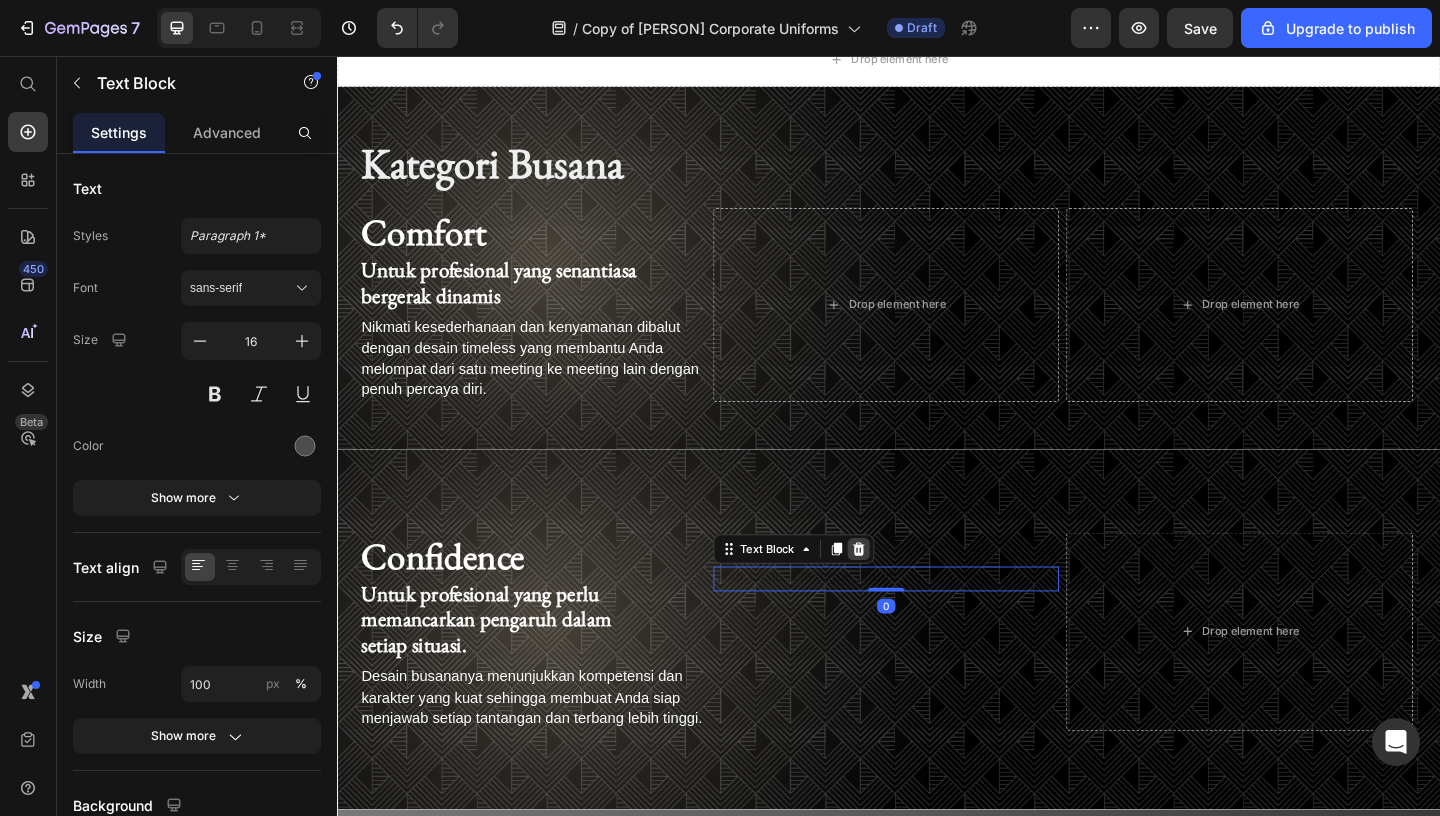 click 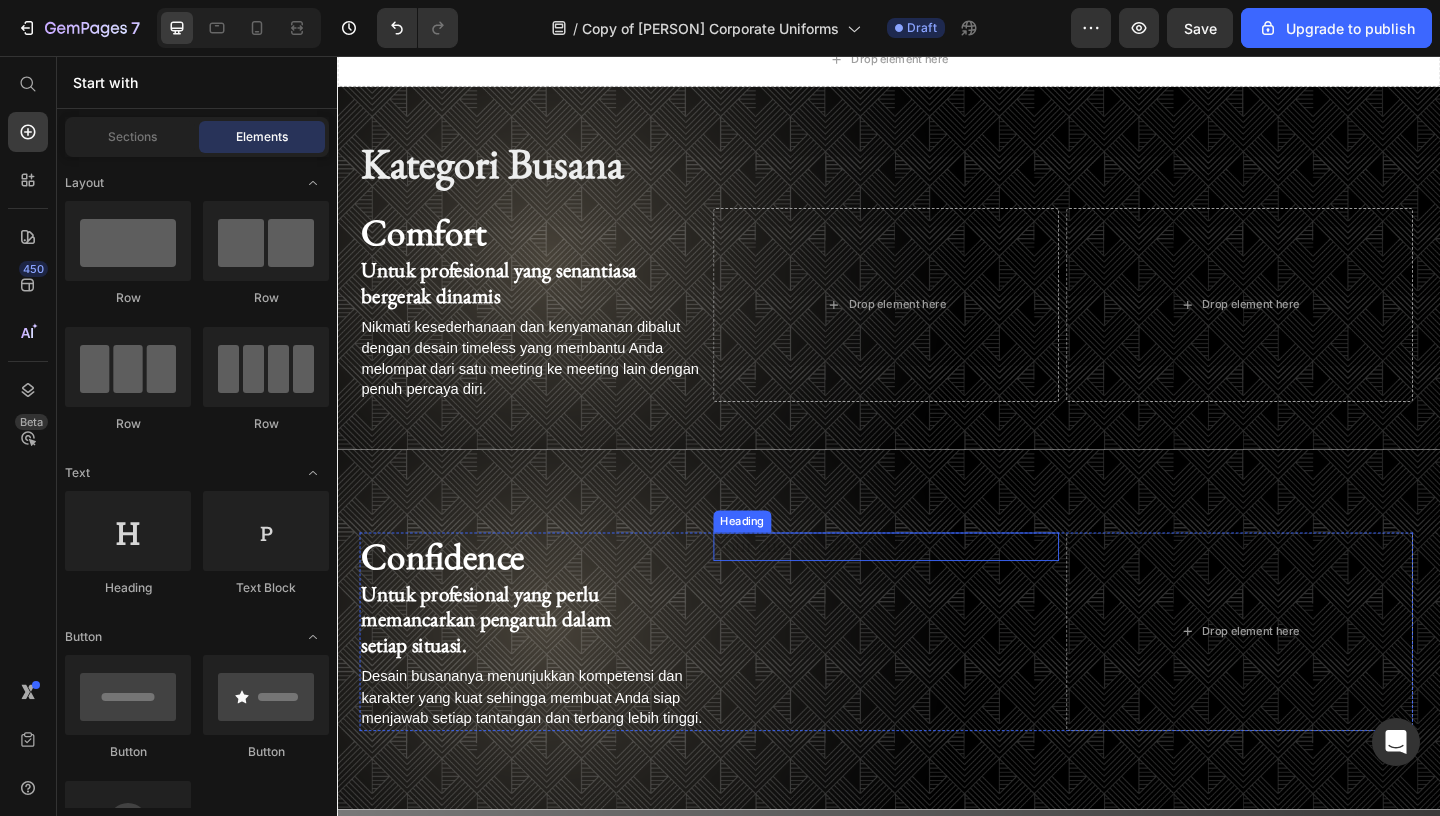 click at bounding box center (934, 590) 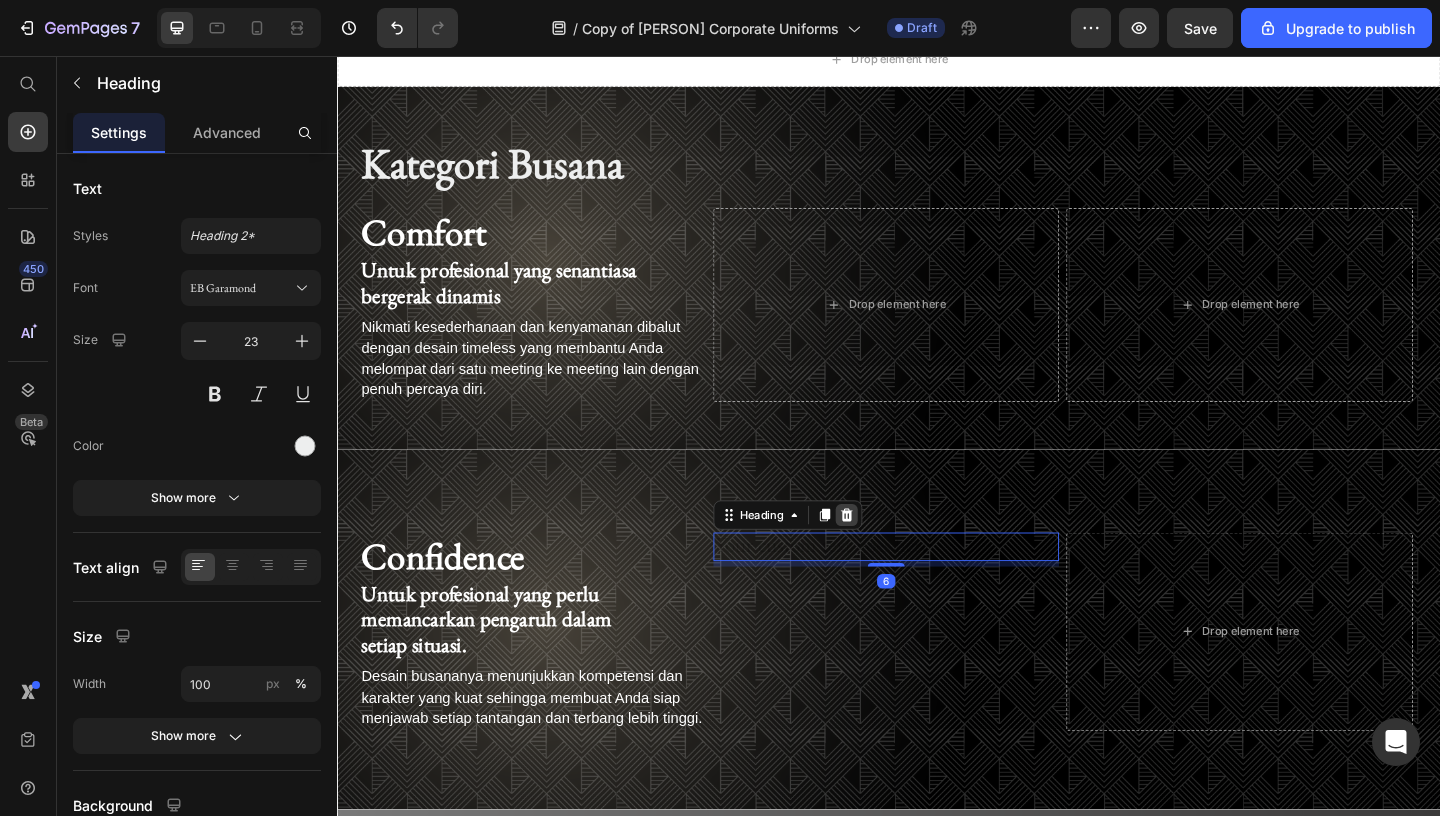 click 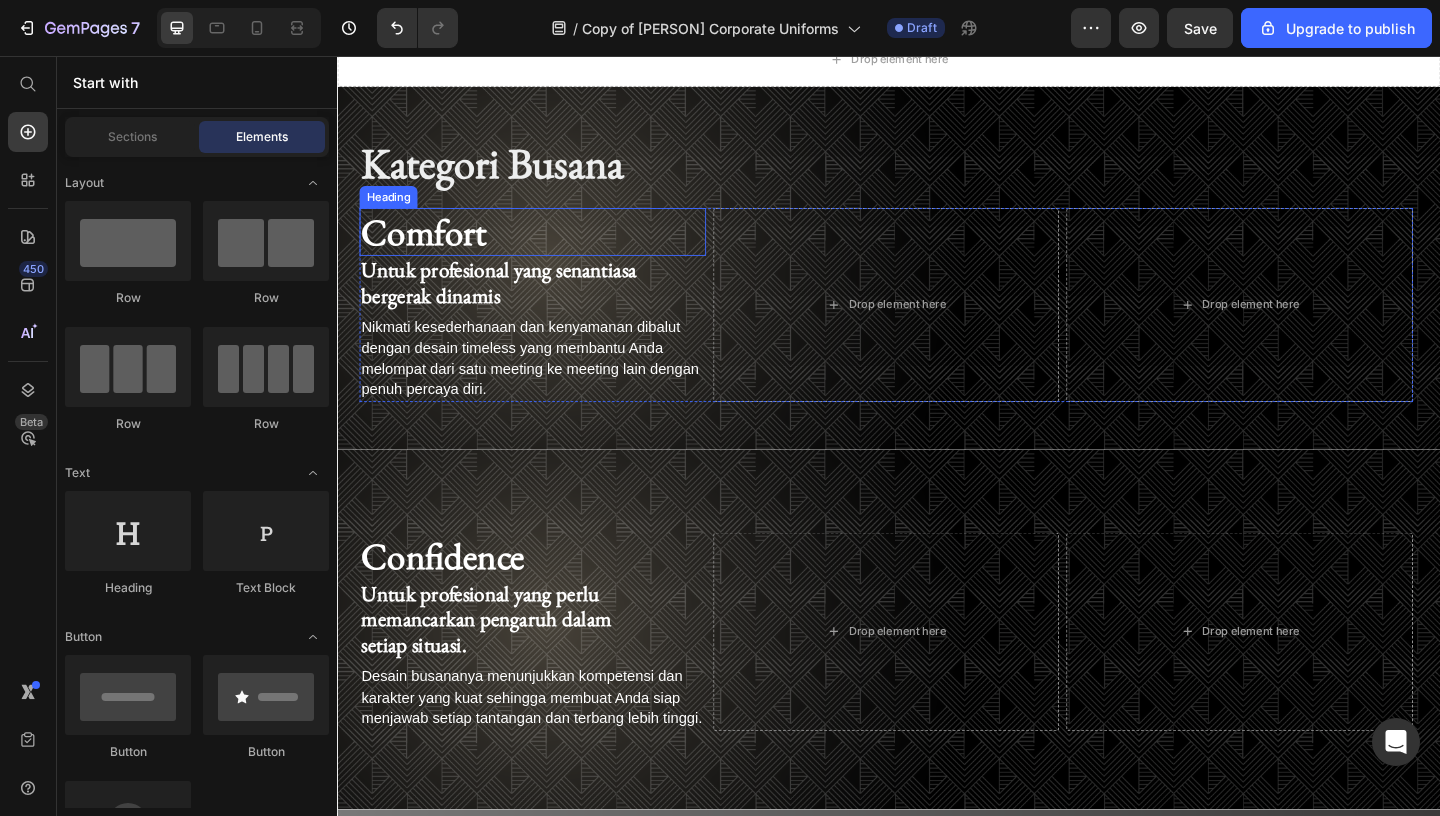 click on "Comfort" at bounding box center (431, 247) 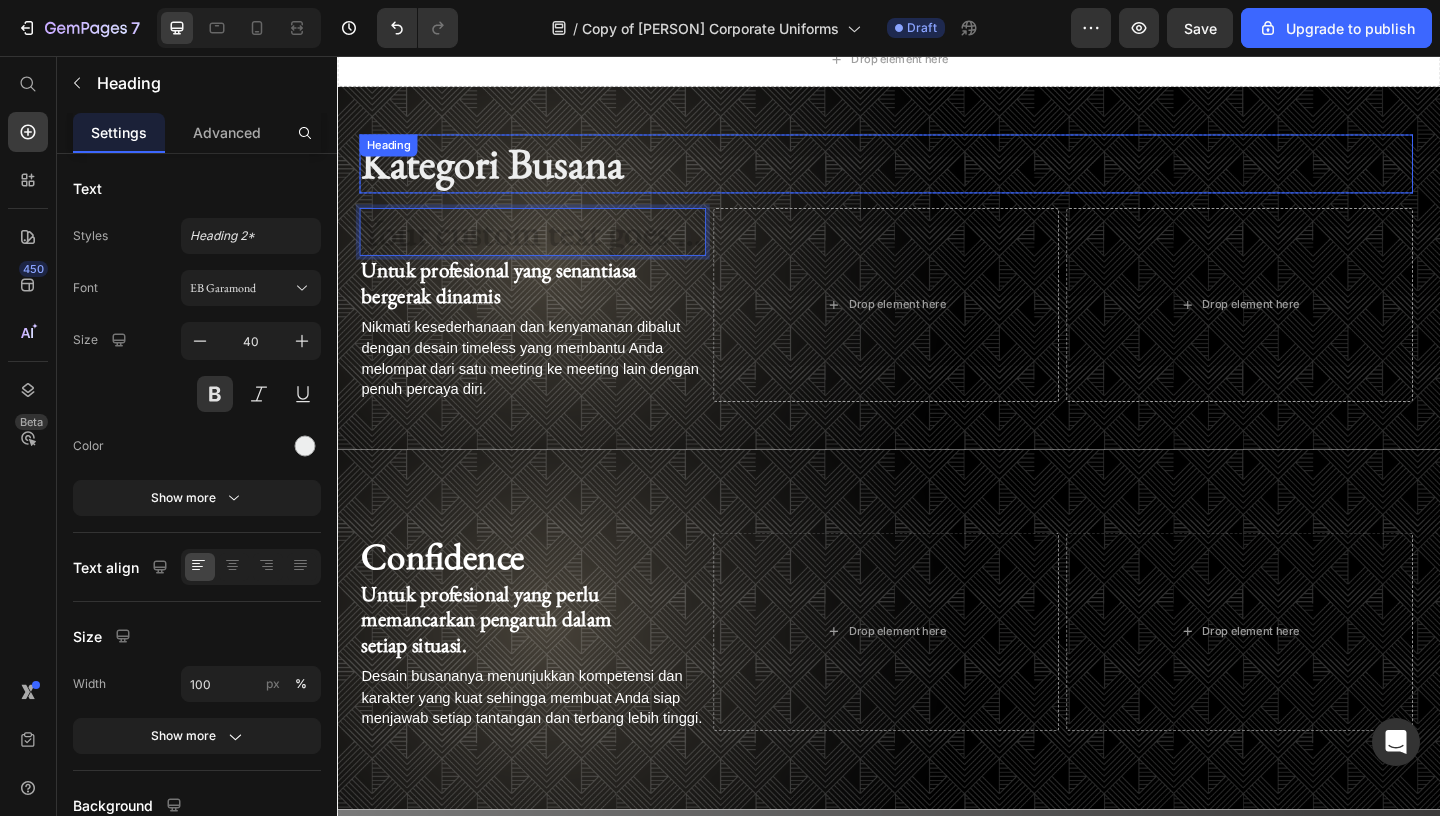 click on "Kategori Busana" at bounding box center (934, 173) 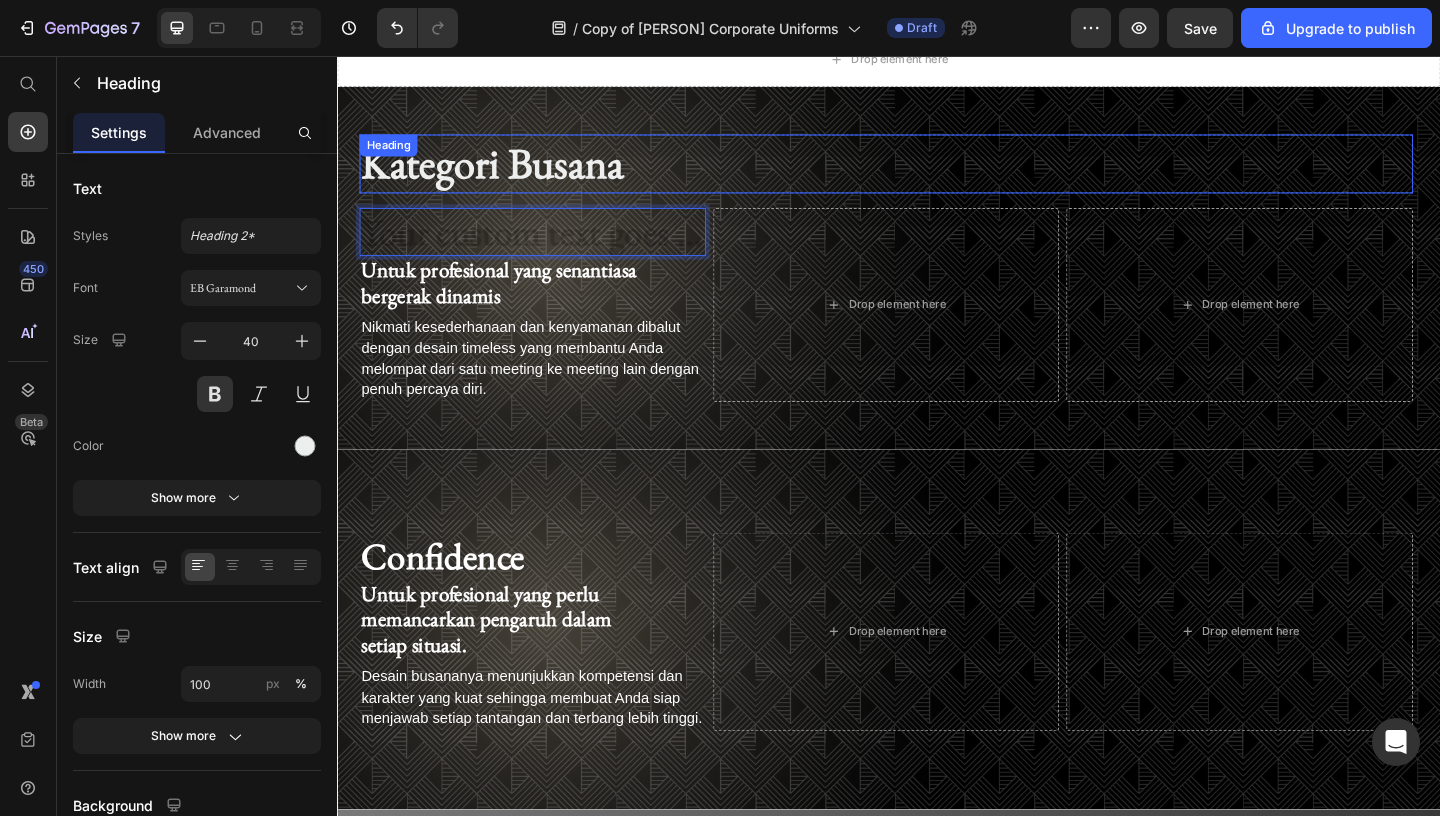 click on "Kategori Busana" at bounding box center (934, 173) 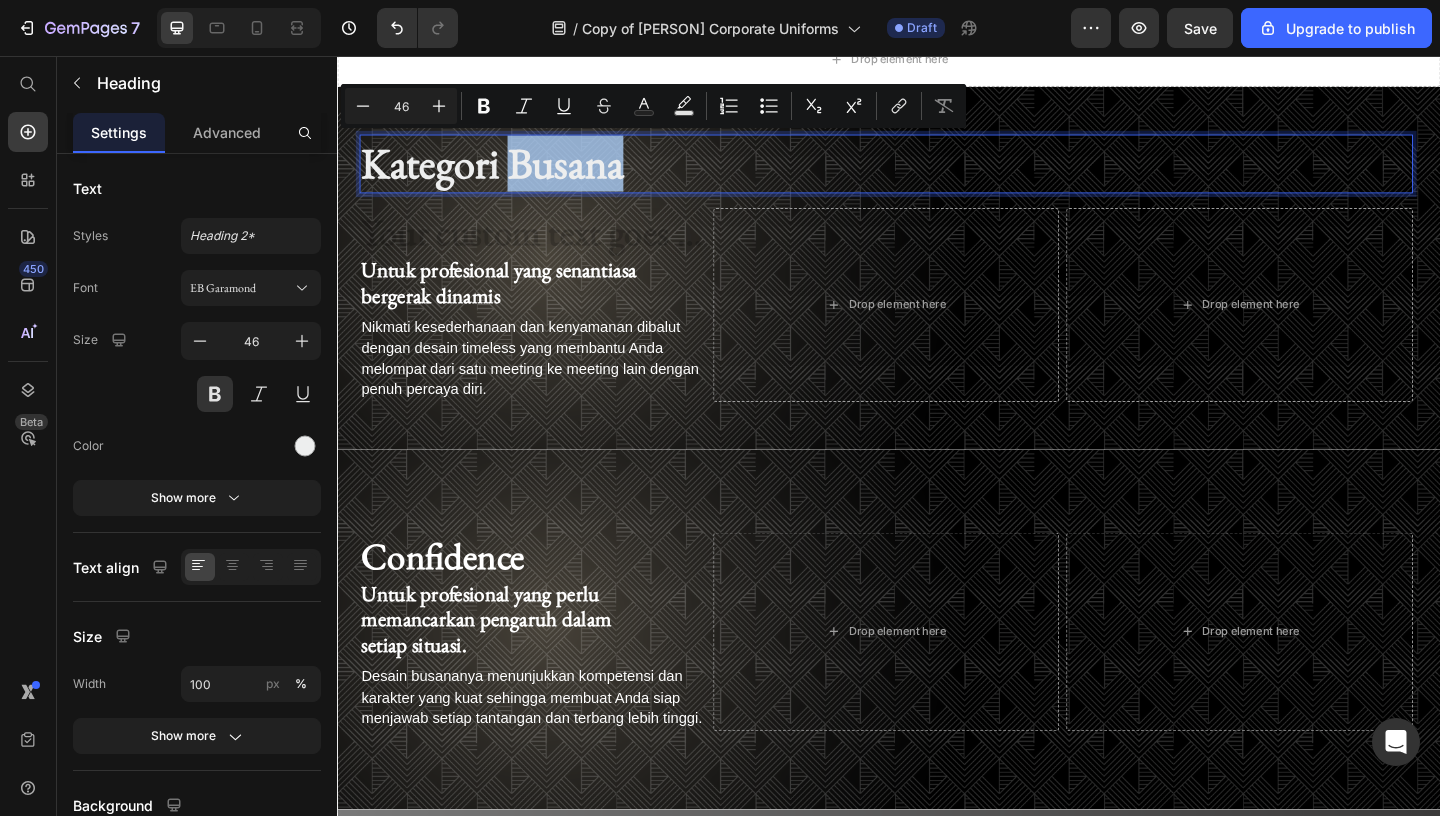 click on "Kategori Busana" at bounding box center (934, 173) 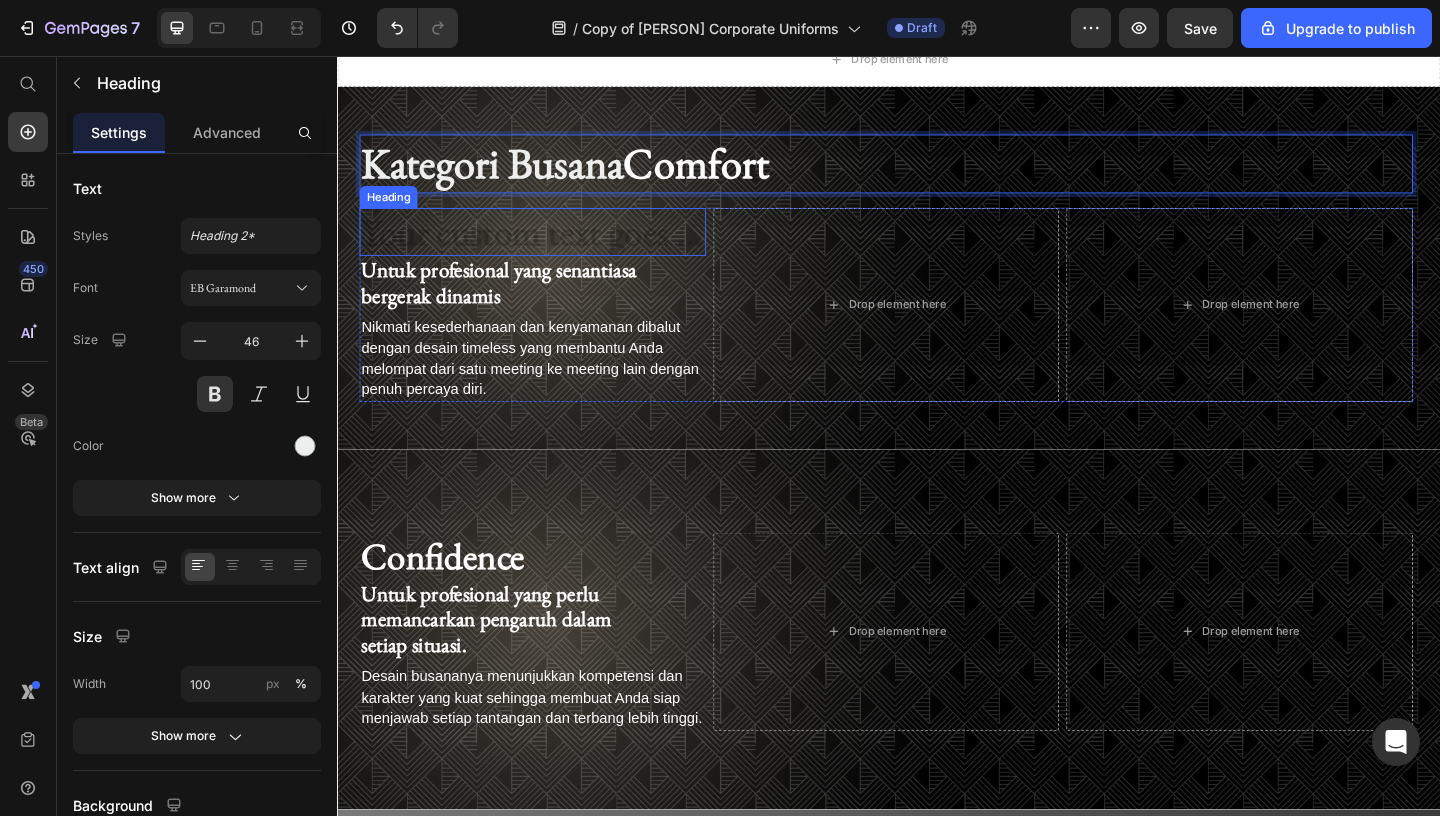 click at bounding box center [549, 247] 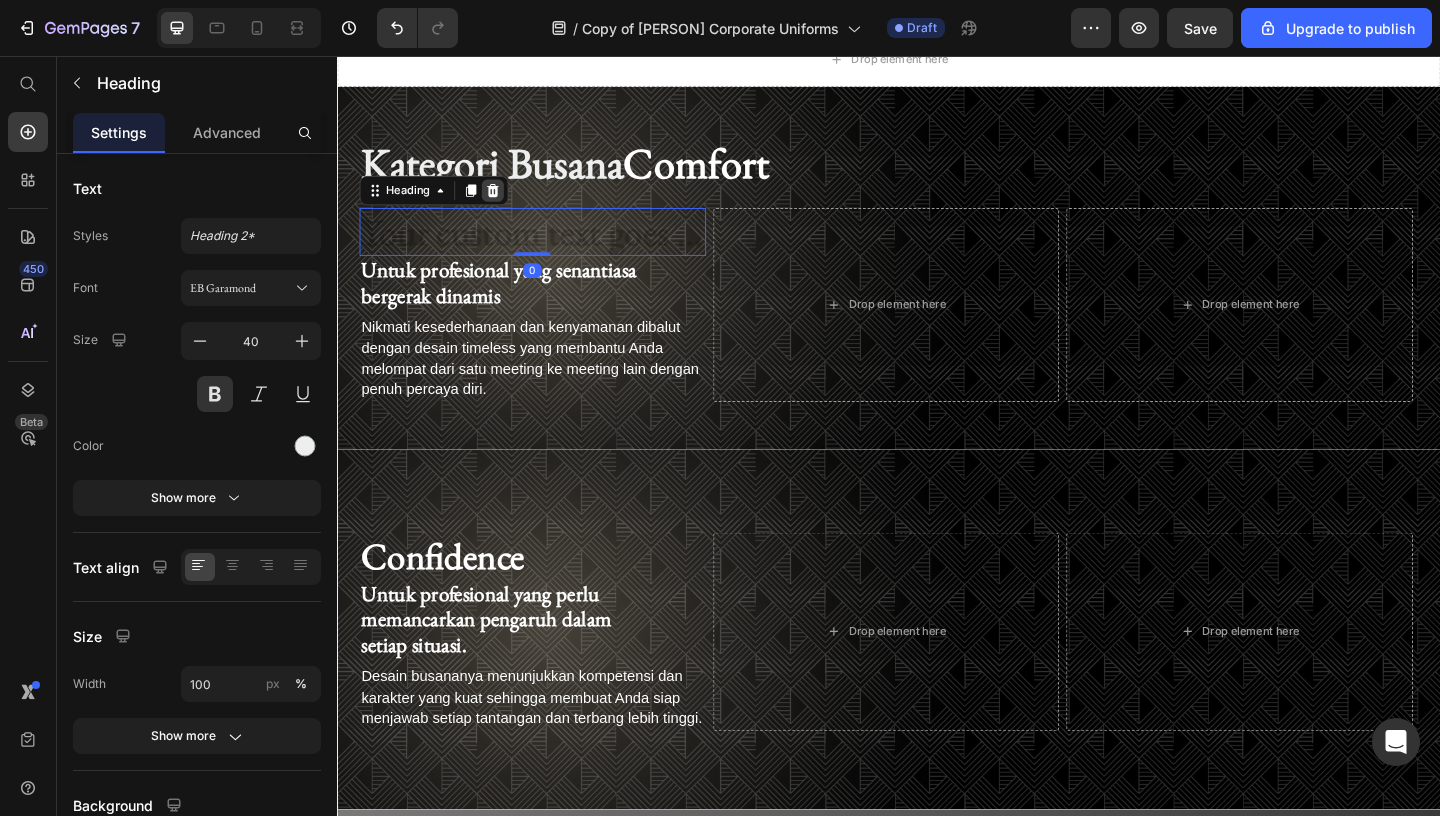 click 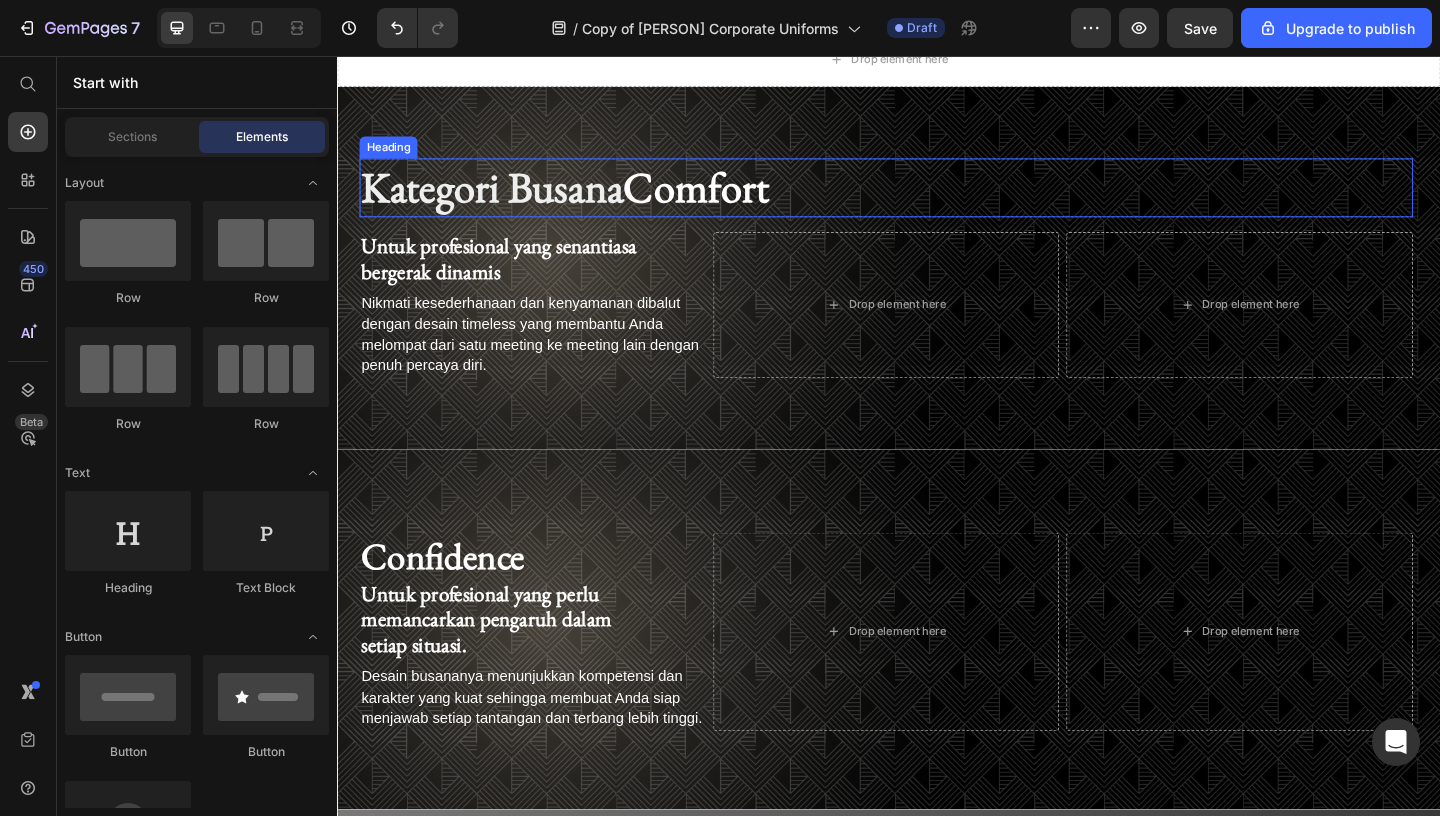 click on "Kategori Busana  Comfort" at bounding box center (934, 199) 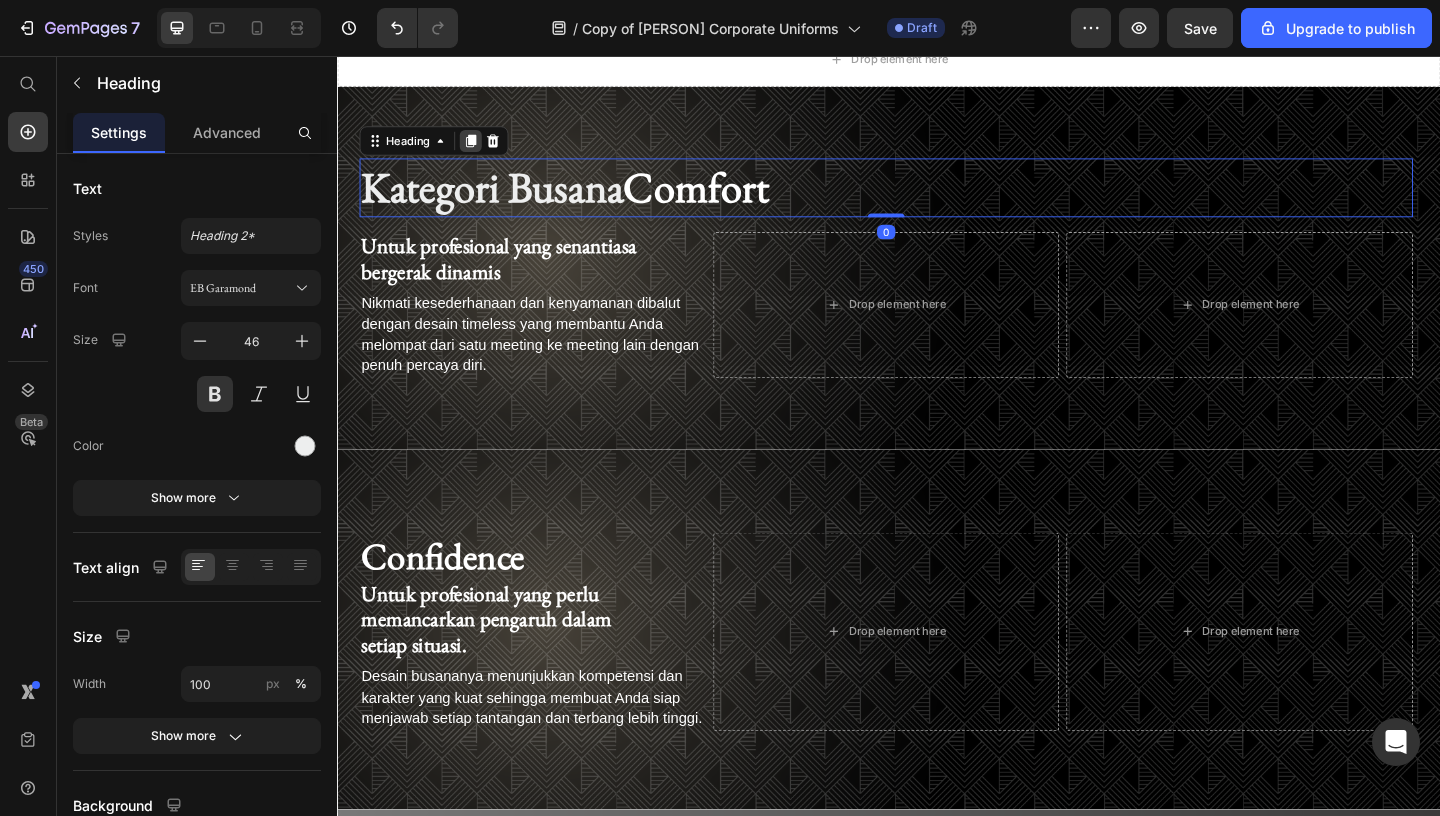 click 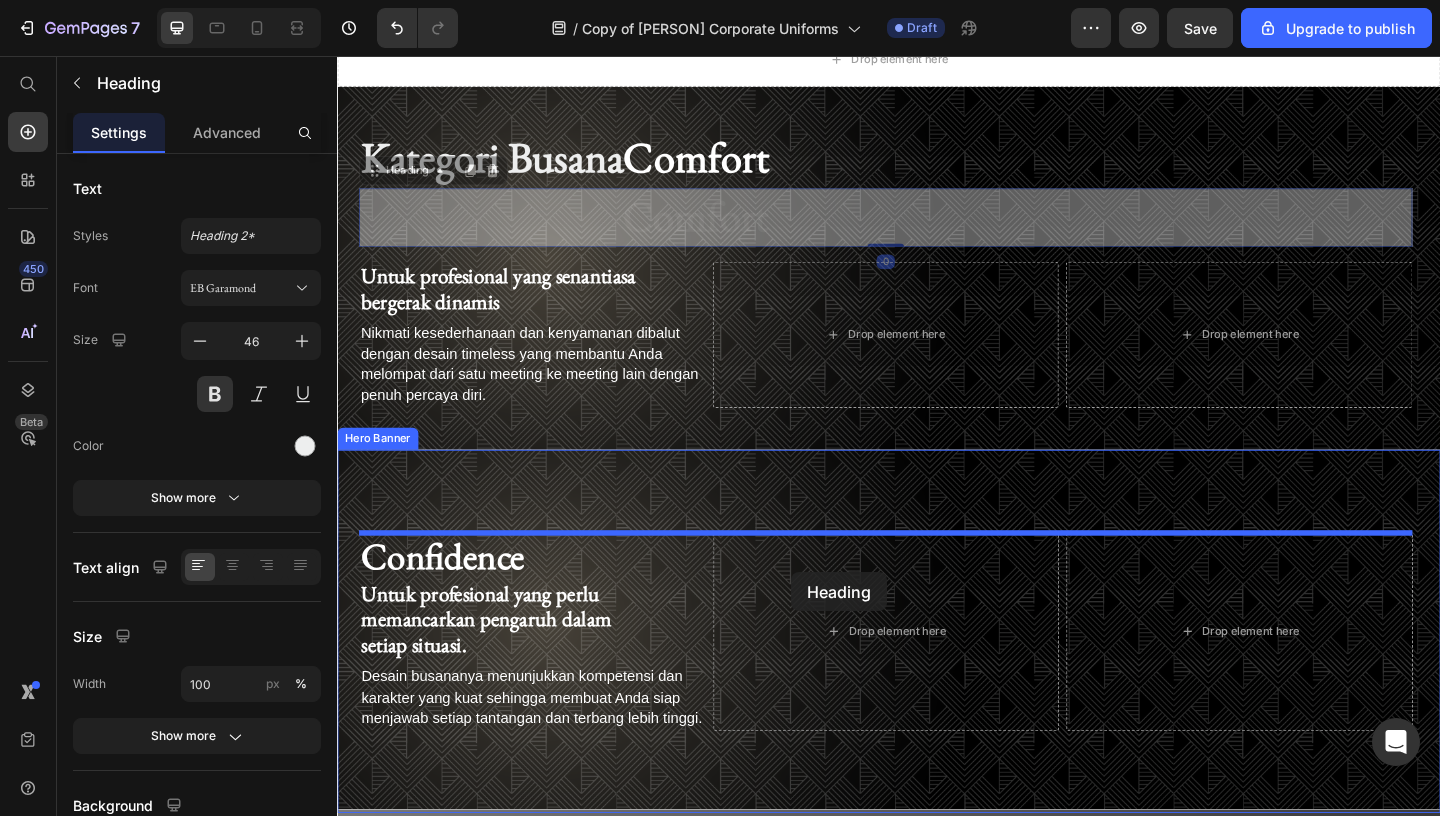 drag, startPoint x: 381, startPoint y: 182, endPoint x: 791, endPoint y: 571, distance: 565.1734 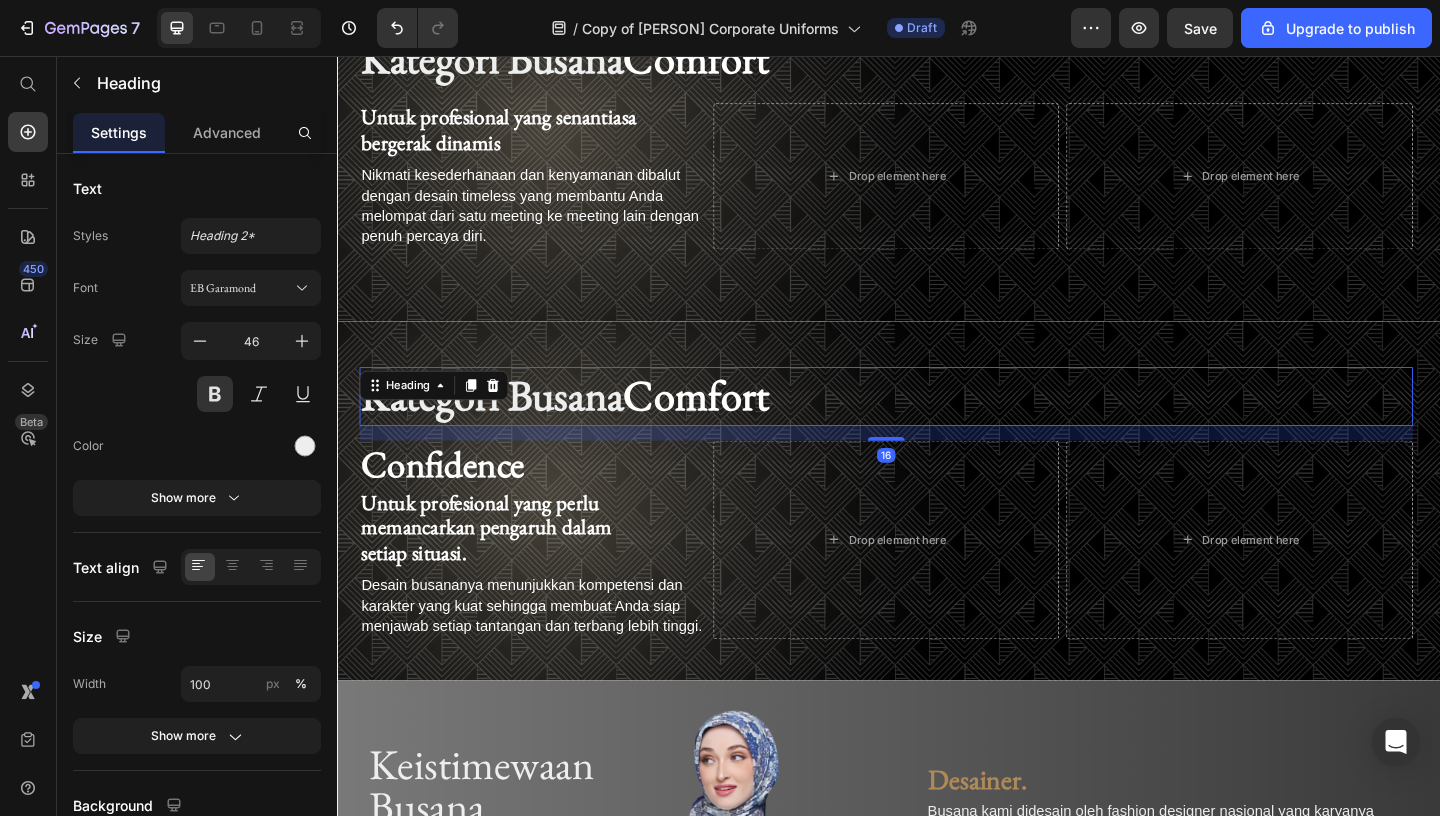 scroll, scrollTop: 2475, scrollLeft: 0, axis: vertical 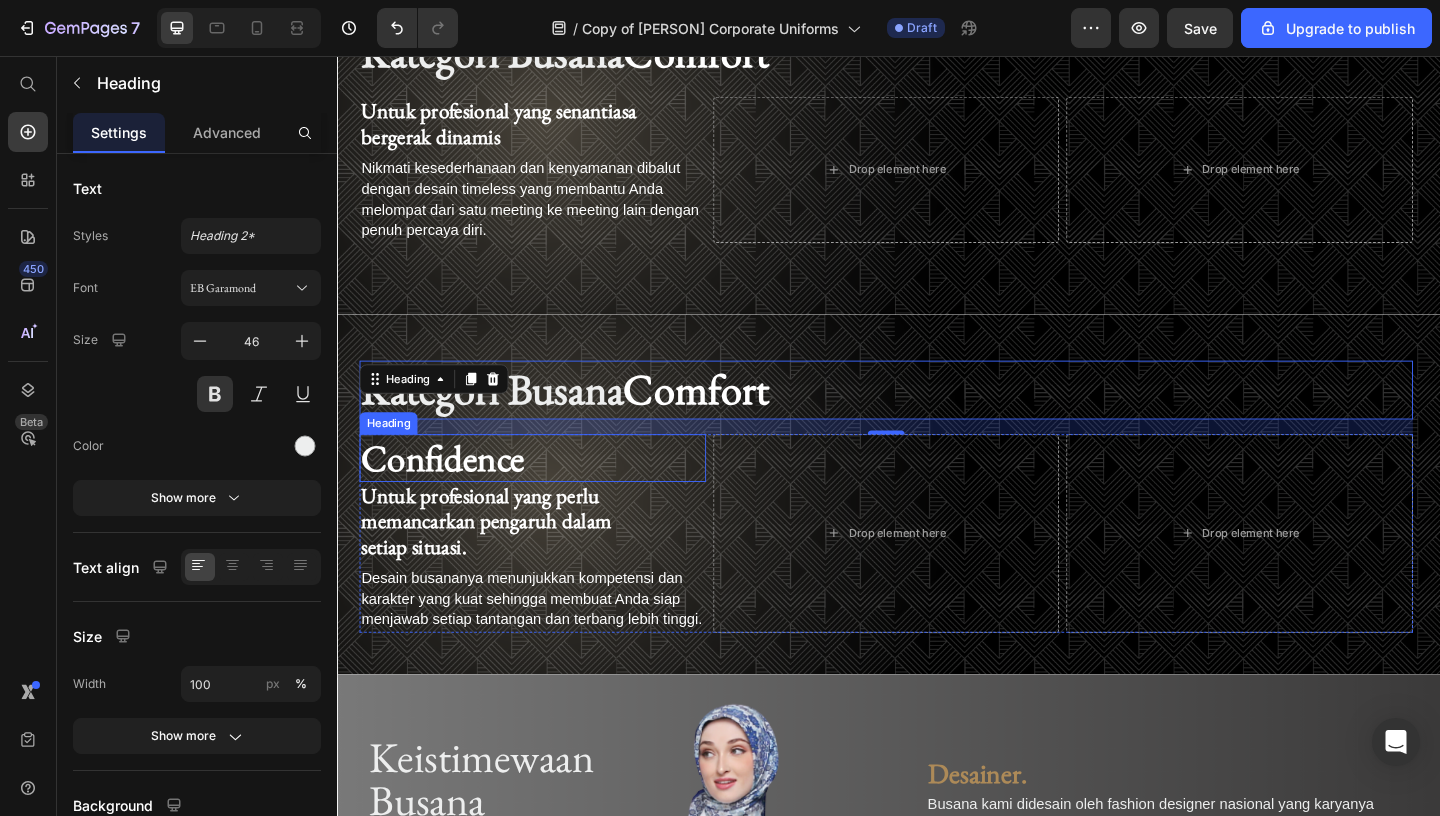 click on "Confidence" at bounding box center (452, 493) 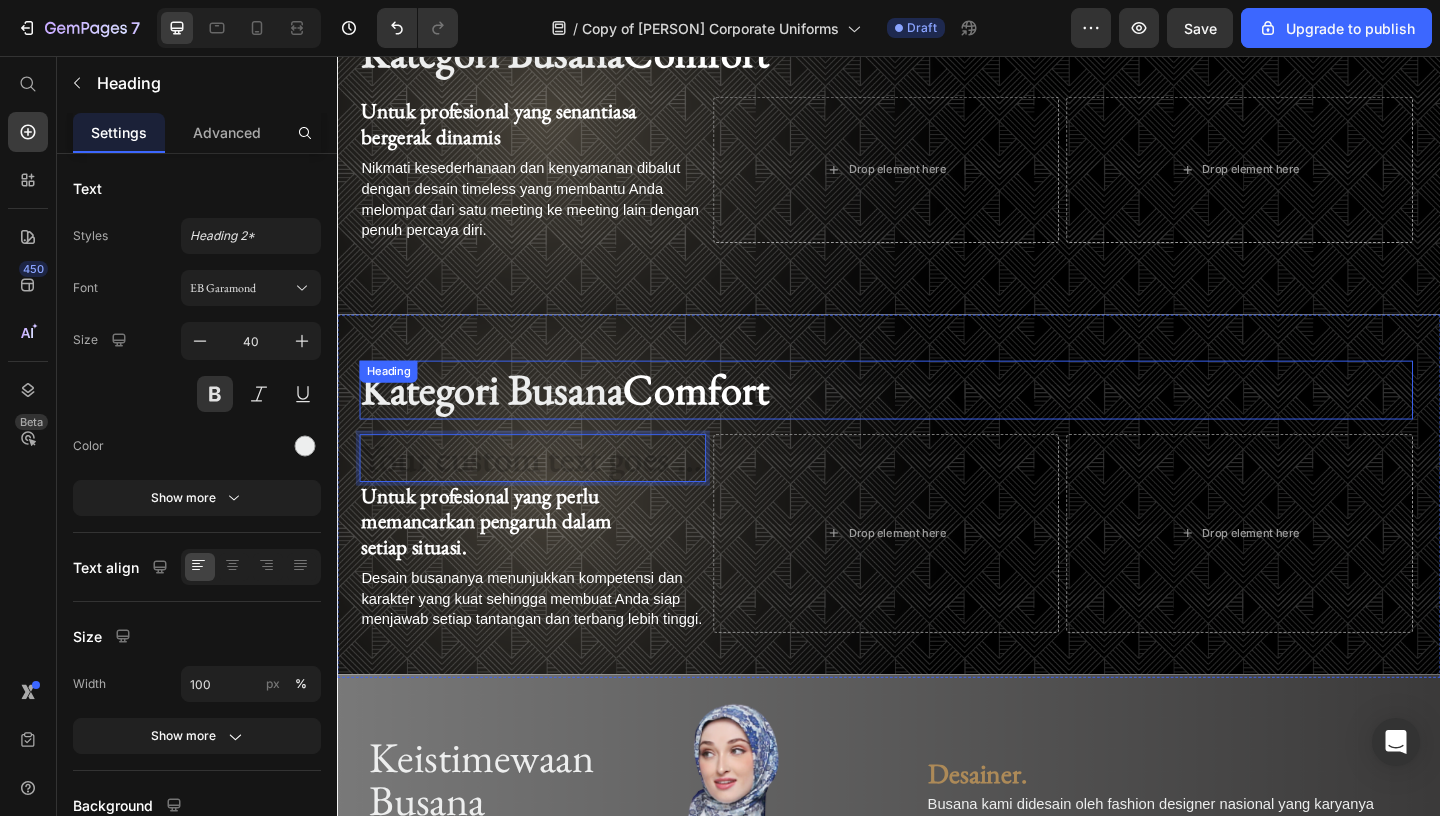 click on "Comfort" at bounding box center [727, 418] 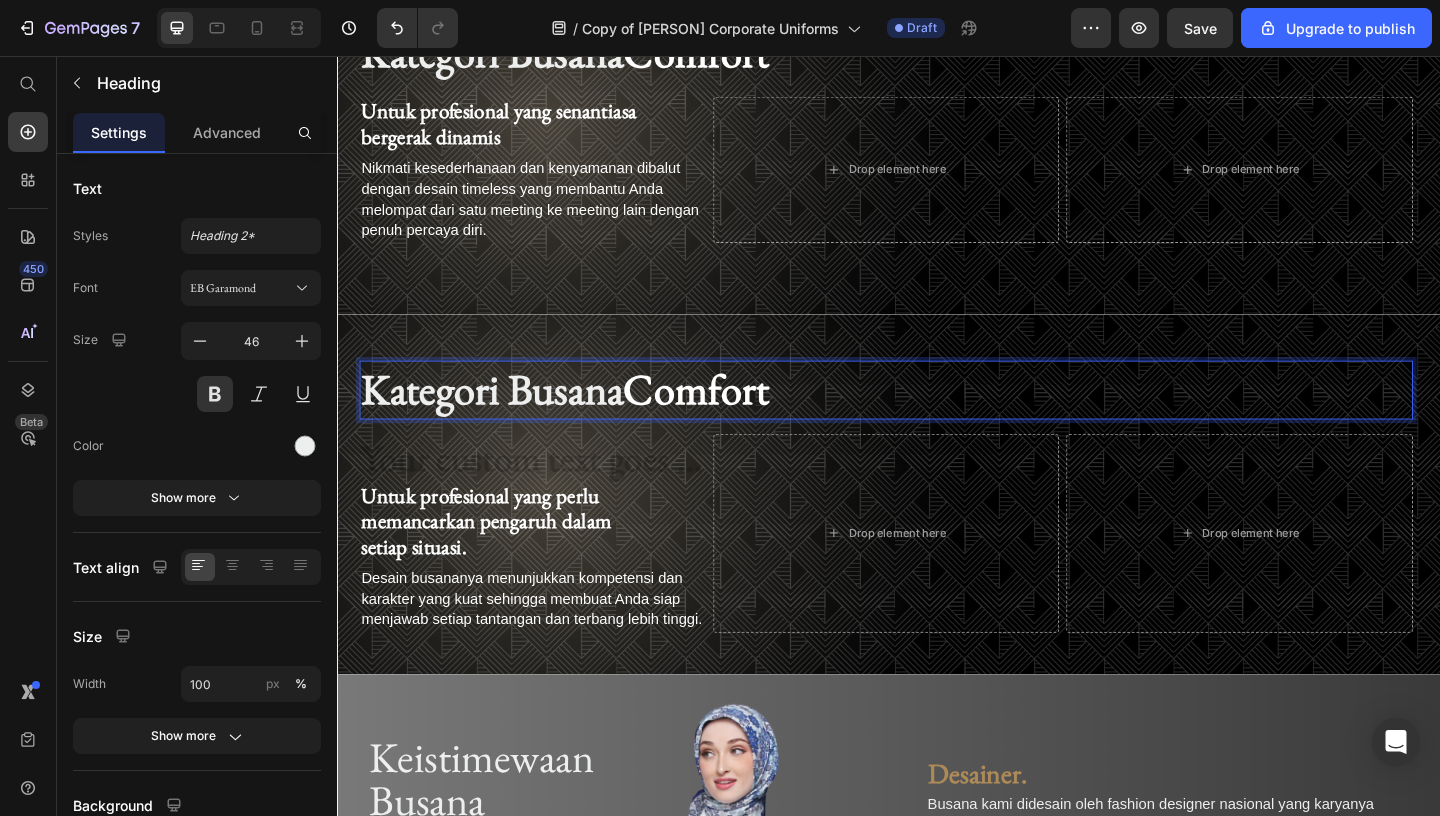 click on "Kategori Busana  Comfort" at bounding box center [934, 419] 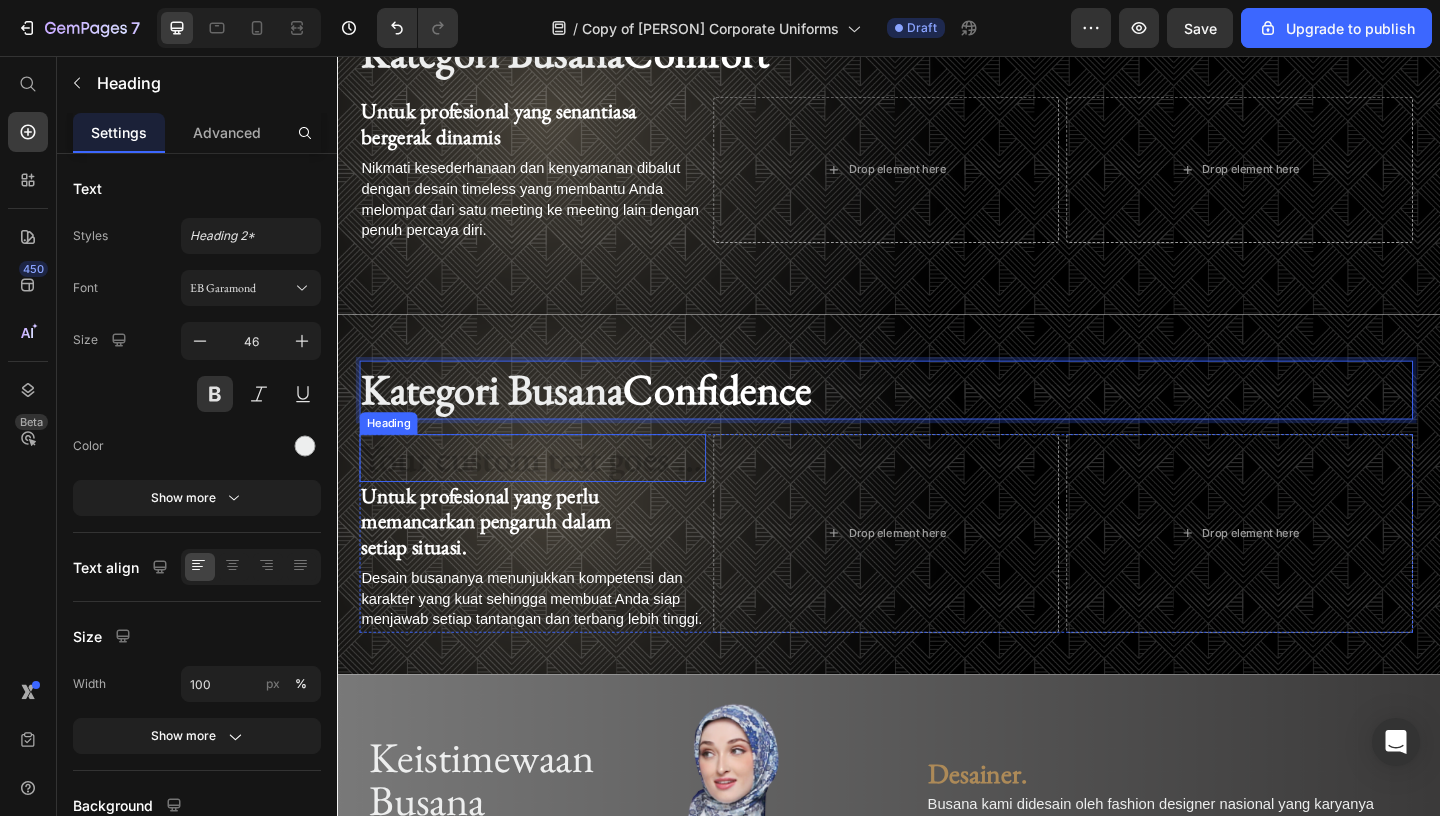 click at bounding box center (549, 493) 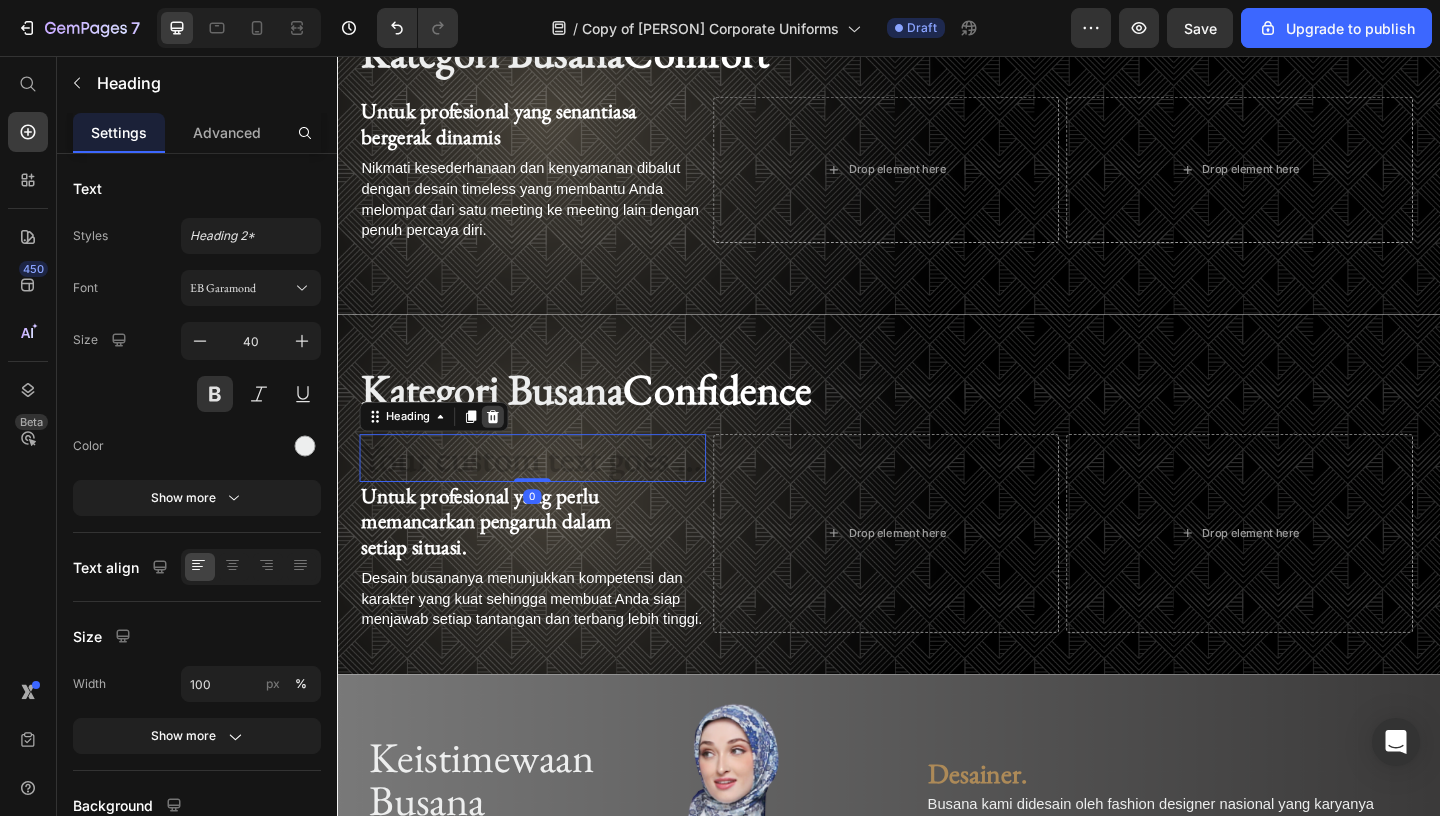 click 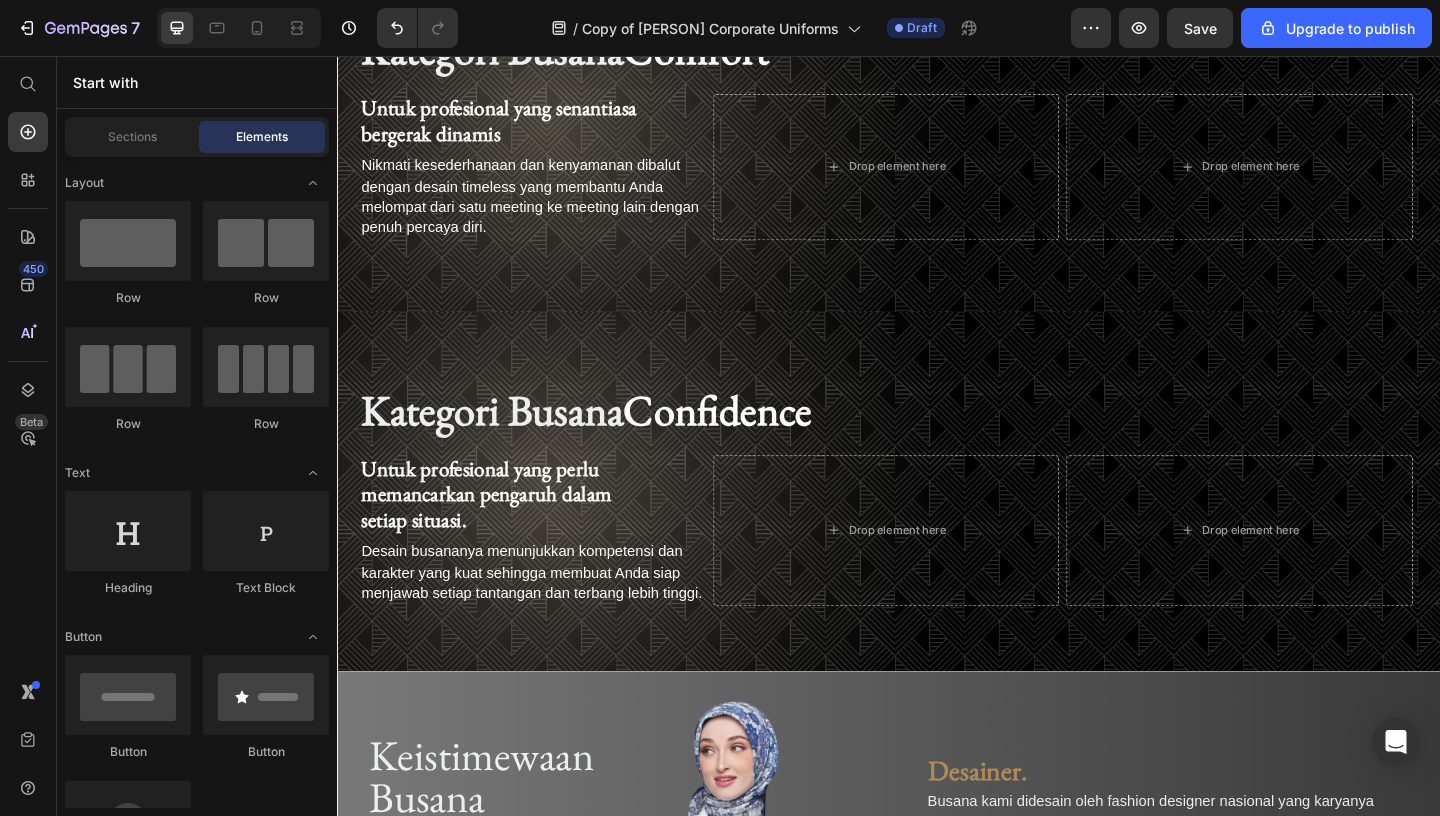 scroll, scrollTop: 2546, scrollLeft: 0, axis: vertical 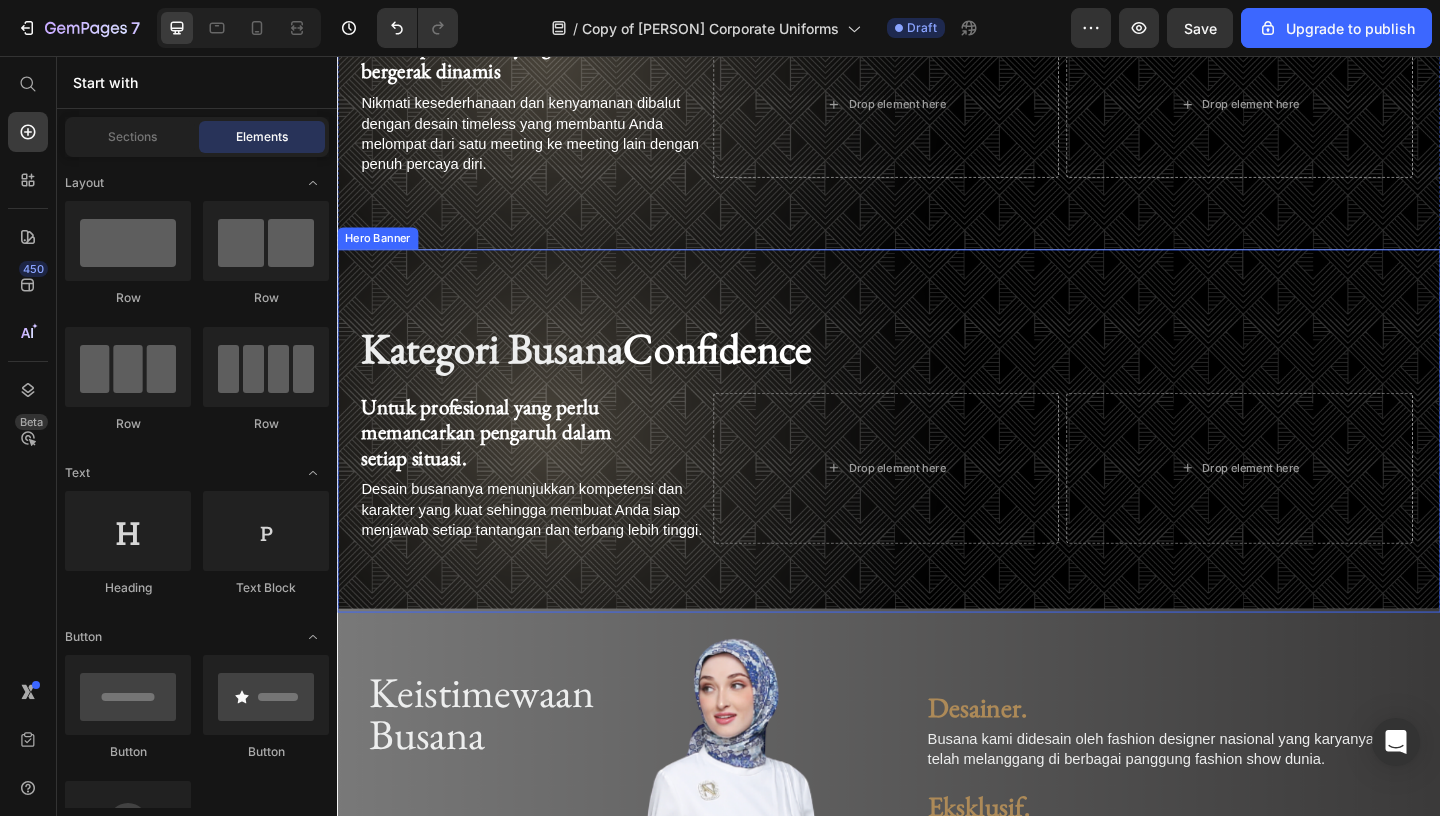 click at bounding box center [937, 463] 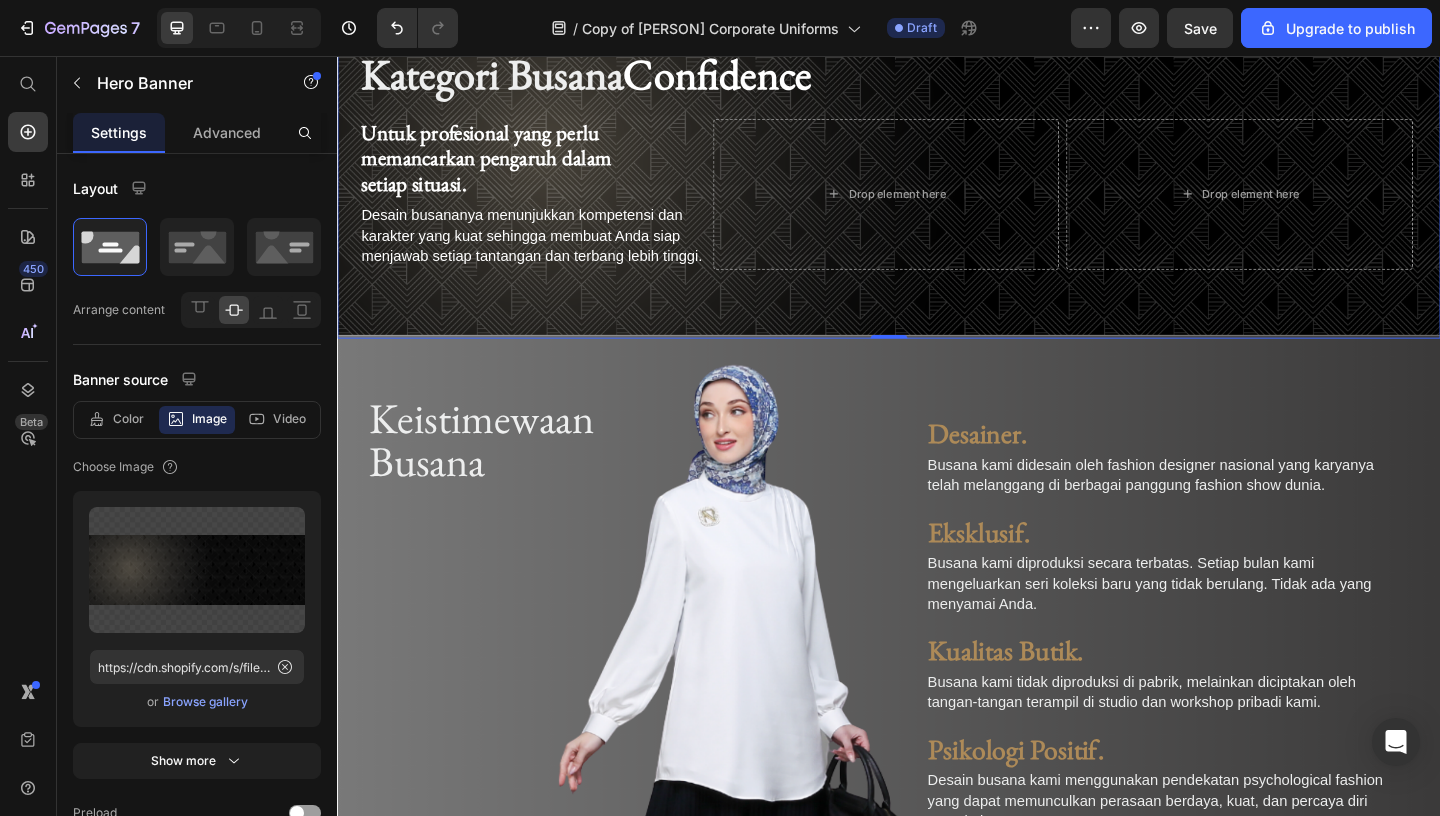 scroll, scrollTop: 2847, scrollLeft: 0, axis: vertical 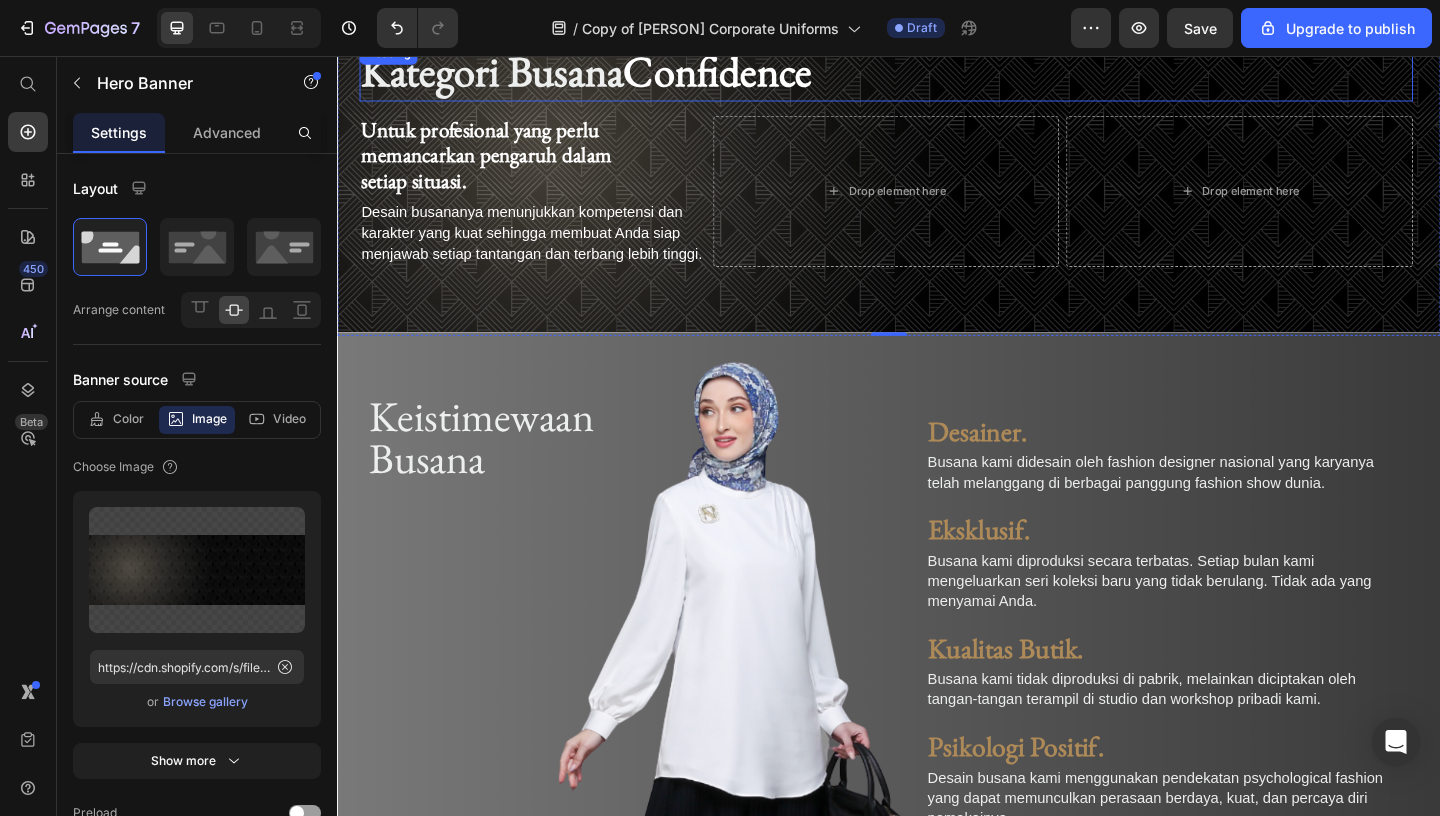 click on "Kategori Busana  Confidence" at bounding box center [934, 73] 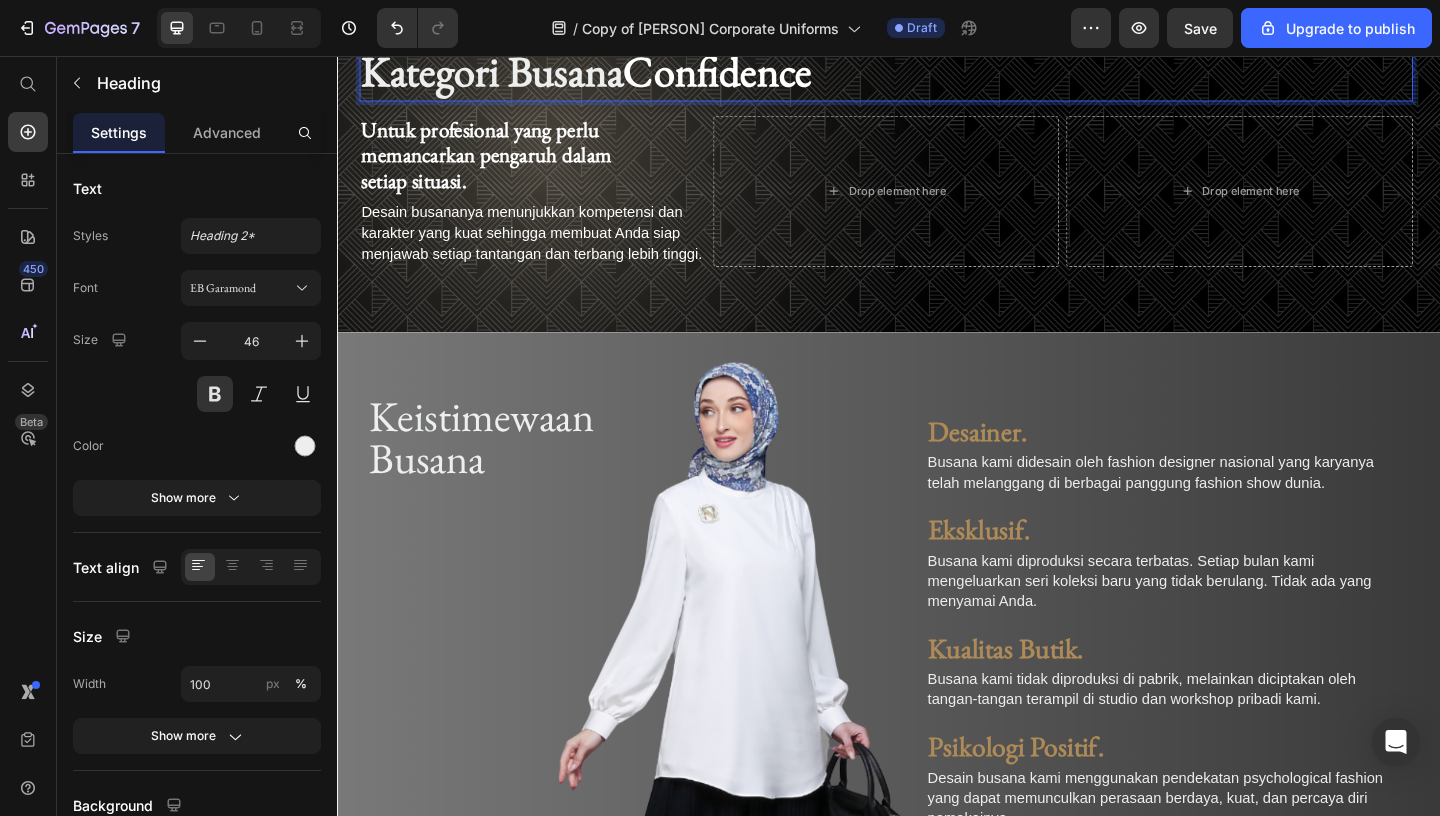 click on "Kategori Busana  Confidence" at bounding box center (934, 73) 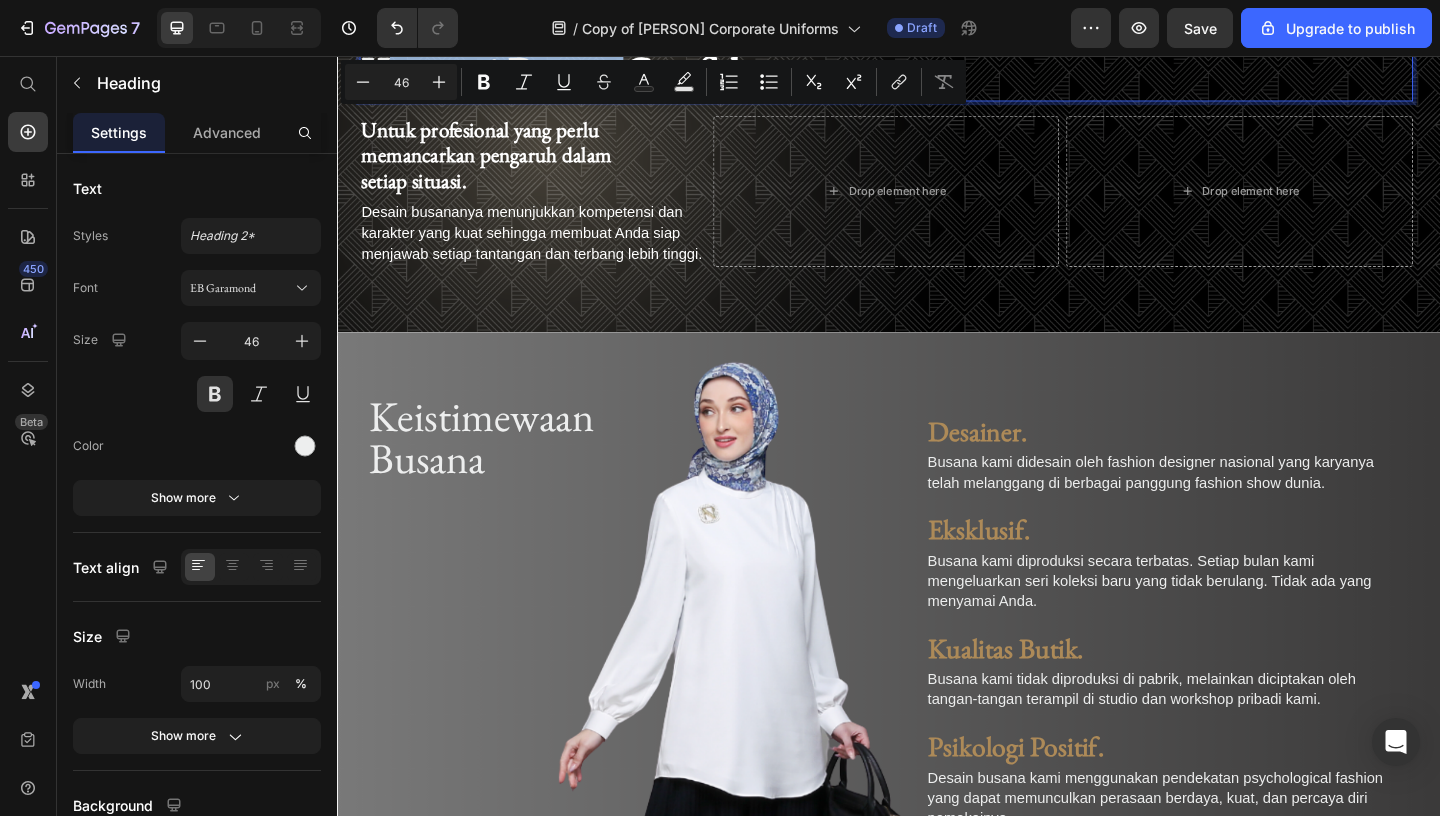 drag, startPoint x: 661, startPoint y: 84, endPoint x: 721, endPoint y: 135, distance: 78.74643 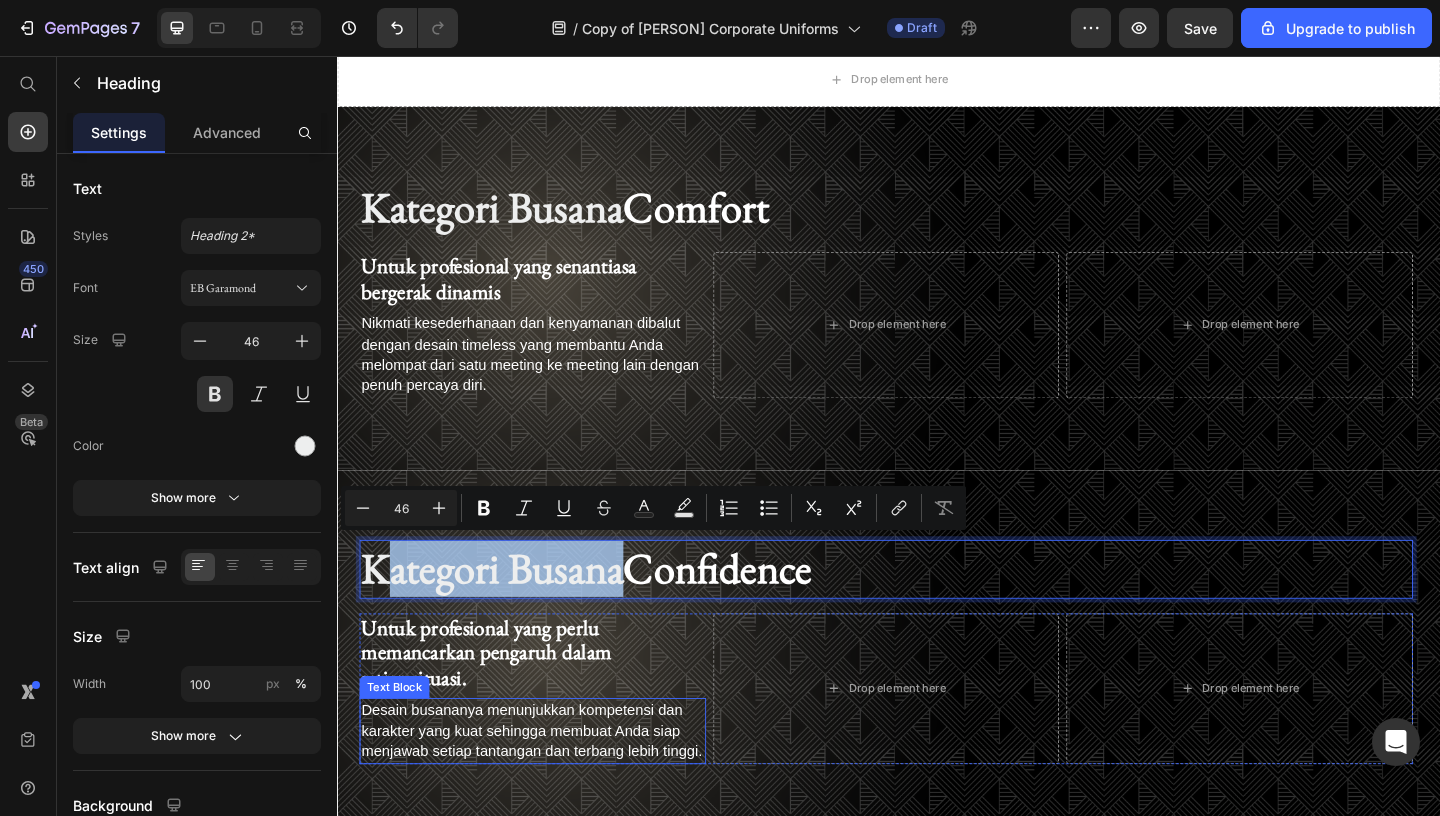 scroll, scrollTop: 2305, scrollLeft: 0, axis: vertical 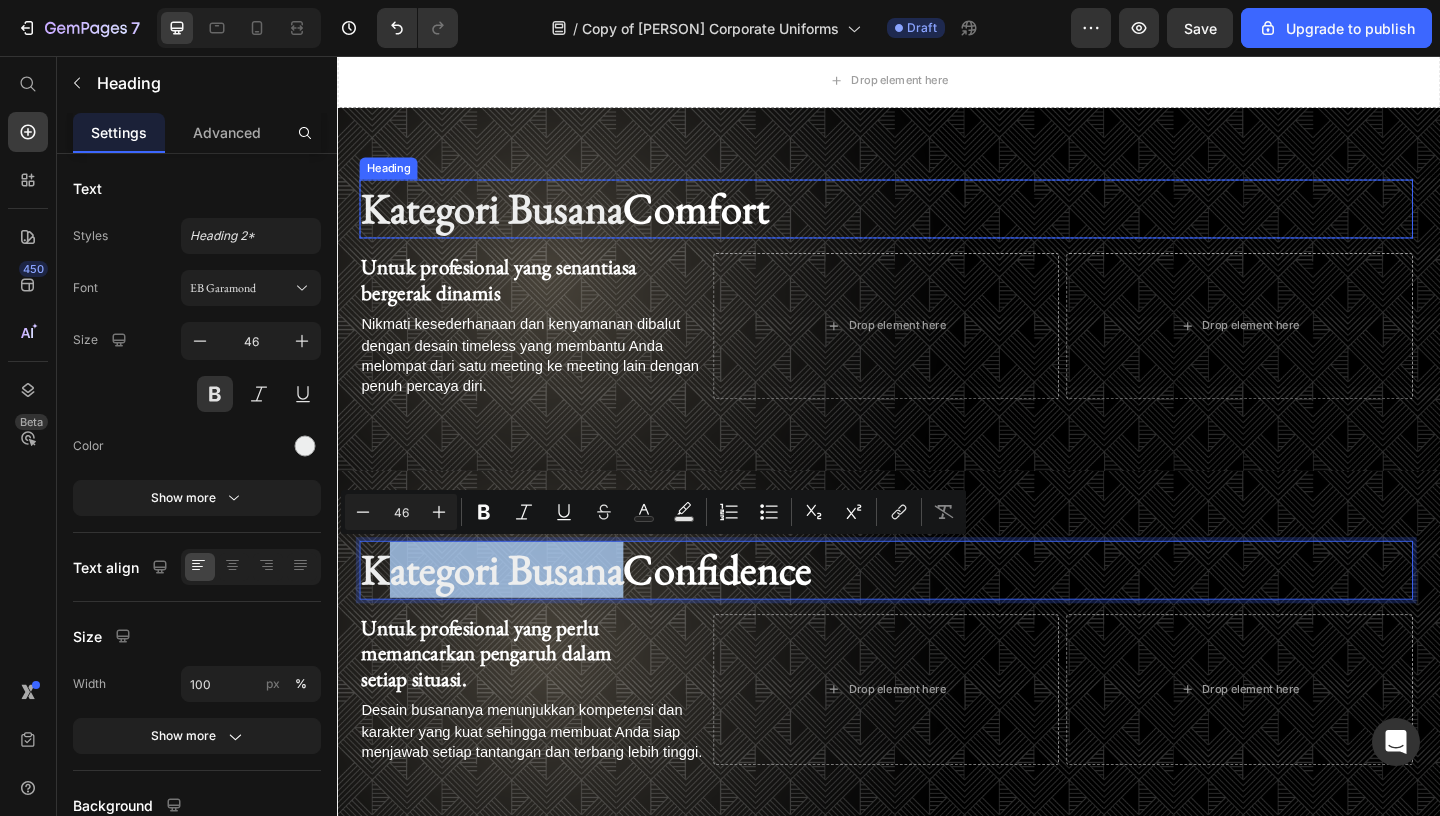 click on "Kategori Busana  Comfort" at bounding box center [934, 222] 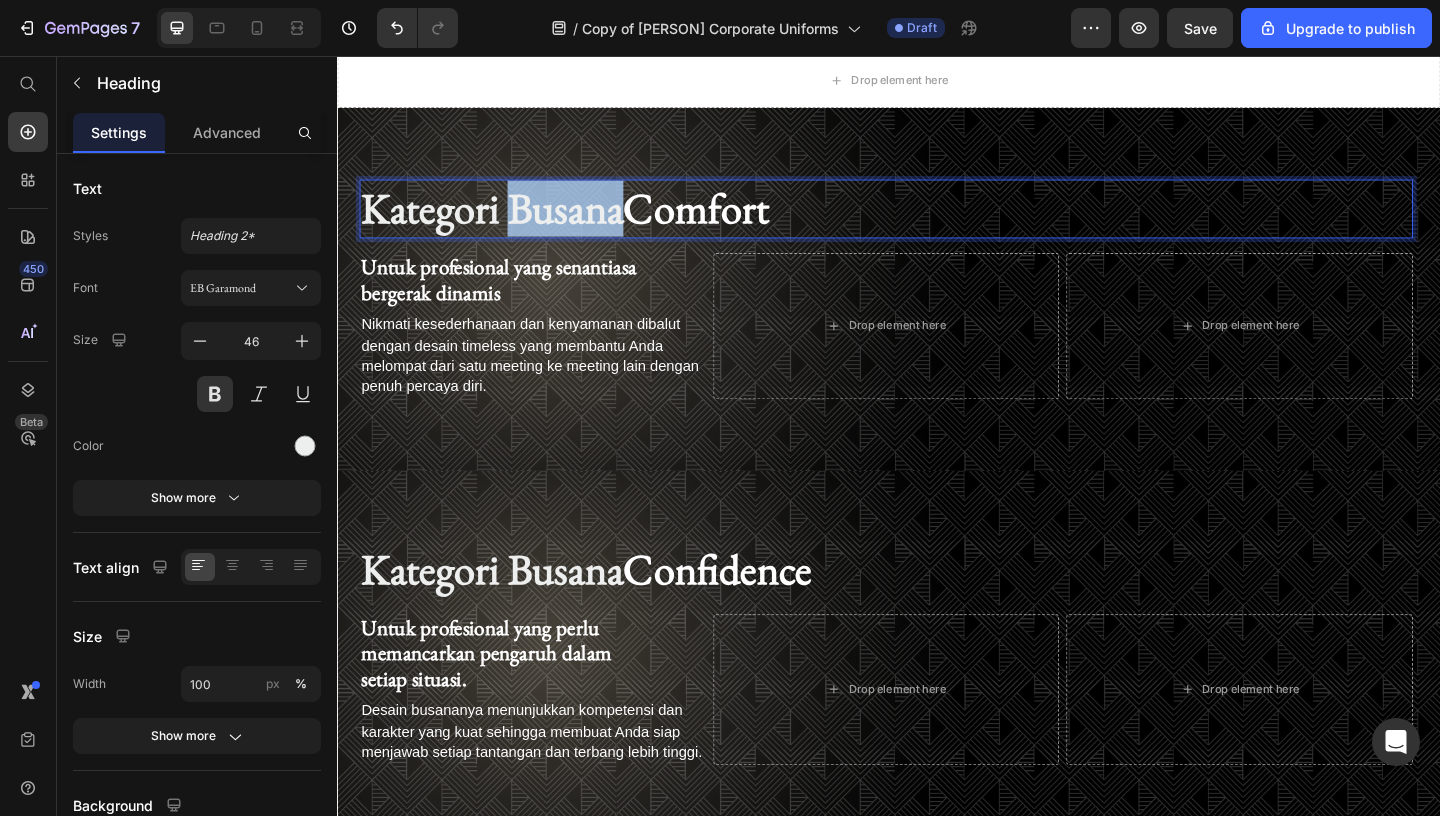 drag, startPoint x: 664, startPoint y: 233, endPoint x: 540, endPoint y: 231, distance: 124.01613 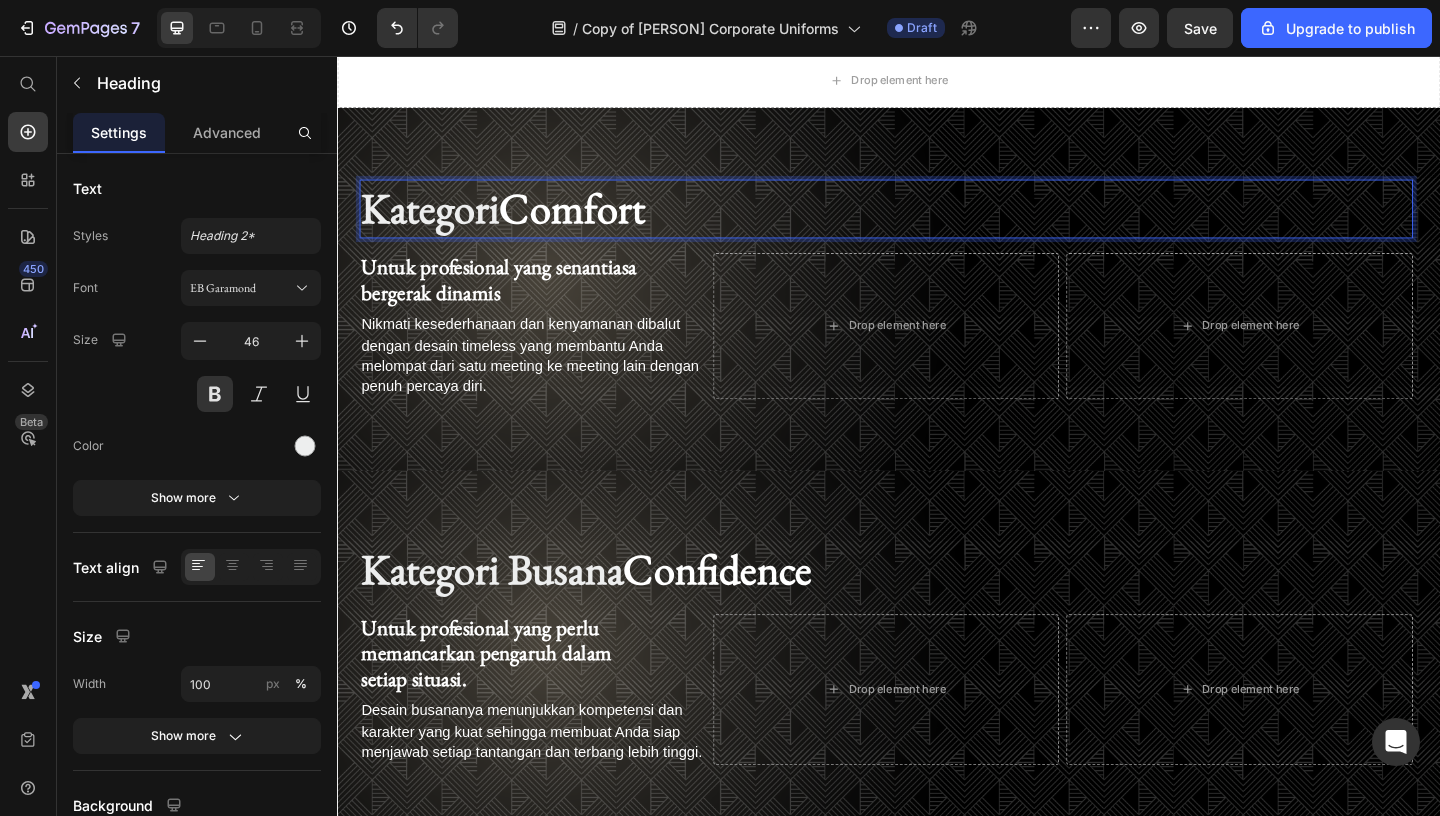 click on "Kategori  Comfort" at bounding box center (934, 222) 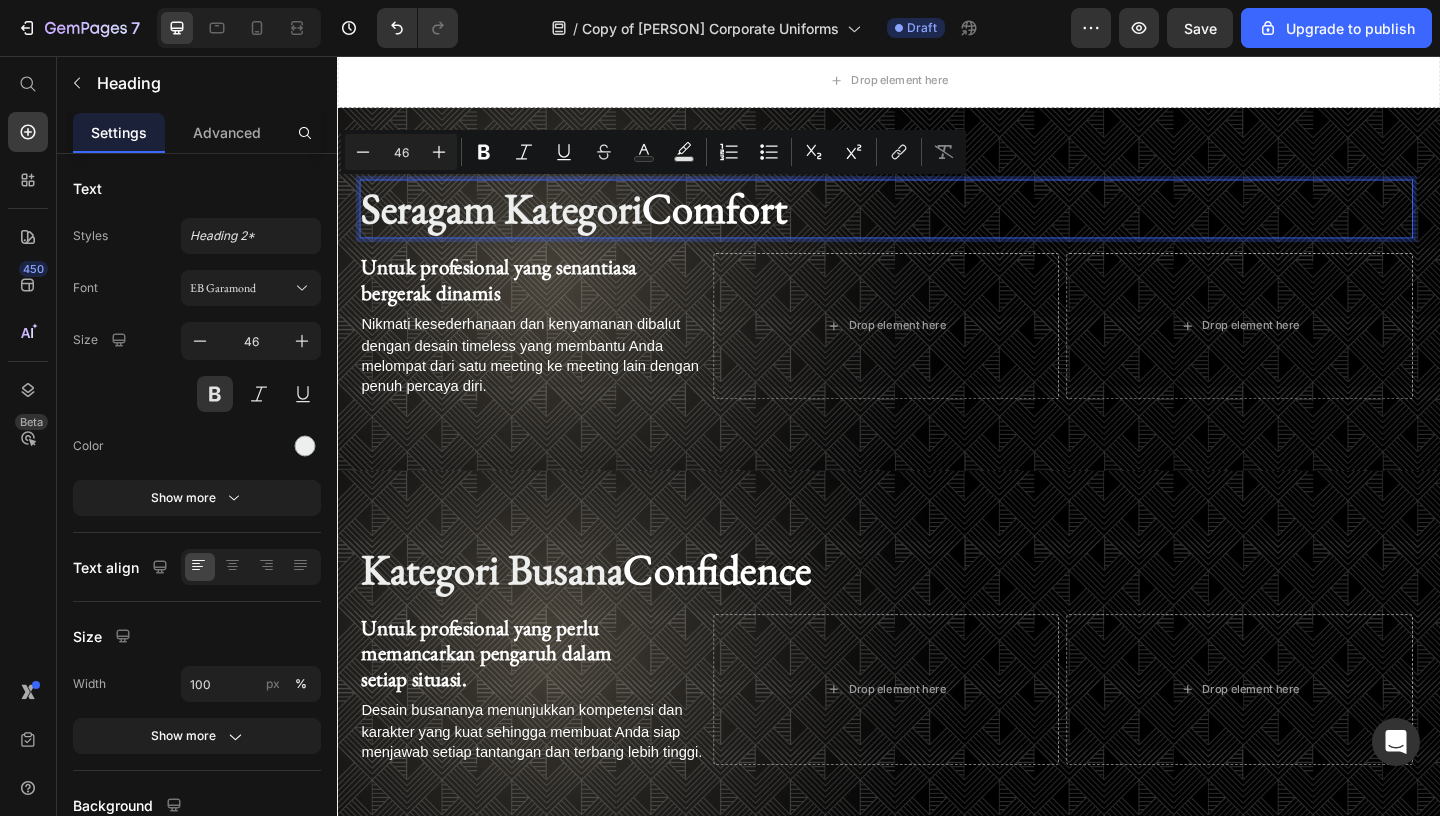 drag, startPoint x: 704, startPoint y: 226, endPoint x: 371, endPoint y: 244, distance: 333.48615 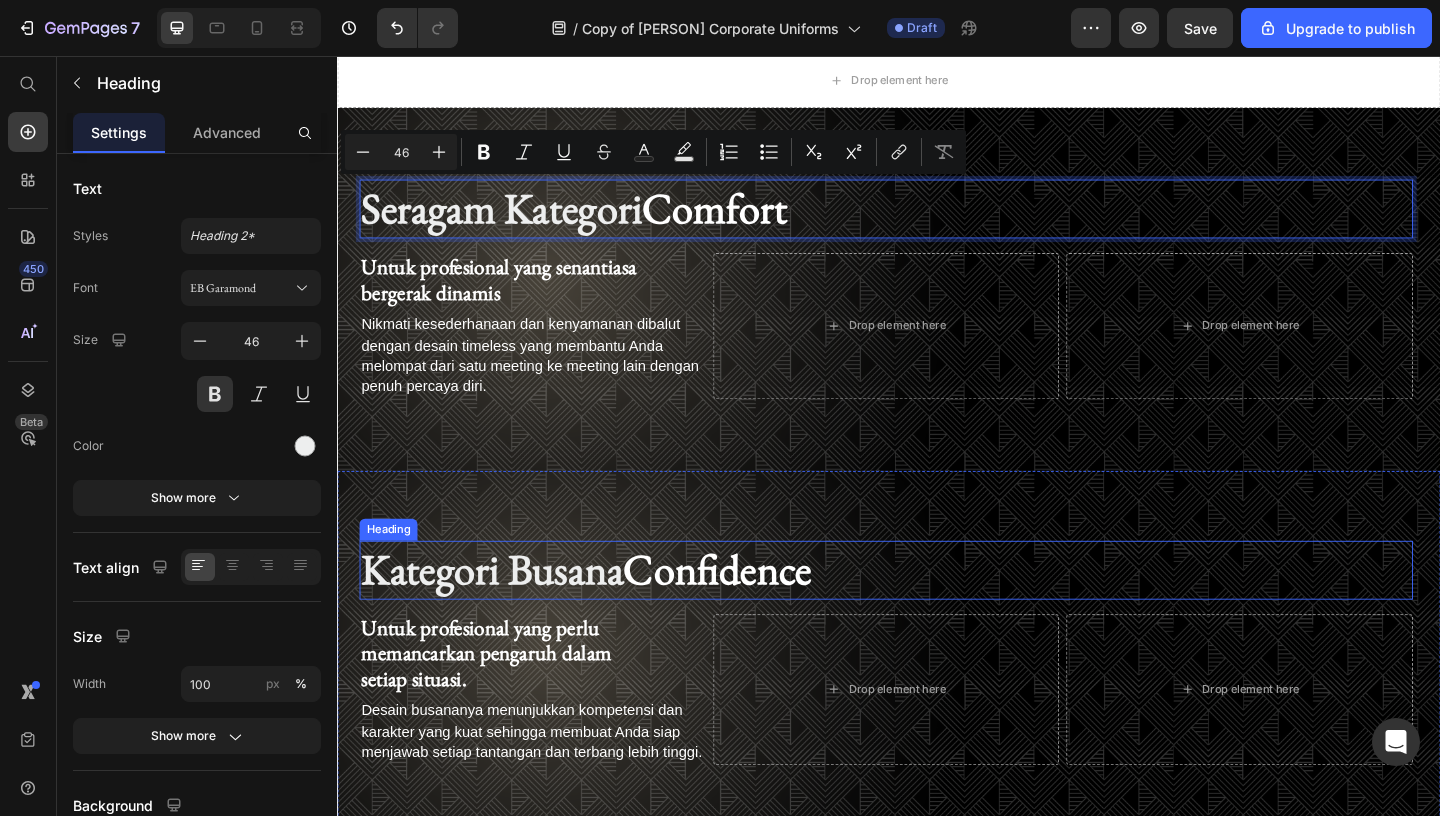 click on "Confidence" at bounding box center (750, 614) 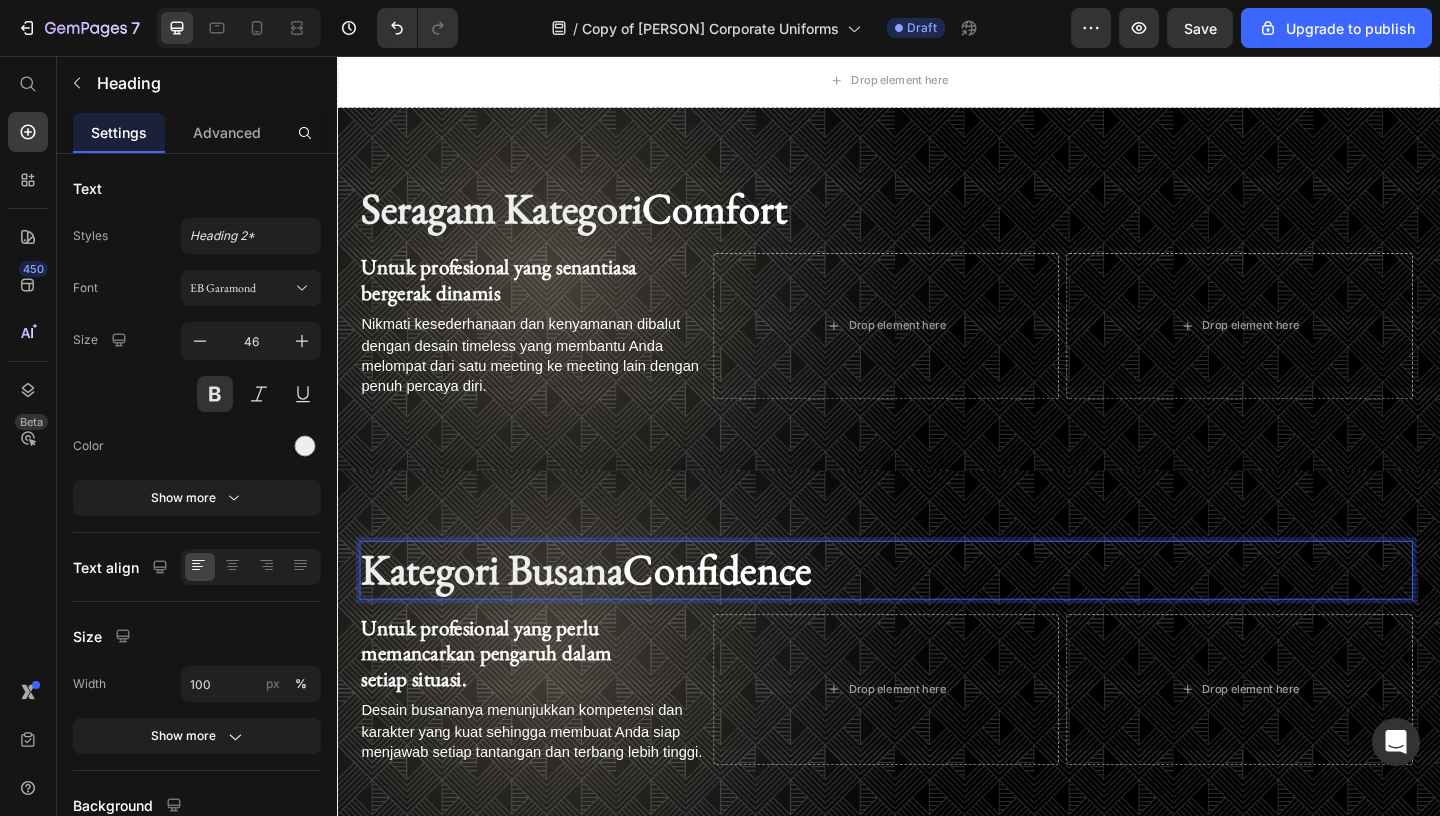 click on "Kategori Busana  Confidence" at bounding box center (934, 615) 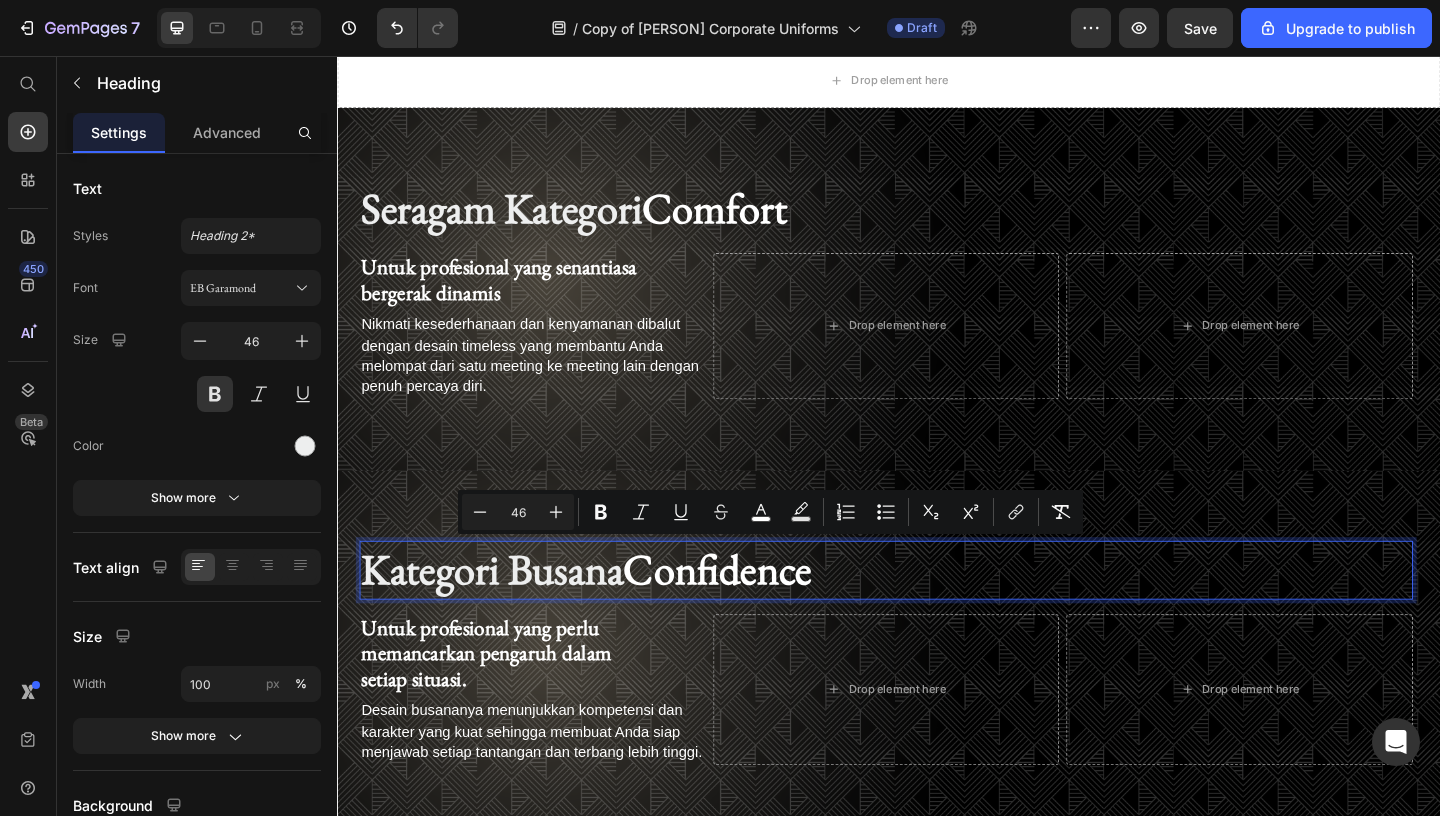 click on "Kategori Busana  Confidence" at bounding box center [934, 615] 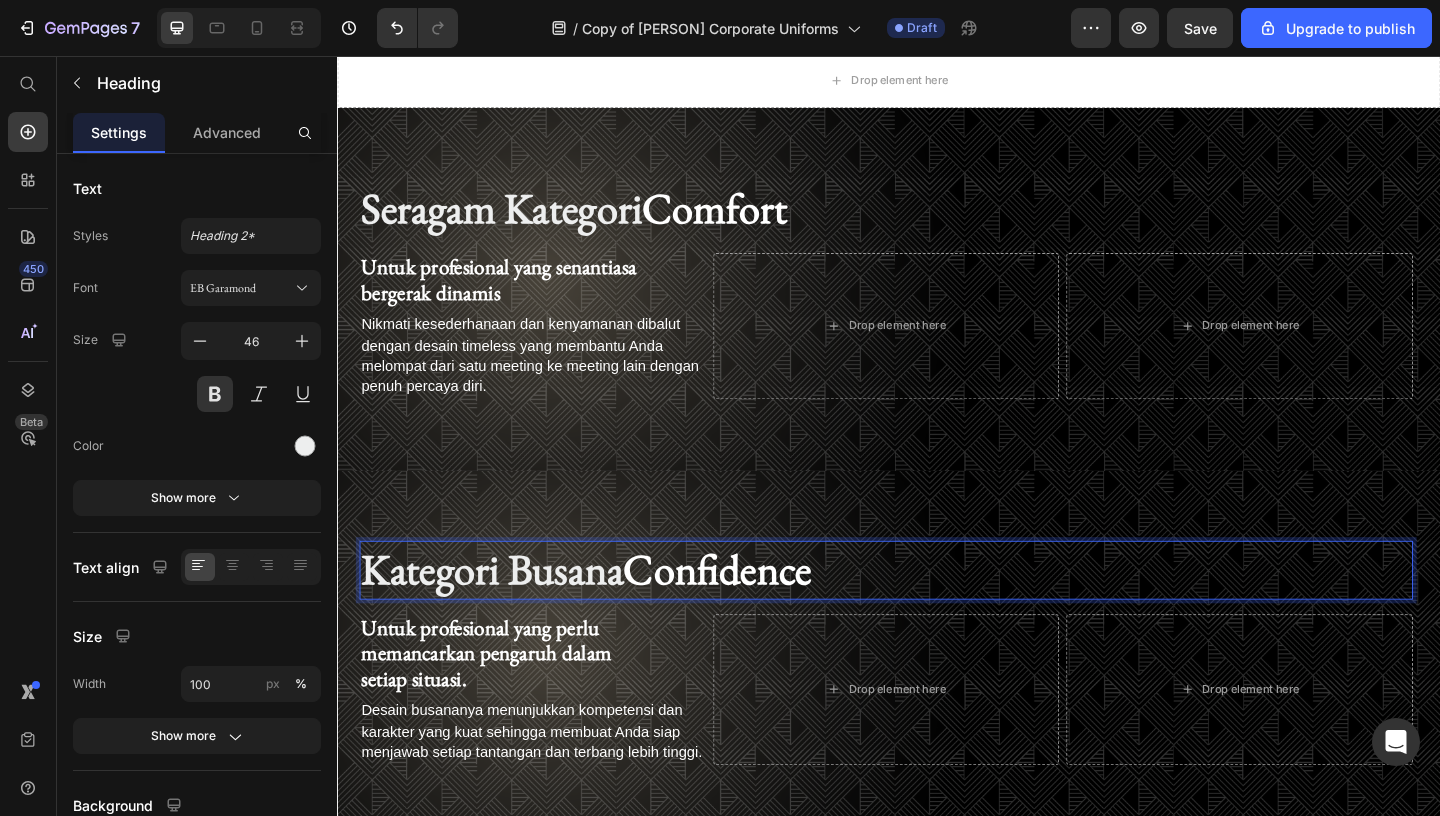 click on "Kategori Busana  Confidence" at bounding box center (934, 615) 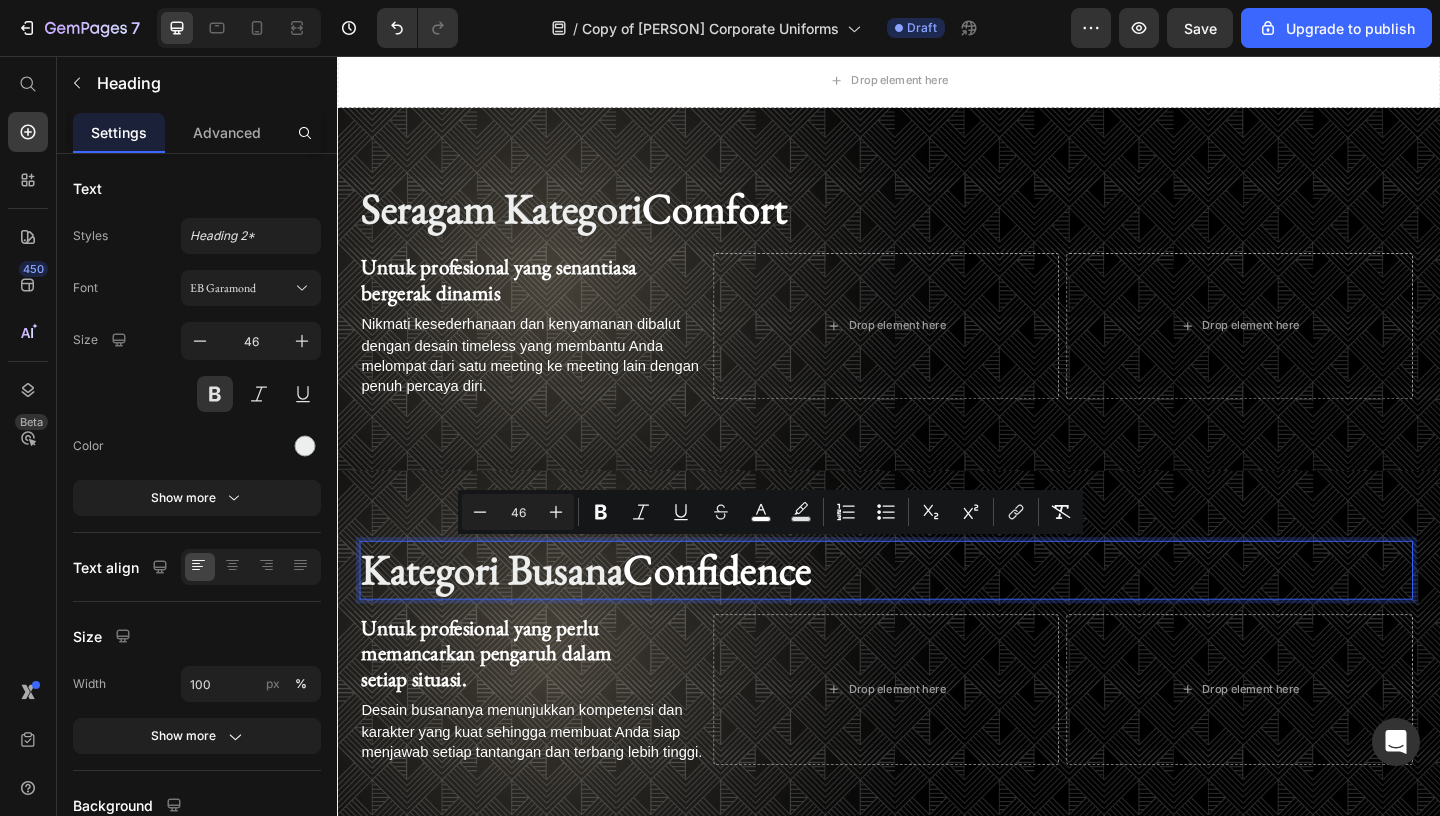 click on "Kategori Busana  Confidence" at bounding box center (934, 615) 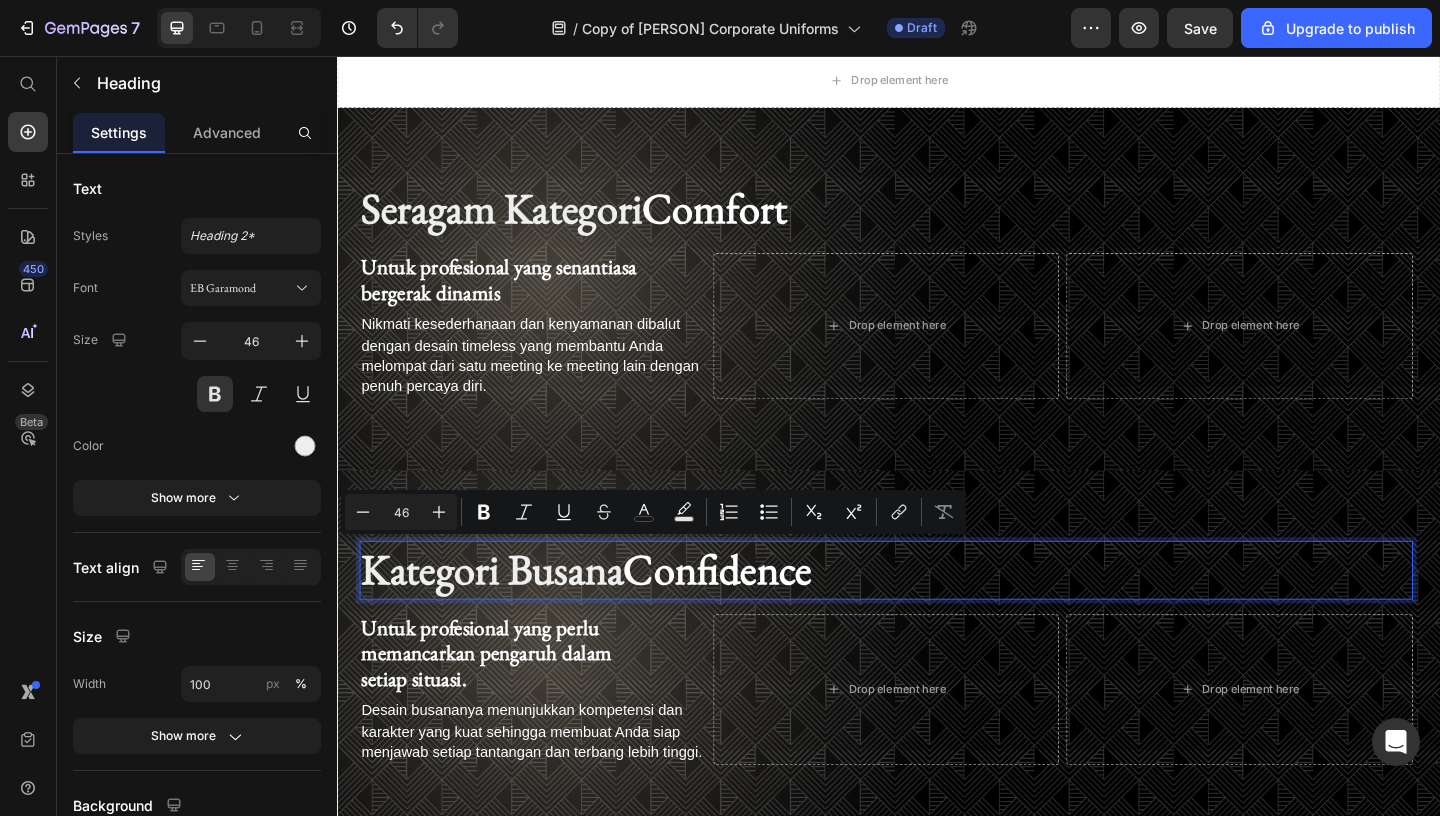 drag, startPoint x: 678, startPoint y: 622, endPoint x: 375, endPoint y: 632, distance: 303.16498 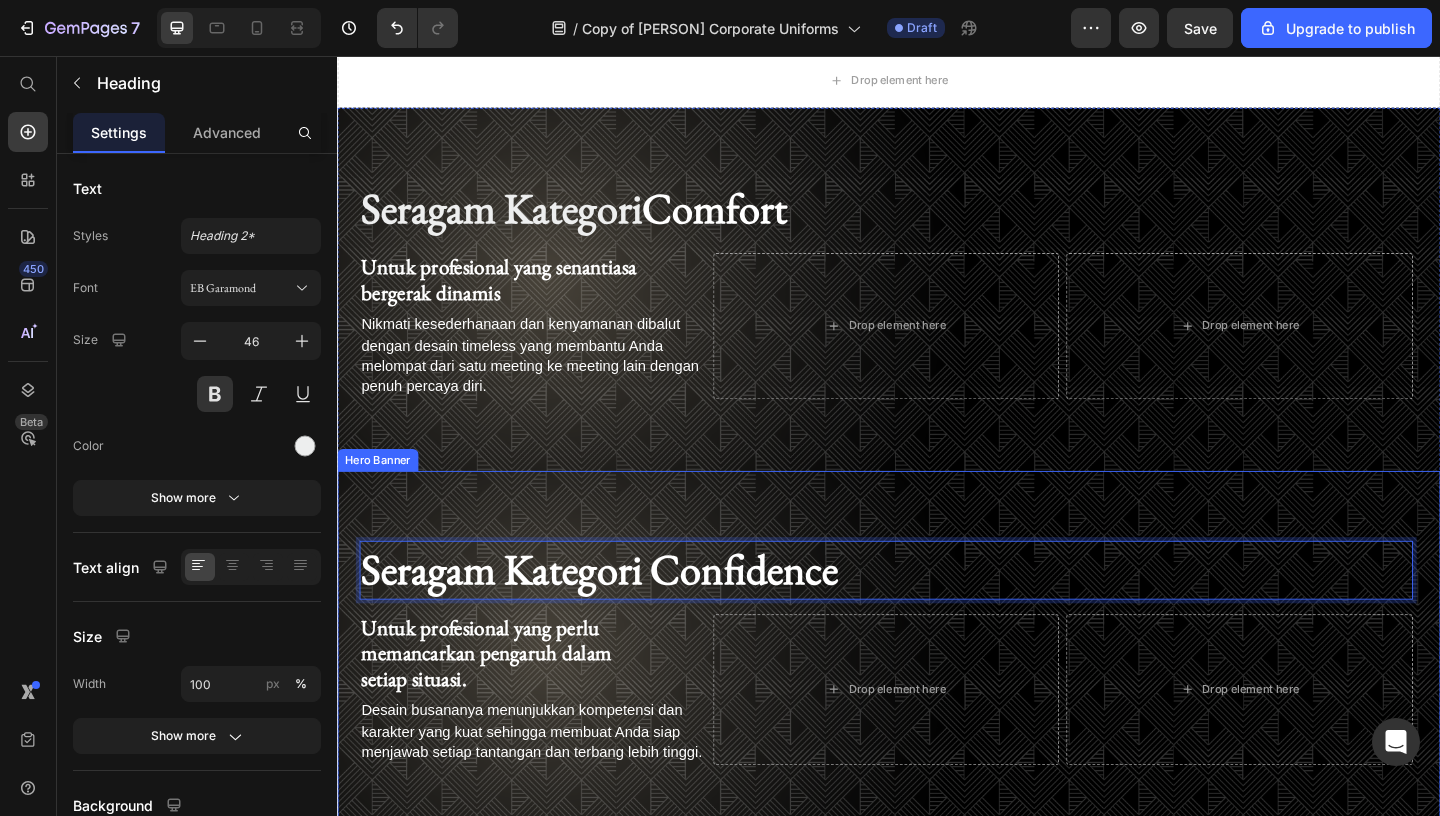 click at bounding box center [937, 704] 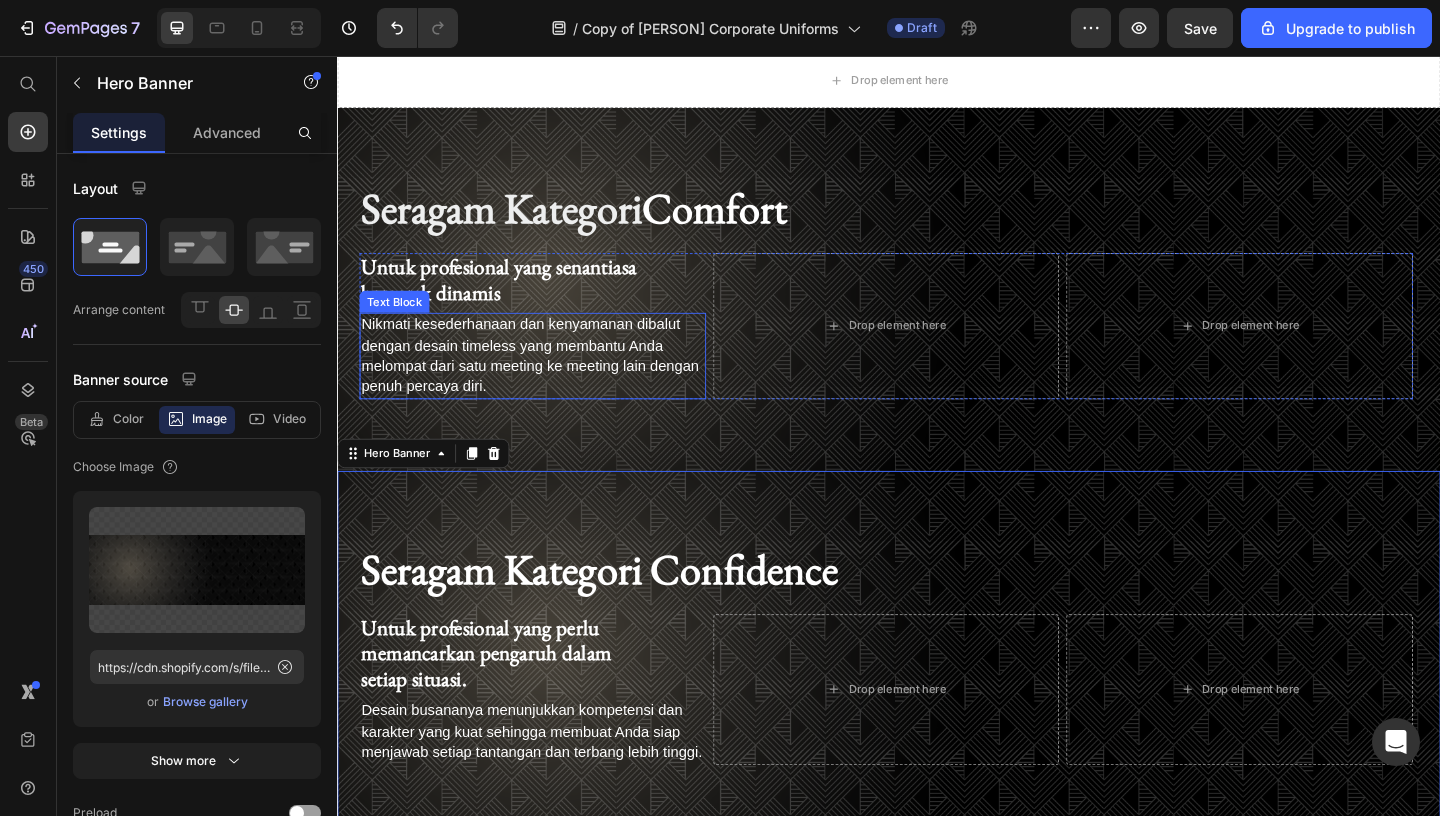 click on "Nikmati kesederhanaan dan kenyamanan dibalut dengan desain timeless yang membantu Anda melompat dari satu meeting ke meeting lain dengan penuh percaya diri." at bounding box center (549, 382) 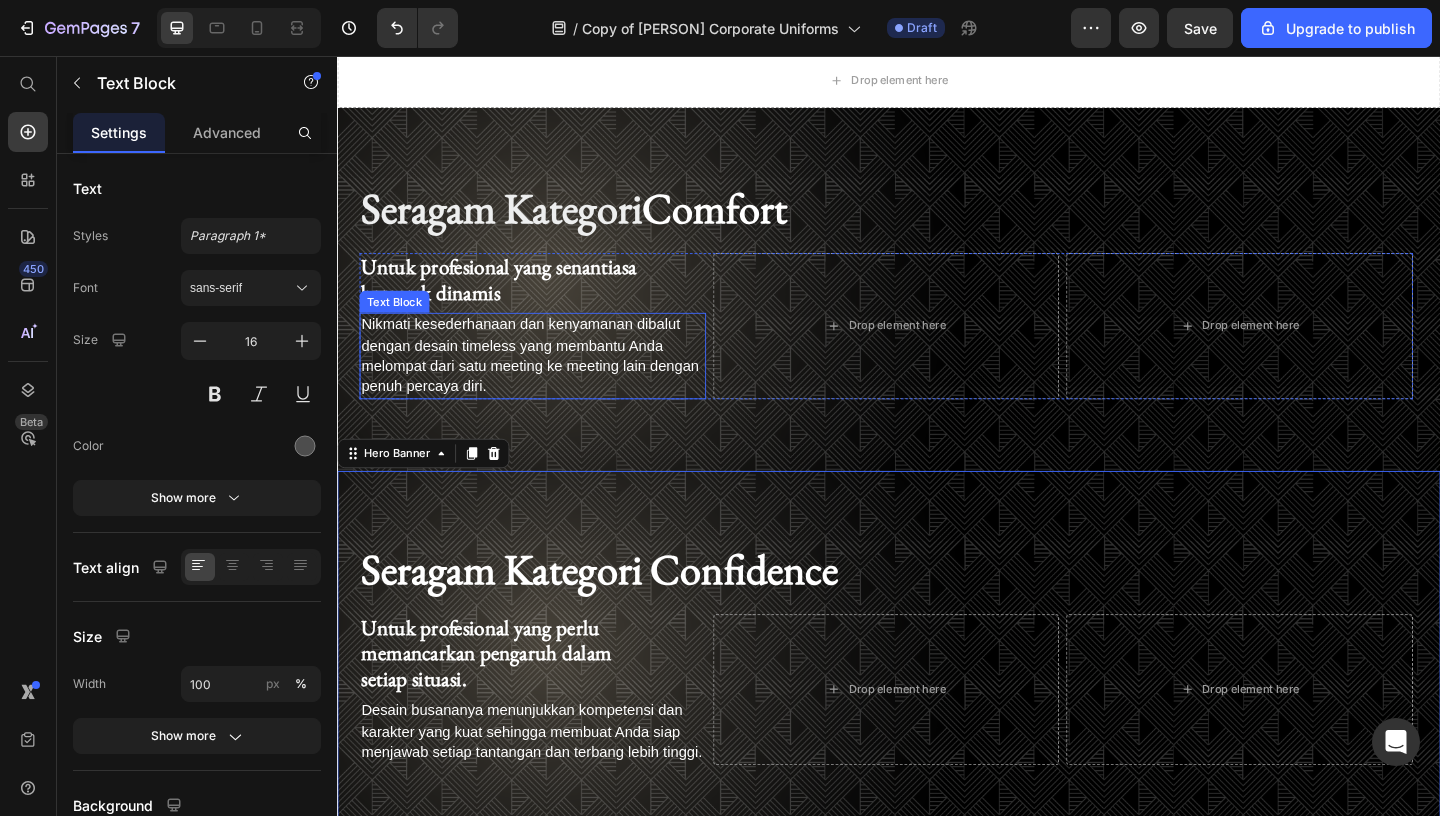 click on "Nikmati kesederhanaan dan kenyamanan dibalut dengan desain timeless yang membantu Anda melompat dari satu meeting ke meeting lain dengan penuh percaya diri." at bounding box center [549, 382] 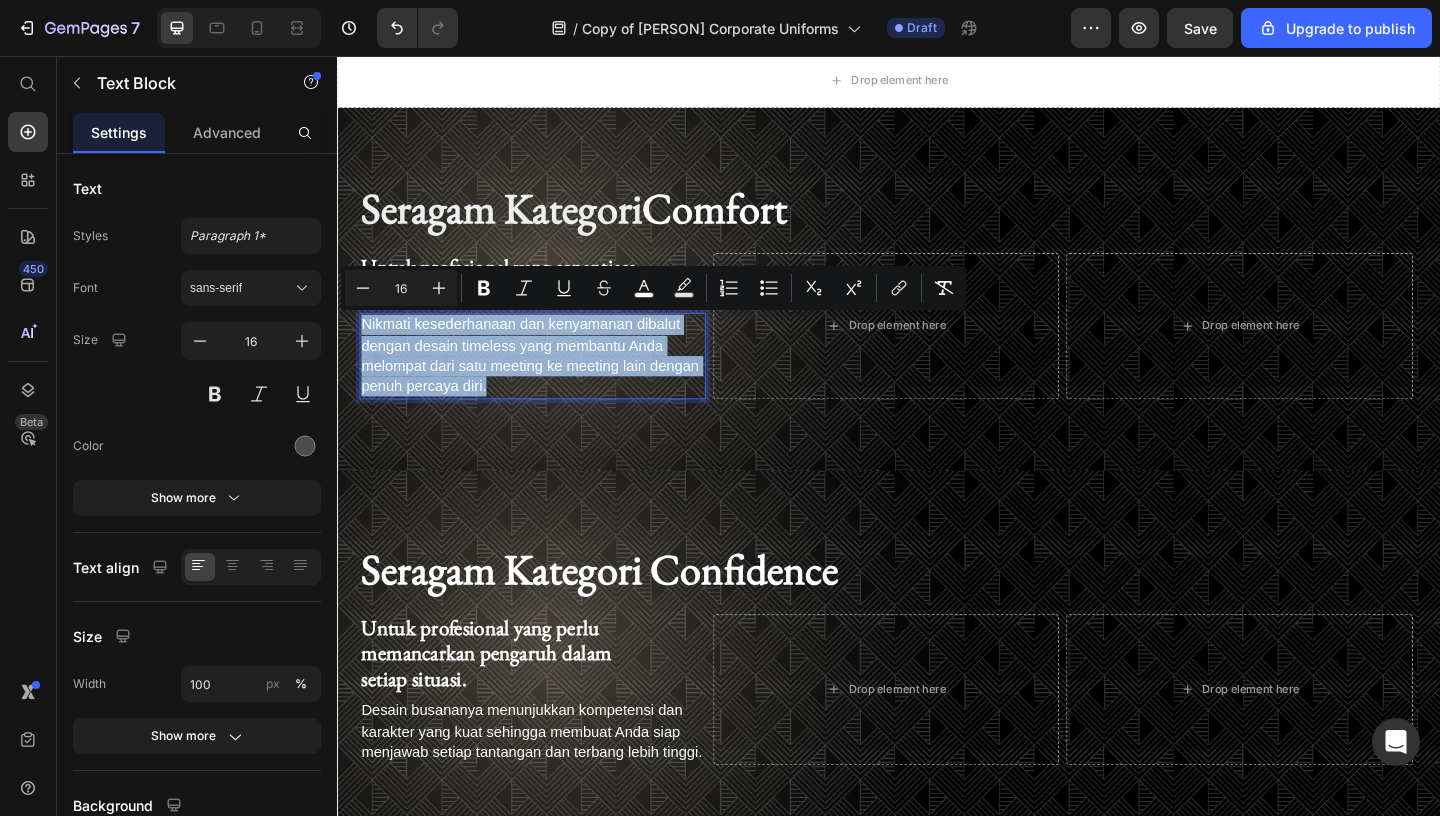 drag, startPoint x: 514, startPoint y: 414, endPoint x: 366, endPoint y: 350, distance: 161.24515 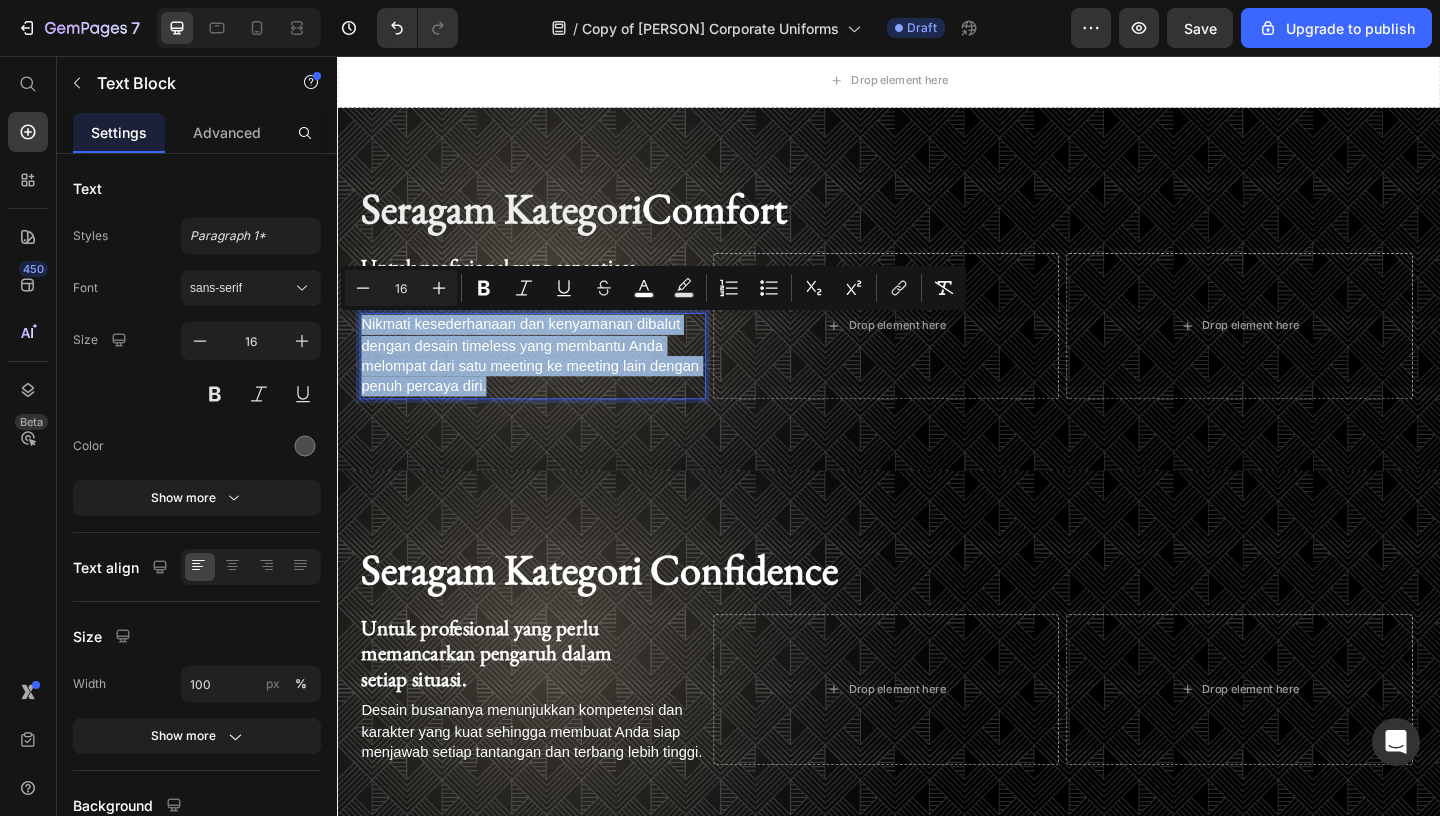 click on "Nikmati kesederhanaan dan kenyamanan dibalut dengan desain timeless yang membantu Anda melompat dari satu meeting ke meeting lain dengan penuh percaya diri." at bounding box center (549, 382) 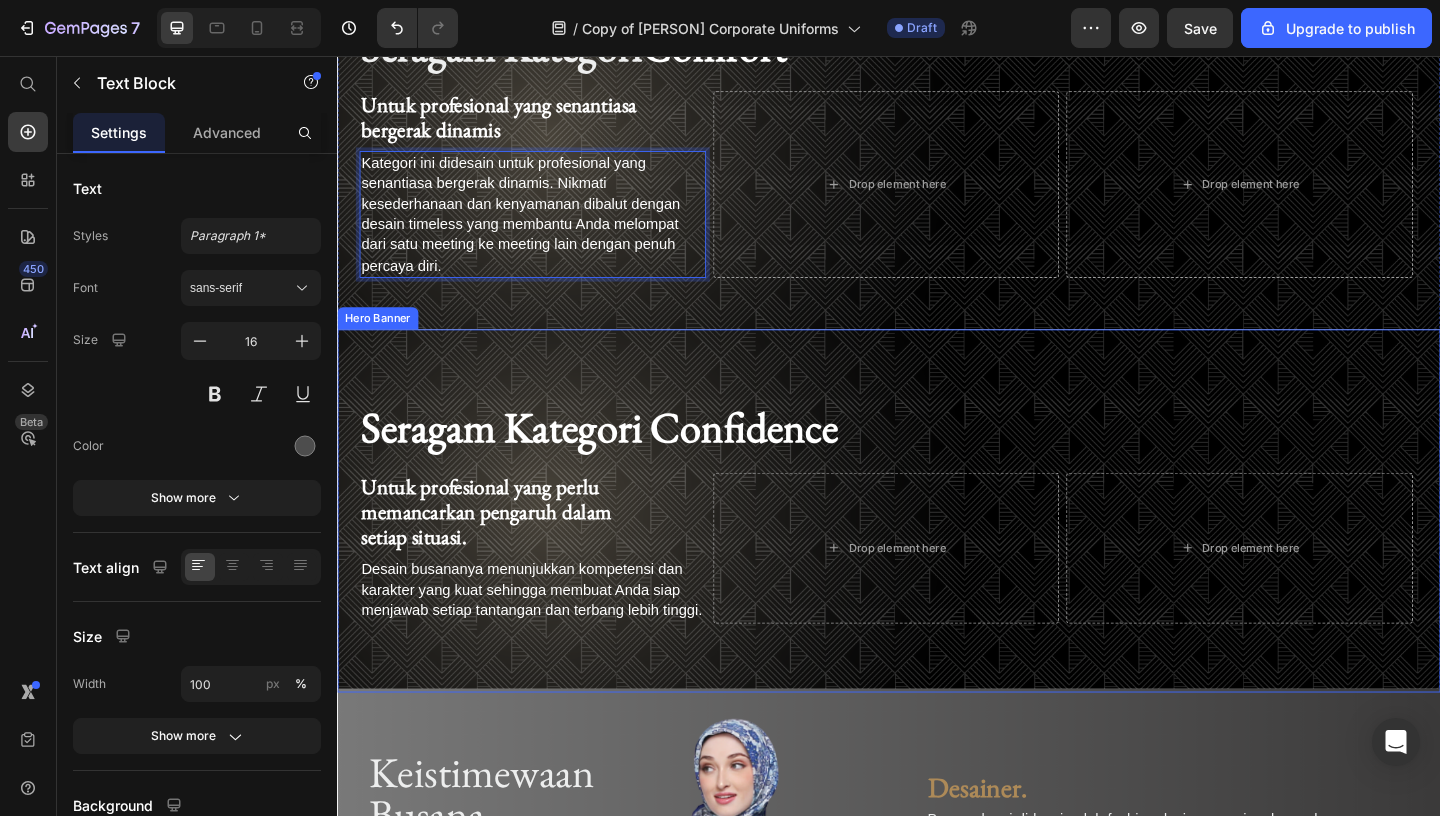 scroll, scrollTop: 2507, scrollLeft: 0, axis: vertical 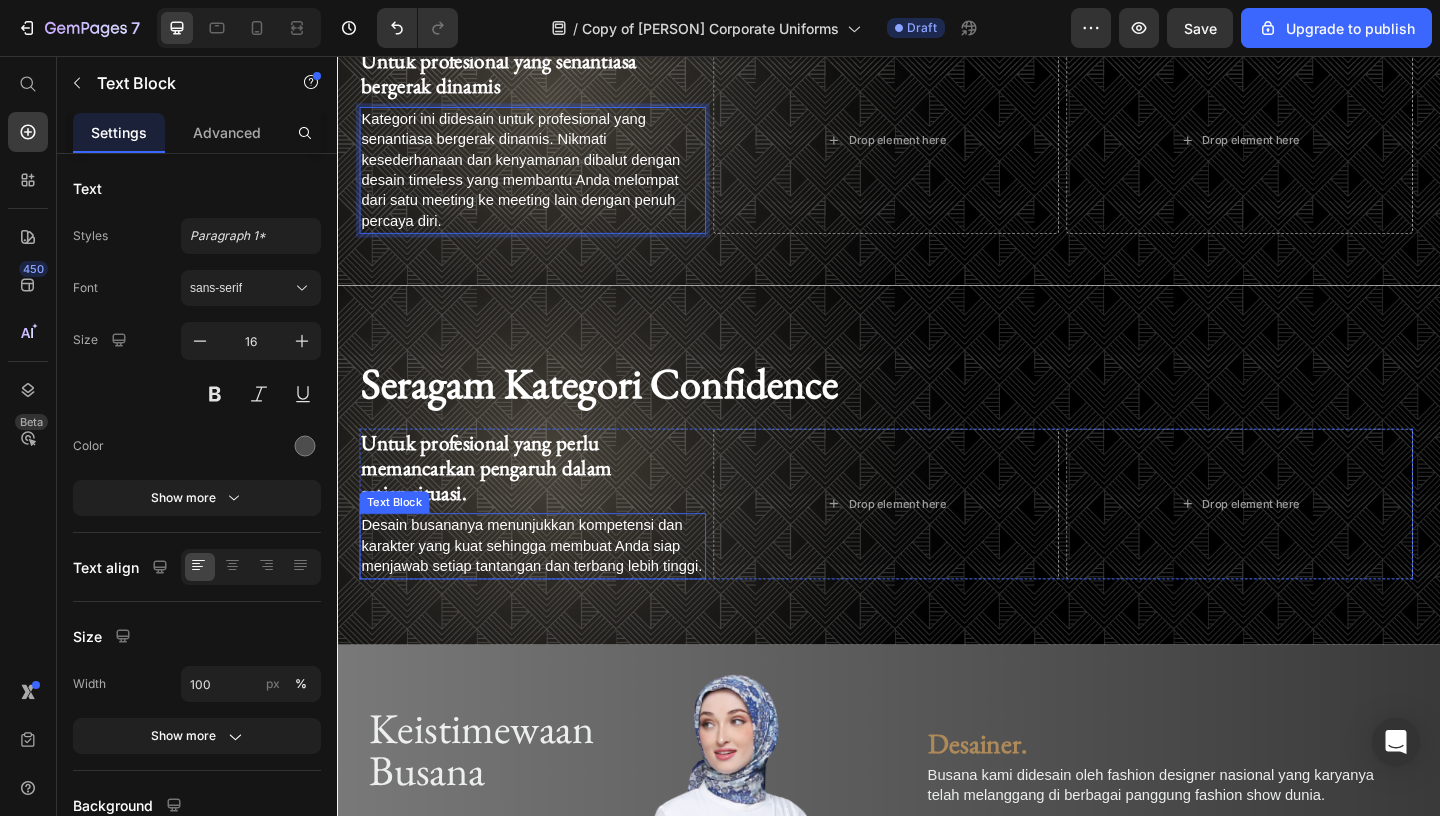 click on "Desain busananya menunjukkan kompetensi dan karakter yang kuat sehingga membuat Anda siap menjawab setiap tantangan dan terbang lebih tinggi." at bounding box center (548, 588) 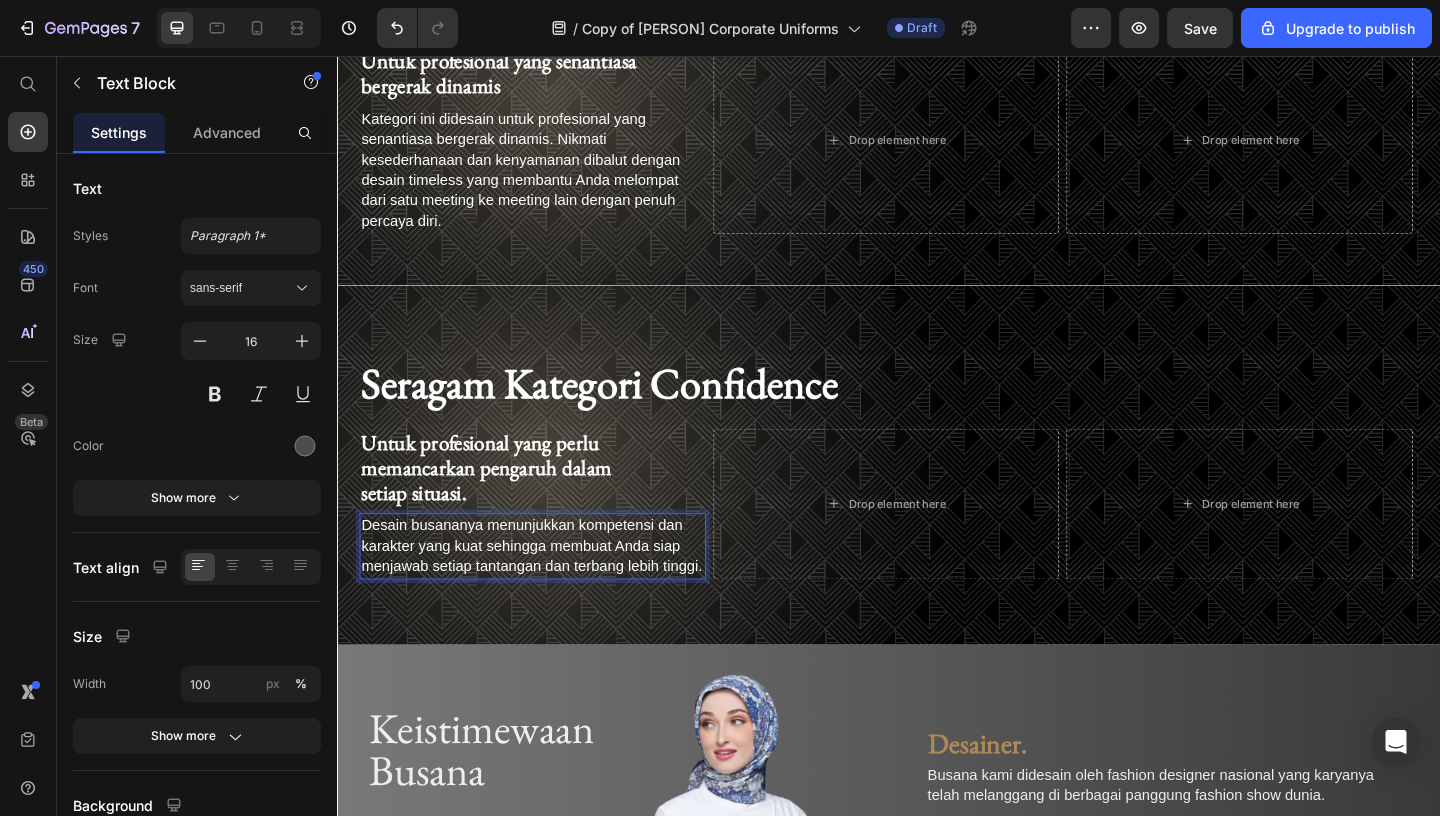 click on "Desain busananya menunjukkan kompetensi dan karakter yang kuat sehingga membuat Anda siap menjawab setiap tantangan dan terbang lebih tinggi." at bounding box center (548, 588) 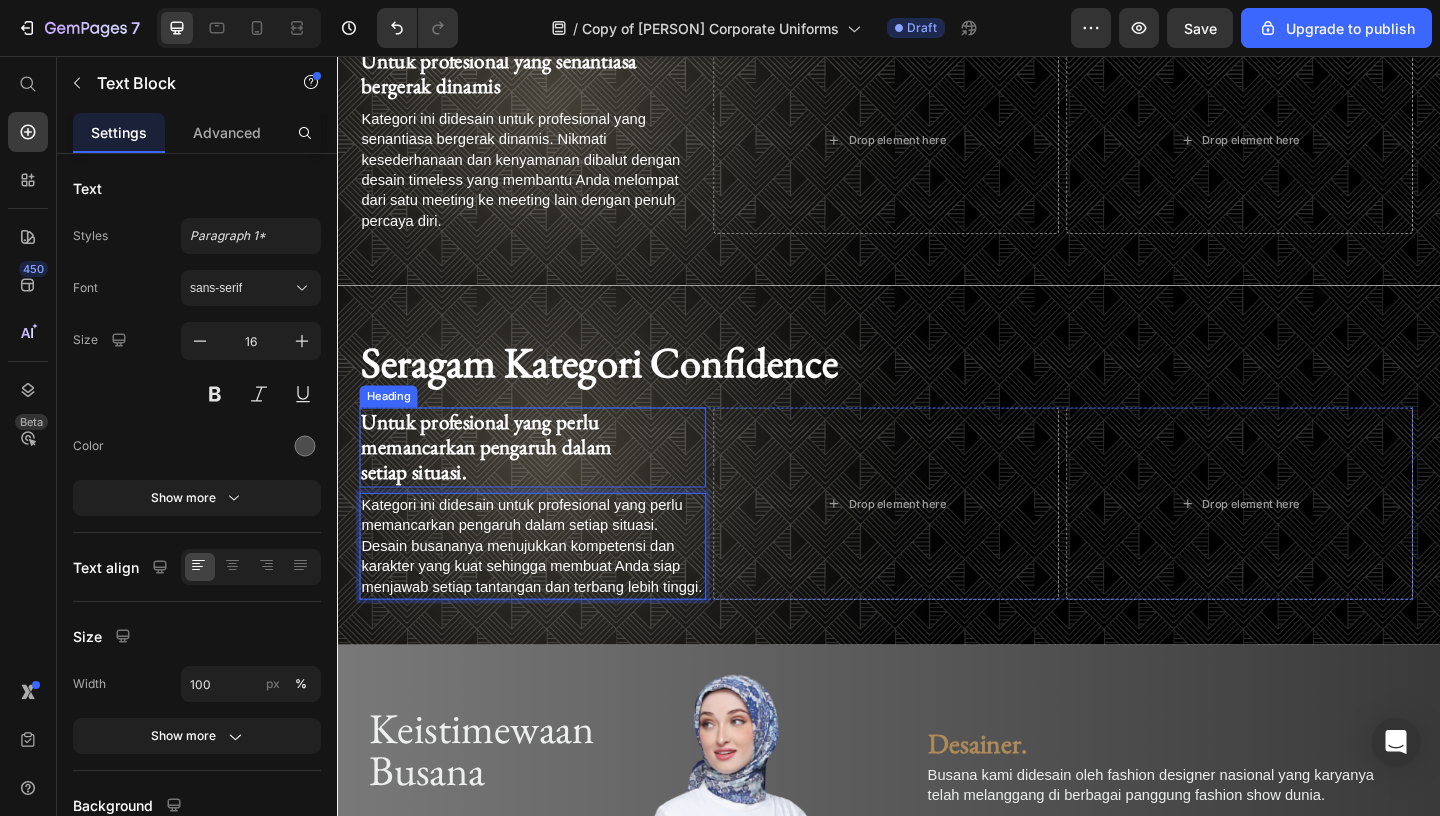 click on "⁠⁠⁠⁠⁠⁠⁠ Untuk profesional yang perlu memancarkan pengaruh dalam setiap situasi." at bounding box center [549, 481] 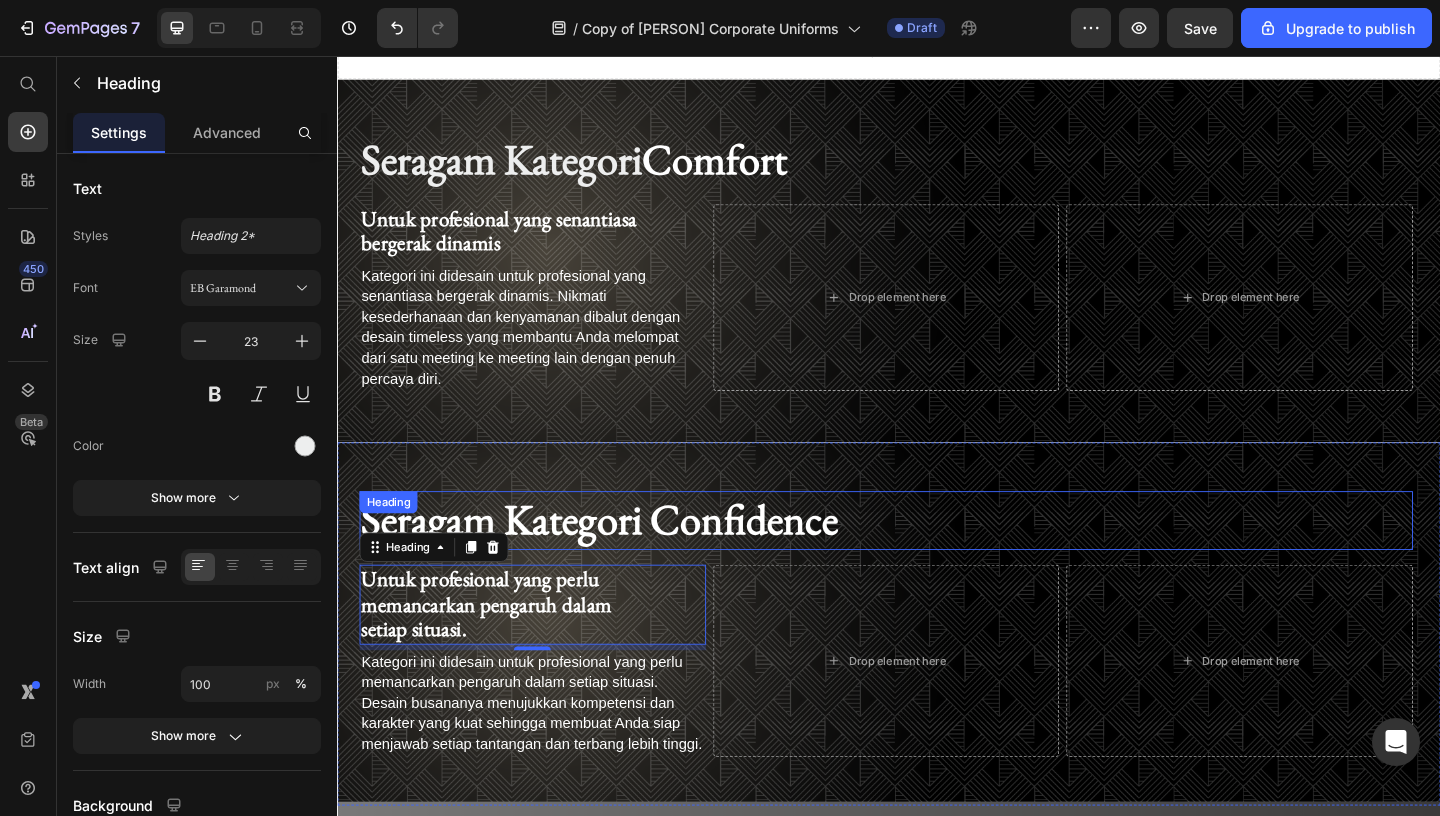 scroll, scrollTop: 2333, scrollLeft: 0, axis: vertical 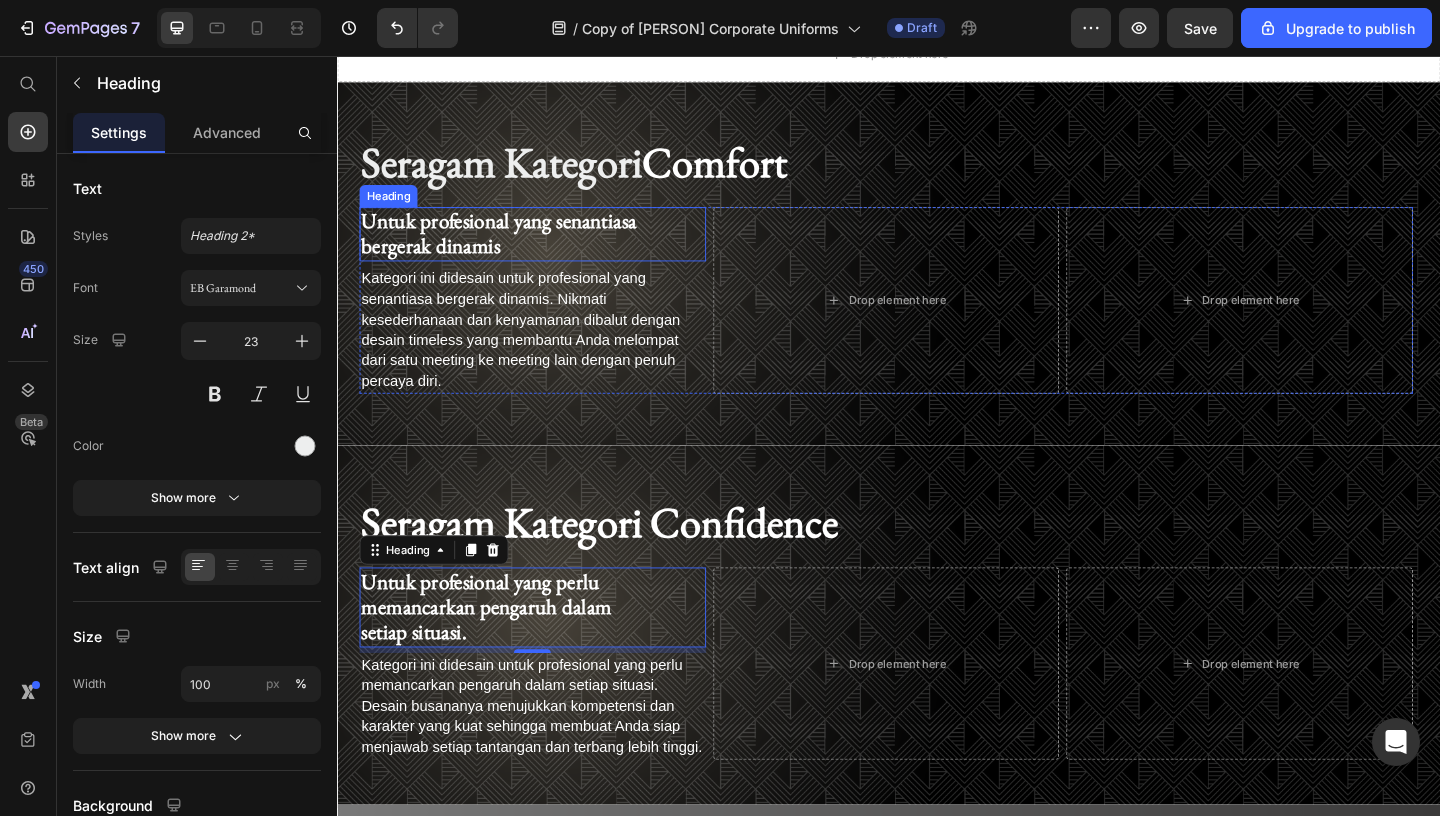 click on "Untuk profesional yang senantiasa bergerak dinamis" at bounding box center [512, 249] 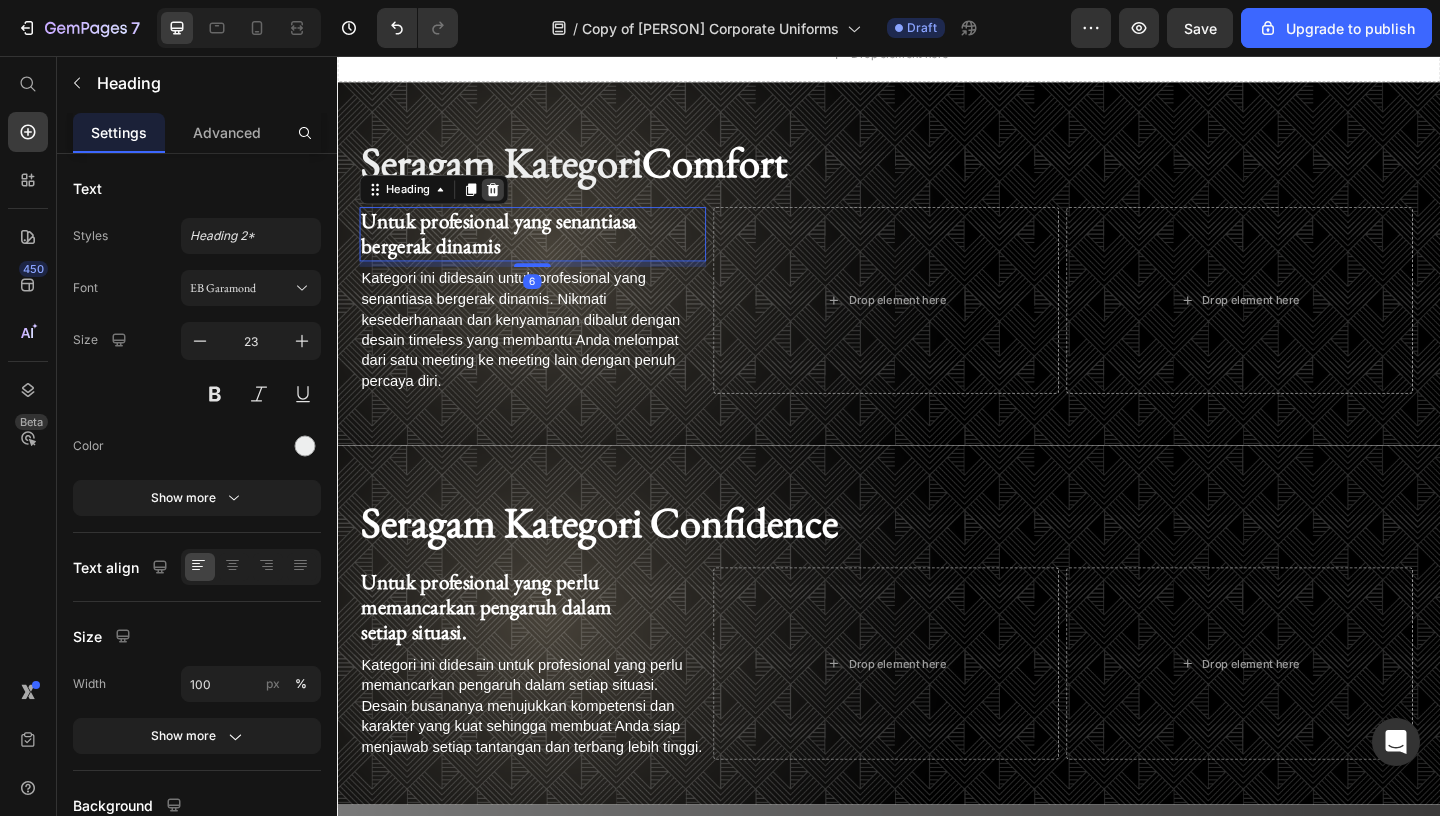click 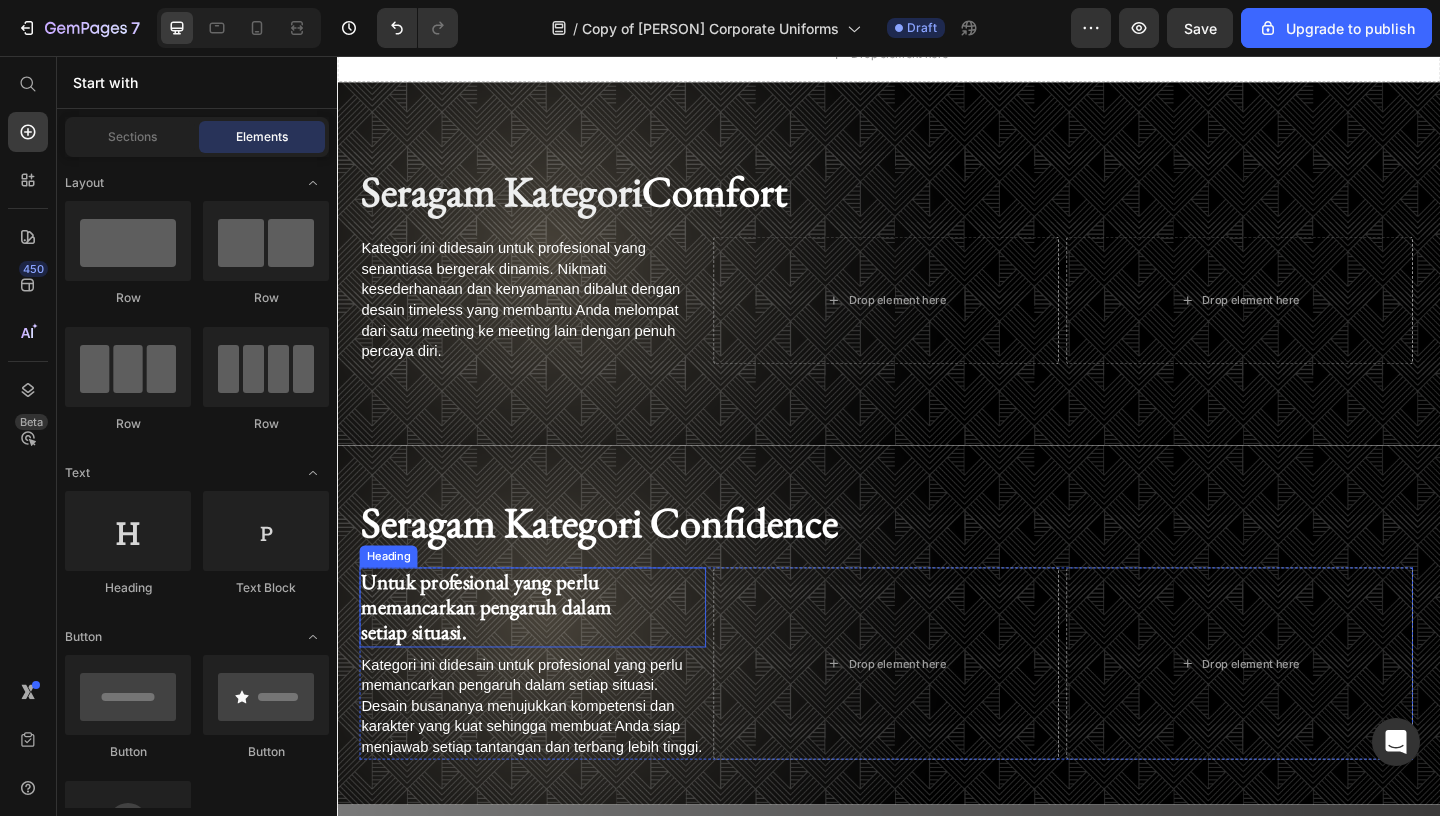 click on "Untuk profesional yang perlu memancarkan pengaruh dalam" at bounding box center [499, 641] 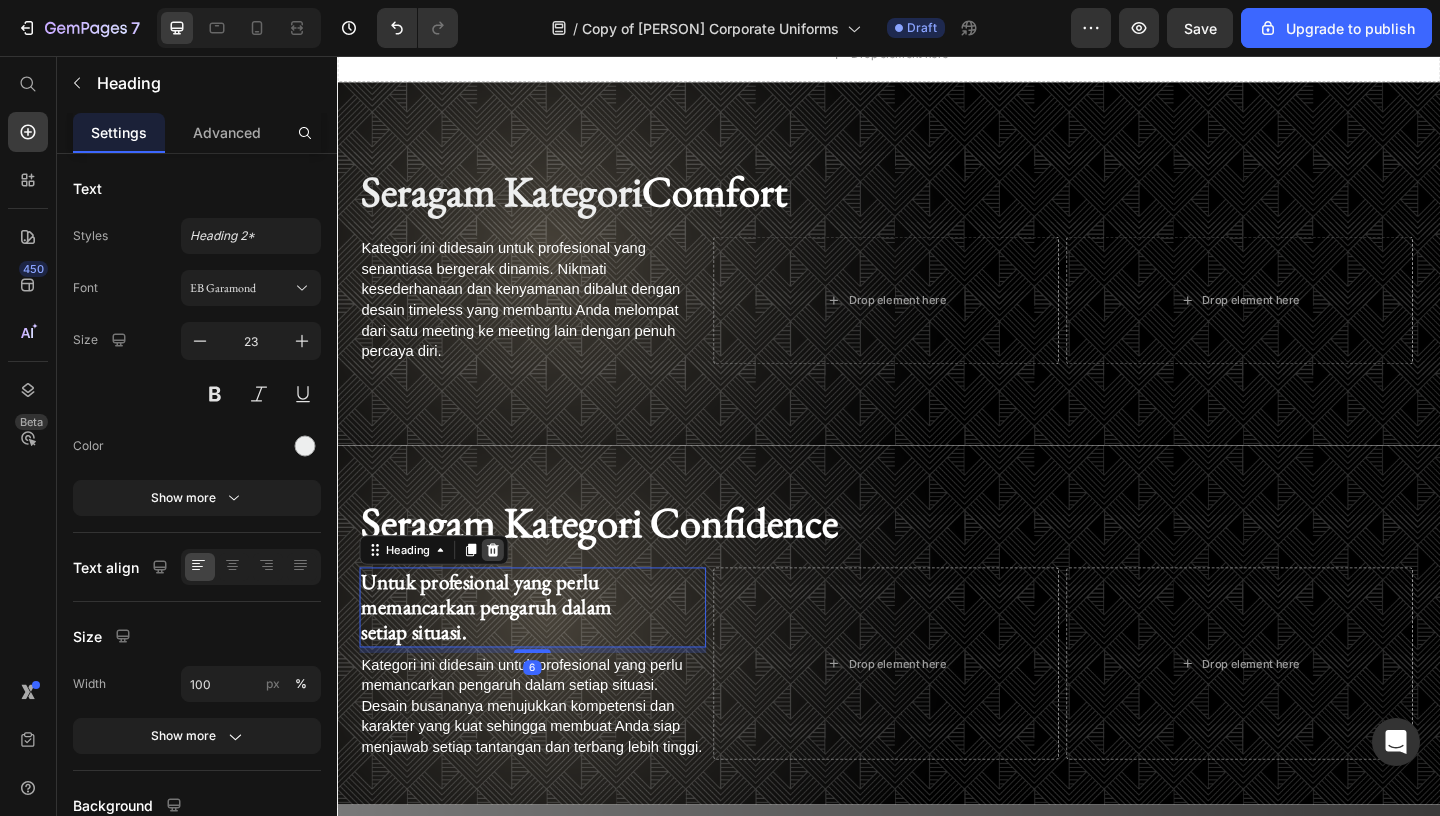 click 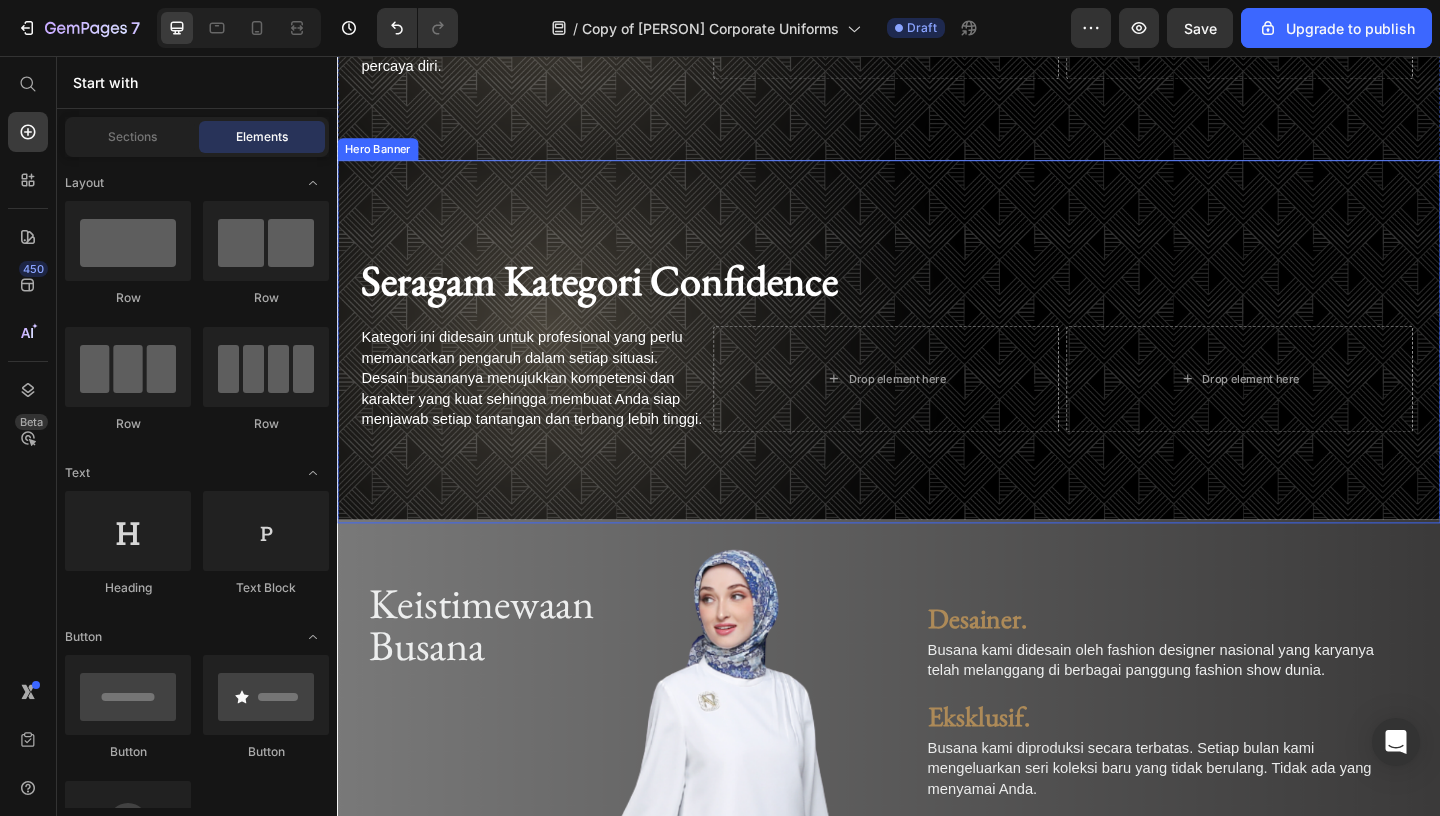 scroll, scrollTop: 2667, scrollLeft: 0, axis: vertical 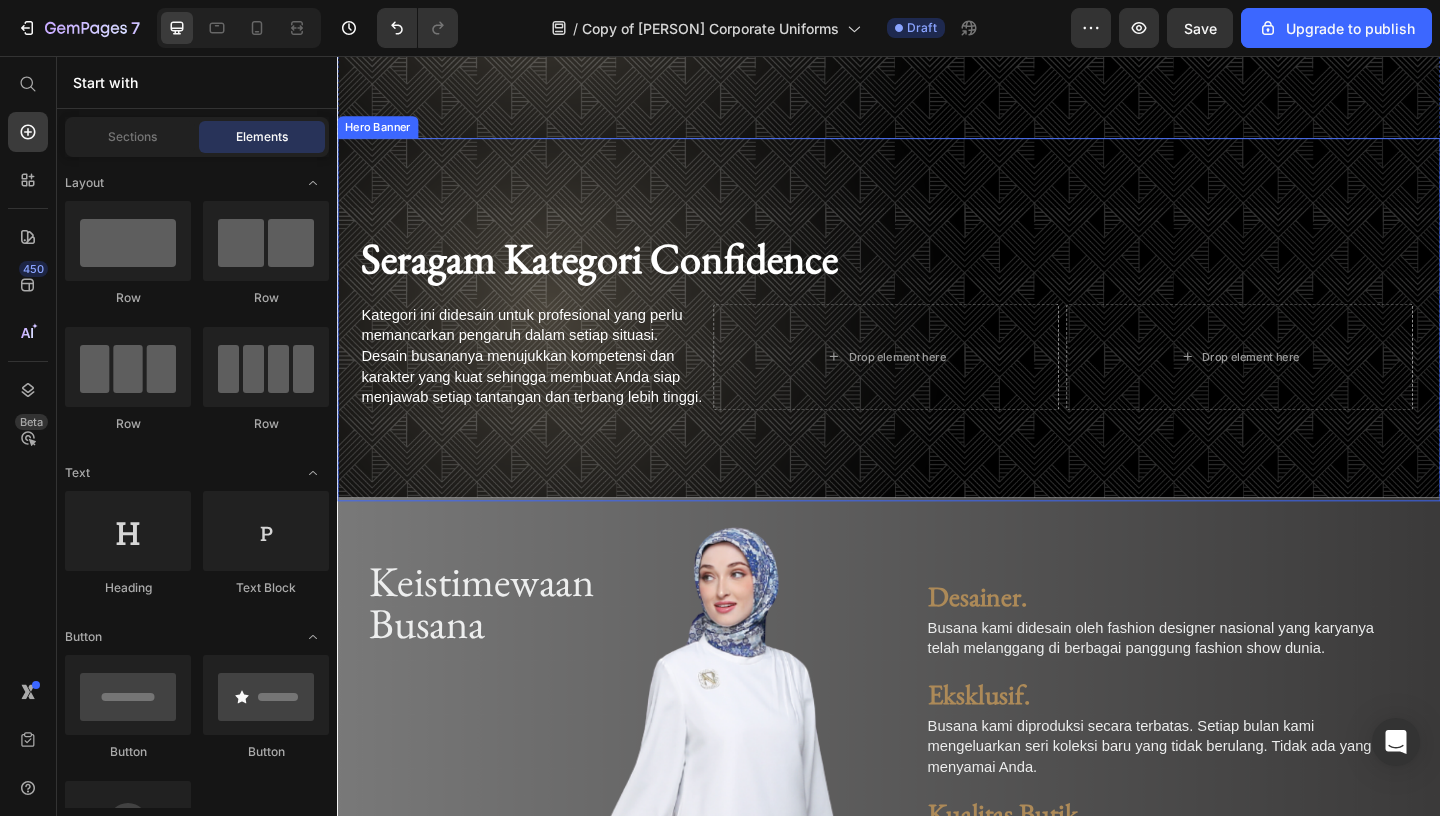 click at bounding box center [937, 342] 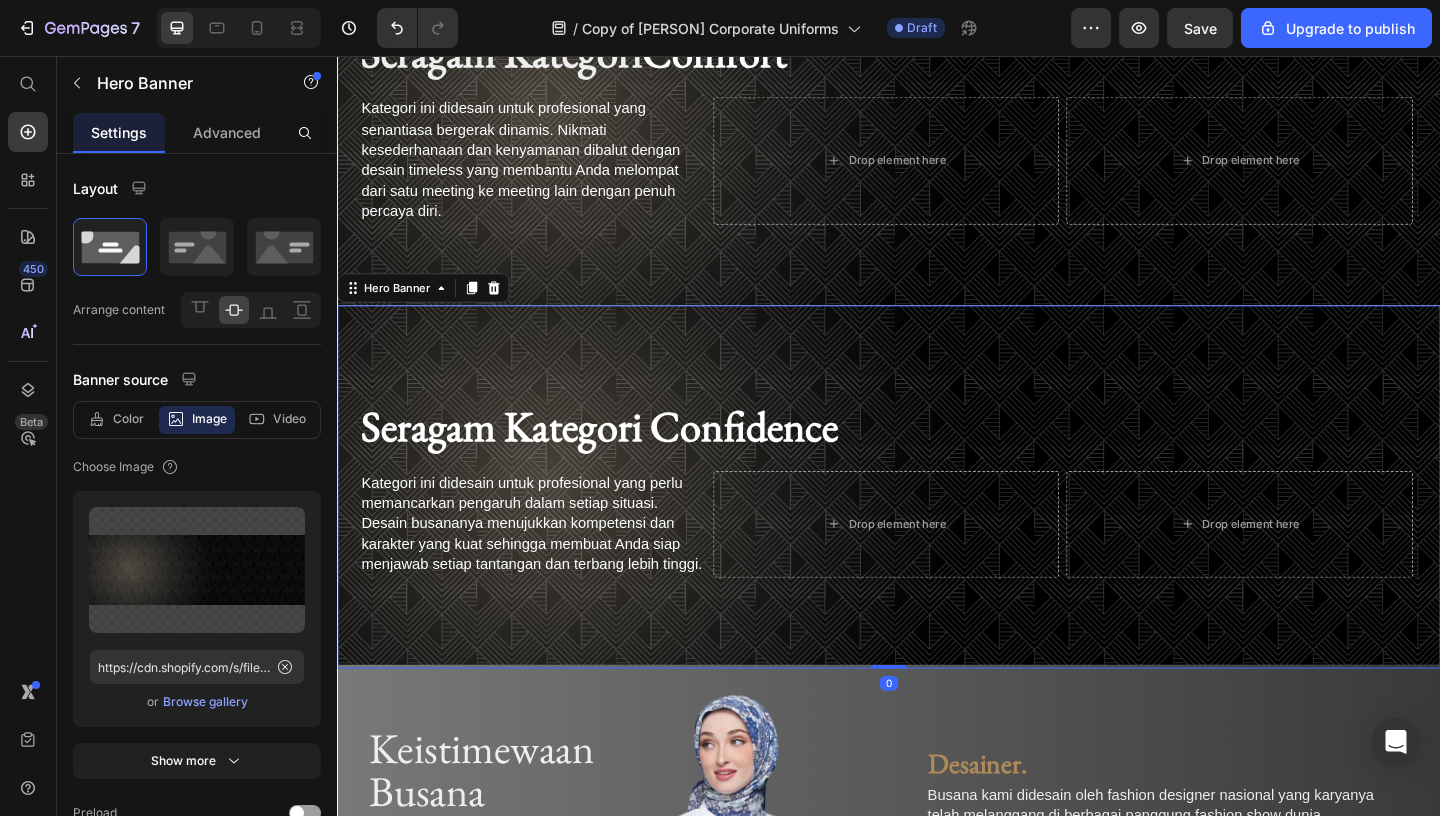 scroll, scrollTop: 2472, scrollLeft: 0, axis: vertical 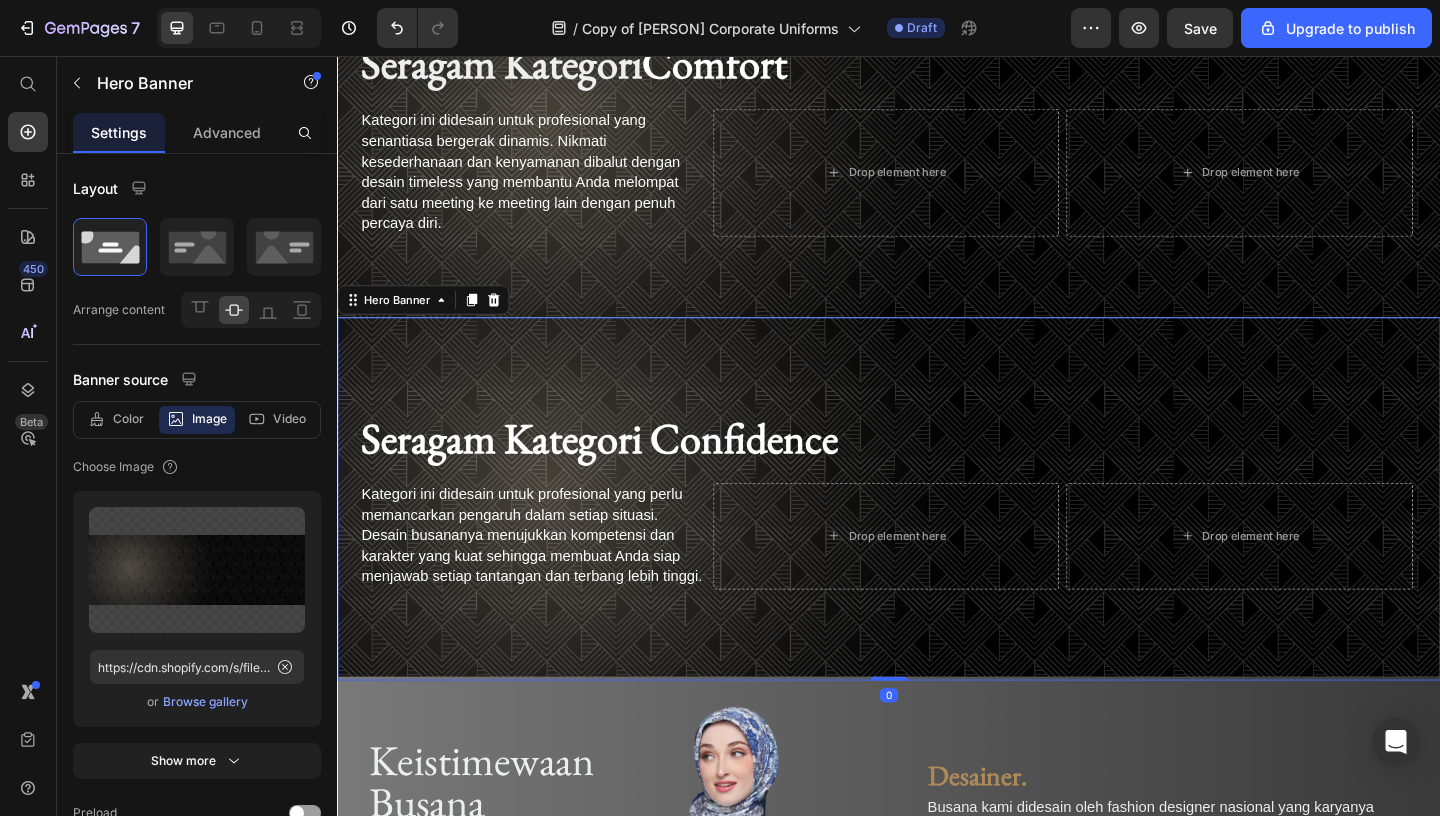 click at bounding box center (937, 537) 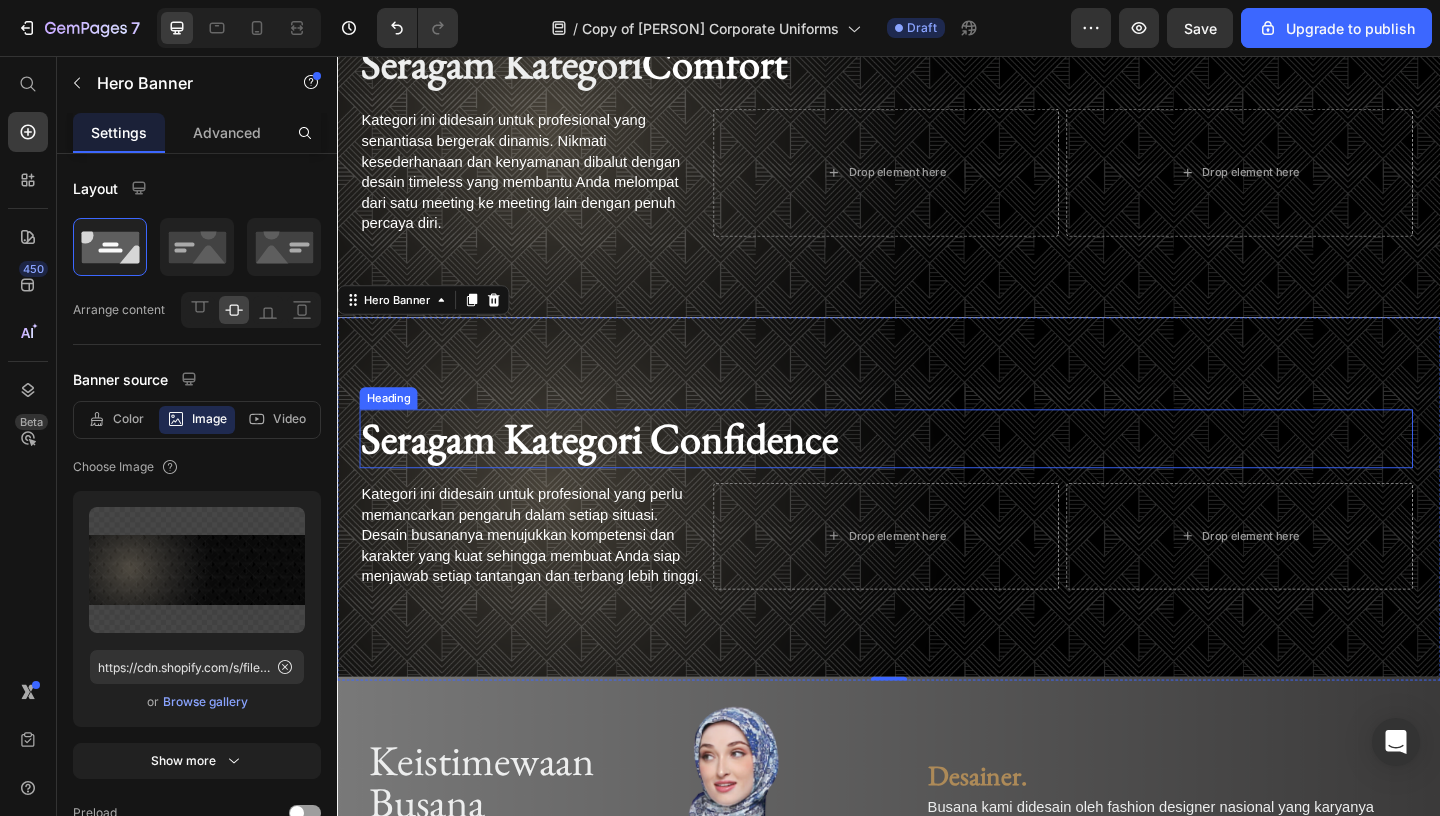 click on "Seragam Kategori Confidence" at bounding box center (622, 471) 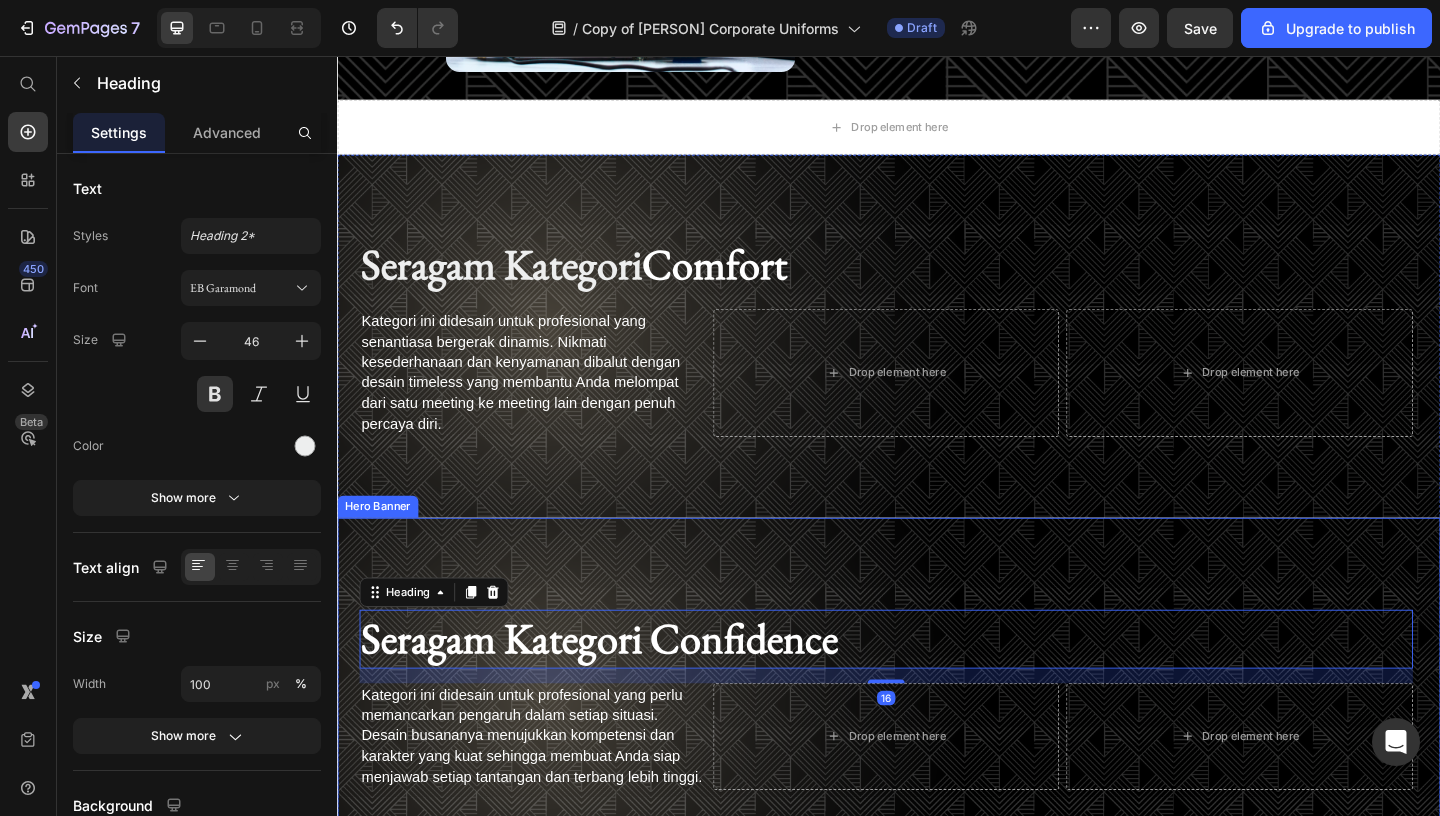 scroll, scrollTop: 2228, scrollLeft: 0, axis: vertical 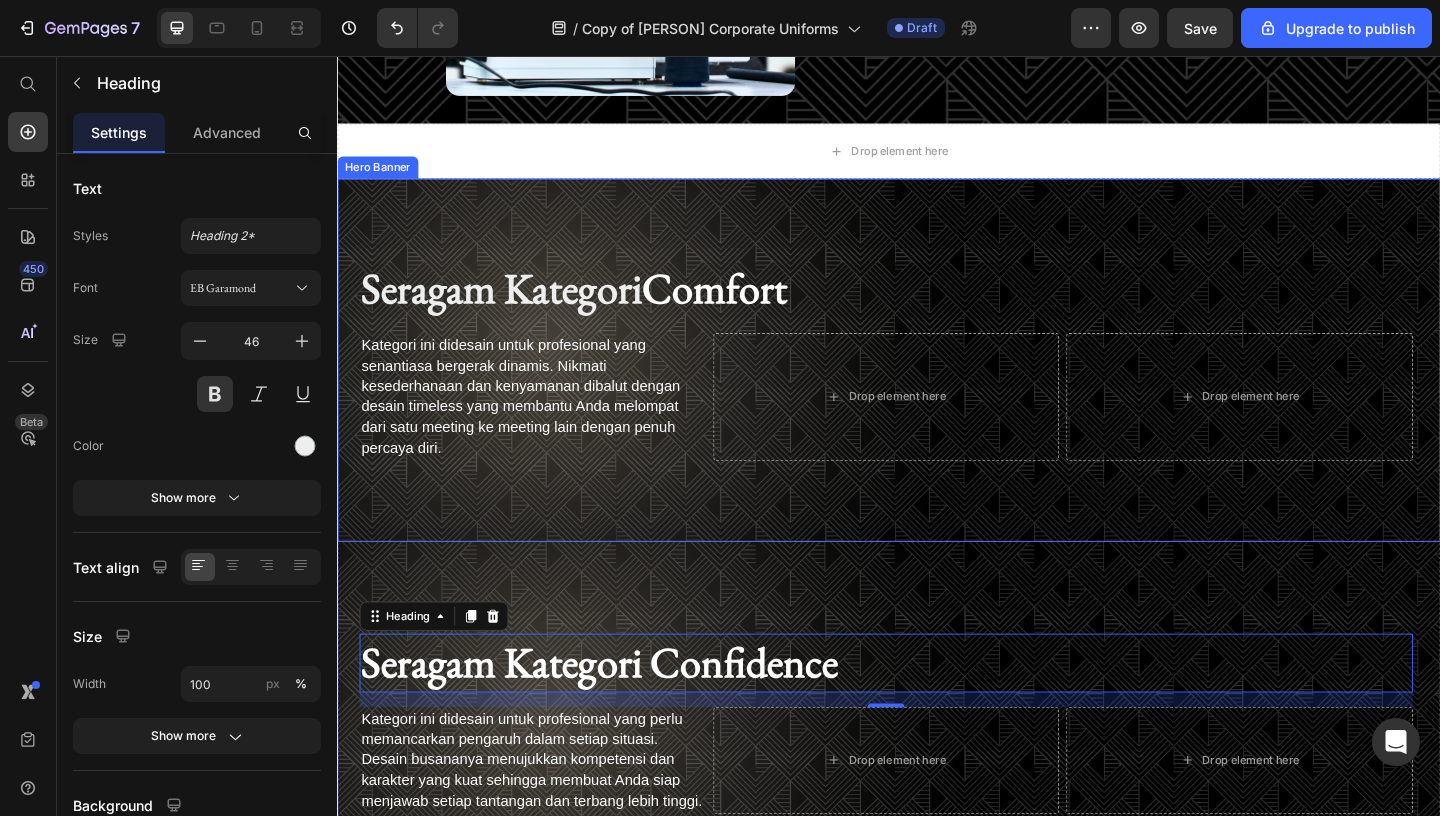 click at bounding box center (937, 386) 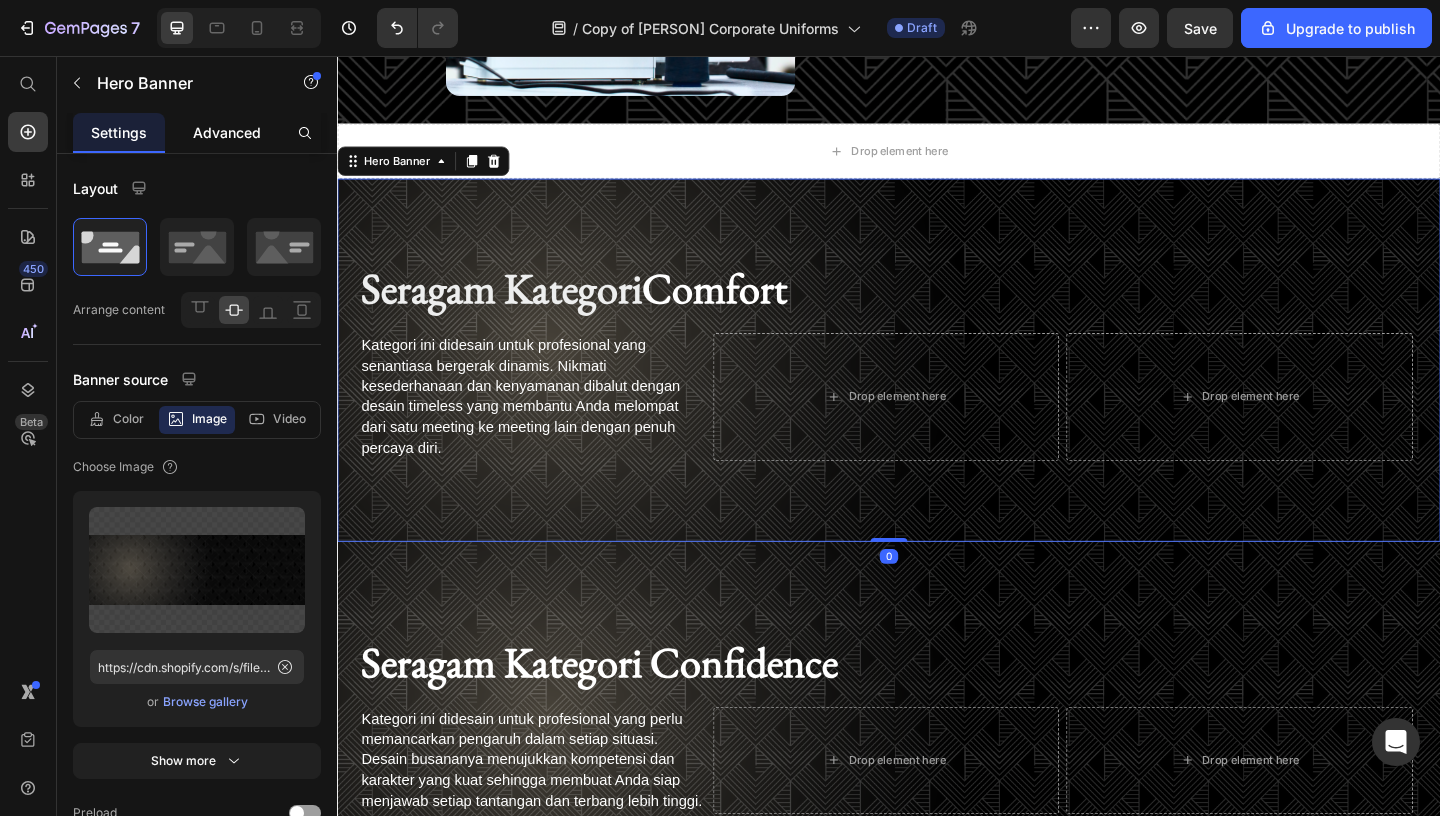click on "Advanced" at bounding box center [227, 132] 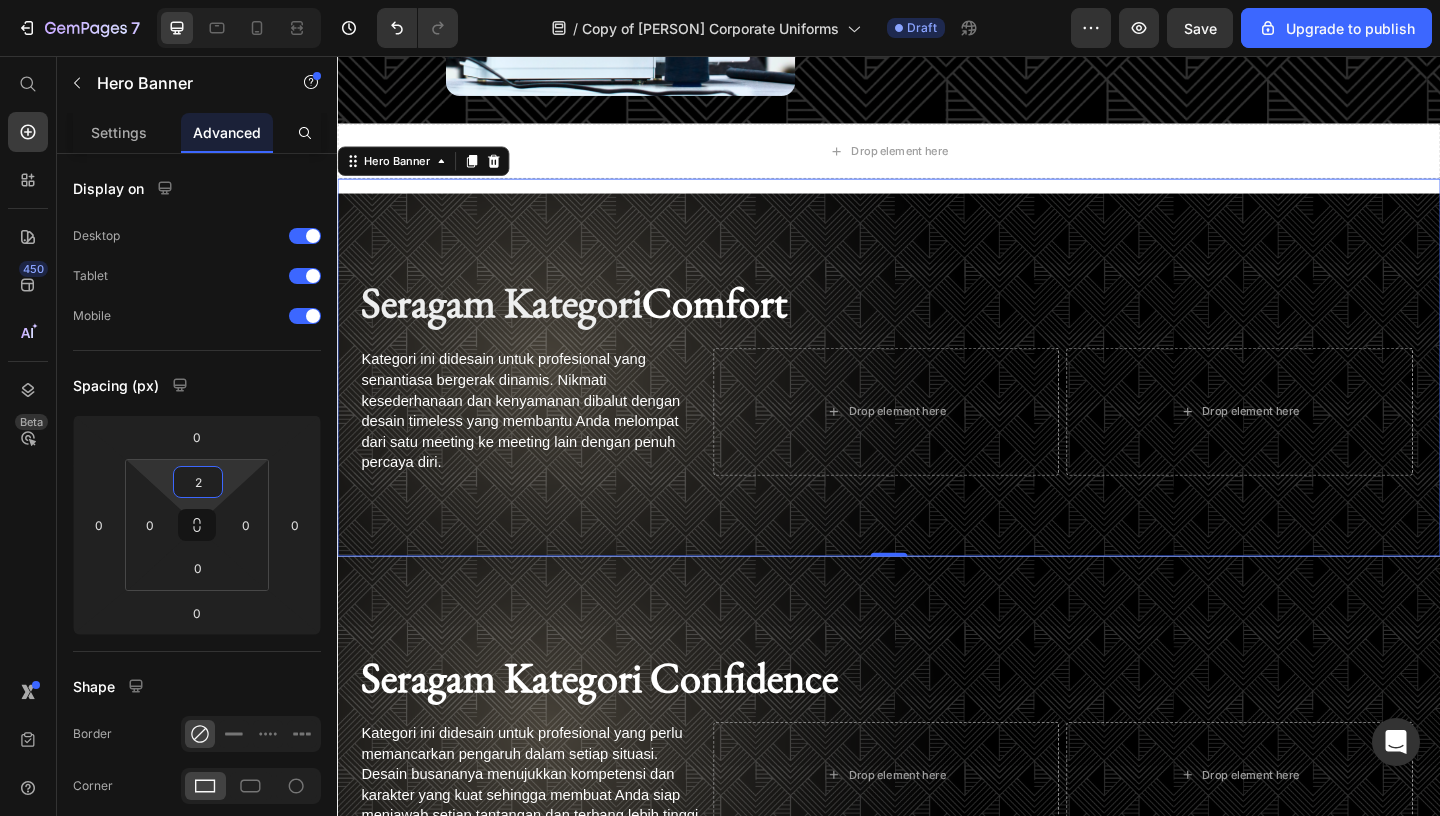 type on "0" 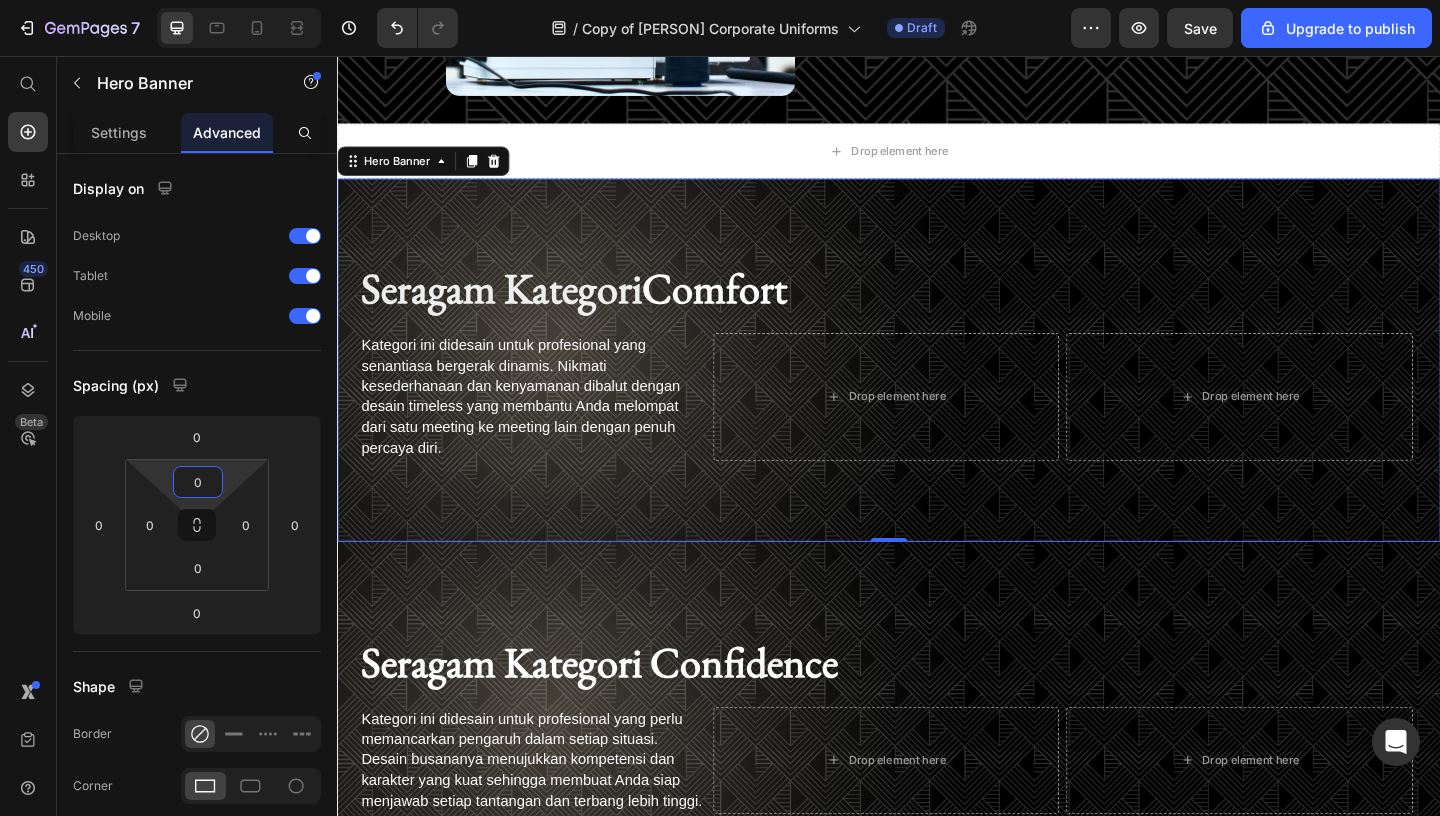 drag, startPoint x: 197, startPoint y: 464, endPoint x: 194, endPoint y: 481, distance: 17.262676 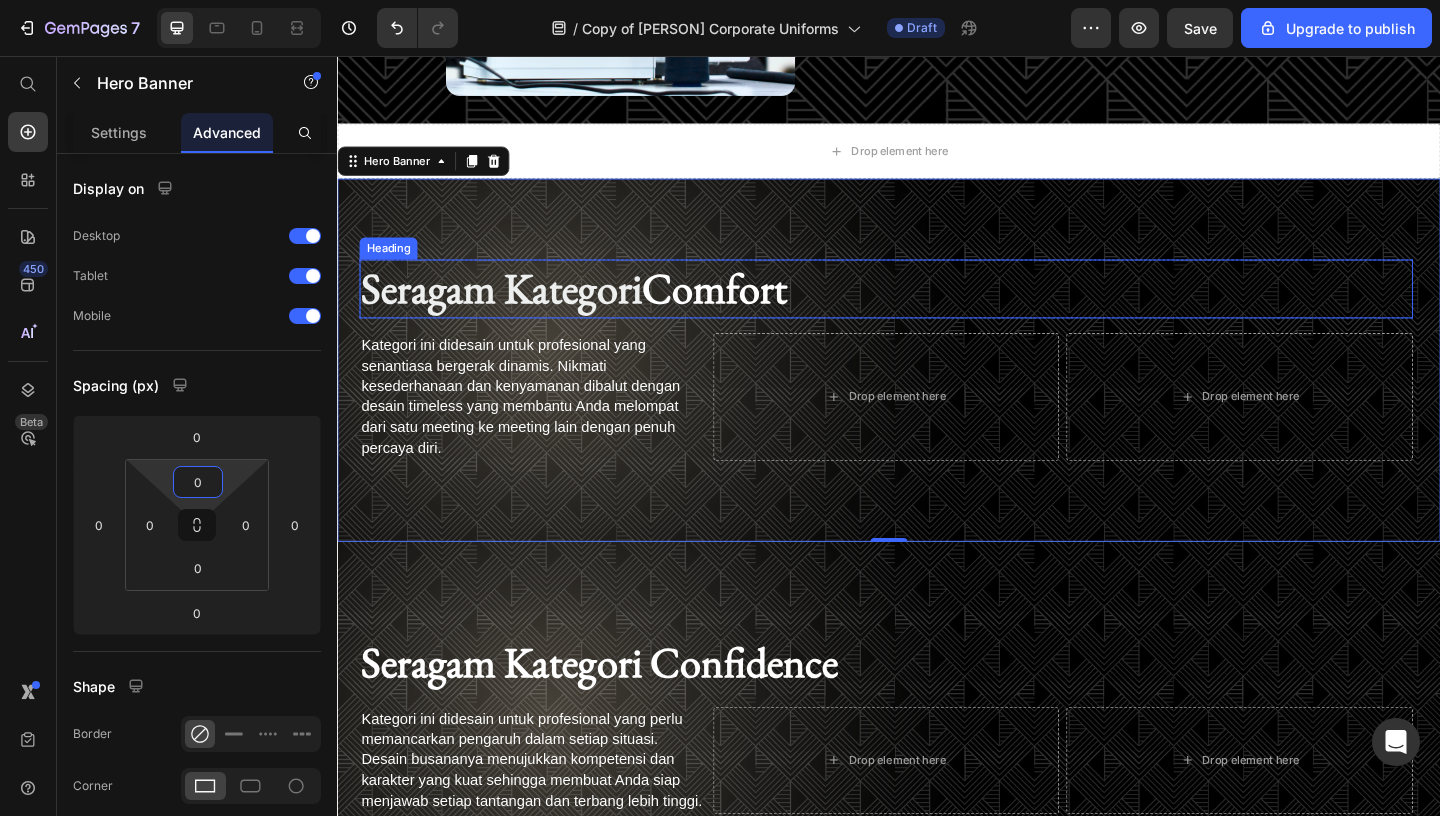 click on "Seragam Kategori  Comfort" at bounding box center [934, 309] 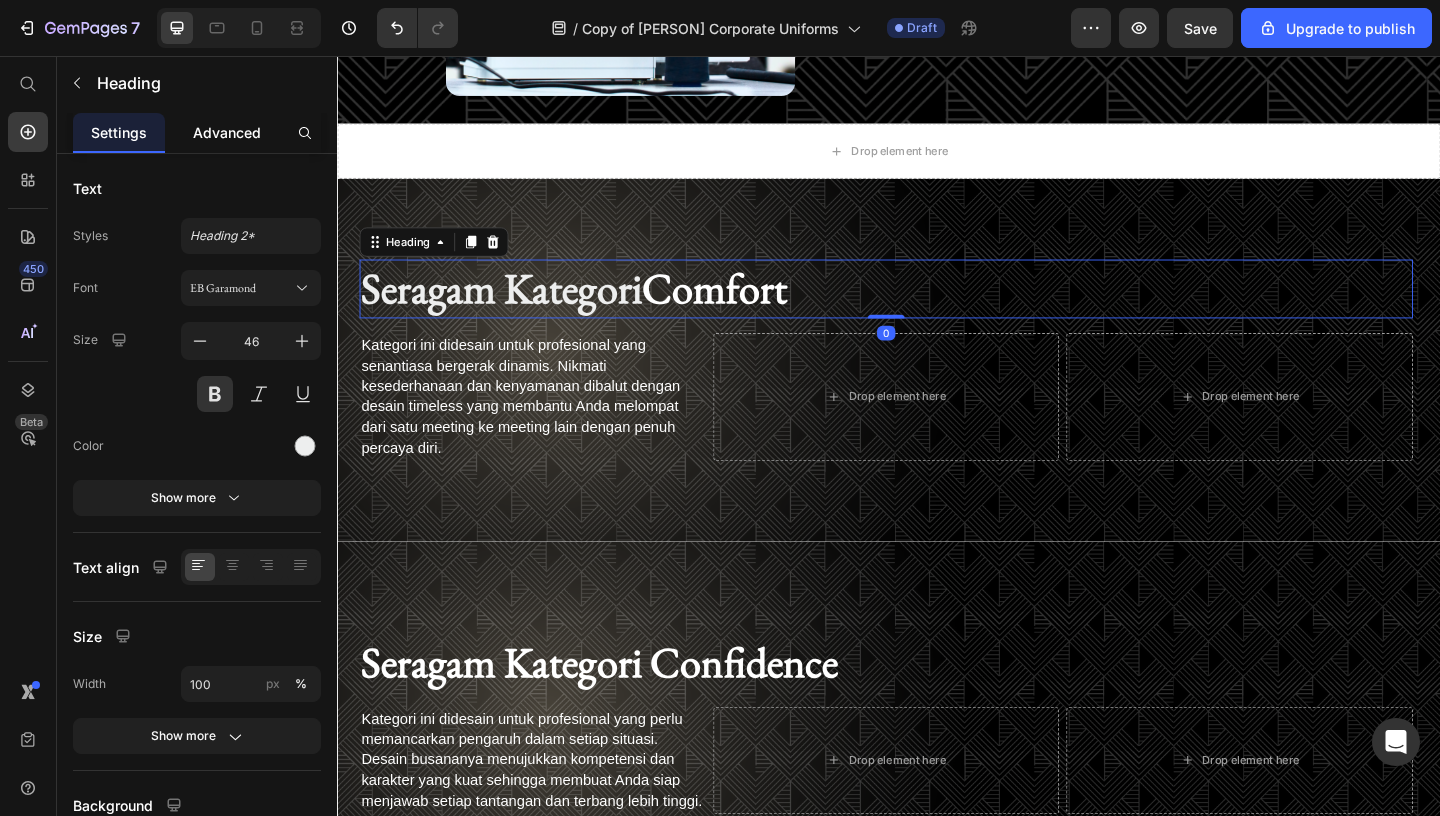click on "Advanced" at bounding box center (227, 132) 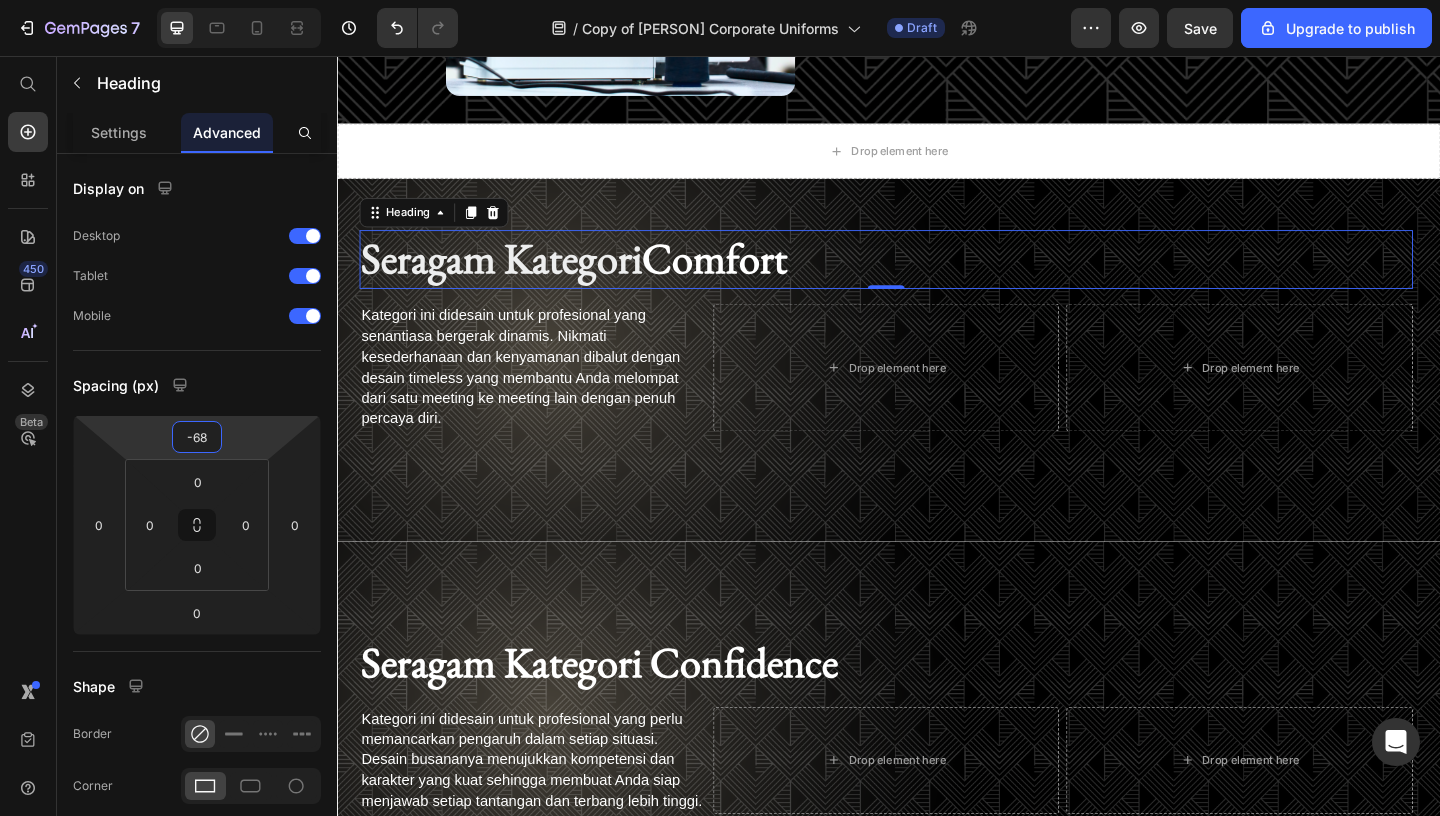 type on "-70" 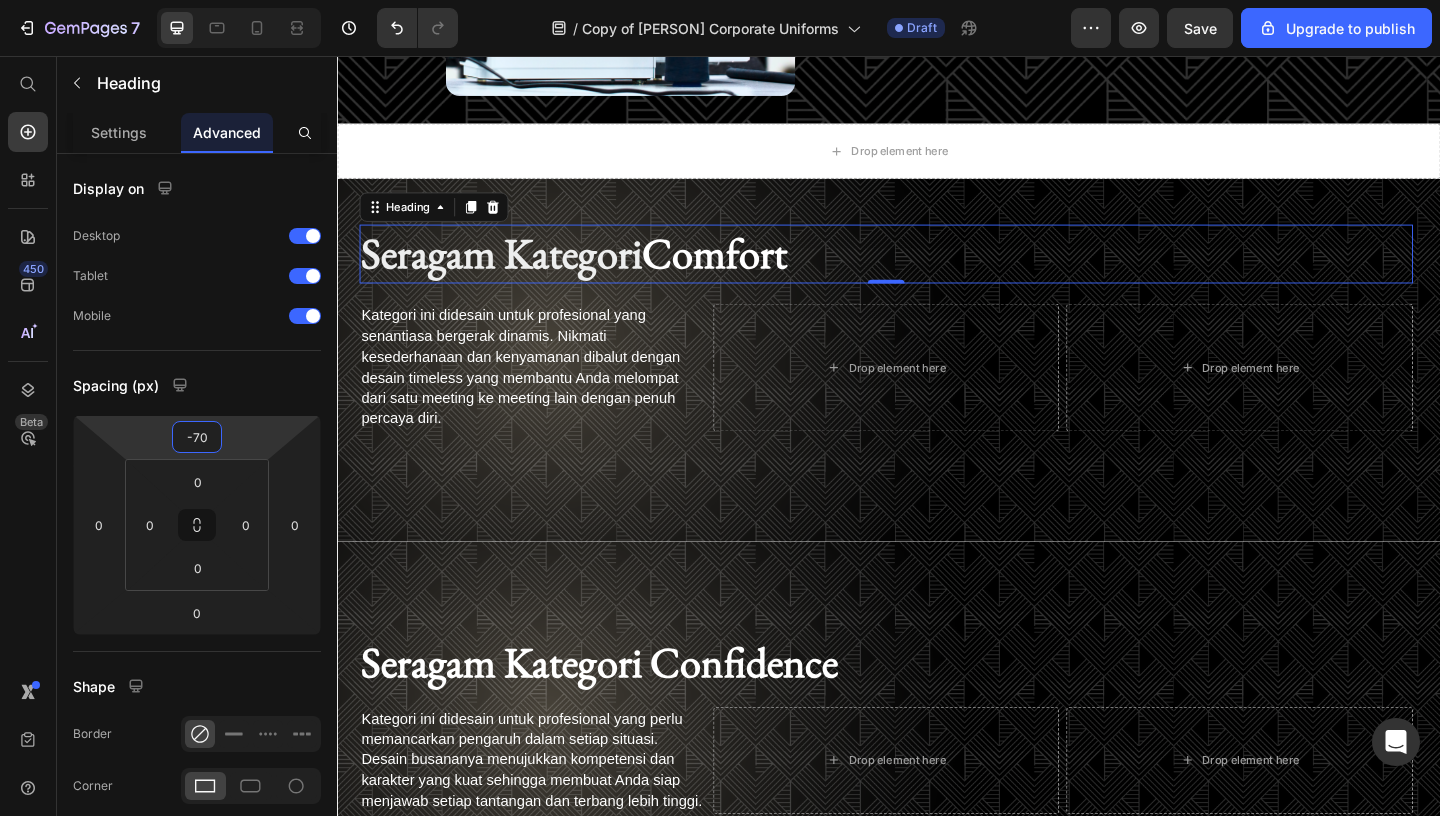 drag, startPoint x: 199, startPoint y: 454, endPoint x: 209, endPoint y: 489, distance: 36.40055 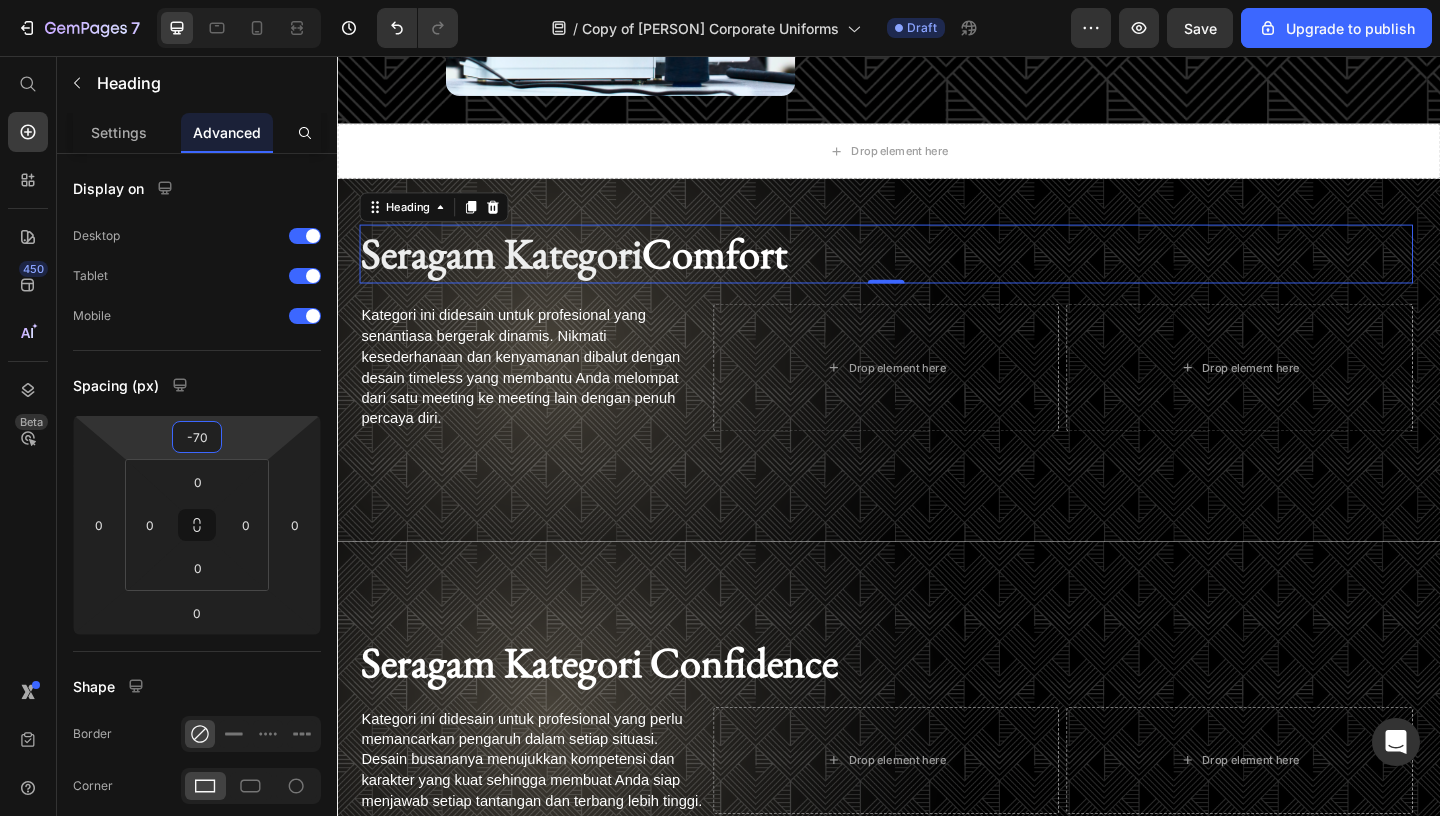 click on "7   /  Copy of Nina Nugroho Corporate Uniforms Draft Preview  Save  Upgrade to publish 450 Beta Start with Sections Elements Hero Section Product Detail Brands Trusted Badges Guarantee Product Breakdown How to use Testimonials Compare Bundle FAQs Social Proof Brand Story Product List Collection Blog List Contact Sticky Add to Cart Custom Footer Browse Library 450 Layout
Row
Row
Row
Row Text
Heading
Text Block Button
Button
Button
Sticky Back to top Media
Image" at bounding box center [720, 0] 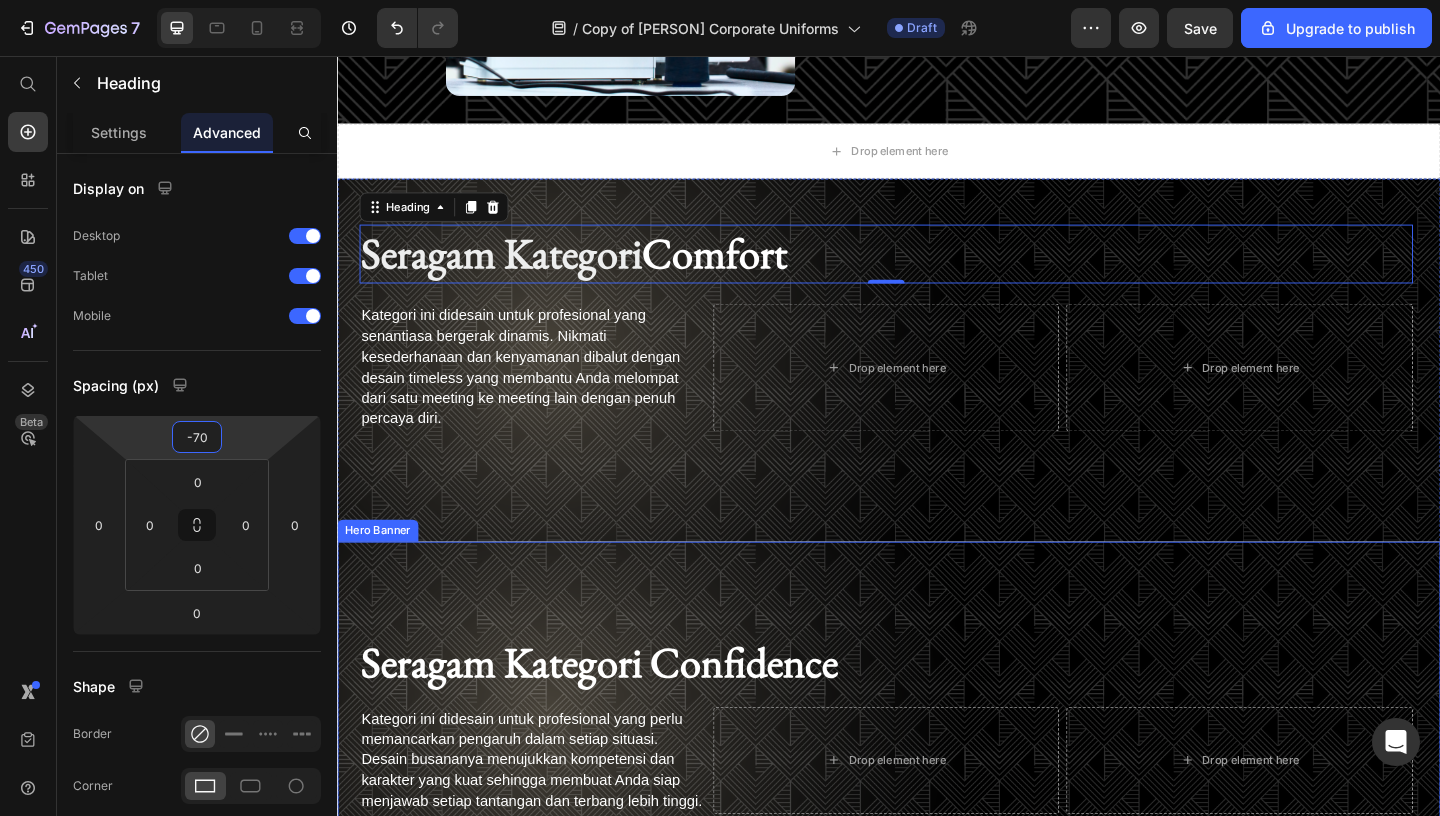 scroll, scrollTop: 2300, scrollLeft: 0, axis: vertical 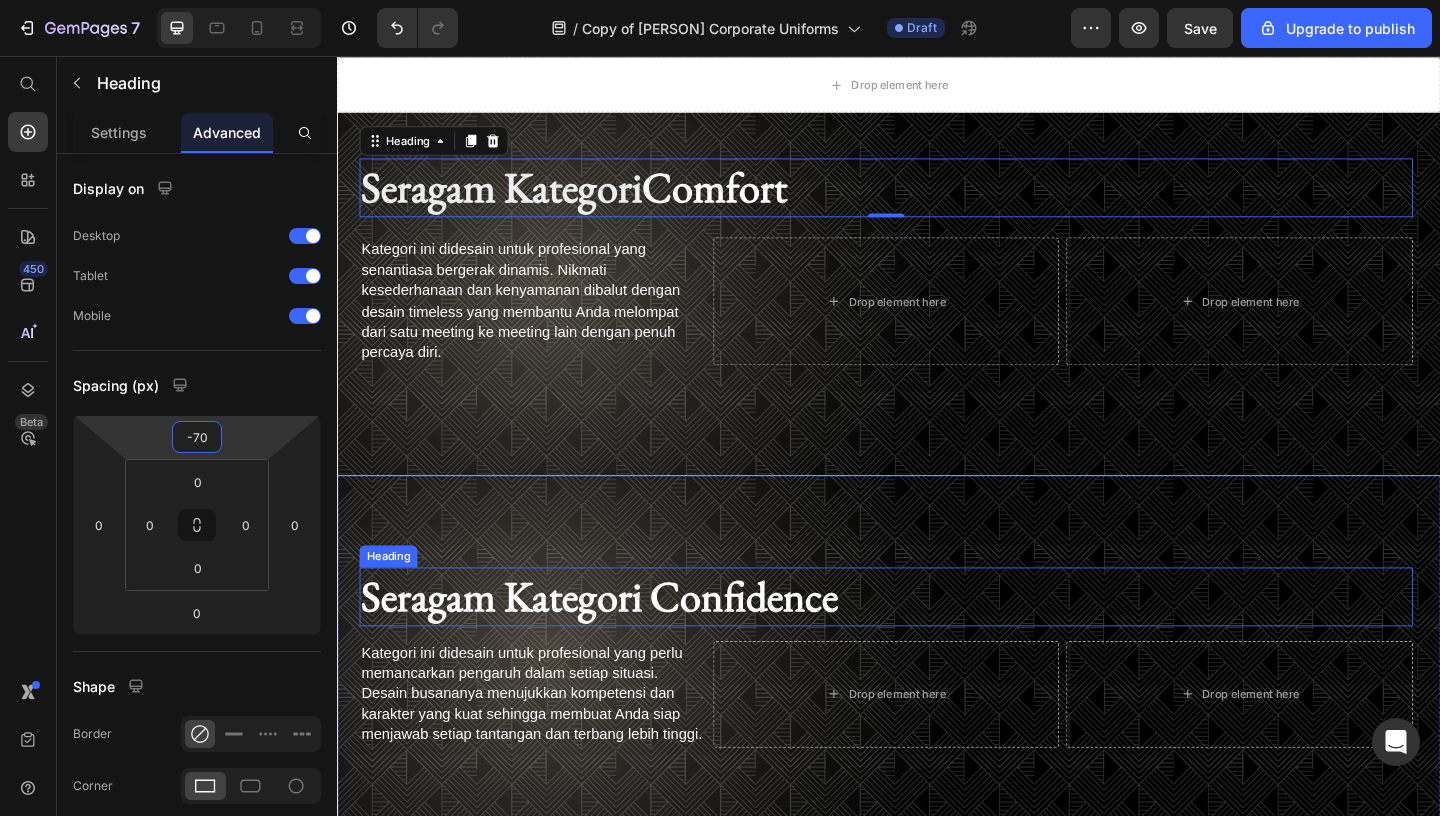 click on "Seragam Kategori Confidence" at bounding box center (622, 643) 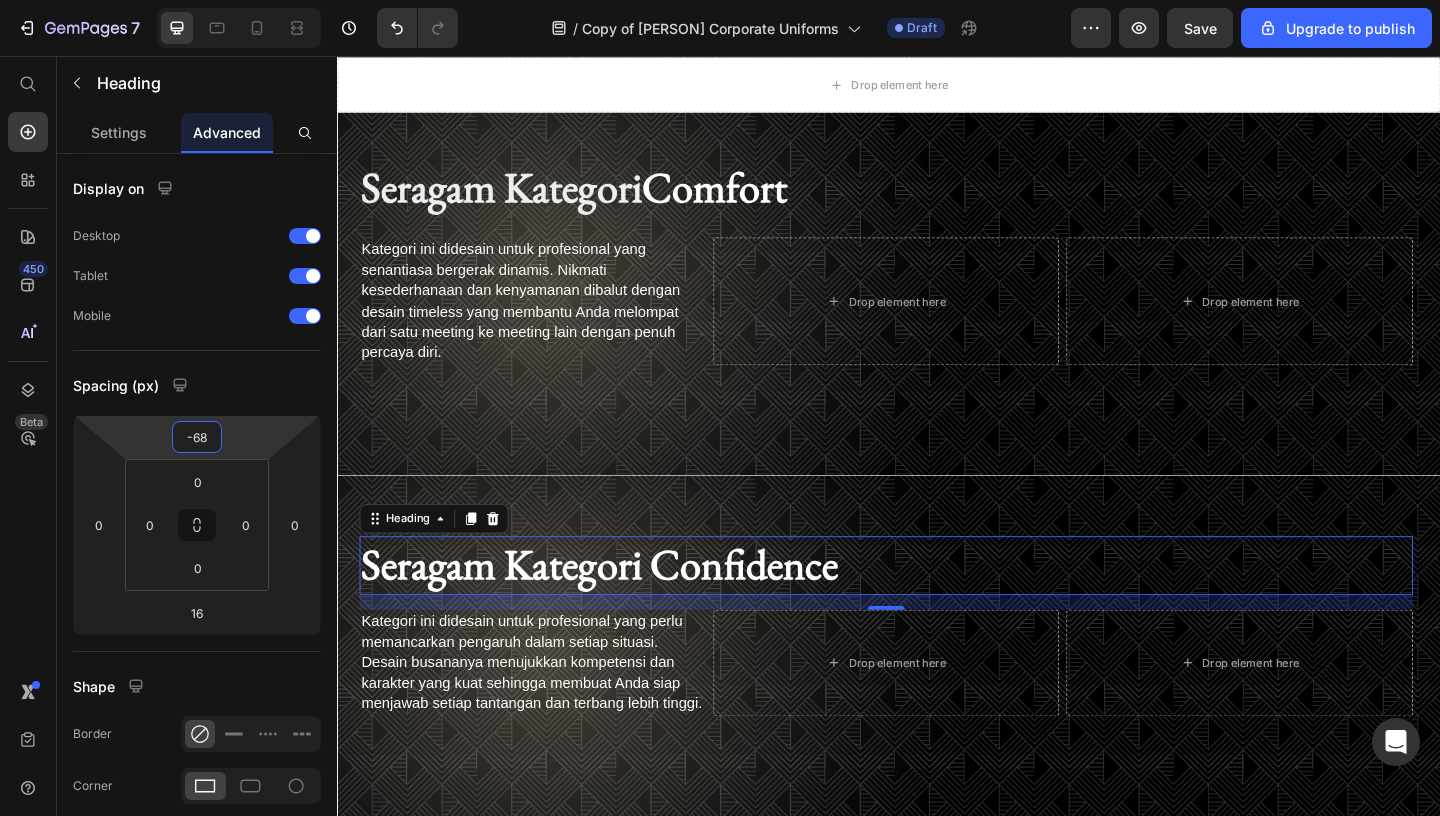 type on "-70" 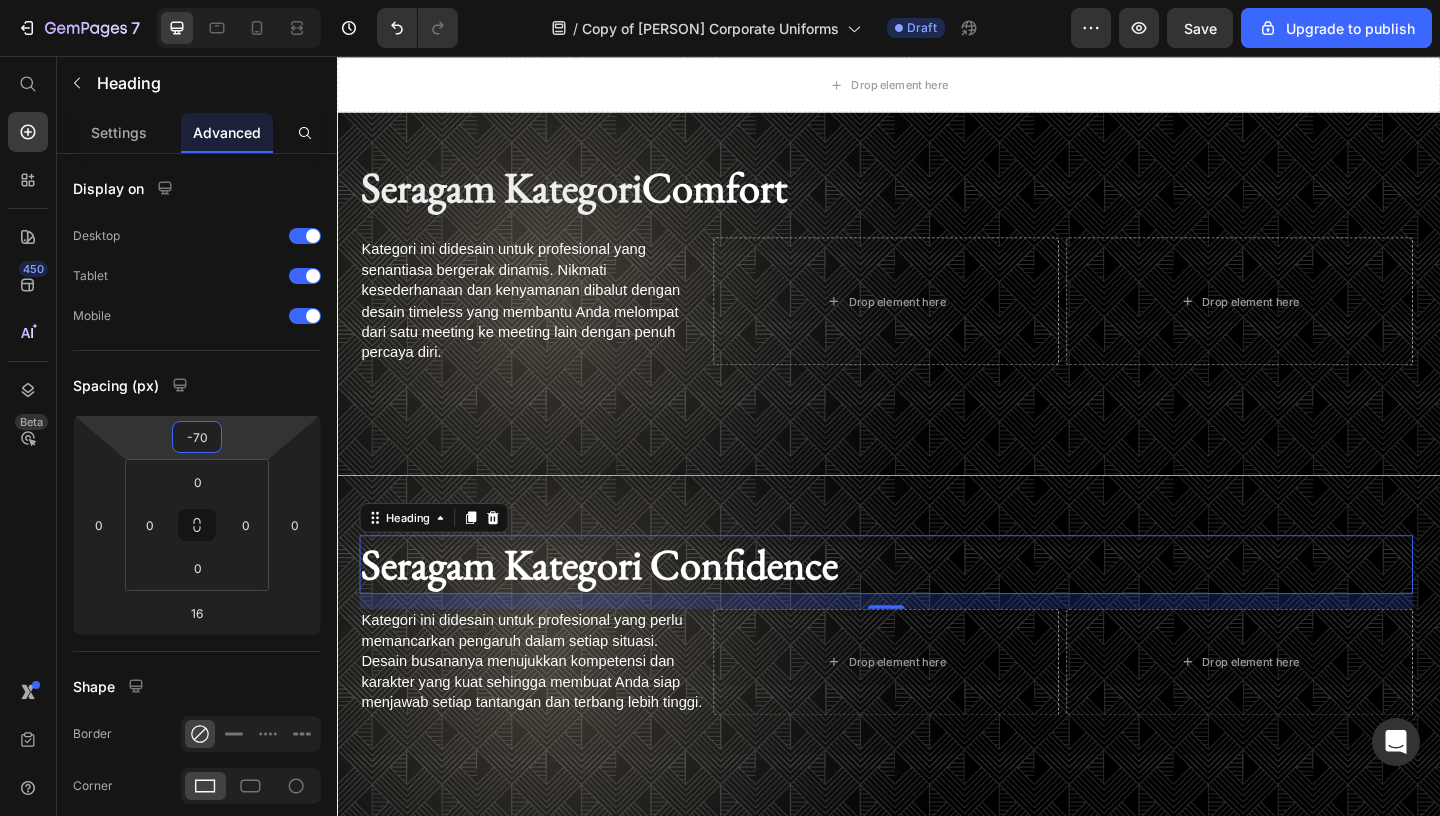 drag, startPoint x: 202, startPoint y: 454, endPoint x: 205, endPoint y: 489, distance: 35.128338 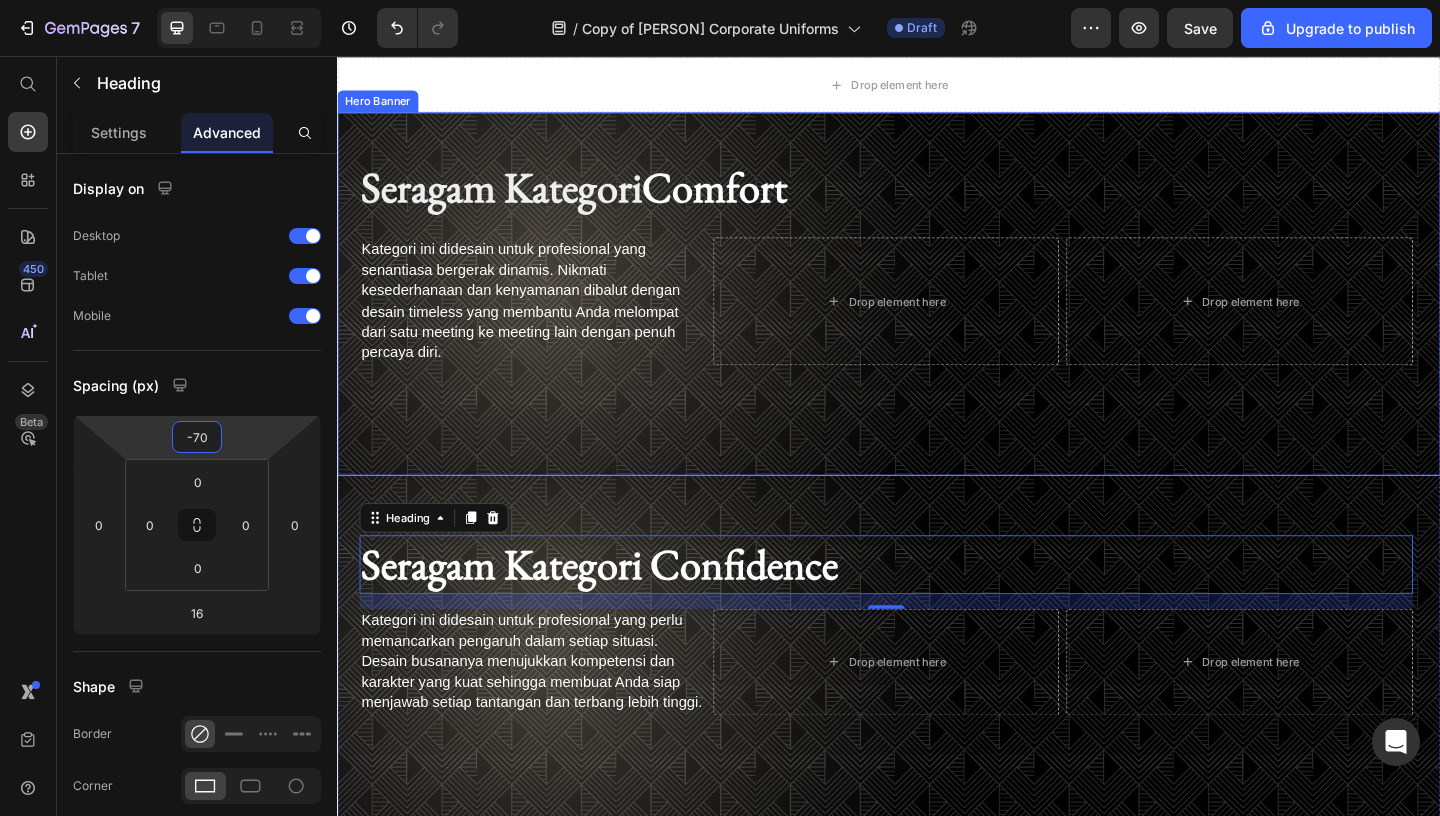 click at bounding box center (937, 314) 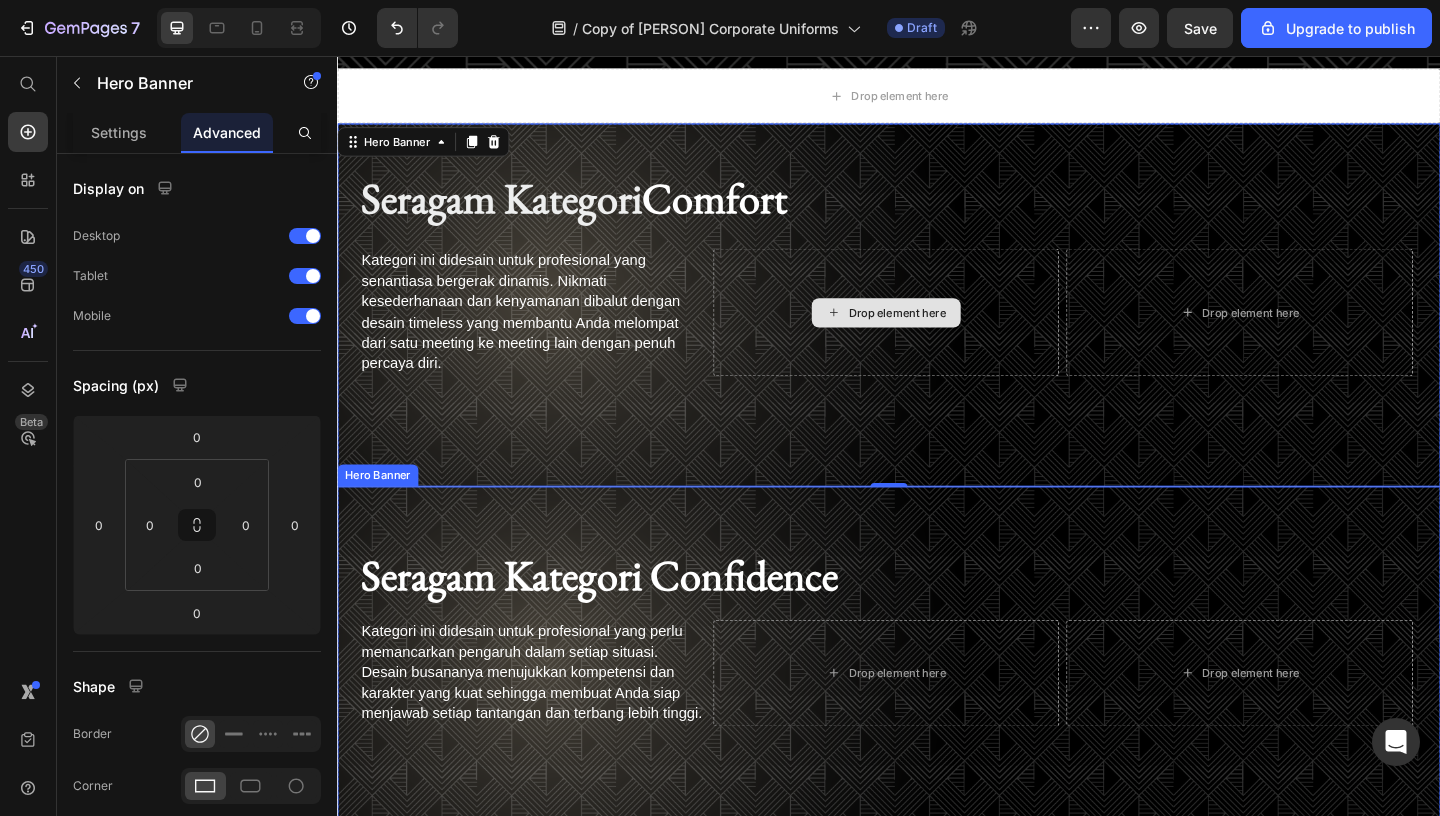 scroll, scrollTop: 2286, scrollLeft: 0, axis: vertical 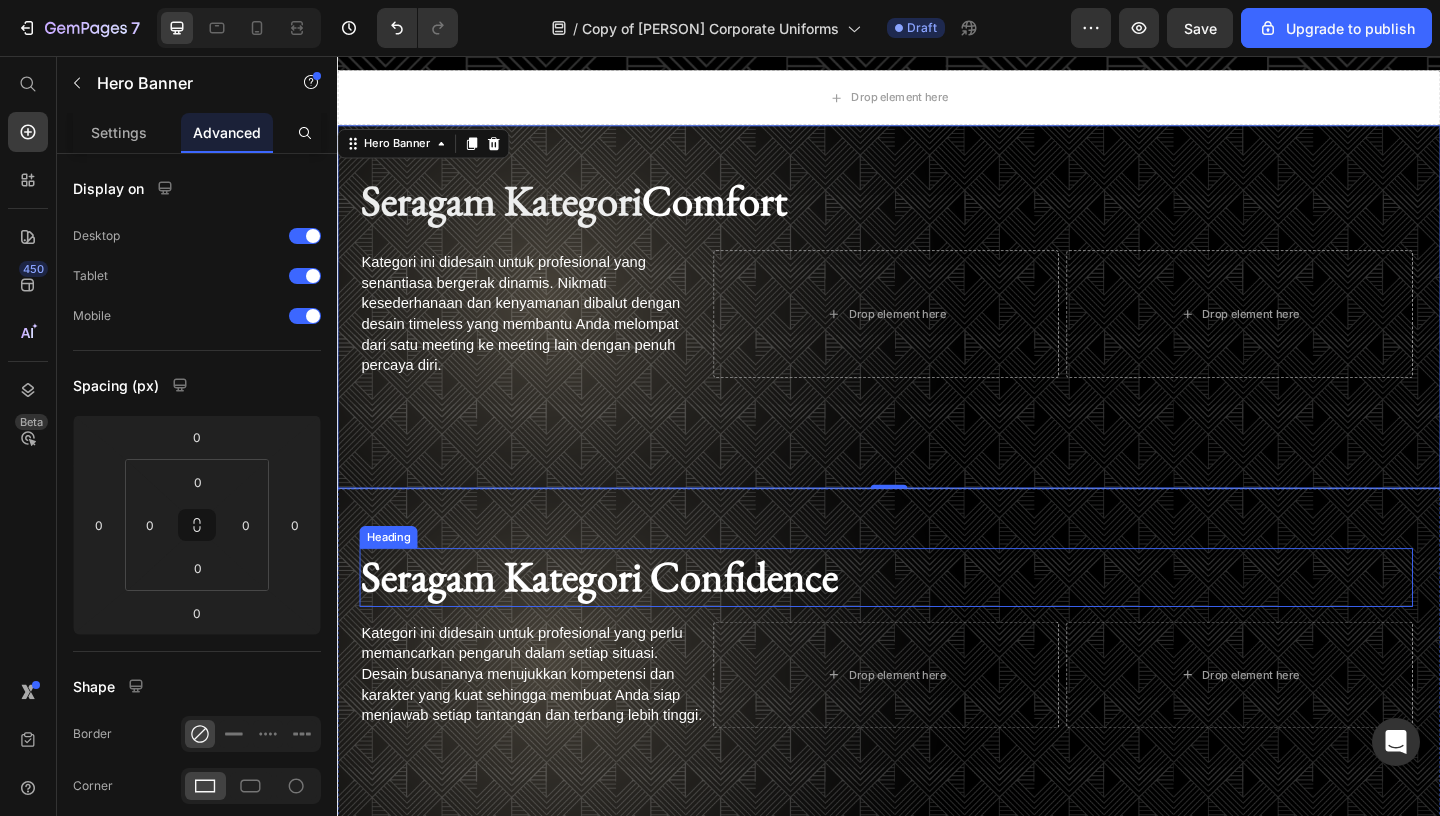 click on "Seragam Kategori Confidence" at bounding box center (622, 622) 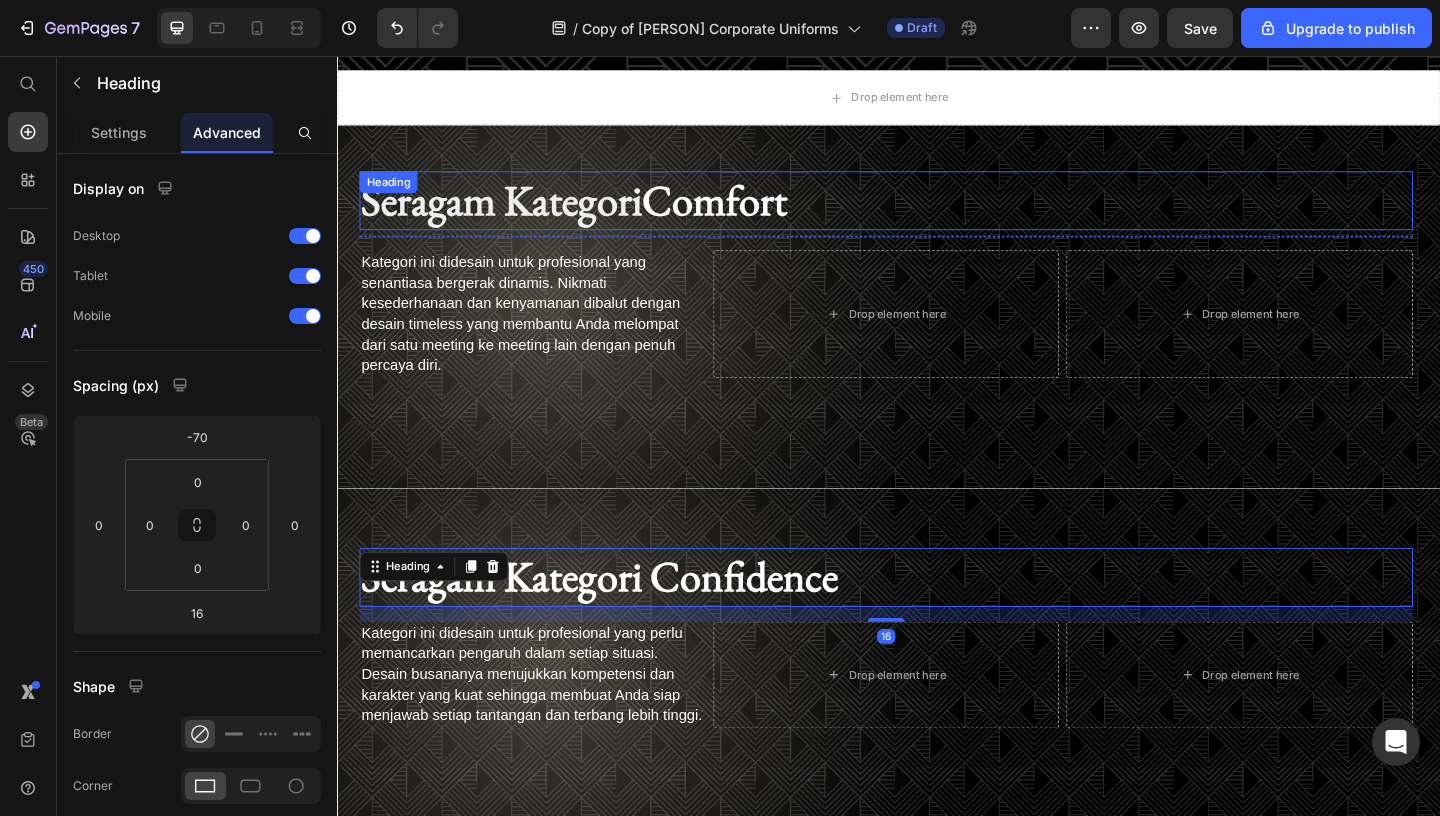 click on "Seragam Kategori  Comfort" at bounding box center [934, 213] 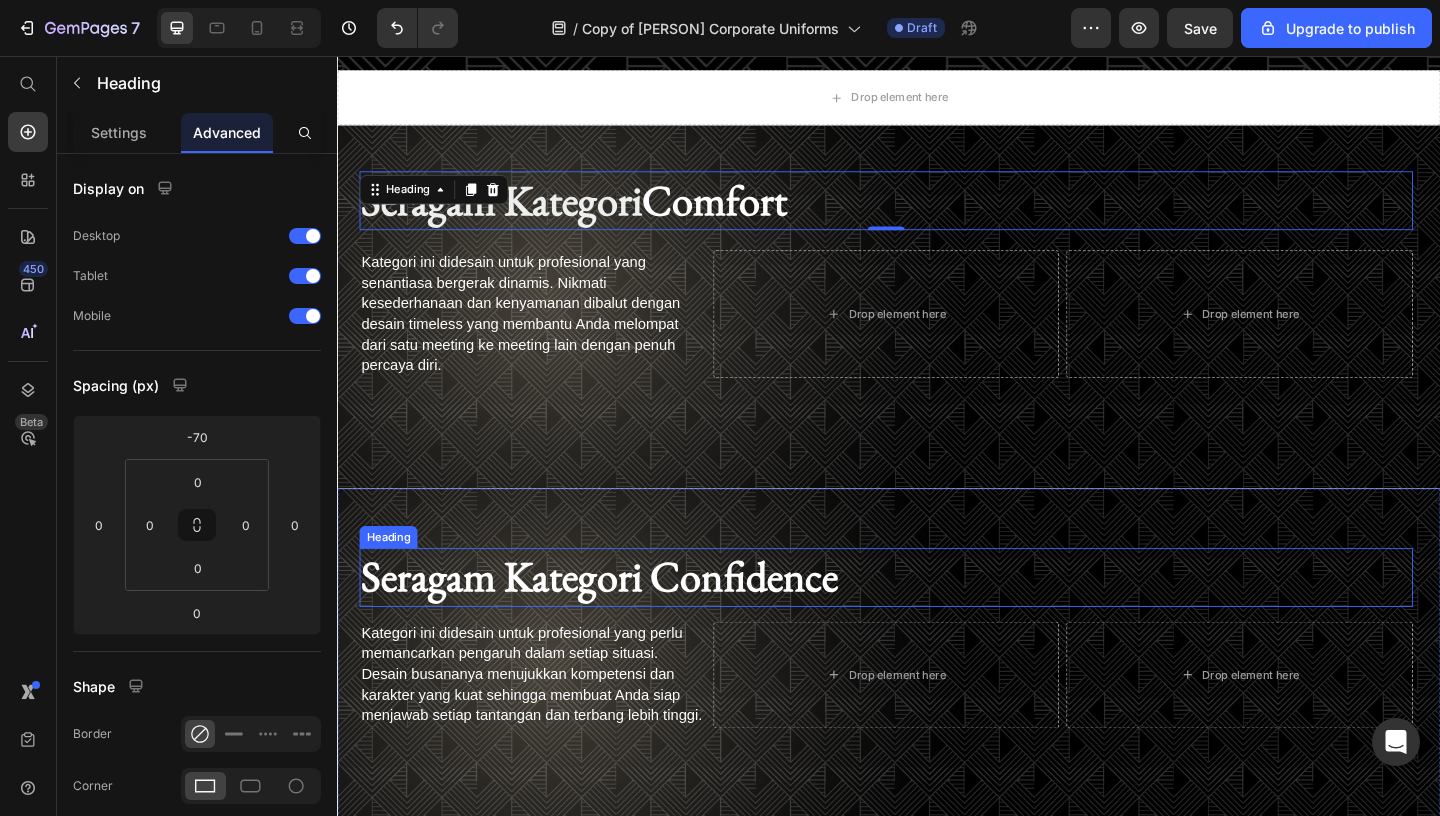 click on "Seragam Kategori Confidence" at bounding box center (622, 622) 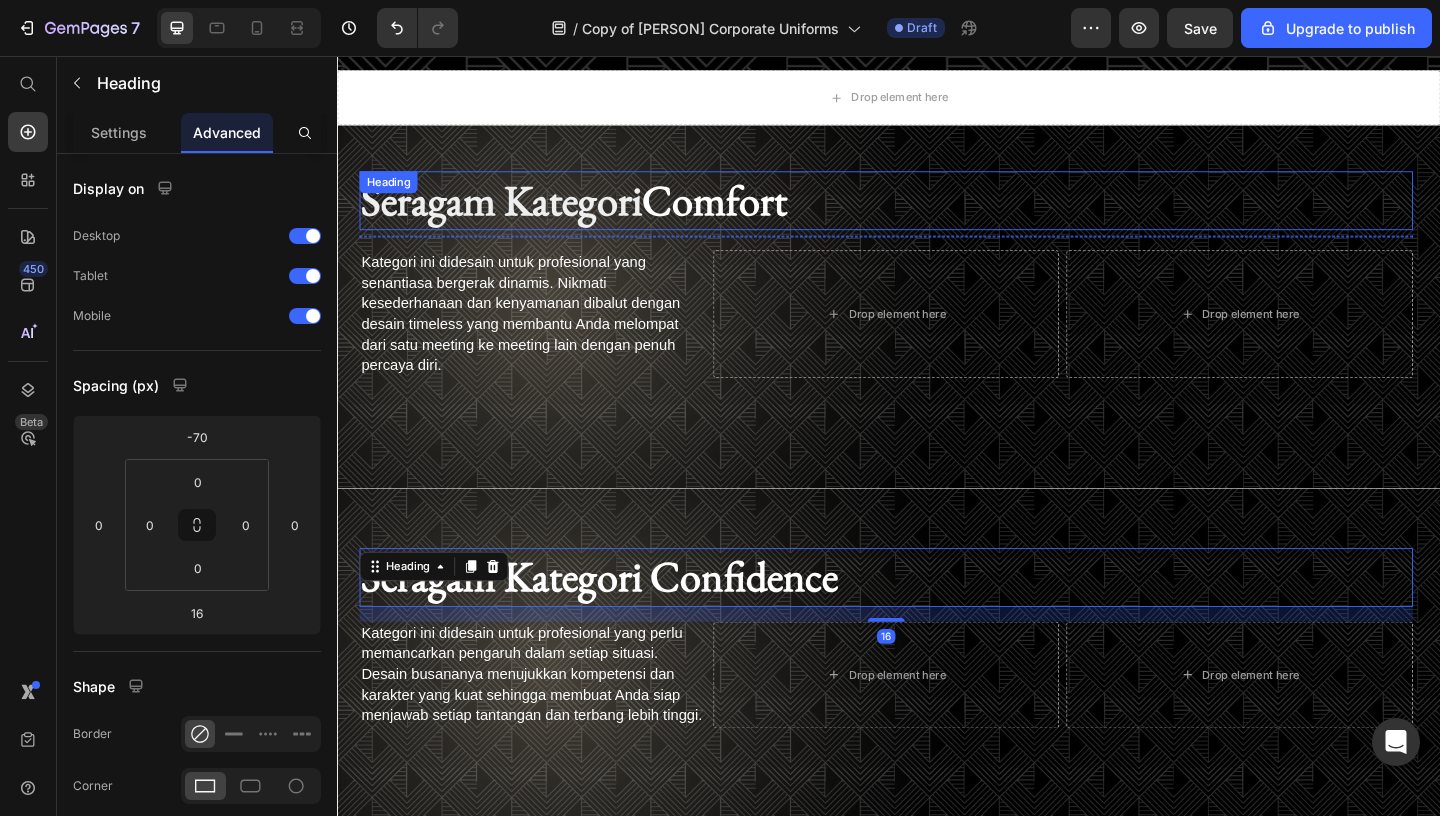 click on "Seragam Kategori  Comfort" at bounding box center [934, 213] 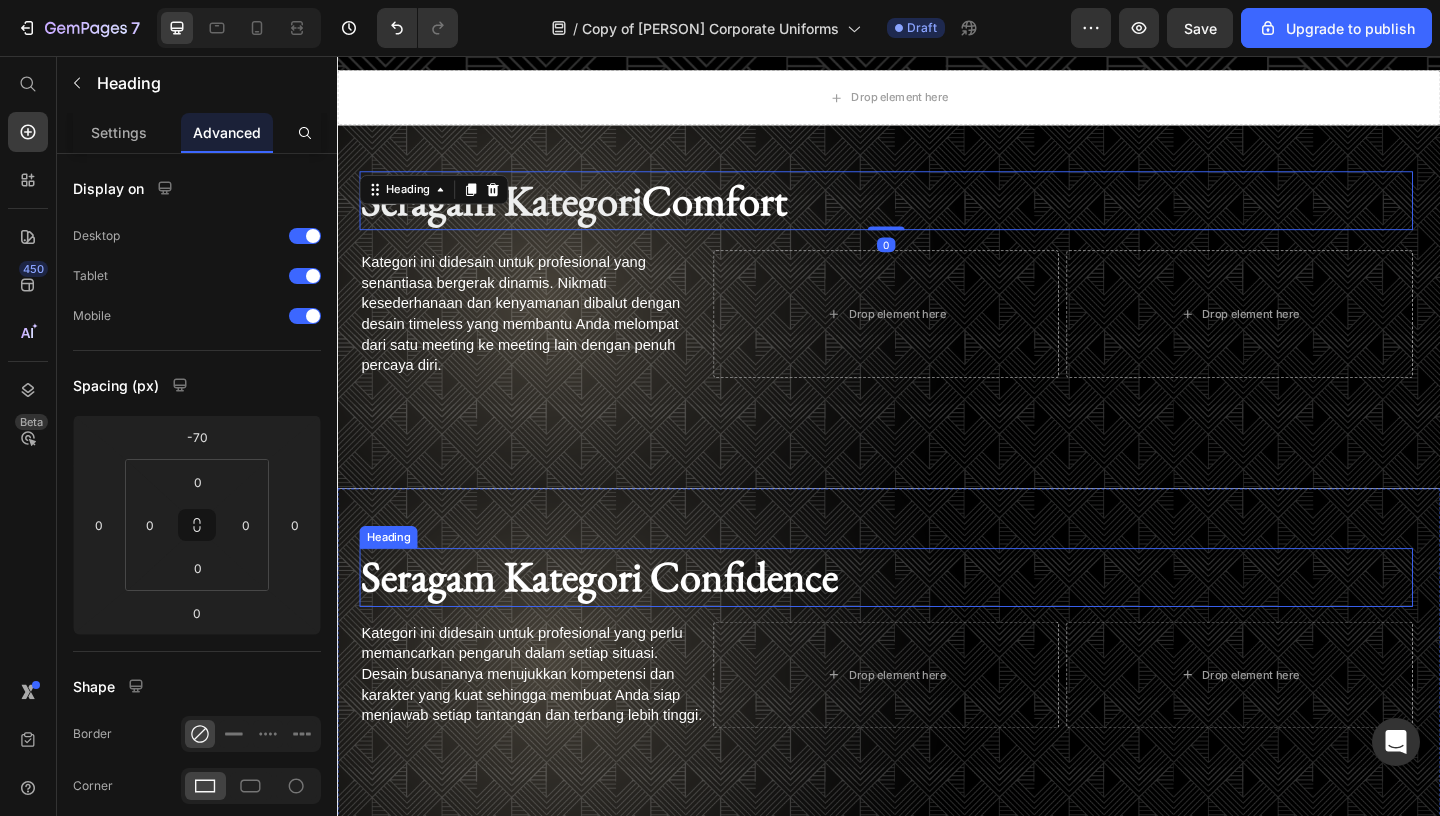 click on "Seragam Kategori Confidence" at bounding box center [622, 622] 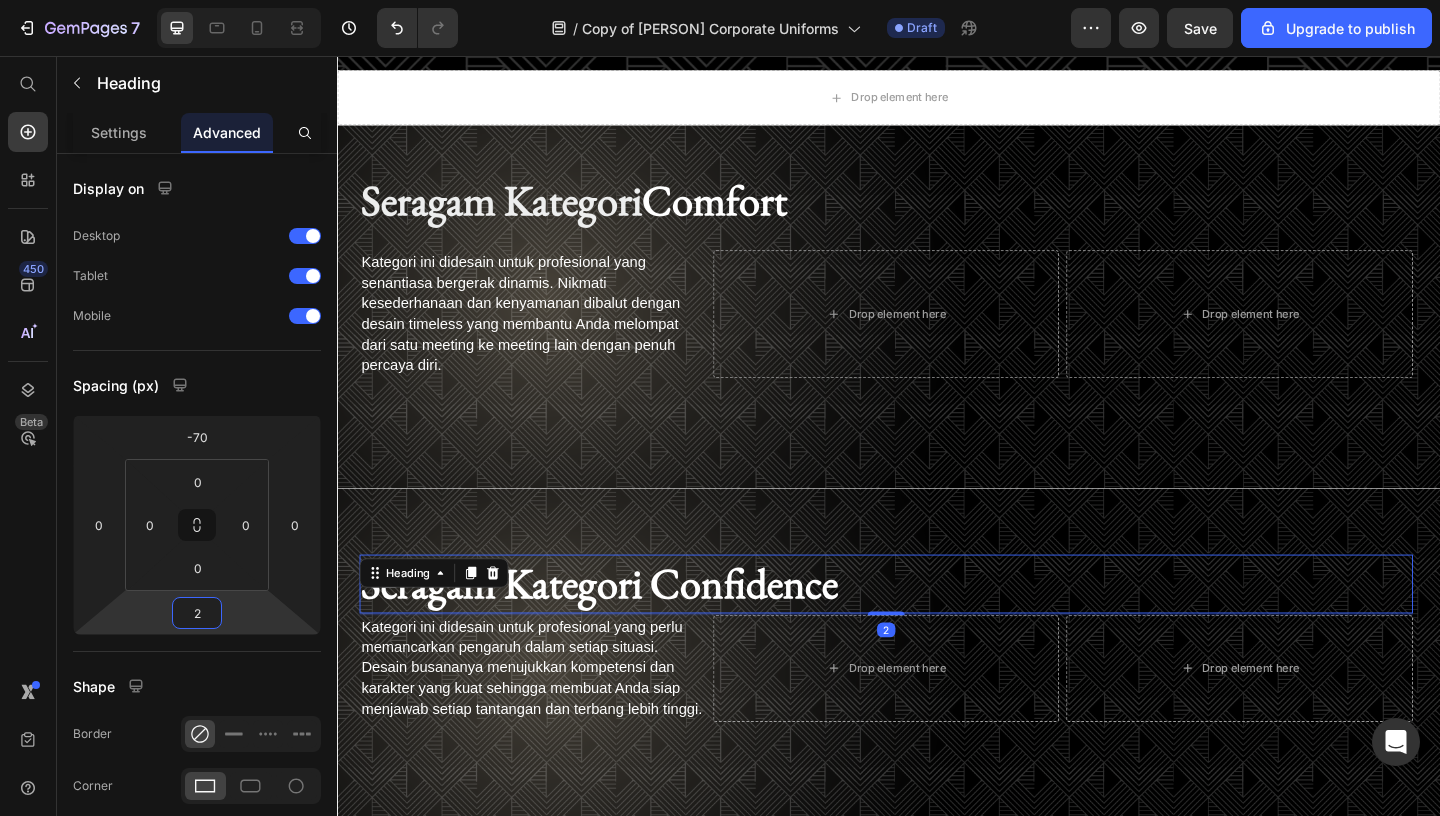 type on "0" 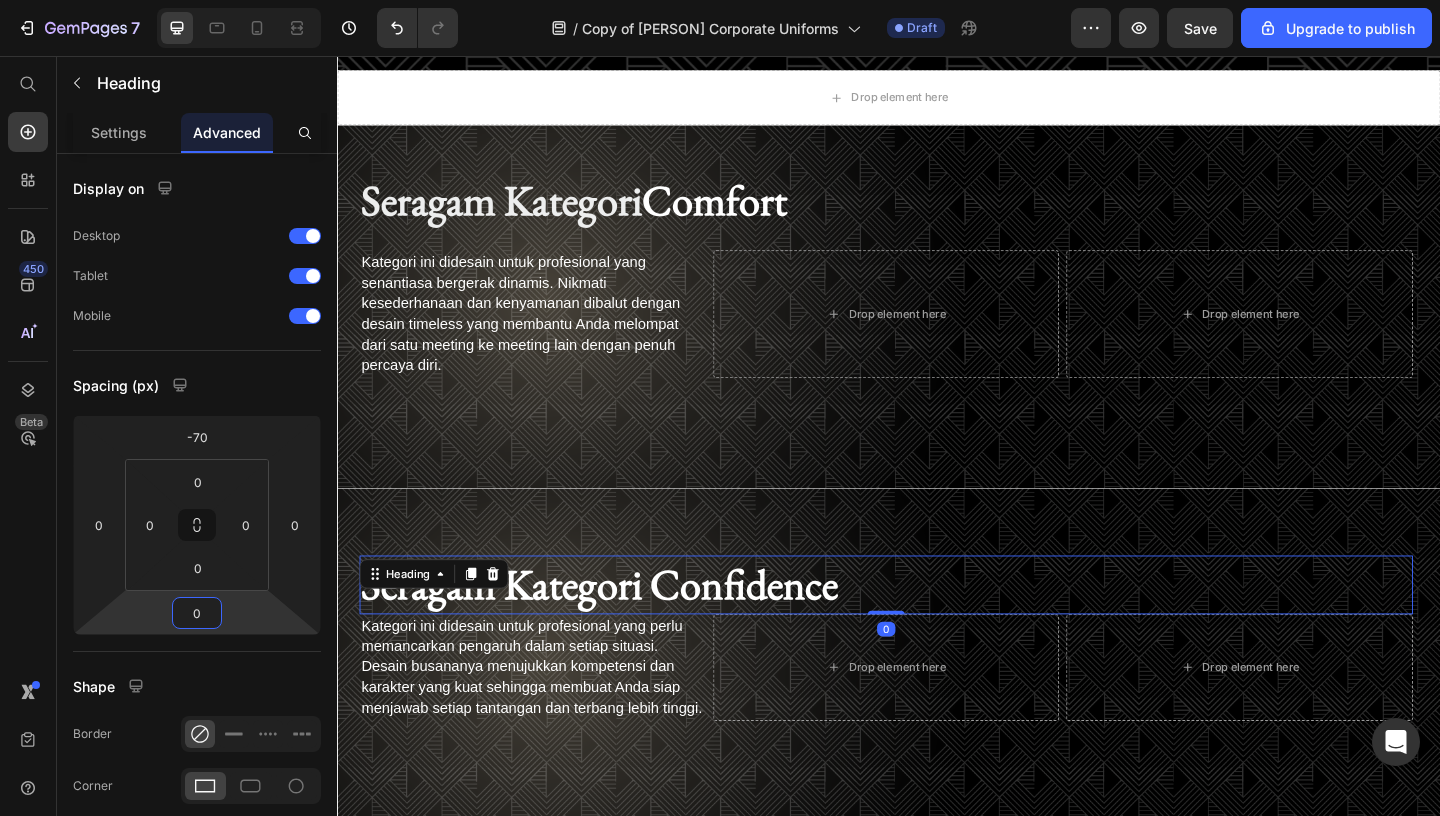 click on "7   /  Copy of Nina Nugroho Corporate Uniforms Draft Preview  Save  Upgrade to publish 450 Beta Start with Sections Elements Hero Section Product Detail Brands Trusted Badges Guarantee Product Breakdown How to use Testimonials Compare Bundle FAQs Social Proof Brand Story Product List Collection Blog List Contact Sticky Add to Cart Custom Footer Browse Library 450 Layout
Row
Row
Row
Row Text
Heading
Text Block Button
Button
Button
Sticky Back to top Media
Image" at bounding box center (720, 0) 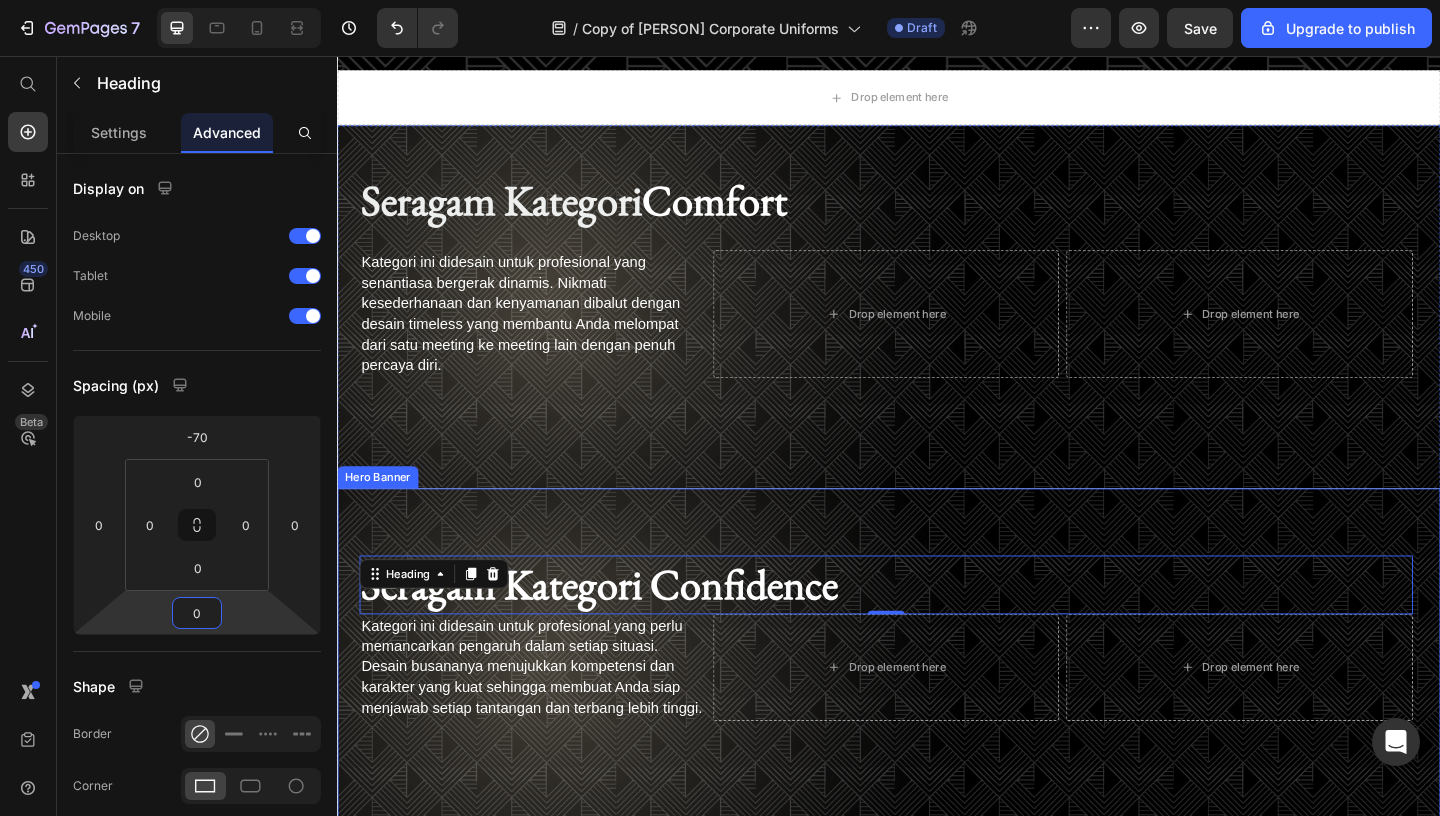 click at bounding box center [937, 723] 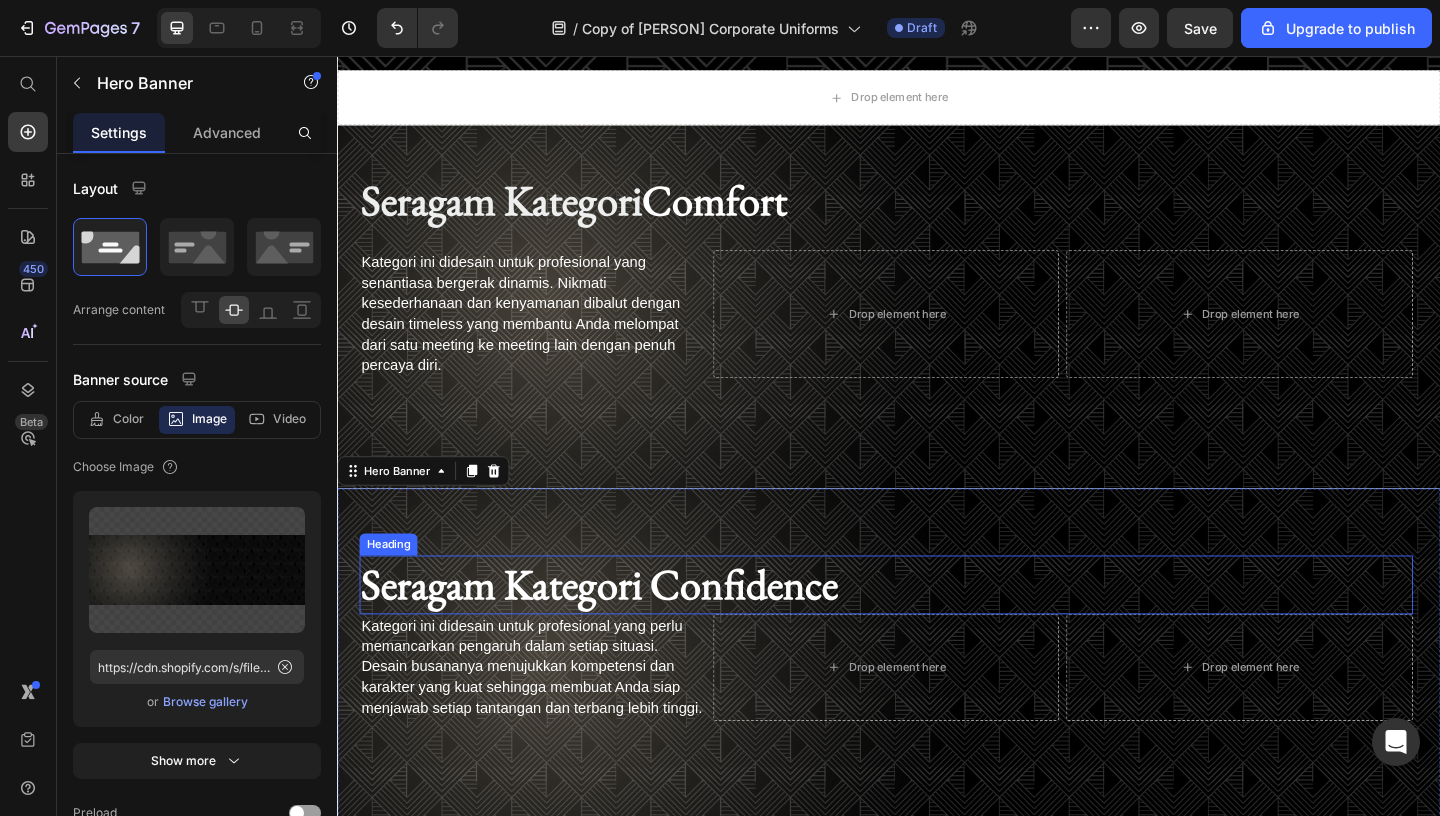click on "Seragam Kategori Confidence" at bounding box center (622, 630) 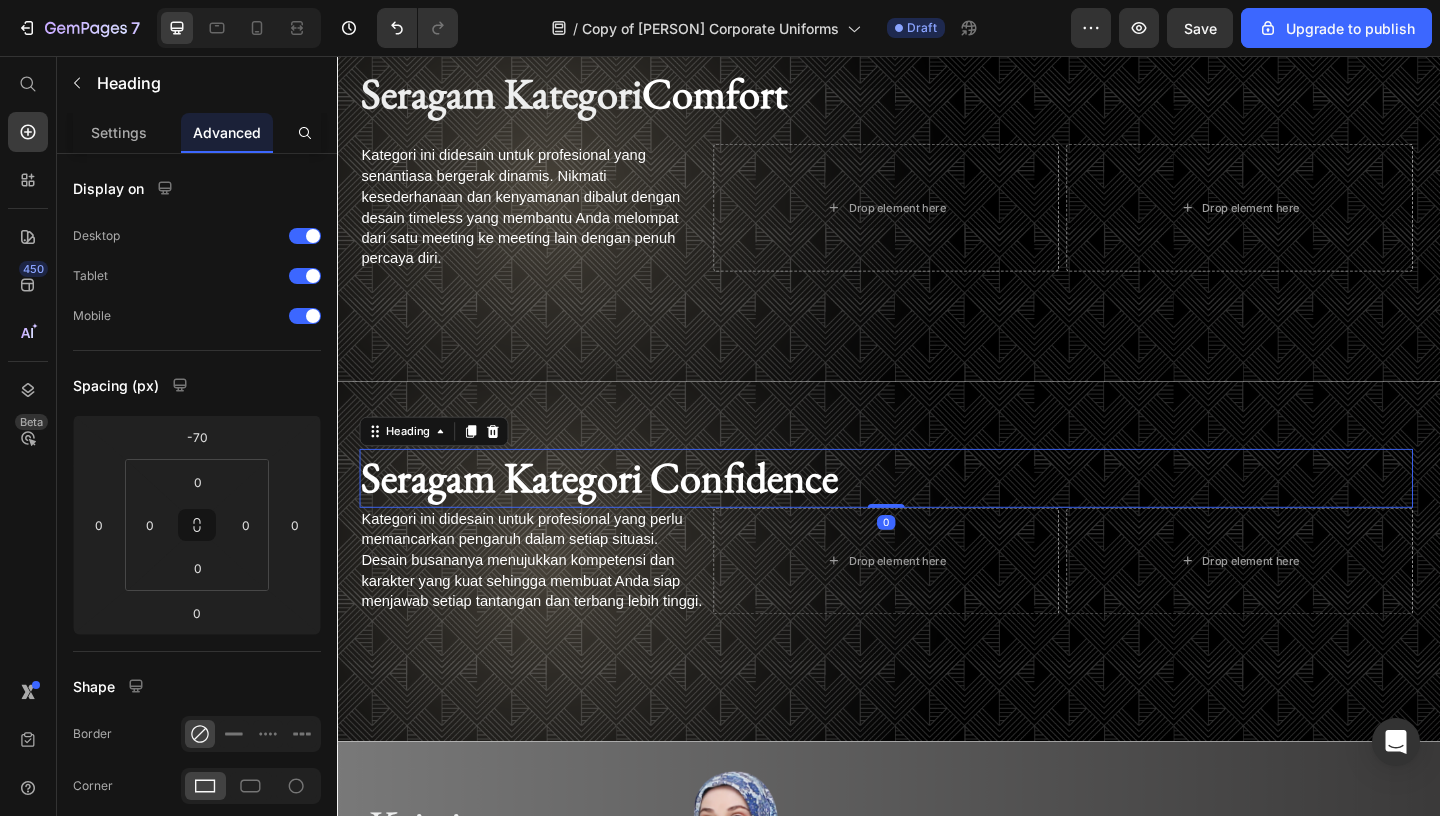 scroll, scrollTop: 2407, scrollLeft: 0, axis: vertical 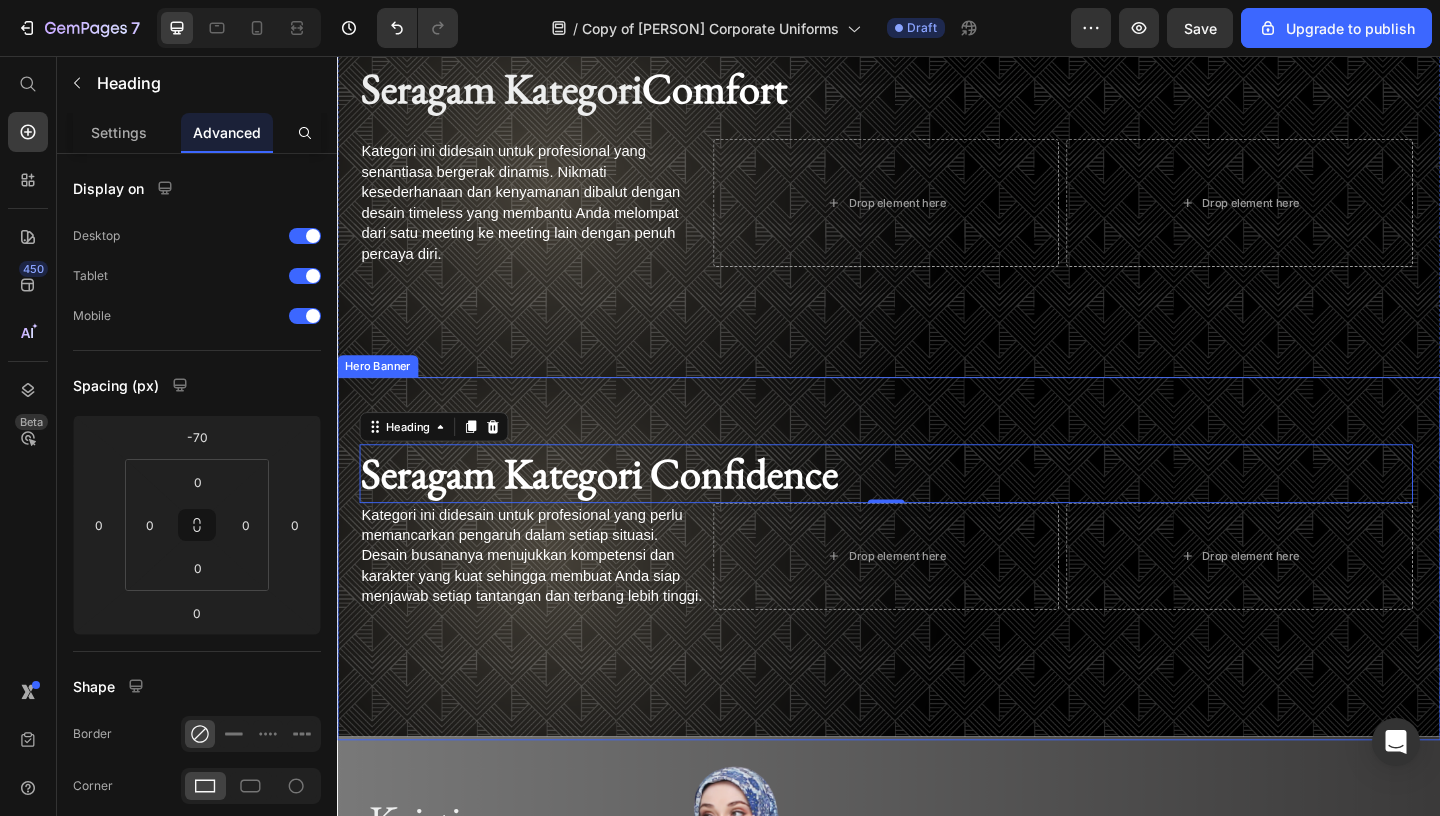 click at bounding box center (937, 602) 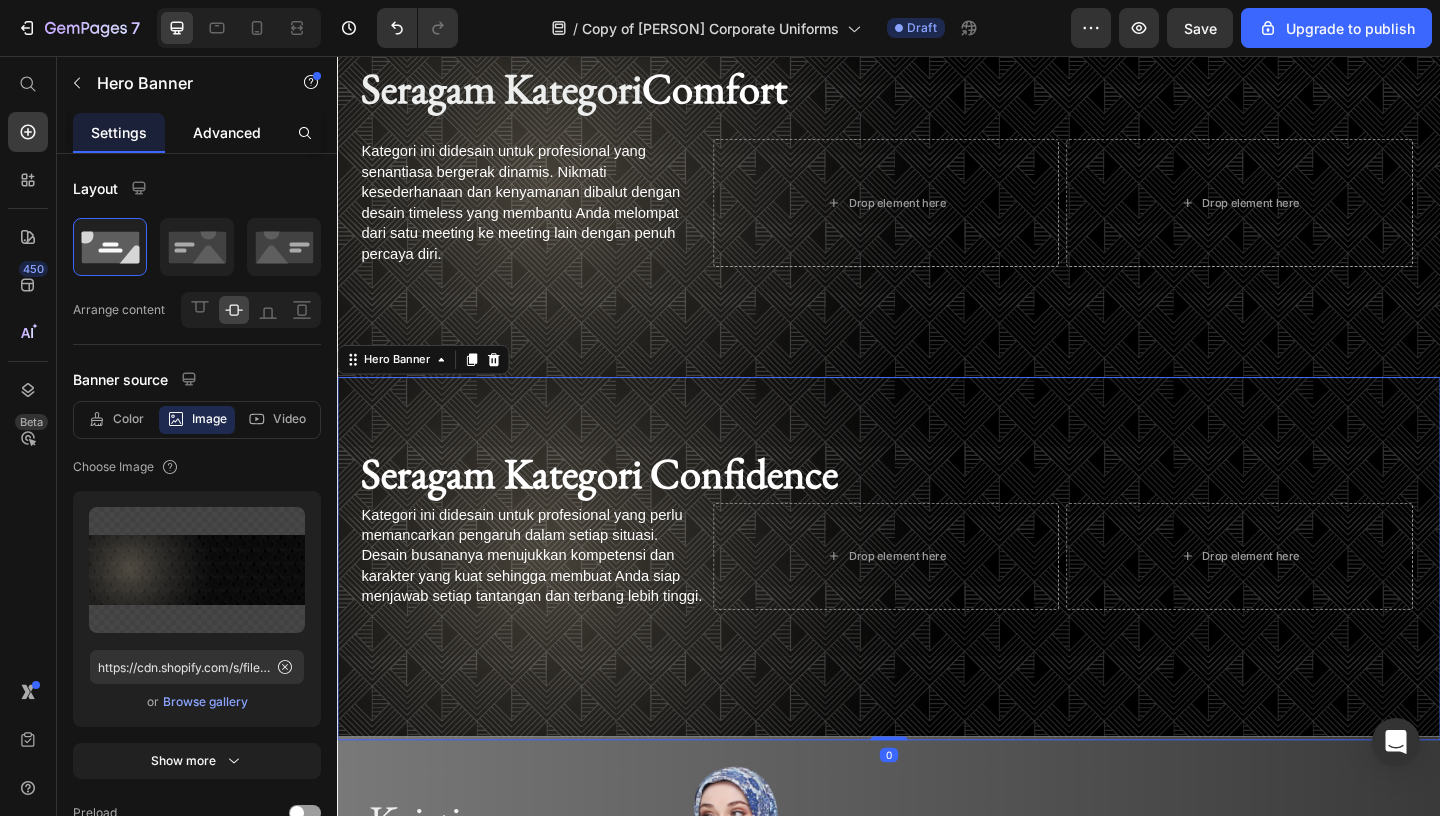 click on "Advanced" at bounding box center (227, 132) 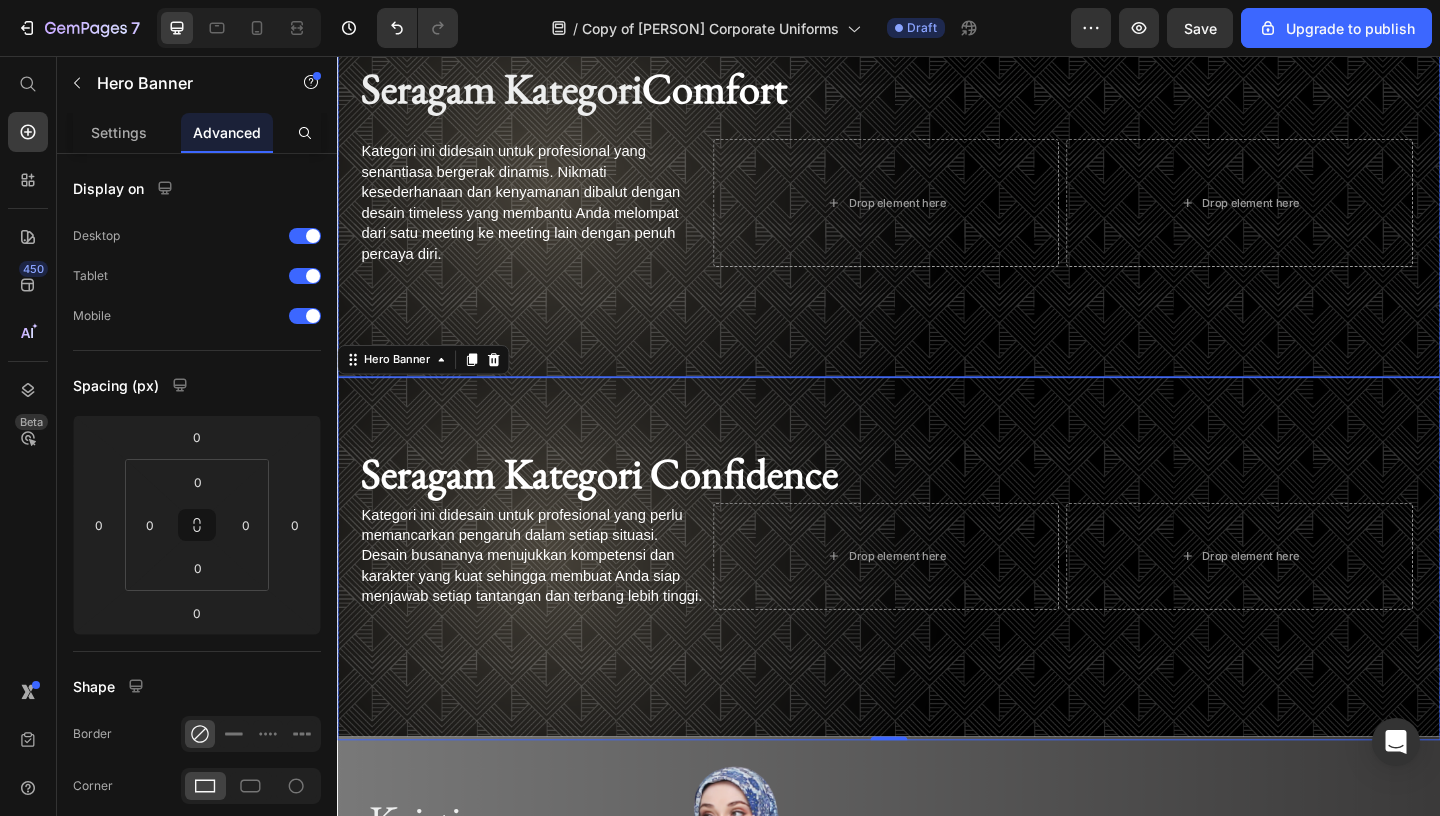 click at bounding box center (937, 207) 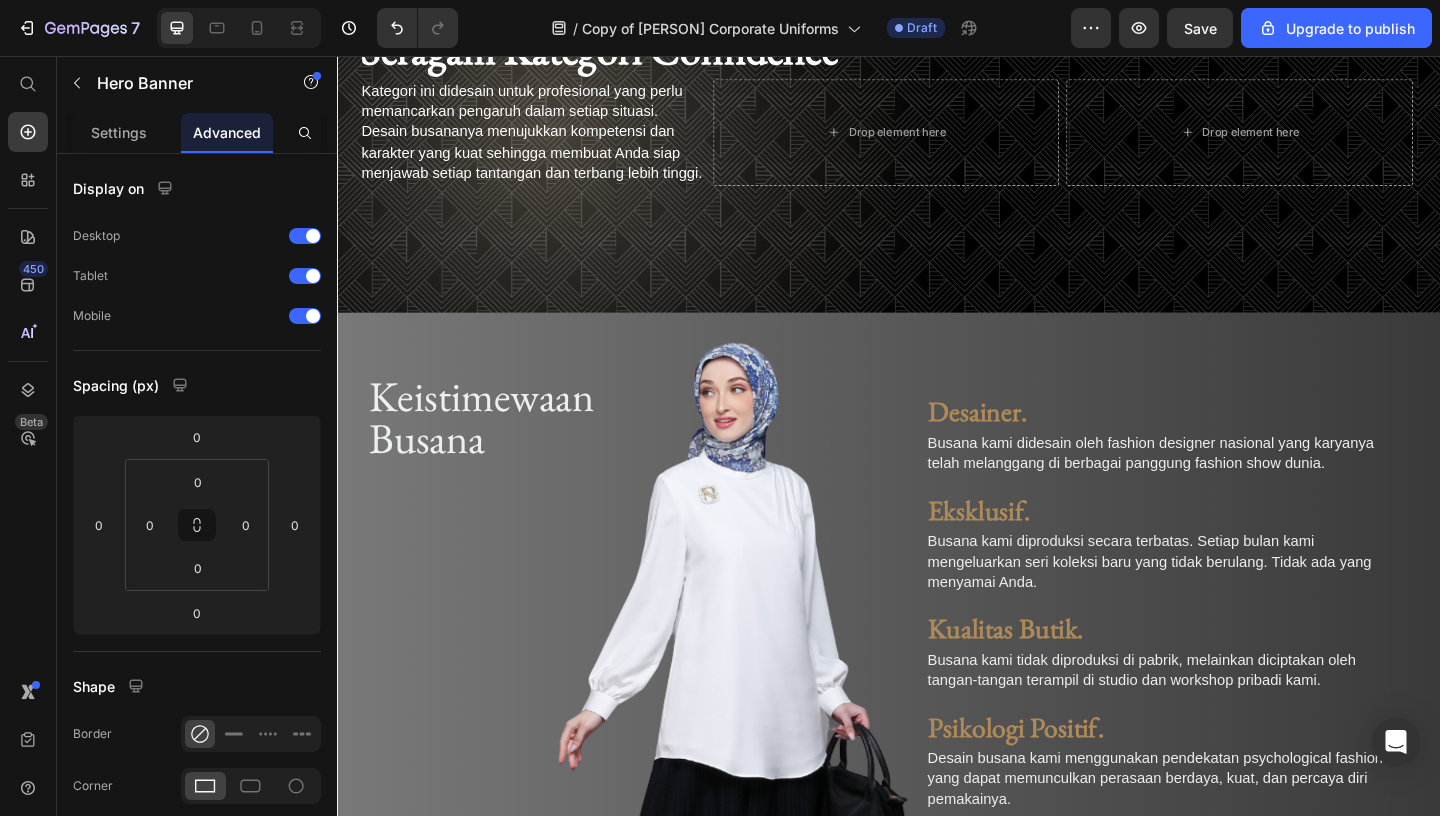 scroll, scrollTop: 2876, scrollLeft: 0, axis: vertical 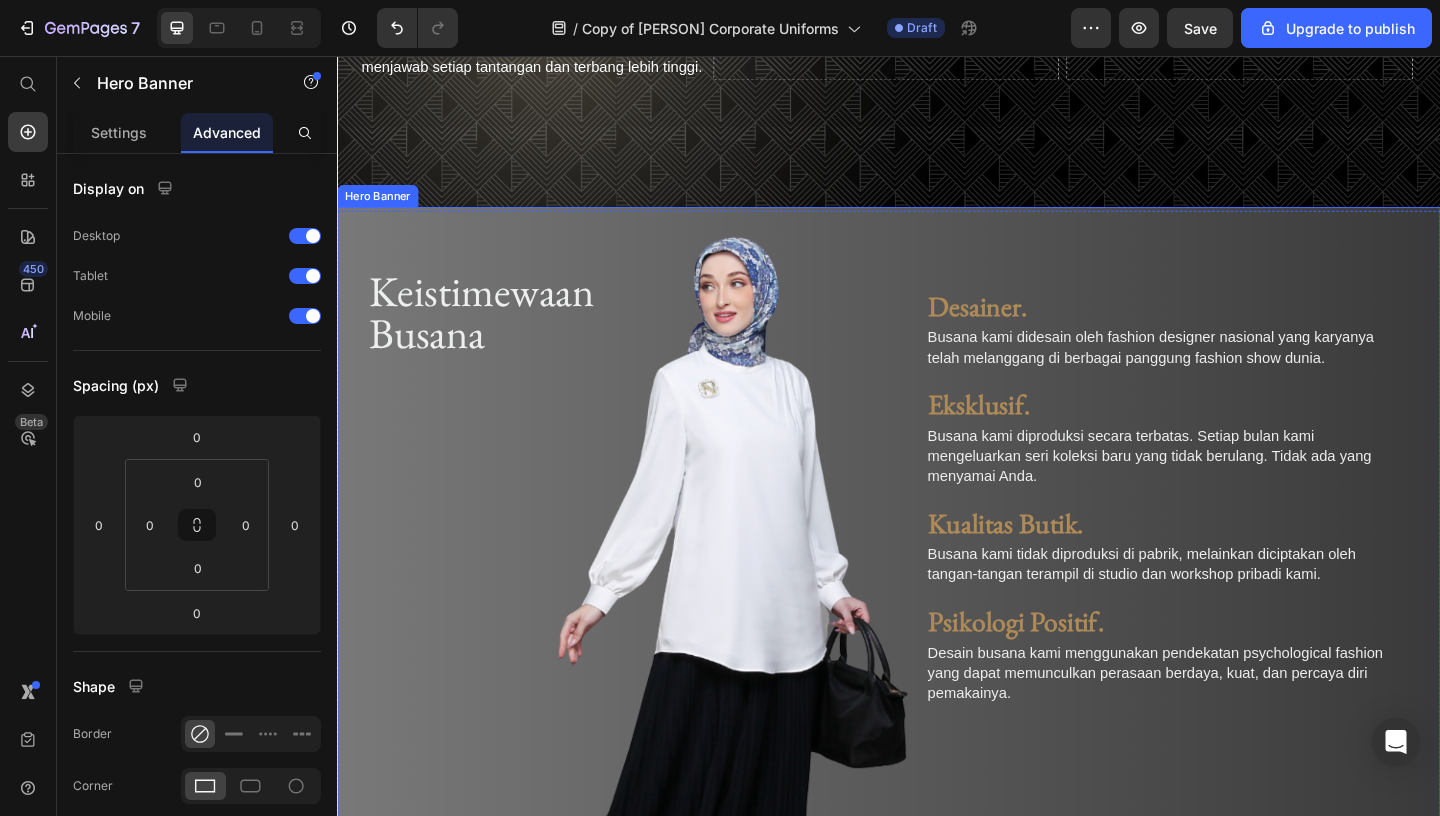click at bounding box center [937, 557] 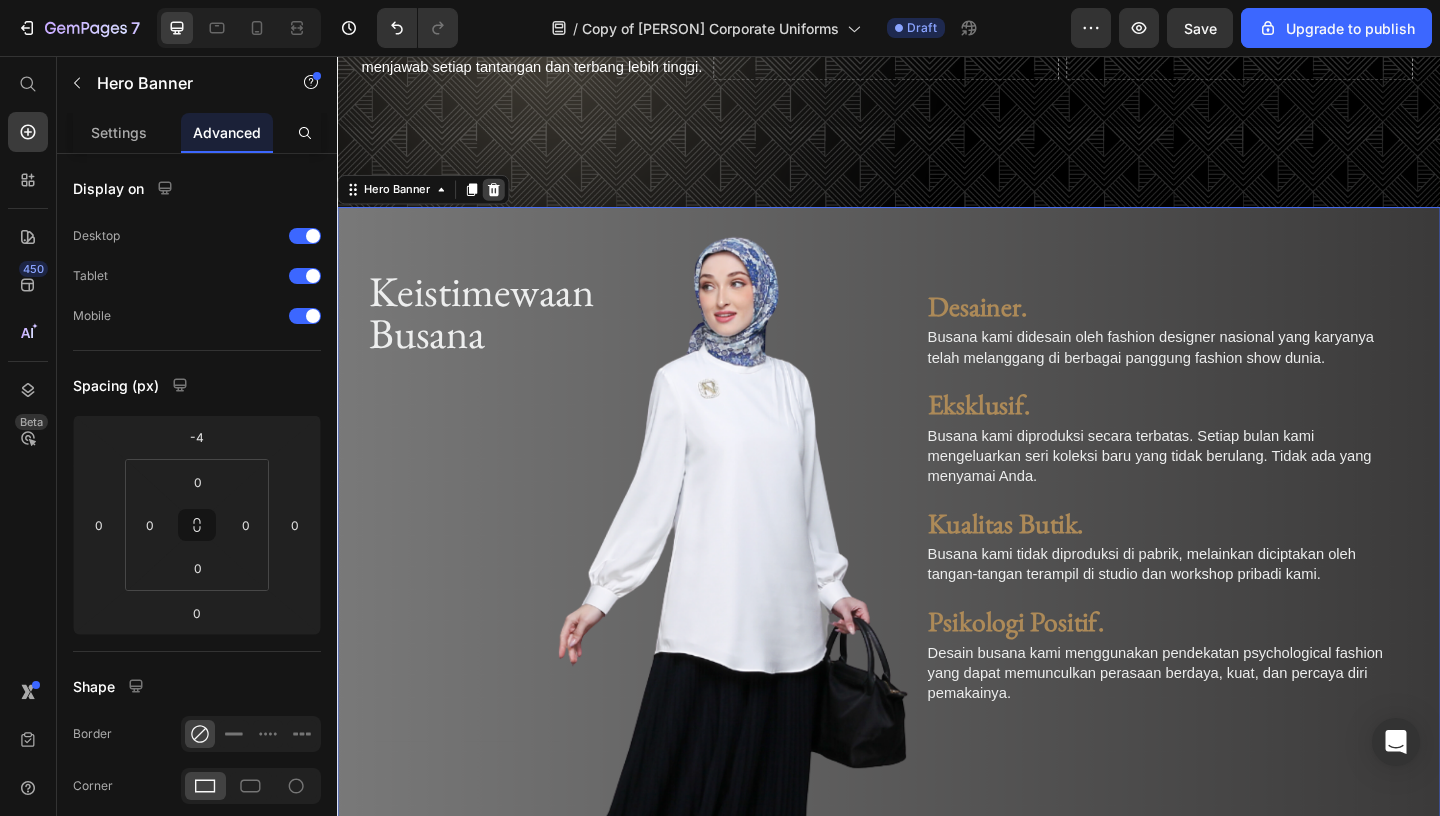 click 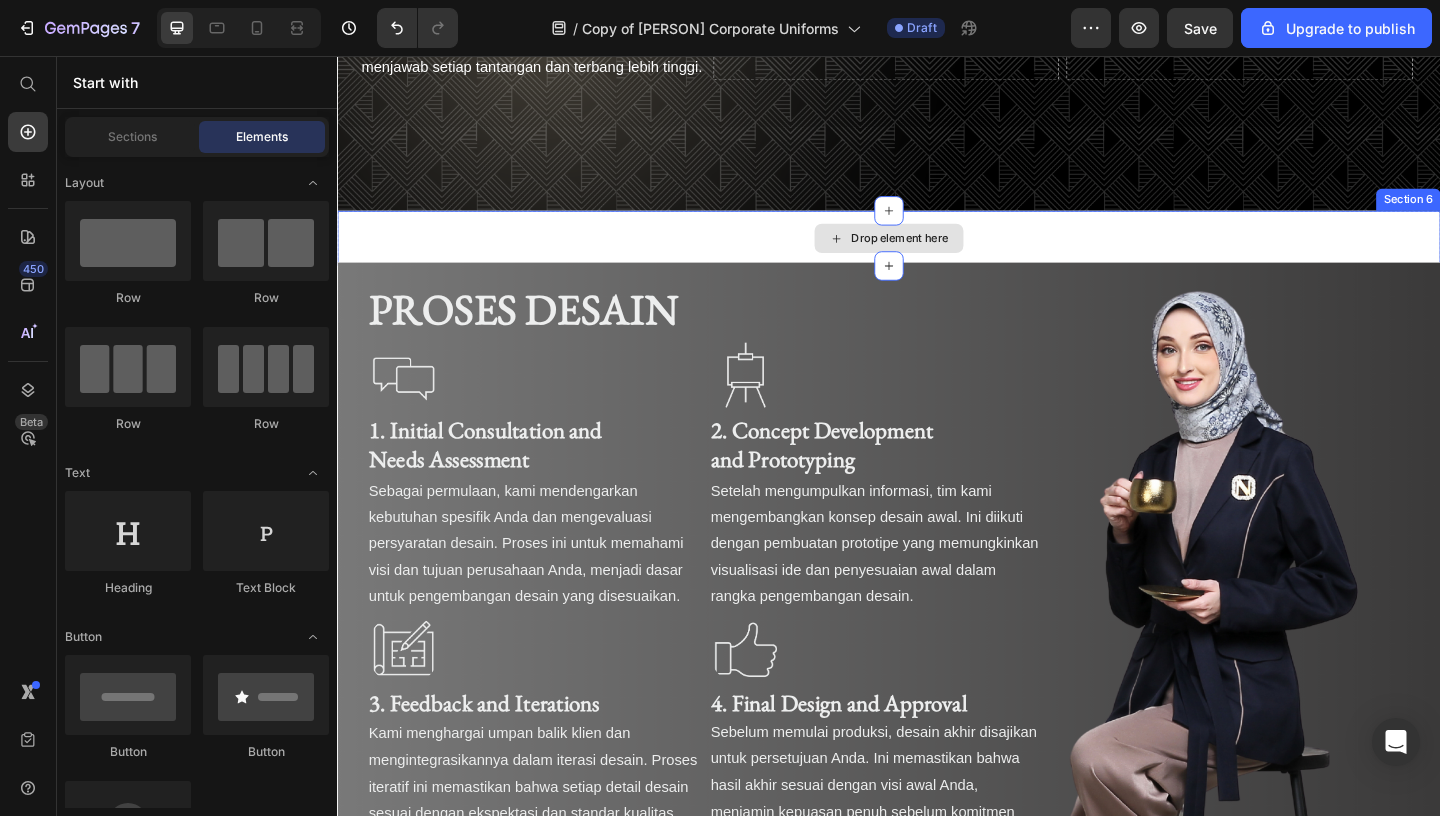 click on "Drop element here" at bounding box center (937, 254) 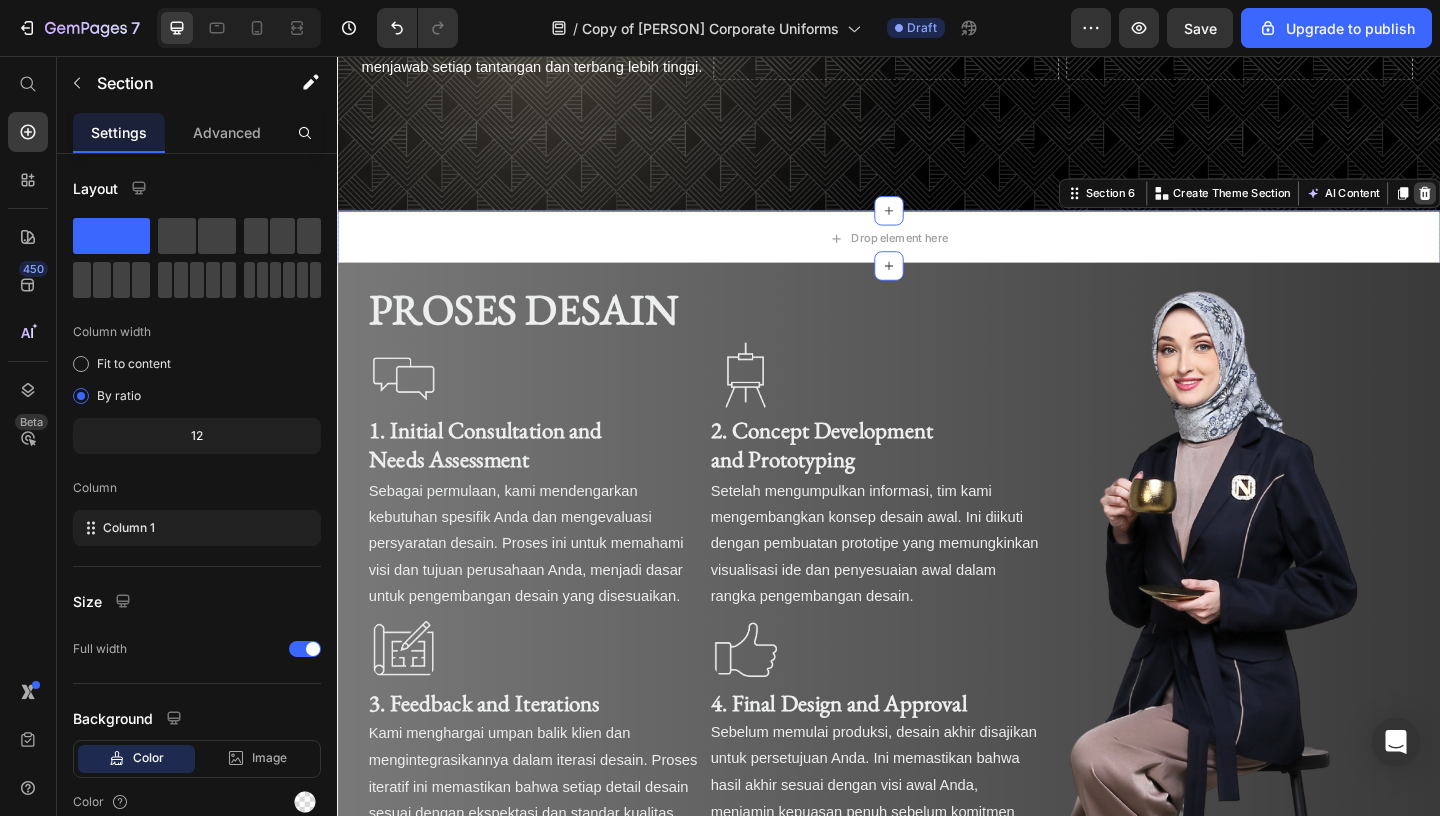 click 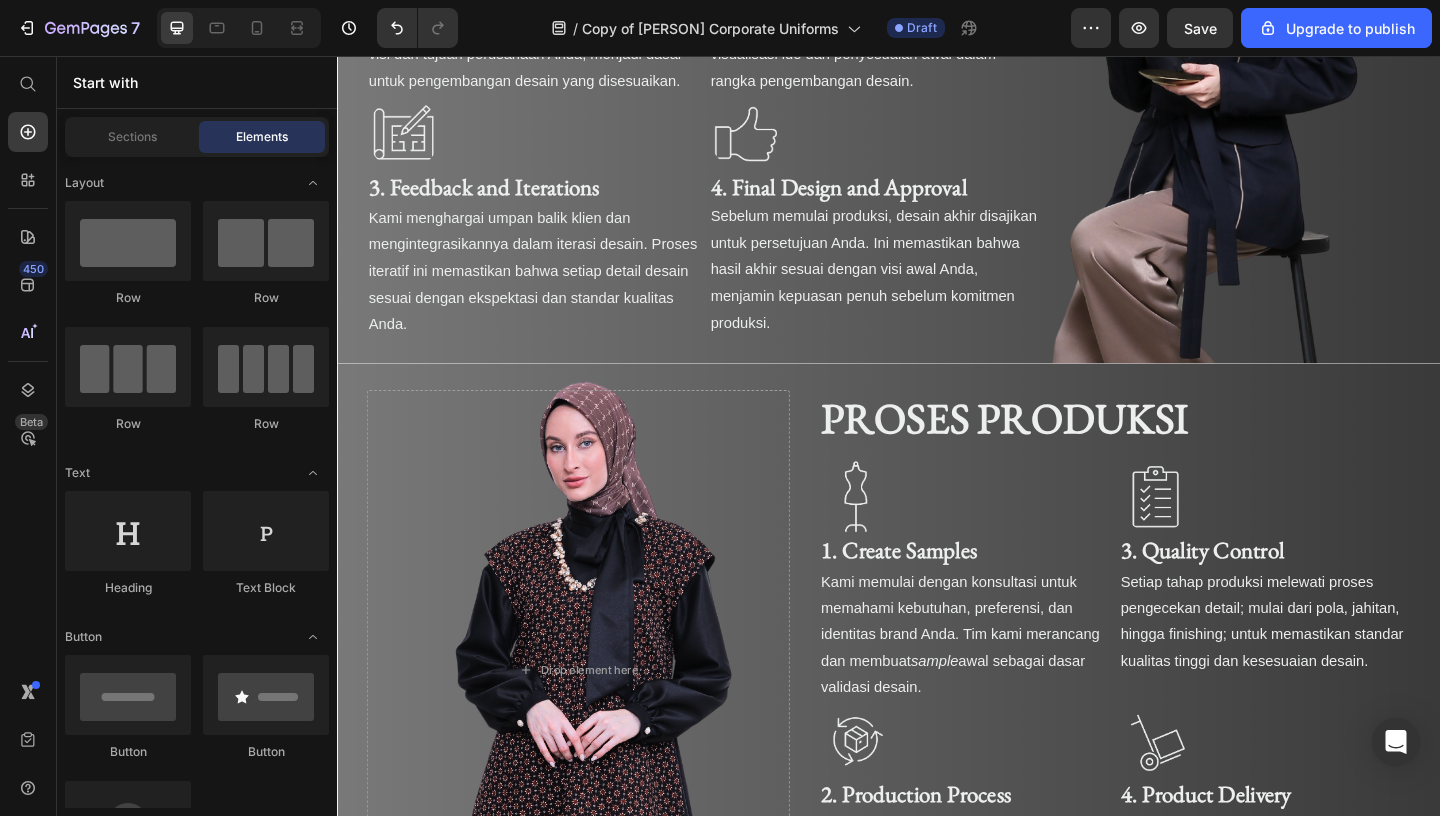scroll, scrollTop: 3566, scrollLeft: 0, axis: vertical 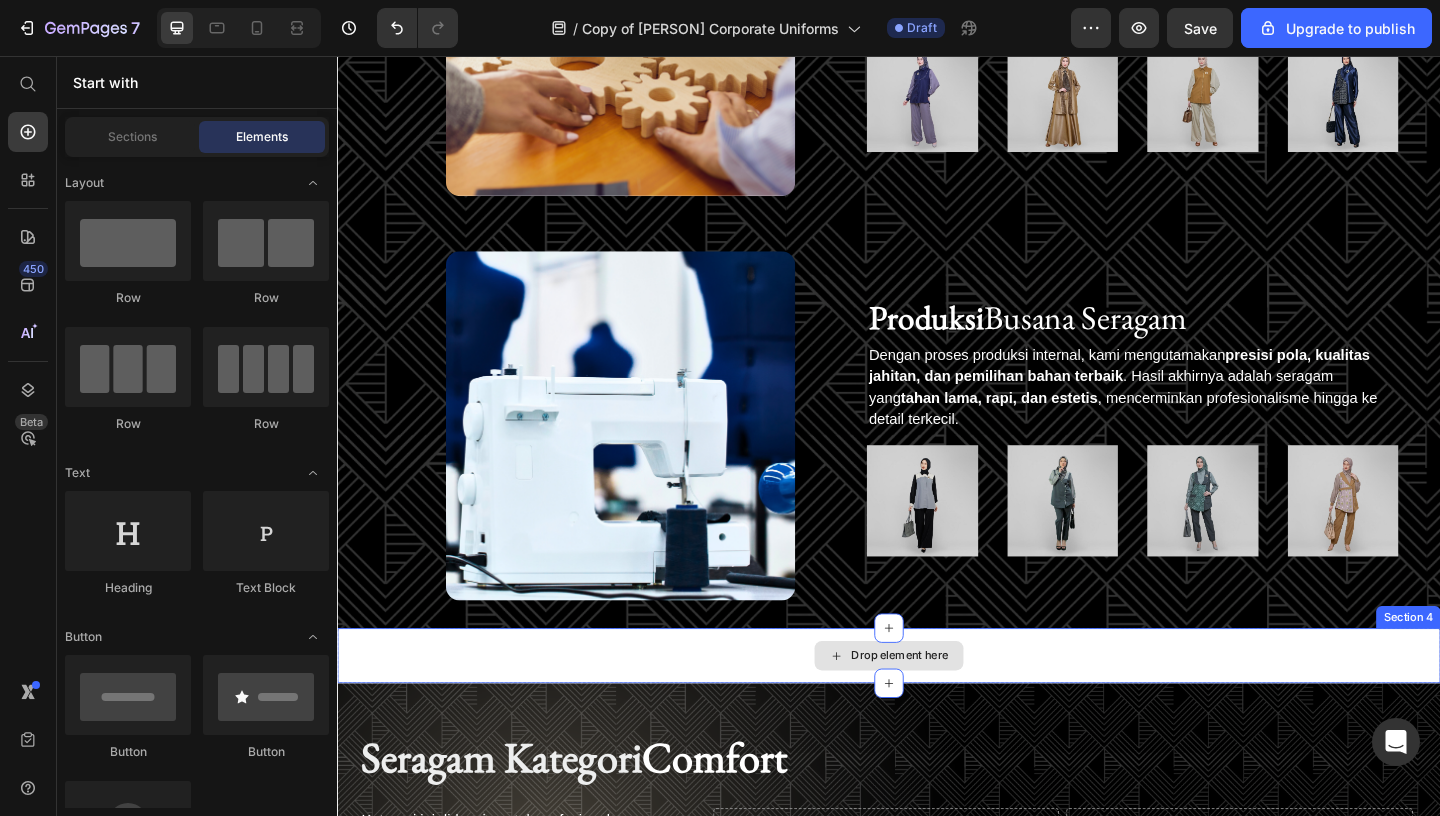 click on "Drop element here" at bounding box center [937, 708] 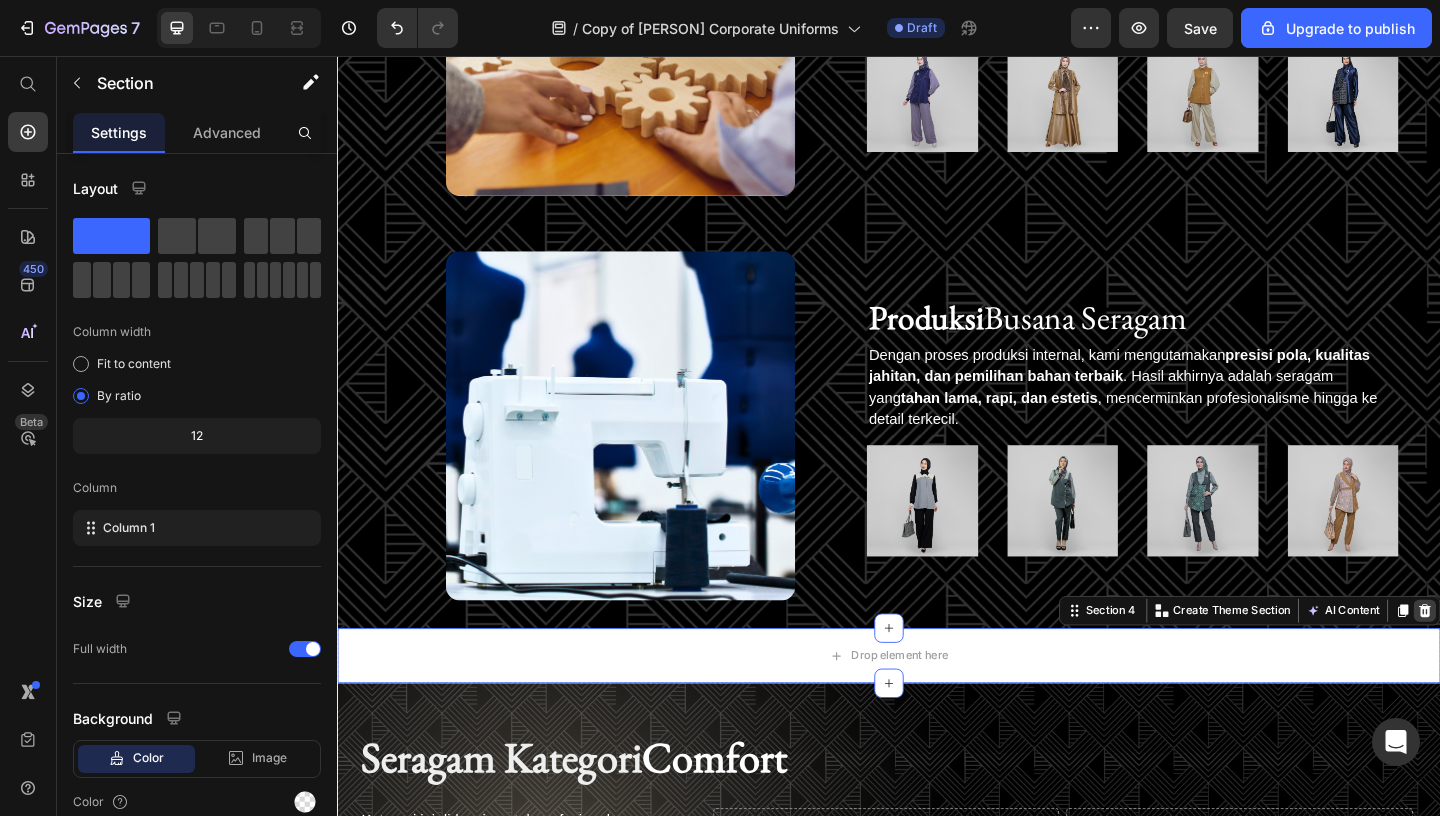 click 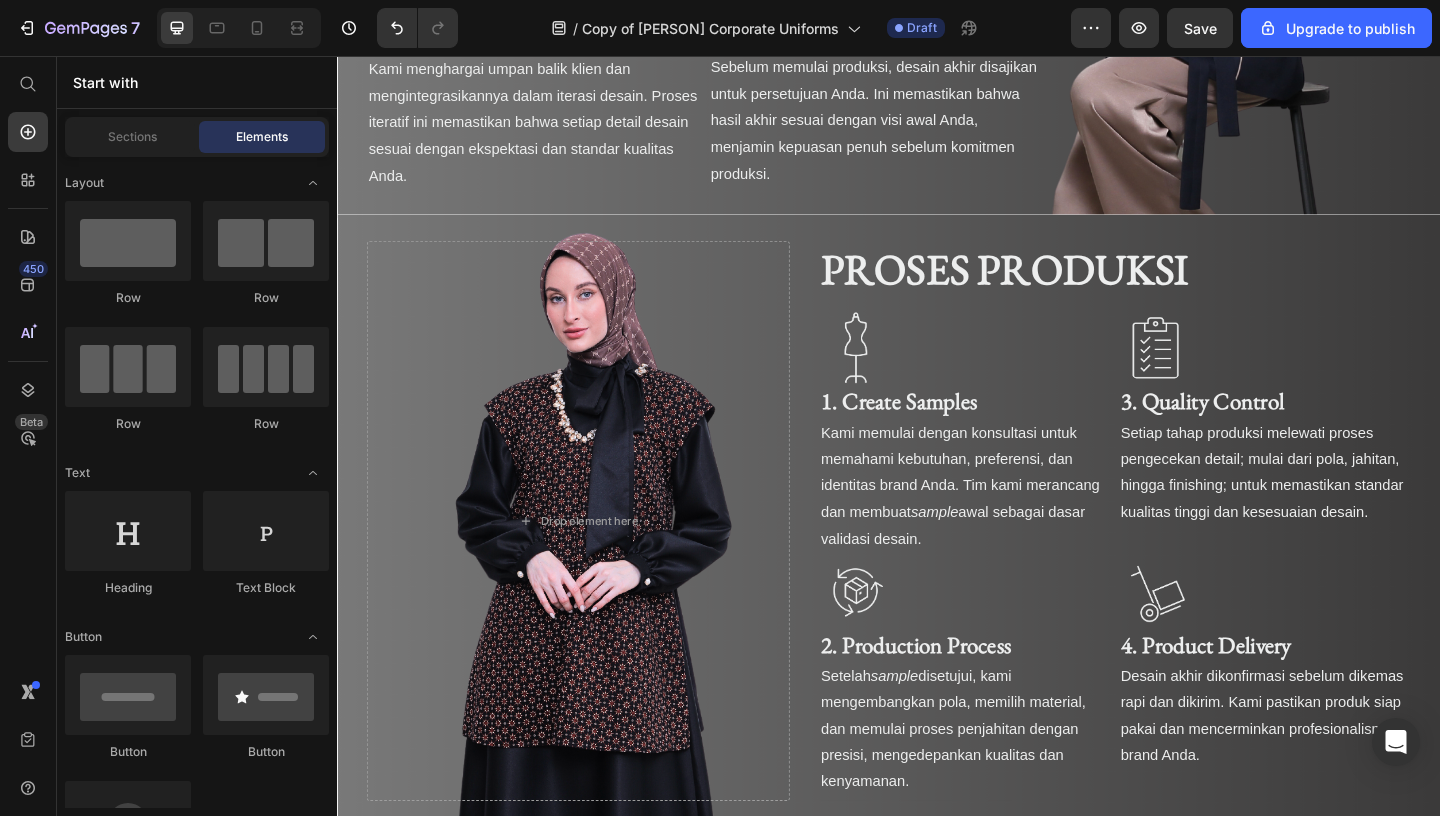 scroll, scrollTop: 3587, scrollLeft: 0, axis: vertical 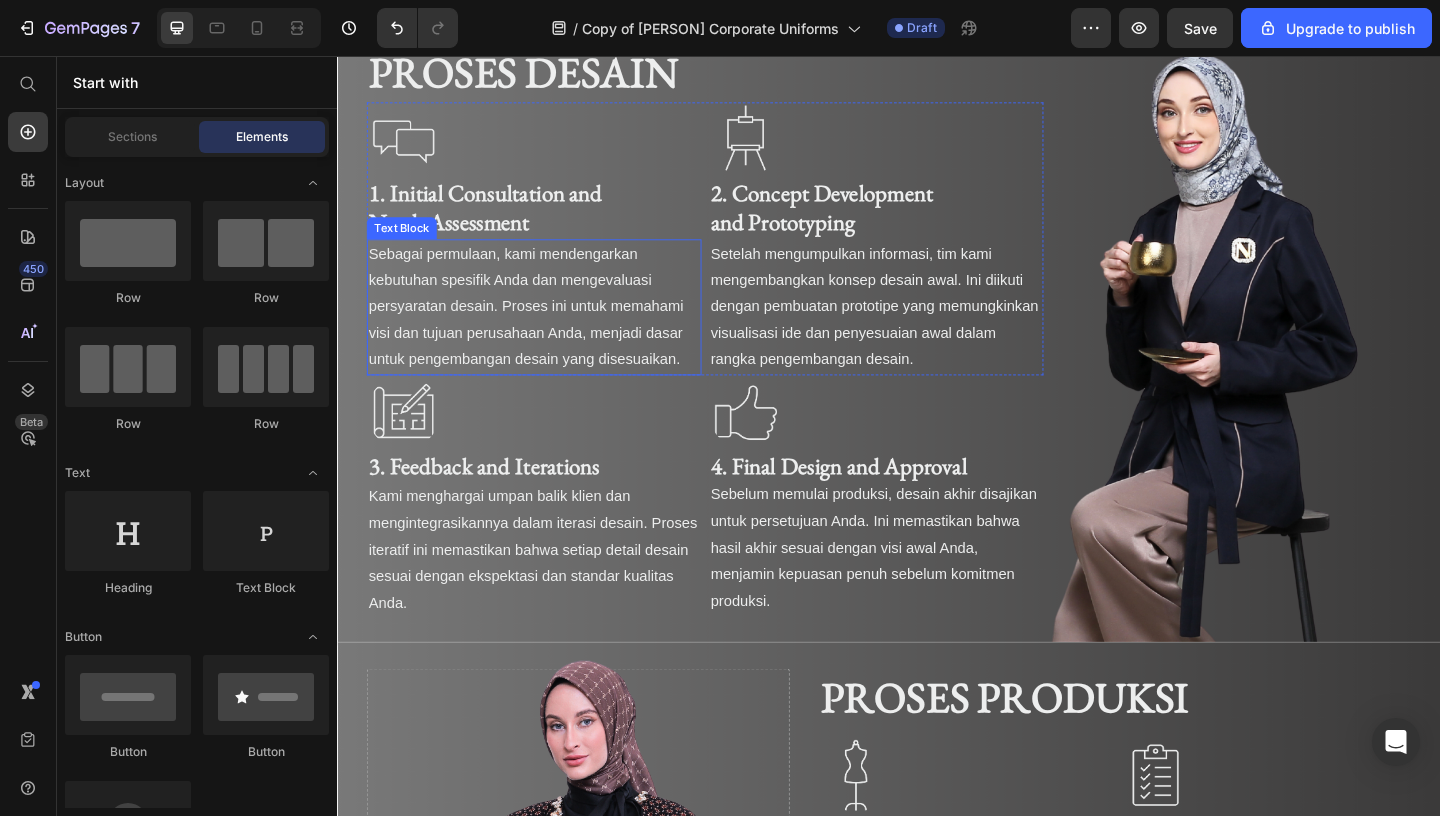 click on "Sebagai permulaan, kami mendengarkan kebutuhan spesifik Anda dan mengevaluasi persyaratan desain. Proses ini untuk memahami visi dan tujuan perusahaan Anda, menjadi dasar untuk pengembangan desain yang disesuaikan." at bounding box center [551, 329] 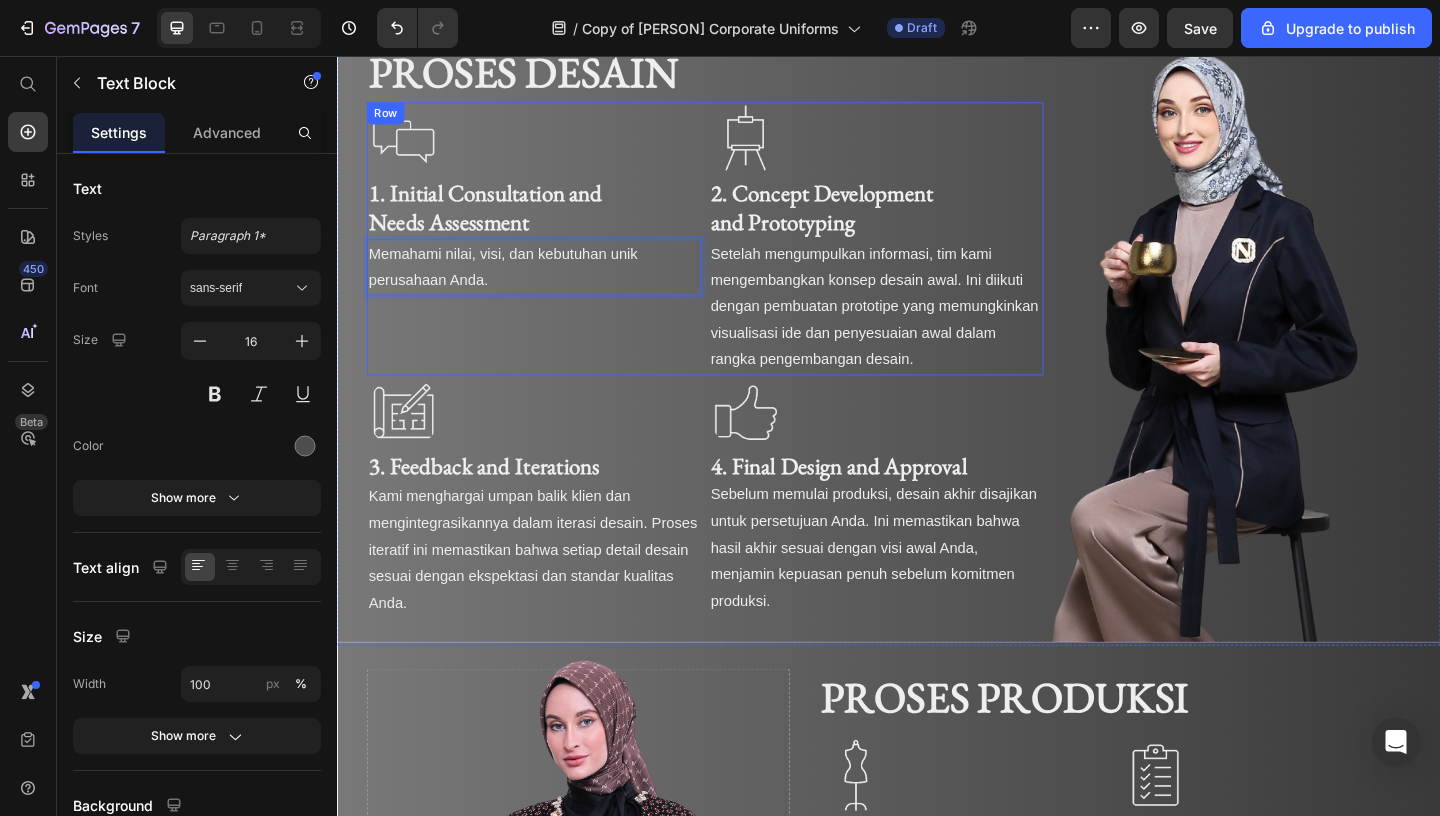 click on "Image 1. Initial Consultation and Needs Assessment Heading Memahami nilai, visi, dan kebutuhan unik perusahaan Anda. Text Block   0" at bounding box center [551, 254] 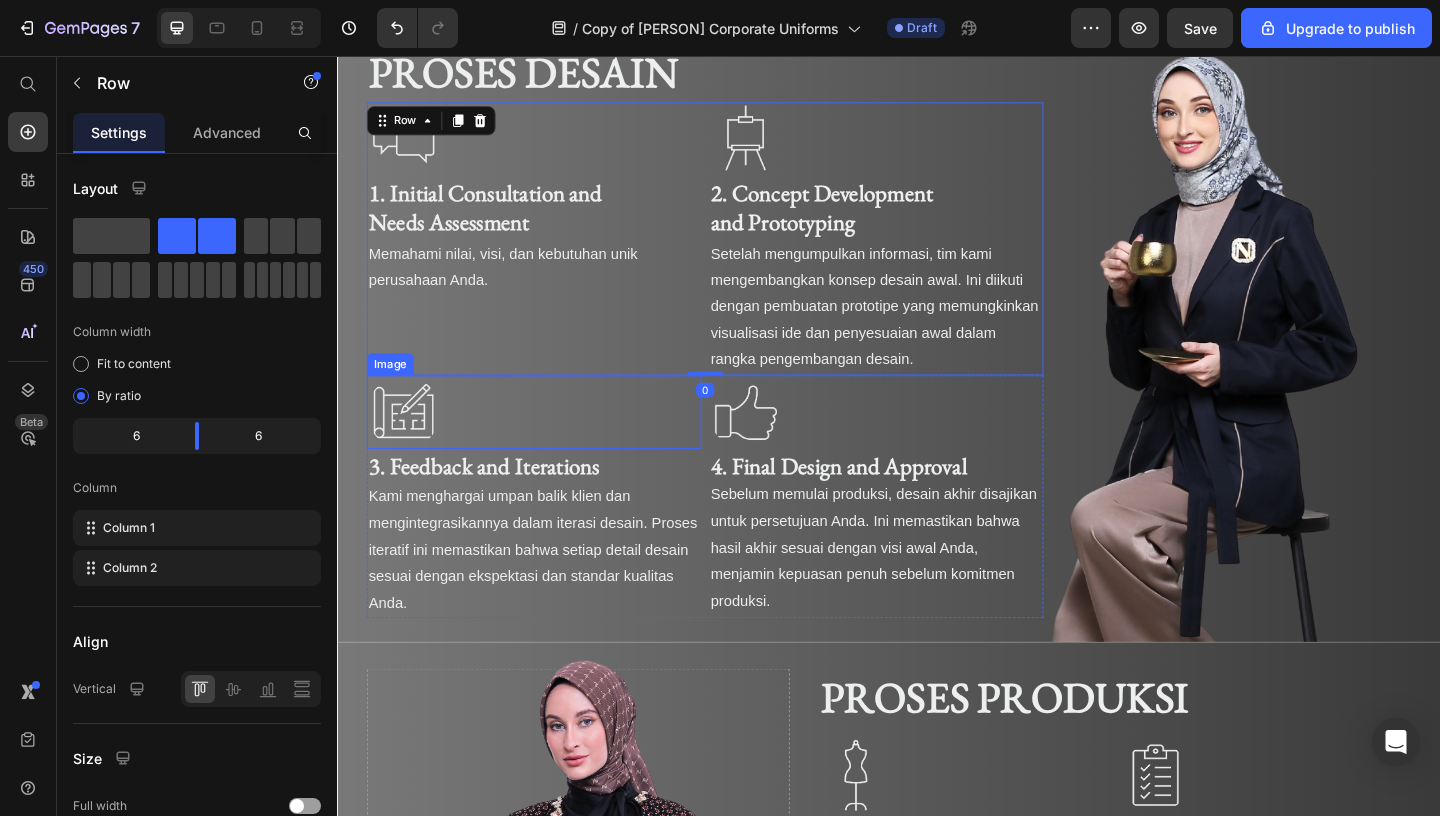 click at bounding box center (551, 443) 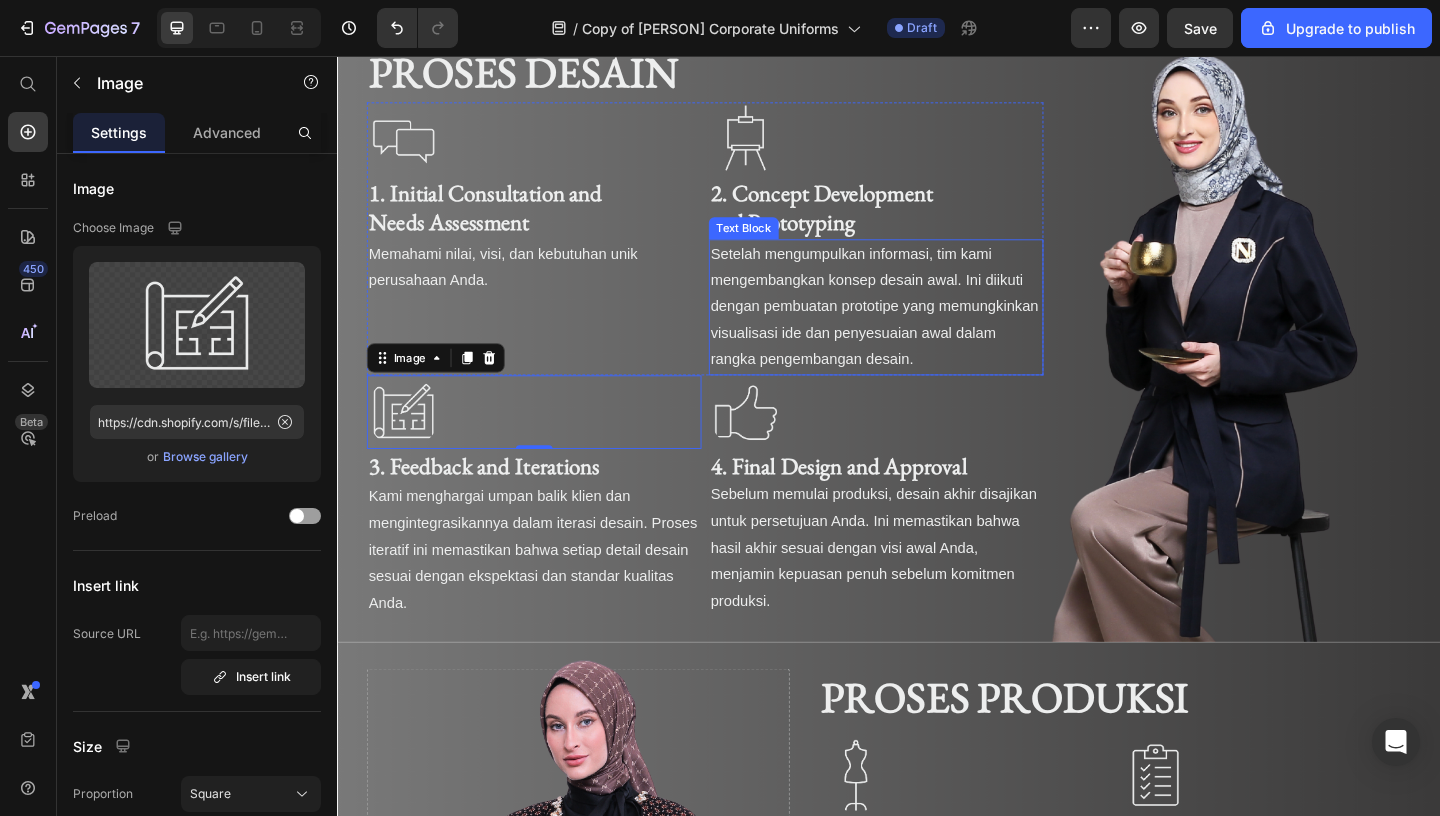 click on "Setelah mengumpulkan informasi, tim kami mengembangkan konsep desain awal. Ini diikuti dengan pembuatan prototipe yang memungkinkan visualisasi ide dan penyesuaian awal dalam rangka pengembangan desain." at bounding box center (921, 328) 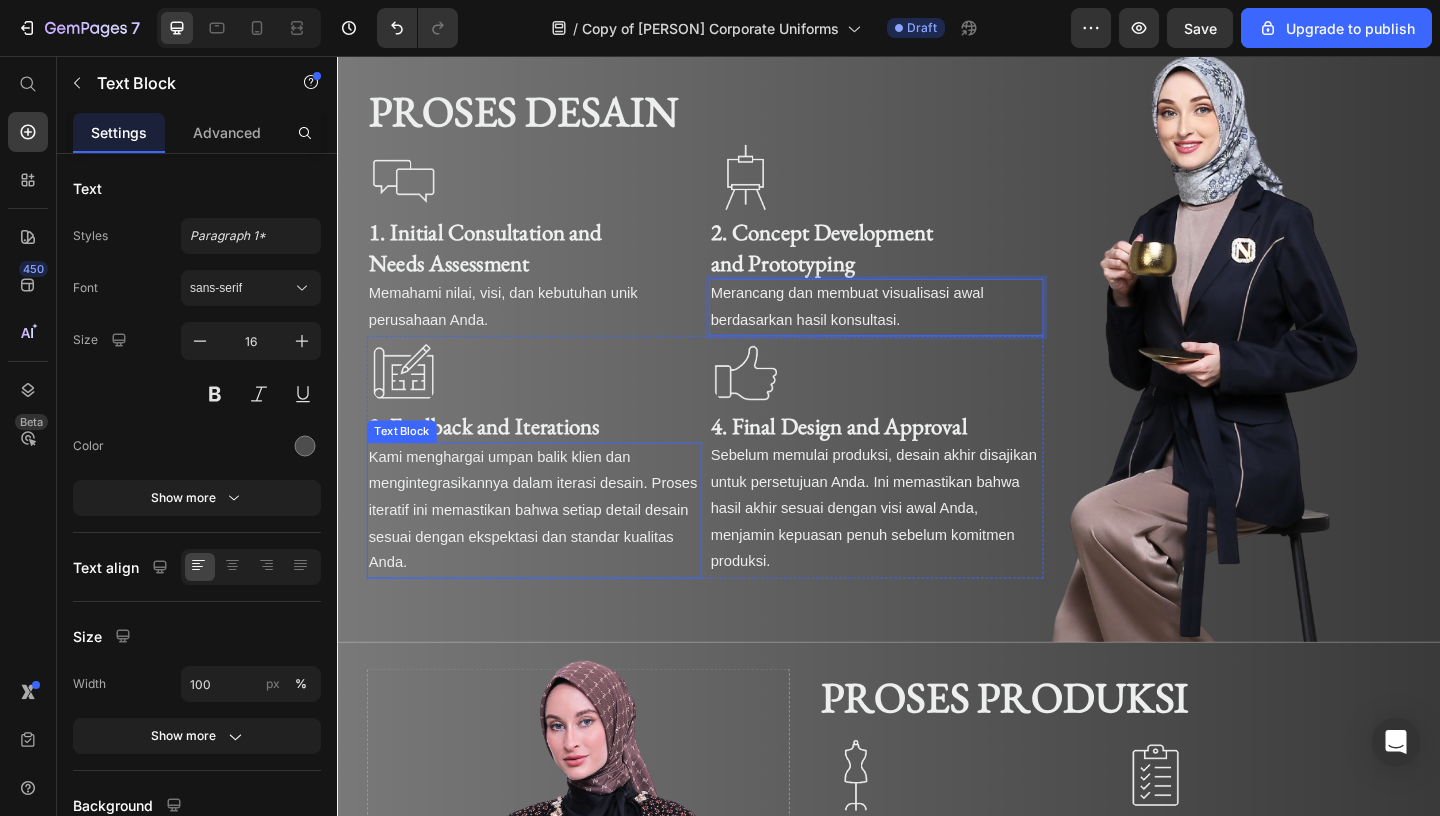click on "Kami menghargai umpan balik klien dan mengintegrasikannya dalam iterasi desain. Proses iteratif ini memastikan bahwa setiap detail desain sesuai dengan ekspektasi dan standar kualitas Anda." at bounding box center [551, 550] 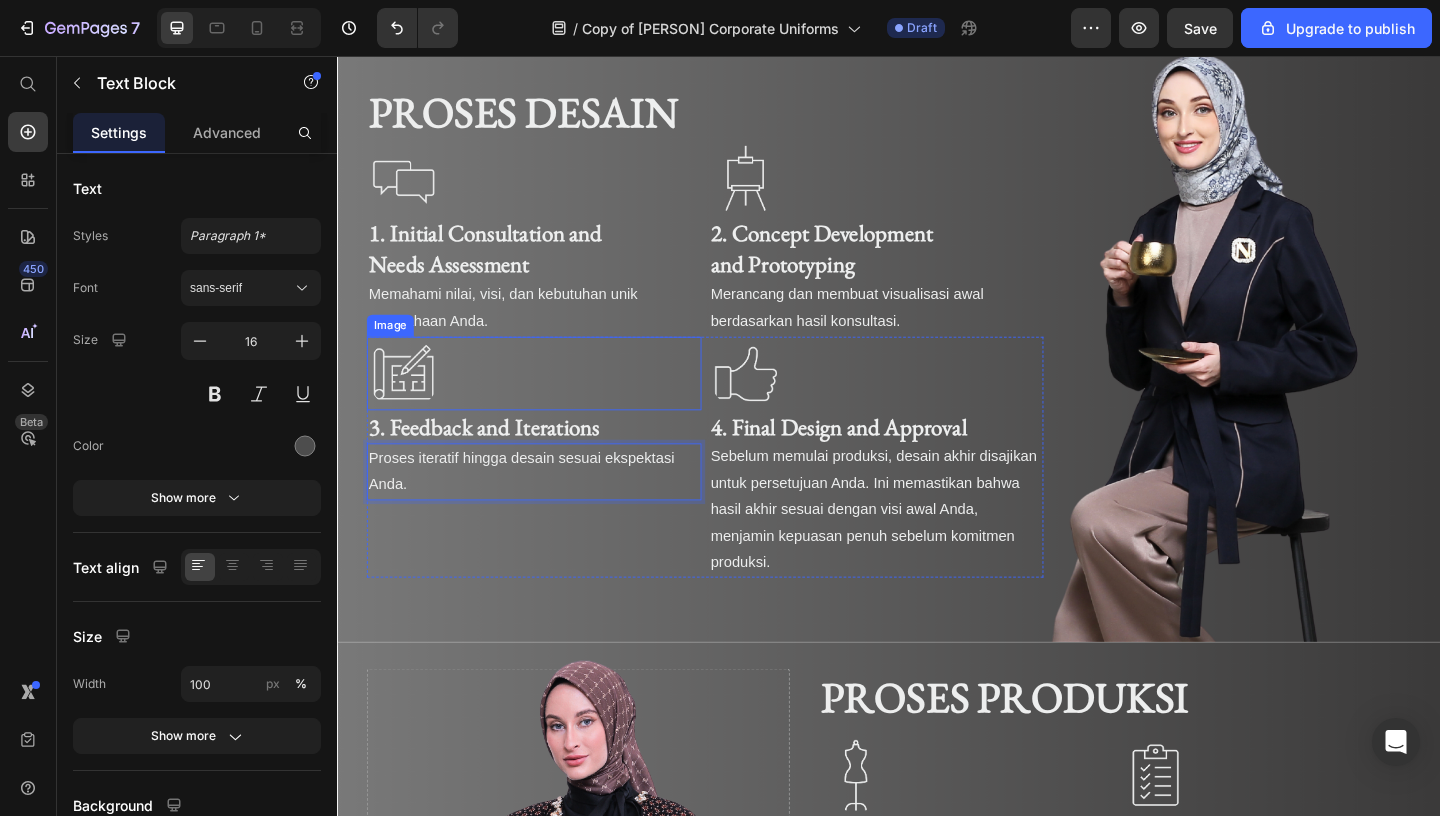 click at bounding box center [551, 401] 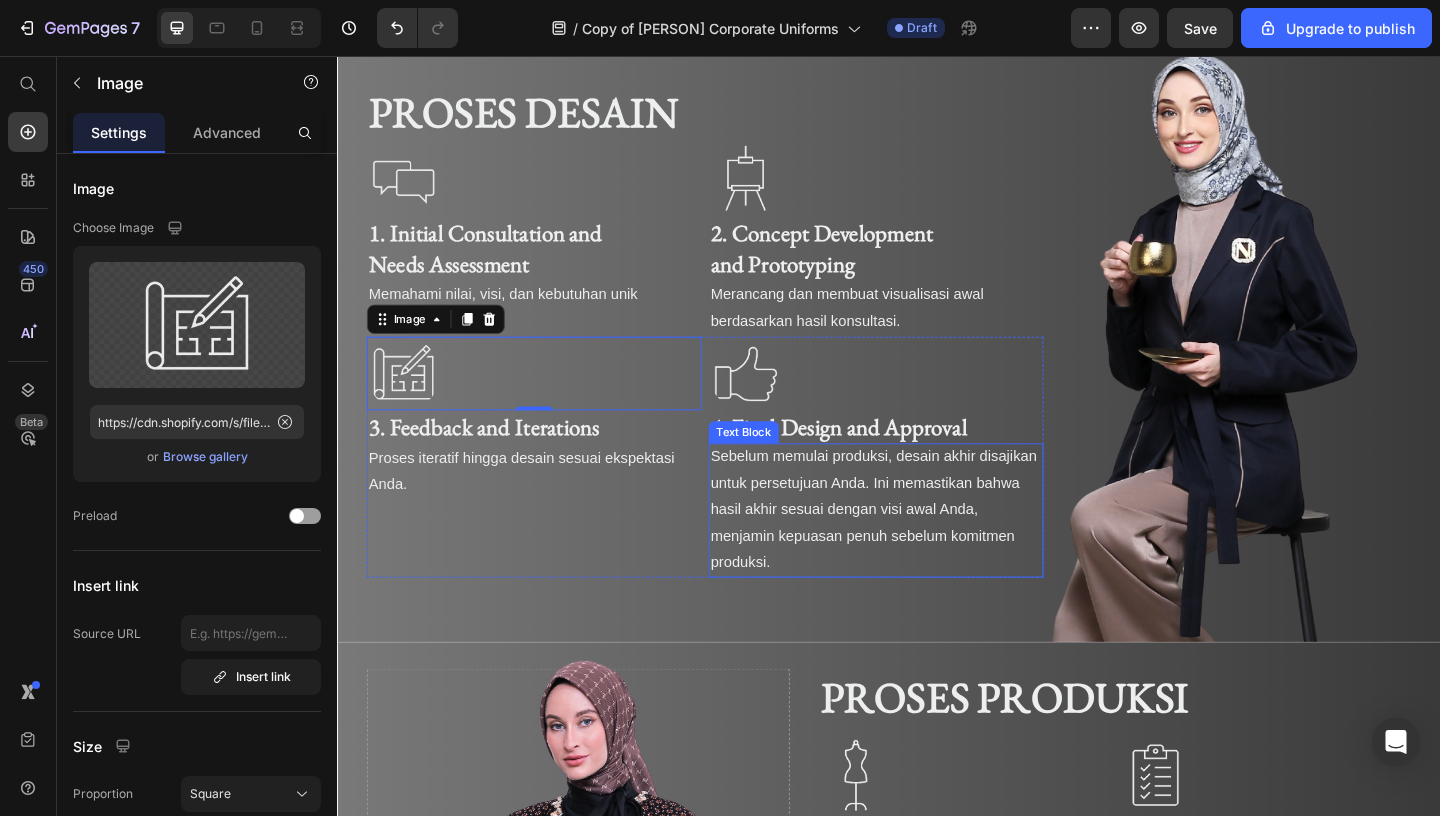 click on "Sebelum memulai produksi, desain akhir disajikan untuk persetujuan Anda. Ini memastikan bahwa hasil akhir sesuai dengan visi awal Anda, menjamin kepuasan penuh sebelum komitmen produksi." at bounding box center (923, 549) 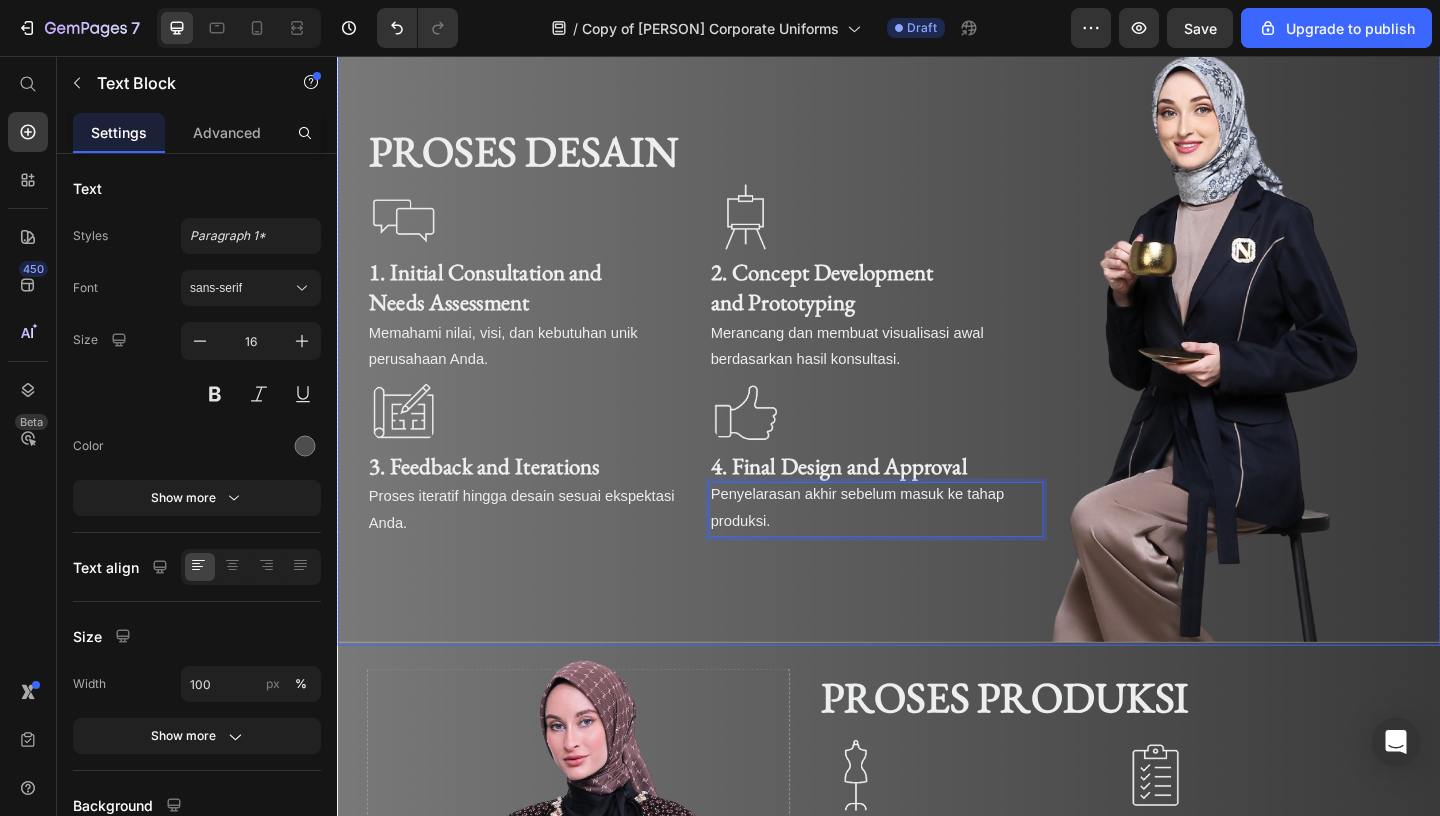click at bounding box center (937, 359) 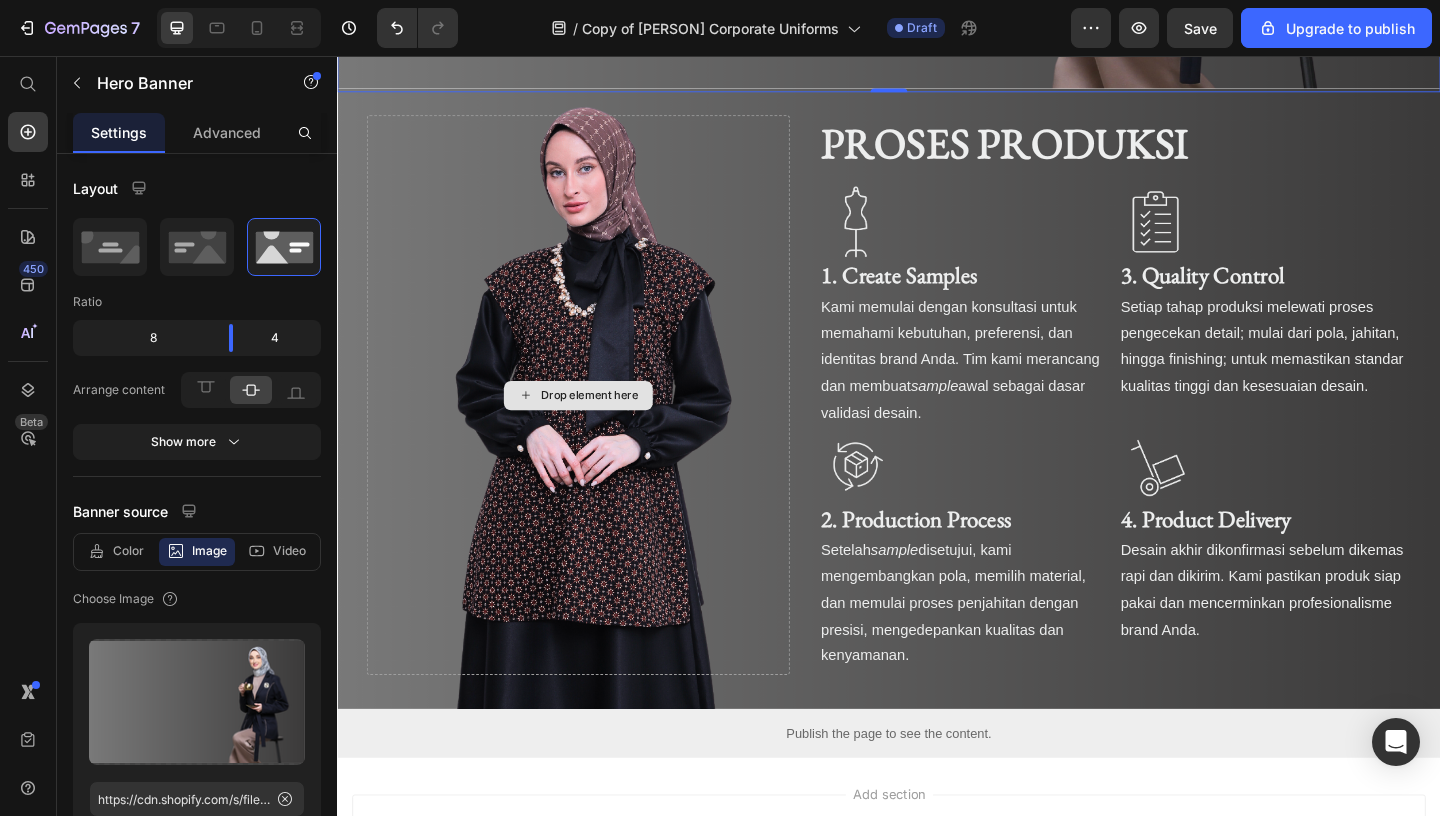 scroll, scrollTop: 3734, scrollLeft: 0, axis: vertical 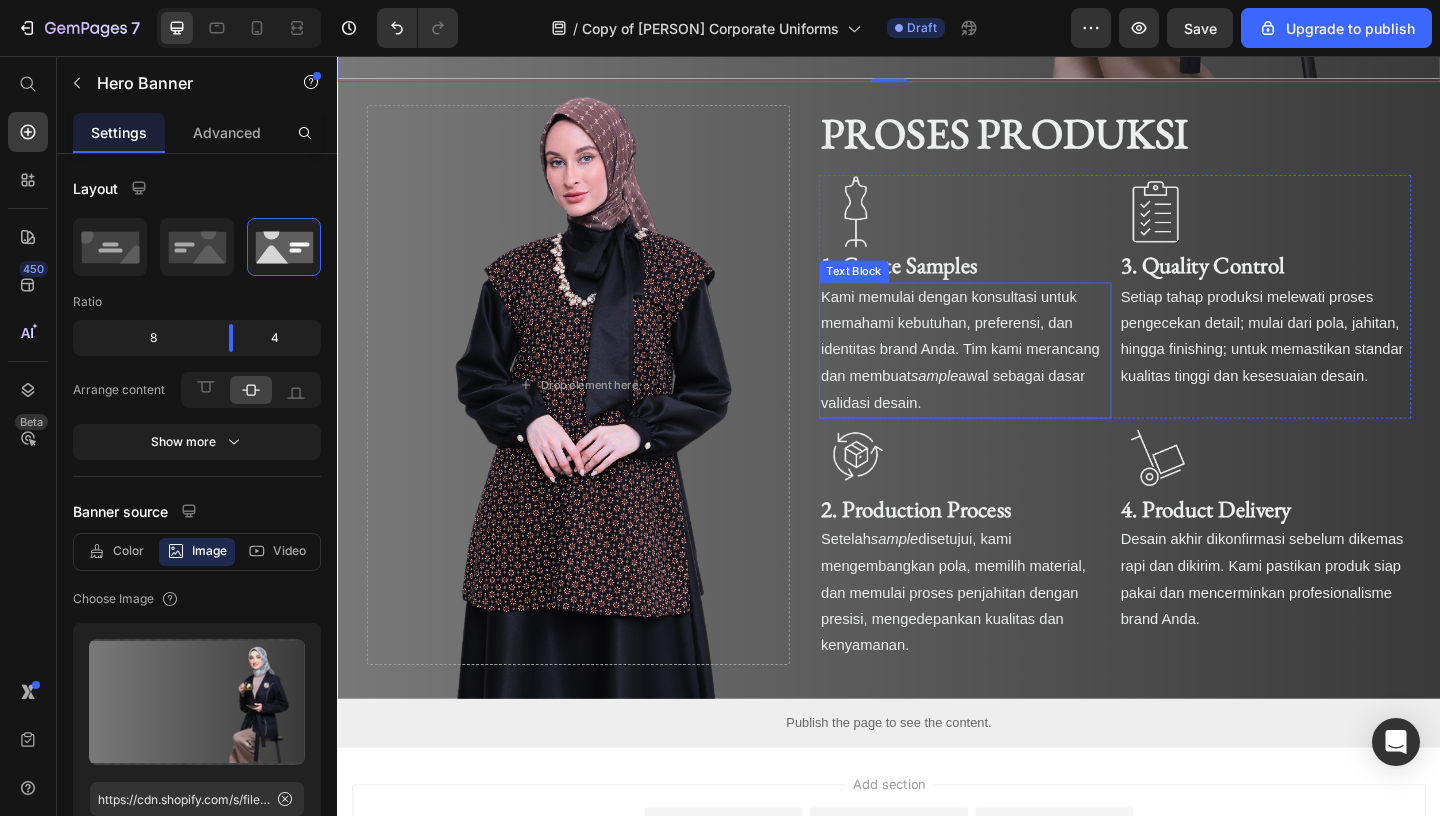 click on "Kami memulai dengan konsultasi untuk memahami kebutuhan, preferensi, dan identitas brand Anda. Tim kami merancang dan membuat  sample  awal sebagai dasar validasi desain." at bounding box center (1020, 376) 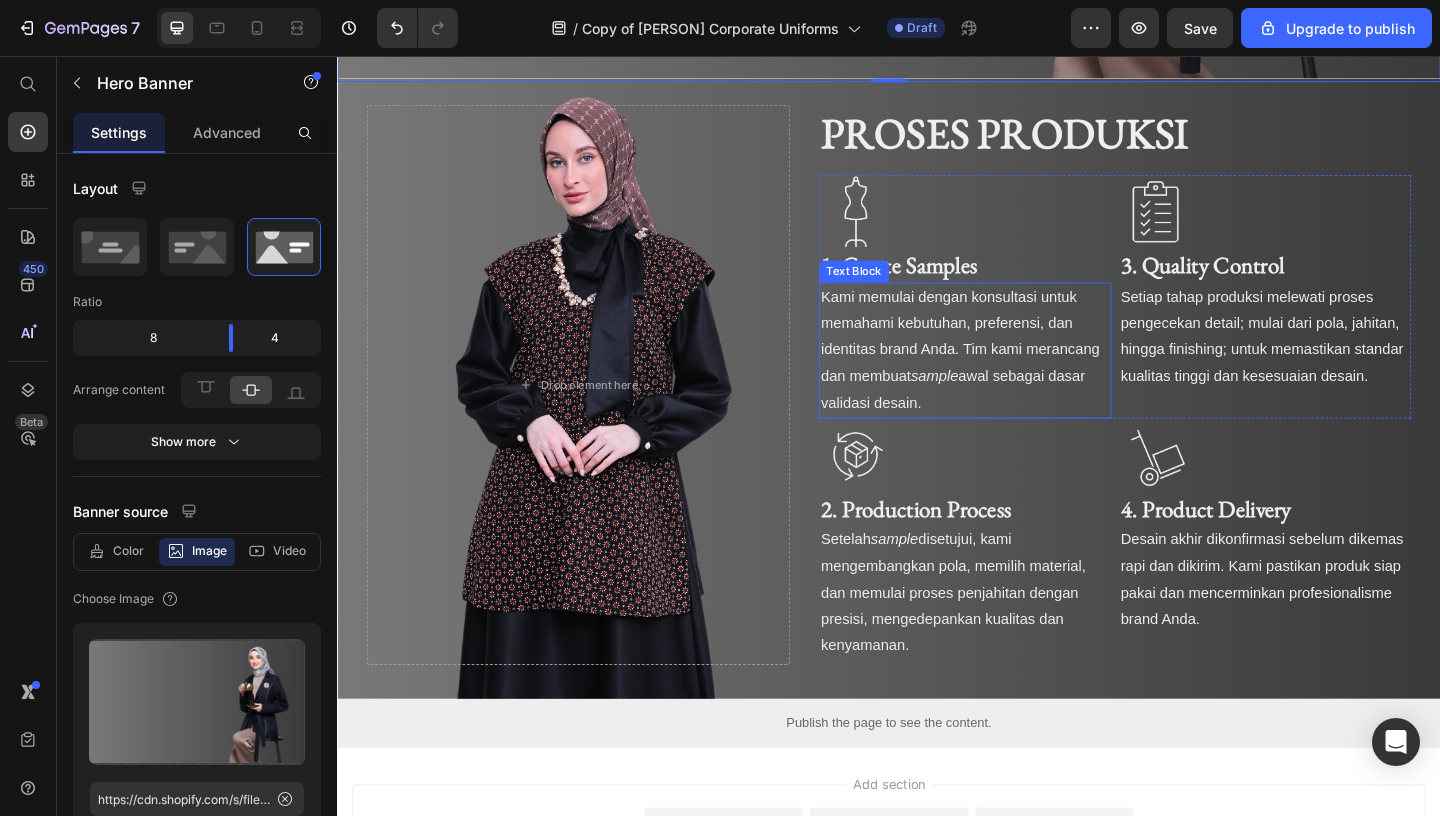 click on "Kami memulai dengan konsultasi untuk memahami kebutuhan, preferensi, dan identitas brand Anda. Tim kami merancang dan membuat  sample  awal sebagai dasar validasi desain." at bounding box center [1020, 376] 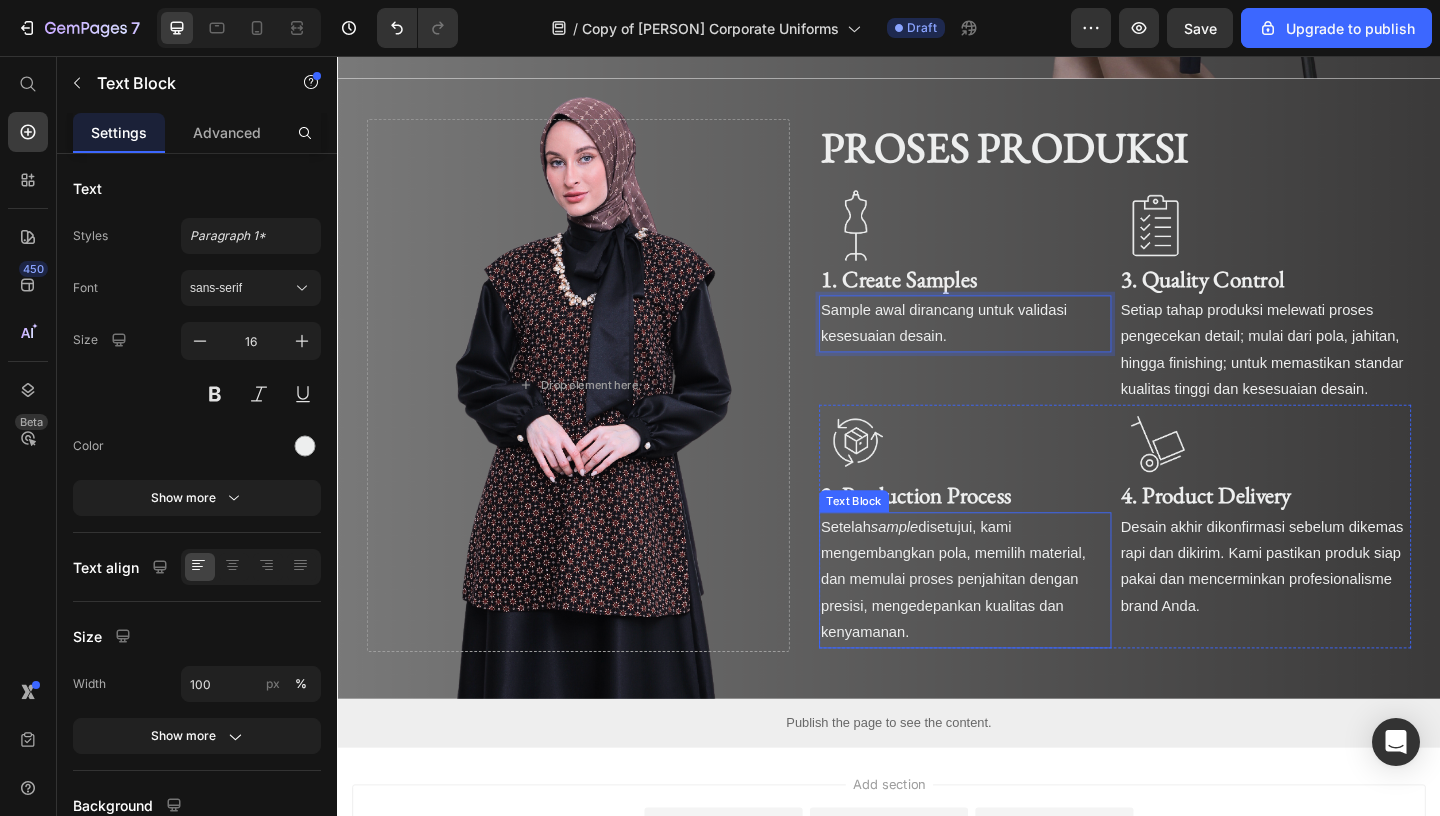 click on "Setelah  sample  disetujui, kami mengembangkan pola, memilih material, dan memulai proses penjahitan dengan presisi, mengedepankan kualitas dan kenyamanan." at bounding box center [1020, 626] 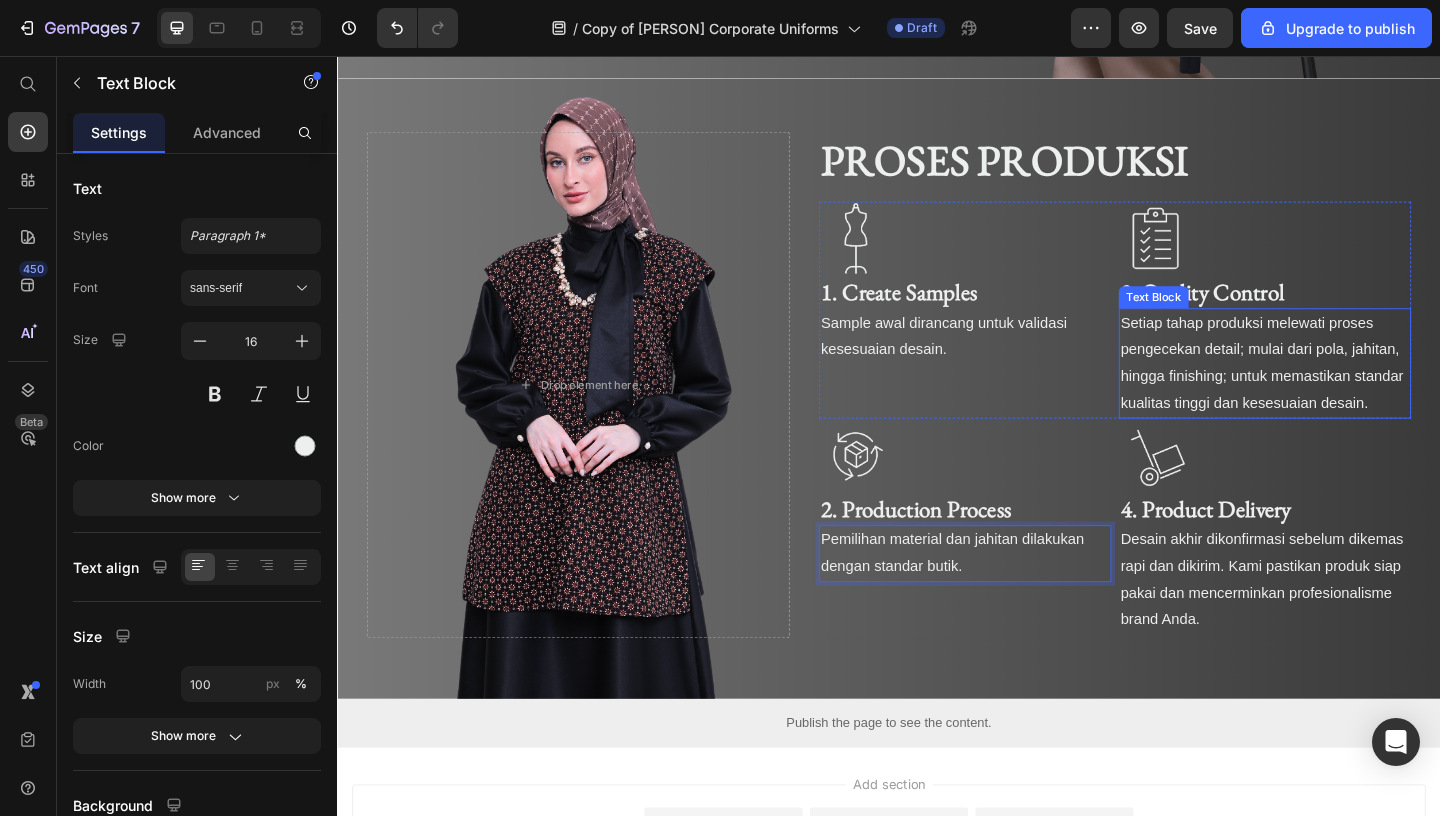 click on "Setiap tahap produksi melewati proses pengecekan detail; mulai dari pola, jahitan, hingga finishing; untuk memastikan standar kualitas tinggi dan kesesuaian desain." at bounding box center (1343, 388) 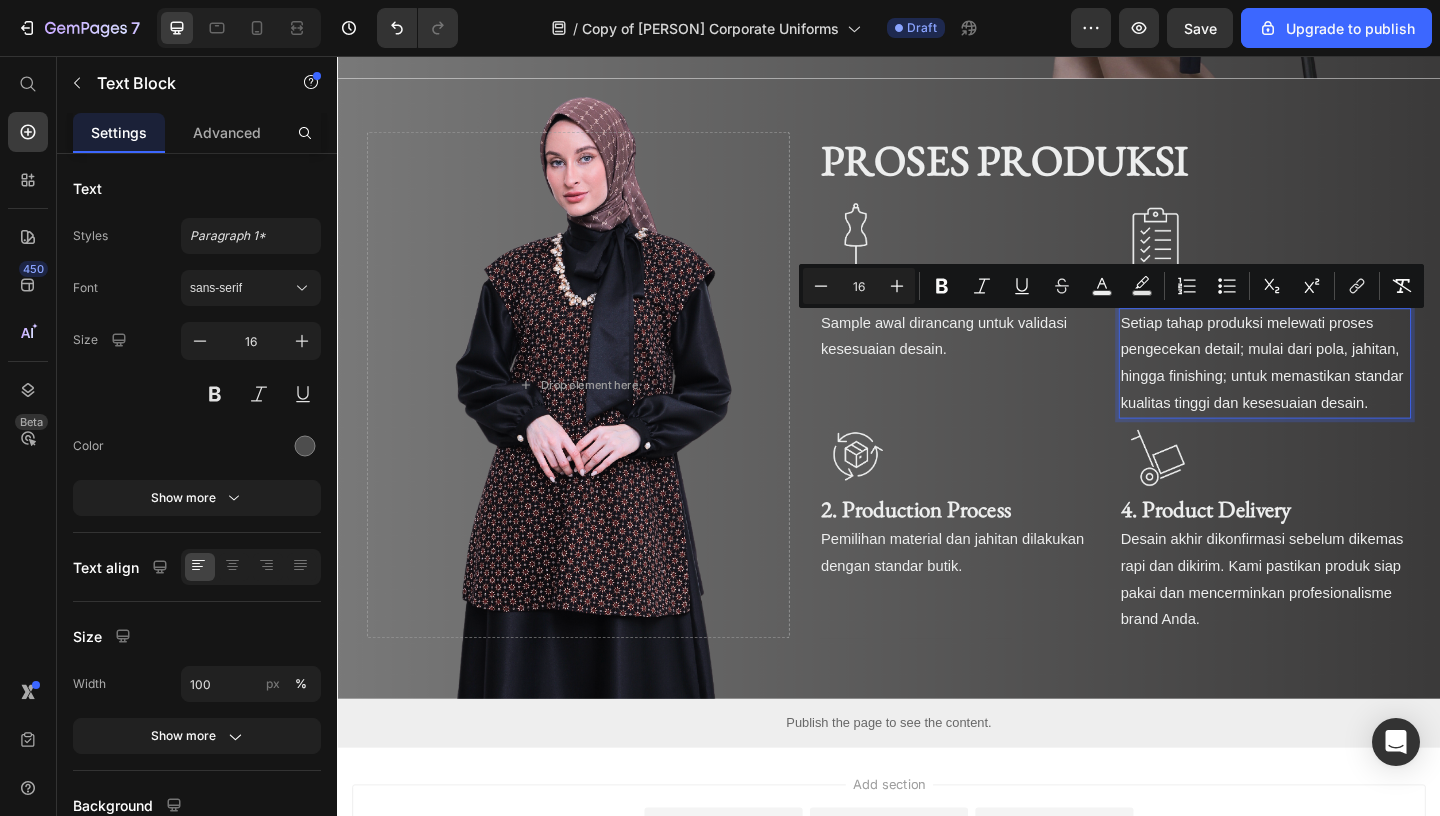 click on "Setiap tahap produksi melewati proses pengecekan detail; mulai dari pola, jahitan, hingga finishing; untuk memastikan standar kualitas tinggi dan kesesuaian desain." at bounding box center (1343, 388) 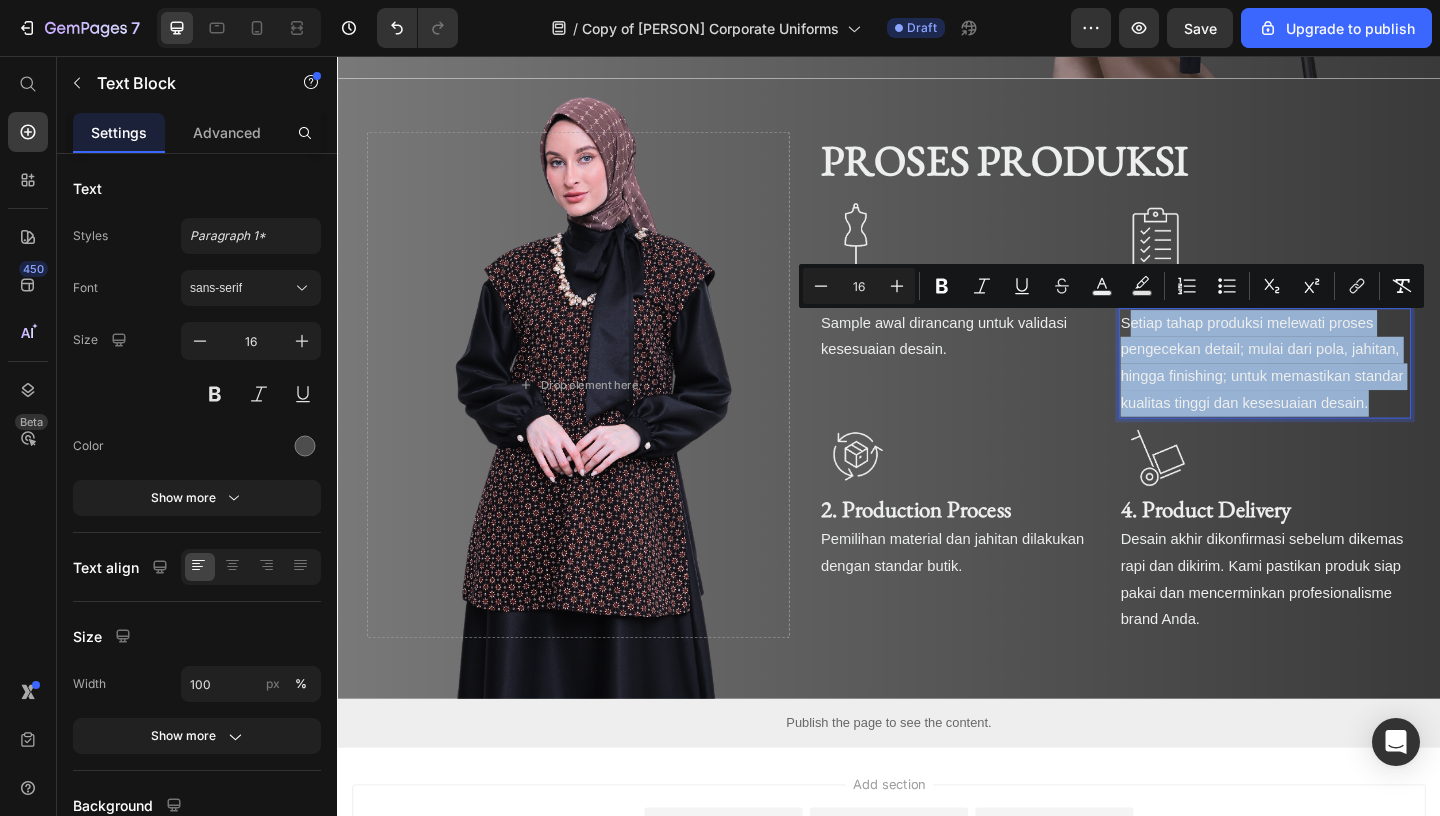 drag, startPoint x: 1475, startPoint y: 431, endPoint x: 1200, endPoint y: 348, distance: 287.2525 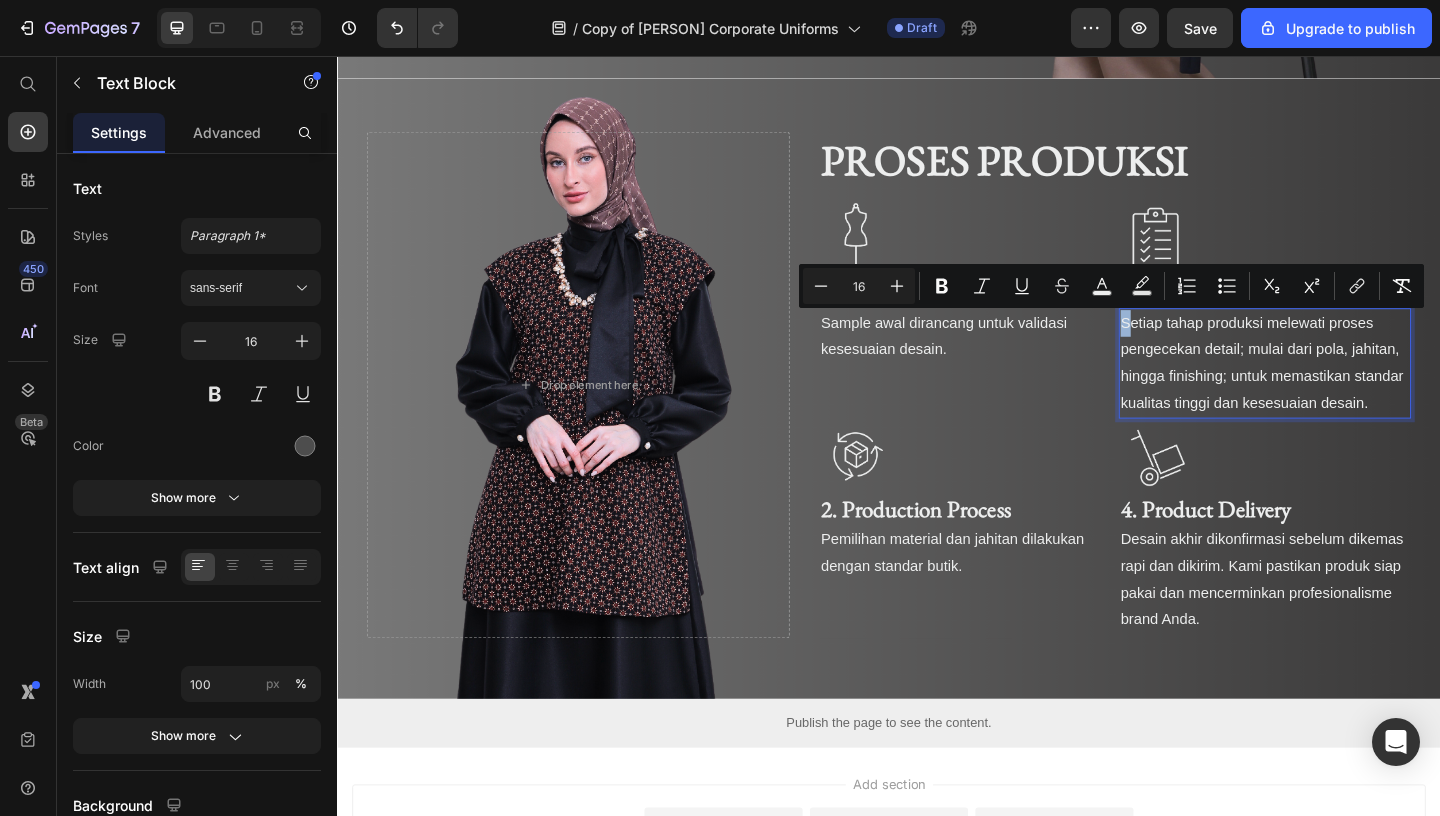 click on "Setiap tahap produksi melewati proses pengecekan detail; mulai dari pola, jahitan, hingga finishing; untuk memastikan standar kualitas tinggi dan kesesuaian desain." at bounding box center (1343, 388) 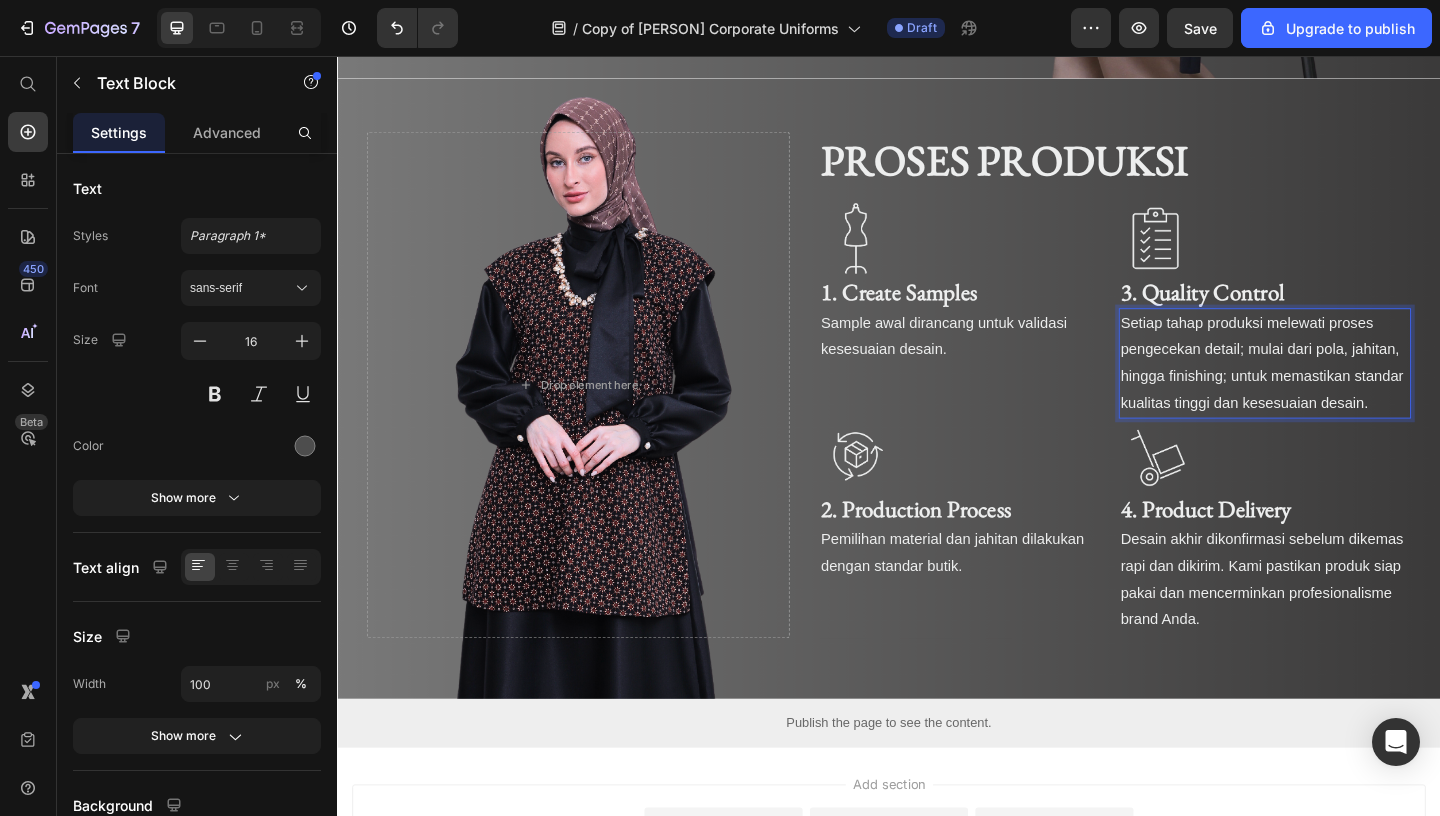 click on "Setiap tahap produksi melewati proses pengecekan detail; mulai dari pola, jahitan, hingga finishing; untuk memastikan standar kualitas tinggi dan kesesuaian desain." at bounding box center (1346, 389) 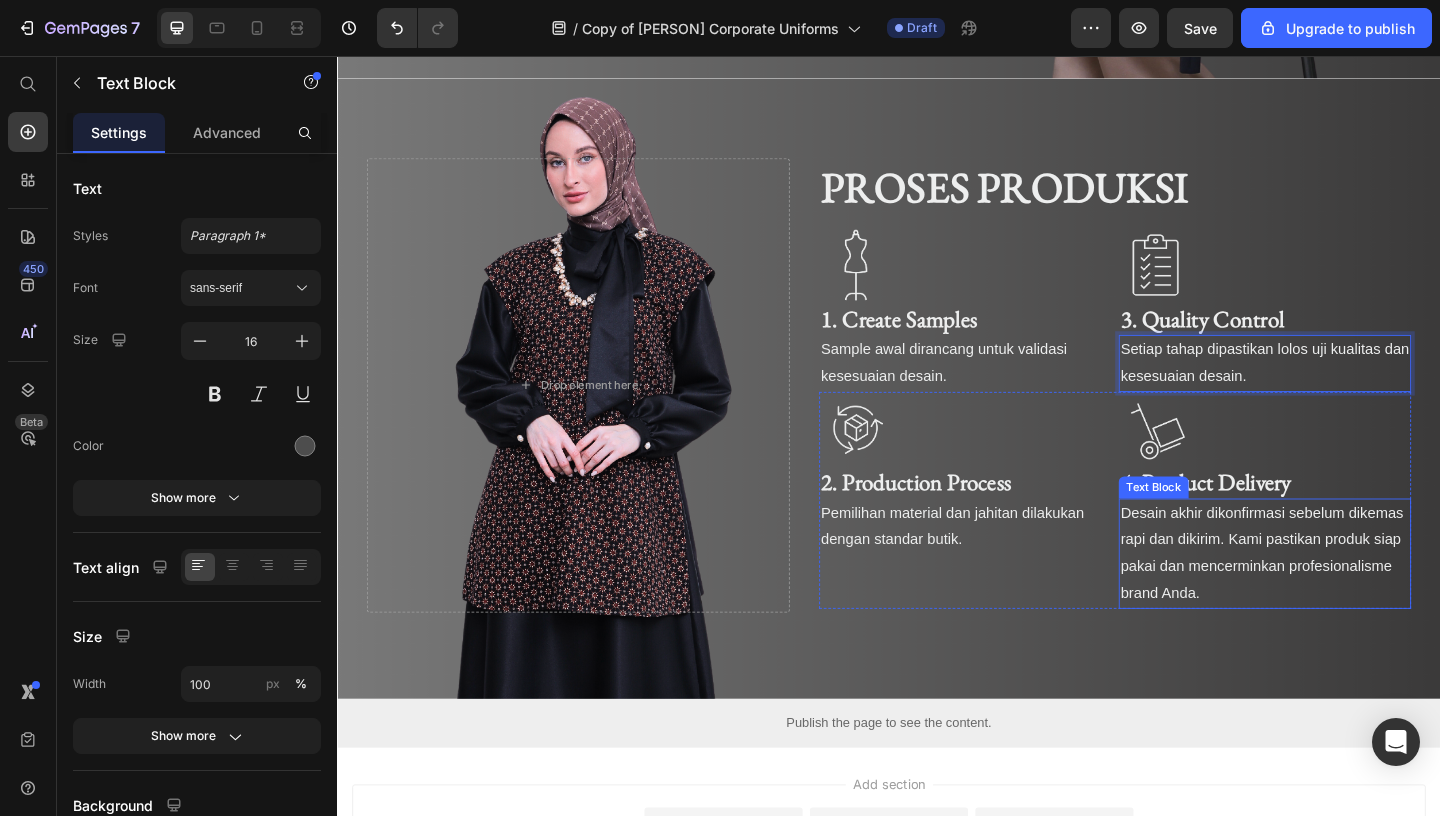 click on "Desain akhir dikonfirmasi sebelum dikemas rapi dan dikirim. Kami pastikan produk siap pakai dan mencerminkan profesionalisme brand Anda." at bounding box center (1343, 595) 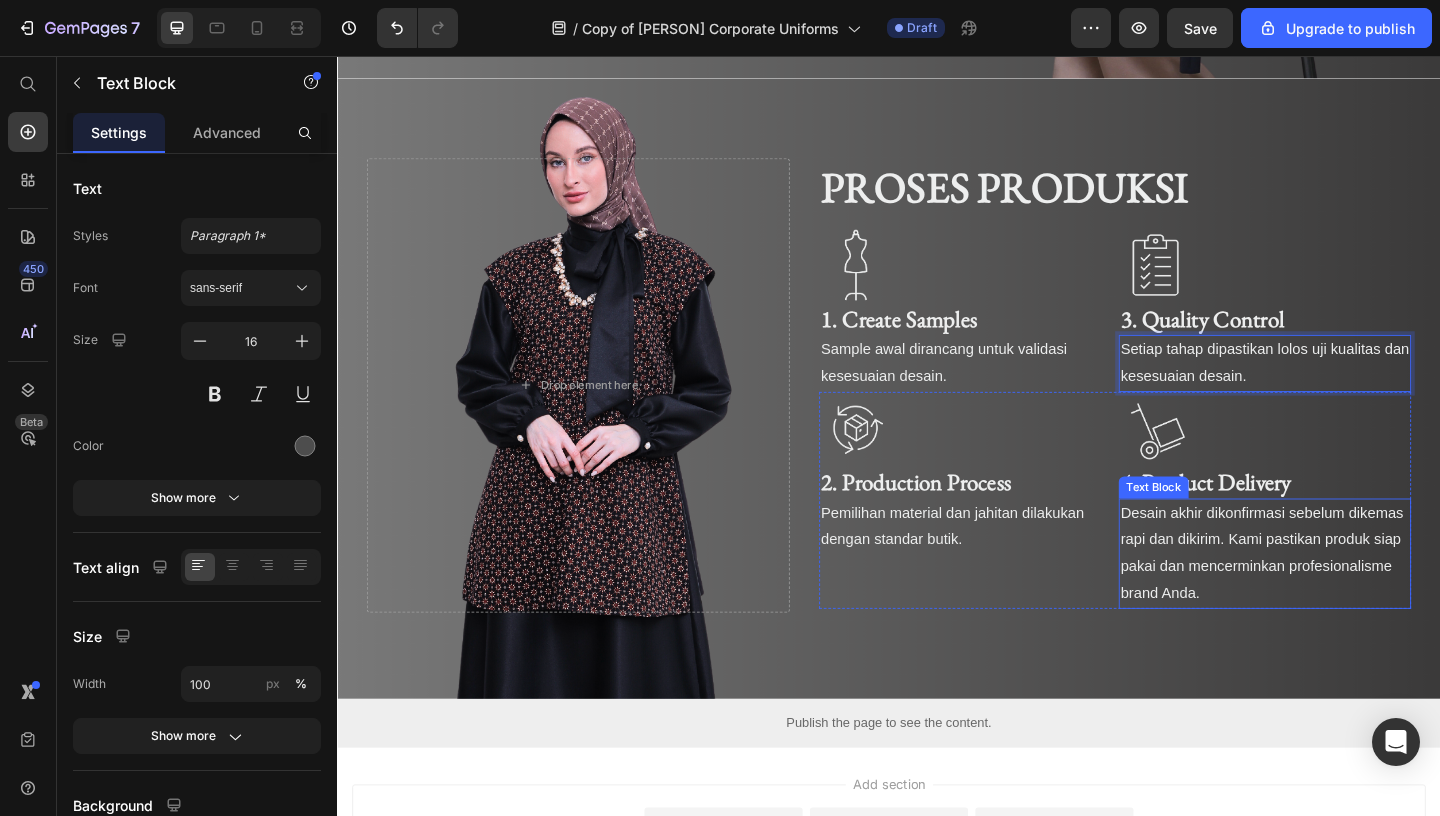 click on "Desain akhir dikonfirmasi sebelum dikemas rapi dan dikirim. Kami pastikan produk siap pakai dan mencerminkan profesionalisme brand Anda." at bounding box center (1343, 595) 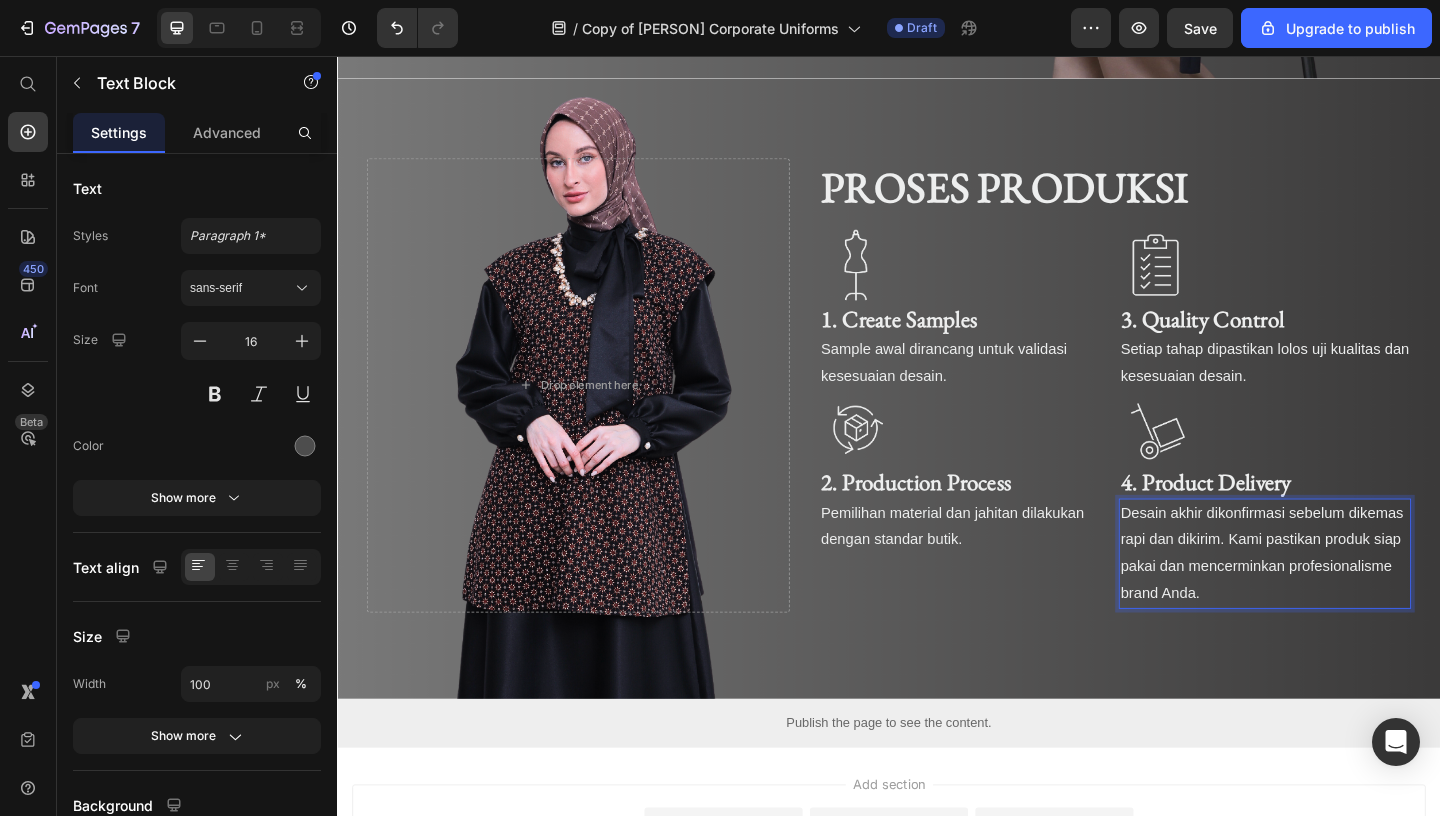 click on "Desain akhir dikonfirmasi sebelum dikemas rapi dan dikirim. Kami pastikan produk siap pakai dan mencerminkan profesionalisme brand Anda." at bounding box center (1343, 595) 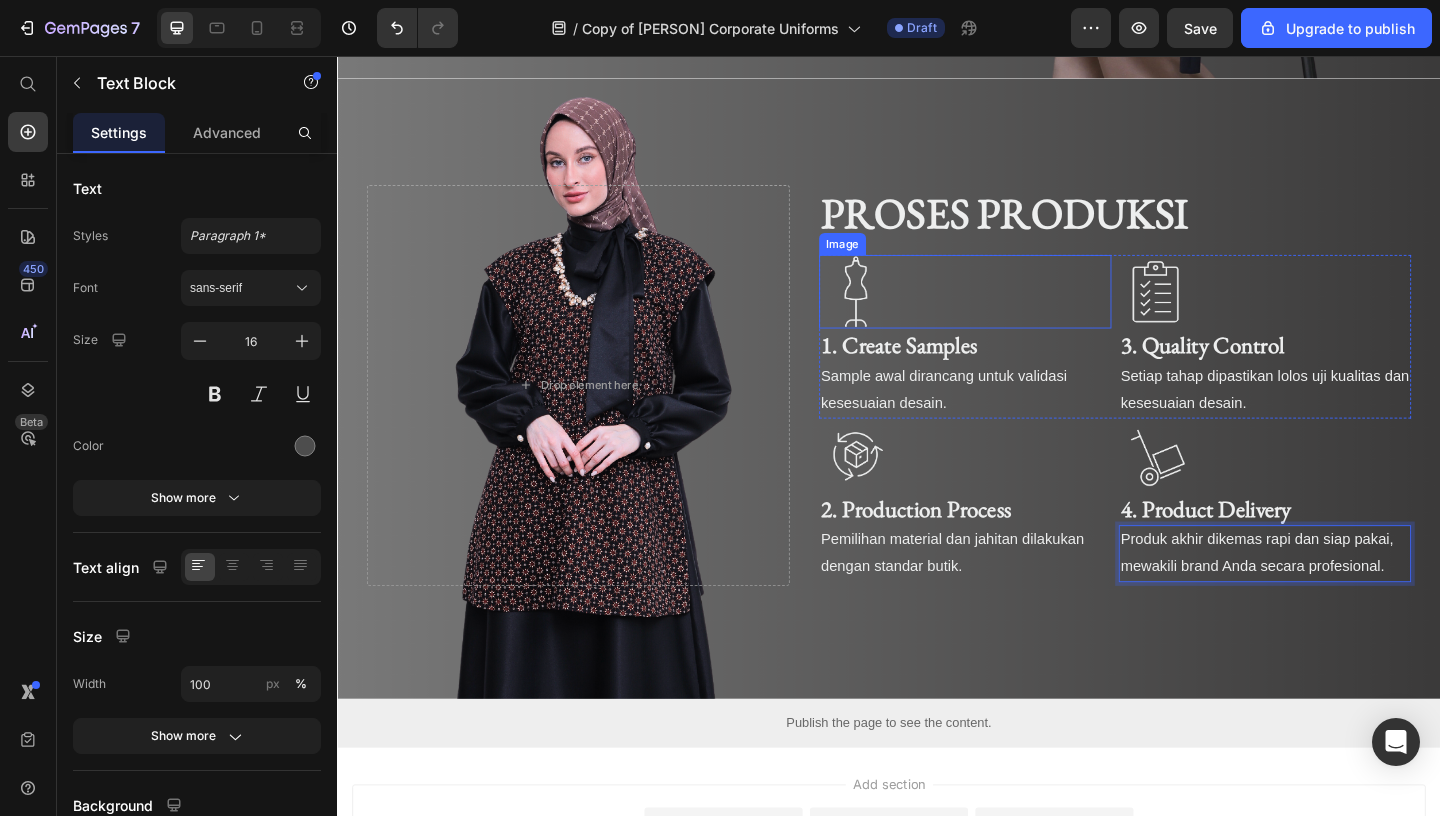 click at bounding box center (1020, 312) 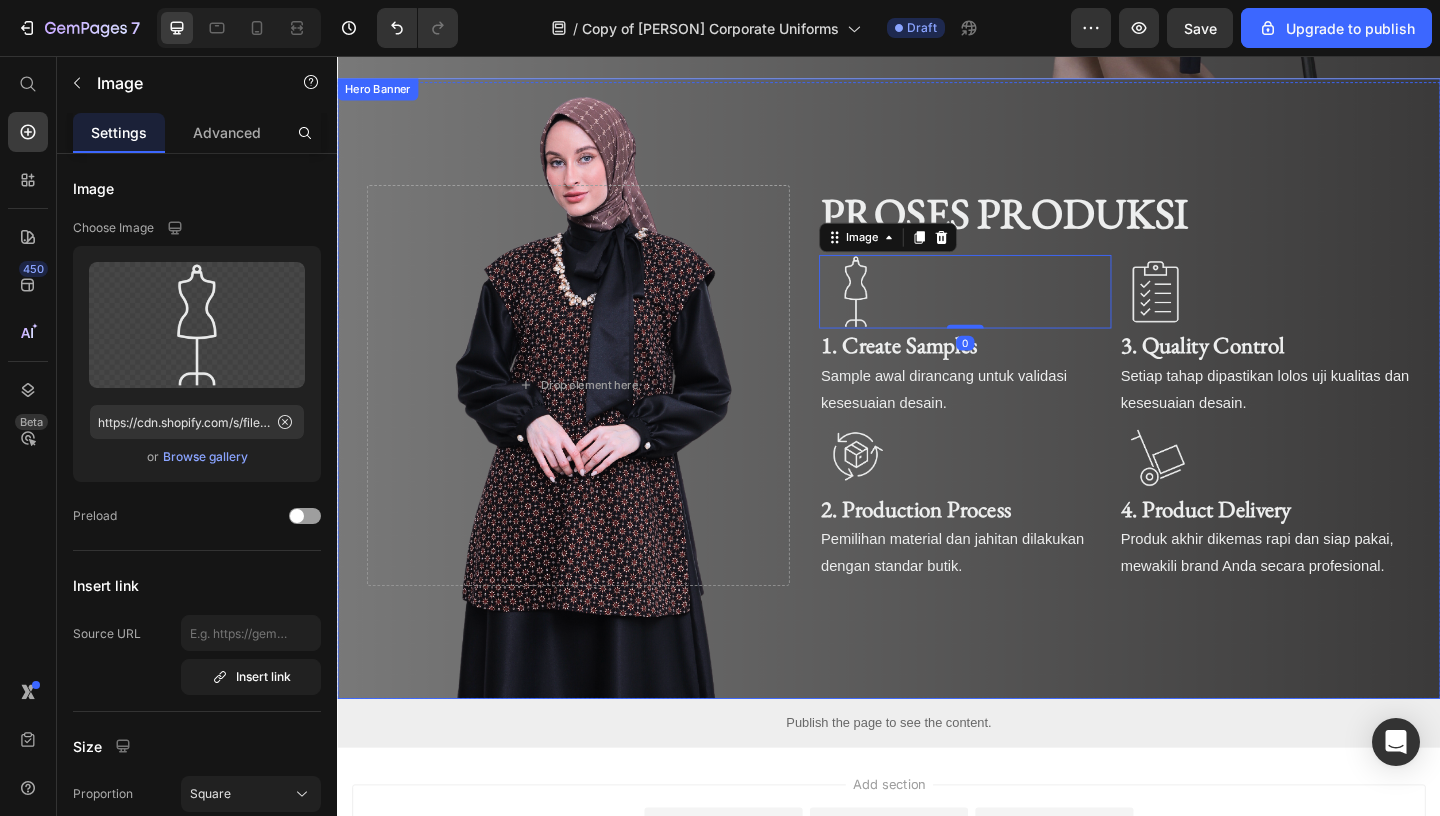 click at bounding box center [937, 417] 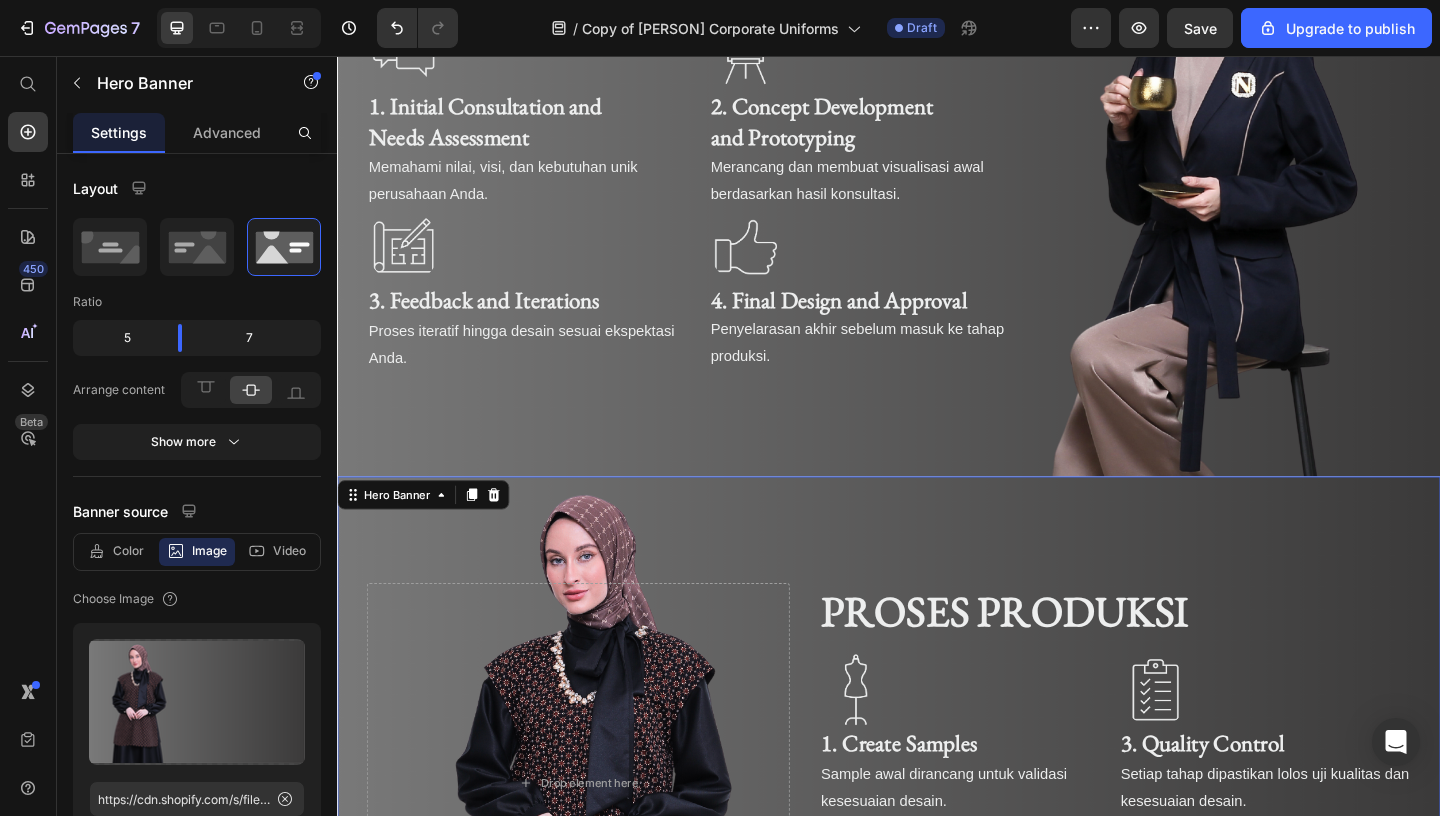 scroll, scrollTop: 3299, scrollLeft: 0, axis: vertical 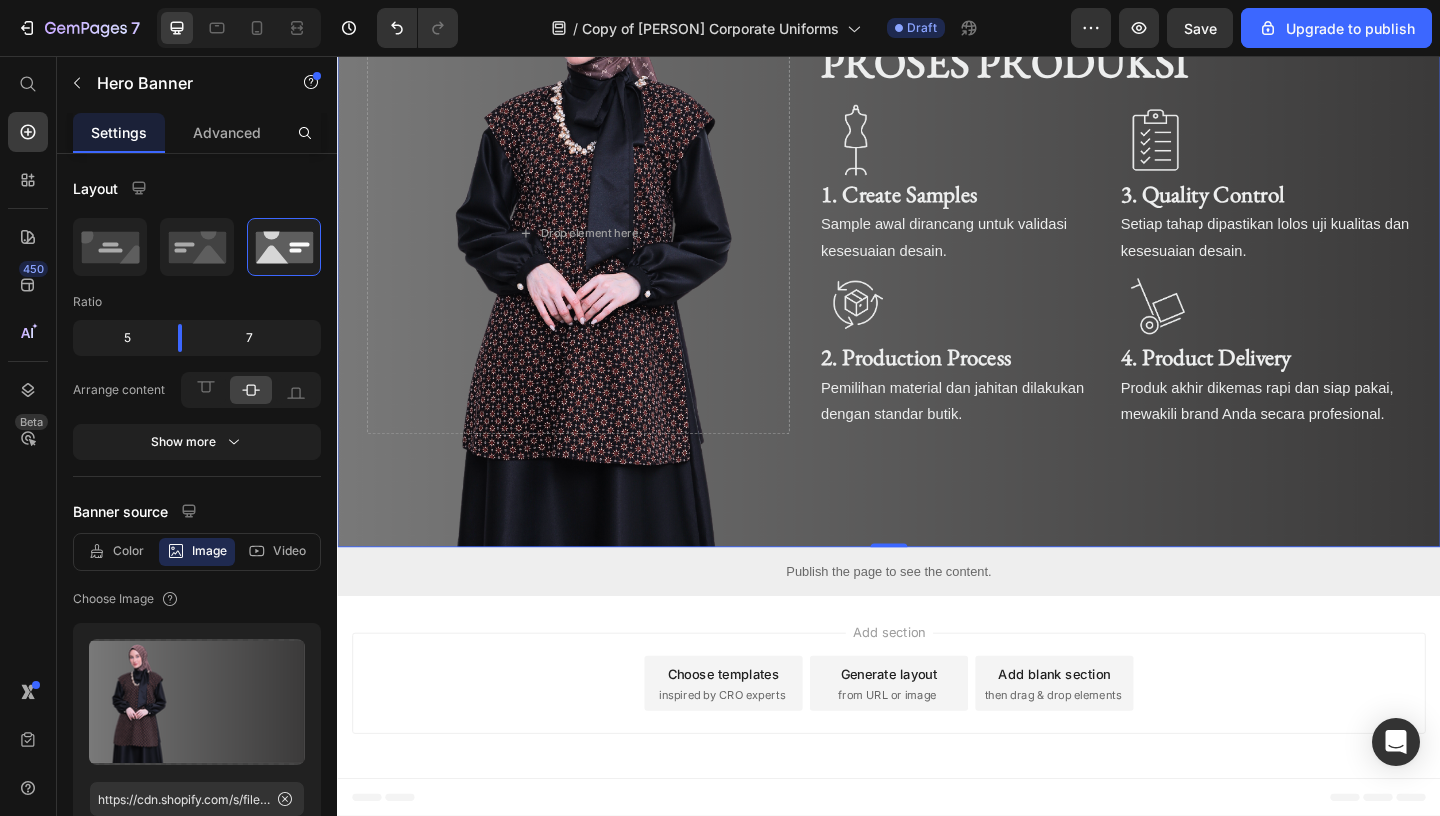 click at bounding box center (937, 252) 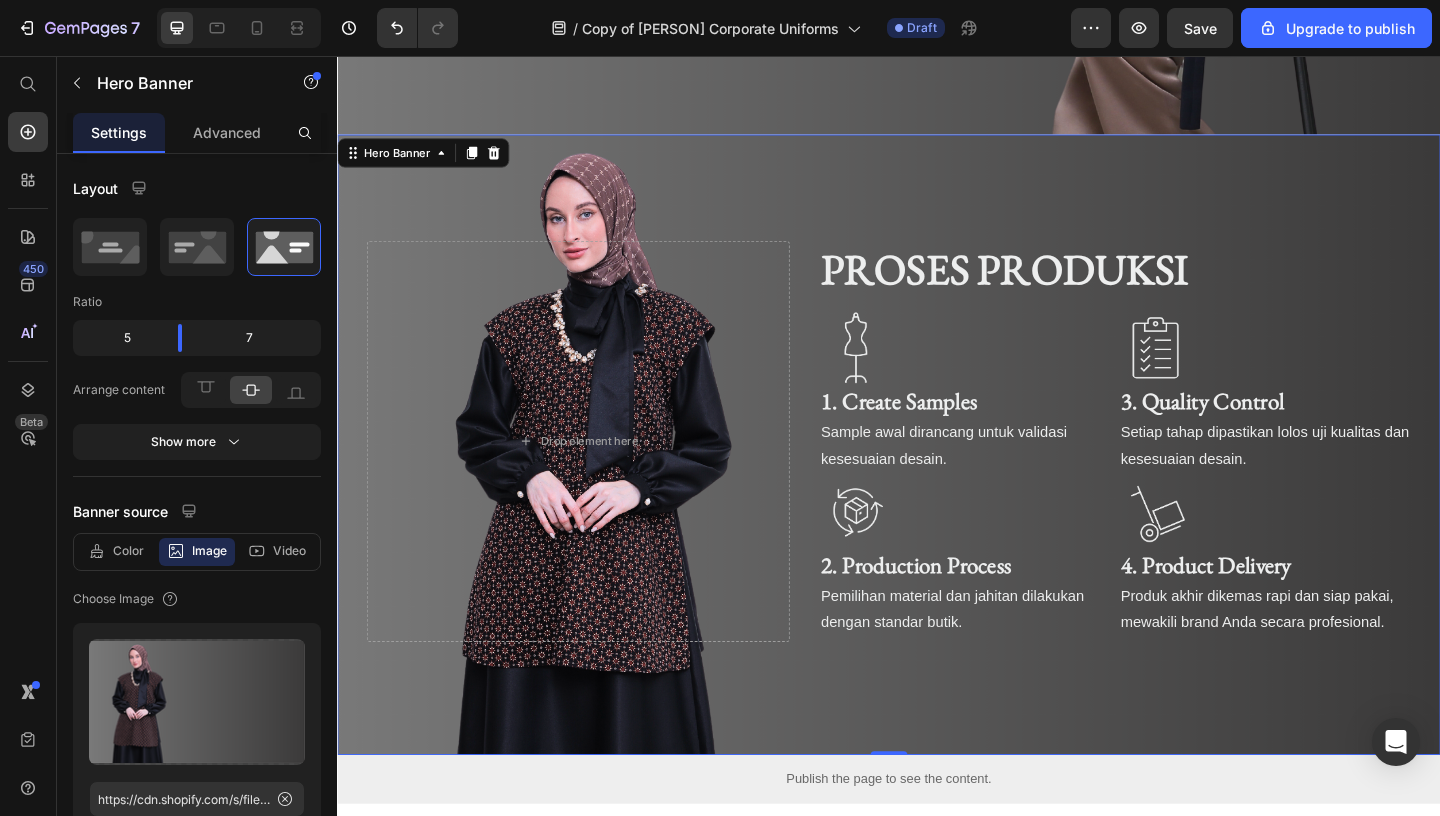 scroll, scrollTop: 3899, scrollLeft: 0, axis: vertical 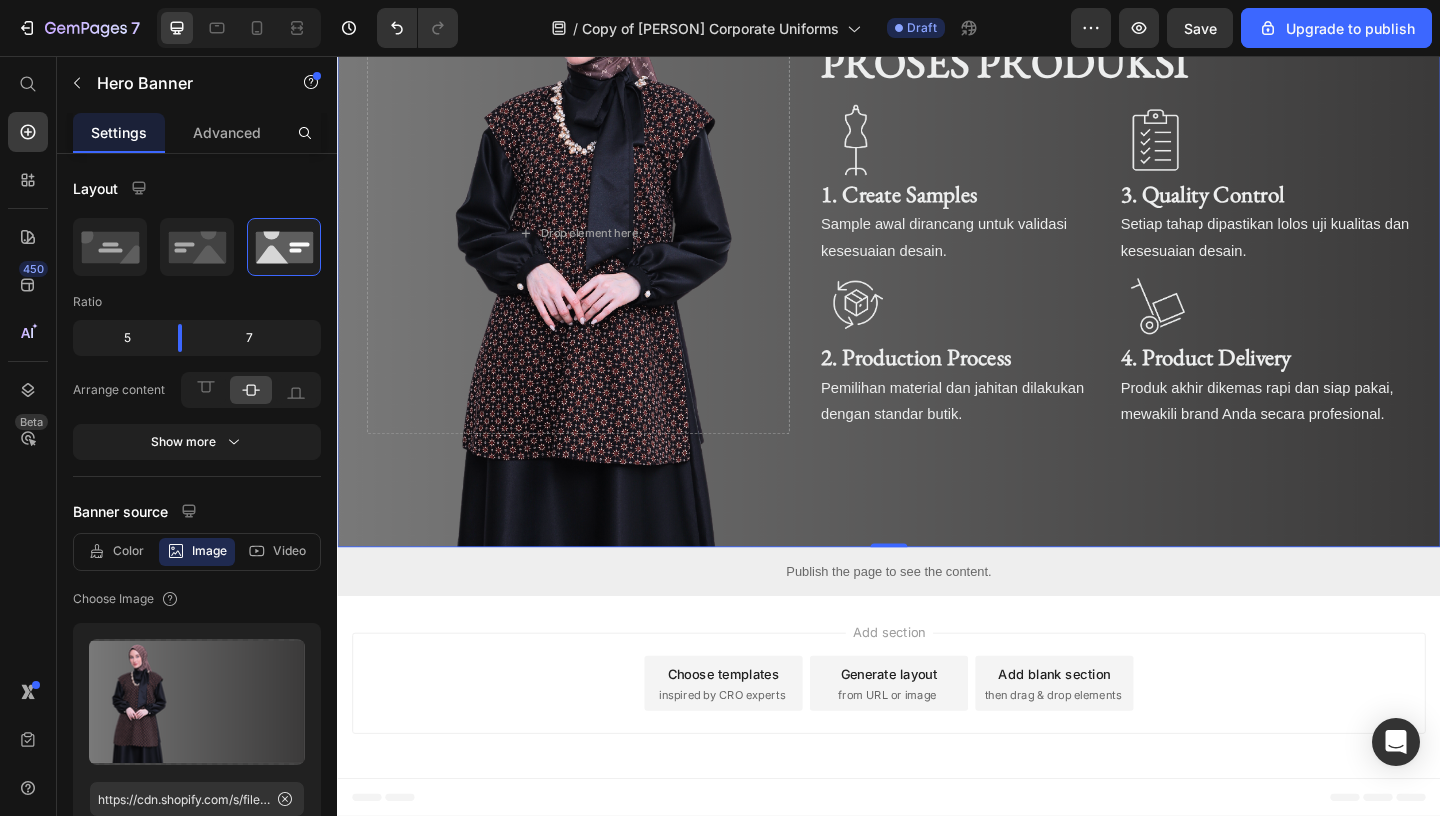 click on "Add section Choose templates inspired by CRO experts Generate layout from URL or image Add blank section then drag & drop elements" at bounding box center (937, 742) 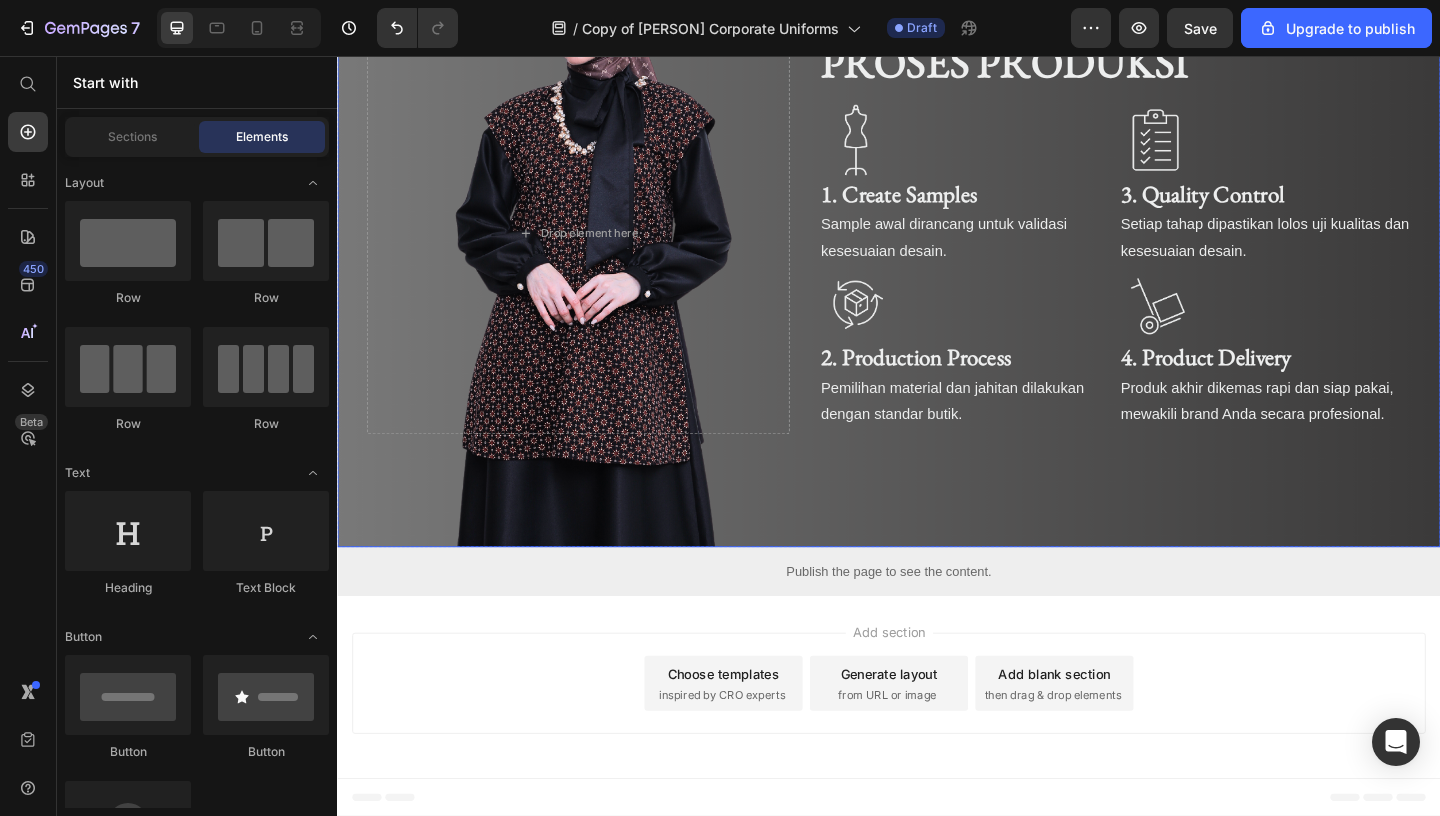 click at bounding box center (937, 252) 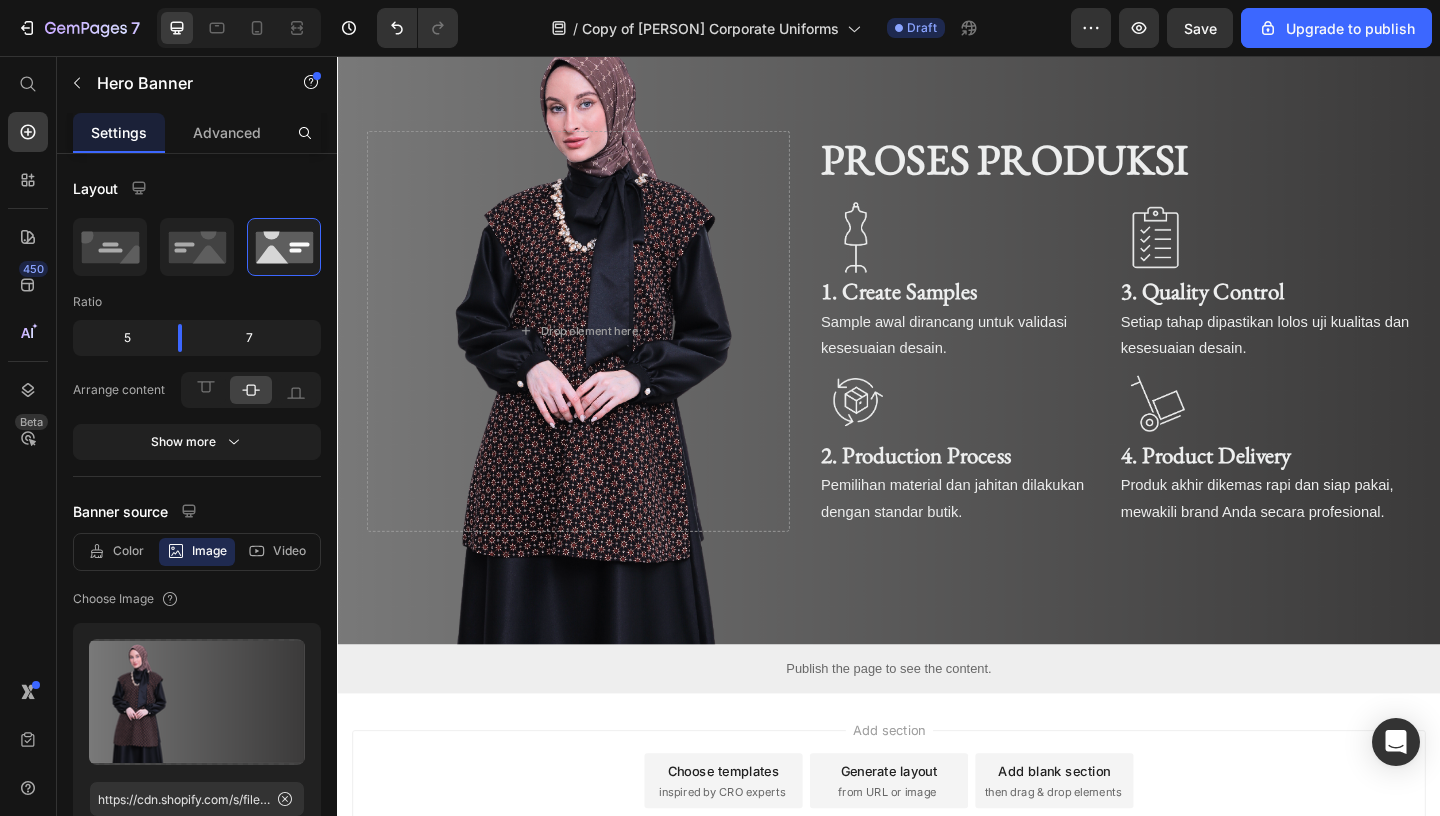 scroll, scrollTop: 3899, scrollLeft: 0, axis: vertical 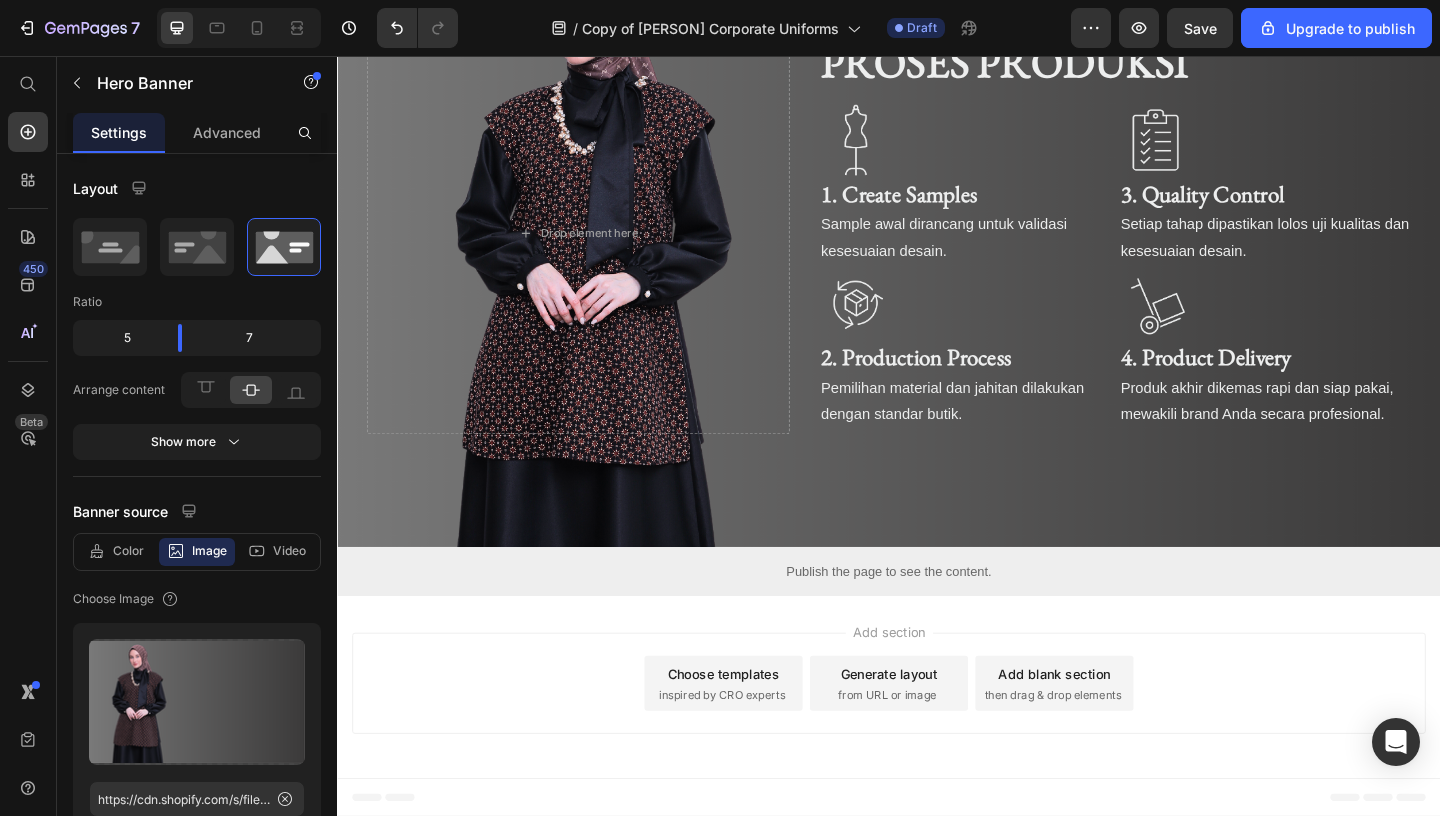 click at bounding box center (937, 252) 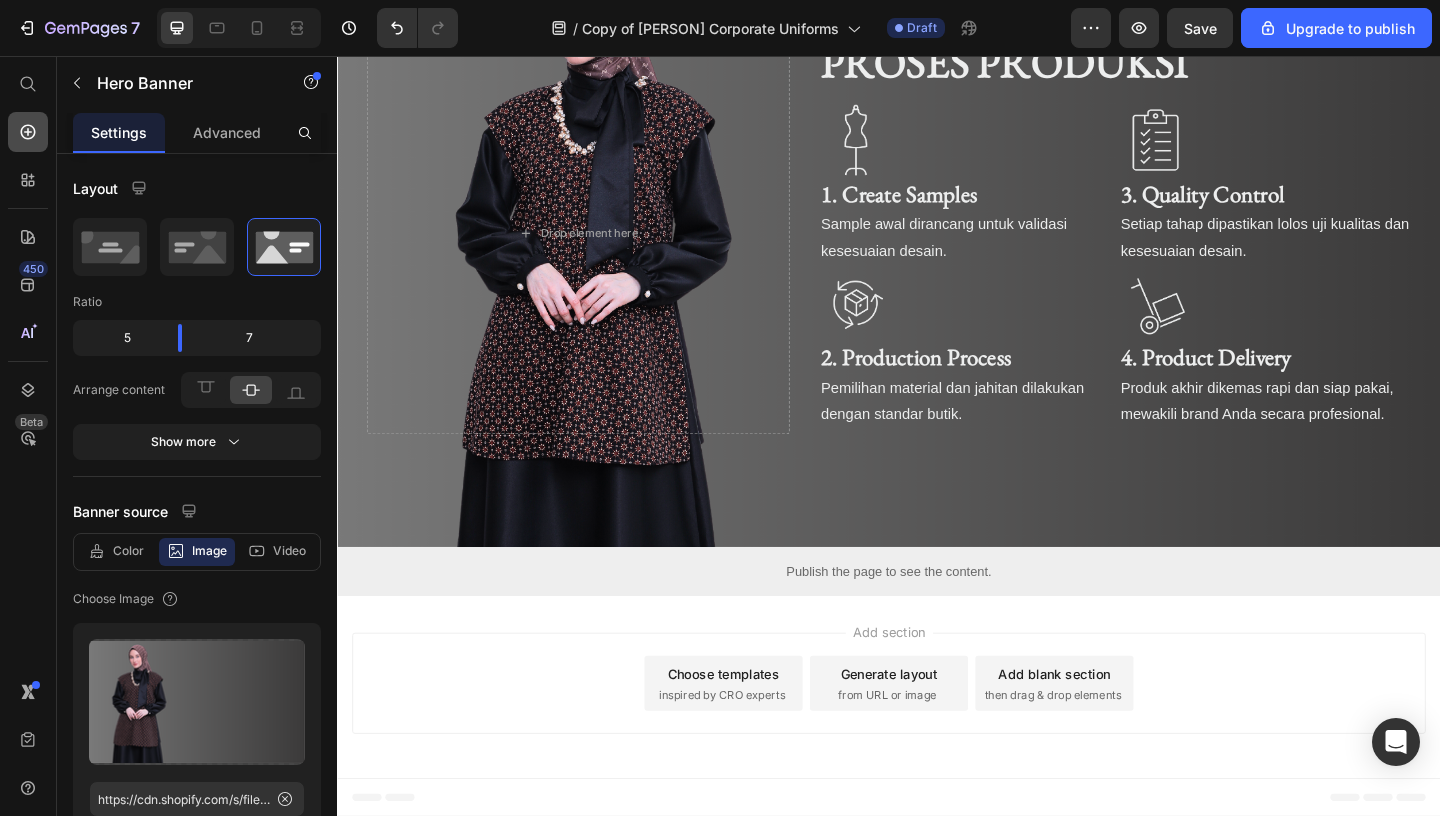 click 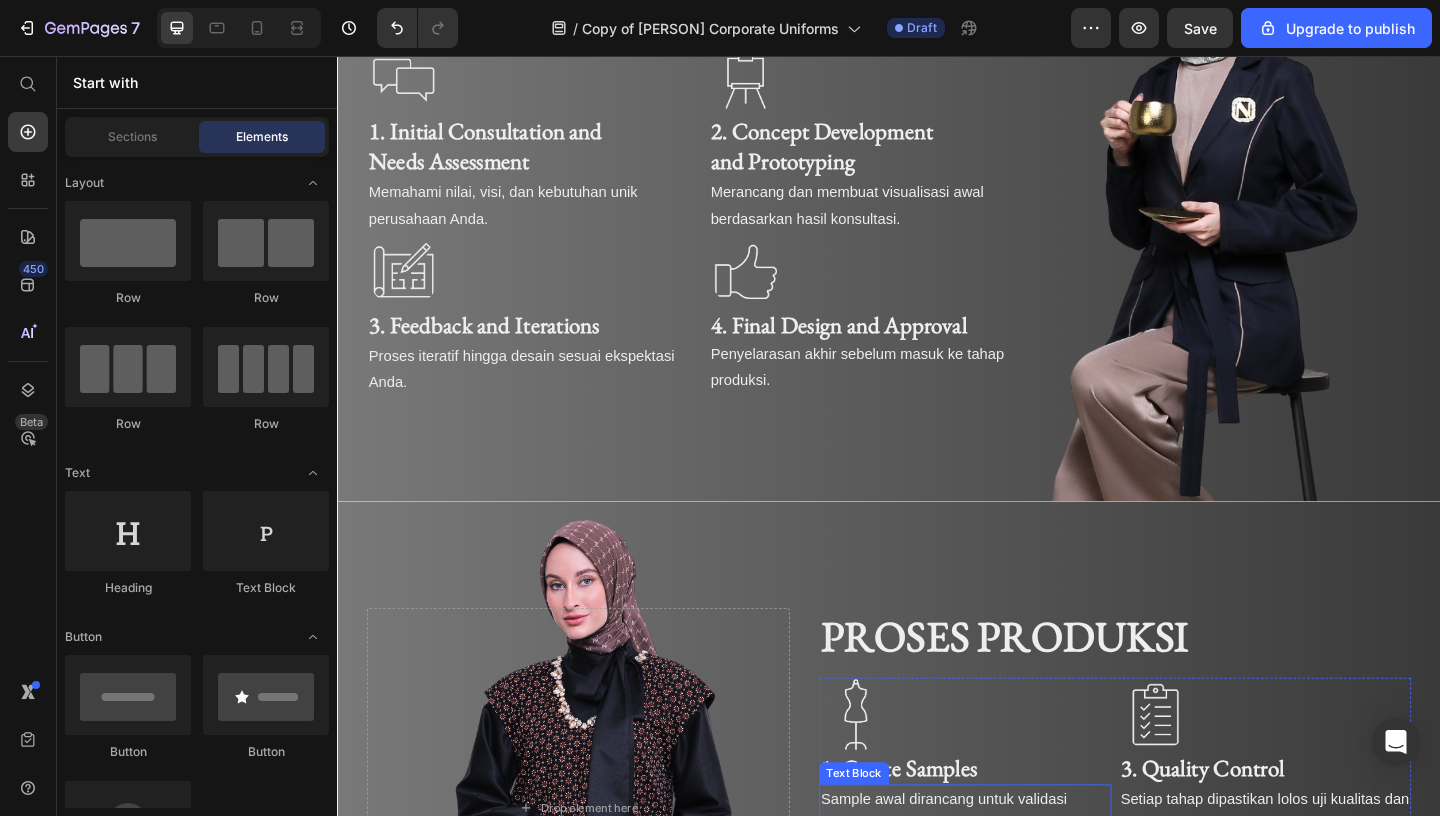 scroll, scrollTop: 3282, scrollLeft: 0, axis: vertical 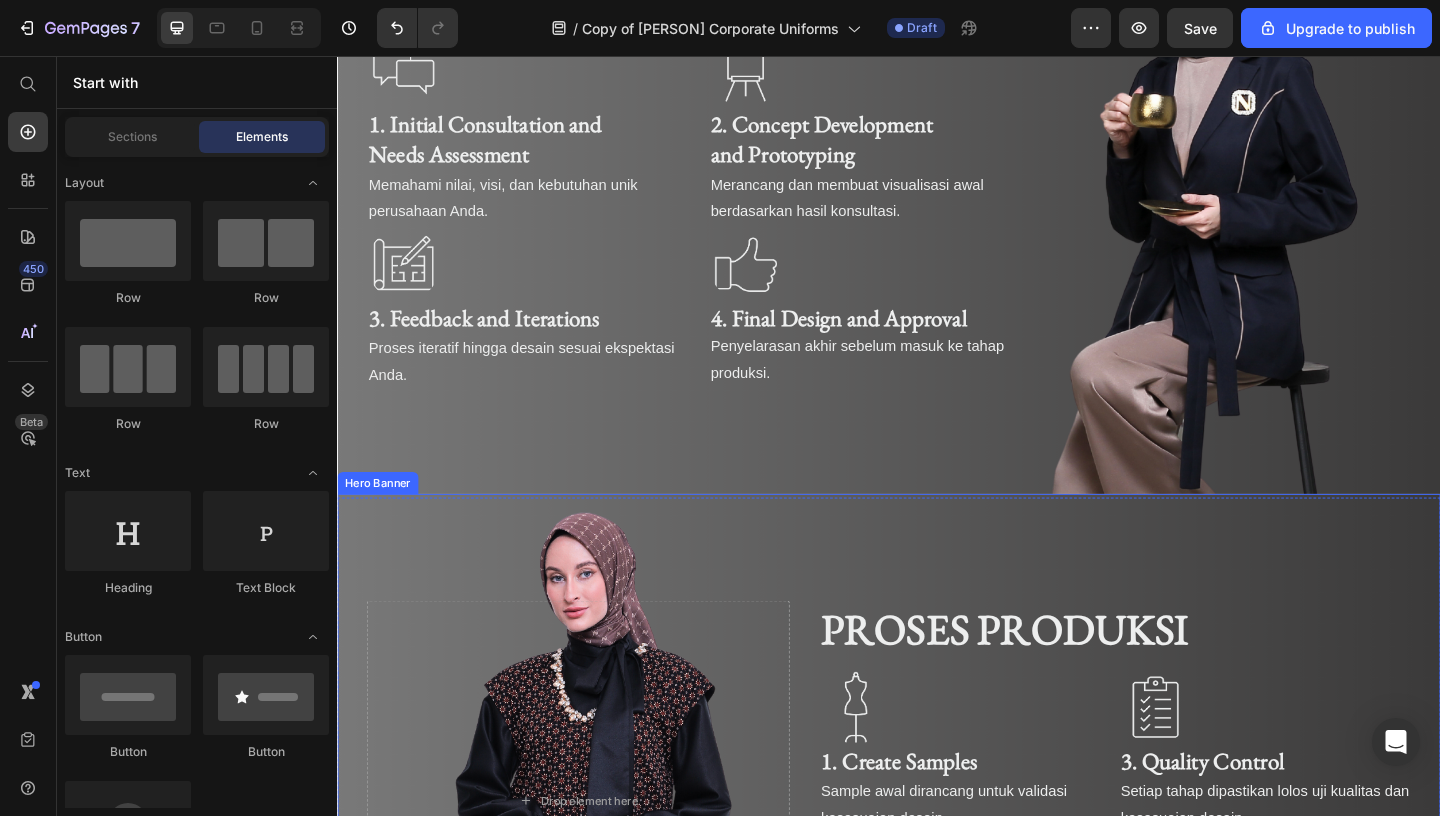 click at bounding box center [937, 869] 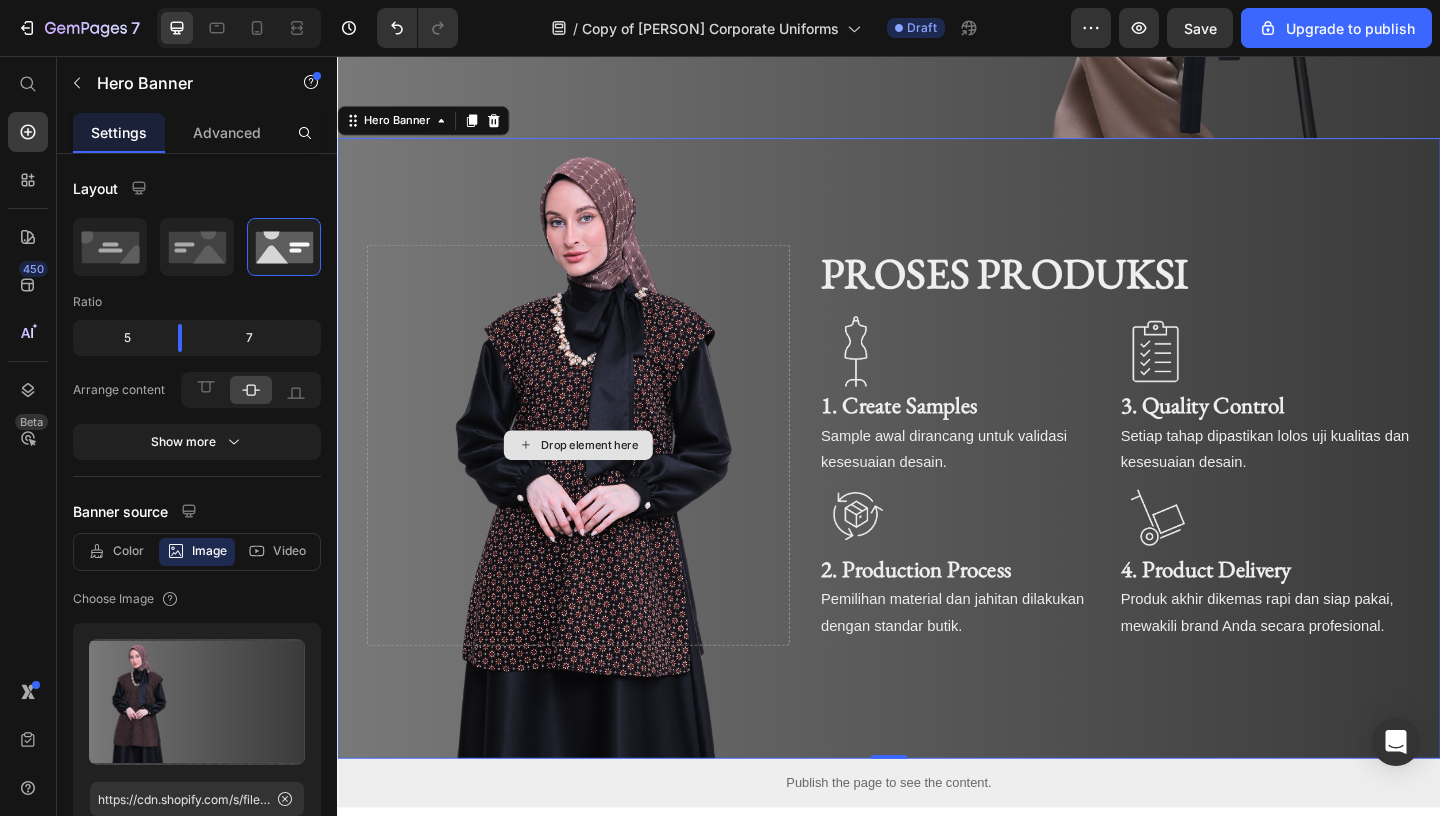 scroll, scrollTop: 3673, scrollLeft: 0, axis: vertical 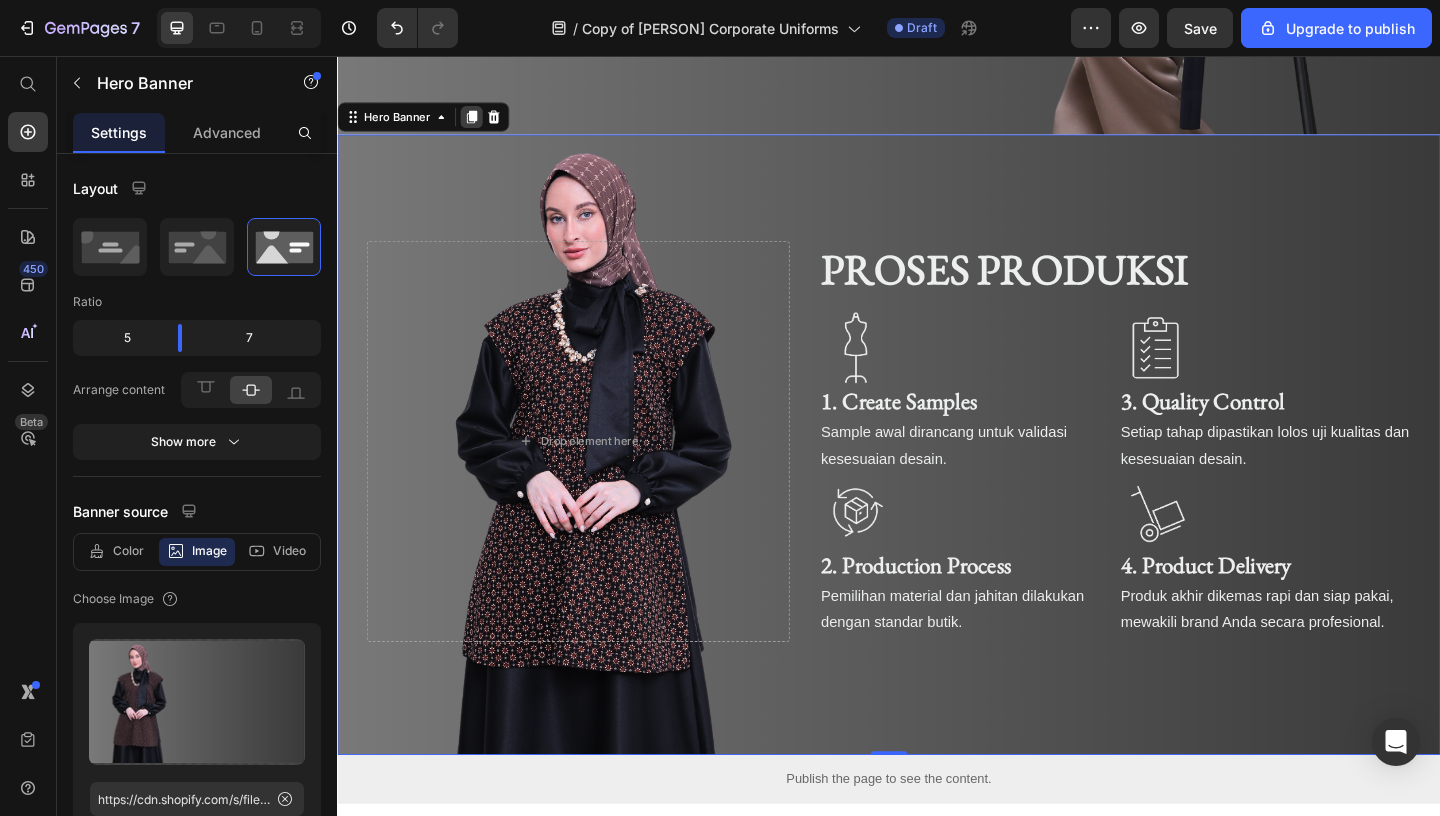 click 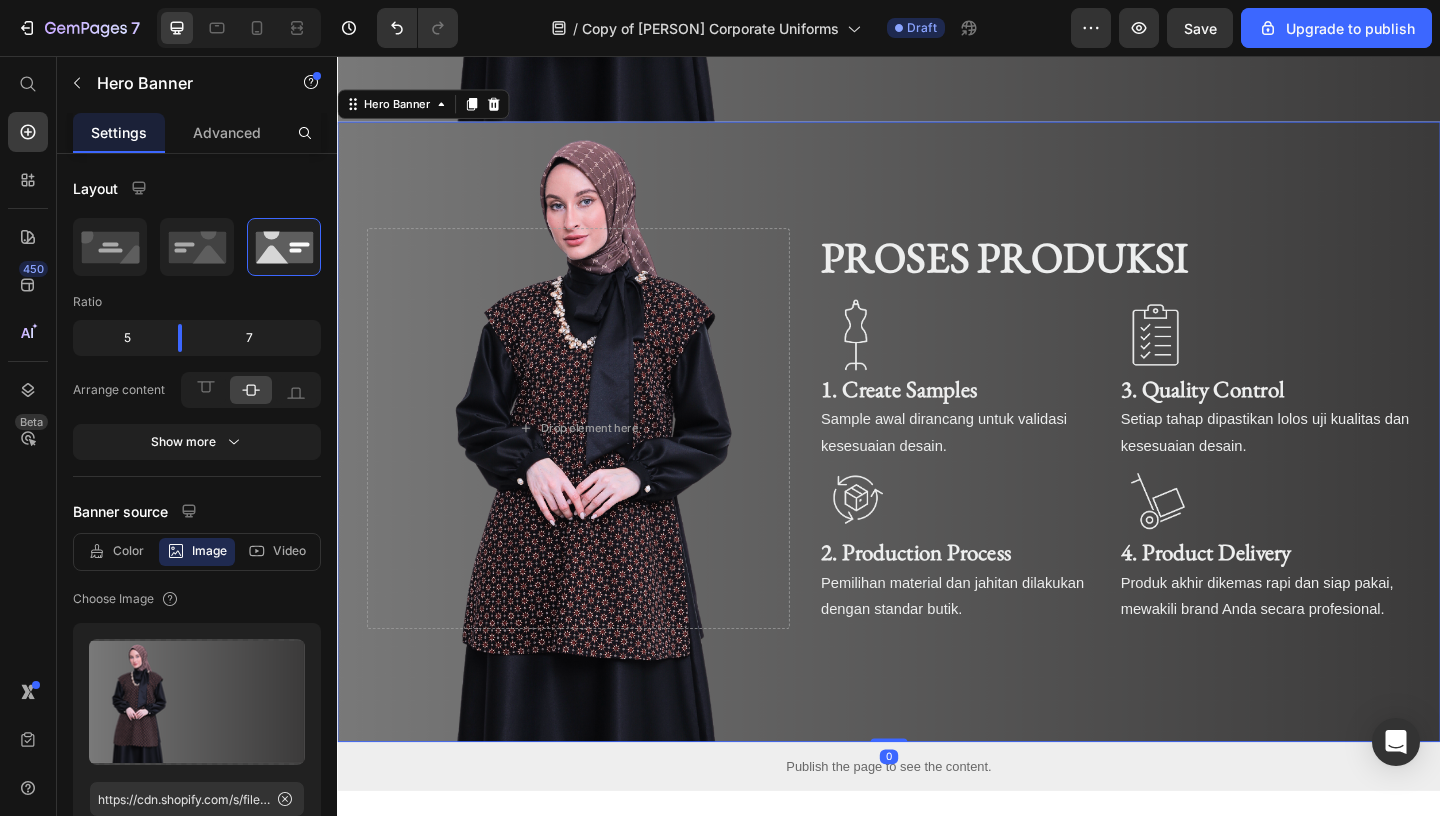 scroll, scrollTop: 4359, scrollLeft: 0, axis: vertical 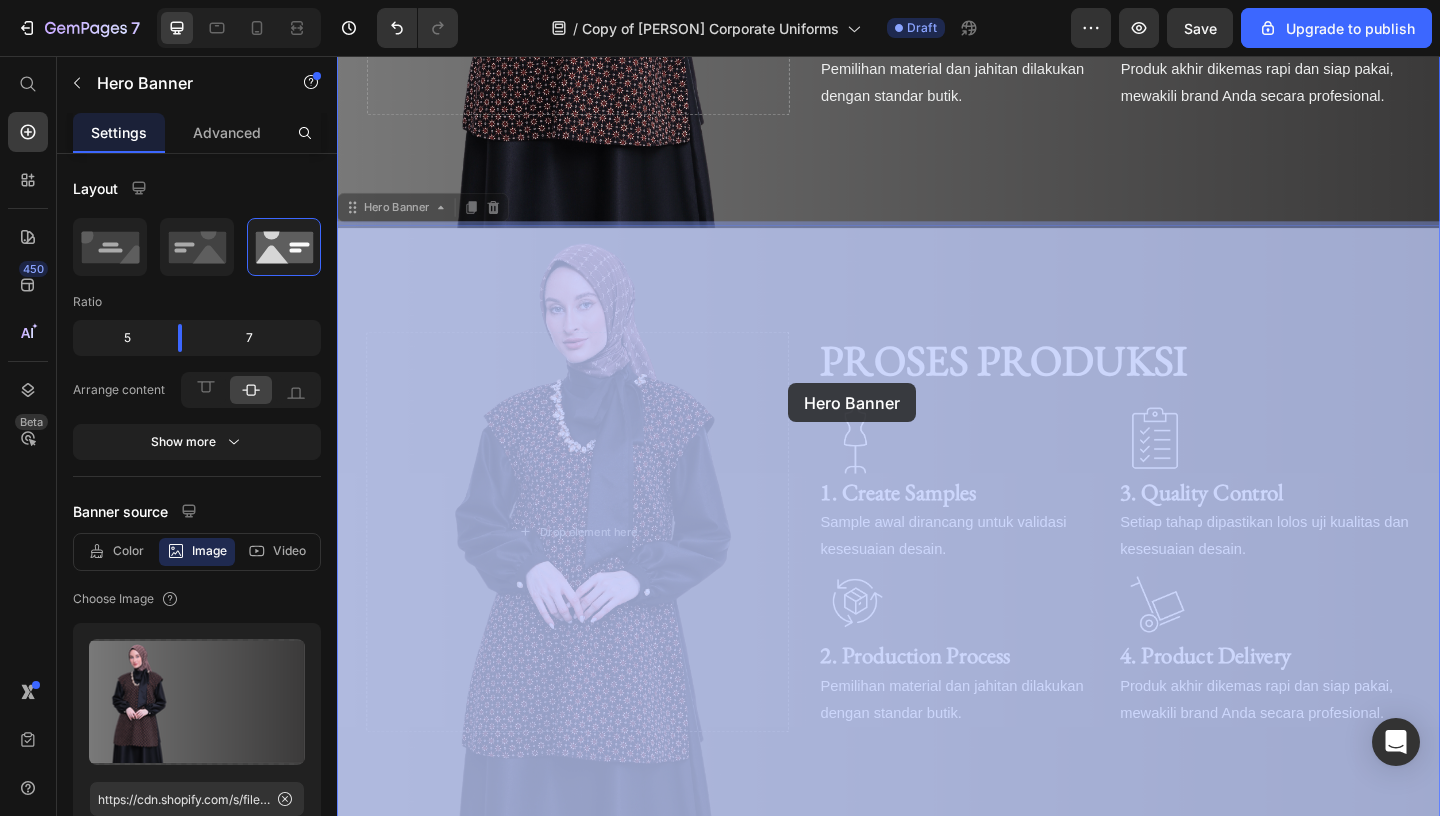 drag, startPoint x: 377, startPoint y: 113, endPoint x: 788, endPoint y: 383, distance: 491.753 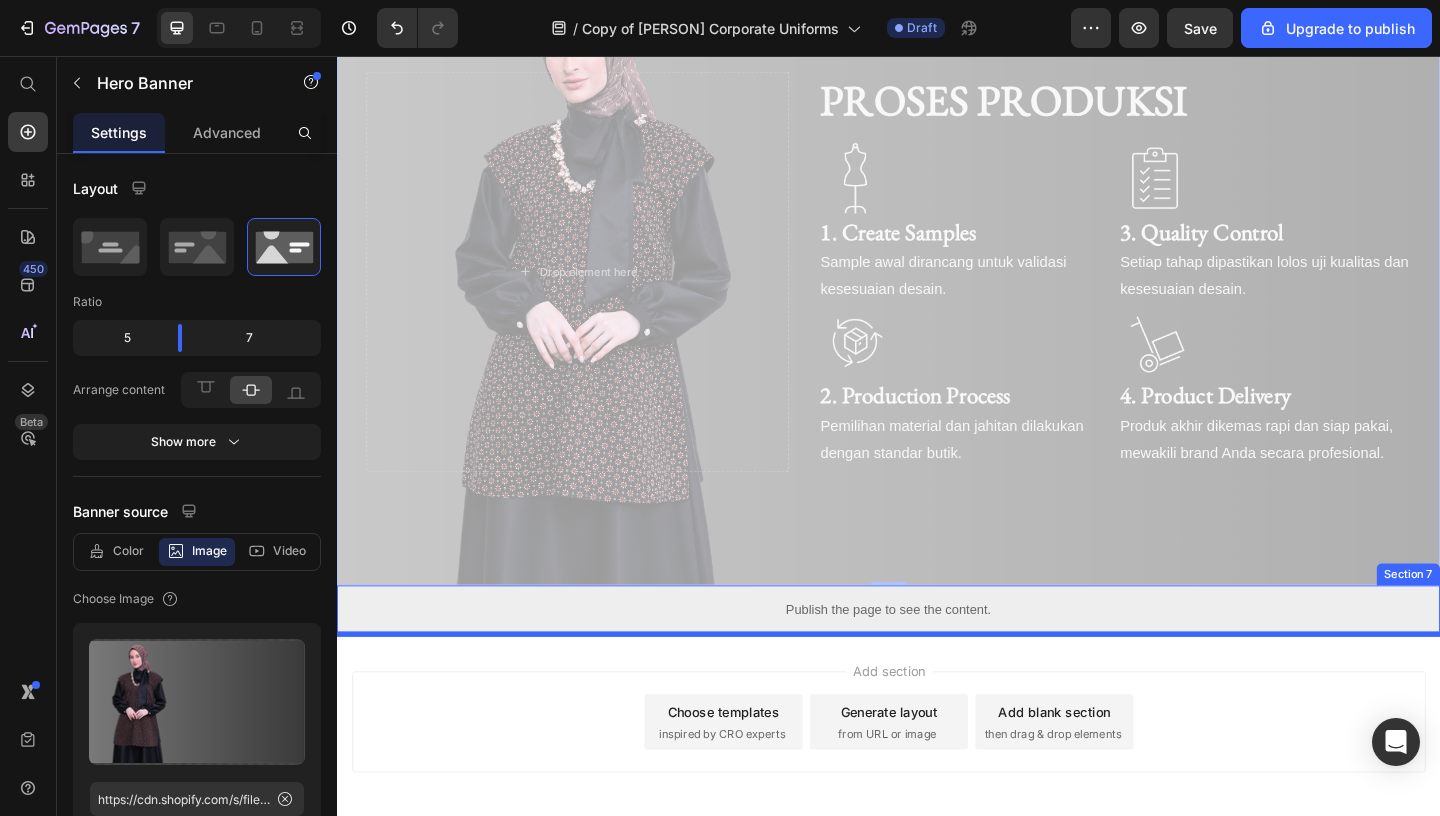 scroll, scrollTop: 4570, scrollLeft: 0, axis: vertical 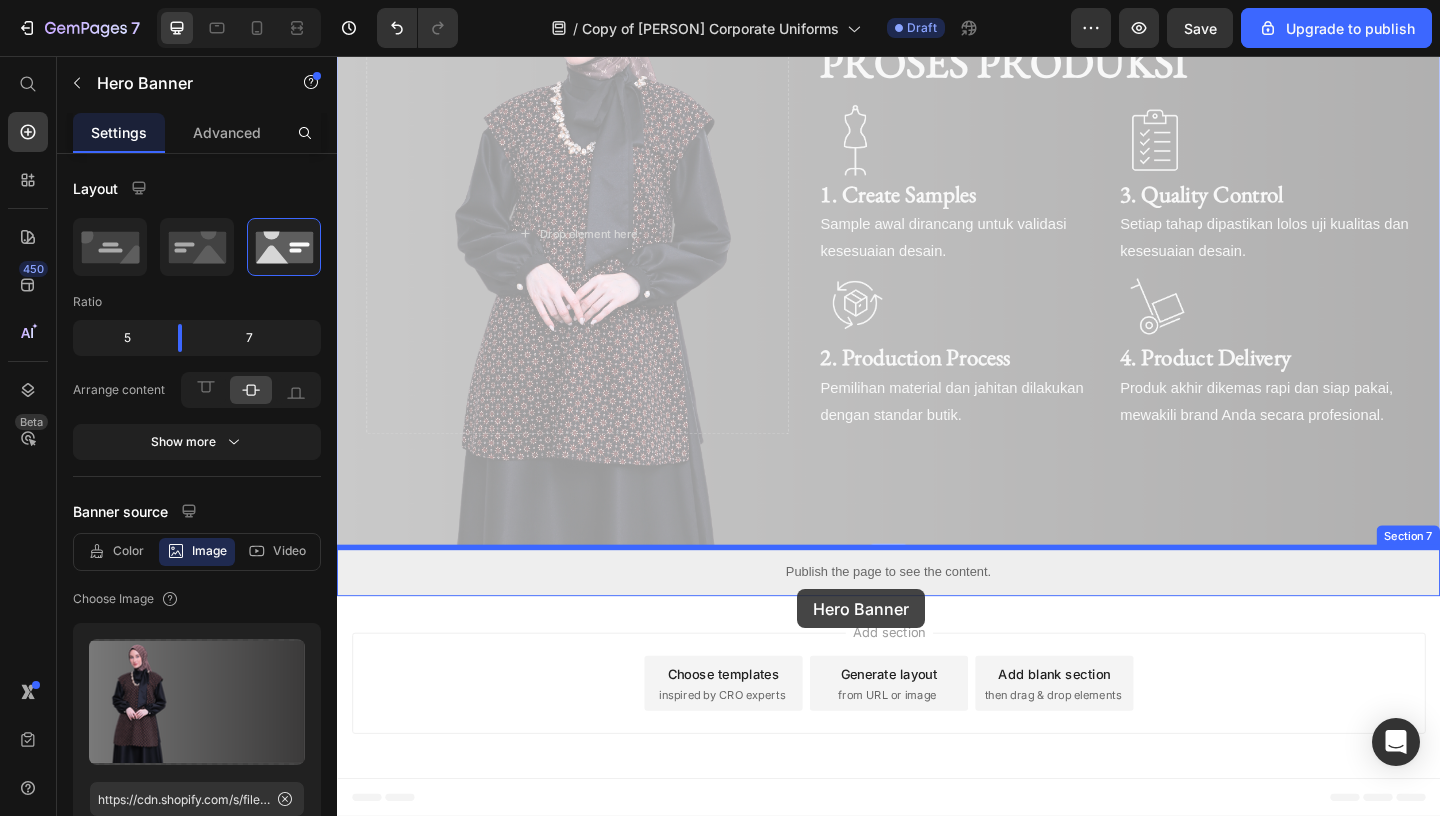 drag, startPoint x: 367, startPoint y: 227, endPoint x: 797, endPoint y: 589, distance: 562.089 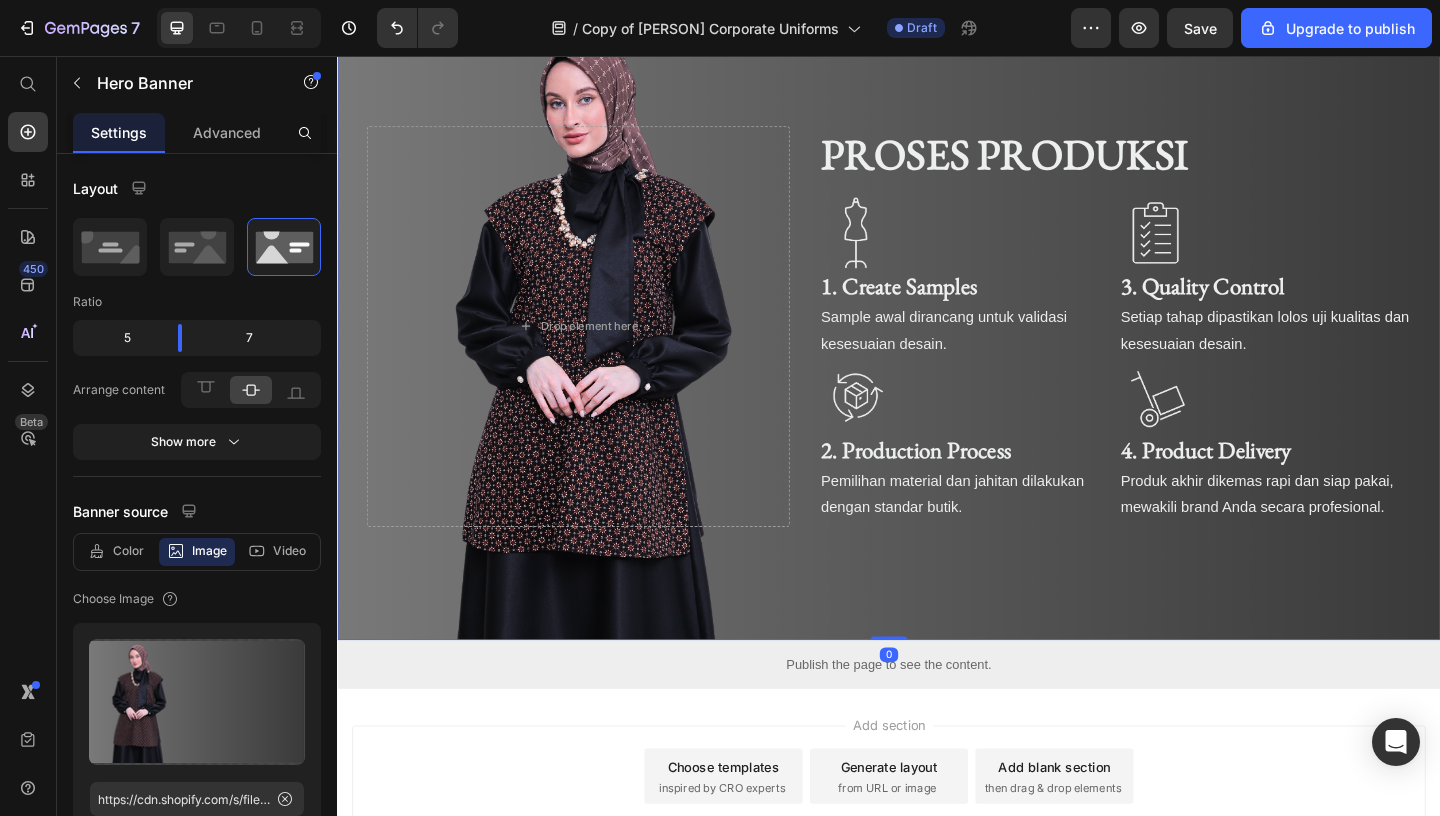 scroll, scrollTop: 4010, scrollLeft: 0, axis: vertical 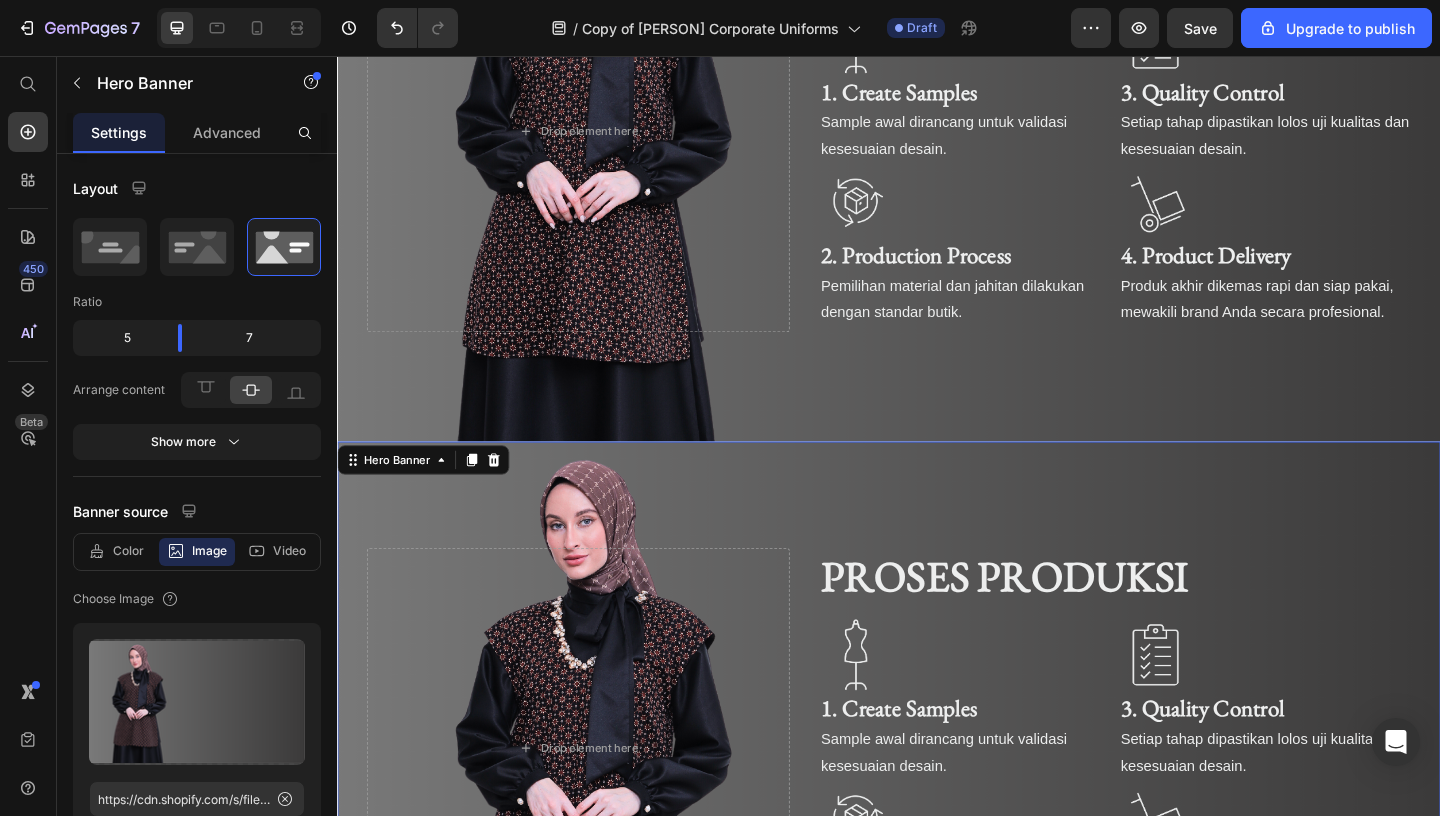 click at bounding box center [937, 812] 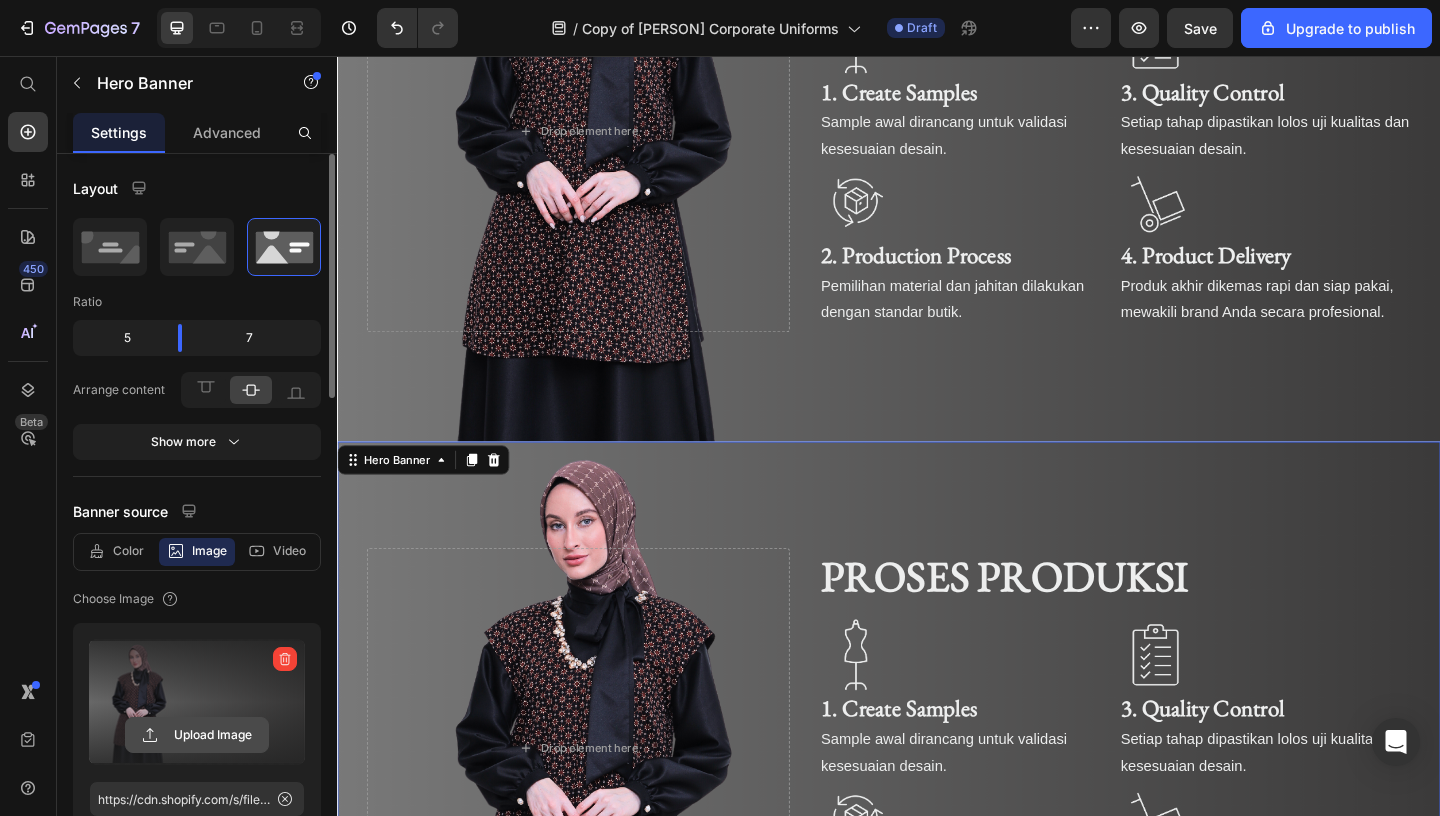 click 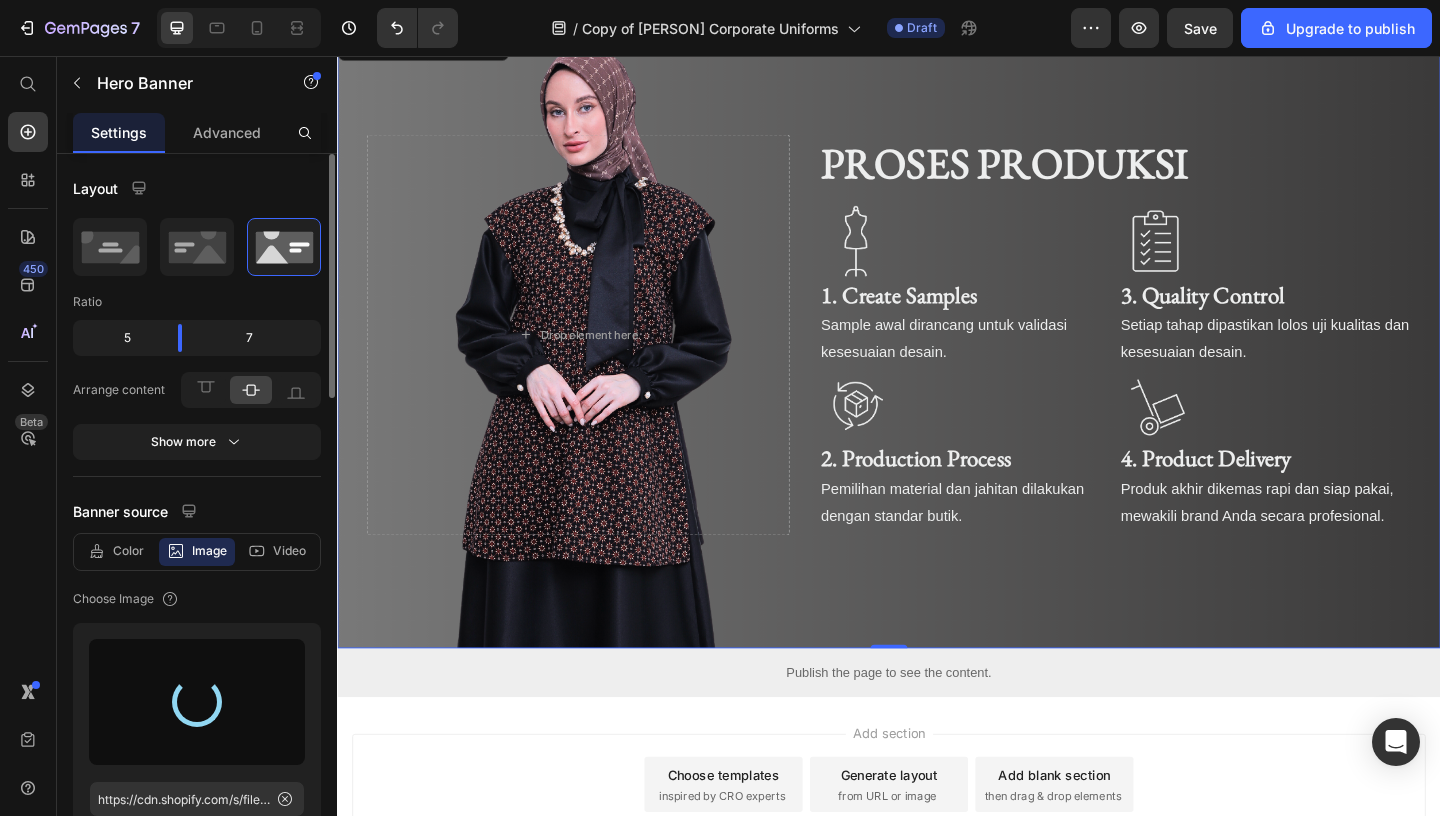 scroll, scrollTop: 4444, scrollLeft: 0, axis: vertical 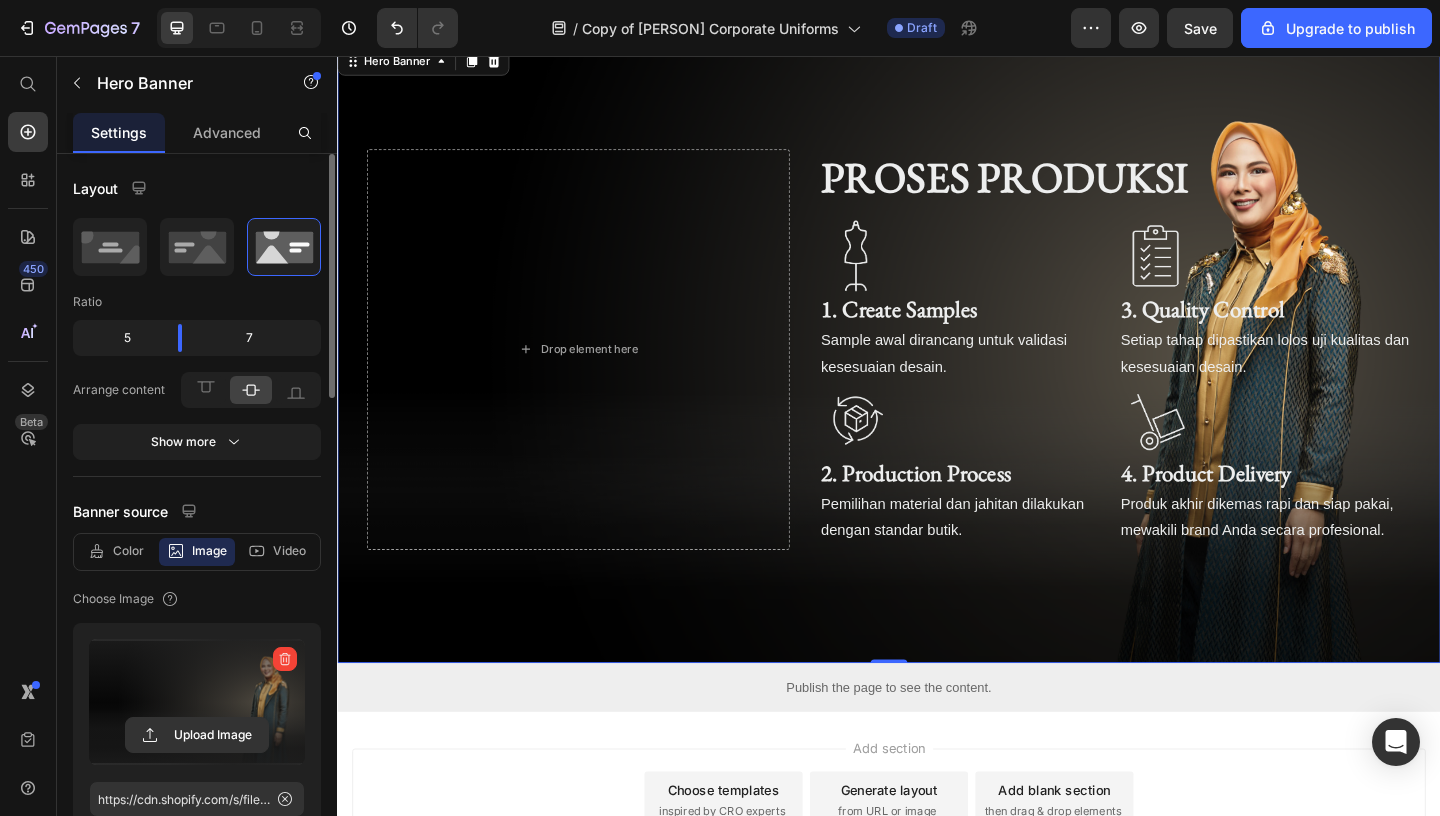 type on "https://cdn.shopify.com/s/files/1/0774/7633/1809/files/gempages_552309122905670759-2f1a72fb-7150-4c7b-b9e4-34d343383bb7.png" 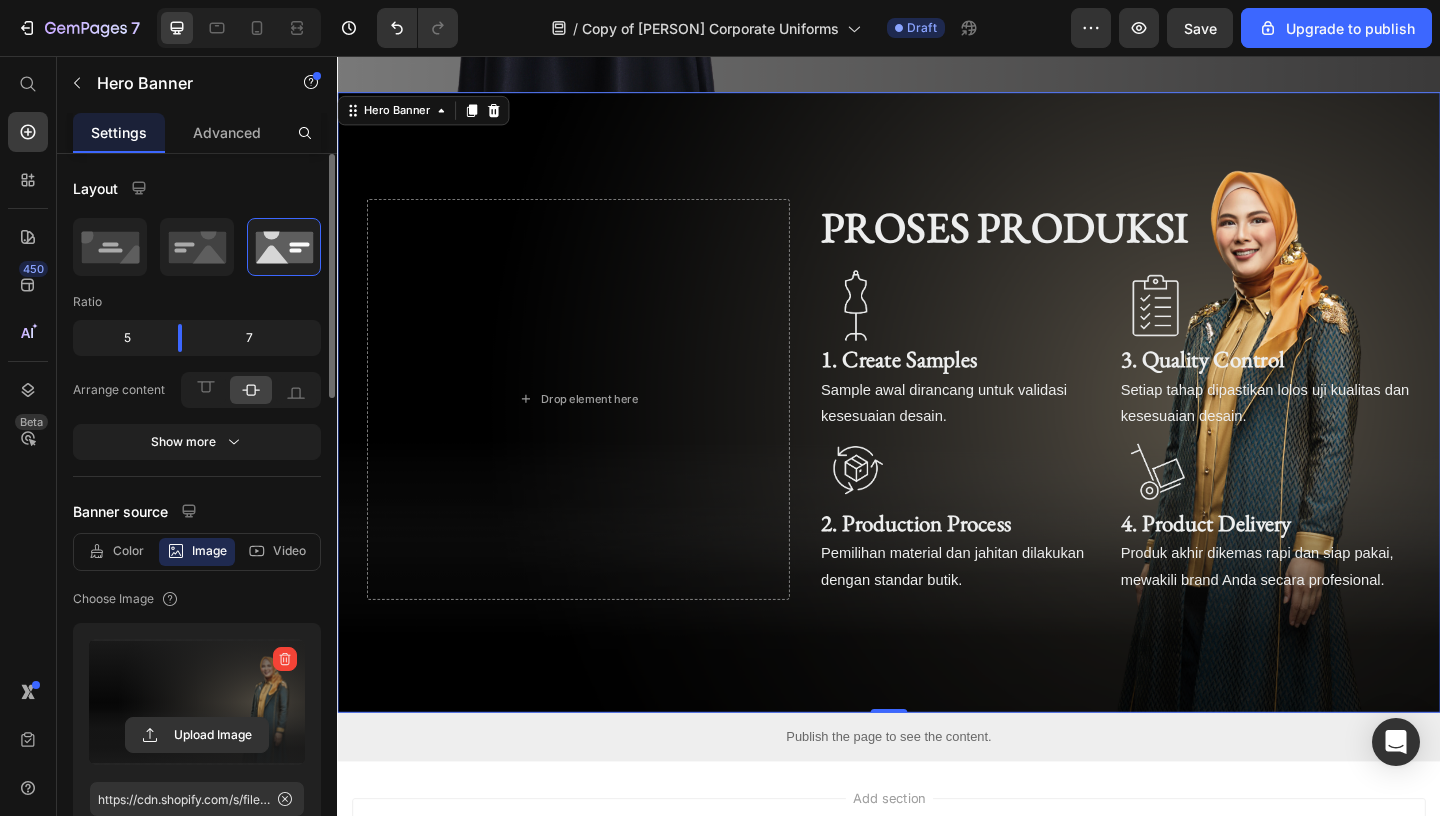 scroll, scrollTop: 4395, scrollLeft: 0, axis: vertical 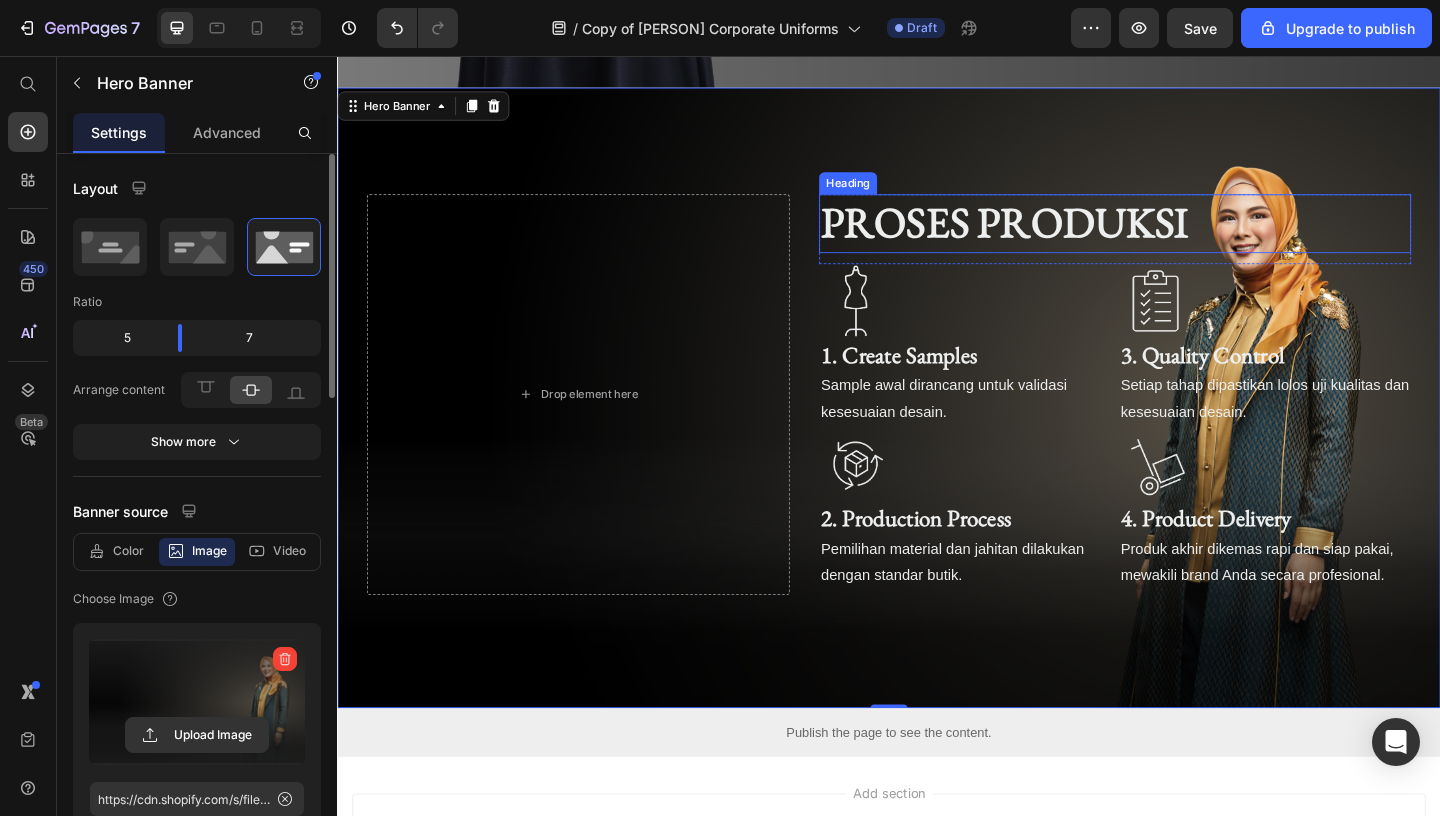 click on "PROSES PRODUKSI" at bounding box center [1183, 238] 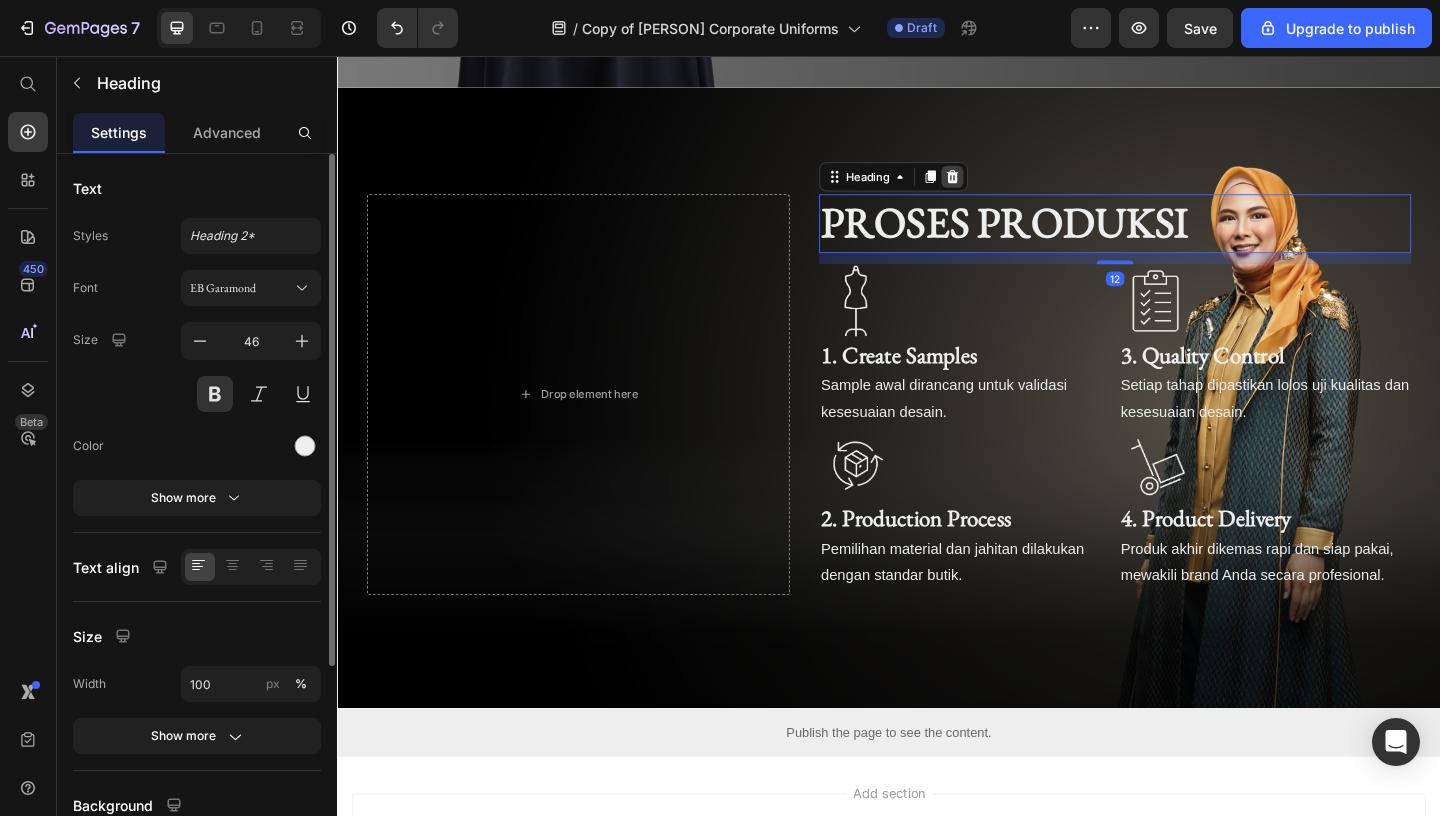 click 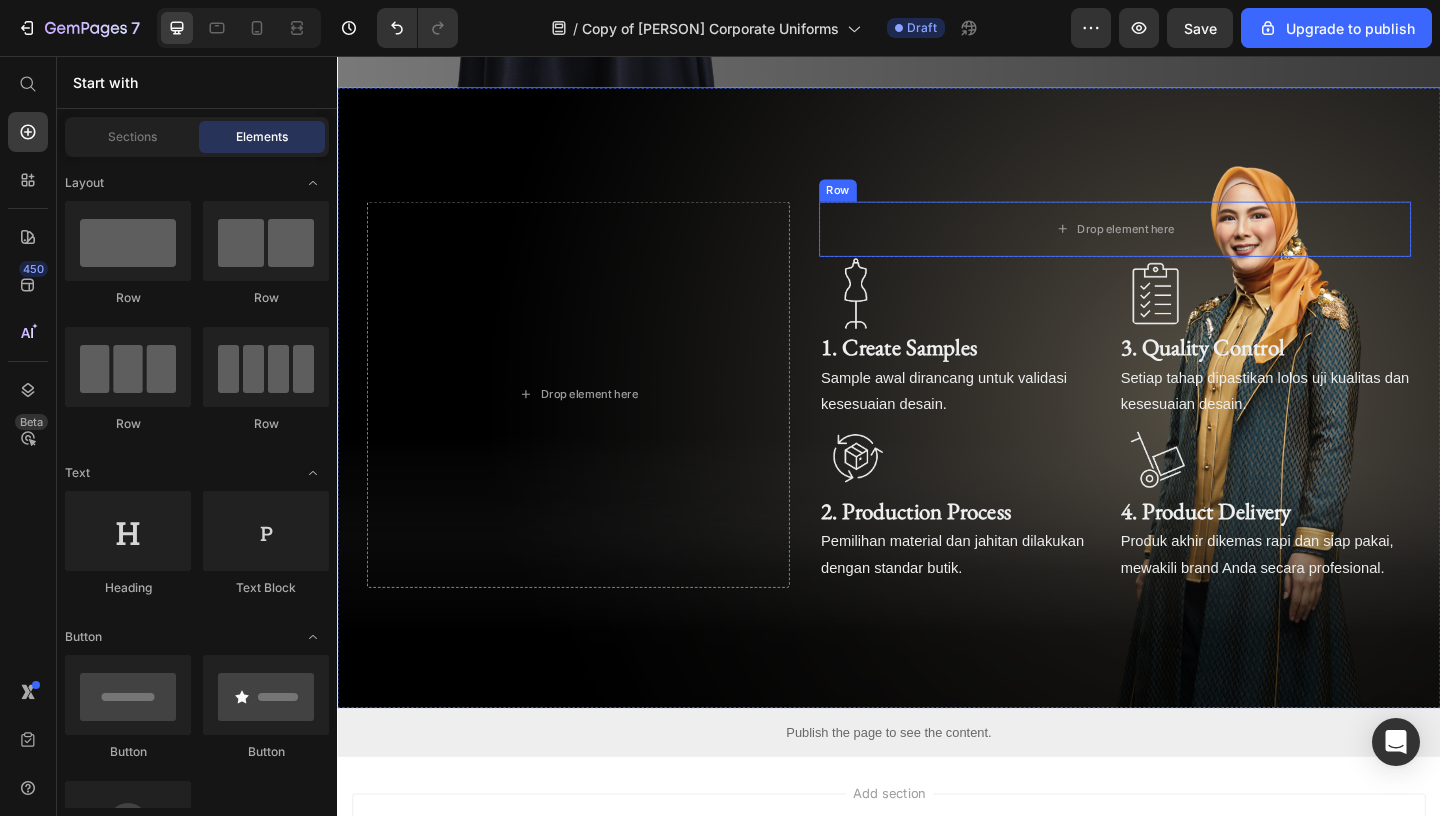 click on "Row" at bounding box center [881, 202] 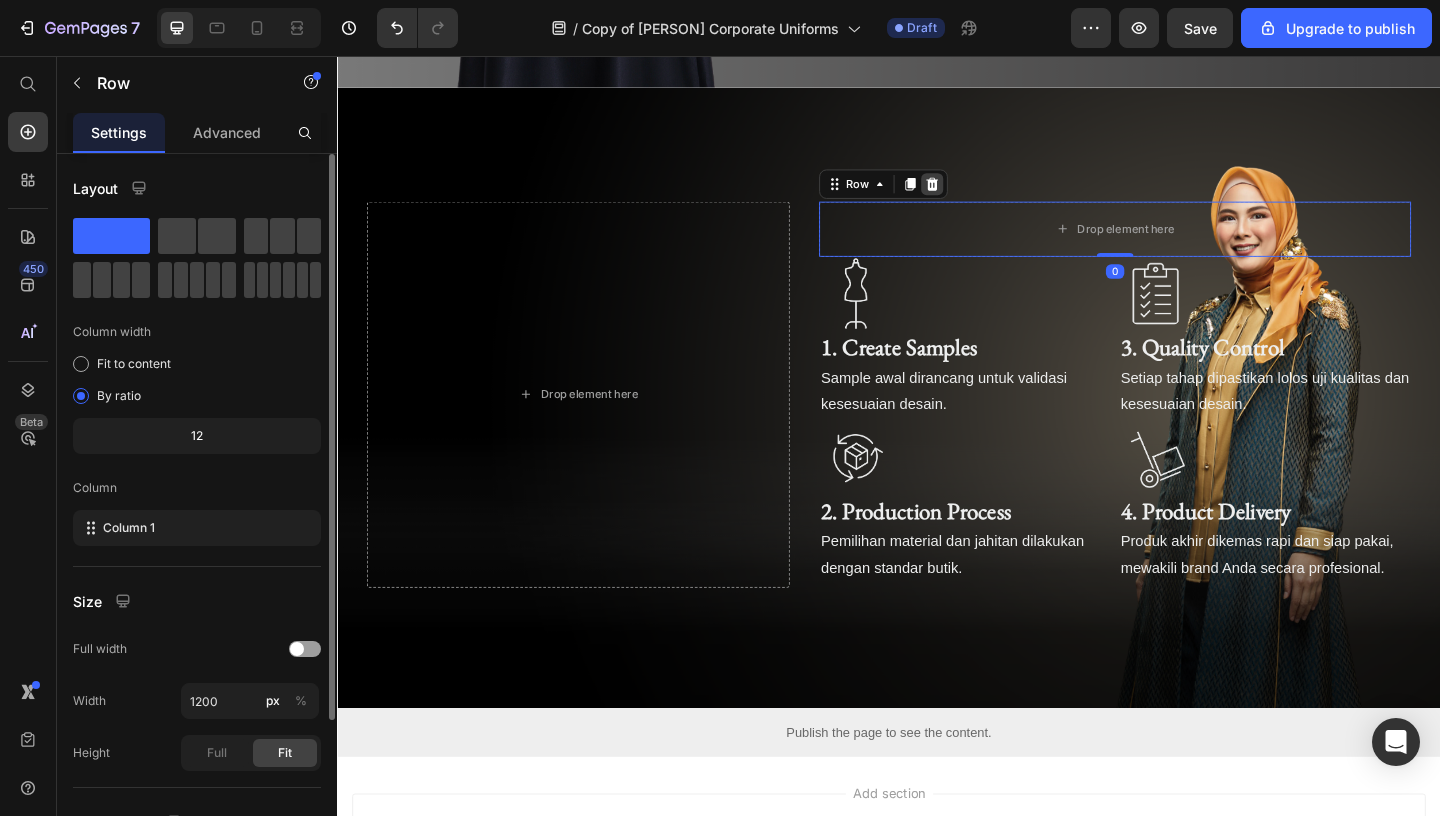 click 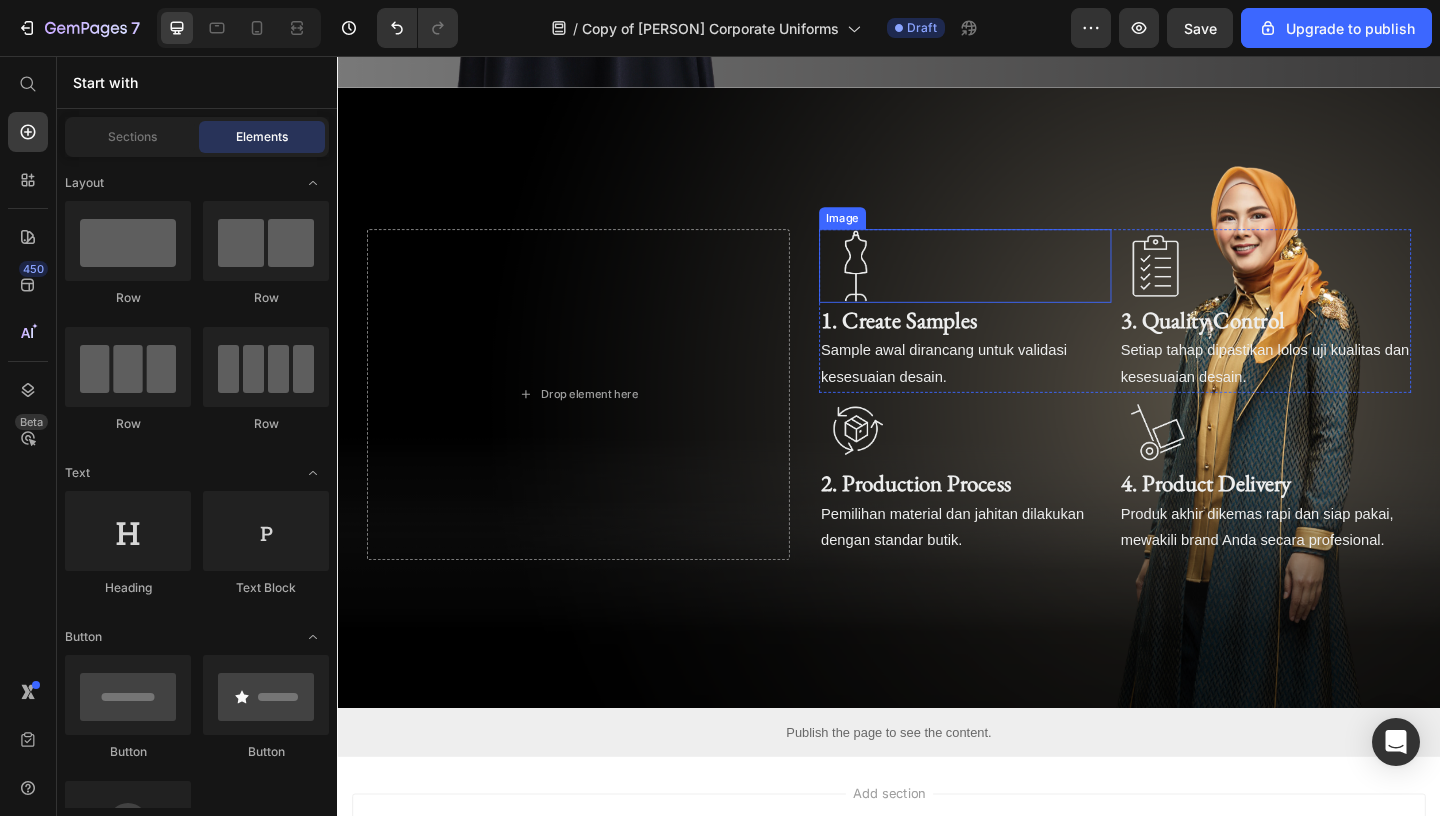 click at bounding box center (1020, 284) 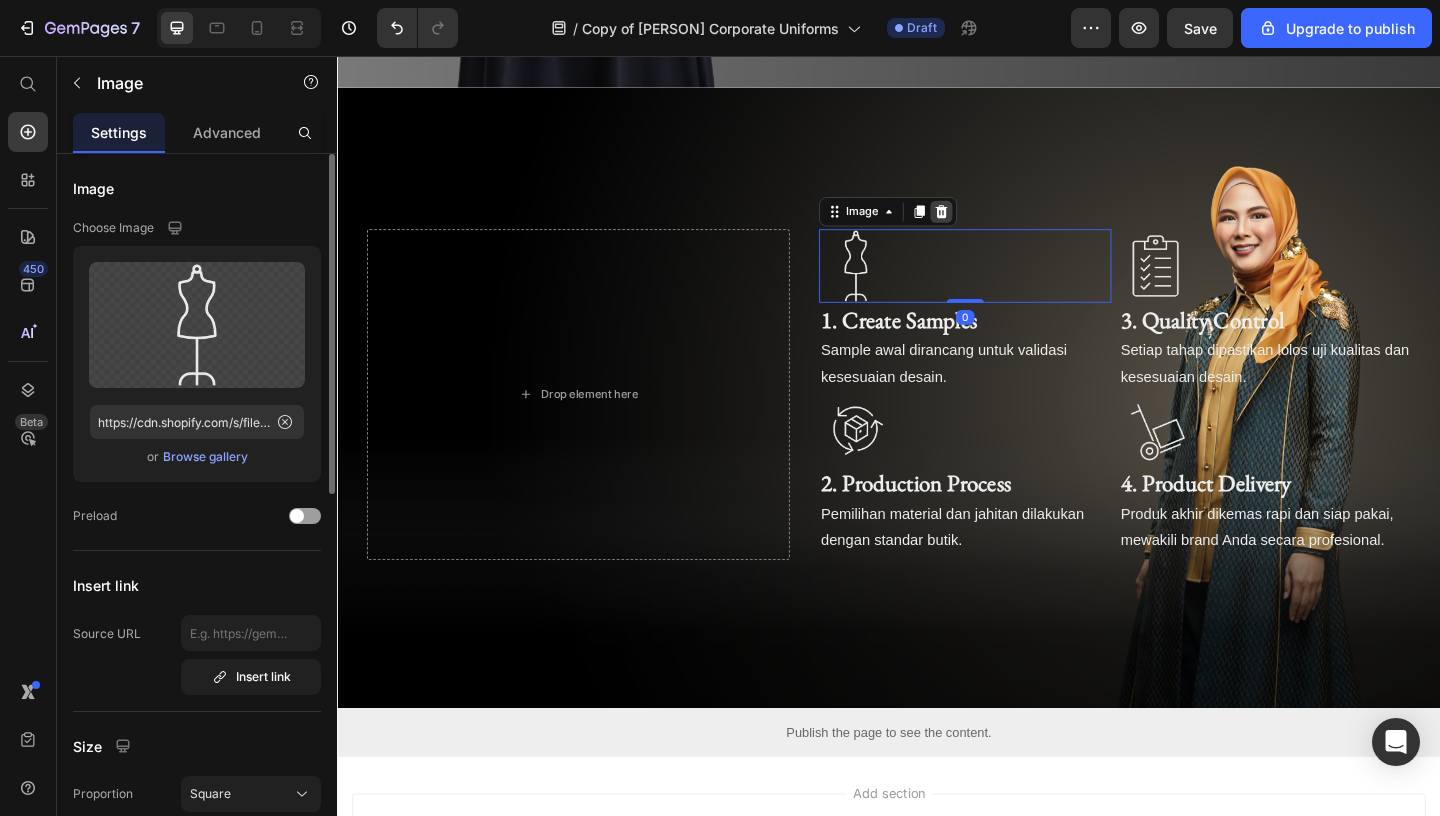 click 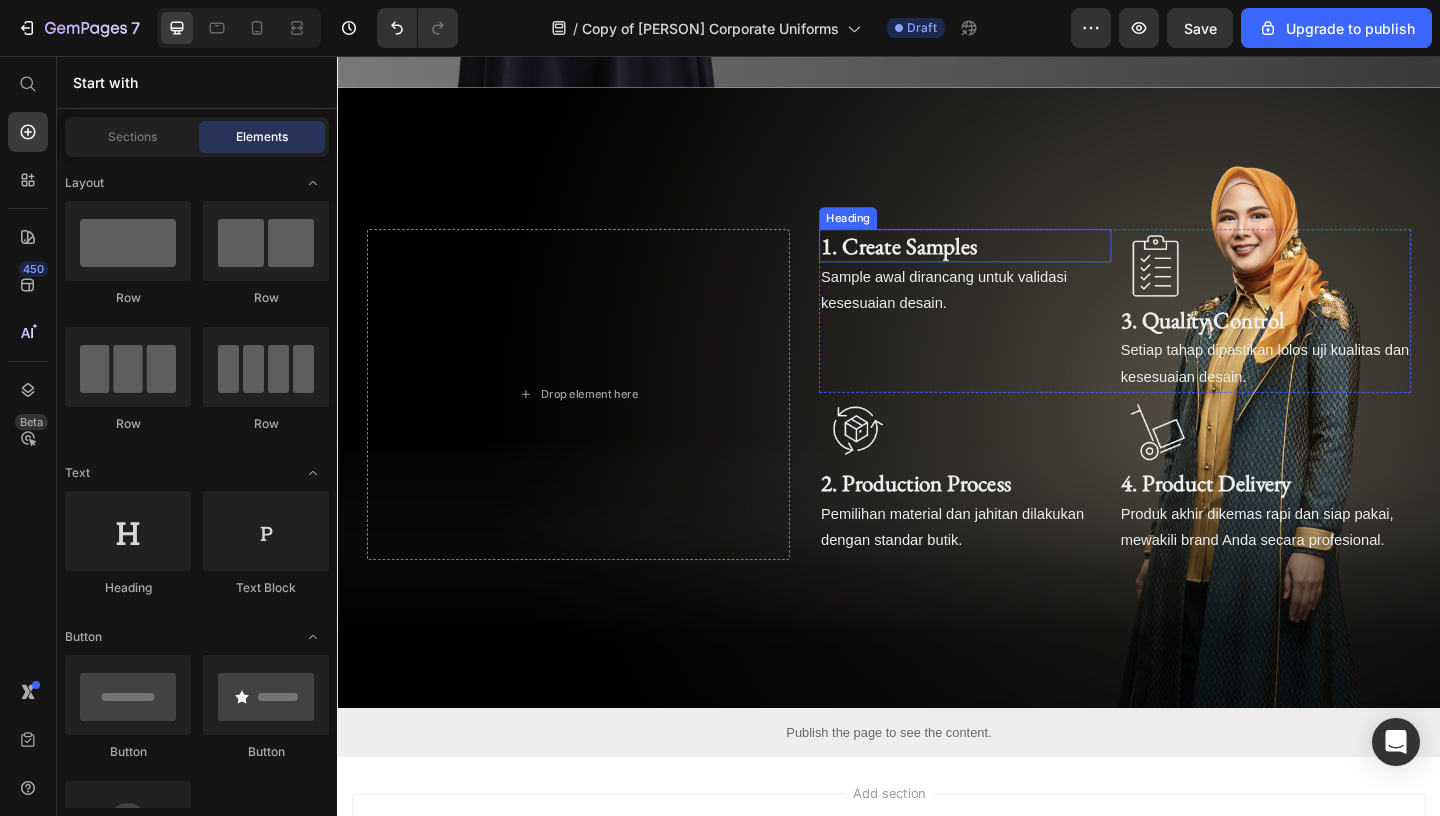 click on "Heading" at bounding box center (892, 232) 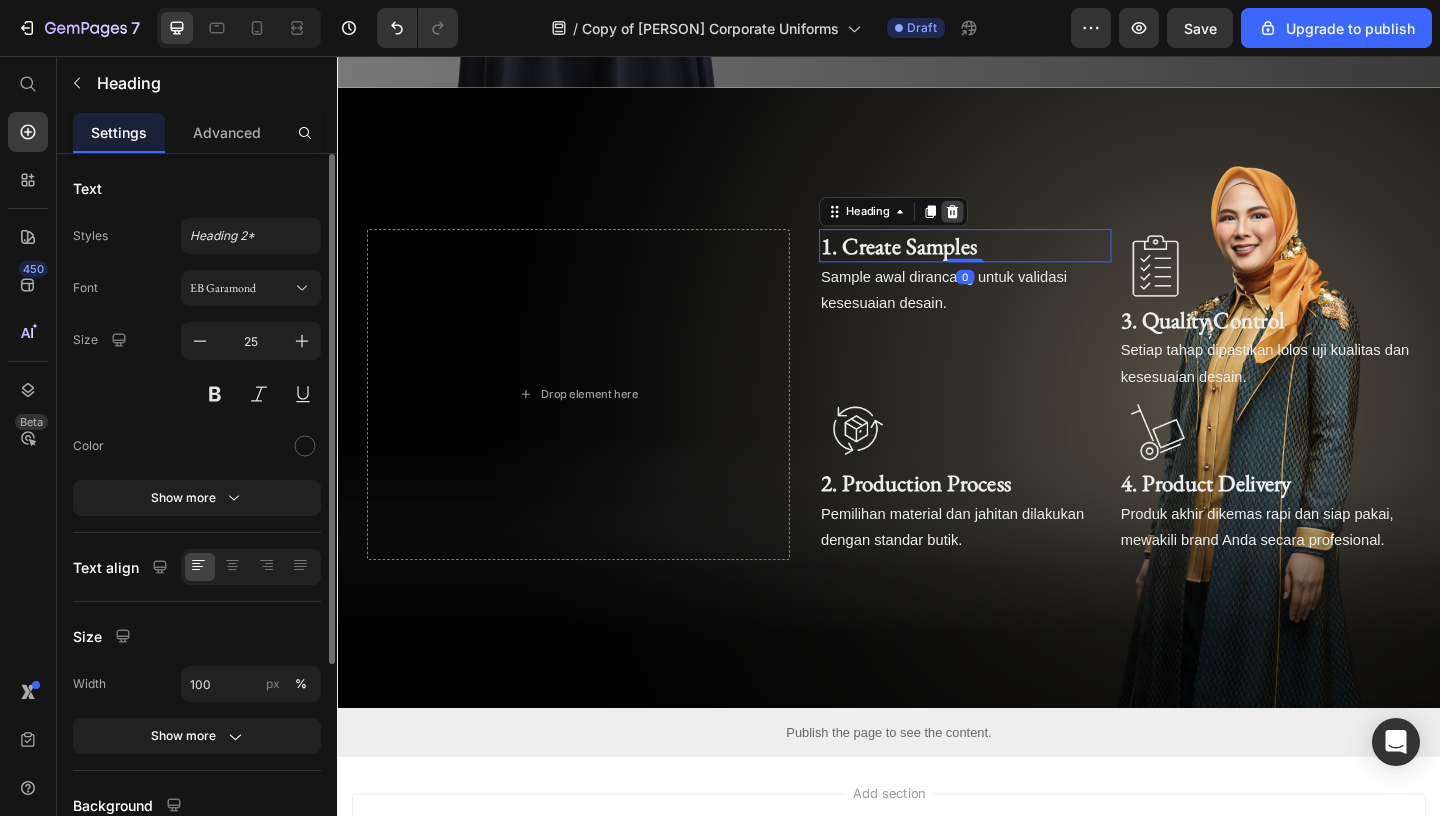 click 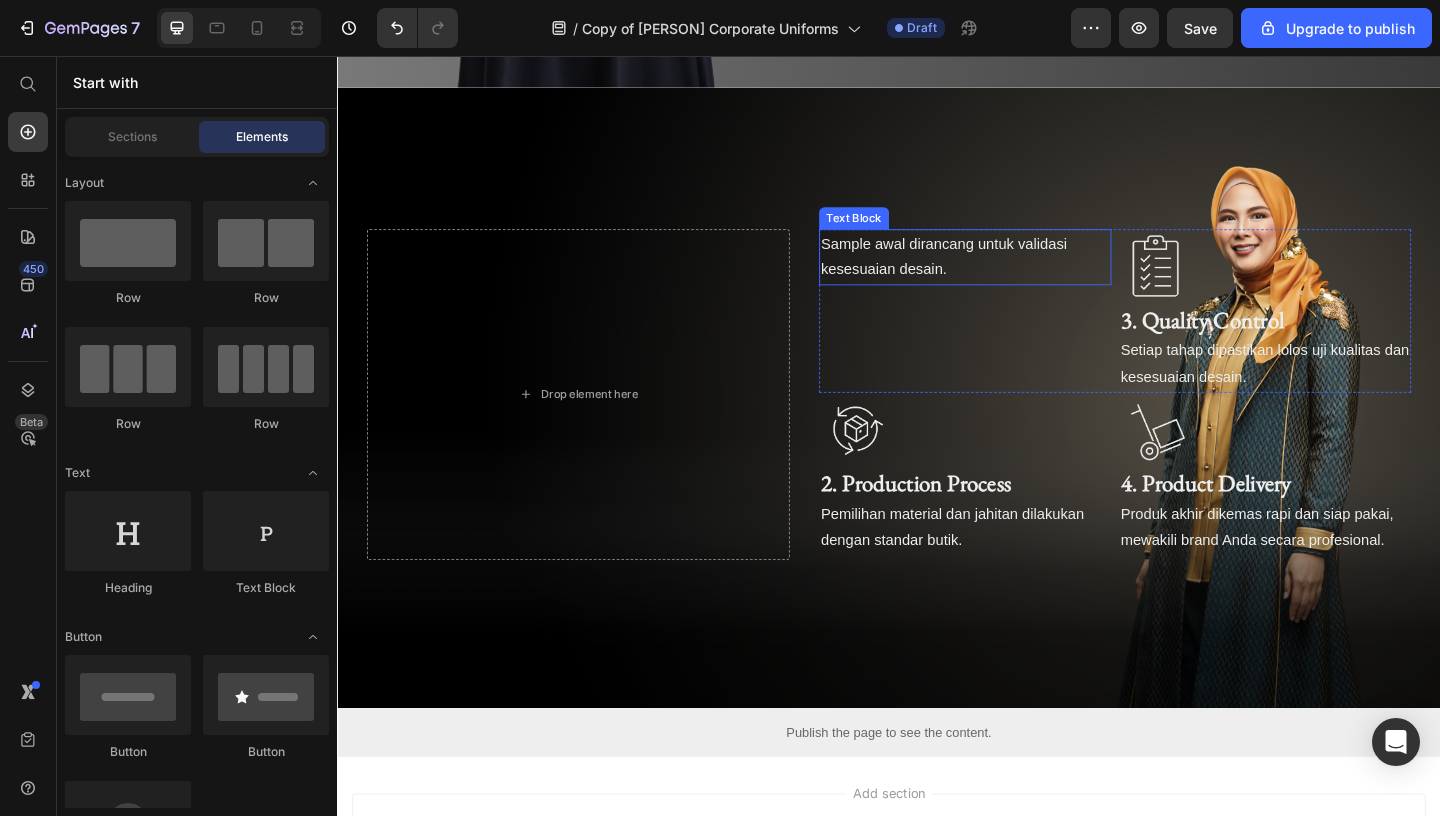 click on "Sample awal dirancang untuk validasi kesesuaian desain." at bounding box center (1020, 275) 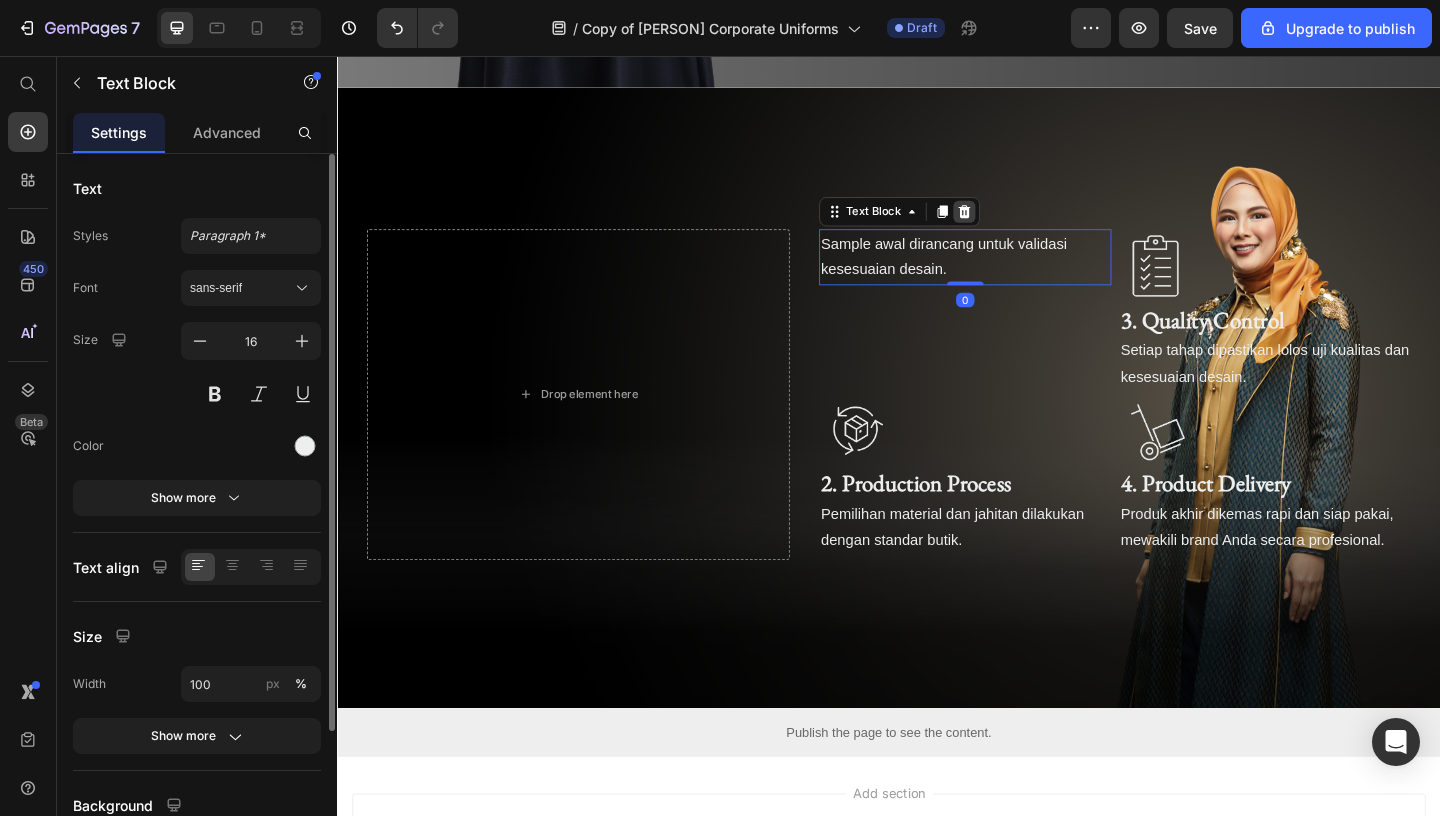 click 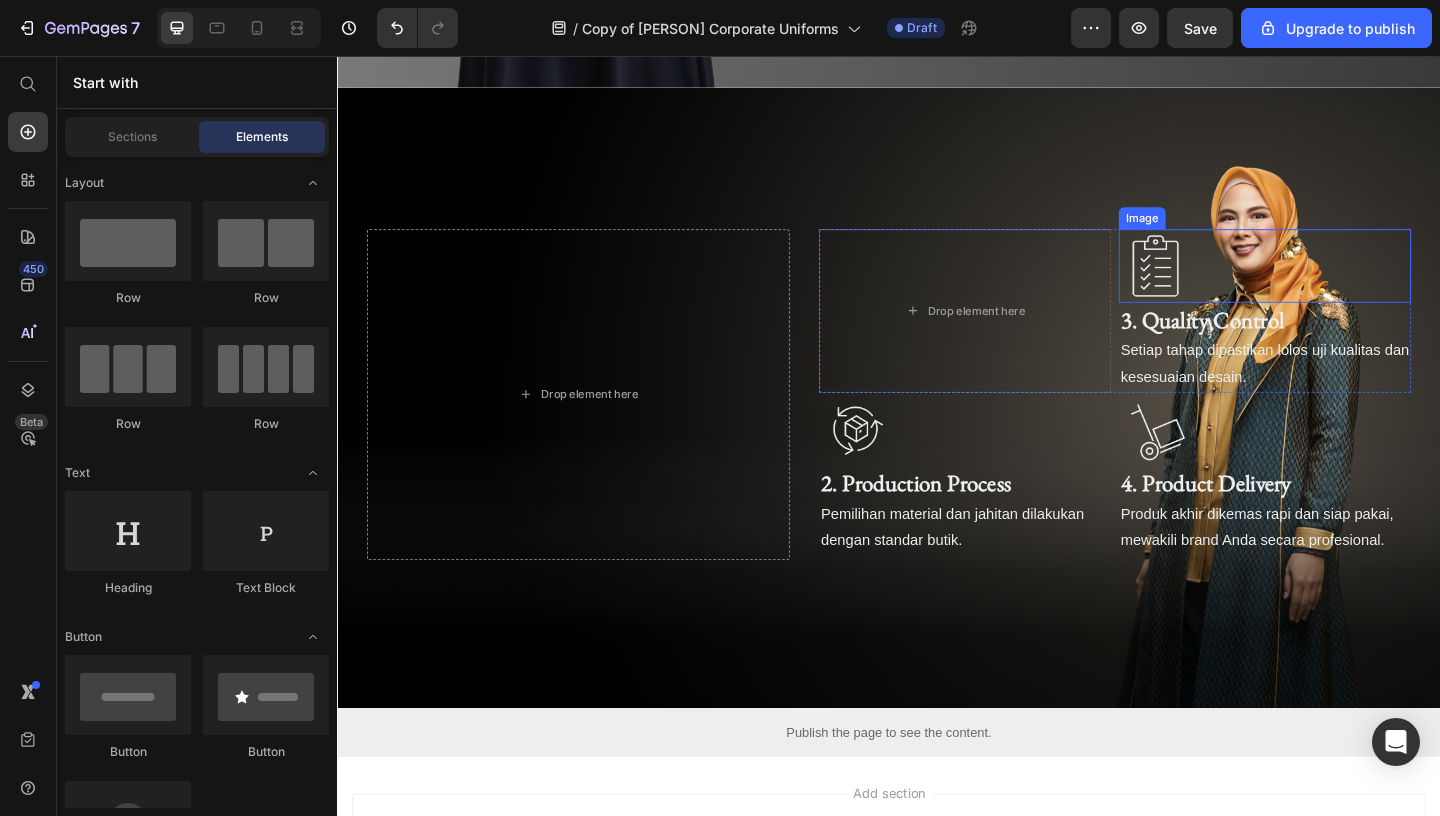 click at bounding box center (1346, 284) 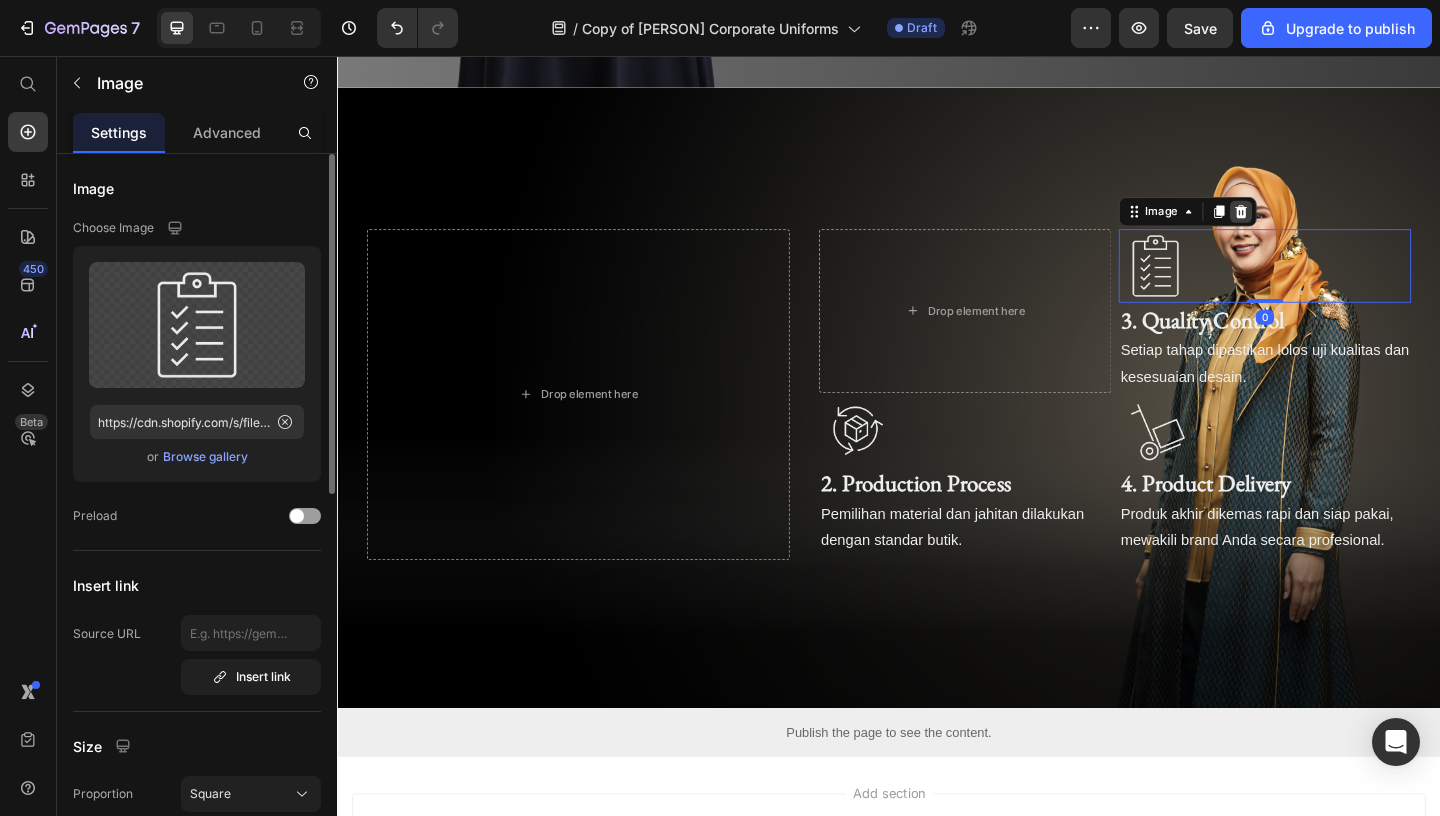 click 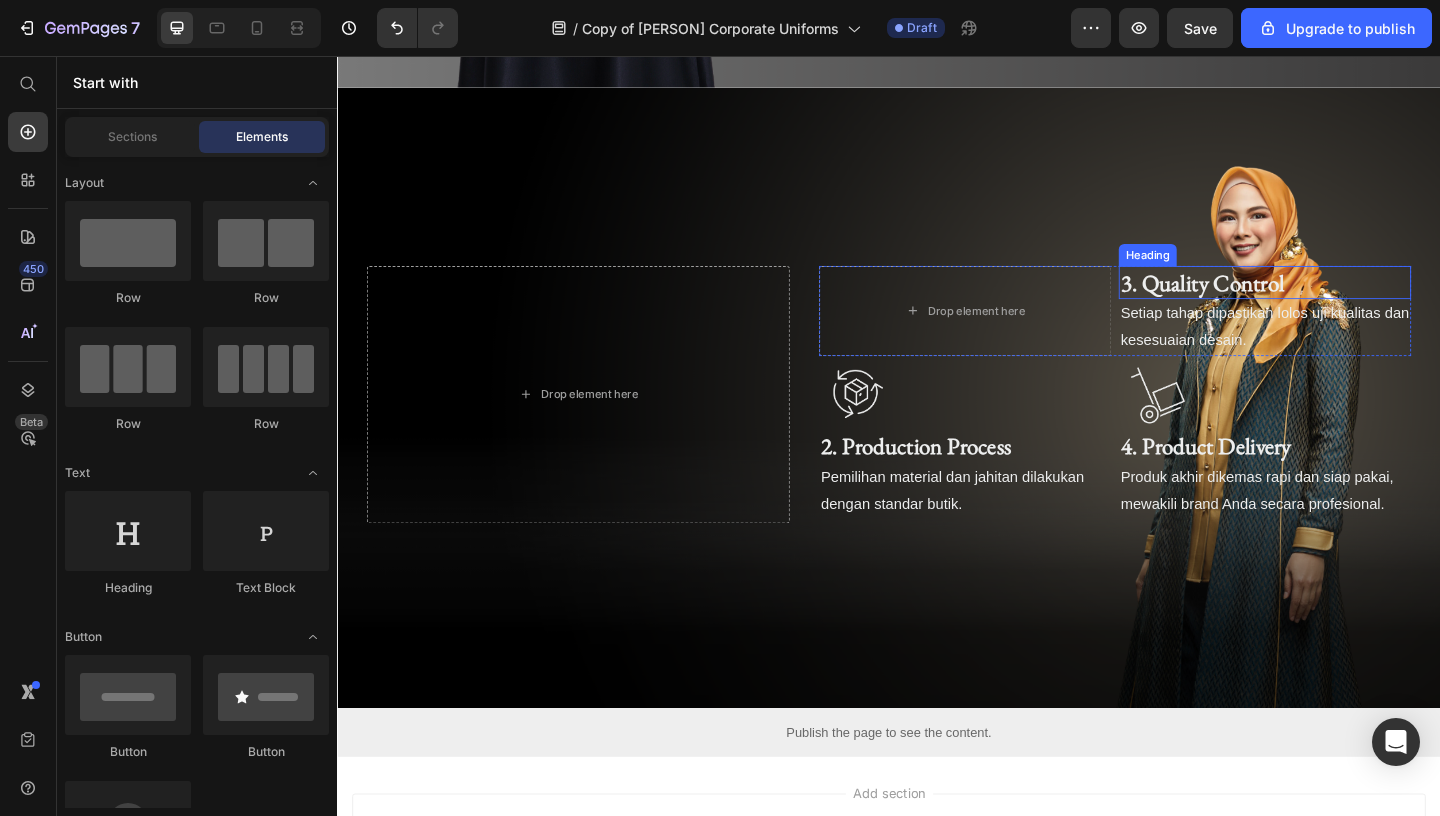 click on "3. Quality Control" at bounding box center (1278, 302) 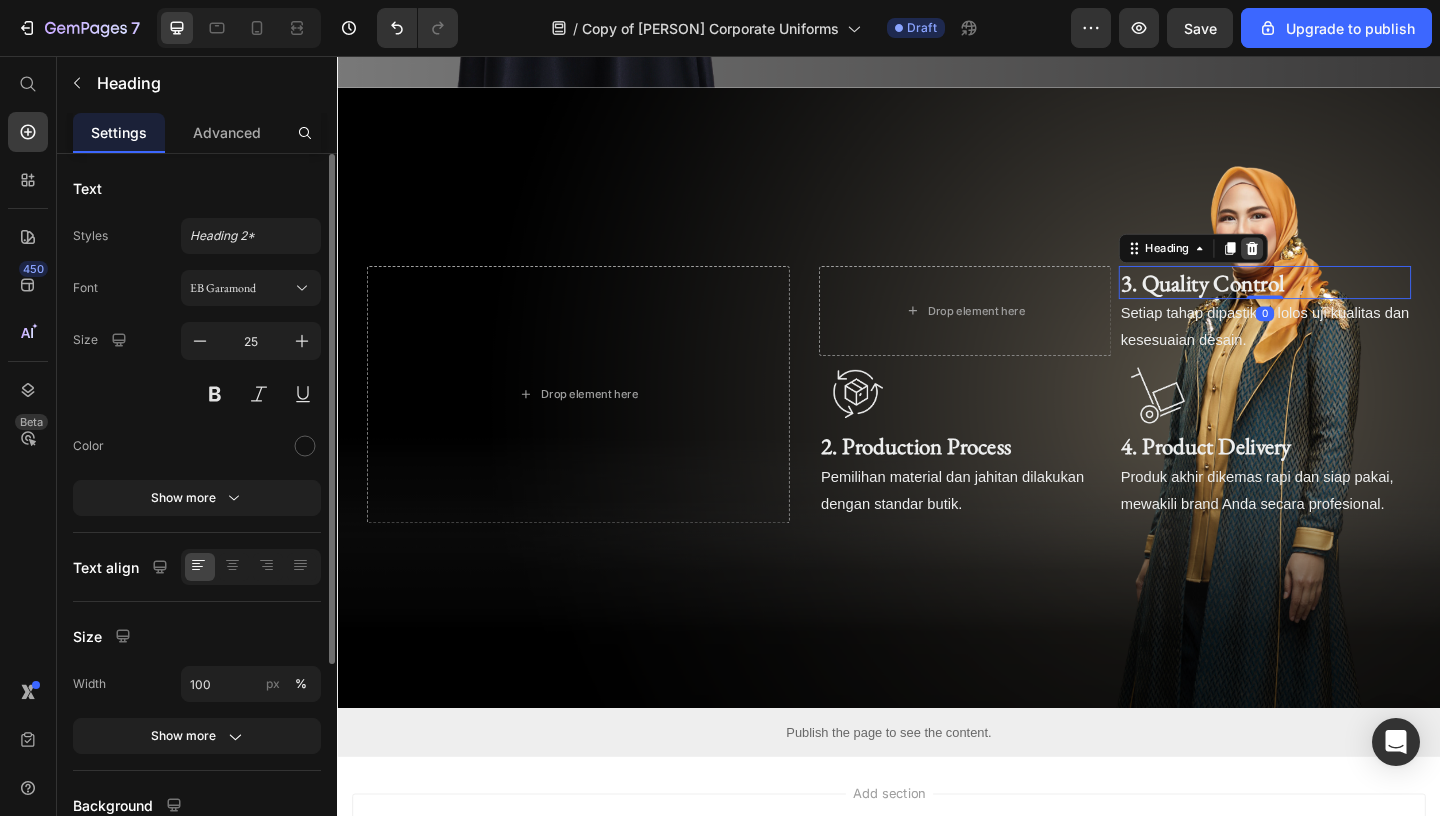 click at bounding box center (1332, 265) 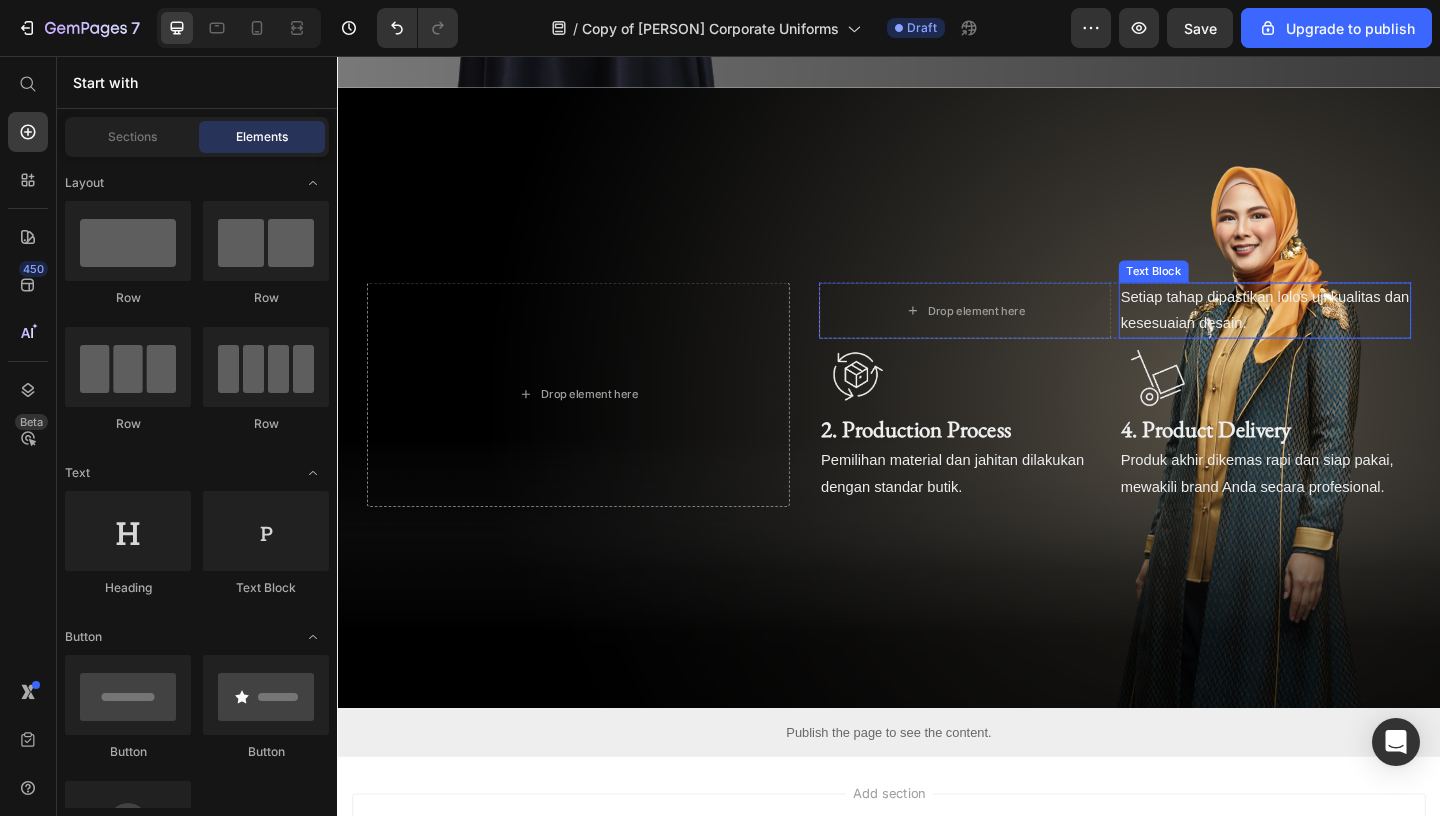 click on "Setiap tahap dipastikan lolos uji kualitas dan kesesuaian desain." at bounding box center [1346, 332] 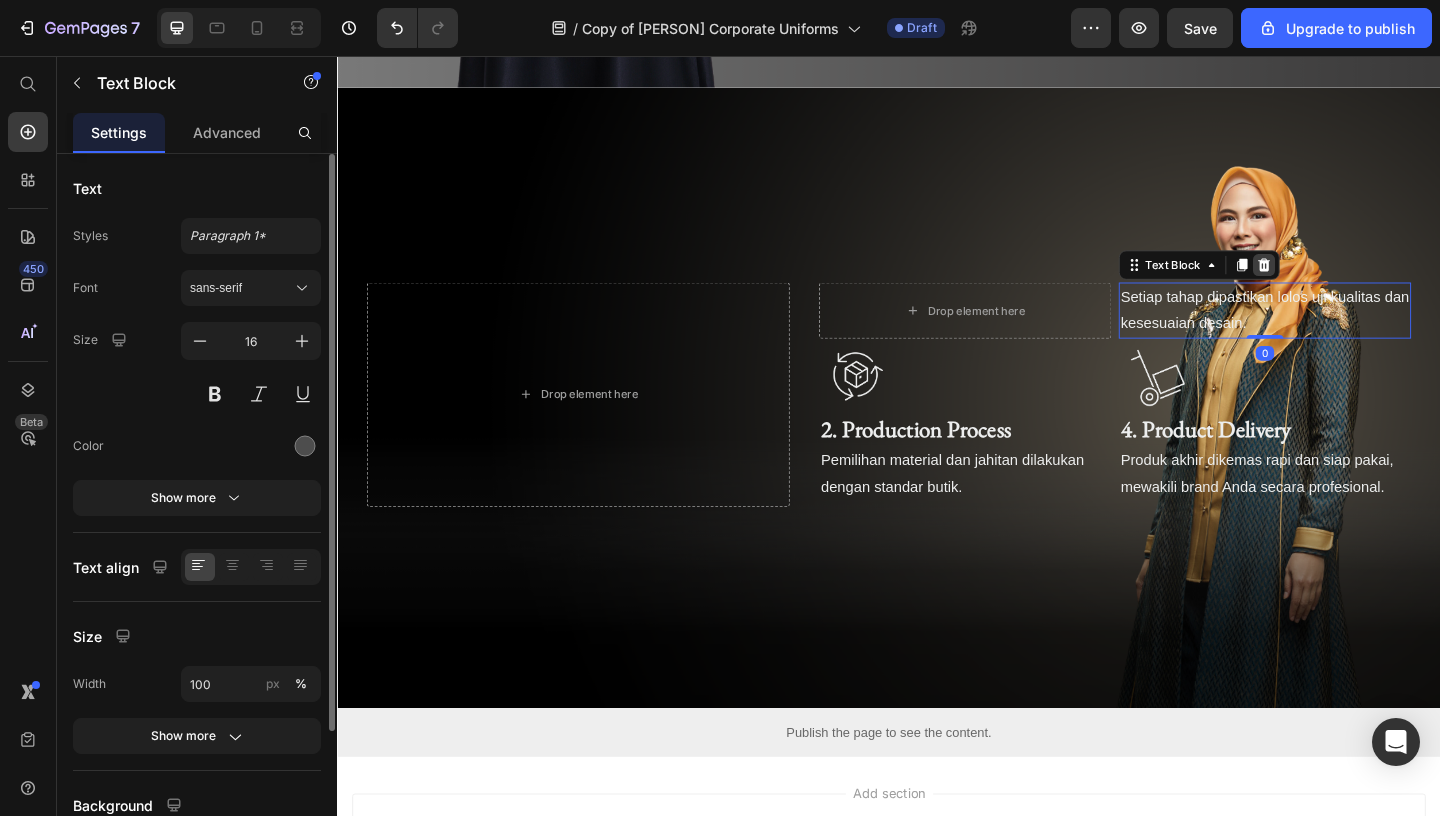 click 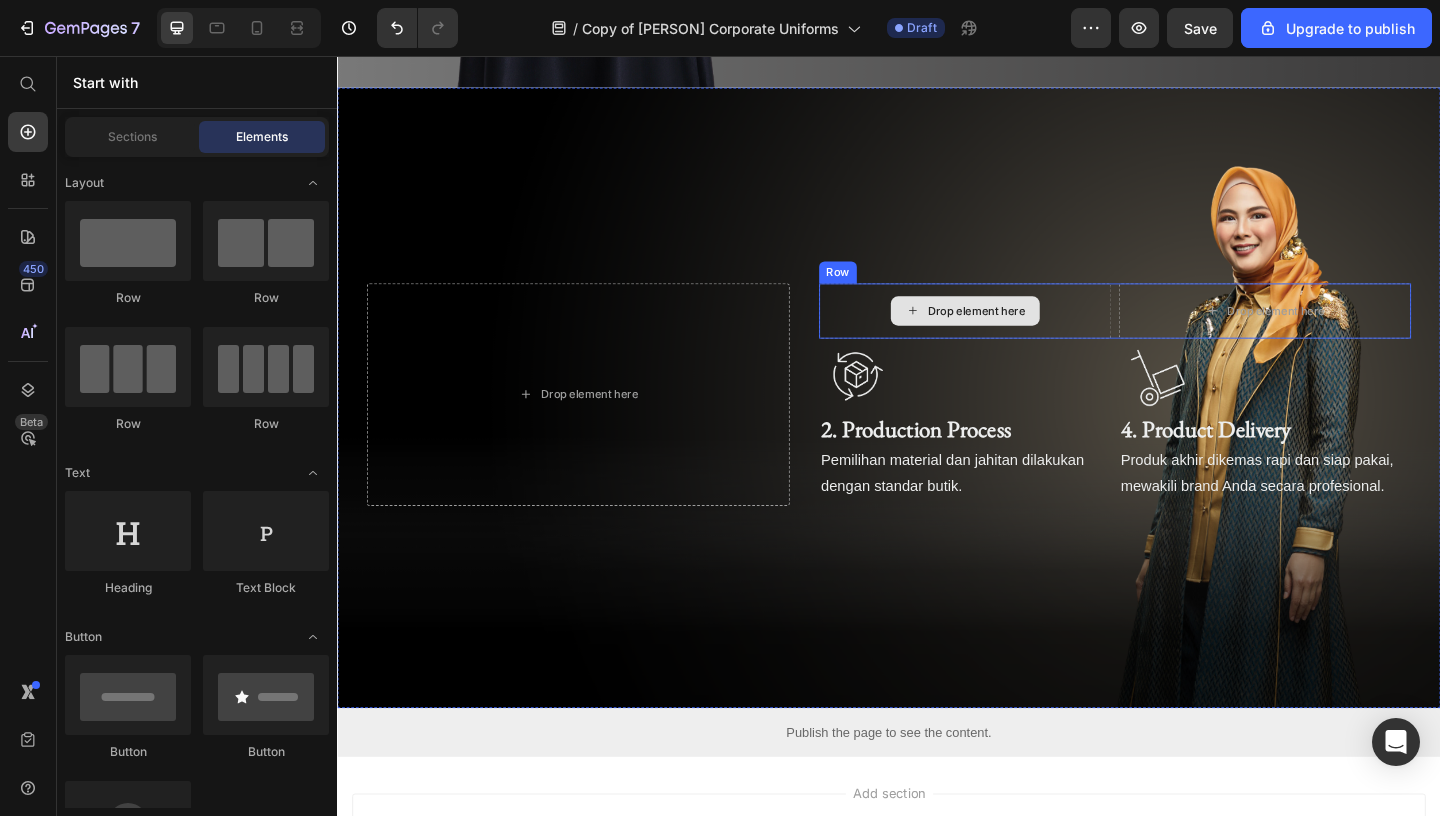 click on "Drop element here" at bounding box center (1020, 333) 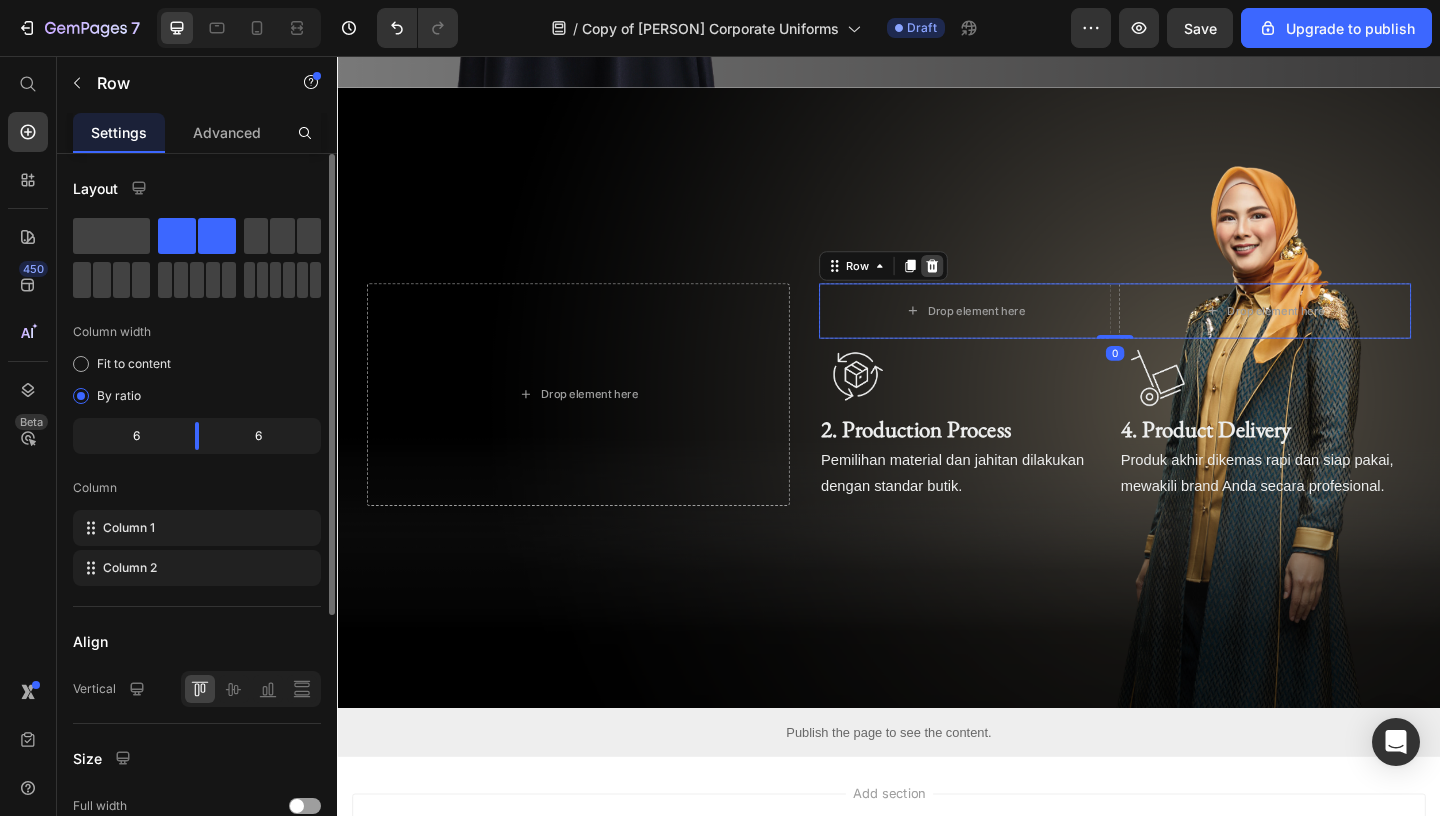 click 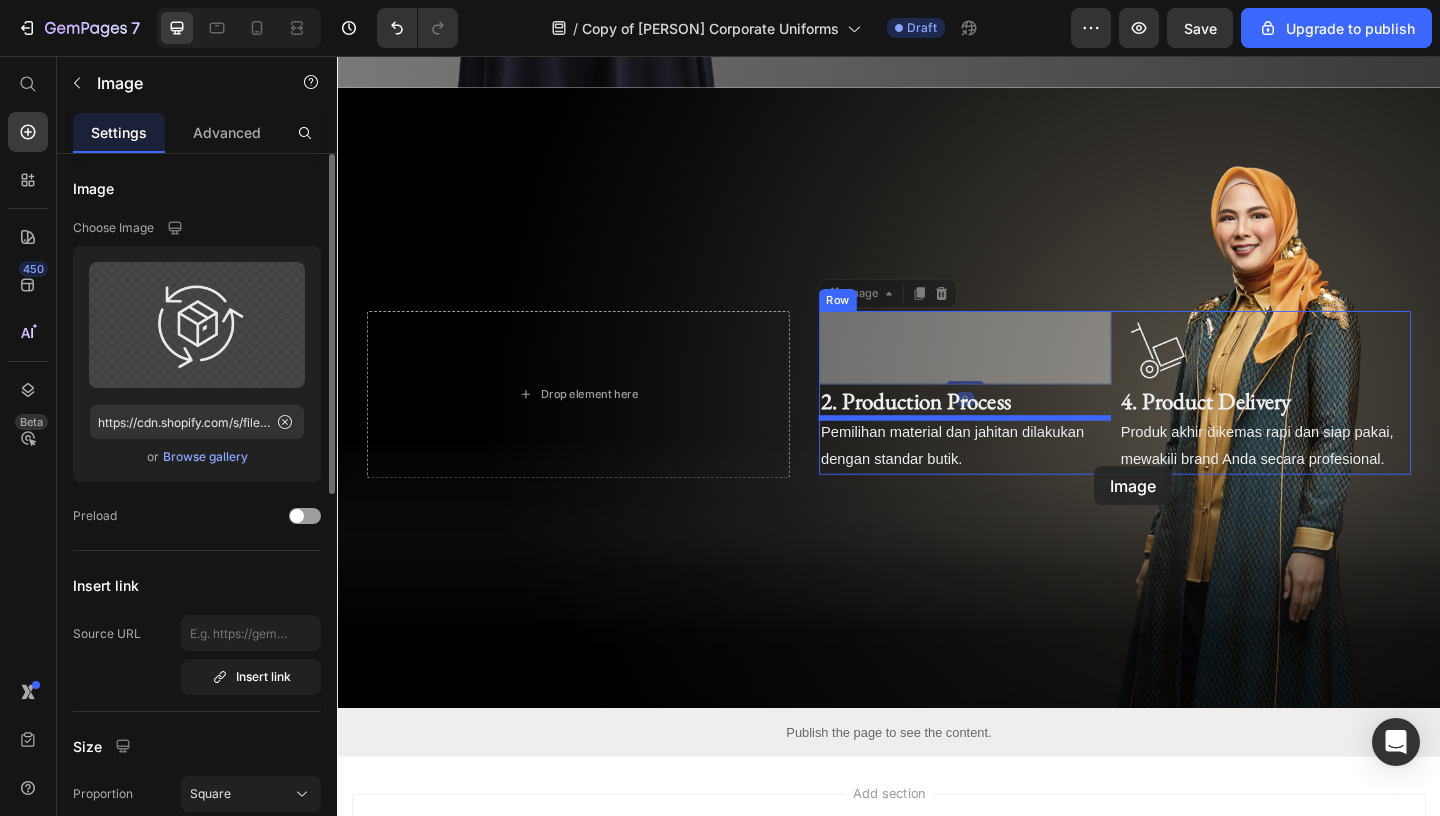 drag, startPoint x: 976, startPoint y: 379, endPoint x: 1094, endPoint y: 465, distance: 146.0137 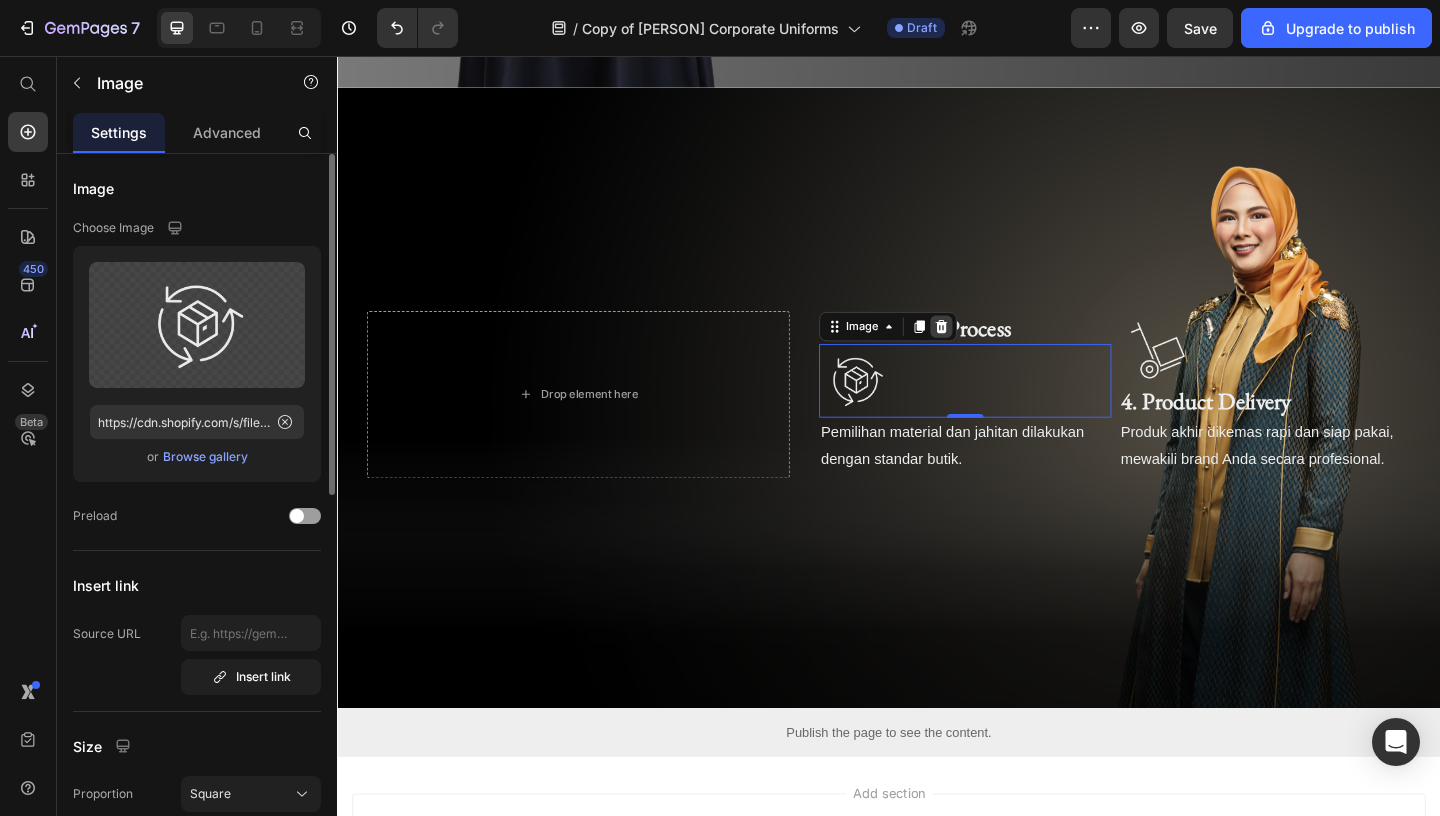 click 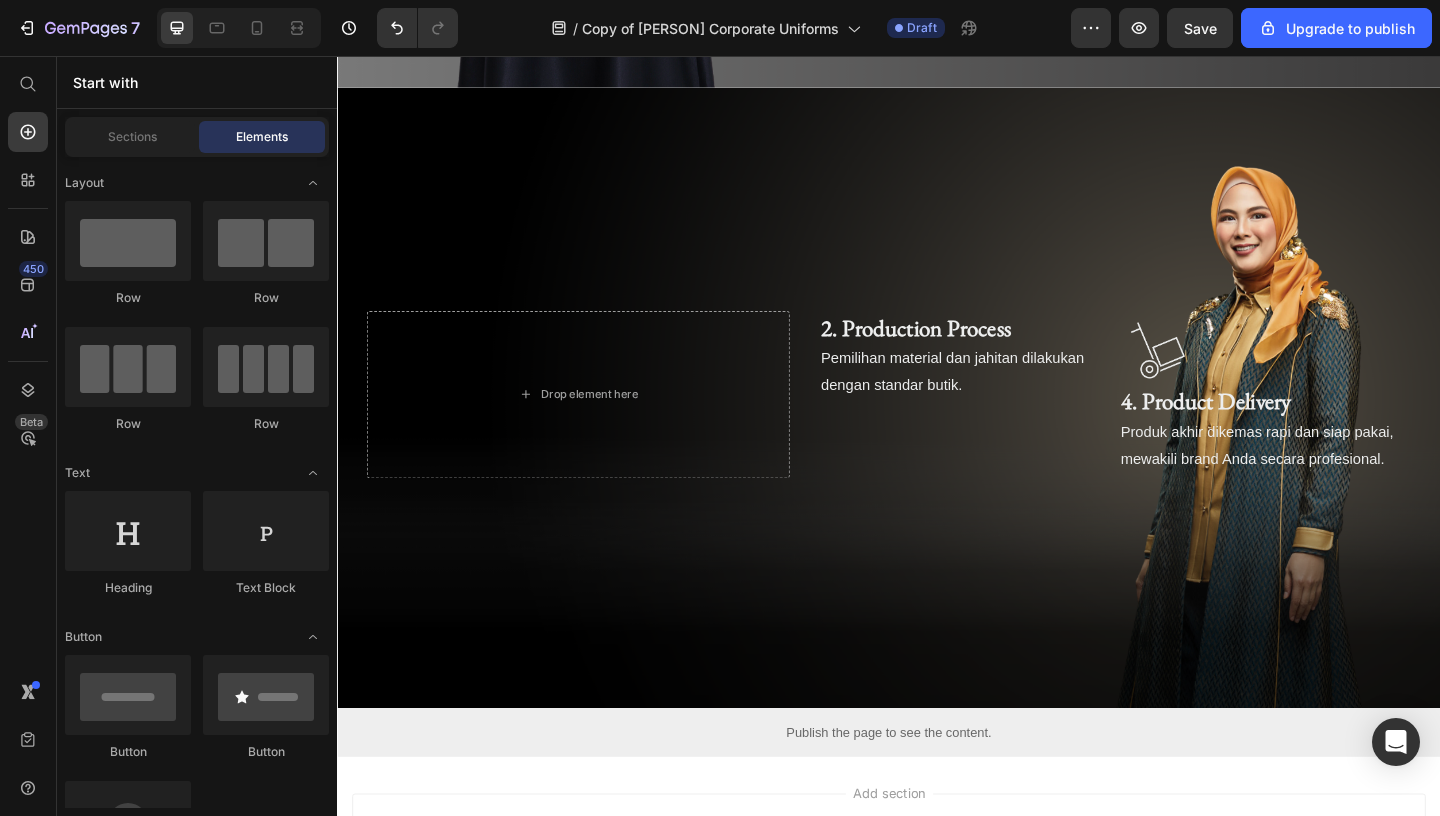 click on "2. Production Process" at bounding box center (966, 351) 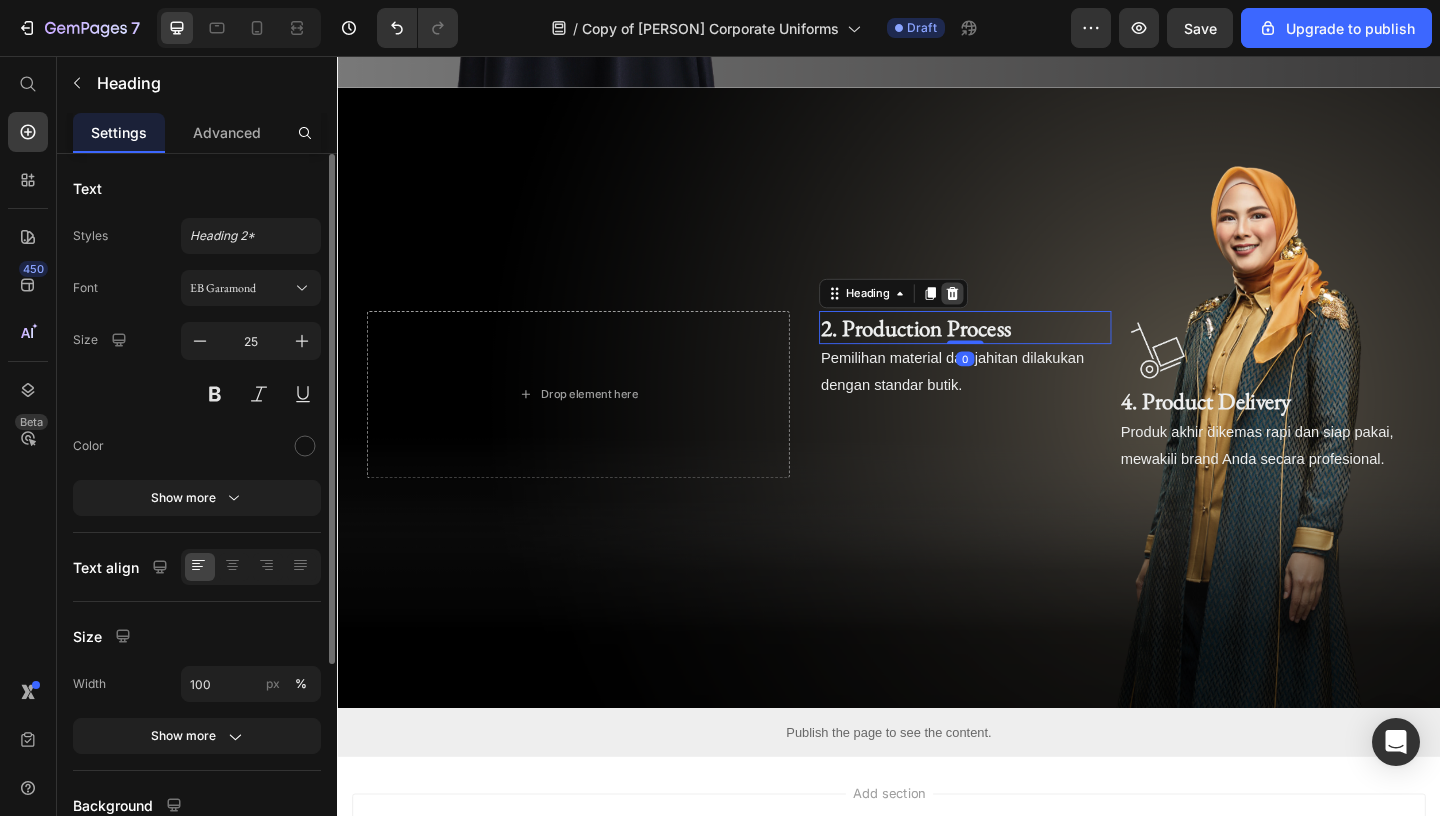 click 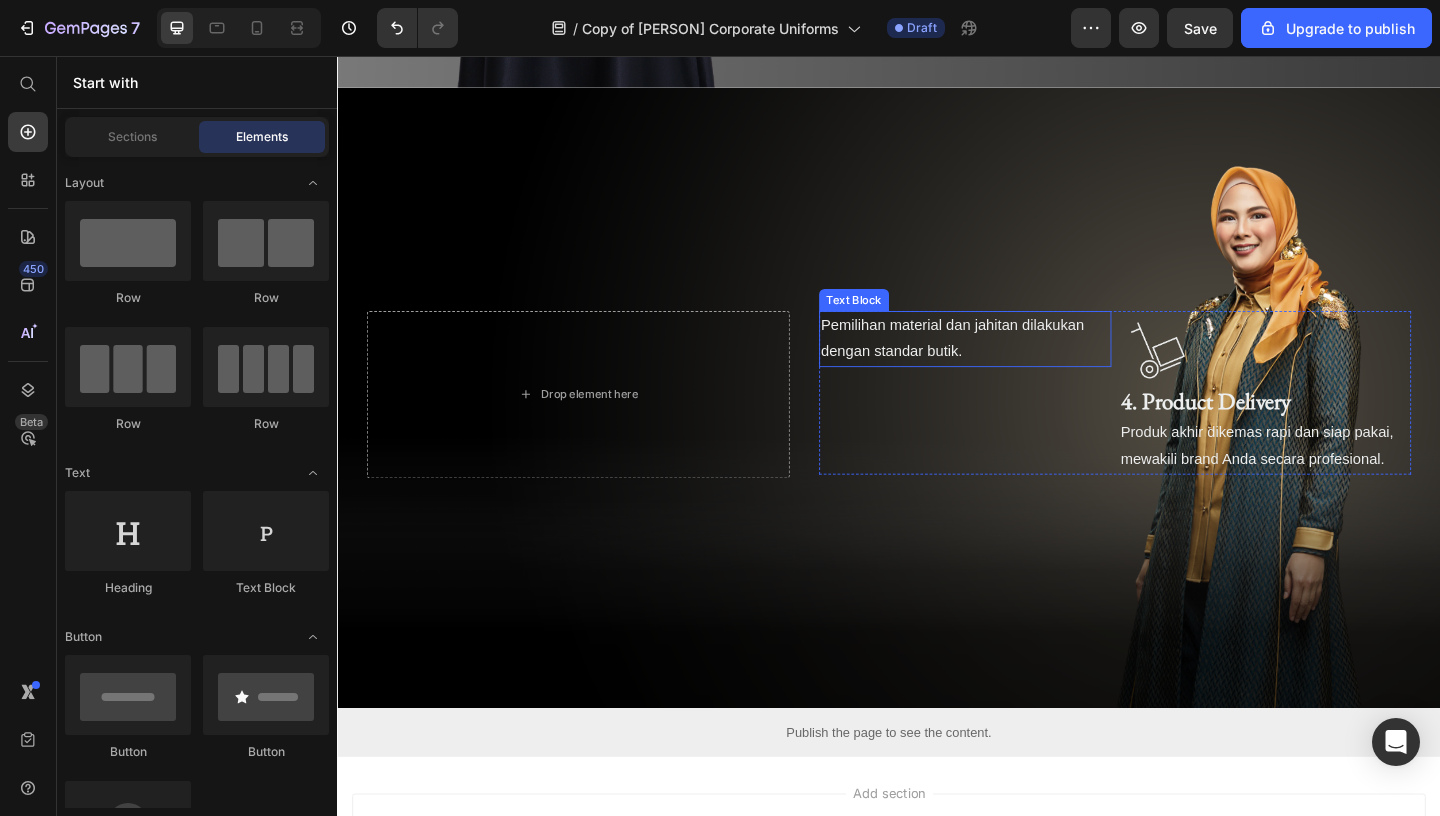 click on "Pemilihan material dan jahitan dilakukan dengan standar butik." at bounding box center (1020, 364) 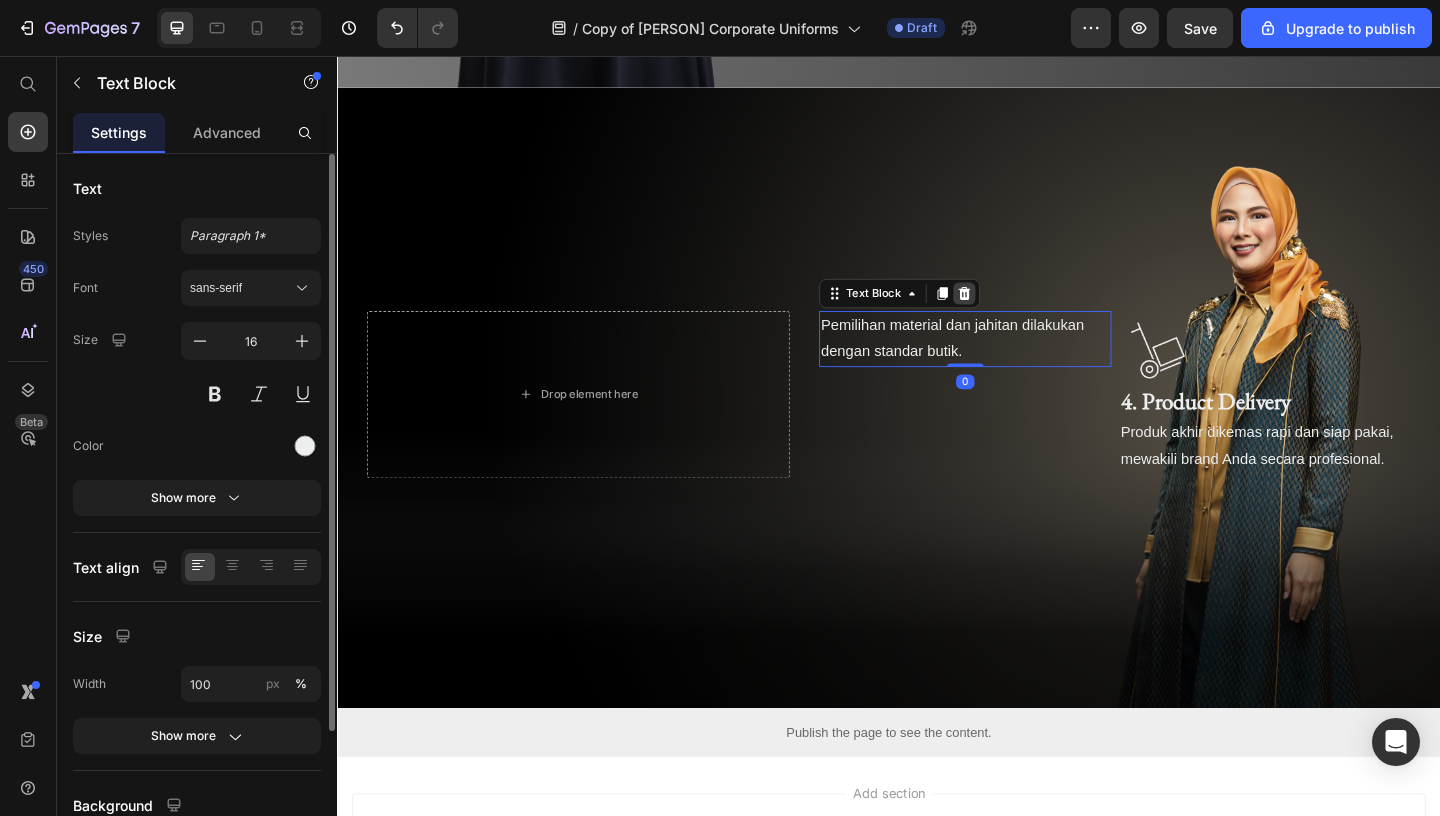 click 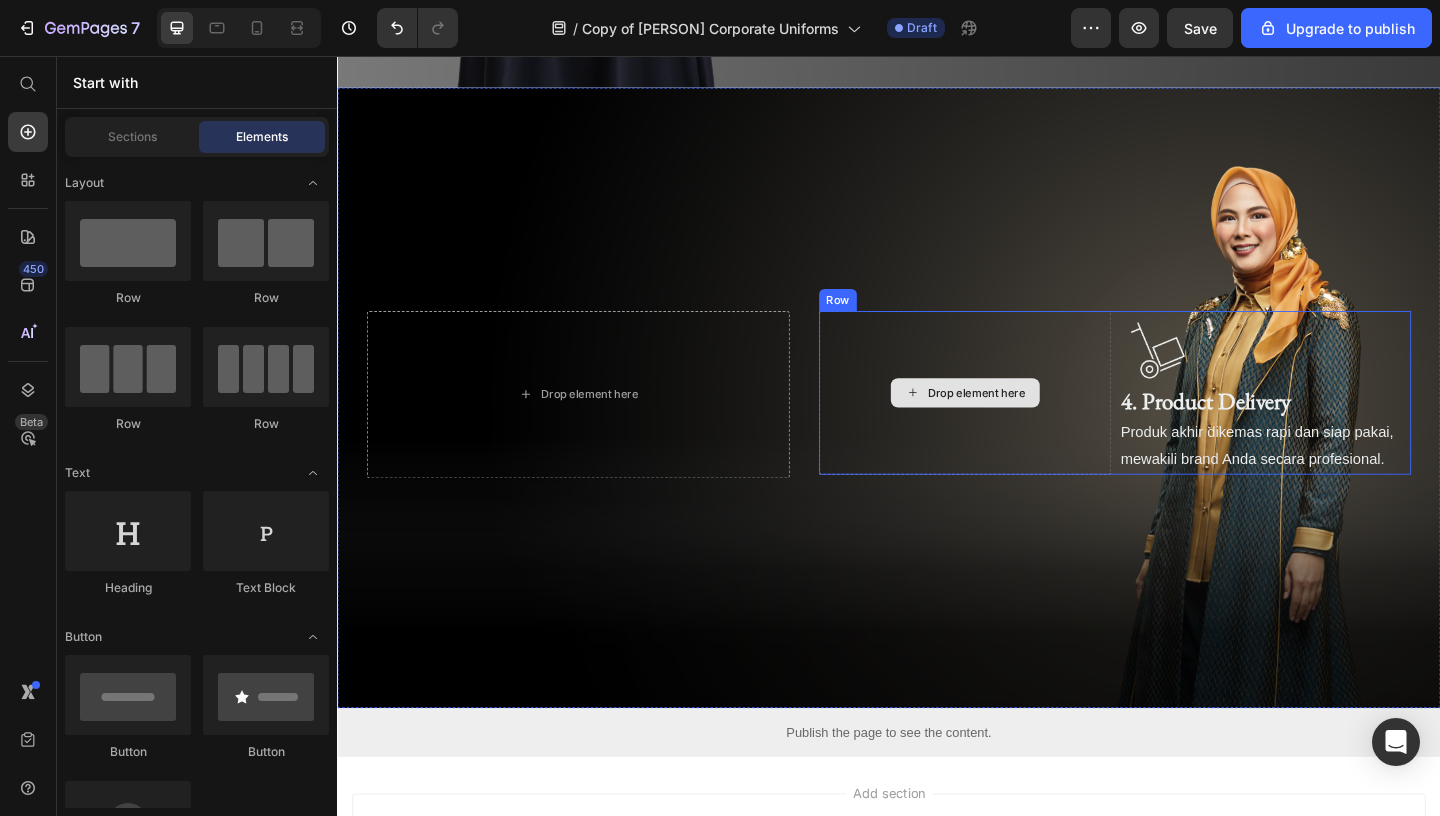 click on "Drop element here" at bounding box center (1020, 422) 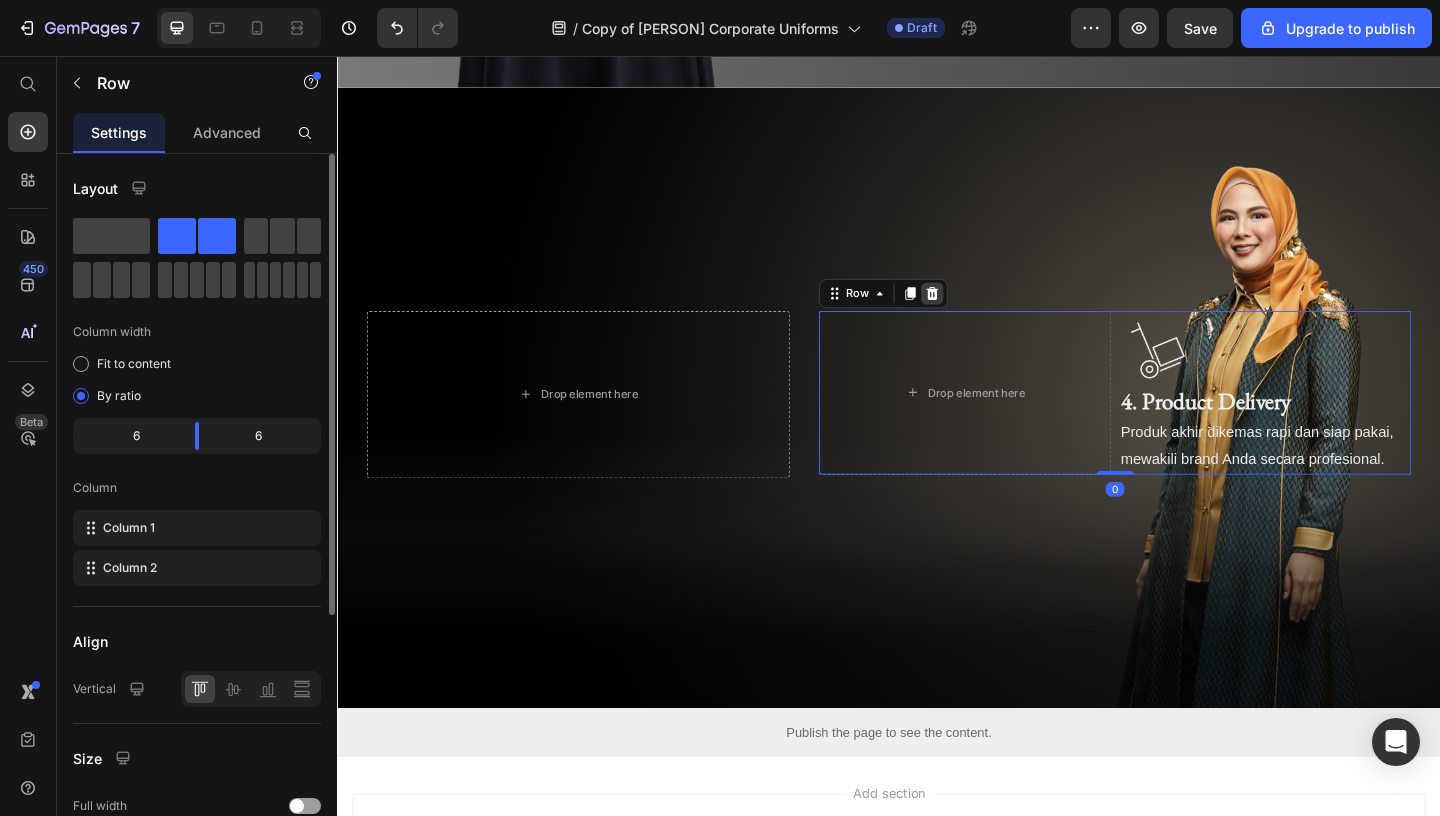 click 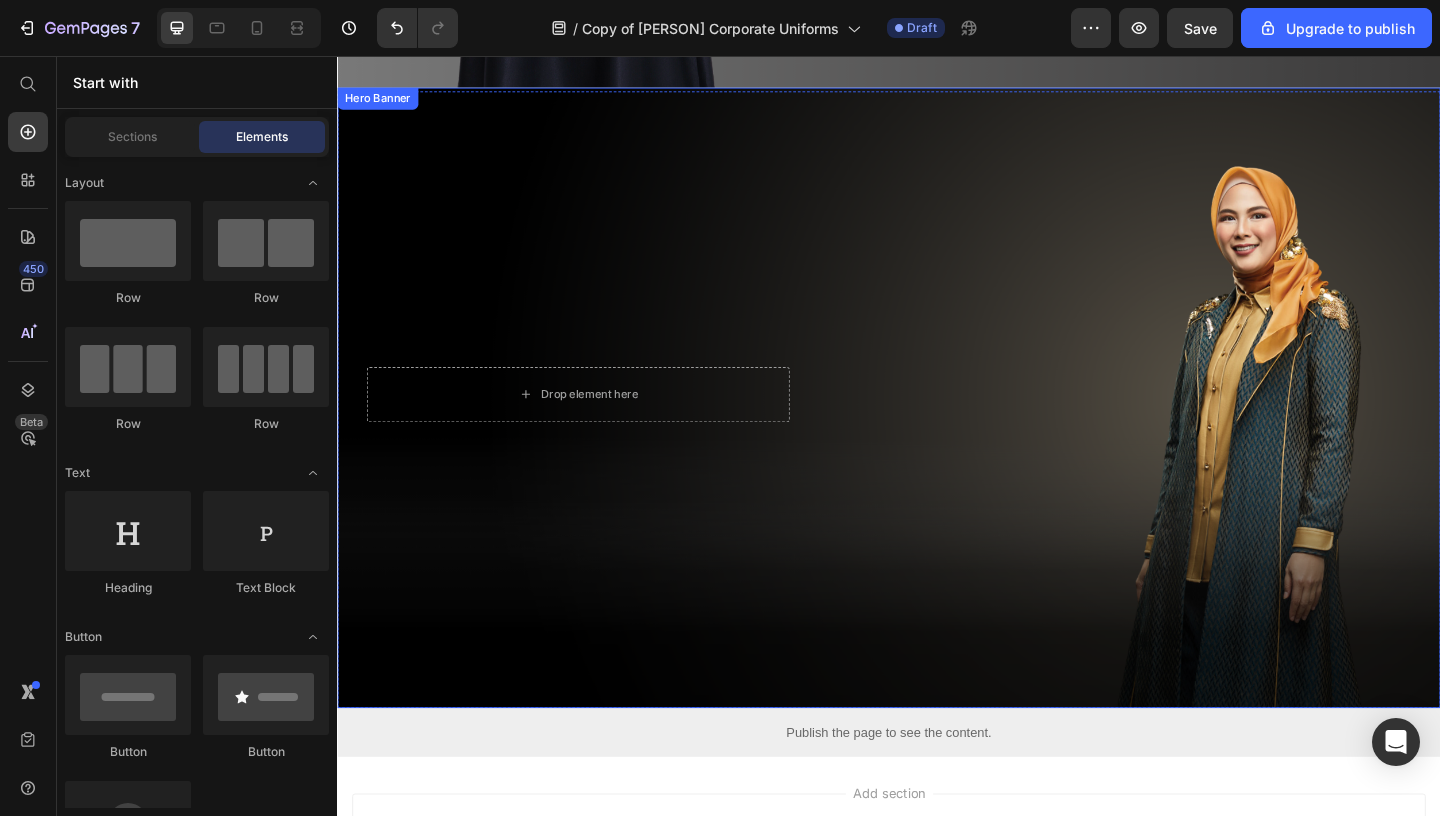 click at bounding box center [937, 427] 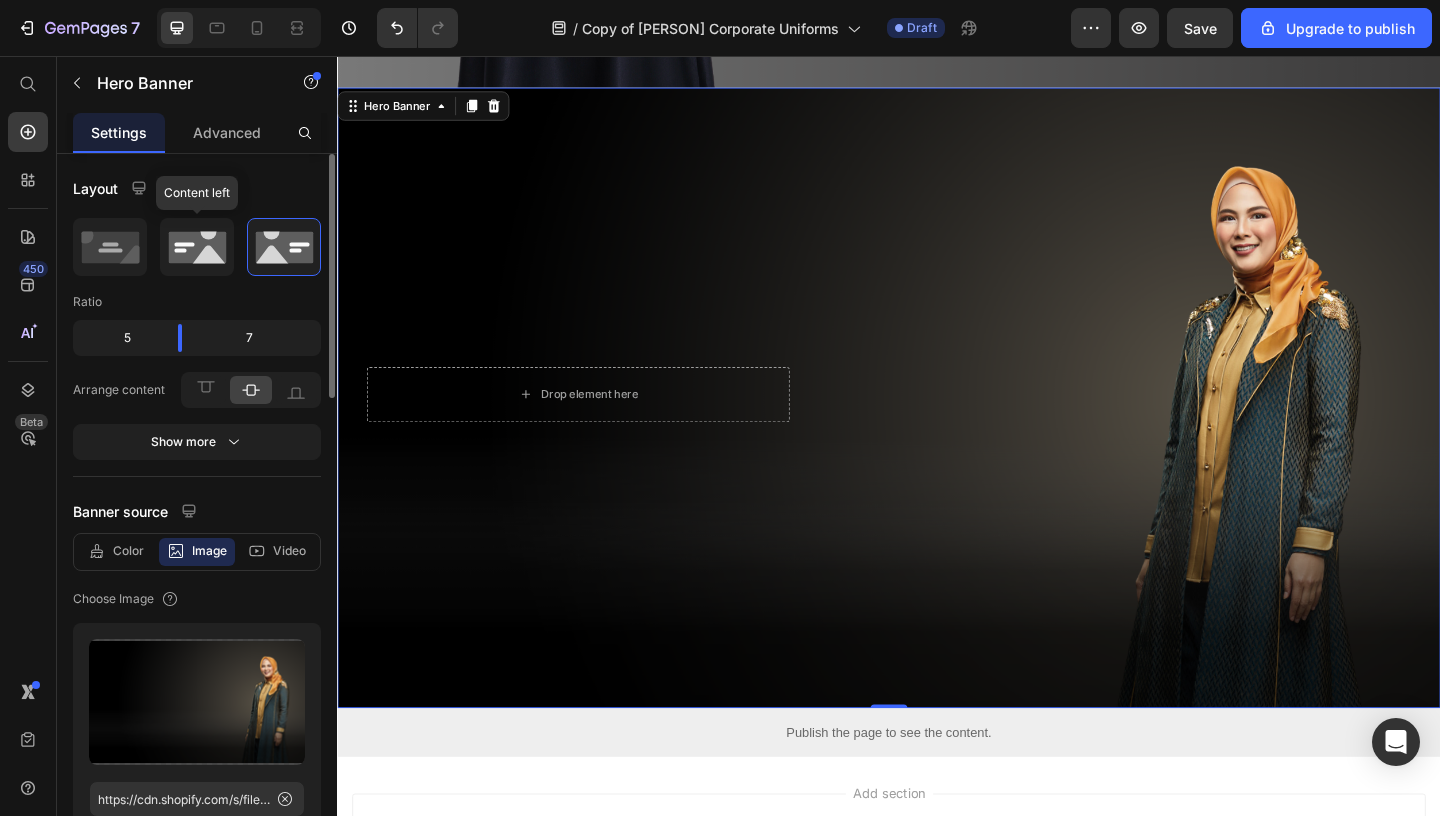 click 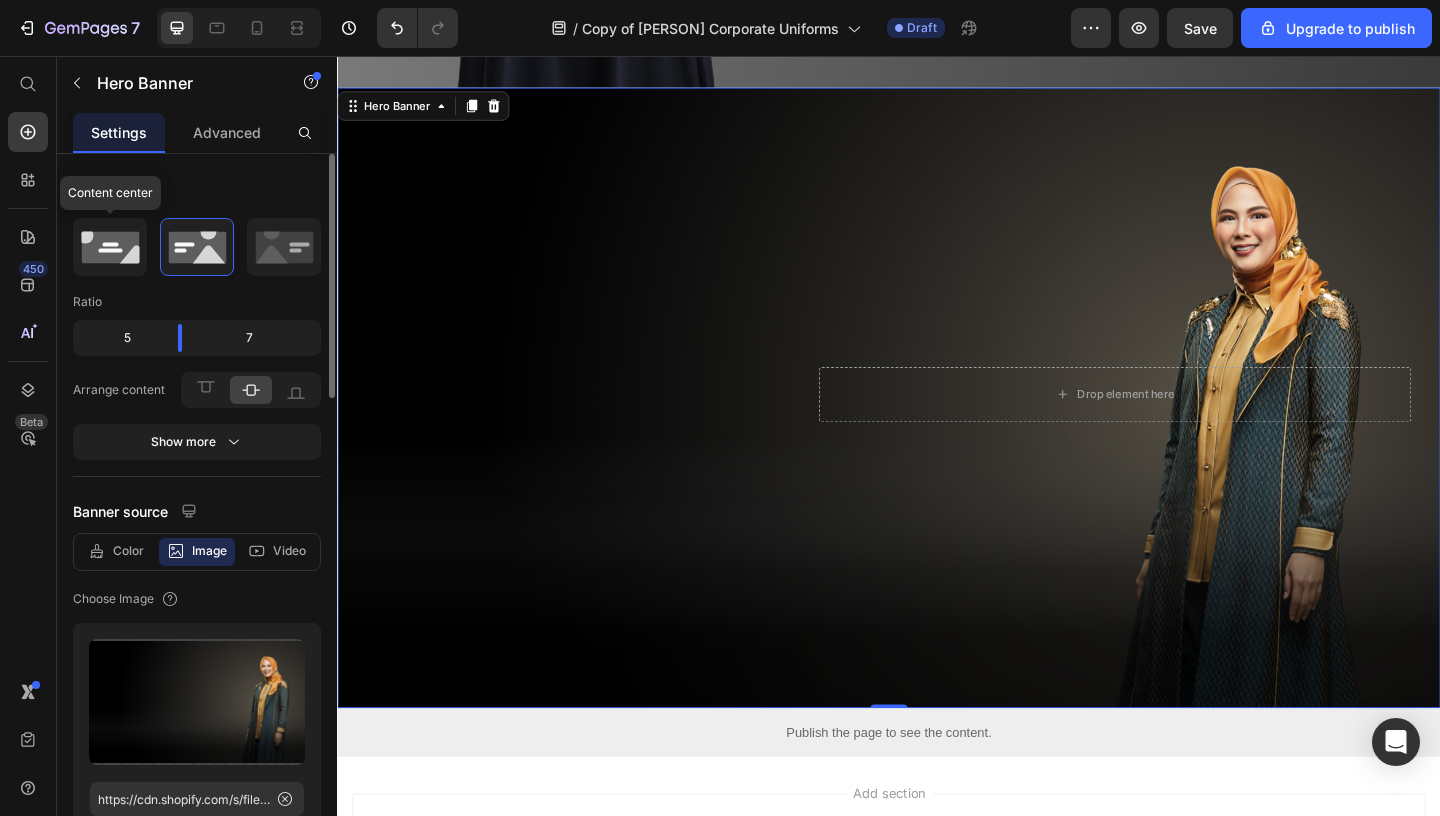 click 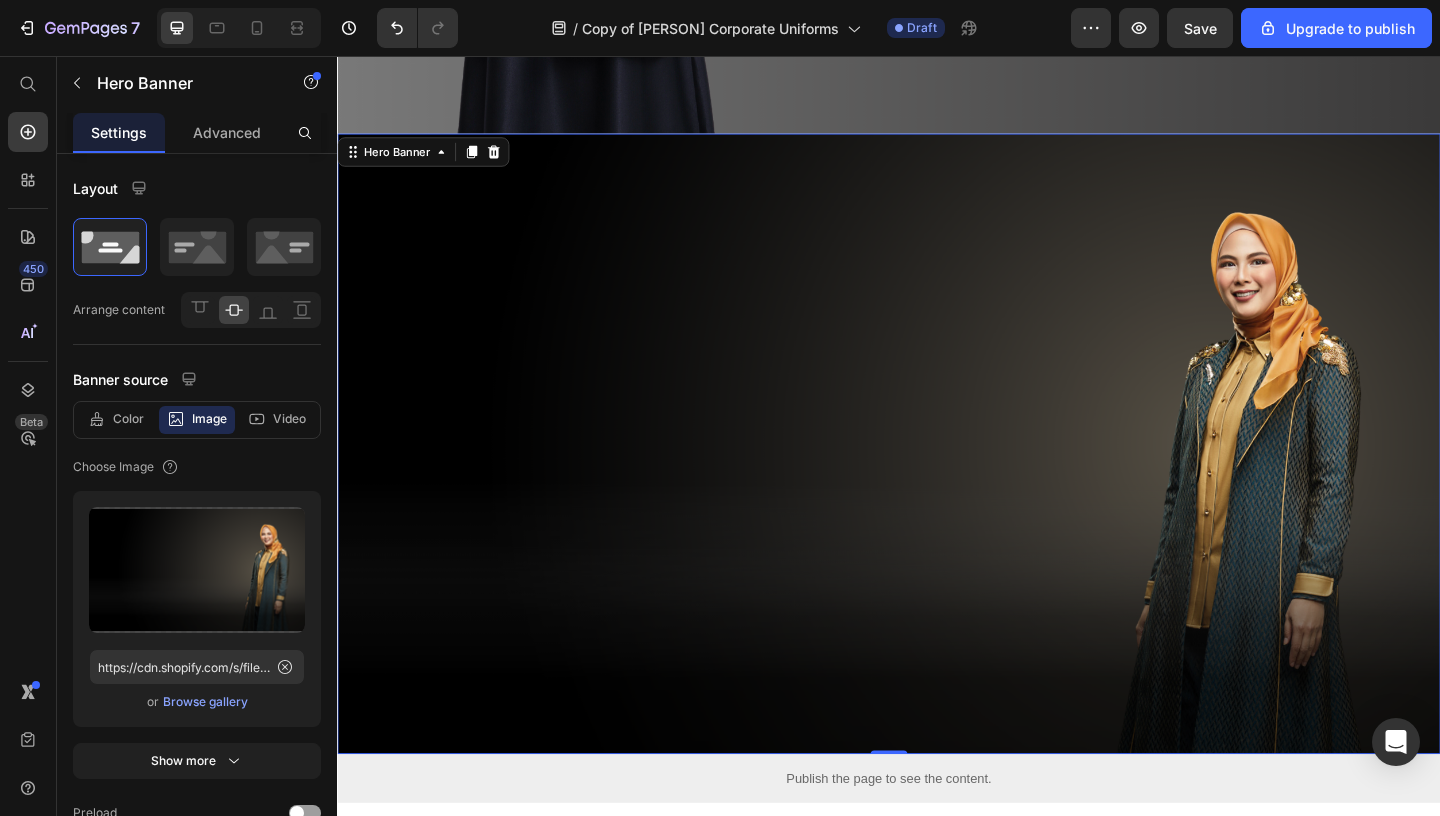 scroll, scrollTop: 4349, scrollLeft: 0, axis: vertical 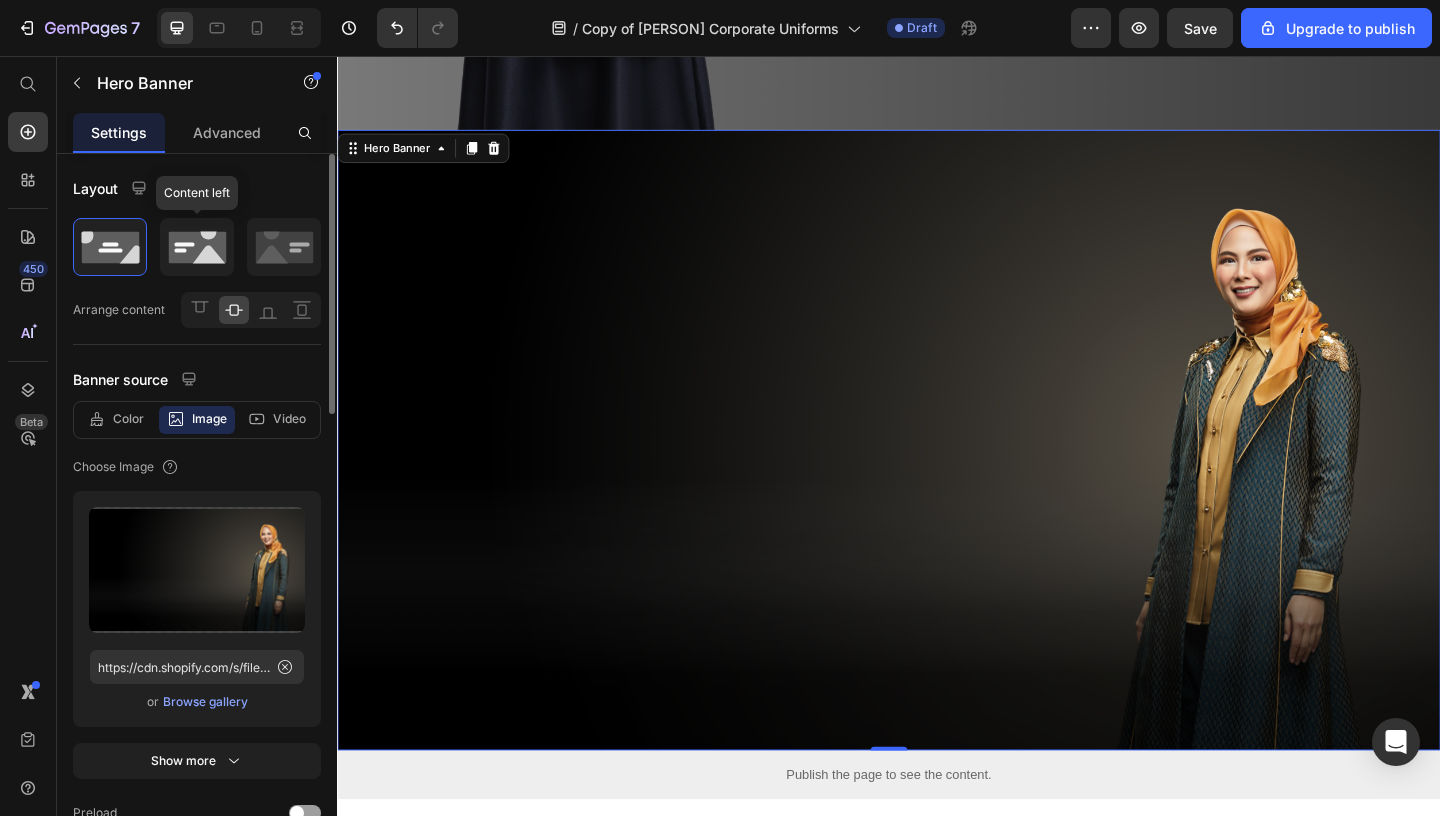click 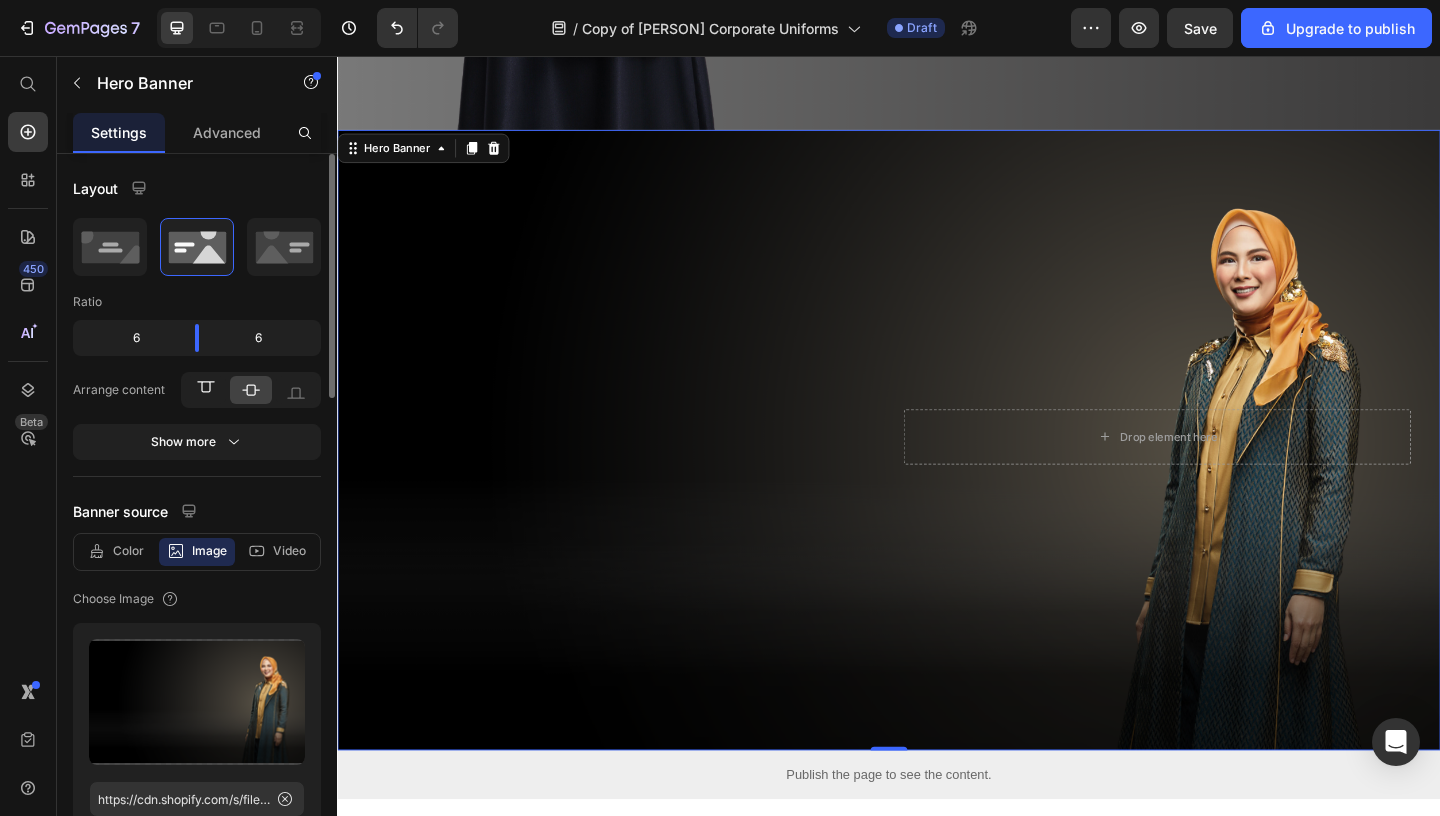 click 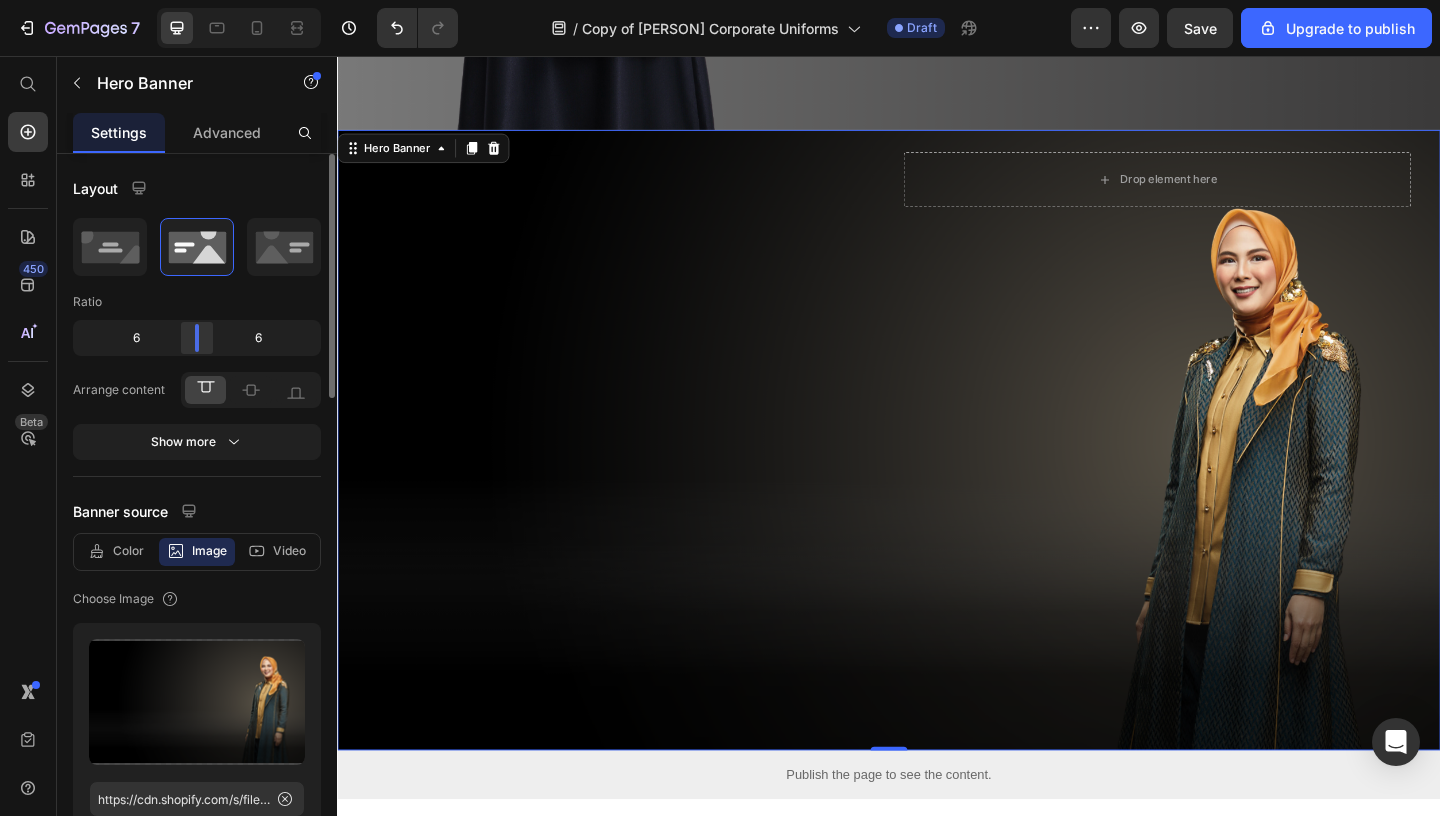 drag, startPoint x: 195, startPoint y: 347, endPoint x: 207, endPoint y: 344, distance: 12.369317 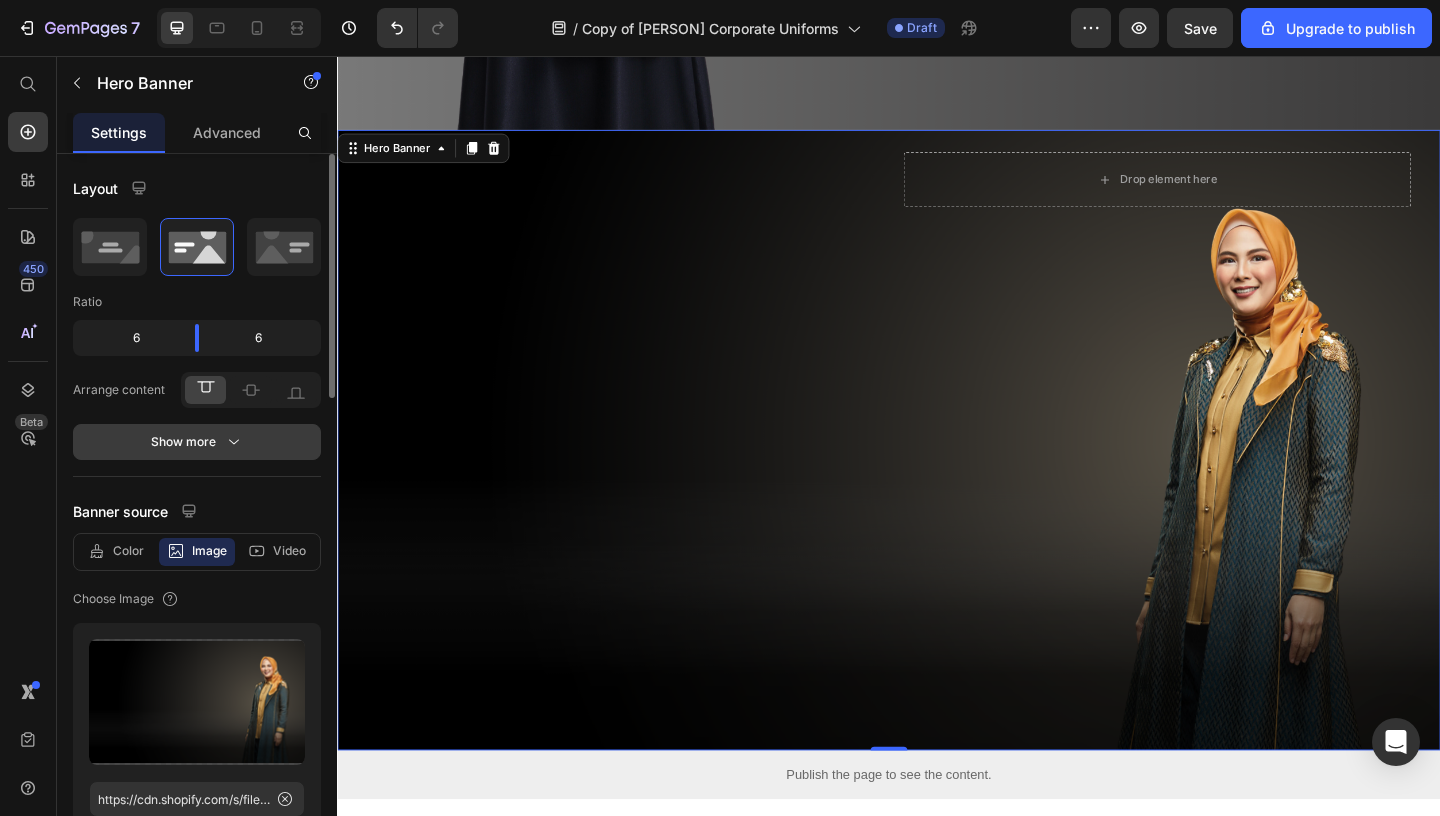 click 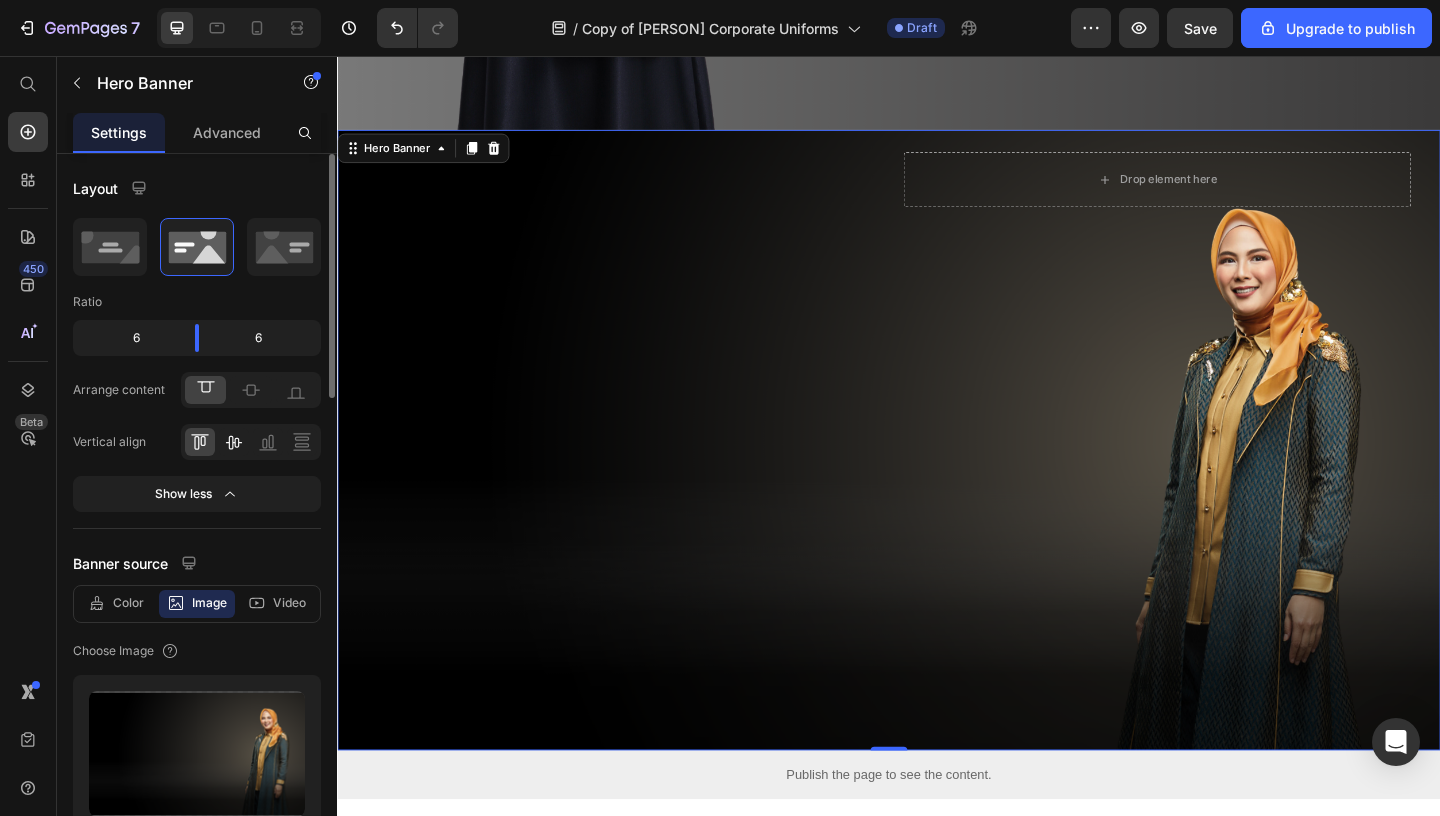 click 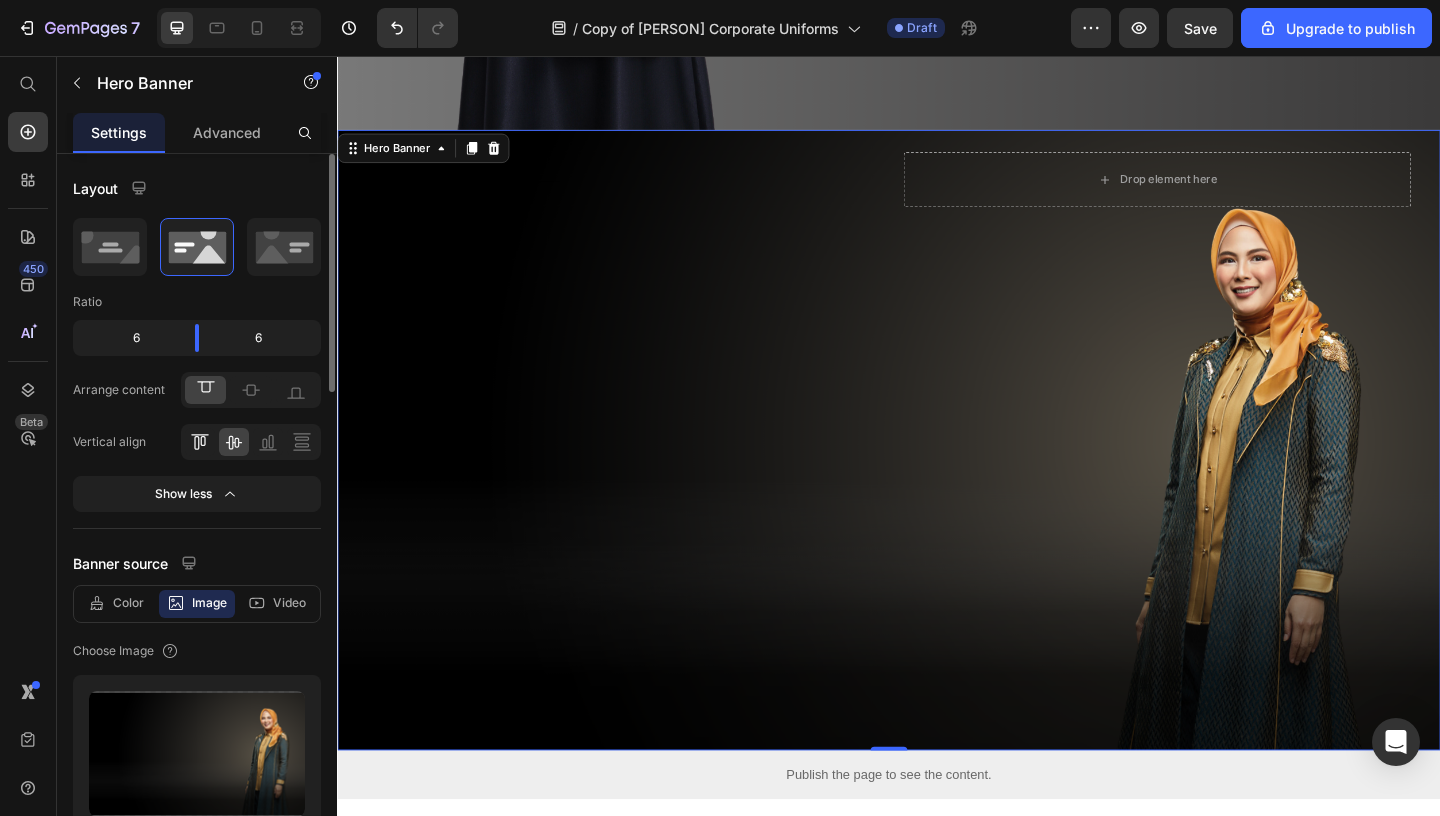 click 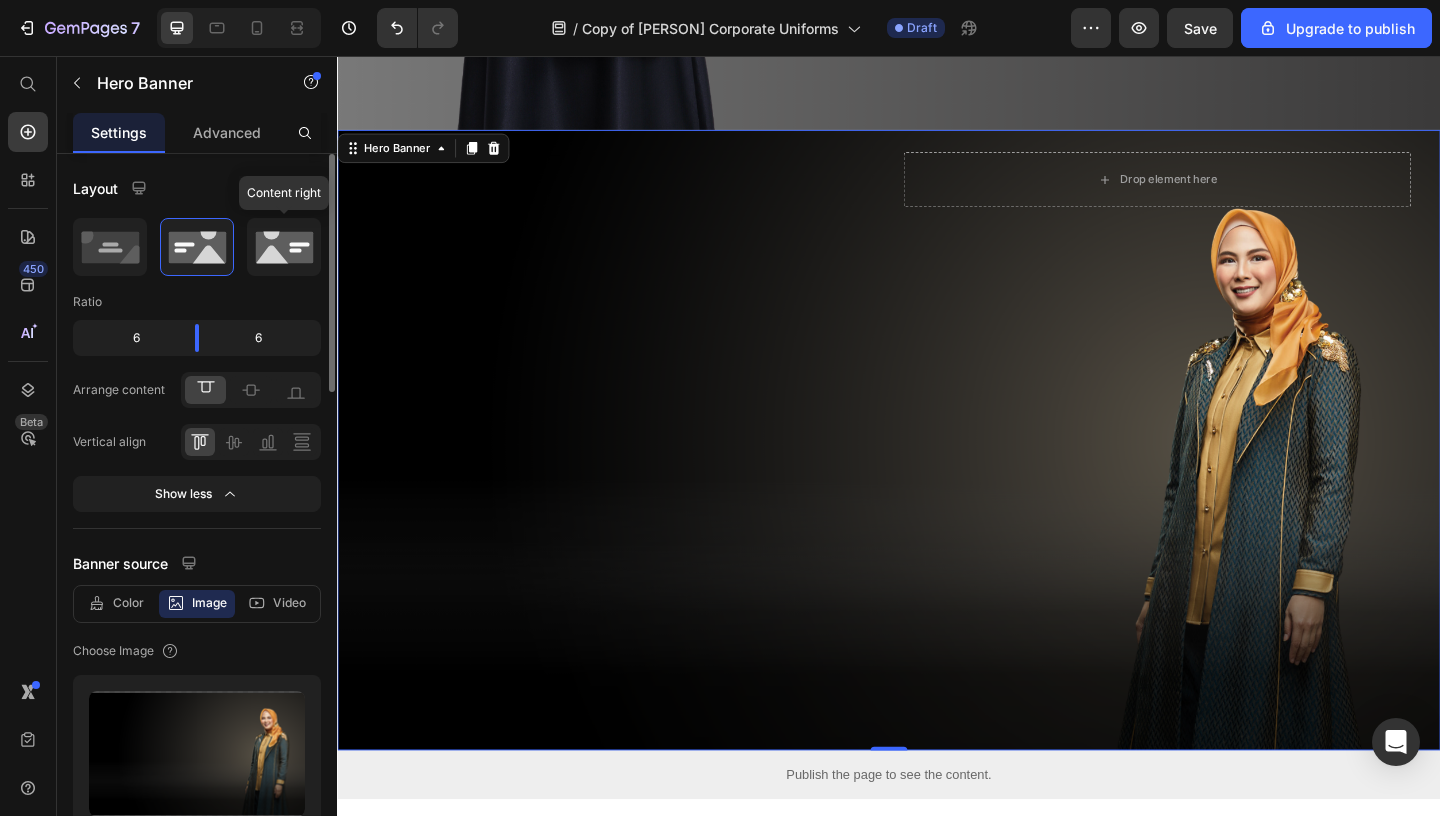 click 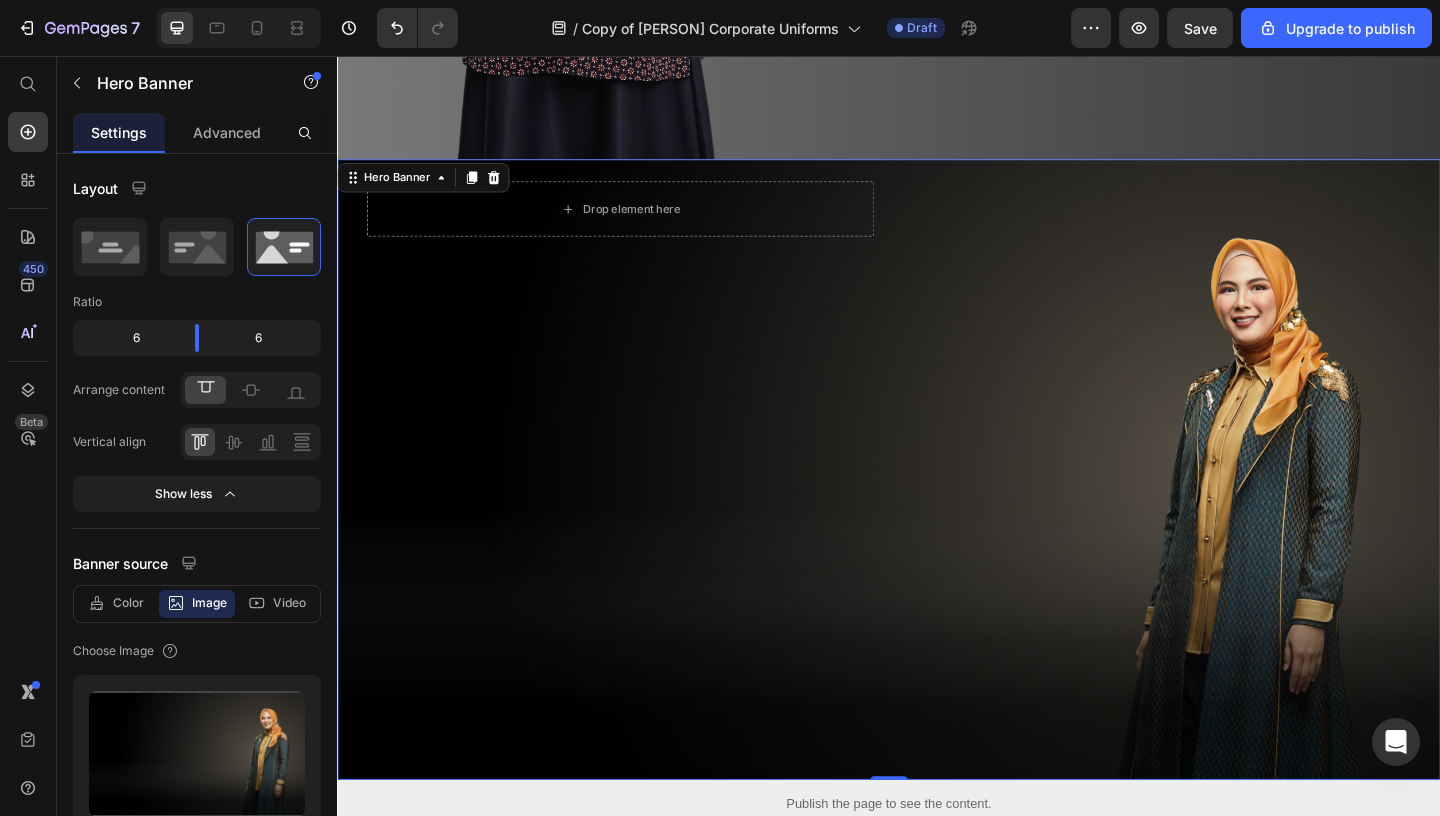 scroll, scrollTop: 4326, scrollLeft: 0, axis: vertical 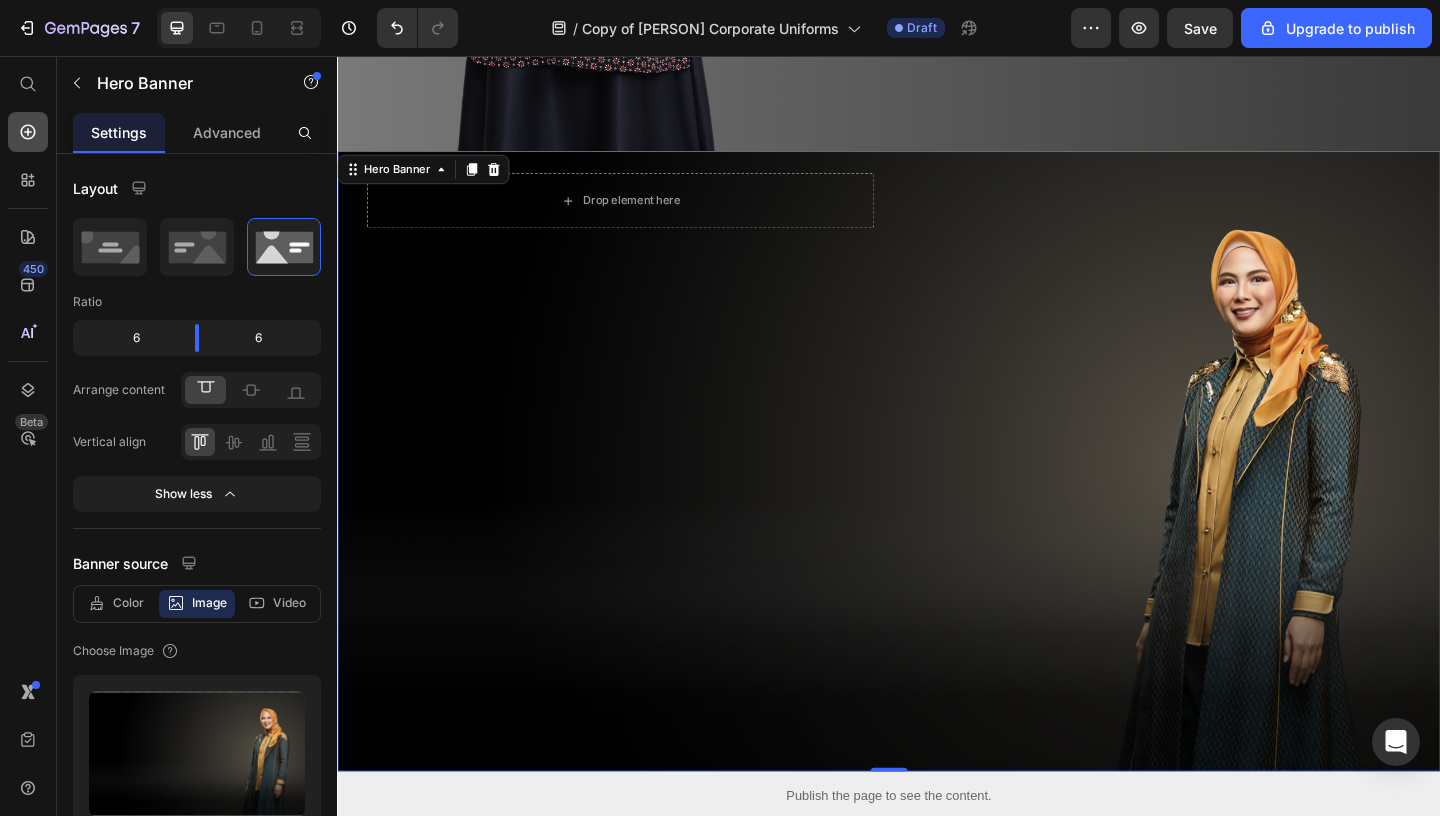 click 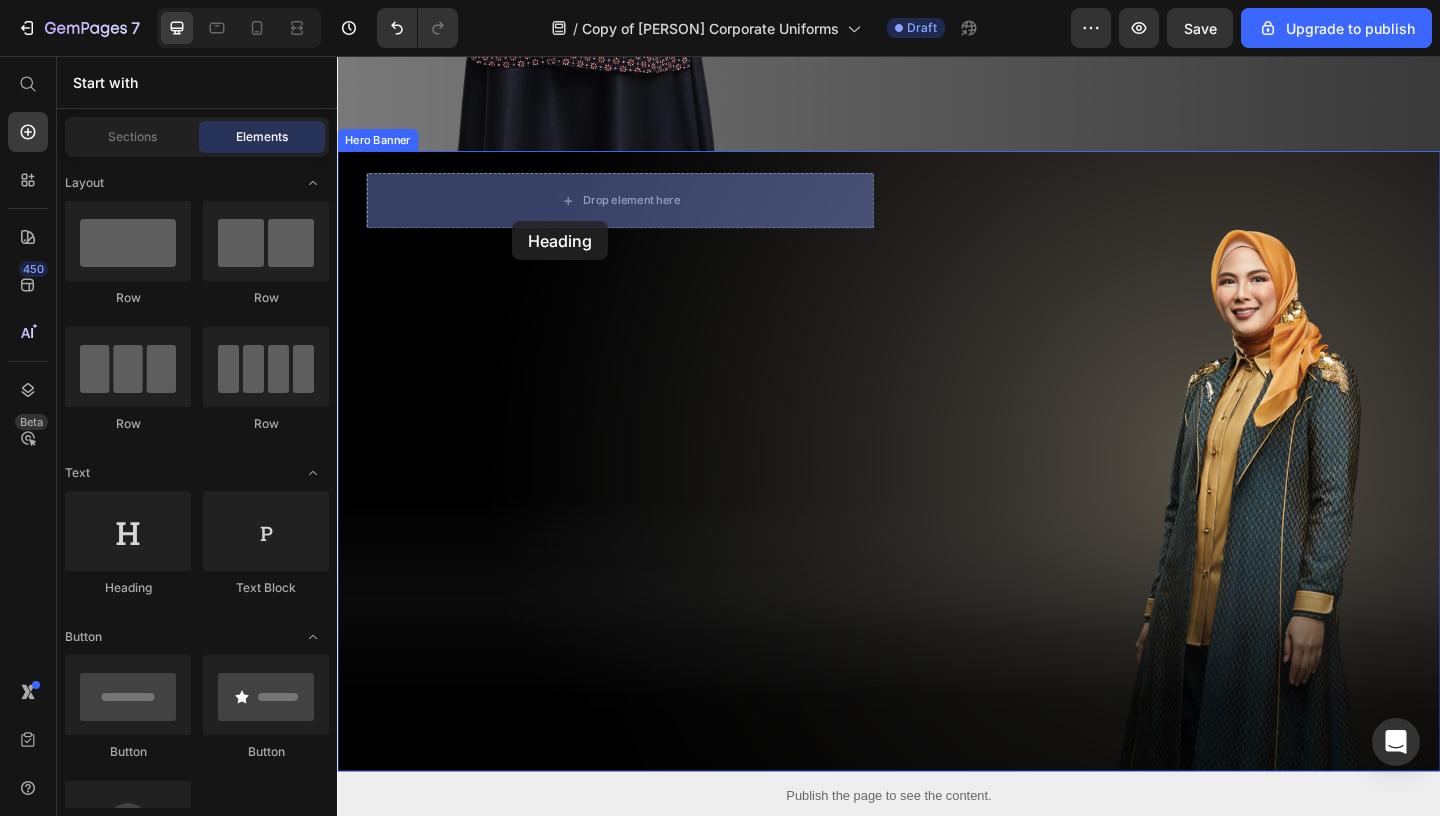 drag, startPoint x: 483, startPoint y: 583, endPoint x: 501, endPoint y: 214, distance: 369.43875 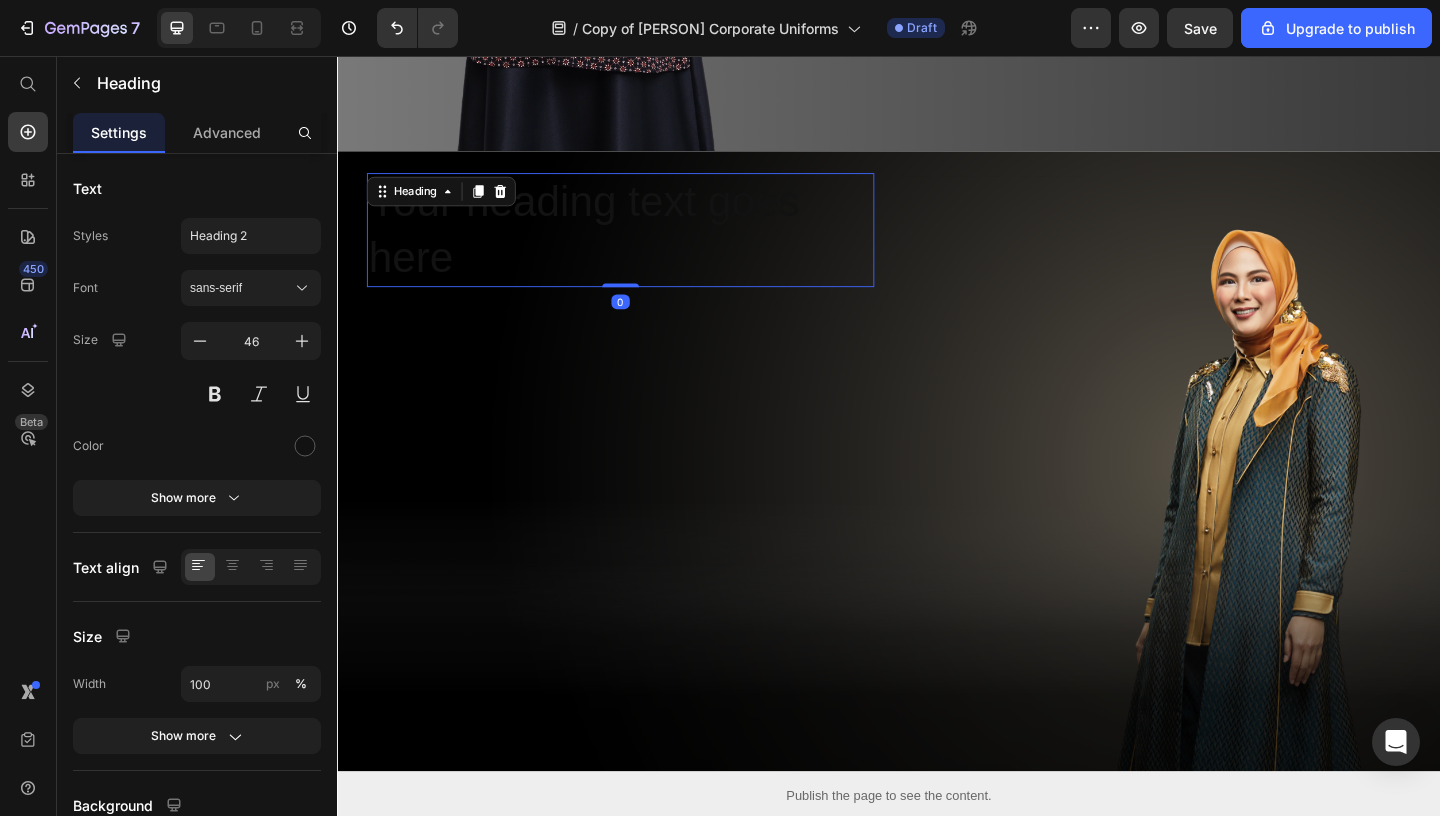 click on "Your heading text goes here" at bounding box center [645, 245] 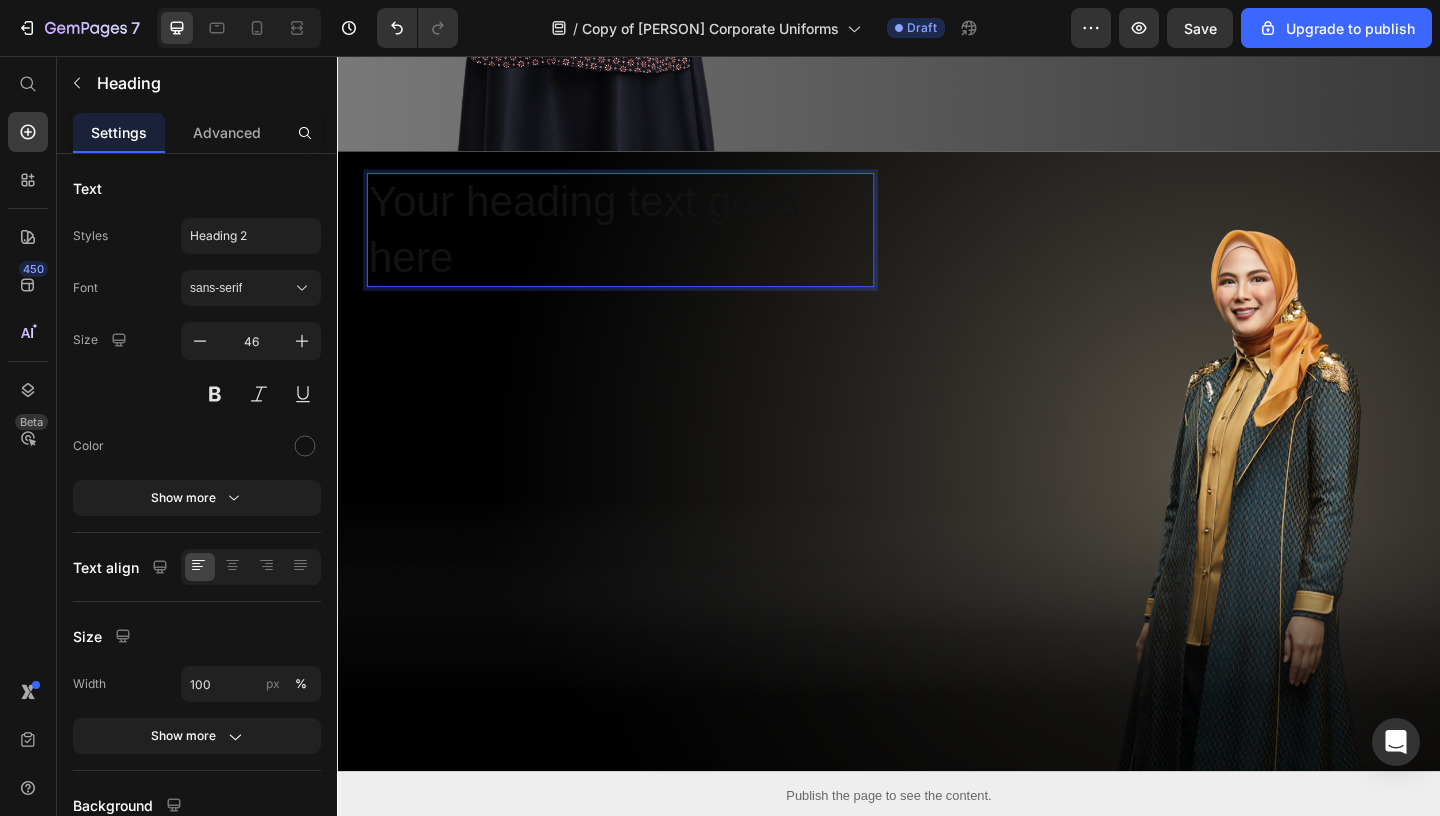 click on "Your heading text goes here" at bounding box center [645, 245] 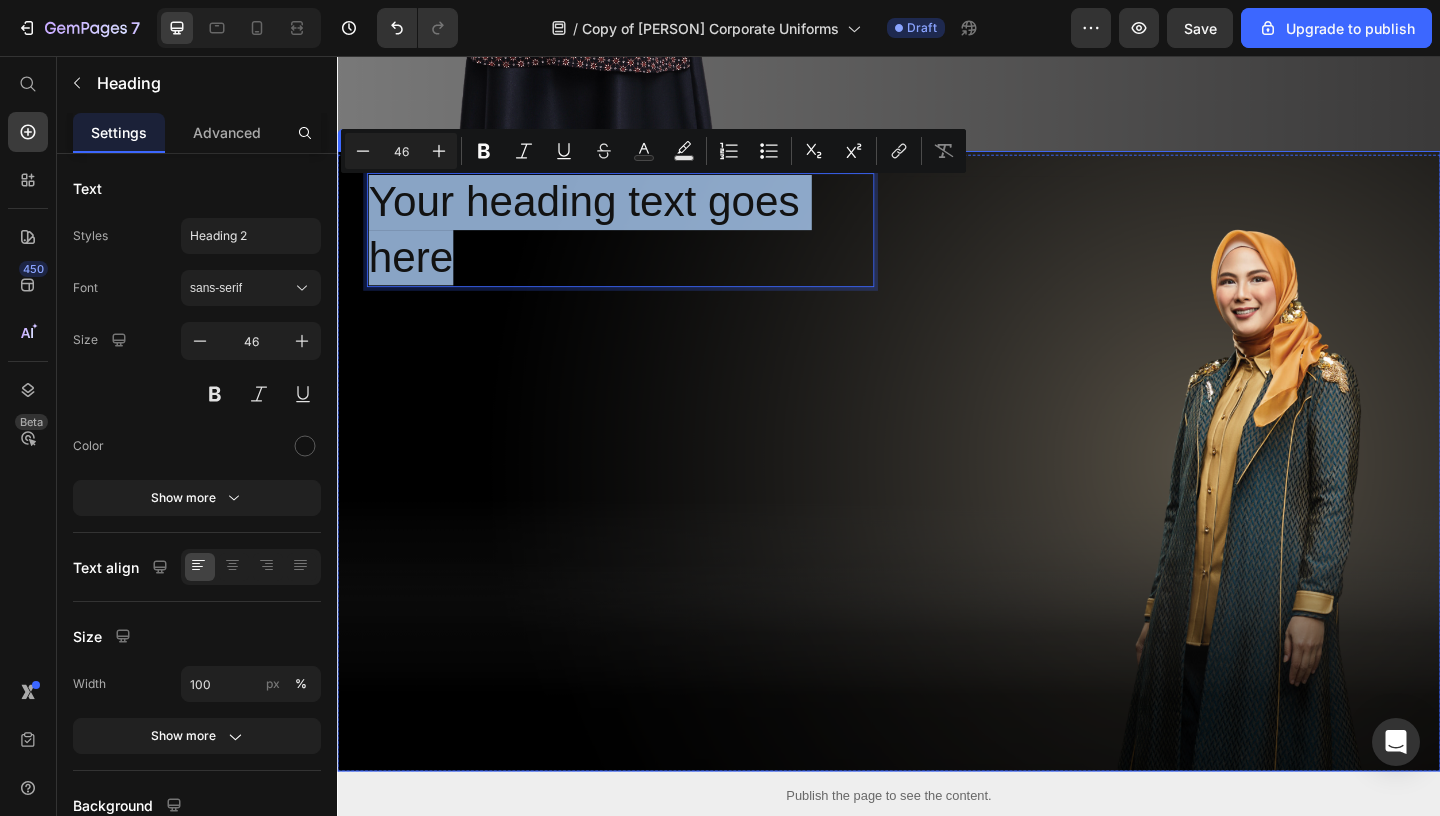 click on "Text Block Your heading text goes here Heading   0" at bounding box center (937, 249) 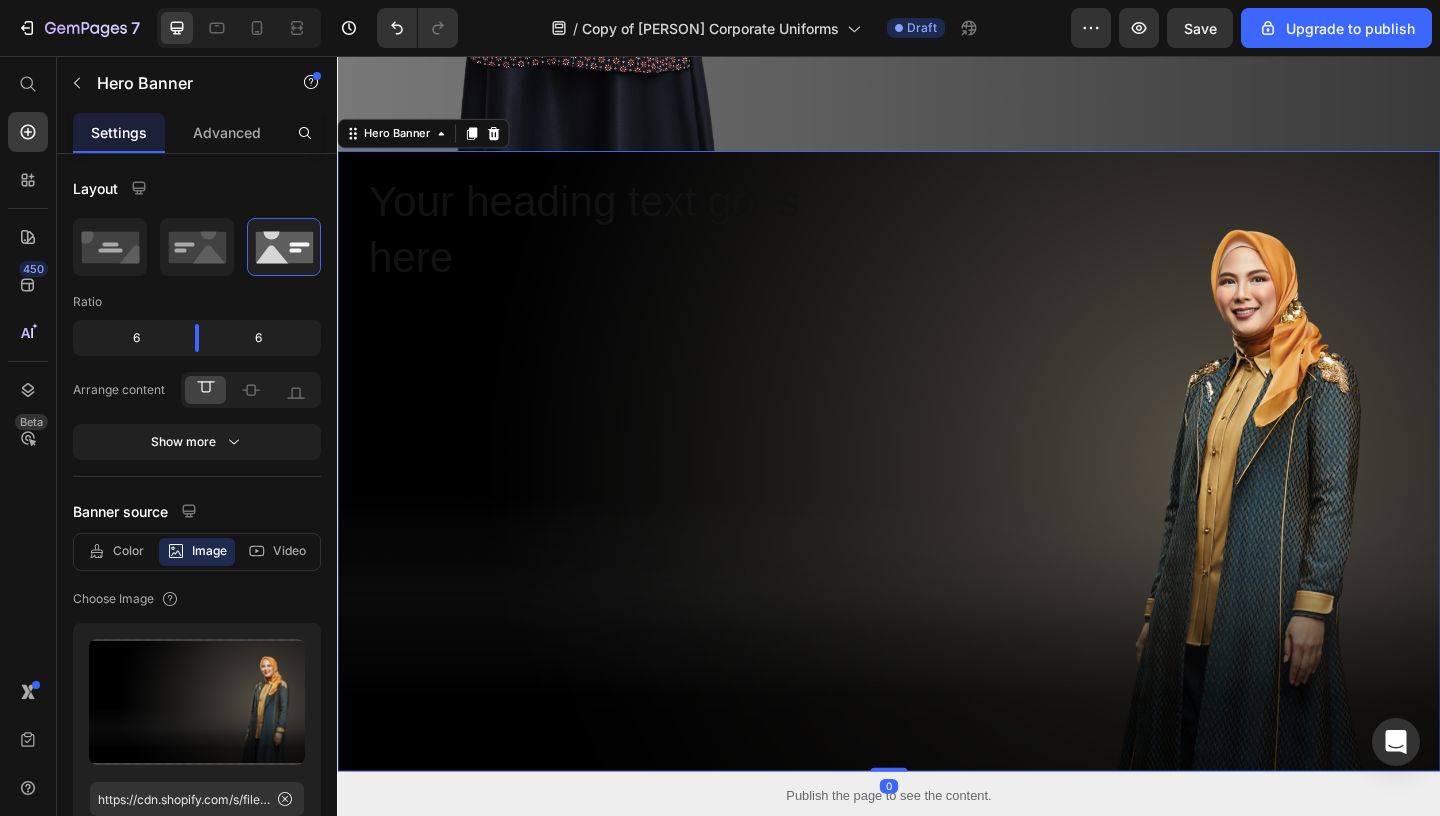 click at bounding box center [937, 496] 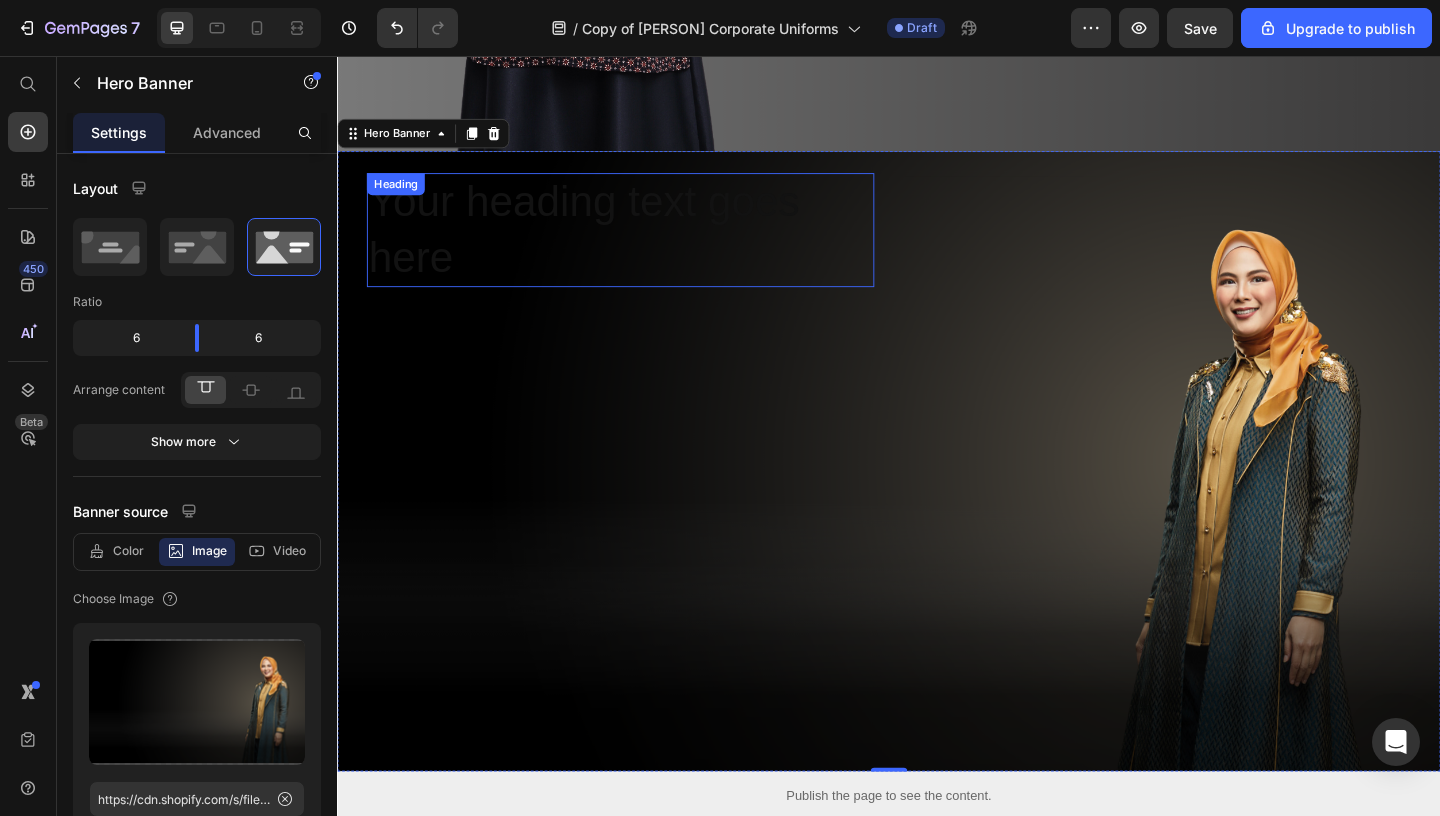 click on "Your heading text goes here" at bounding box center (645, 245) 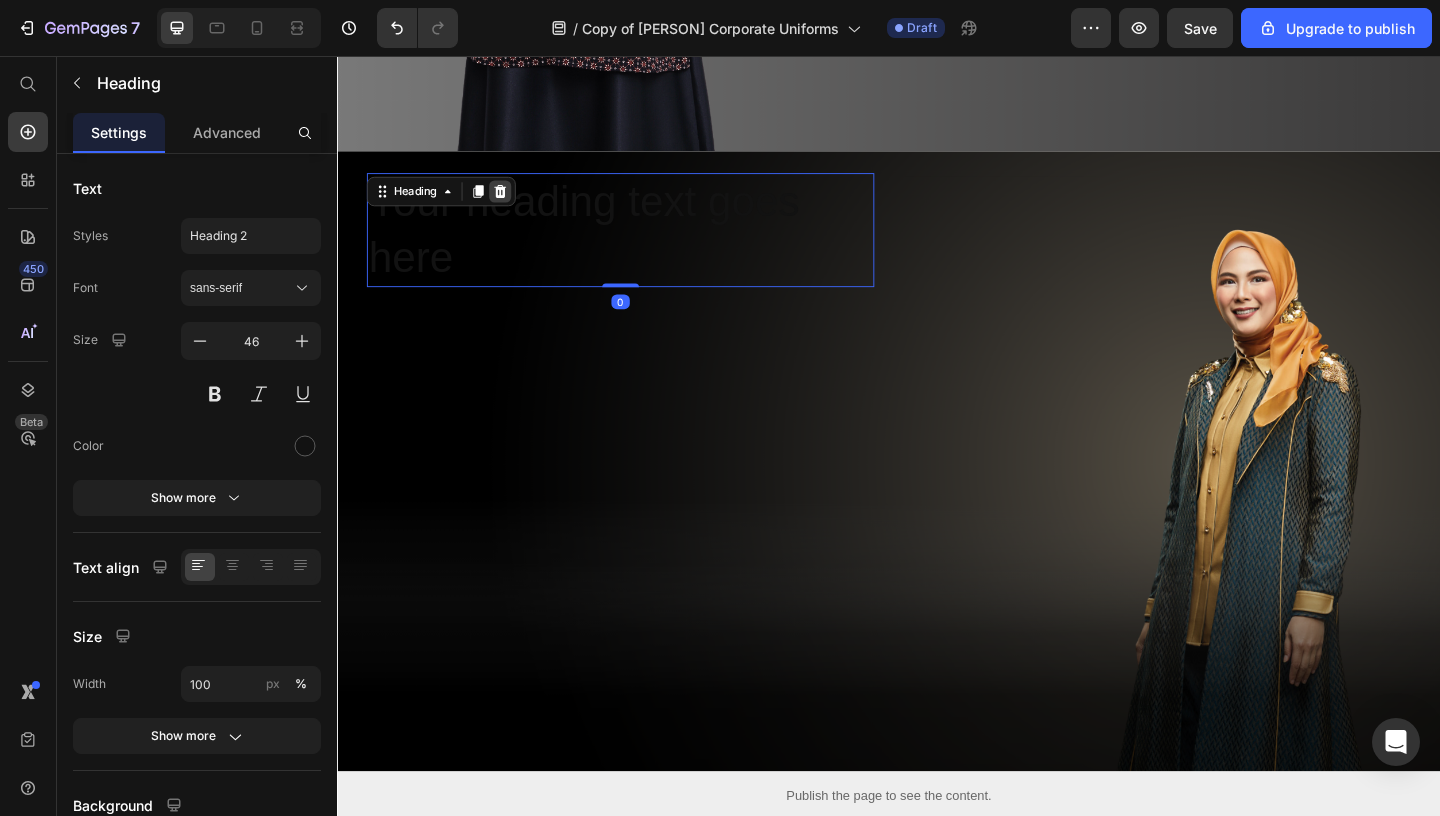 click 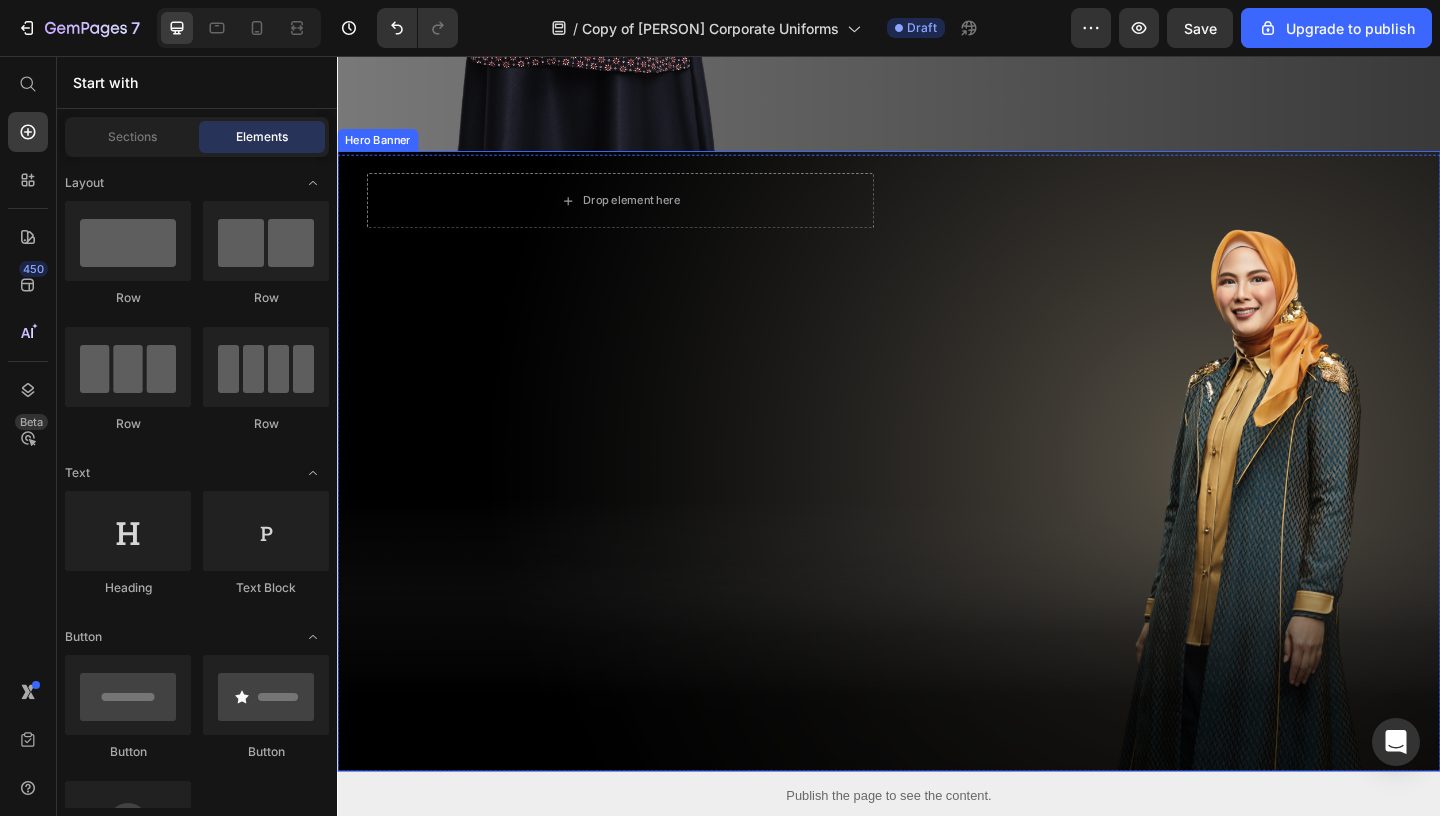 click on "Drop element here" at bounding box center [645, 213] 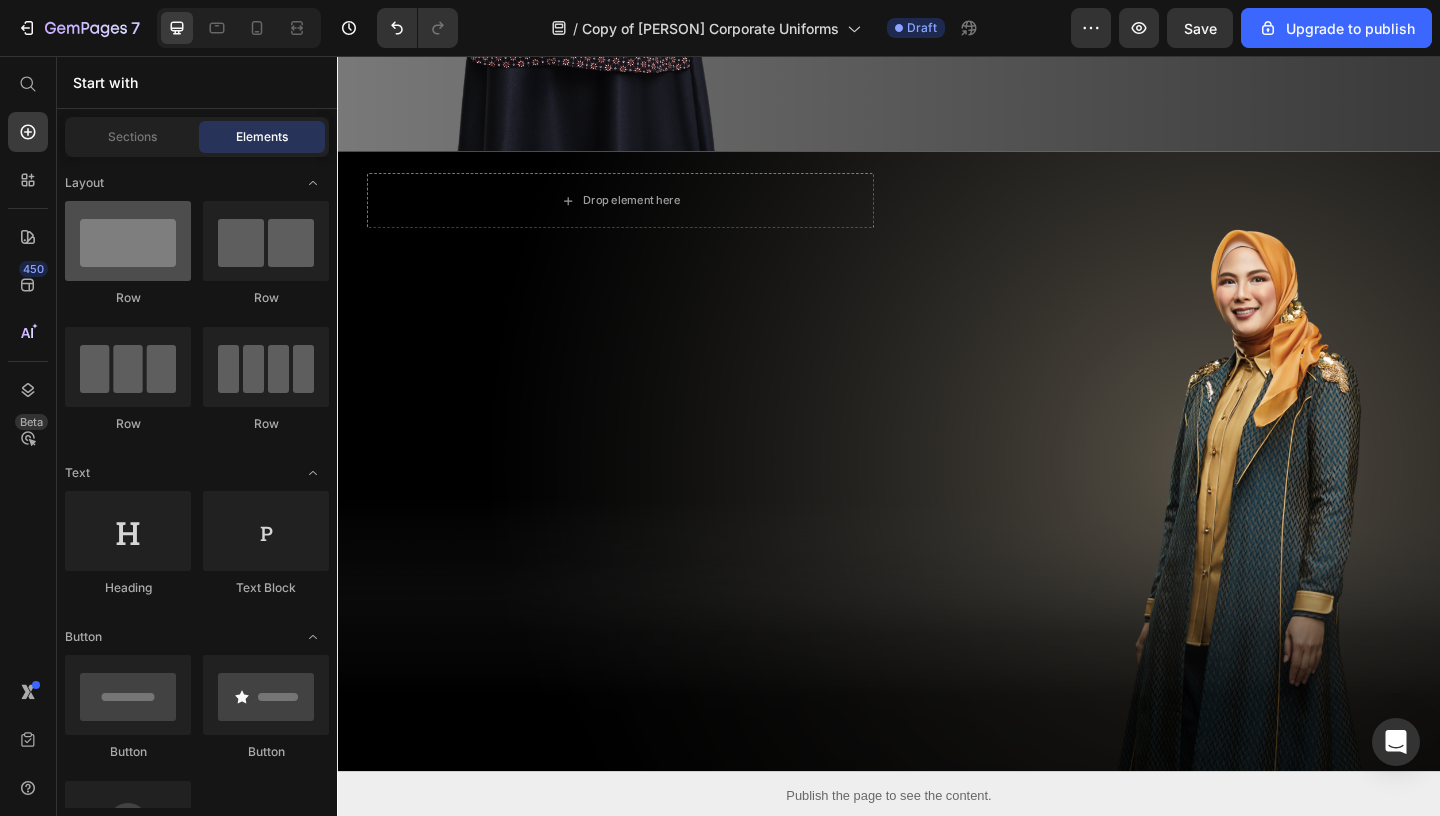 click at bounding box center (128, 241) 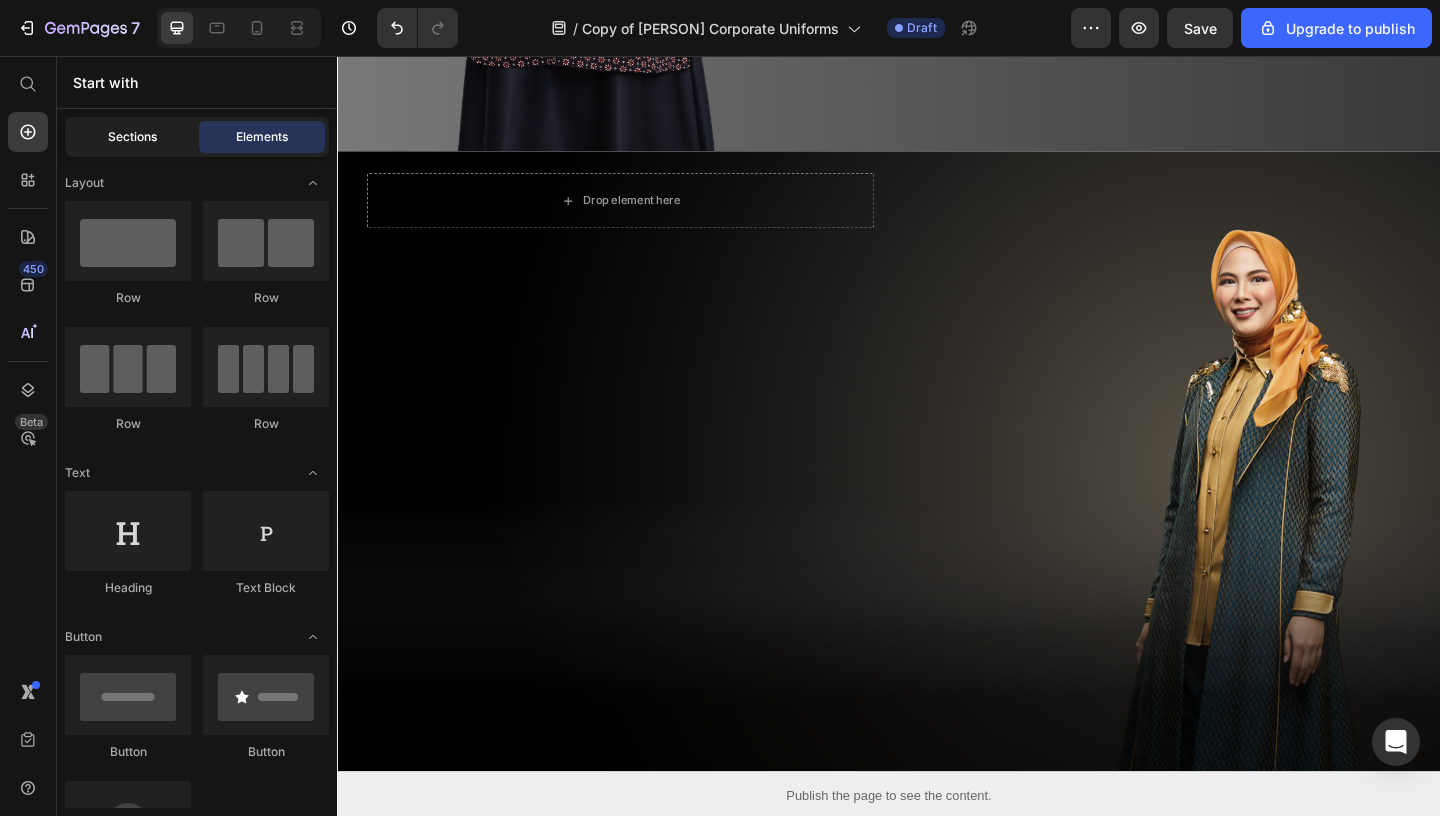 click on "Sections" at bounding box center [132, 137] 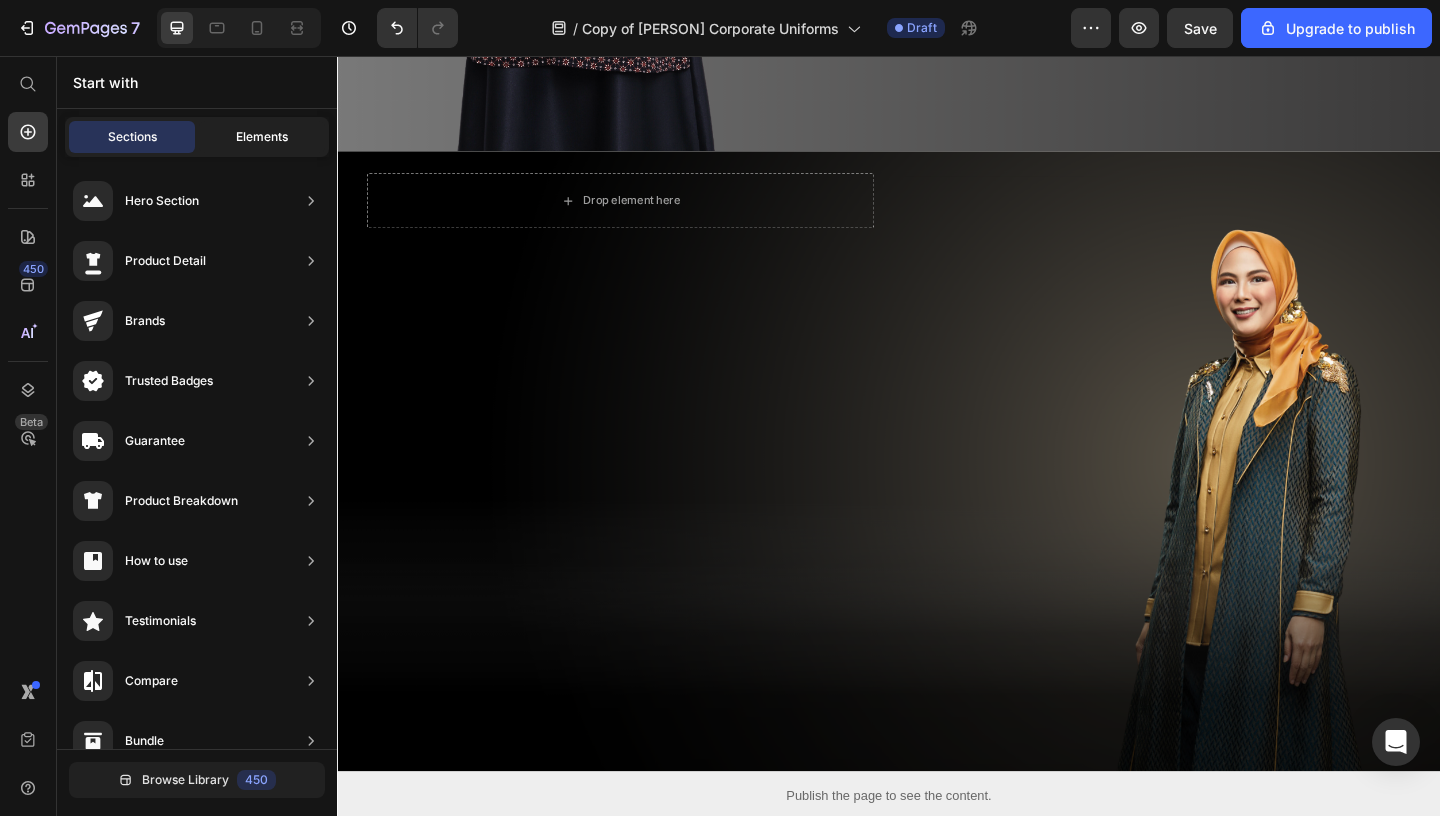 click on "Elements" 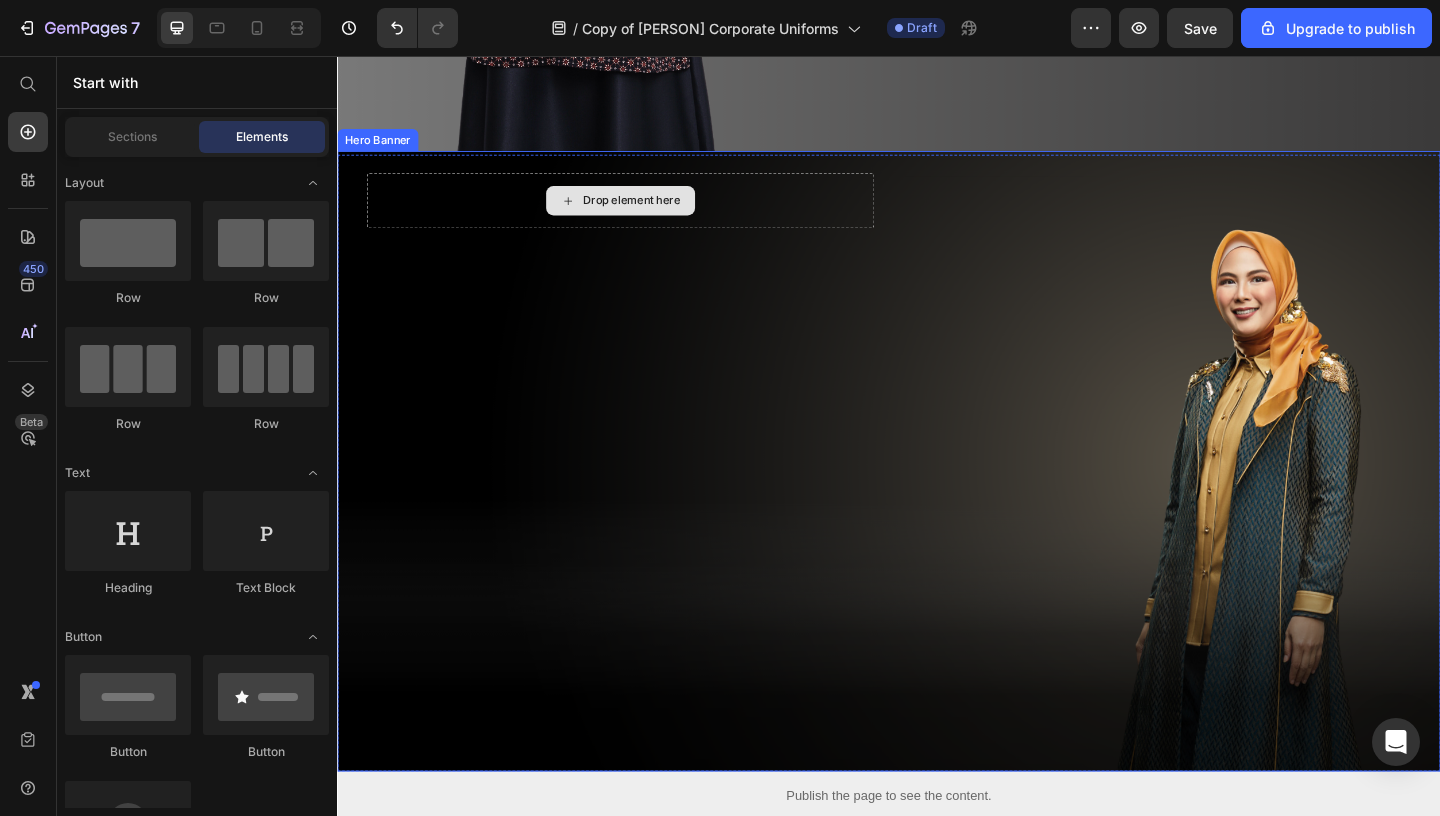 click on "Drop element here" at bounding box center (645, 213) 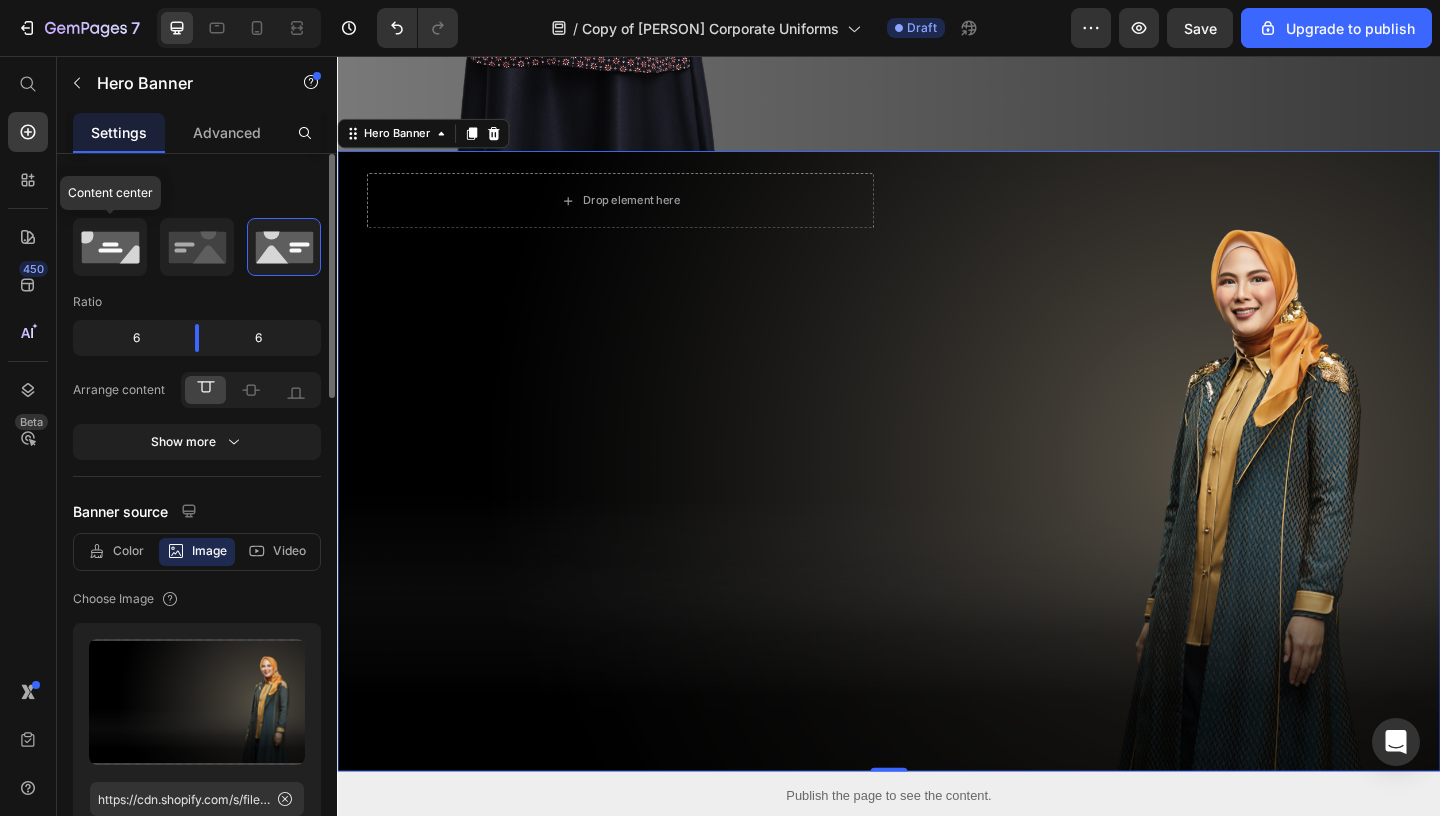 click 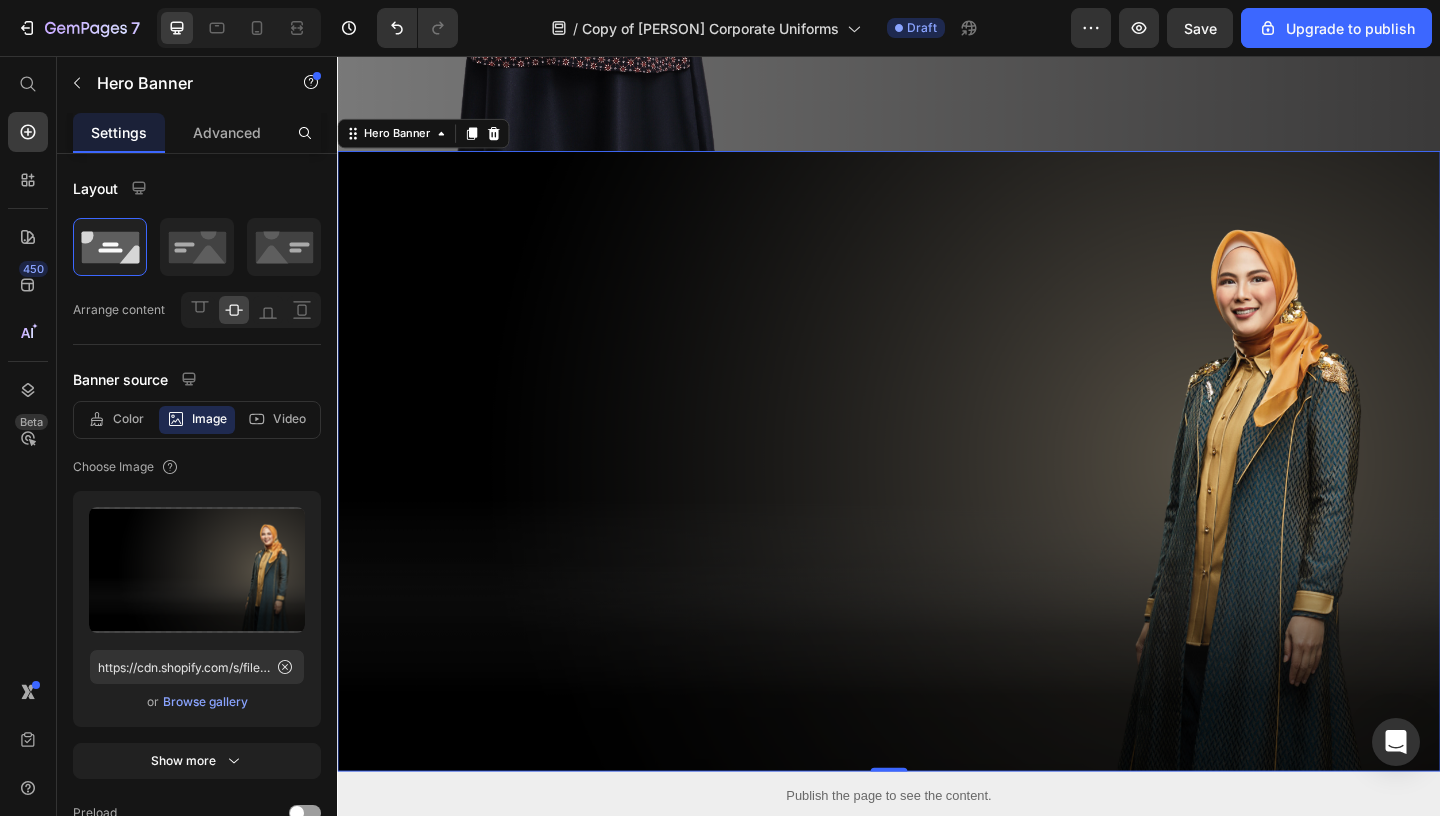 click at bounding box center [937, 496] 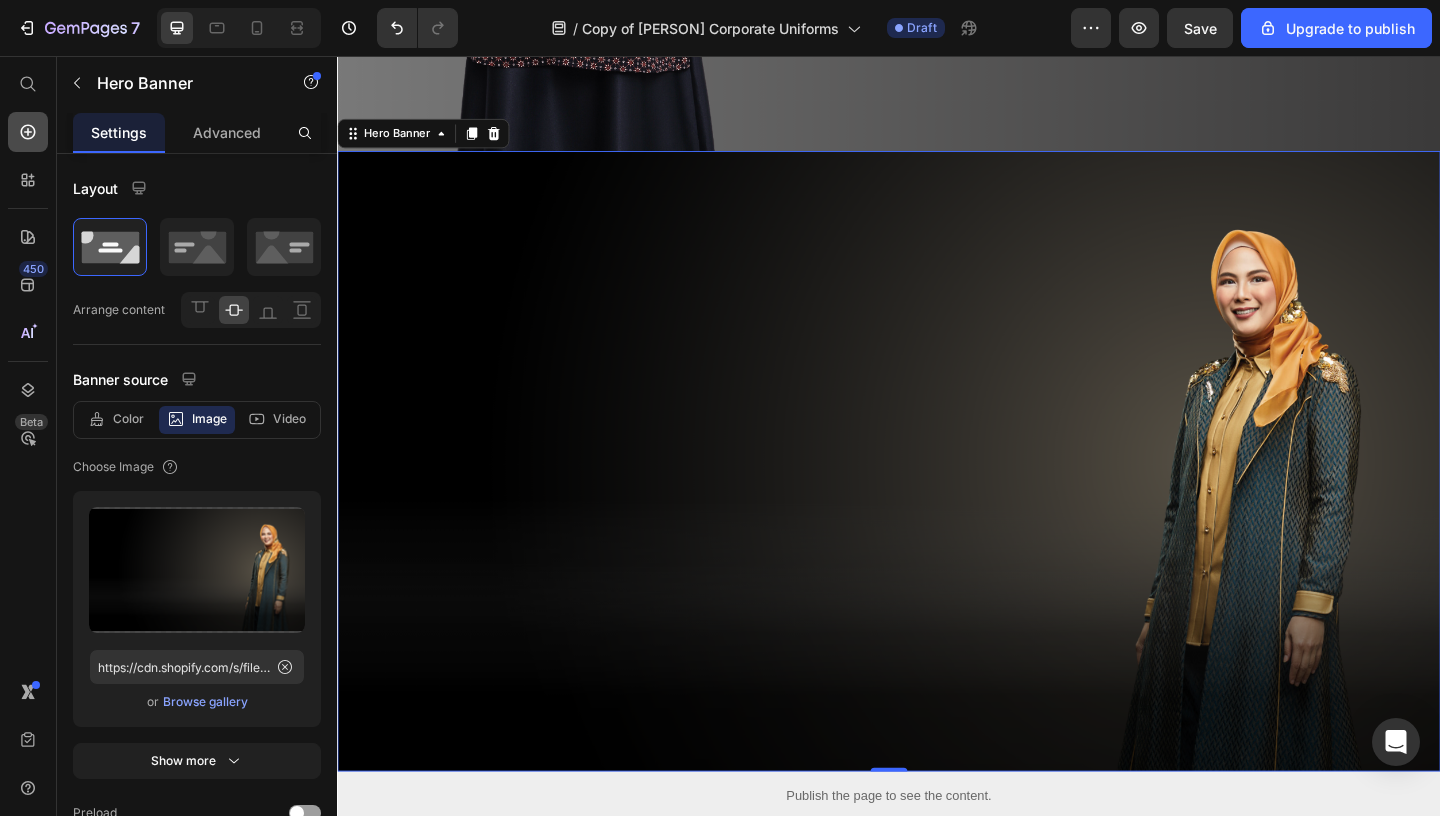 click 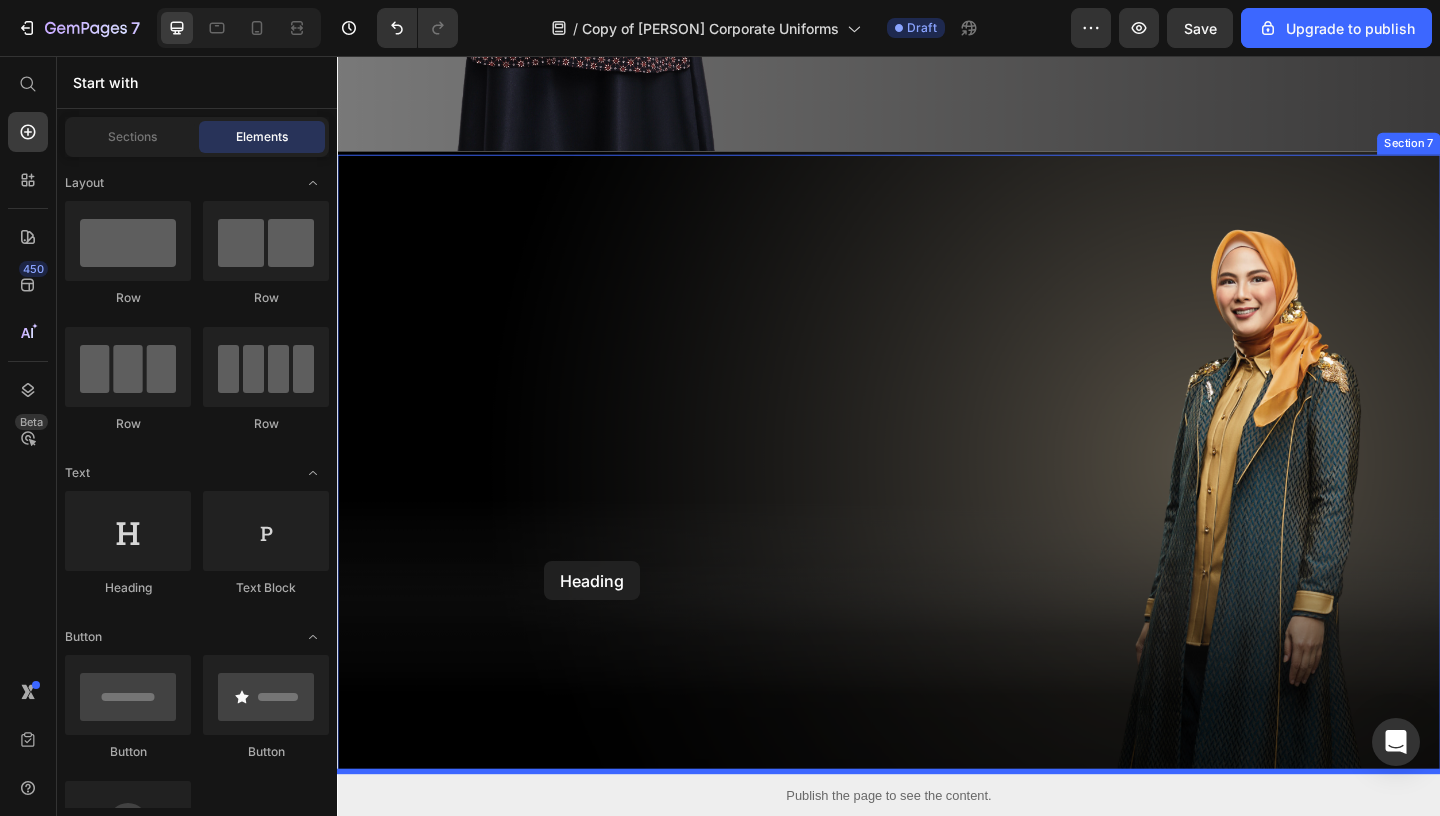 drag, startPoint x: 454, startPoint y: 583, endPoint x: 544, endPoint y: 560, distance: 92.89241 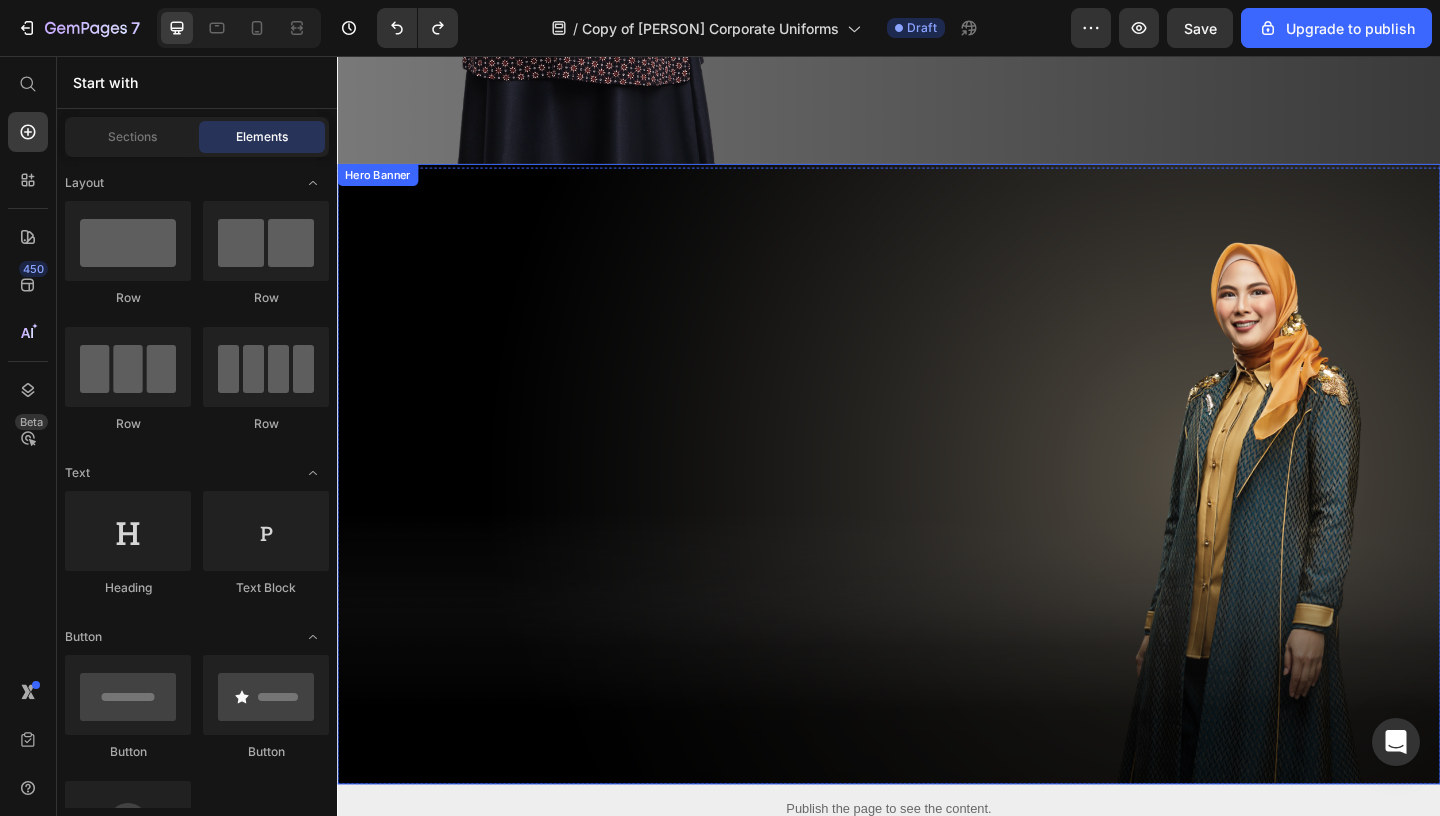 scroll, scrollTop: 4318, scrollLeft: 0, axis: vertical 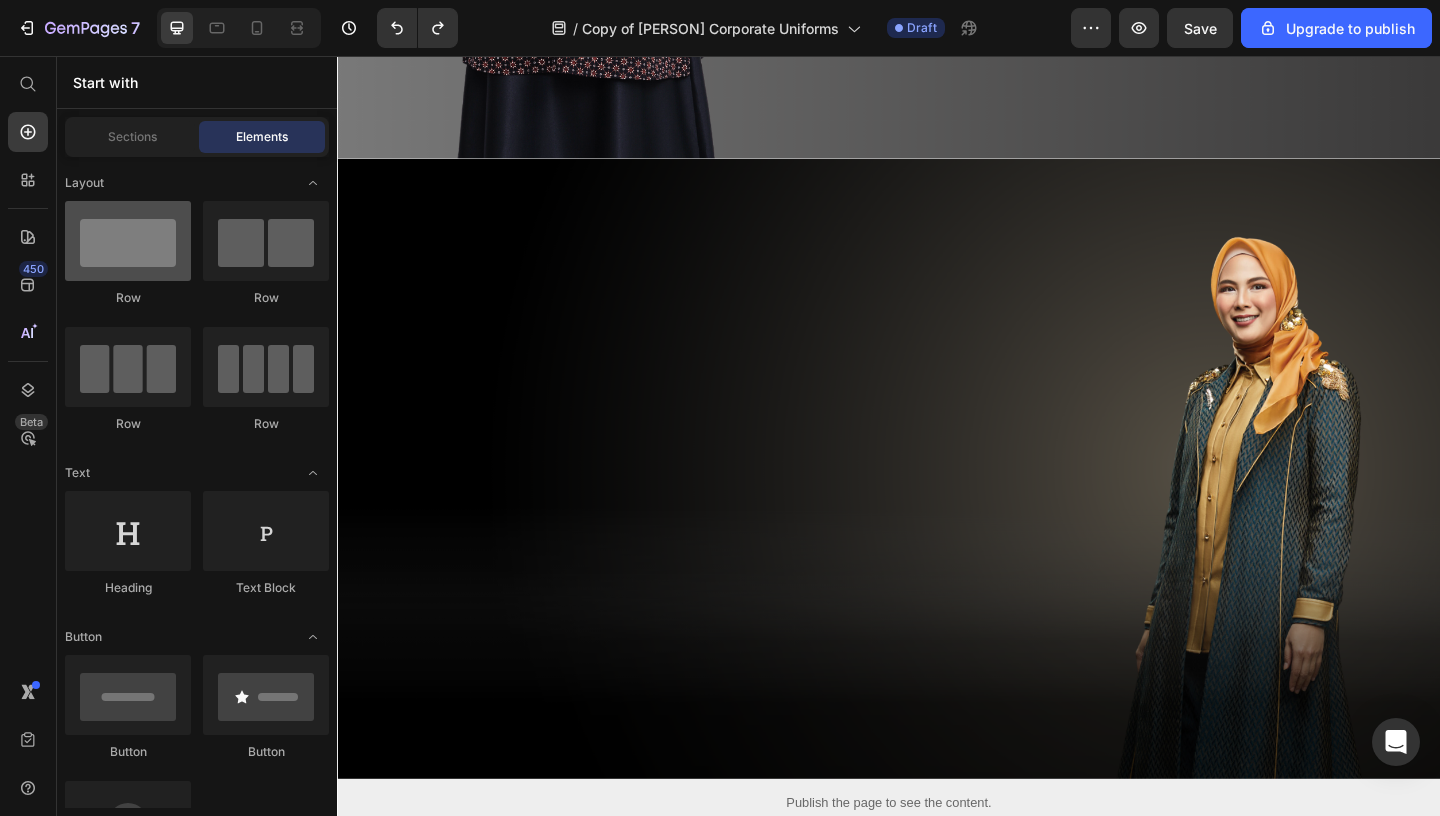 click at bounding box center [128, 241] 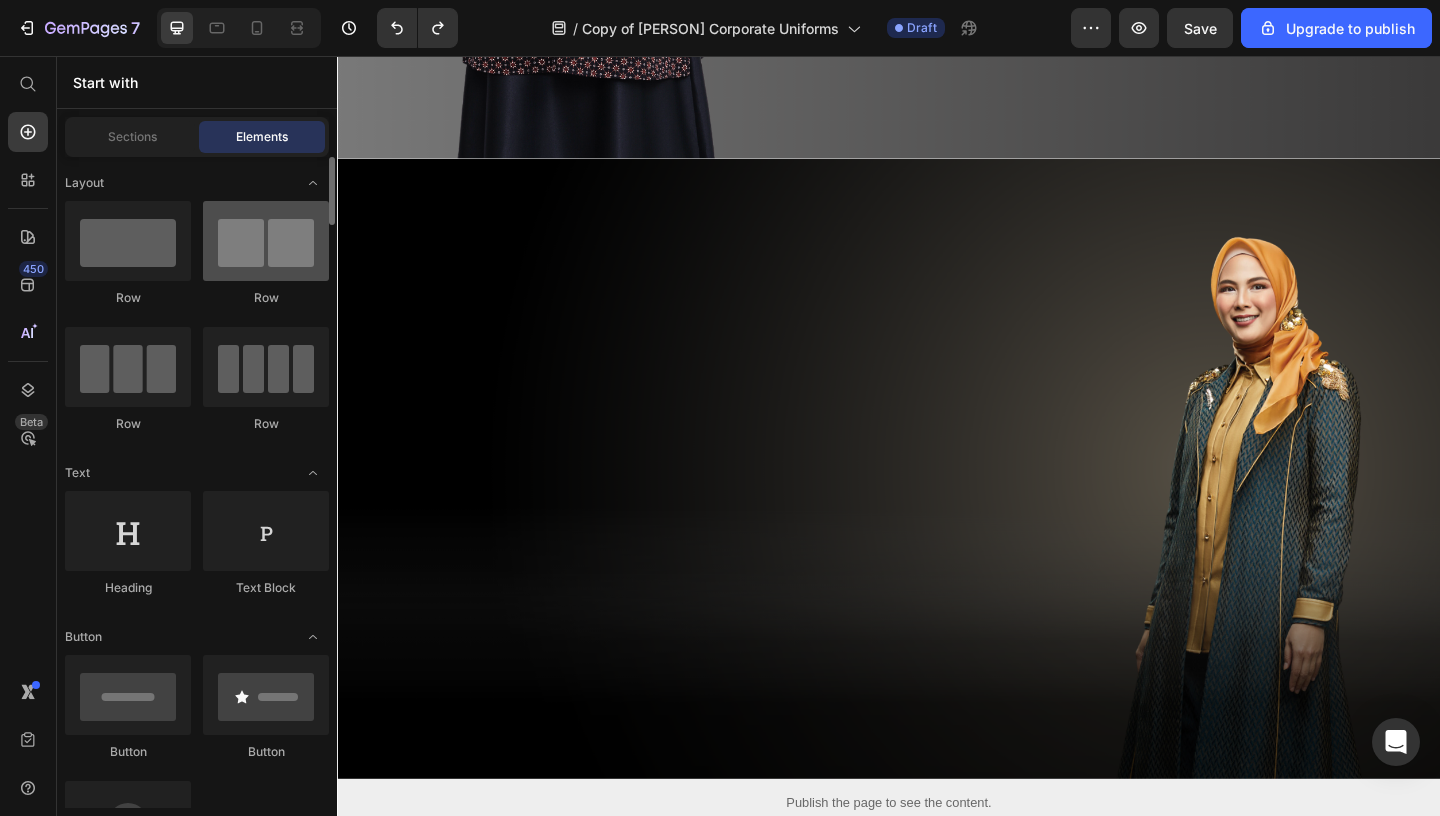 click at bounding box center (266, 241) 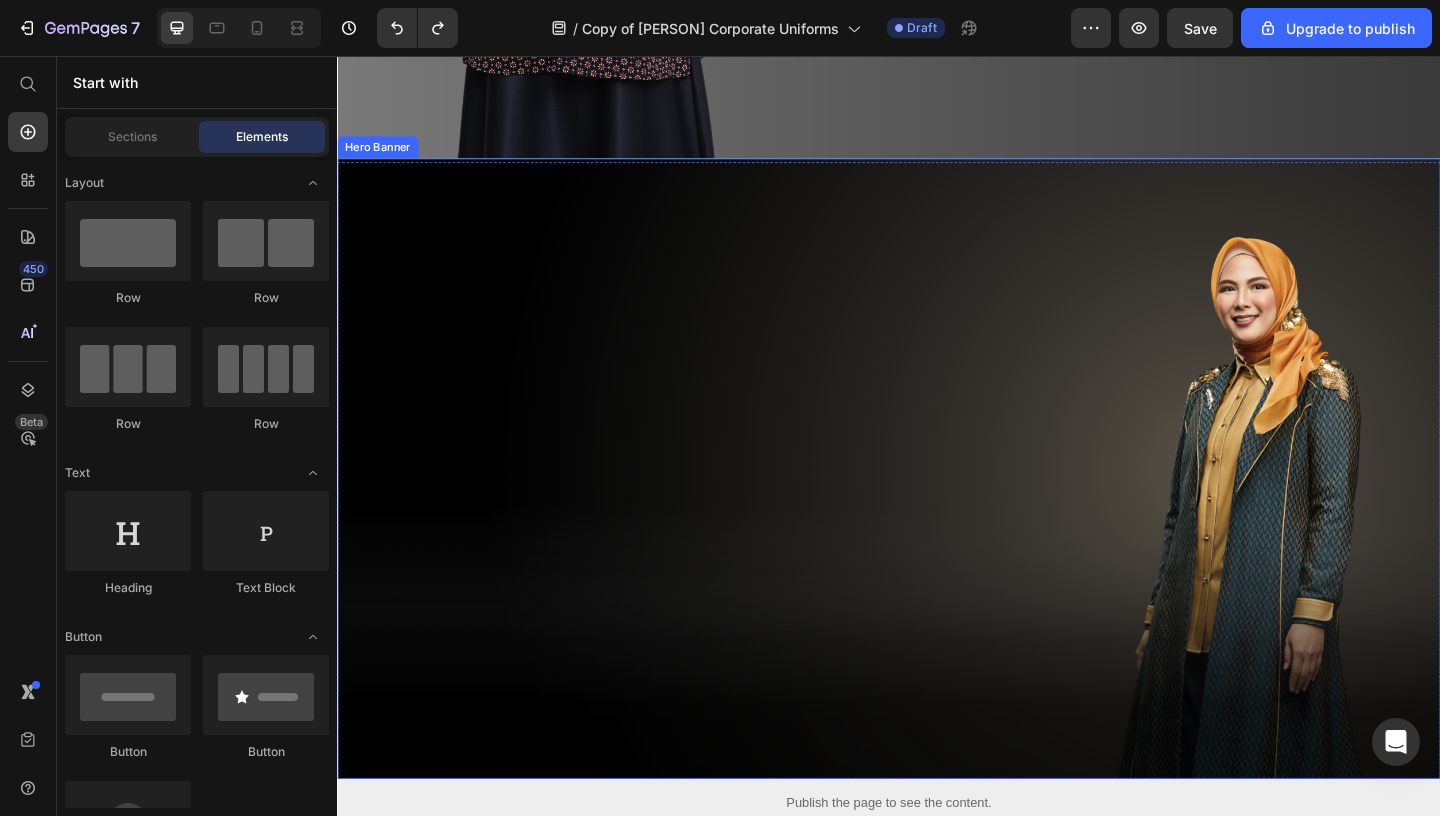 click at bounding box center (937, 504) 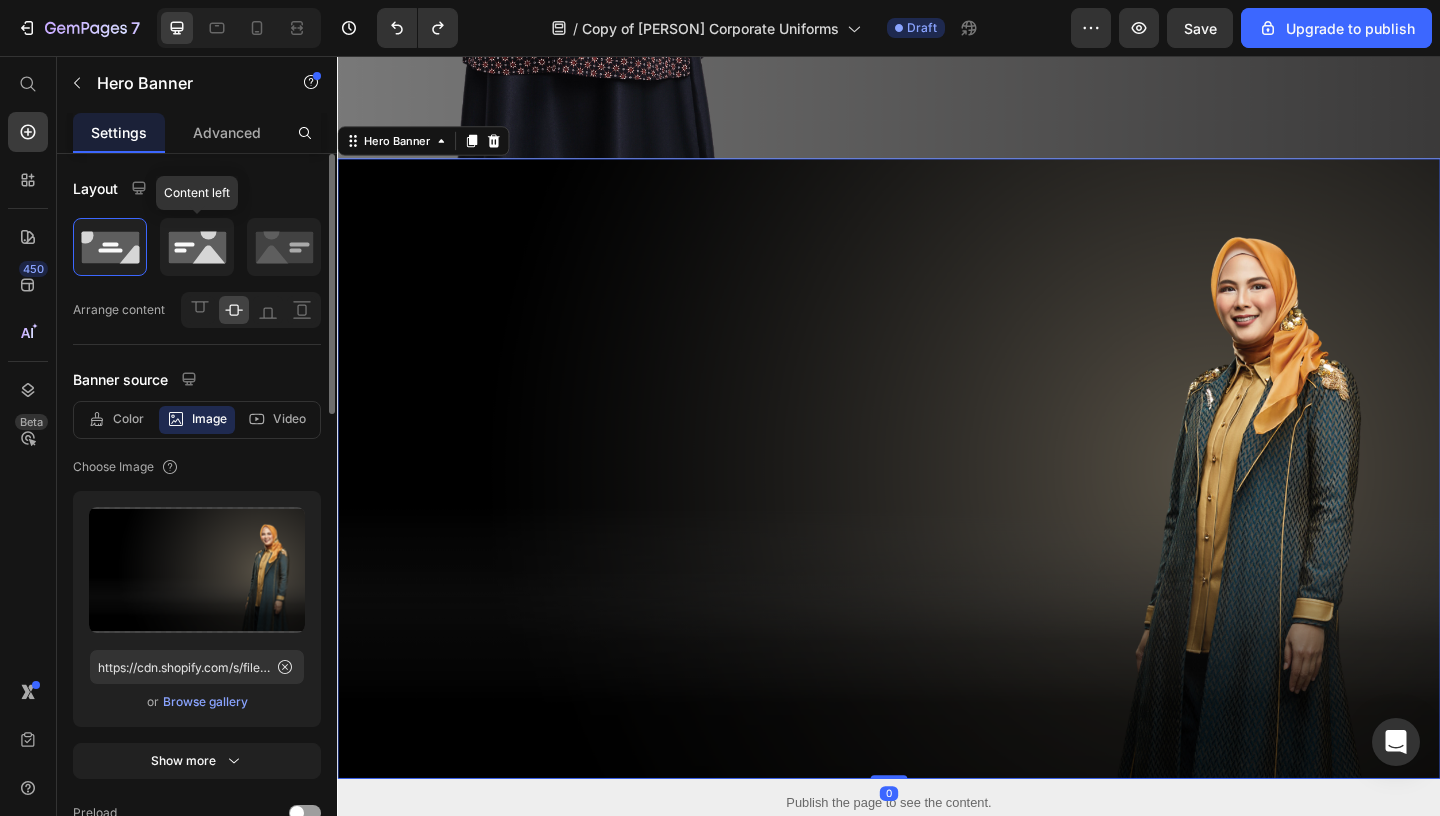 click 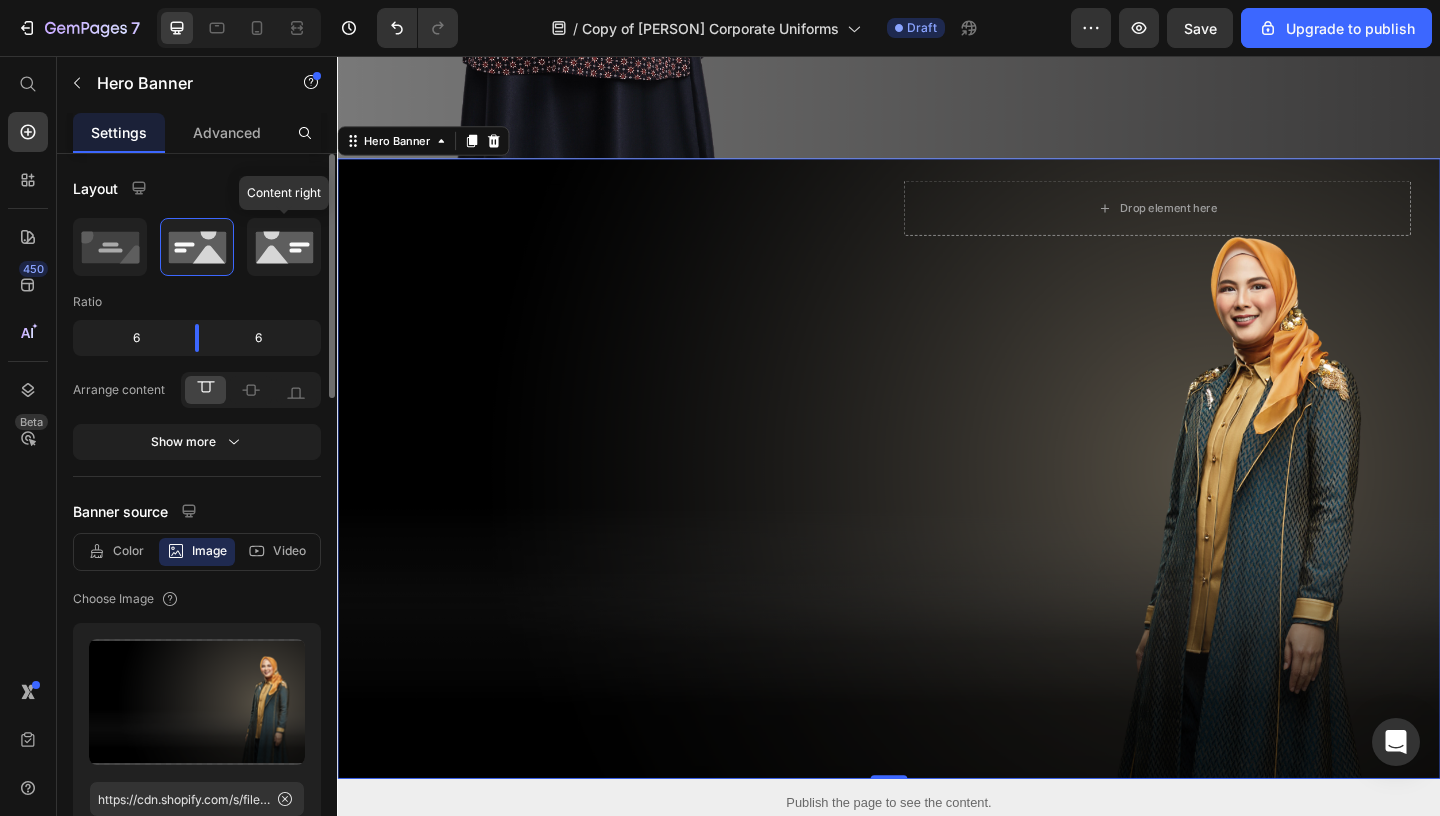 click 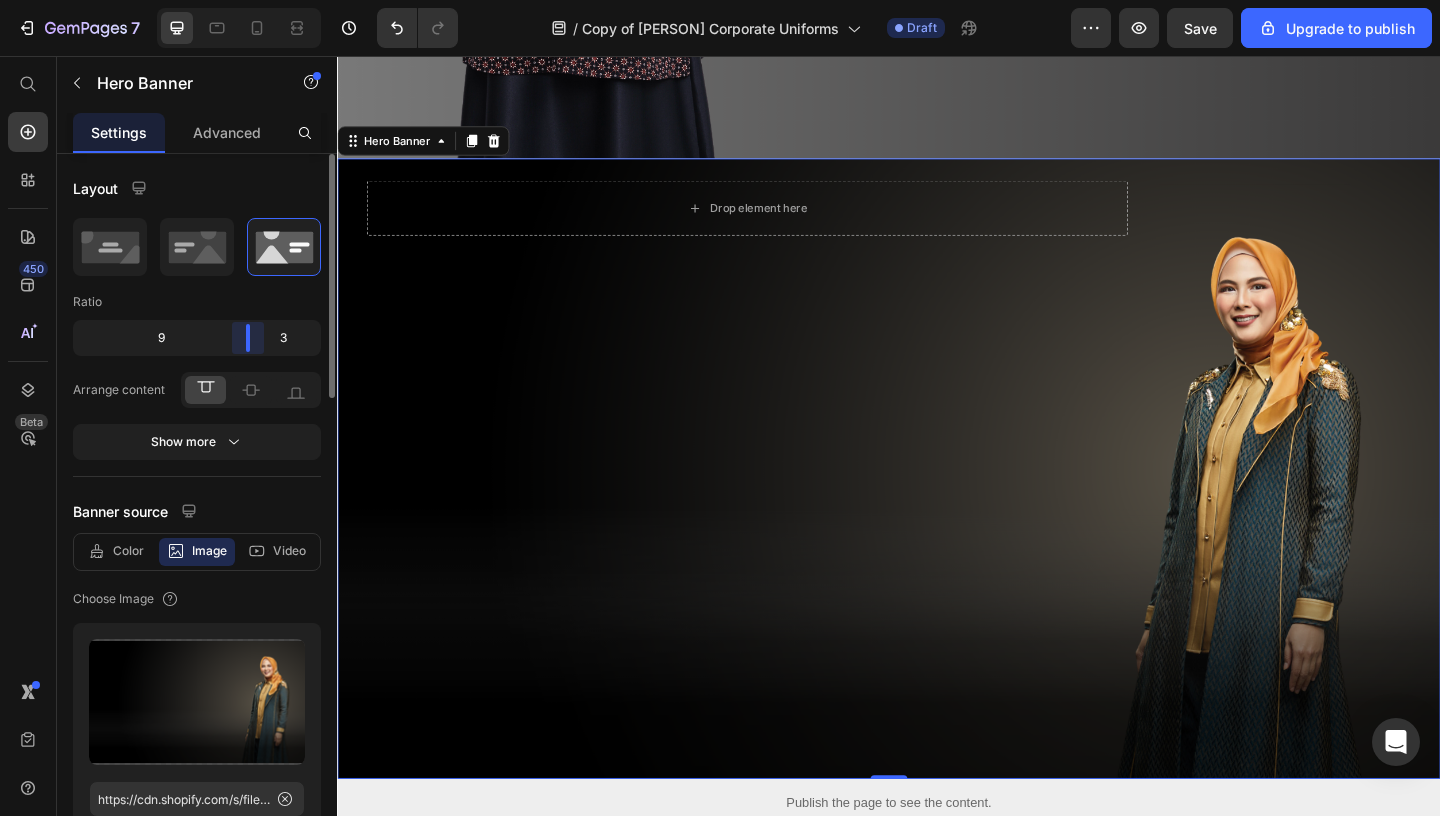 drag, startPoint x: 195, startPoint y: 347, endPoint x: 271, endPoint y: 340, distance: 76.321686 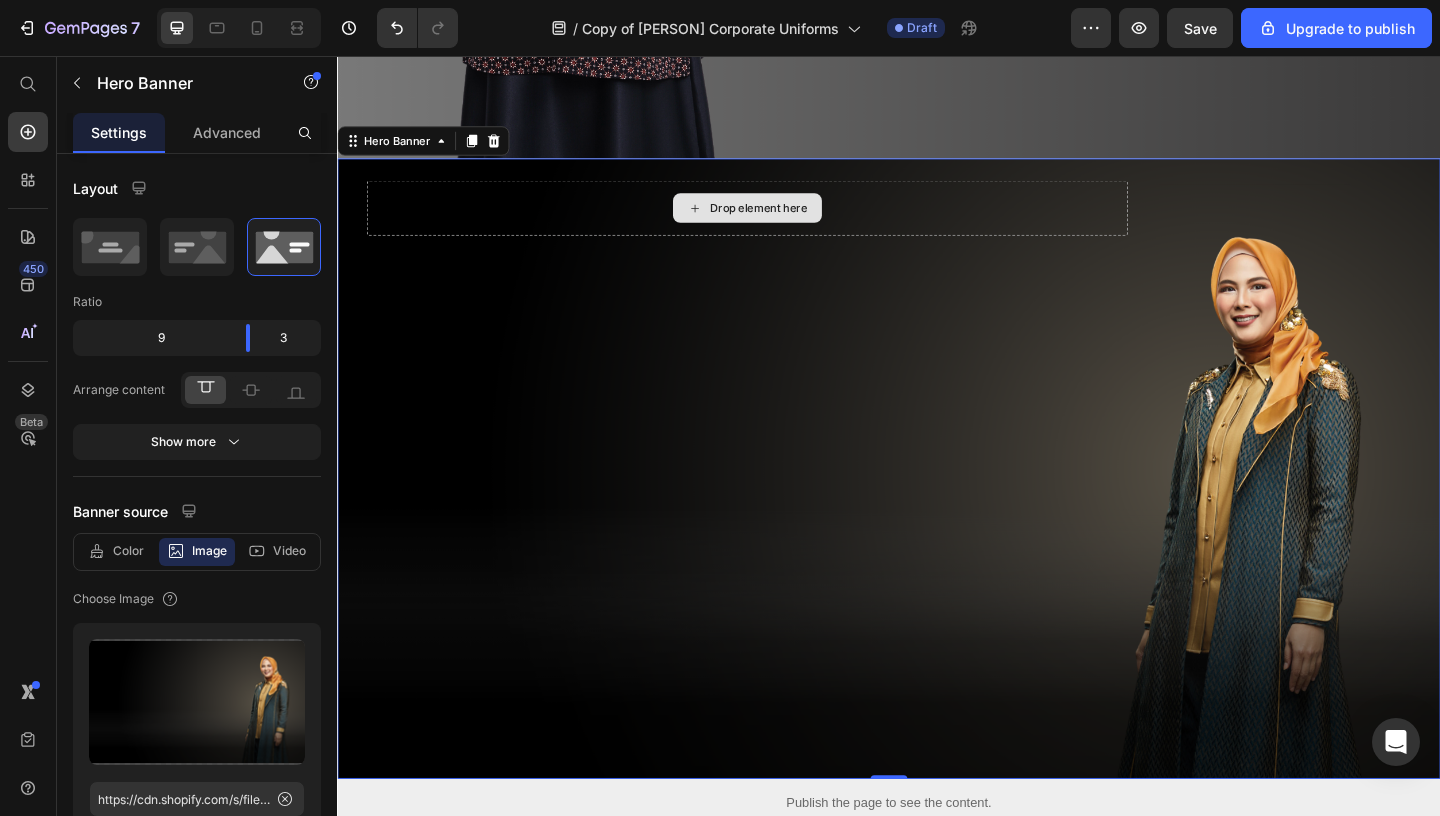 click on "Drop element here" at bounding box center [783, 221] 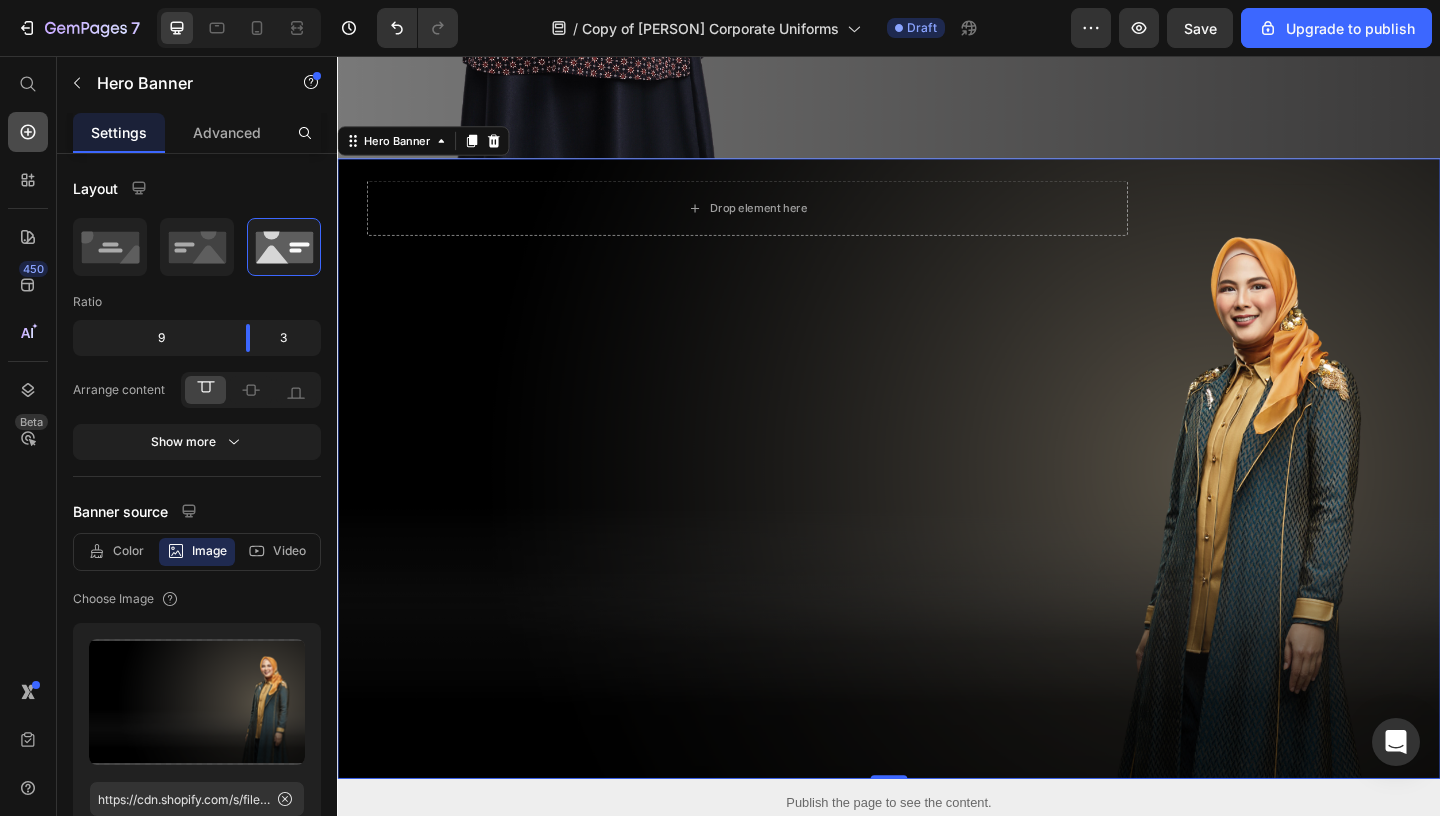 click 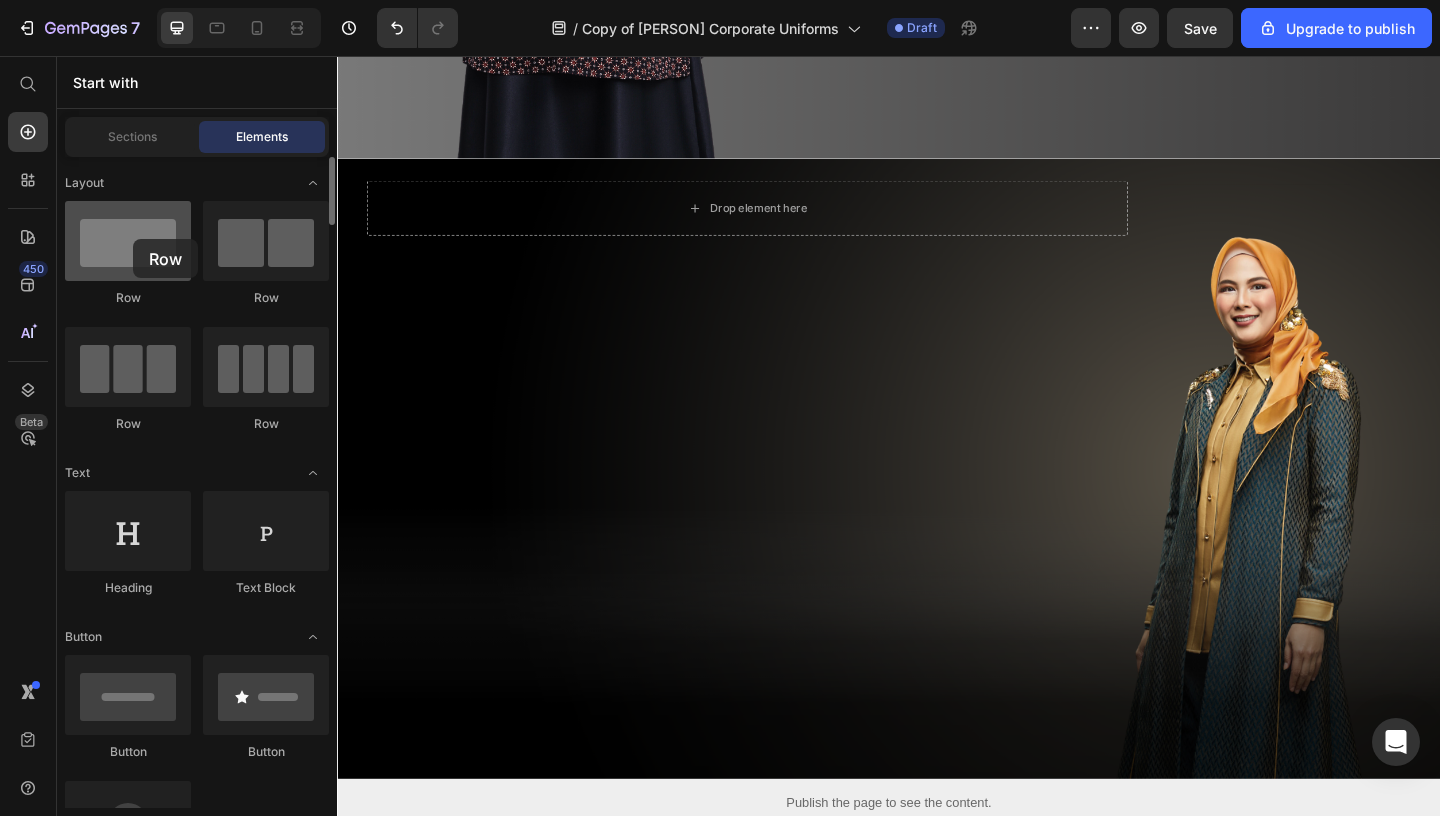 drag, startPoint x: 144, startPoint y: 254, endPoint x: 133, endPoint y: 239, distance: 18.601076 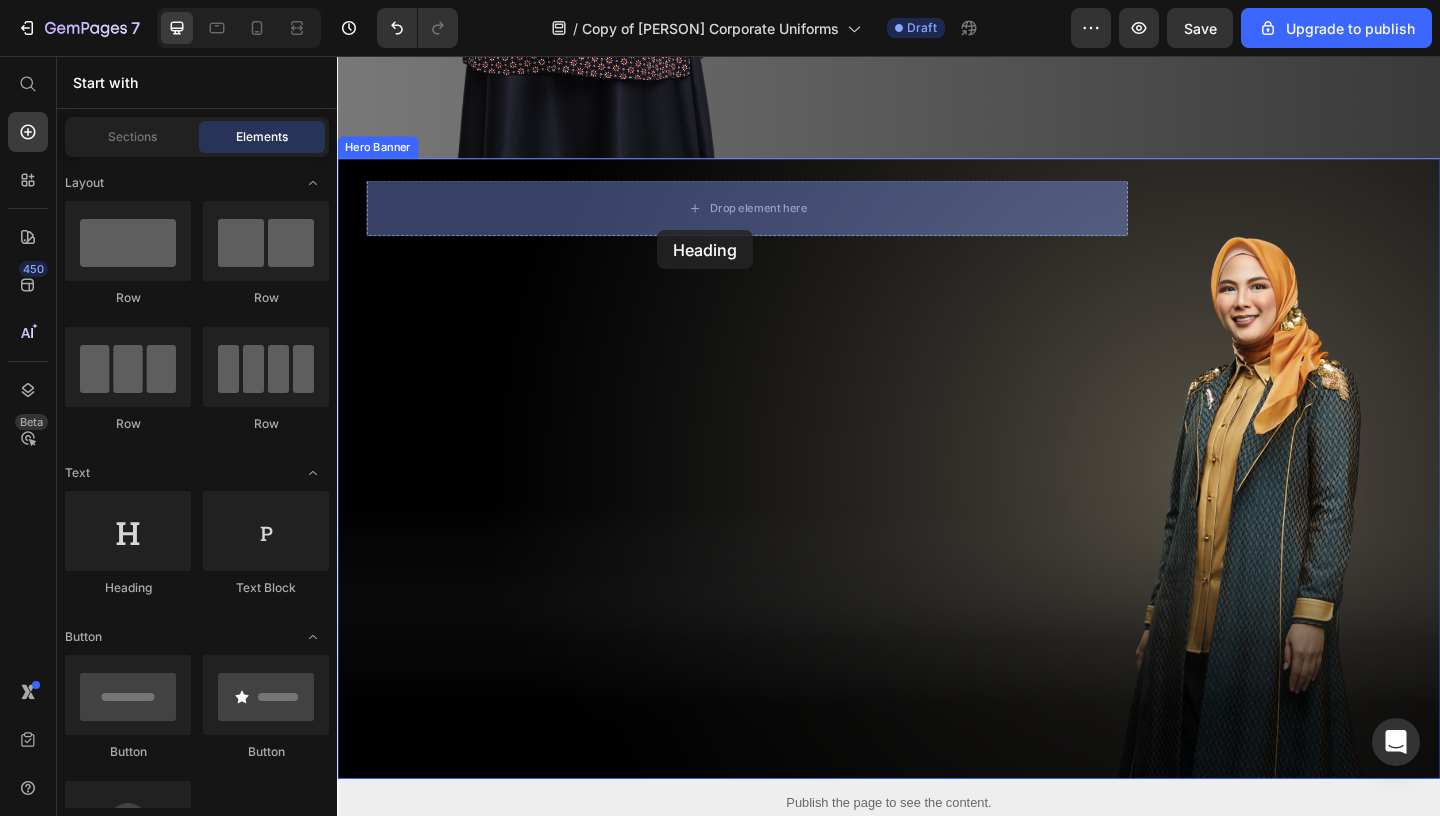 drag, startPoint x: 474, startPoint y: 586, endPoint x: 657, endPoint y: 230, distance: 400.28116 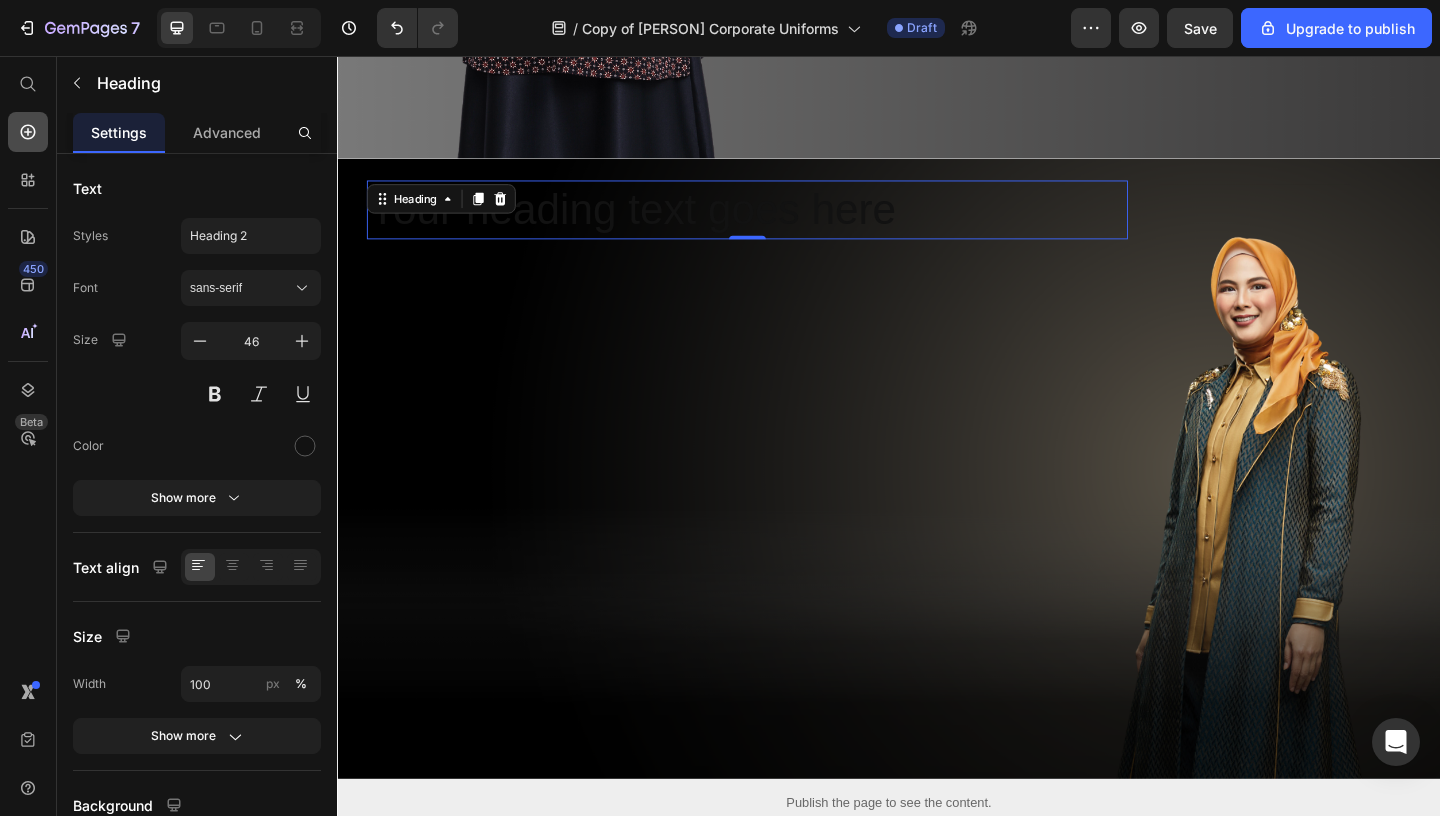 click 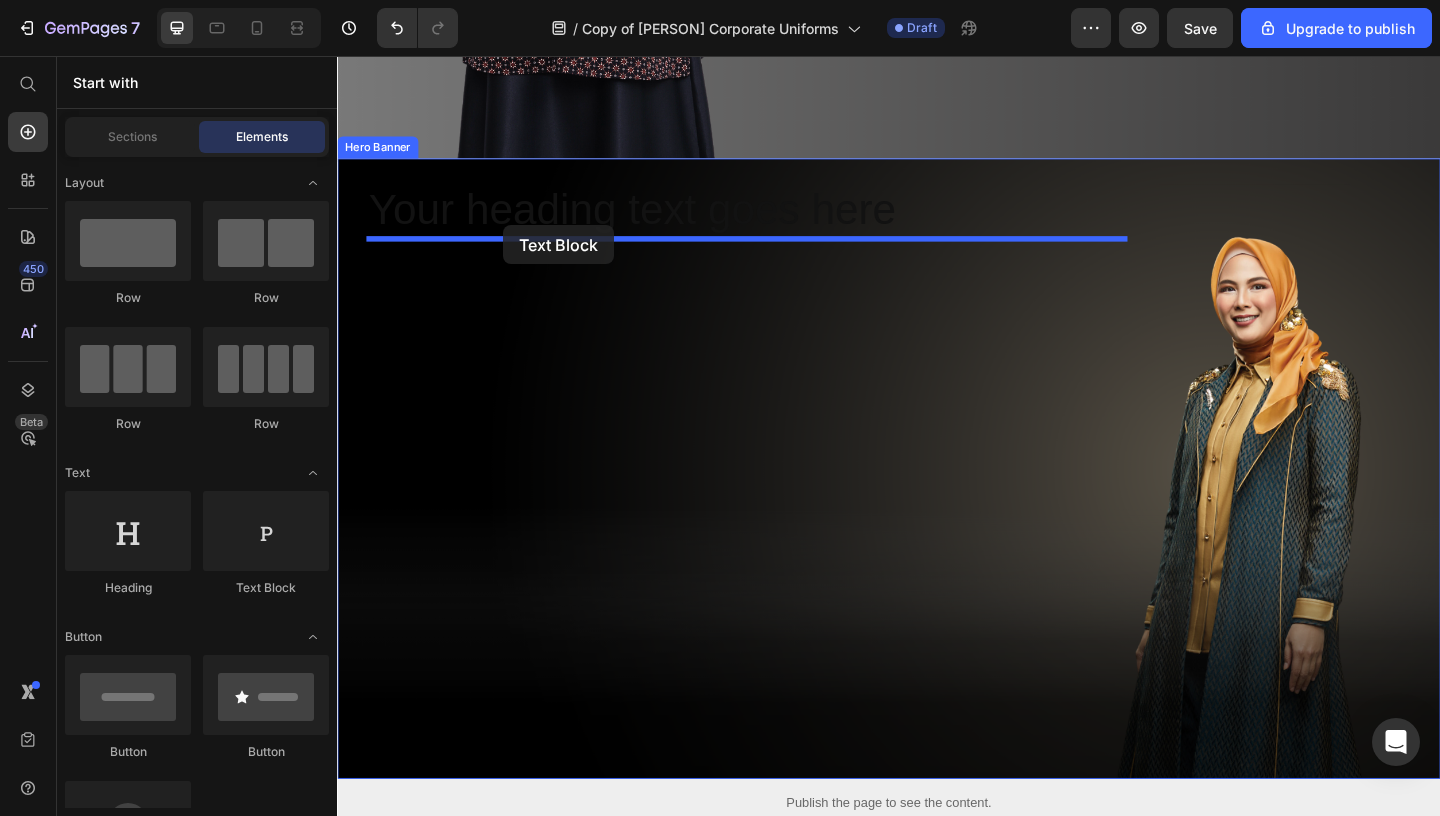 drag, startPoint x: 583, startPoint y: 593, endPoint x: 503, endPoint y: 224, distance: 377.5725 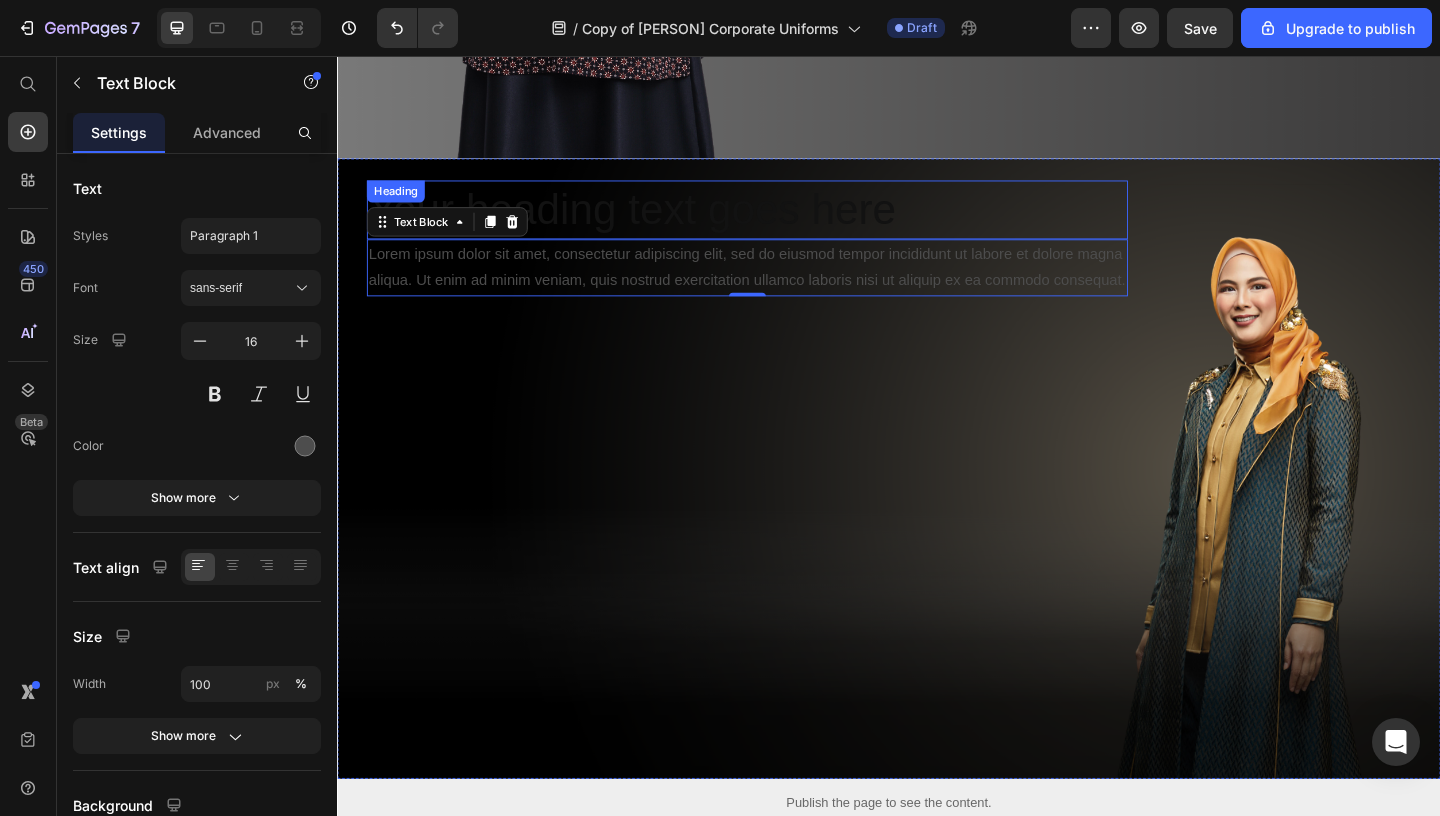 click on "Your heading text goes here" at bounding box center (783, 223) 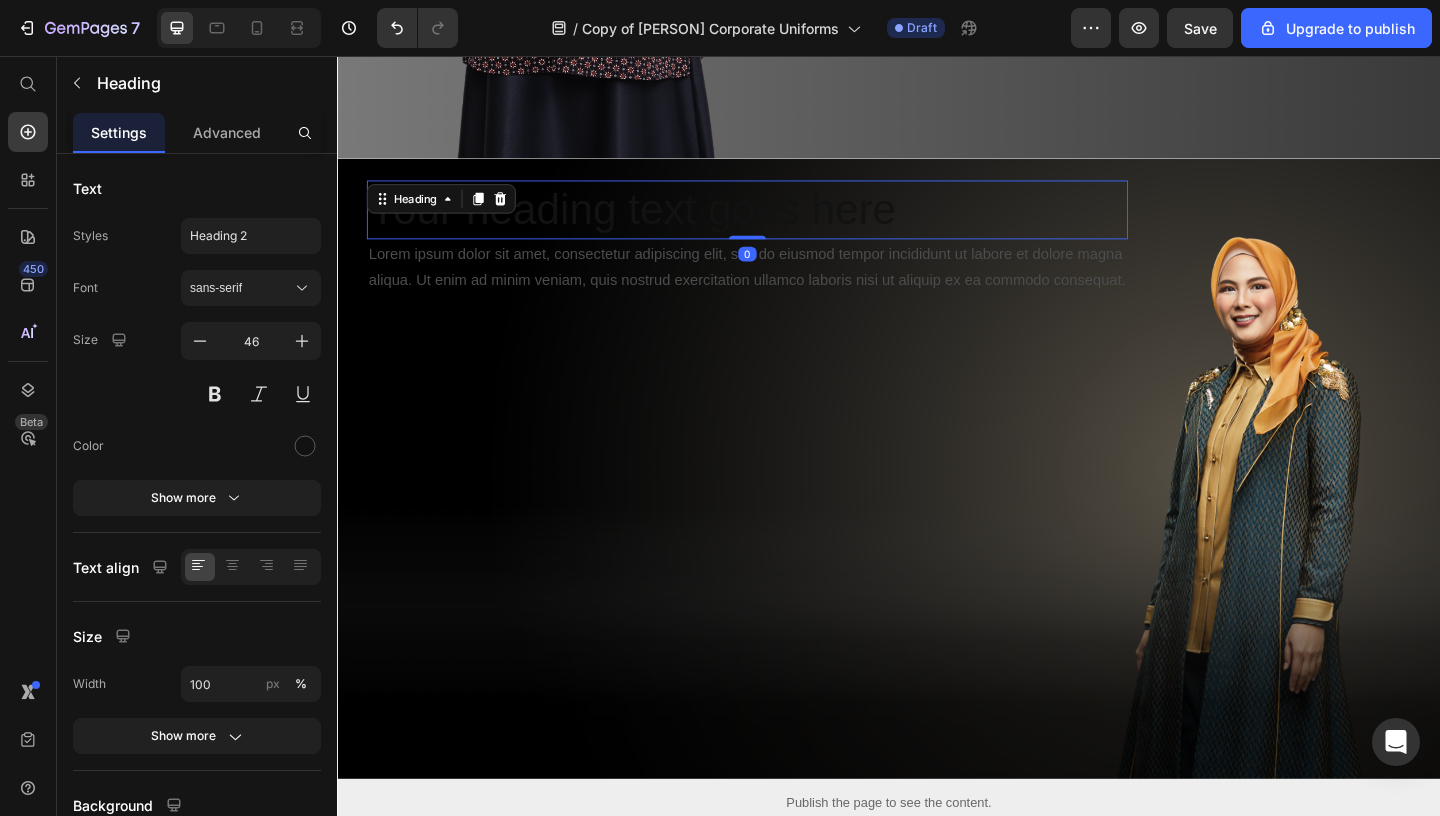 click on "Your heading text goes here" at bounding box center [783, 223] 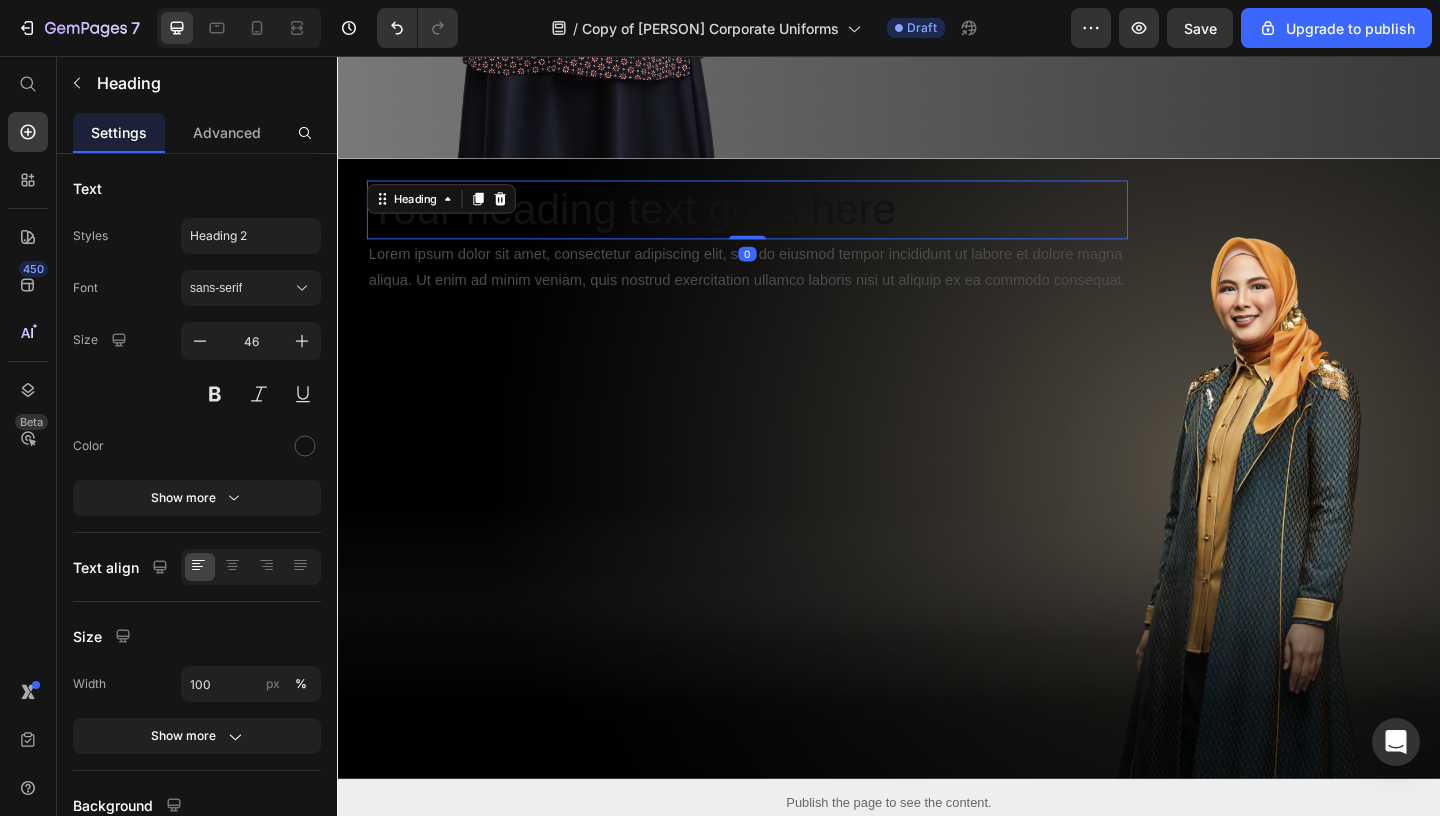 click on "Your heading text goes here" at bounding box center (783, 223) 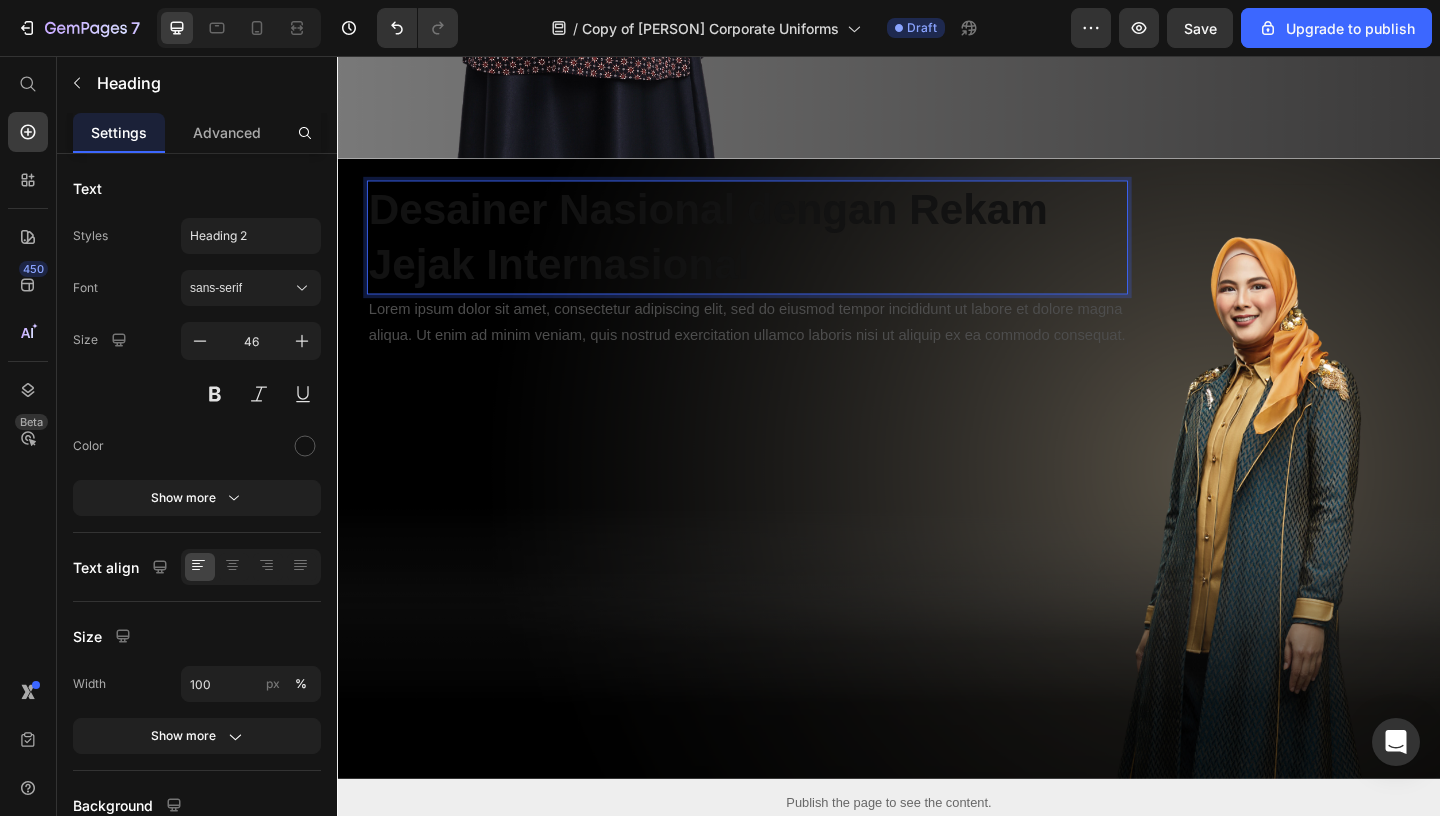 click on "Desainer Nasional dengan Rekam Jejak Internasional" at bounding box center [783, 253] 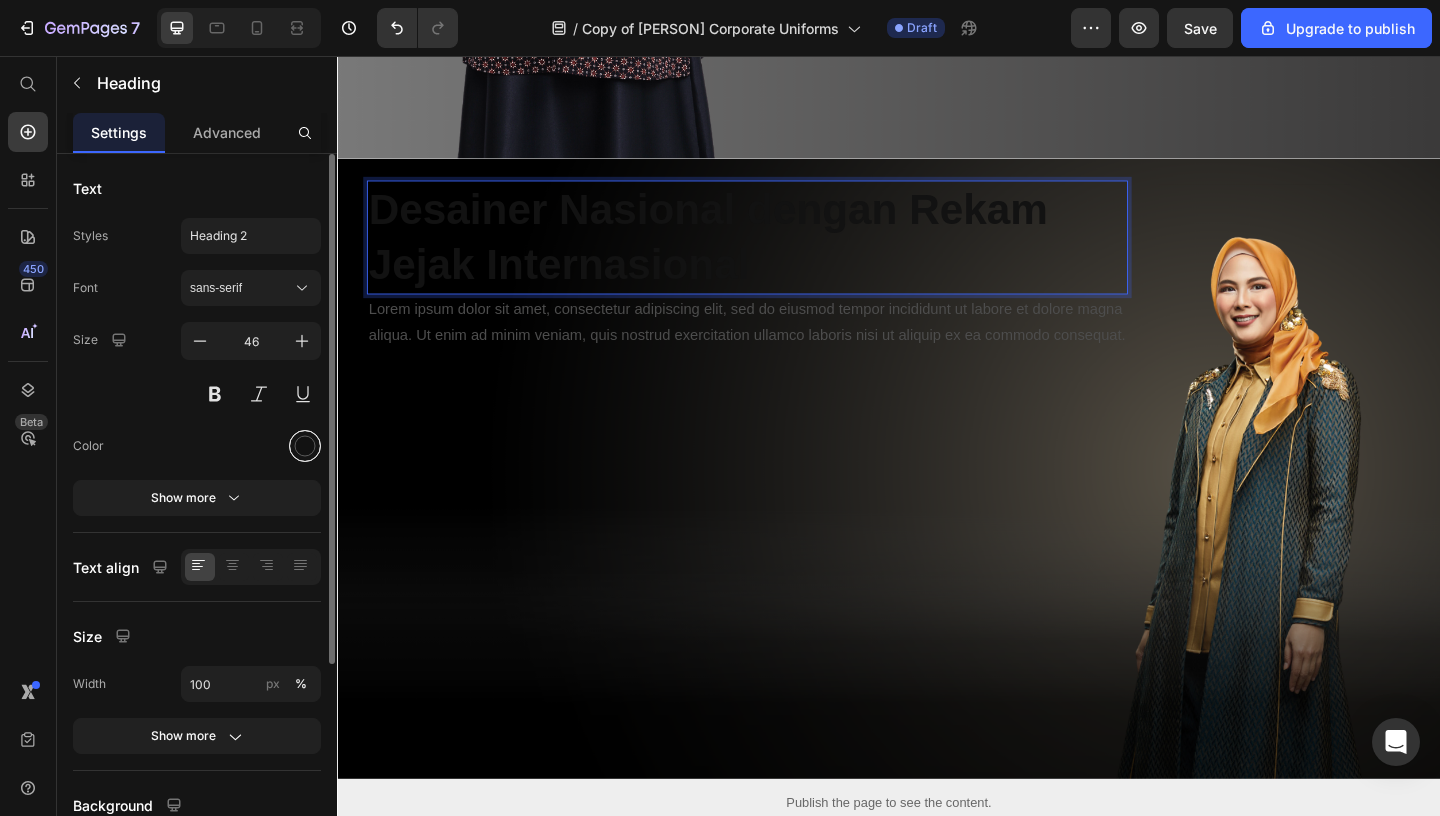 click at bounding box center [305, 446] 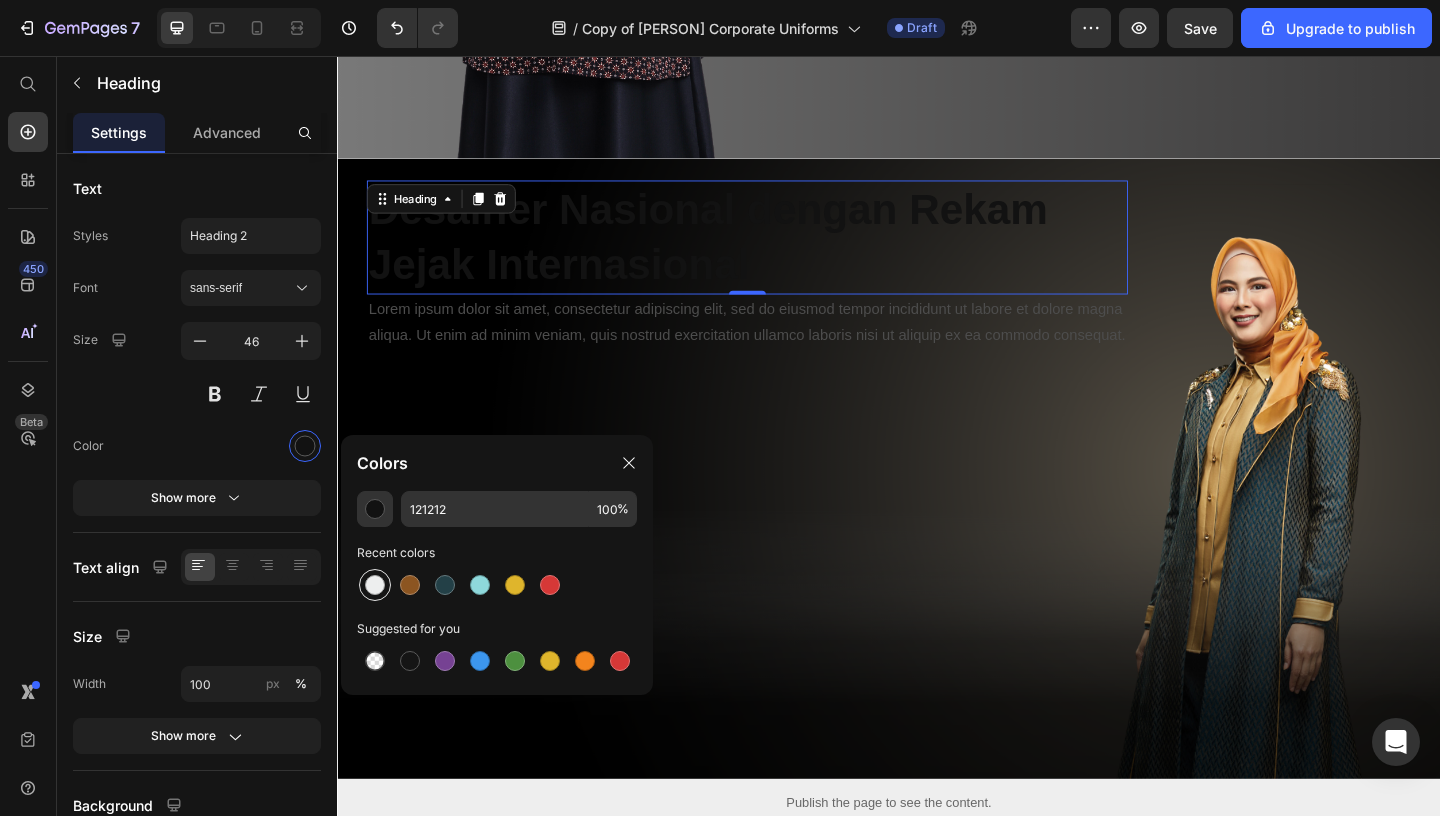 click at bounding box center (375, 585) 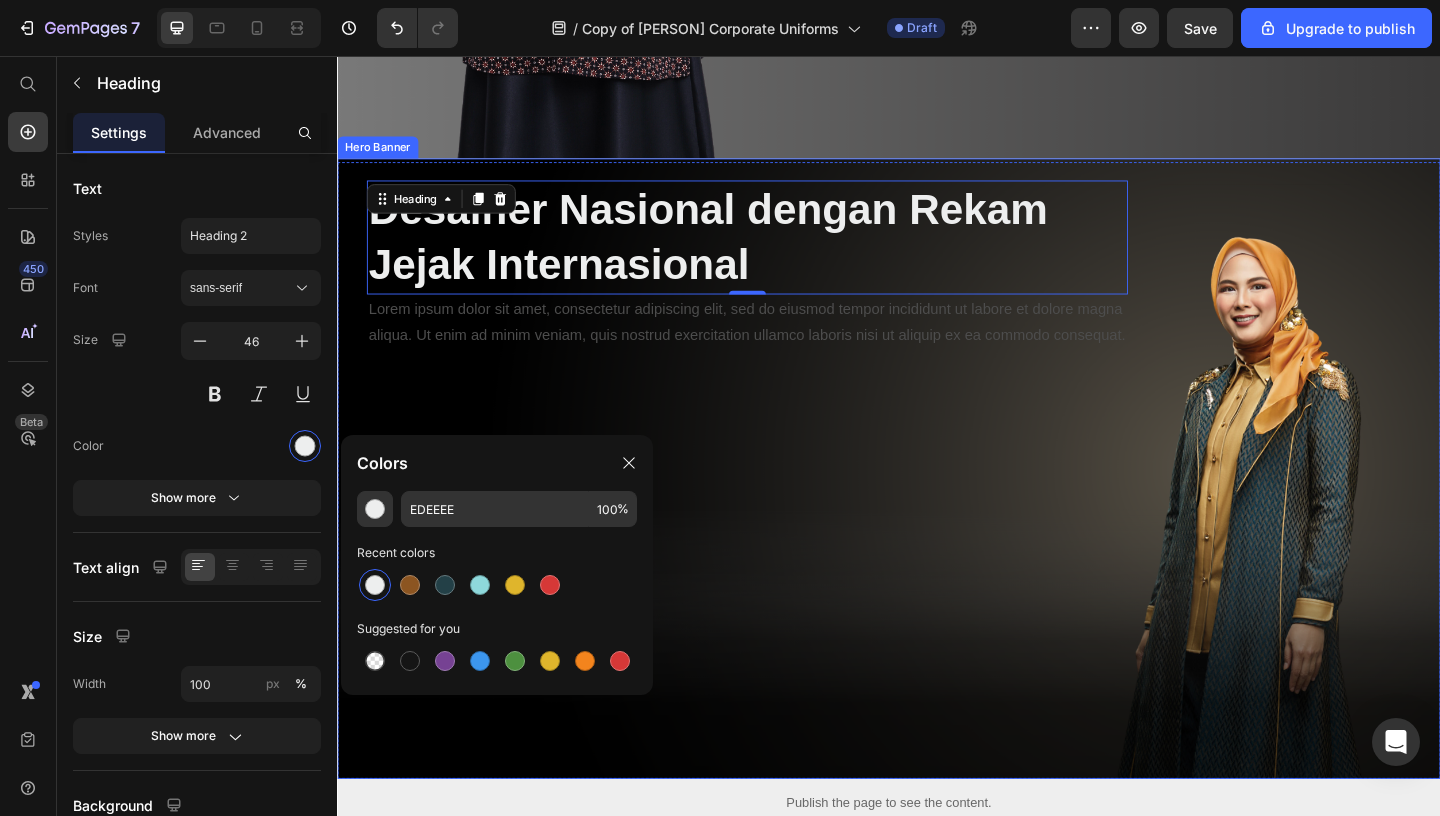 click at bounding box center (937, 504) 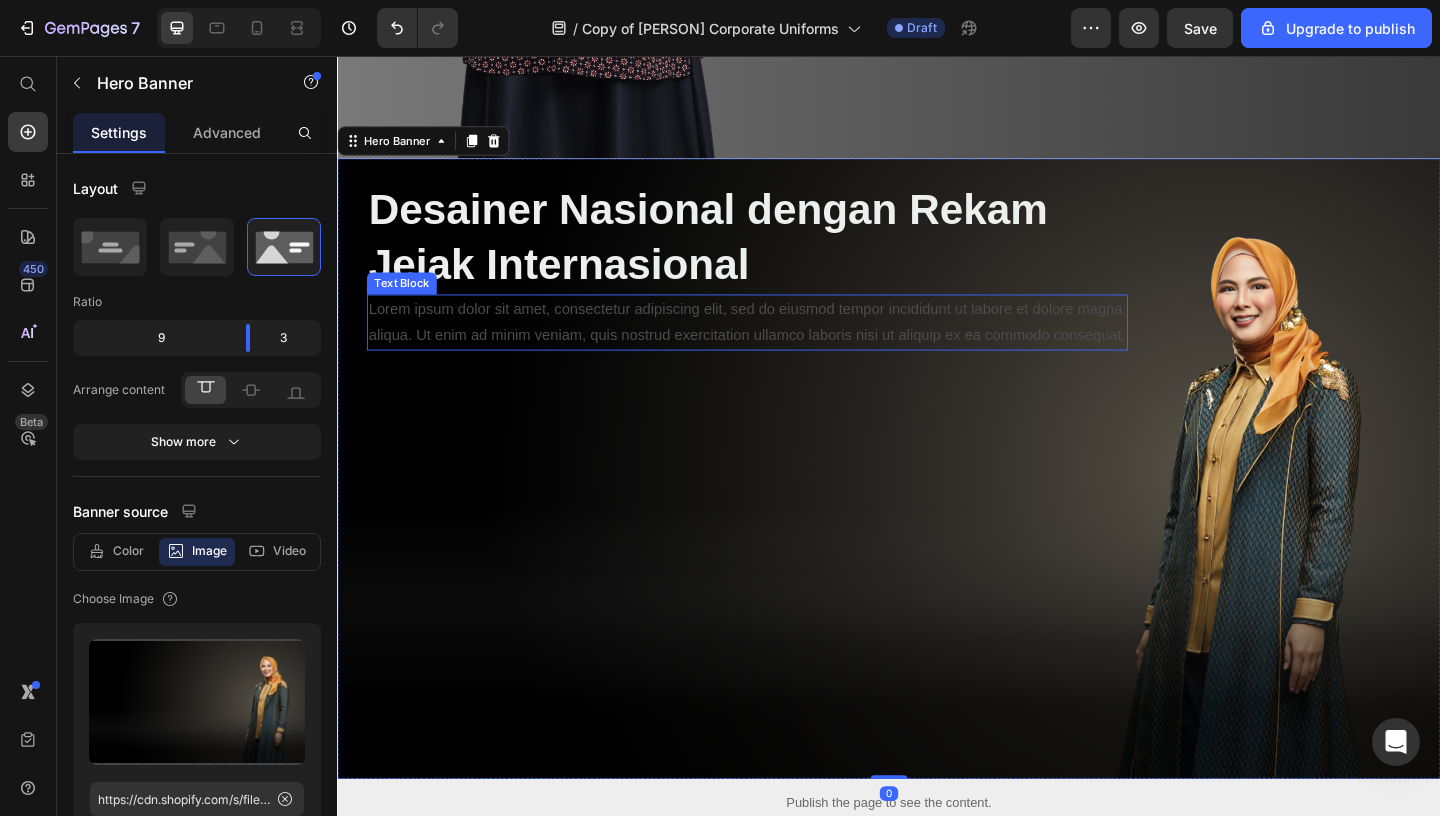 click on "Lorem ipsum dolor sit amet, consectetur adipiscing elit, sed do eiusmod tempor incididunt ut labore et dolore magna aliqua. Ut enim ad minim veniam, quis nostrud exercitation ullamco laboris nisi ut aliquip ex ea commodo consequat." at bounding box center (783, 346) 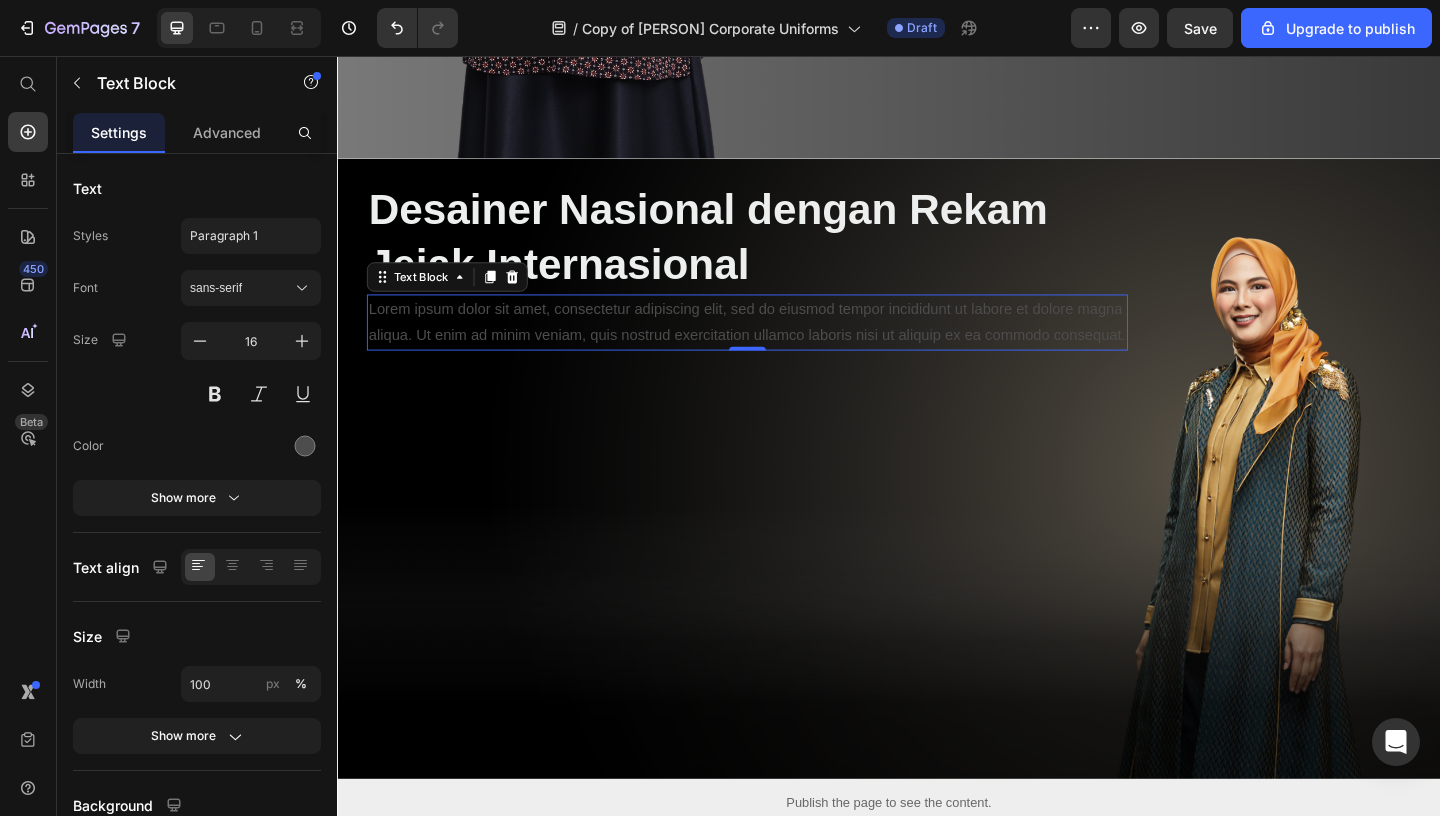 click on "Lorem ipsum dolor sit amet, consectetur adipiscing elit, sed do eiusmod tempor incididunt ut labore et dolore magna aliqua. Ut enim ad minim veniam, quis nostrud exercitation ullamco laboris nisi ut aliquip ex ea commodo consequat." at bounding box center (783, 346) 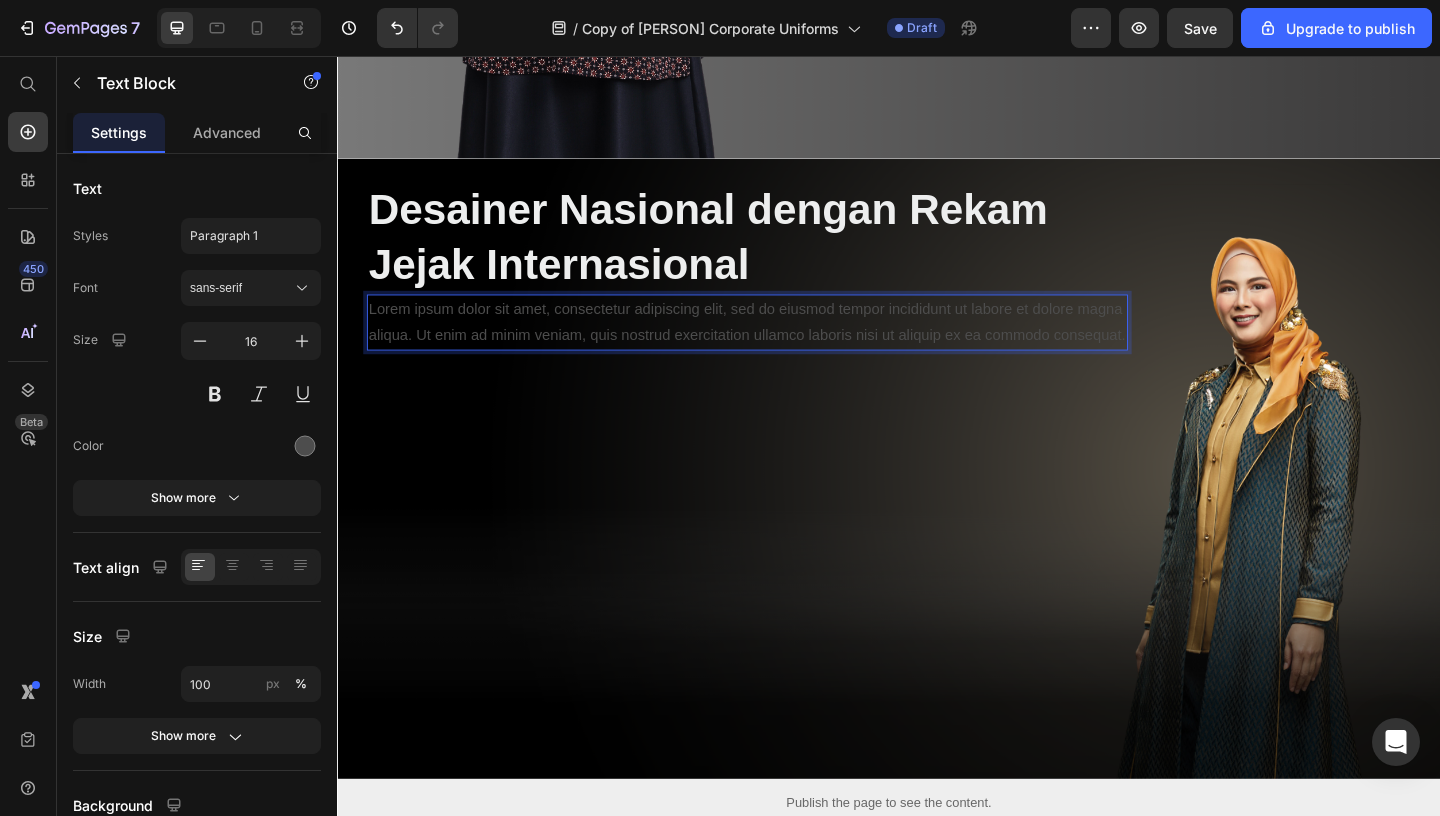 click on "Lorem ipsum dolor sit amet, consectetur adipiscing elit, sed do eiusmod tempor incididunt ut labore et dolore magna aliqua. Ut enim ad minim veniam, quis nostrud exercitation ullamco laboris nisi ut aliquip ex ea commodo consequat." at bounding box center (783, 346) 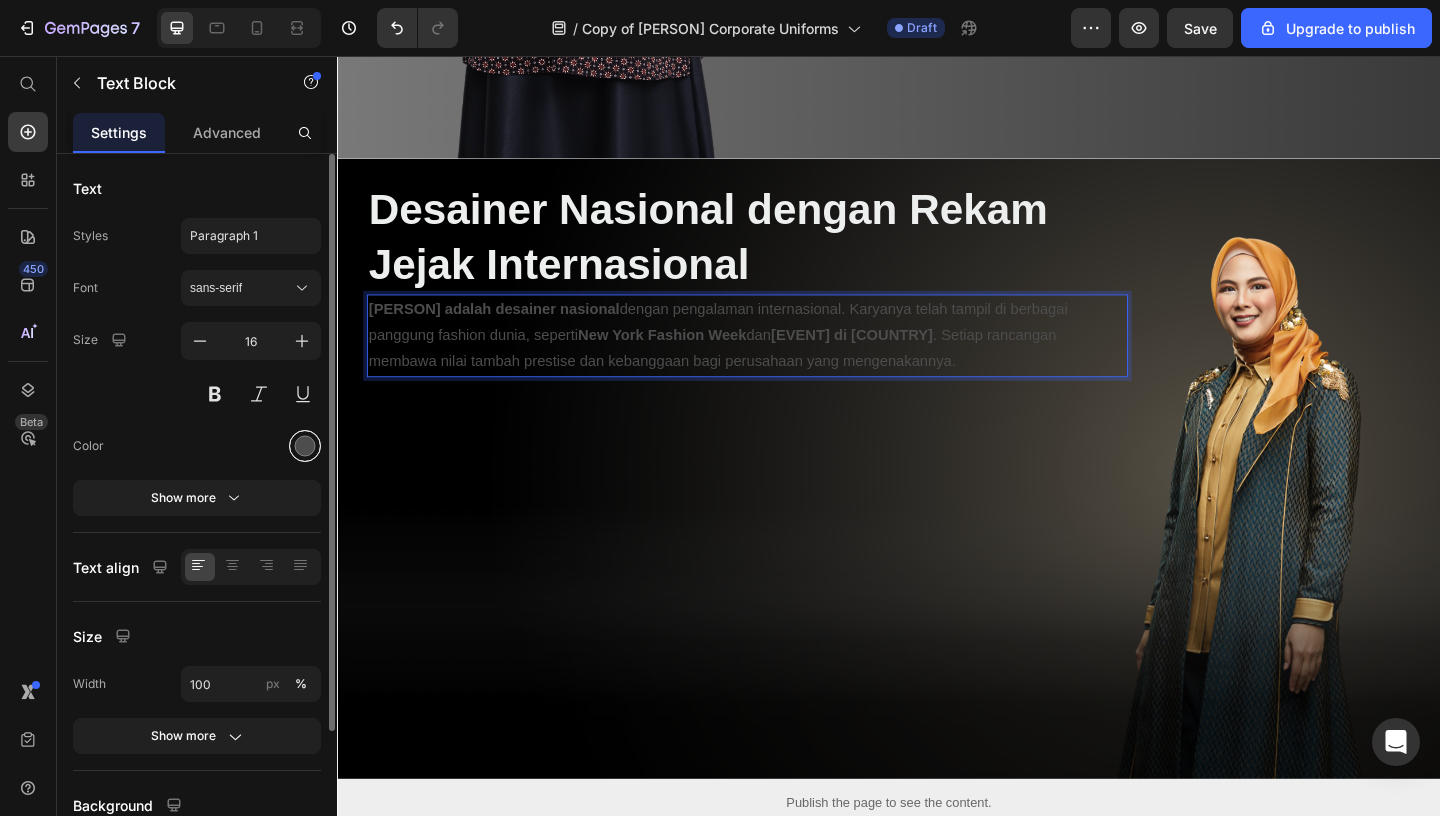 click at bounding box center (305, 446) 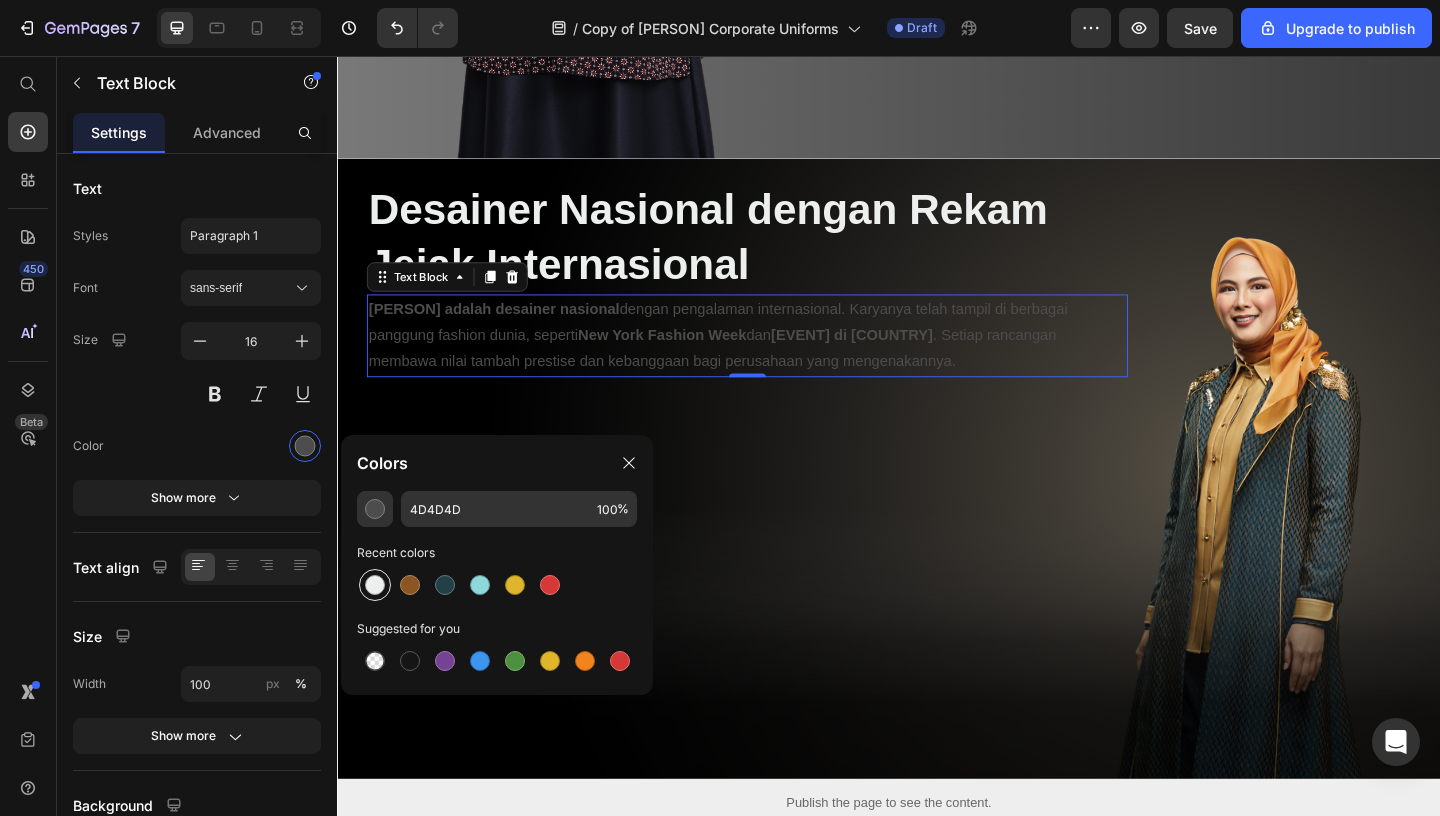 click at bounding box center [375, 585] 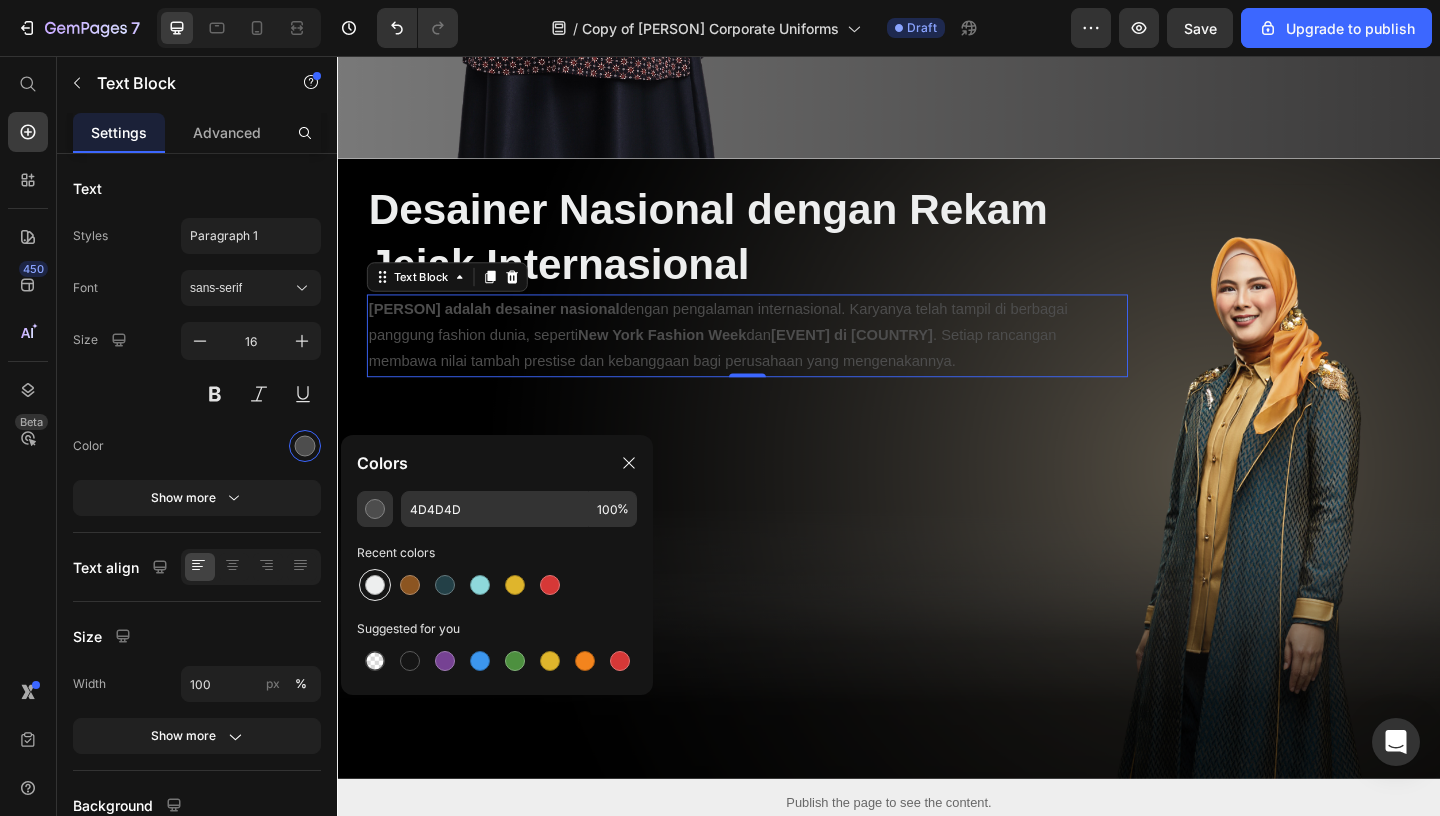 type on "EDEEEE" 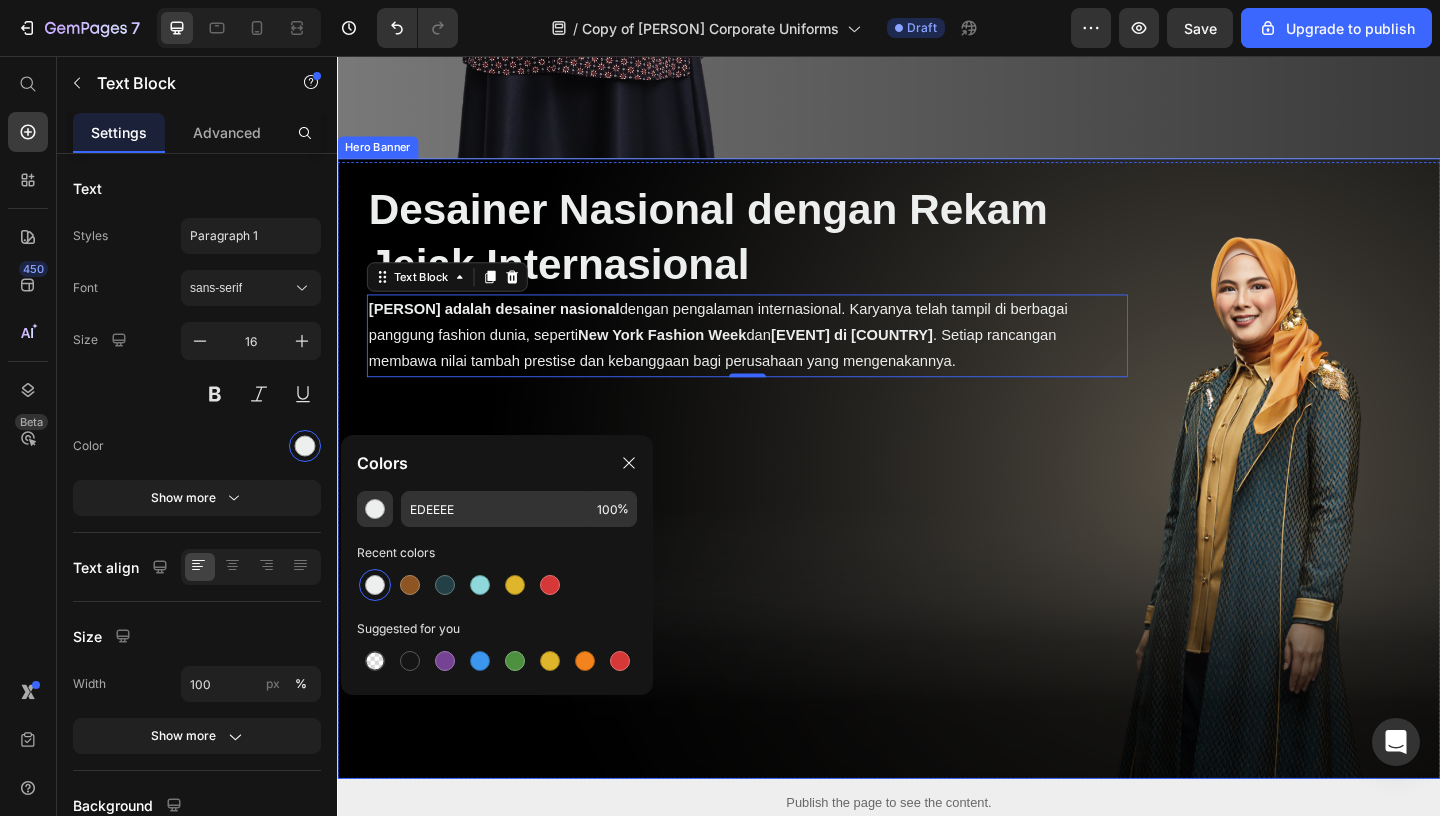 click at bounding box center [937, 504] 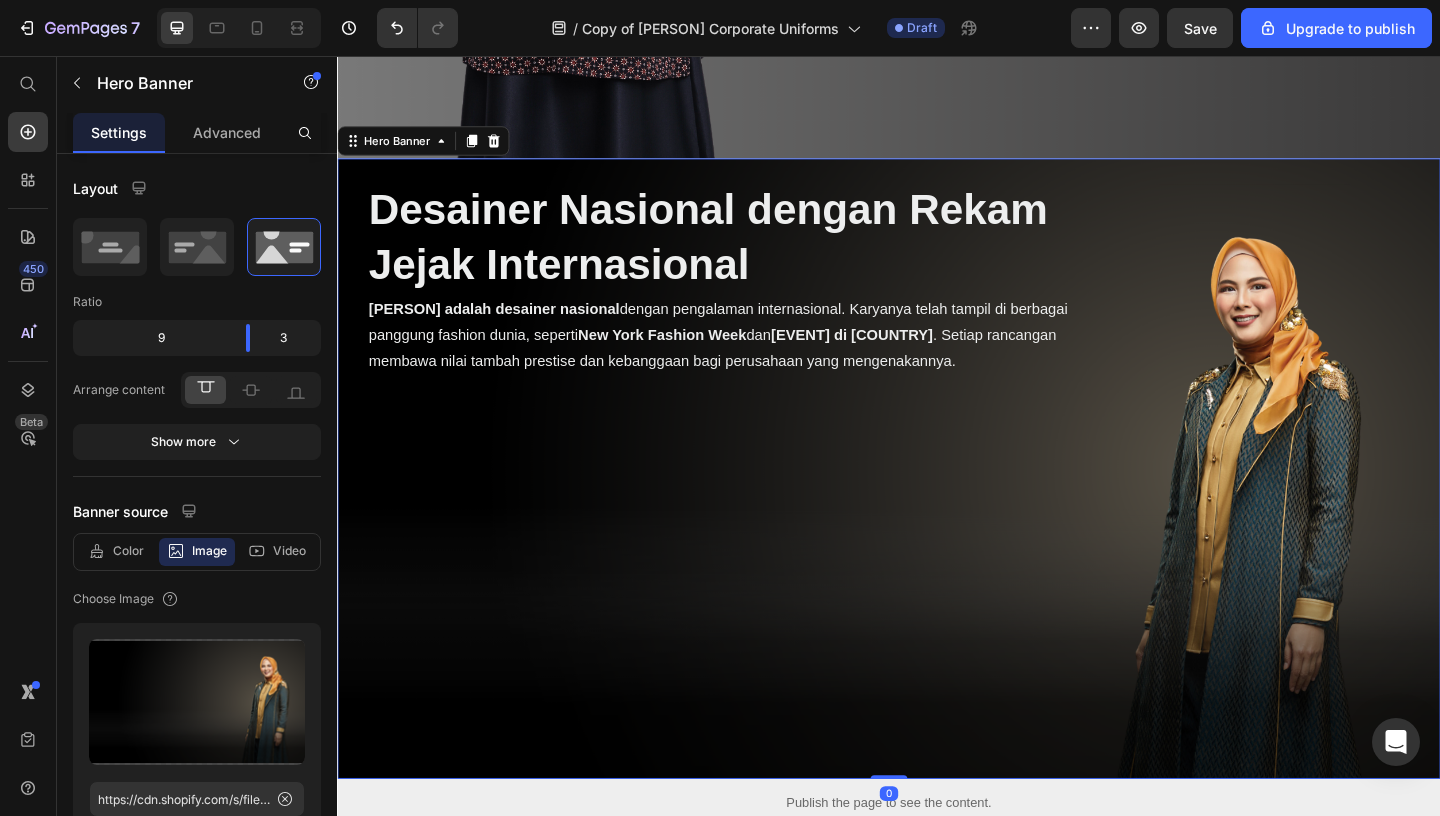 click at bounding box center [937, 504] 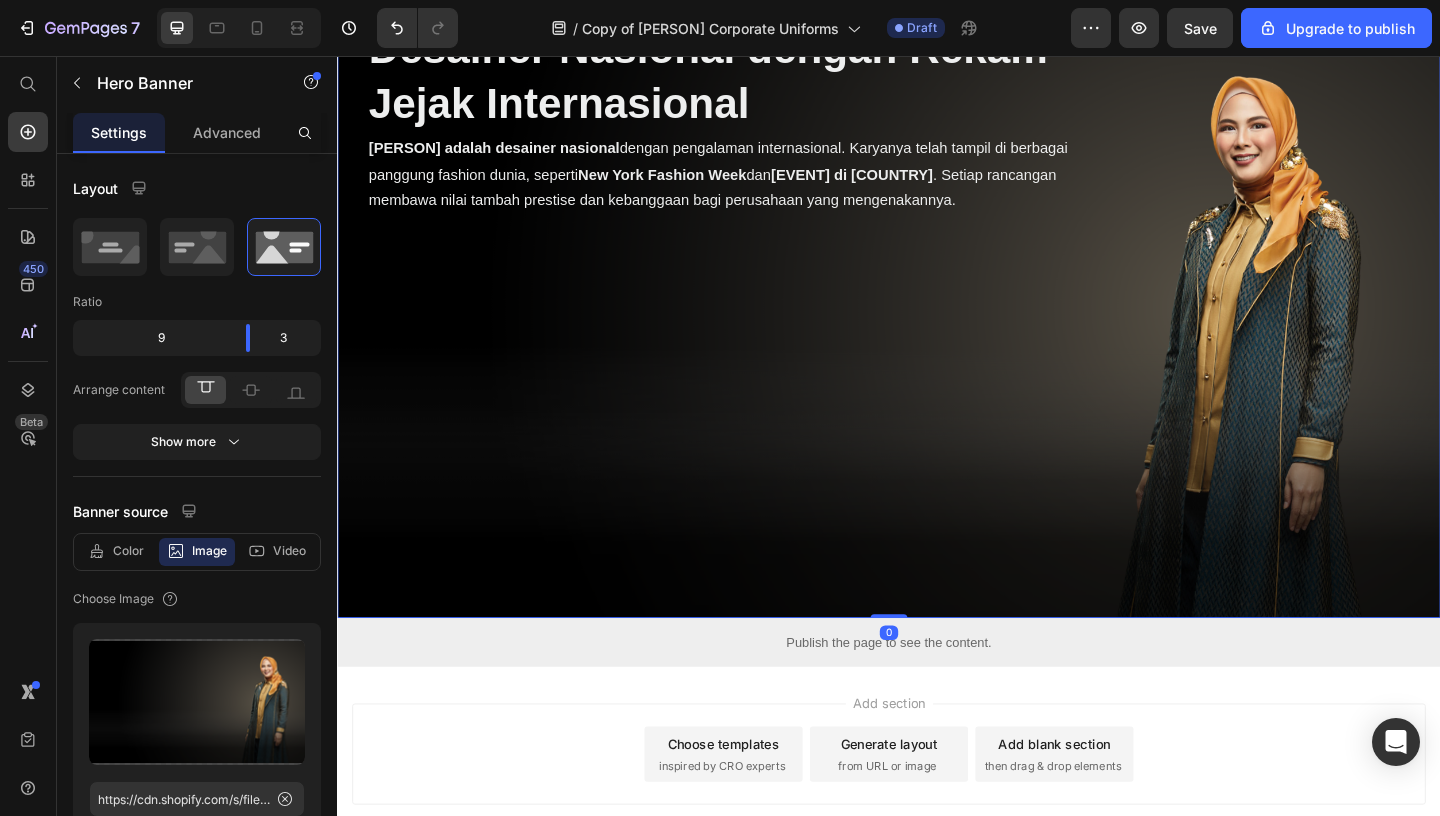 scroll, scrollTop: 4570, scrollLeft: 0, axis: vertical 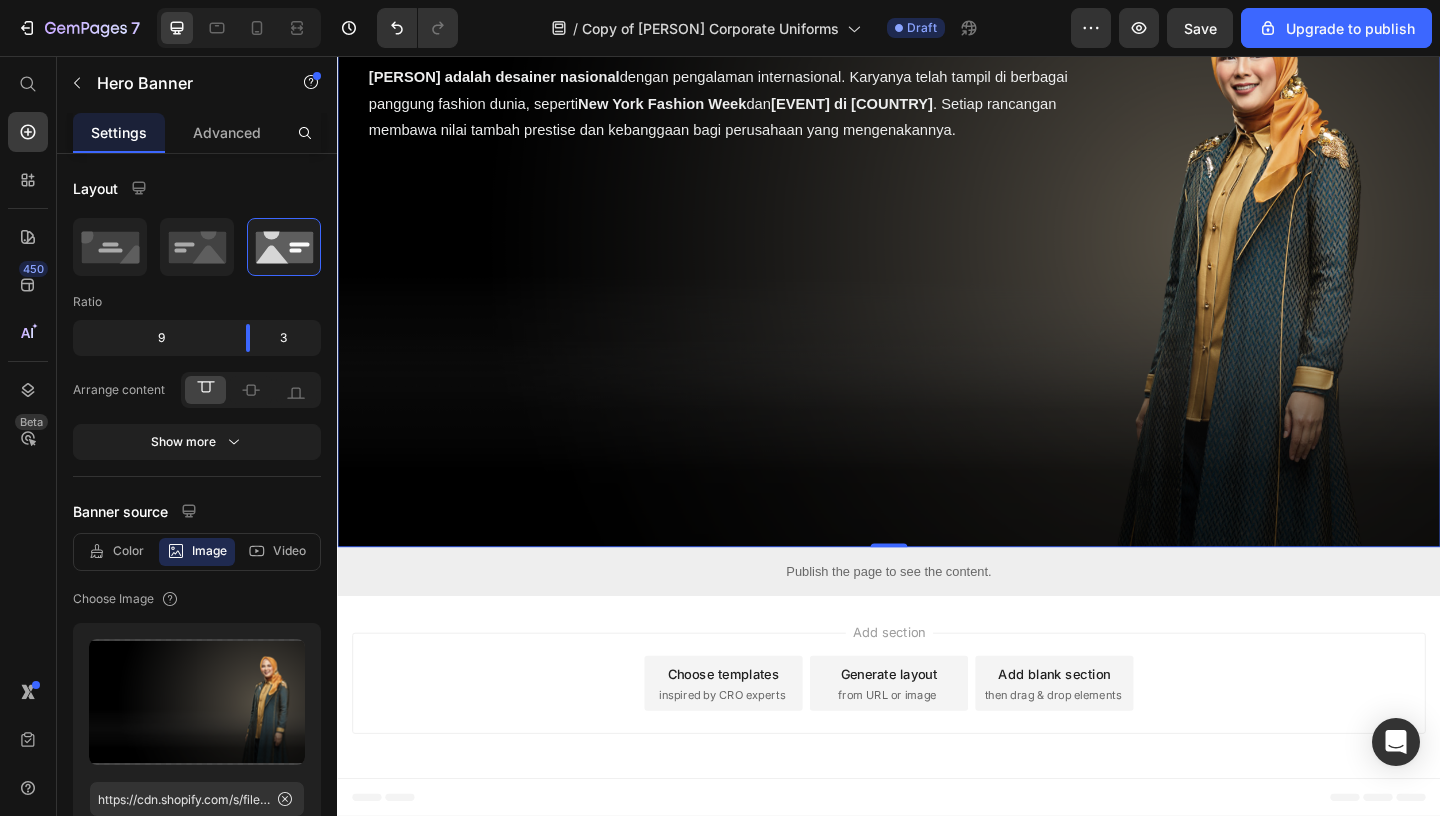 click at bounding box center [937, 252] 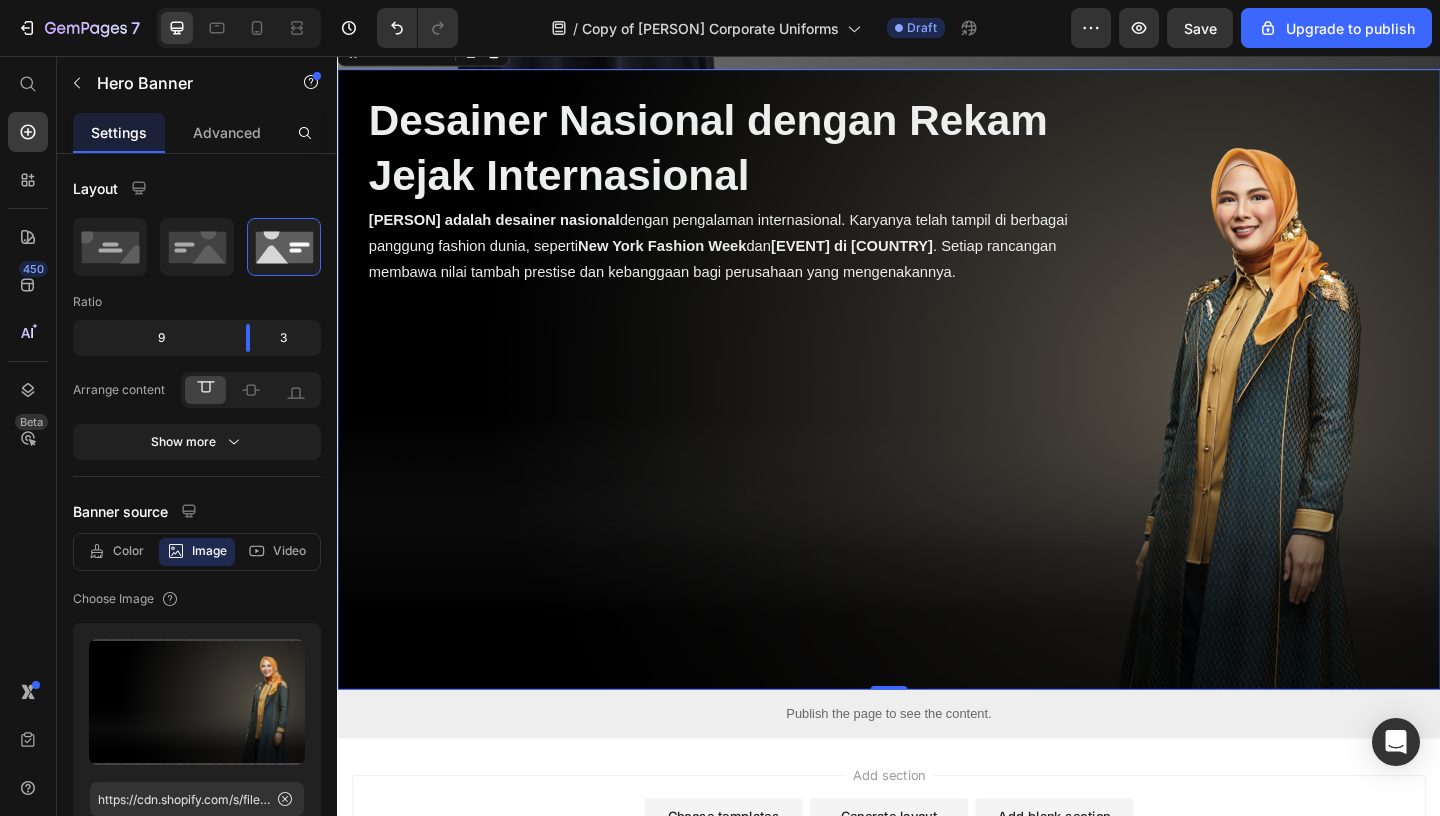 scroll, scrollTop: 4409, scrollLeft: 0, axis: vertical 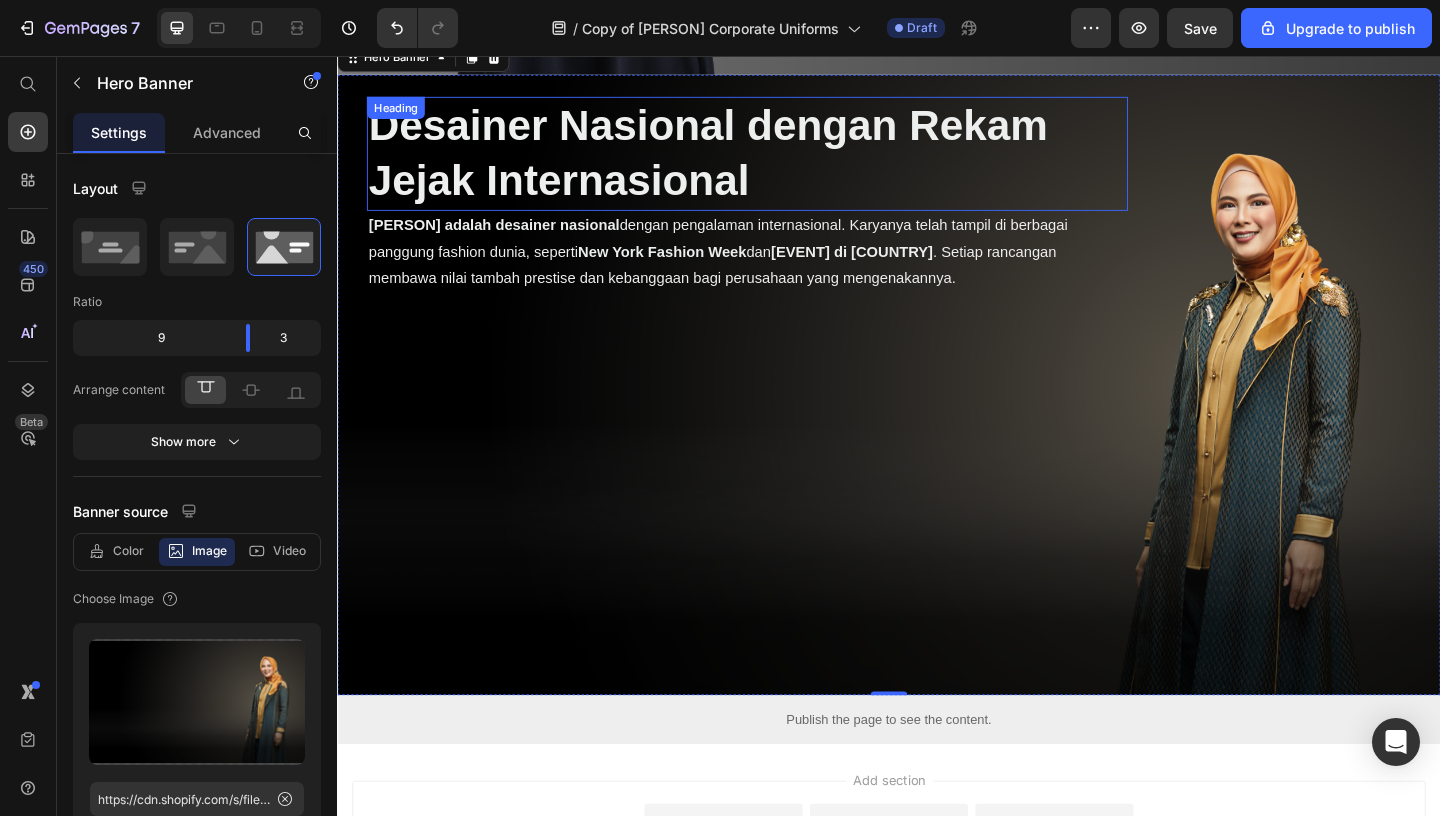 click on "Desainer Nasional dengan Rekam Jejak Internasional" at bounding box center [740, 161] 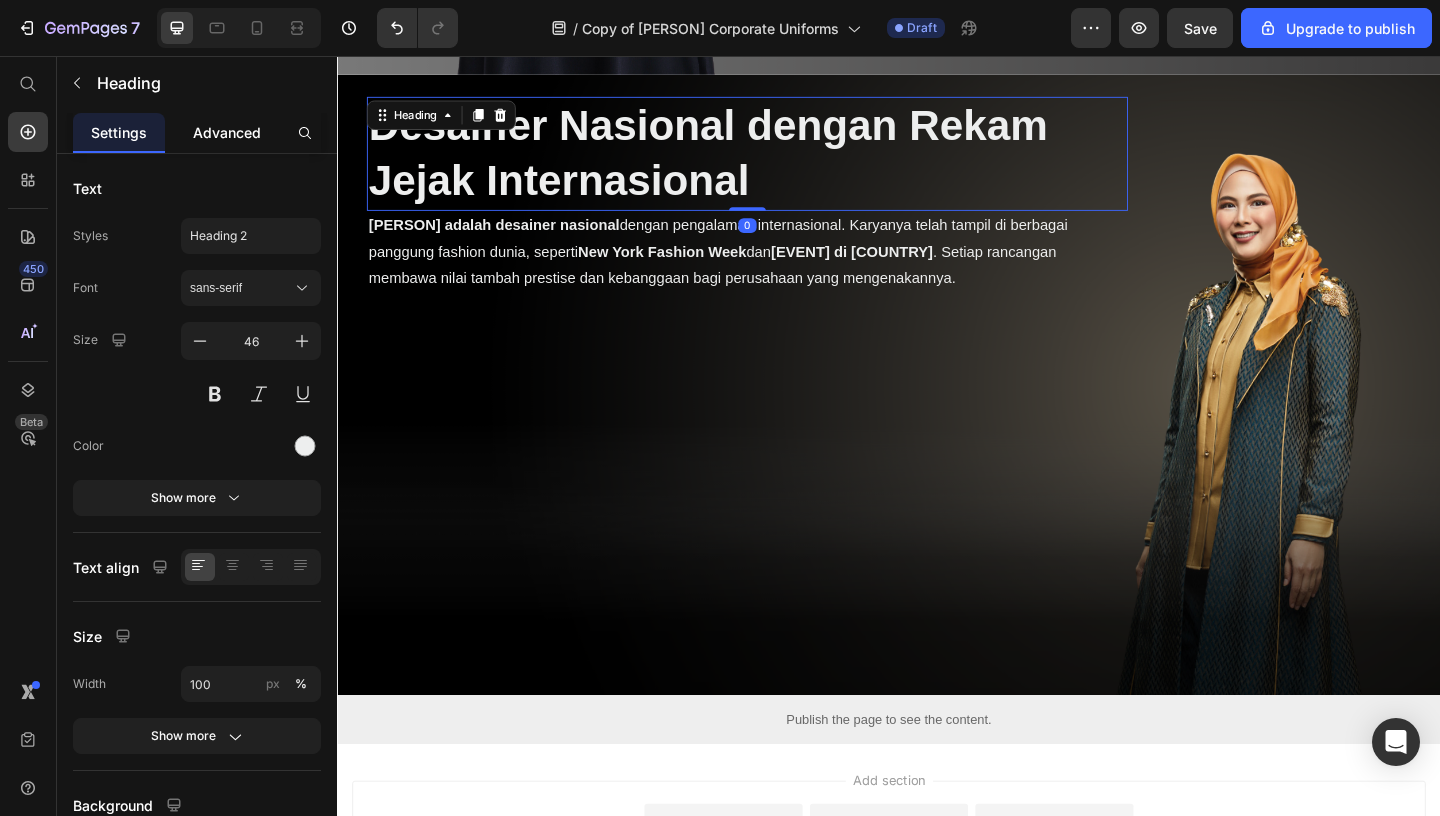 click on "Advanced" at bounding box center [227, 132] 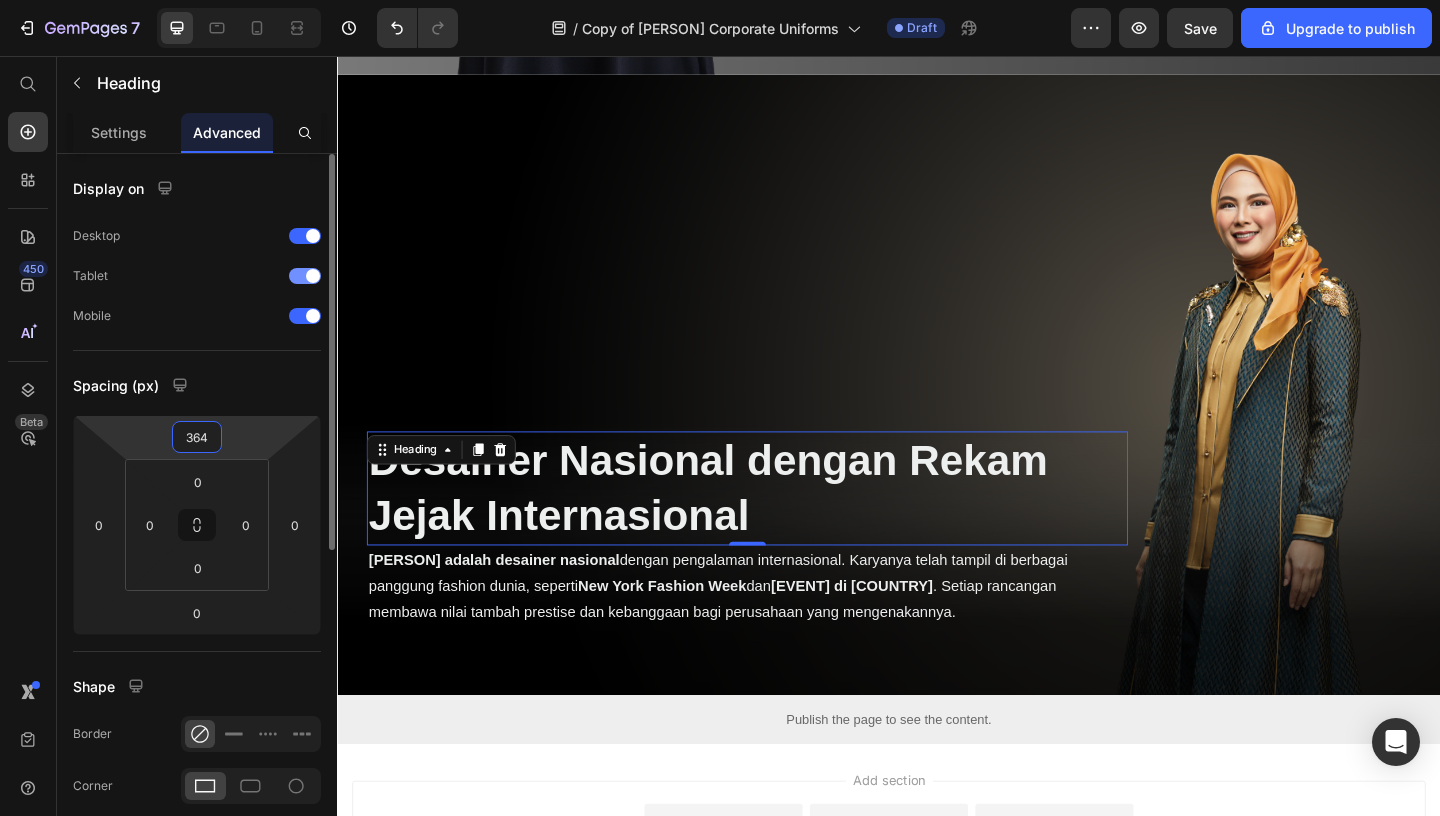 drag, startPoint x: 201, startPoint y: 456, endPoint x: 173, endPoint y: 277, distance: 181.17671 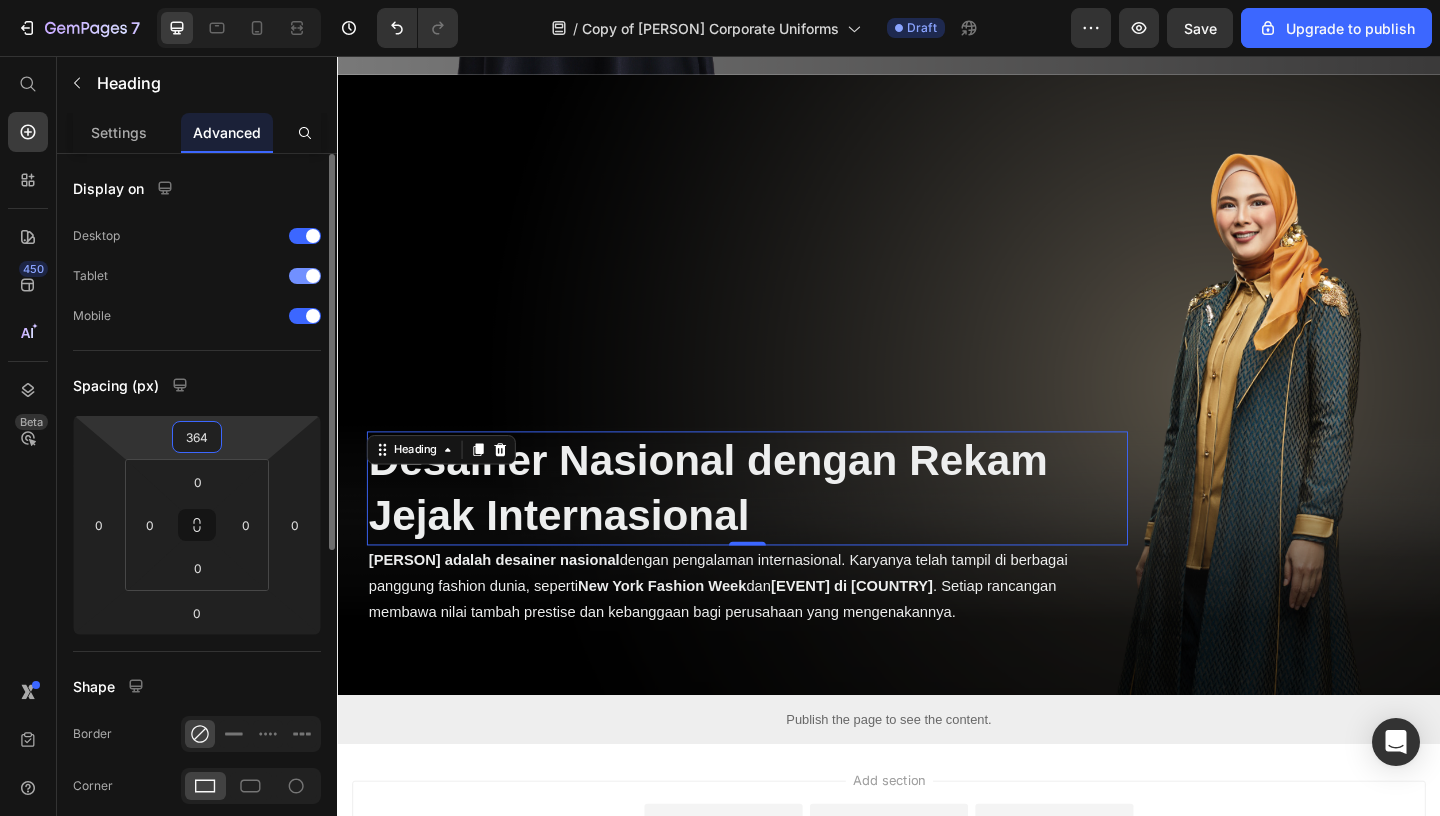 click on "7   /  Copy of Nina Nugroho Corporate Uniforms Draft Preview  Save  Upgrade to publish 450 Beta Start with Sections Elements Hero Section Product Detail Brands Trusted Badges Guarantee Product Breakdown How to use Testimonials Compare Bundle FAQs Social Proof Brand Story Product List Collection Blog List Contact Sticky Add to Cart Custom Footer Browse Library 450 Layout
Row
Row
Row
Row Text
Heading
Text Block Button
Button
Button
Sticky Back to top Media
Image" at bounding box center [720, 0] 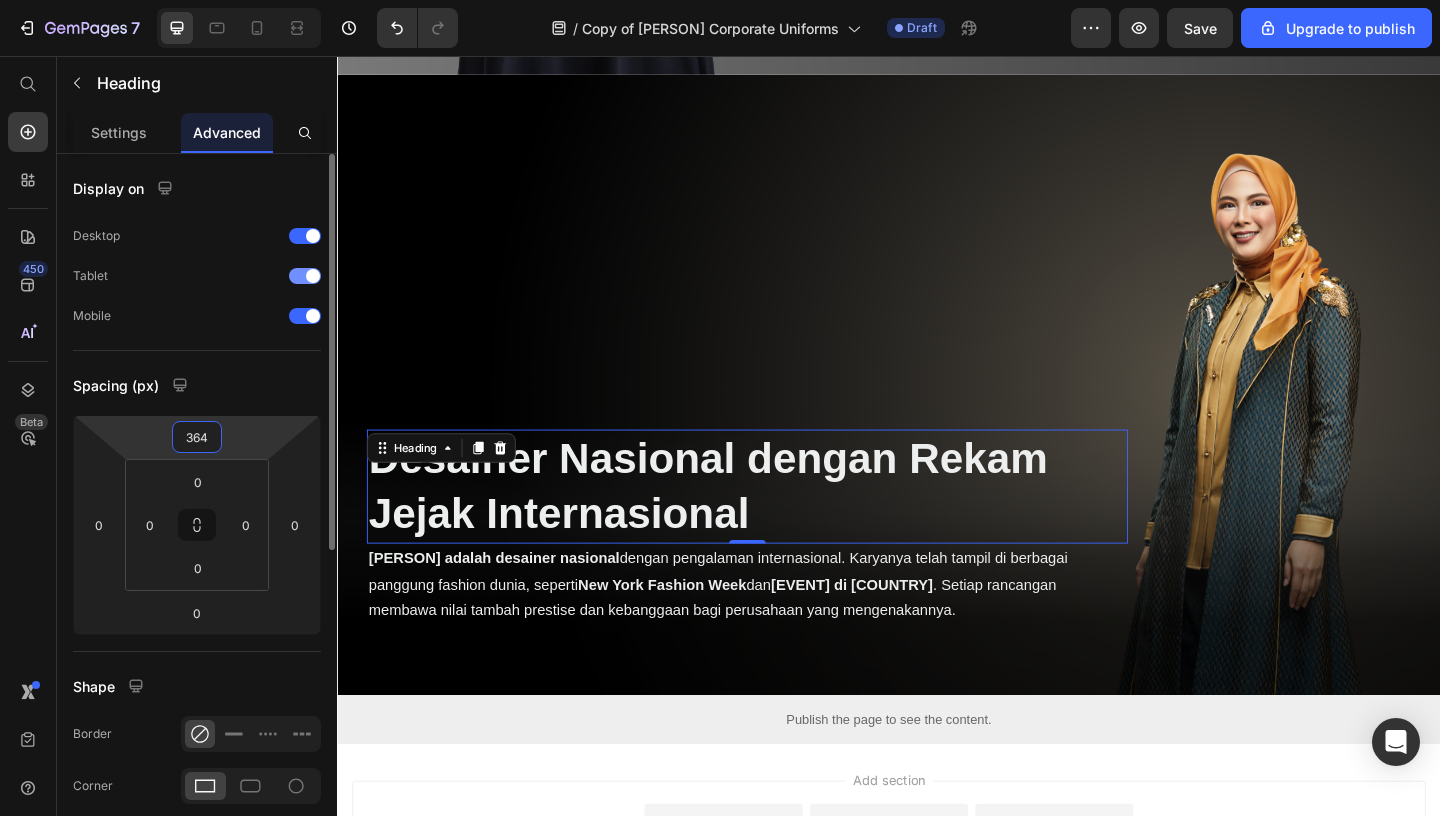 type on "362" 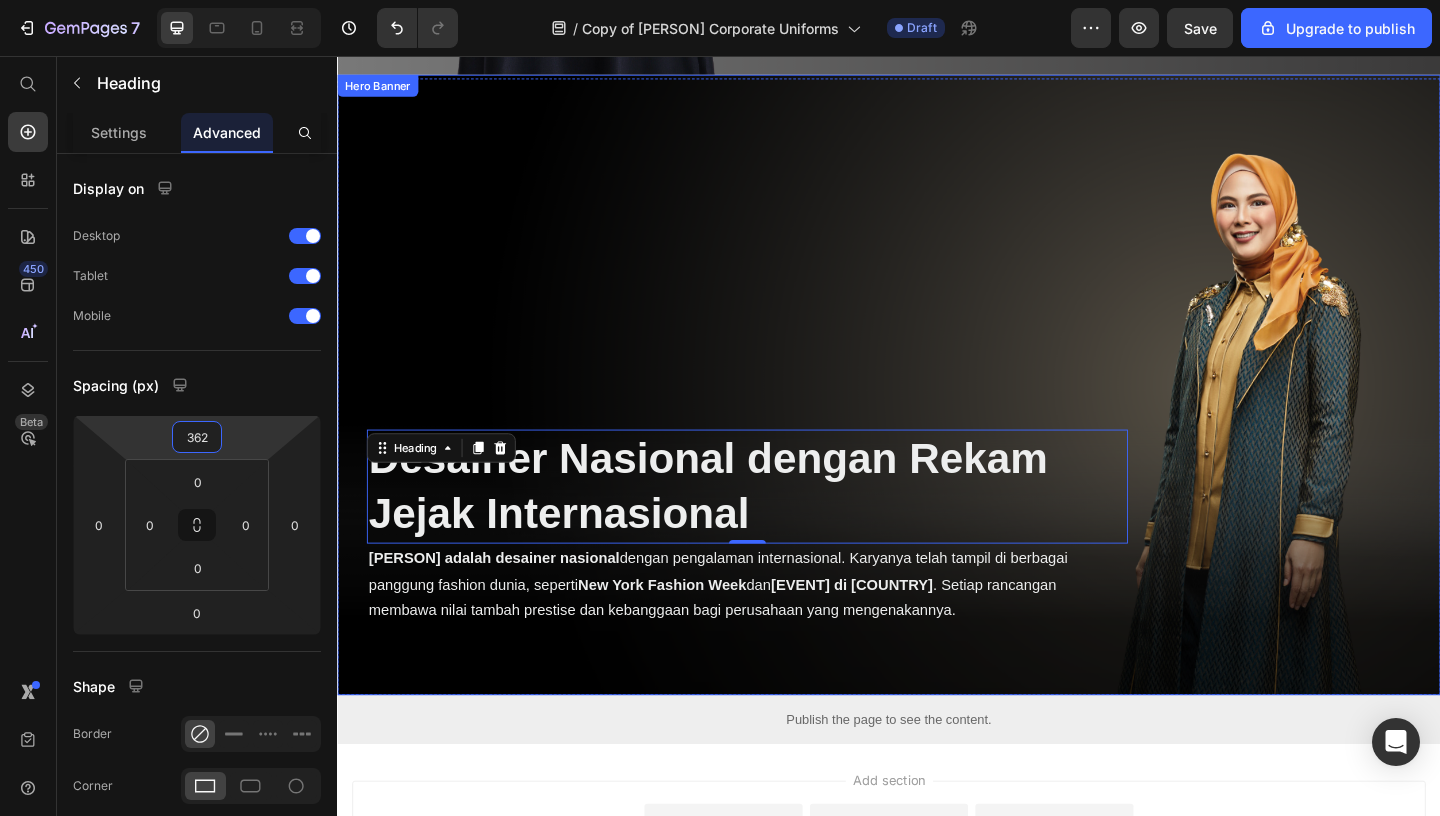 click on "⁠⁠⁠⁠⁠⁠⁠ Desainer Nasional dengan Rekam Jejak Internasional Heading   0 Nina Nugroho adalah desainer nasional  dengan pengalaman internasional. Karyanya telah tampil di berbagai panggung fashion dunia, seperti  New York Fashion Week  dan  Turin Fashion Week di Italia . Setiap rancangan membawa nilai tambah prestise dan kebanggaan bagi perusahaan yang mengenakannya. Text Block" at bounding box center [783, 388] 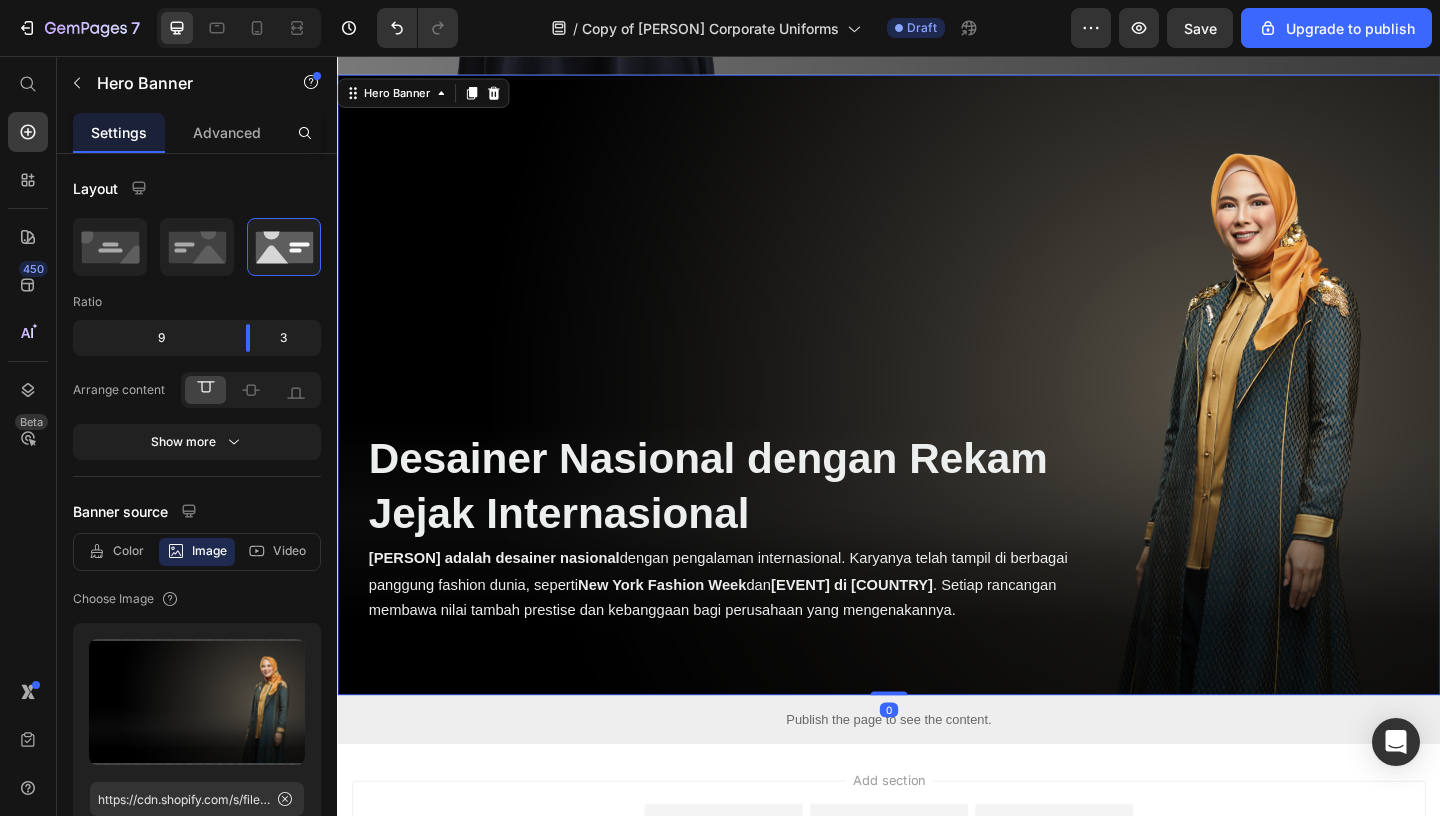 click on "⁠⁠⁠⁠⁠⁠⁠ Desainer Nasional dengan Rekam Jejak Internasional Heading [PERSON] adalah desainer nasional  dengan pengalaman internasional. Karyanya telah tampil di berbagai panggung fashion dunia, seperti  New York Fashion Week  dan  Turin Fashion Week di Italia . Setiap rancangan membawa nilai tambah prestise dan kebanggaan bagi perusahaan yang mengenakannya. Text Block" at bounding box center (783, 388) 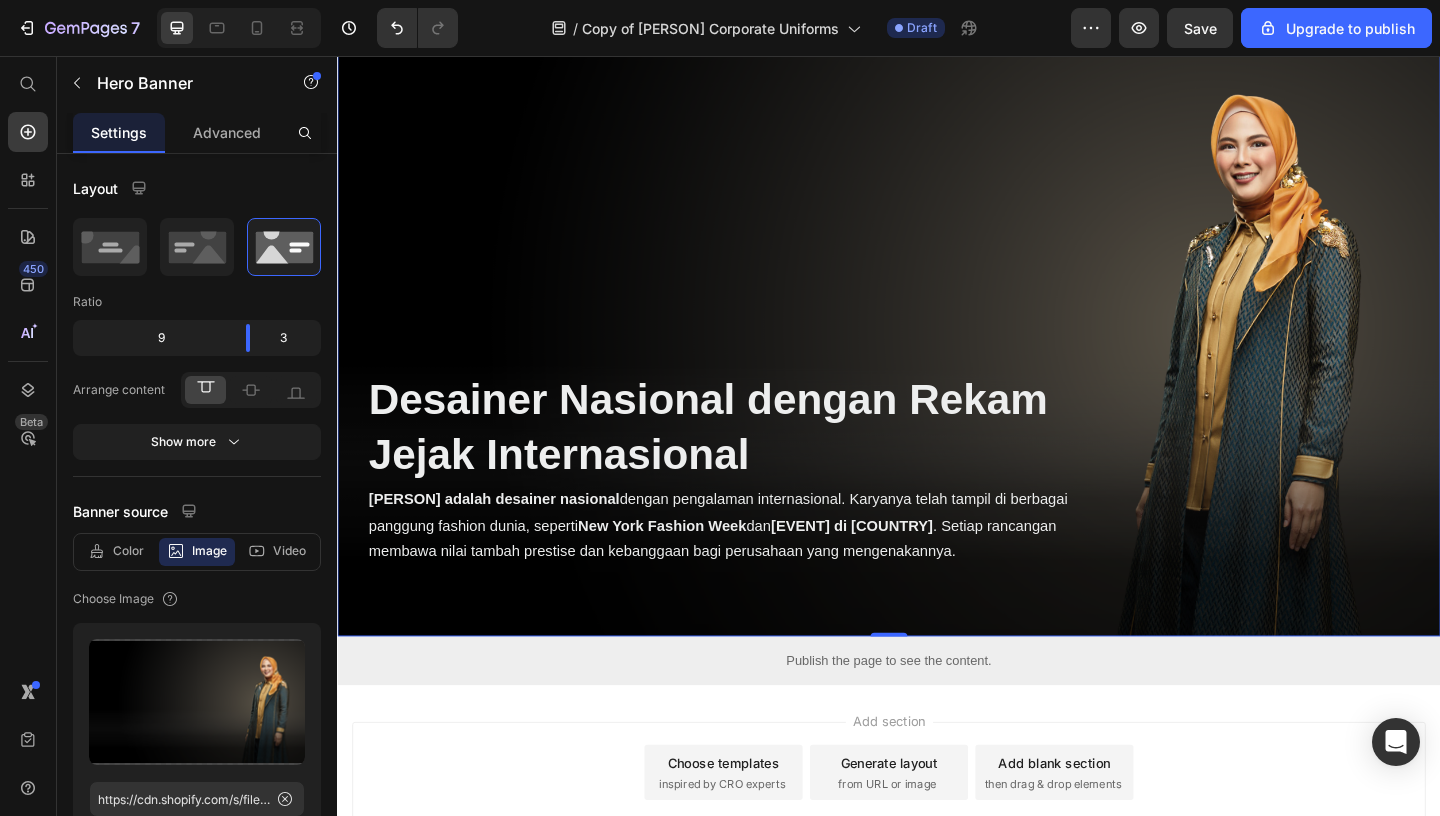 scroll, scrollTop: 4570, scrollLeft: 0, axis: vertical 